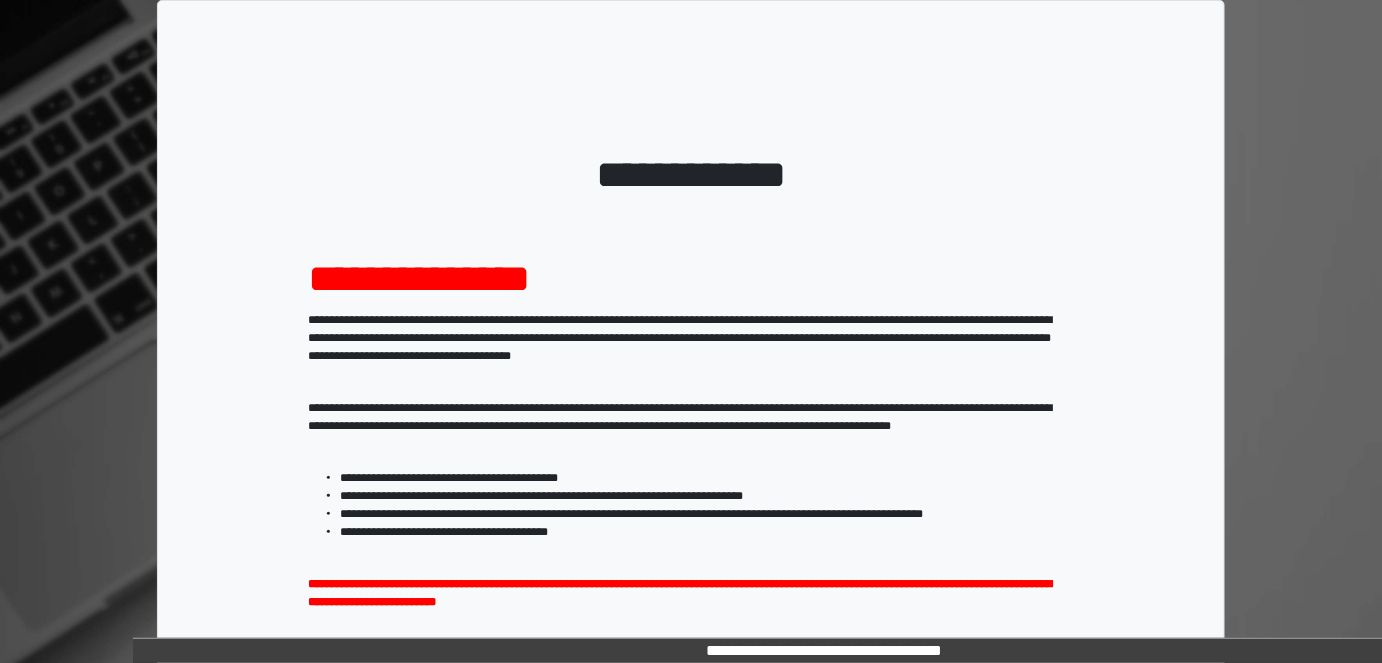 scroll, scrollTop: 264, scrollLeft: 0, axis: vertical 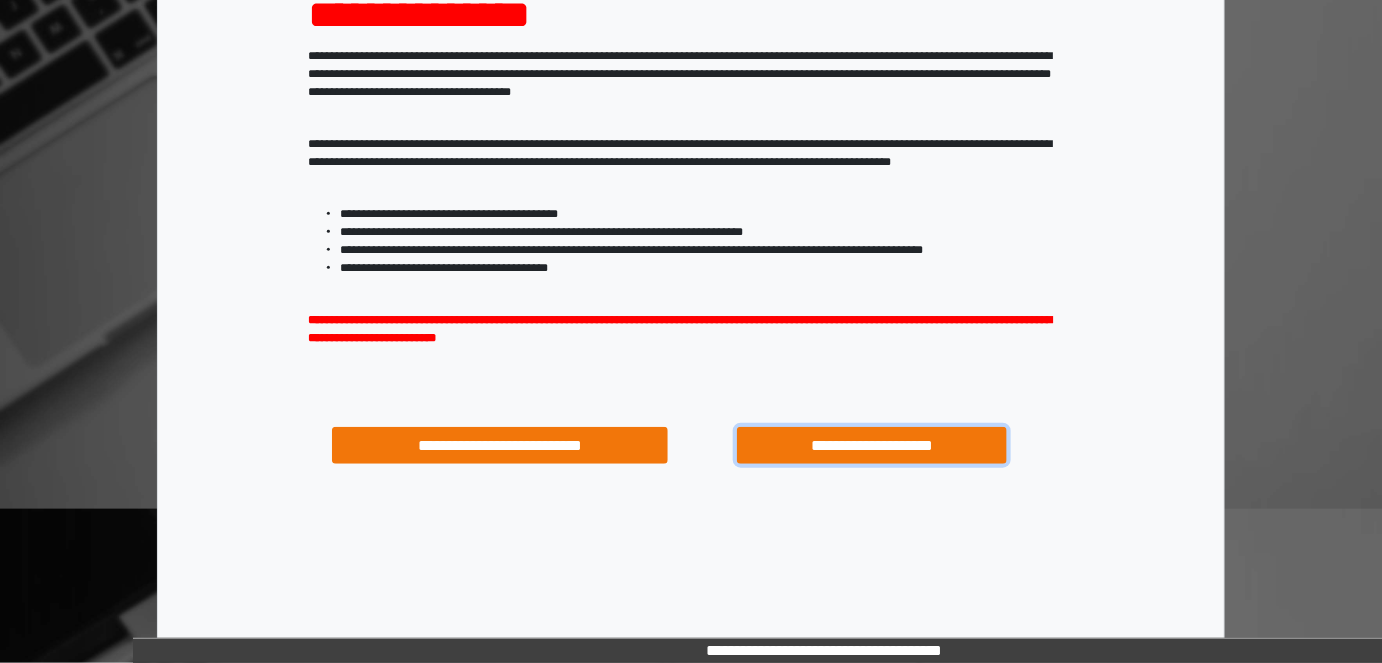 click on "**********" at bounding box center (871, 445) 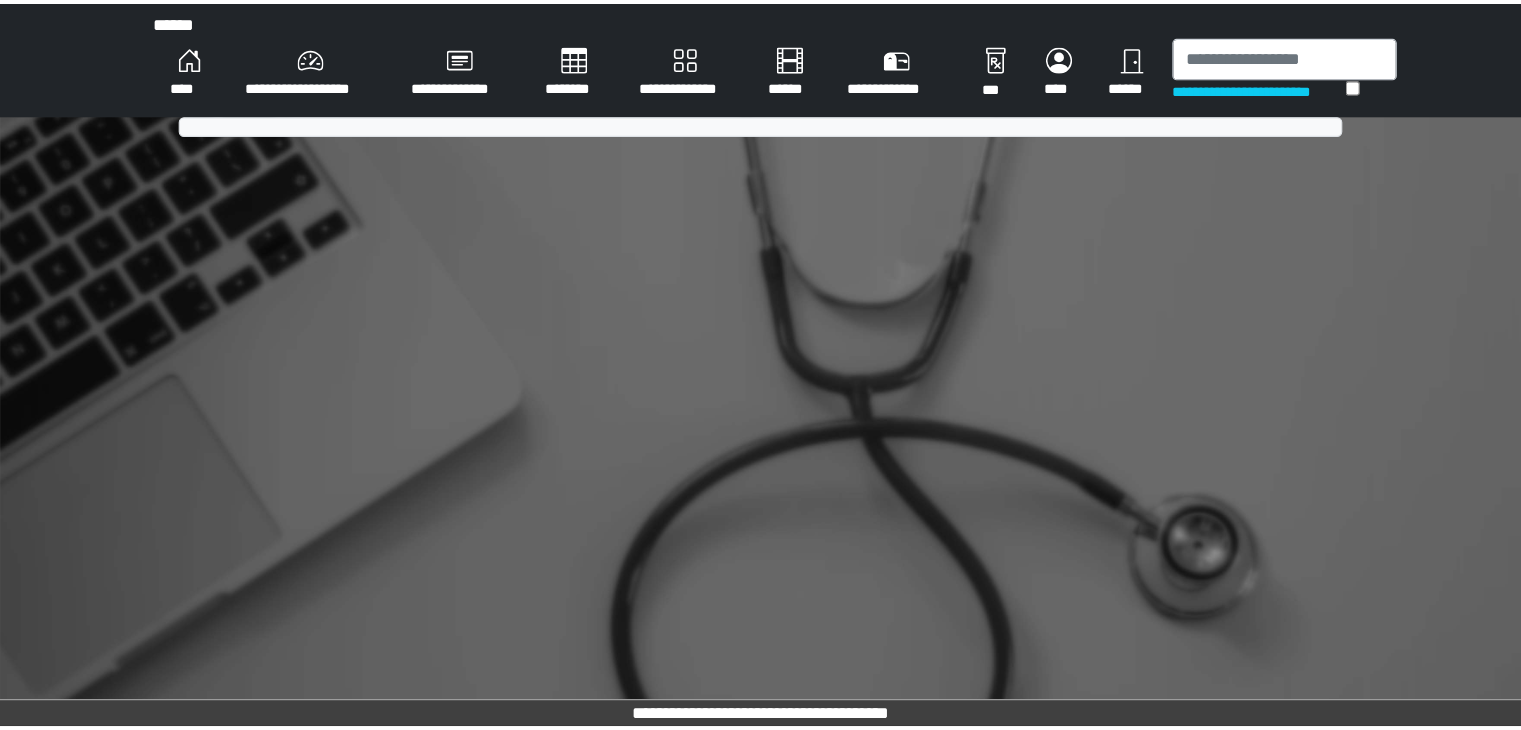 scroll, scrollTop: 0, scrollLeft: 0, axis: both 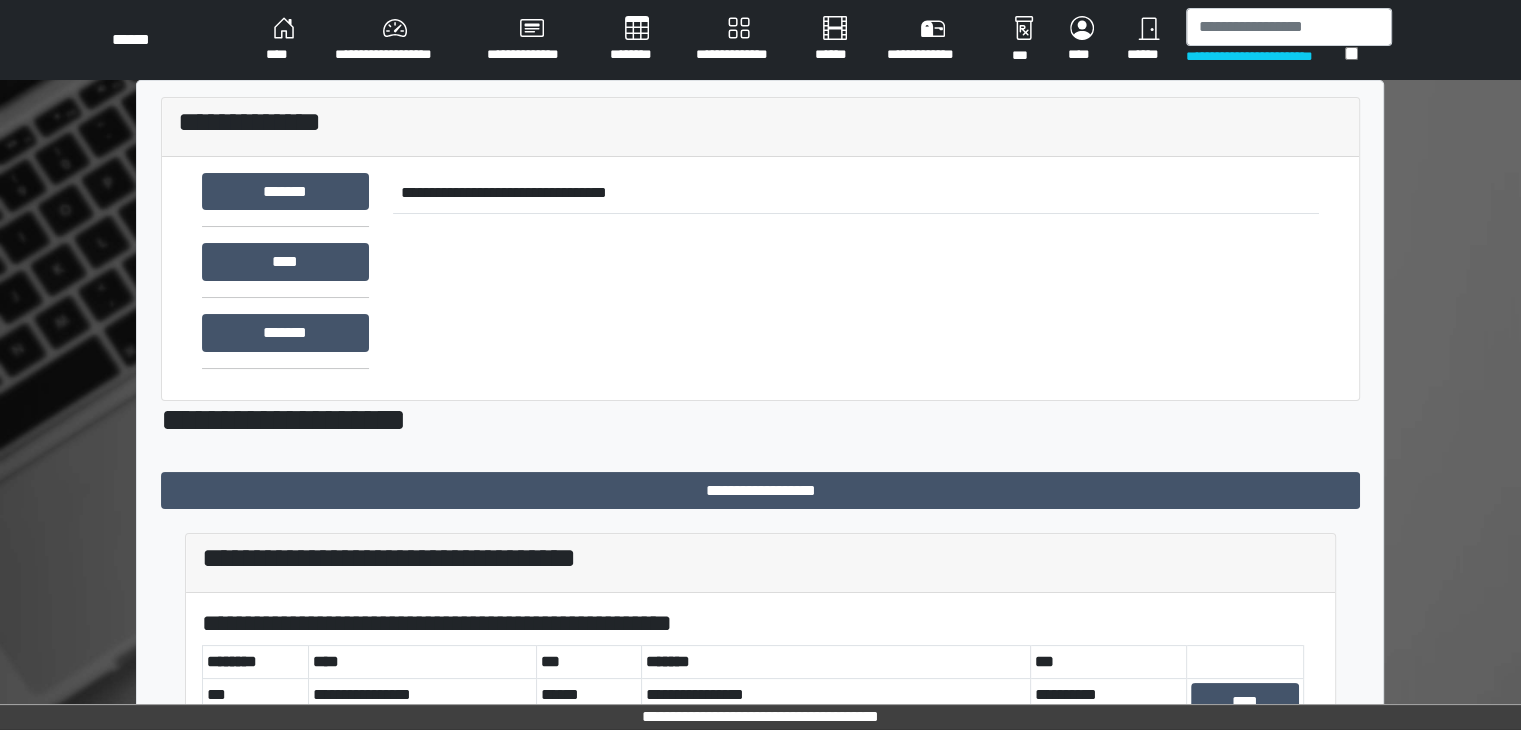 drag, startPoint x: 1367, startPoint y: 1, endPoint x: 729, endPoint y: 361, distance: 732.5599 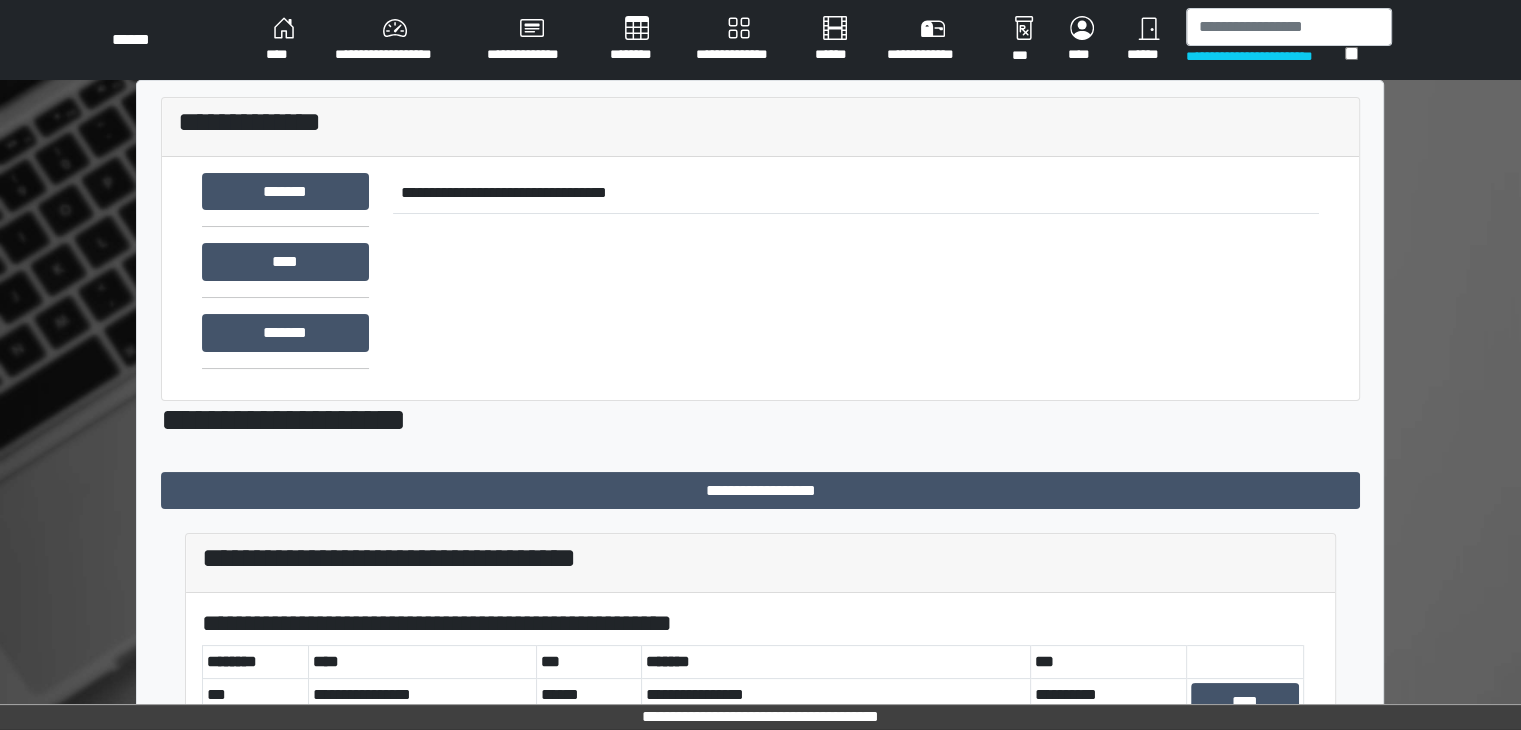 click on "**********" at bounding box center (395, 40) 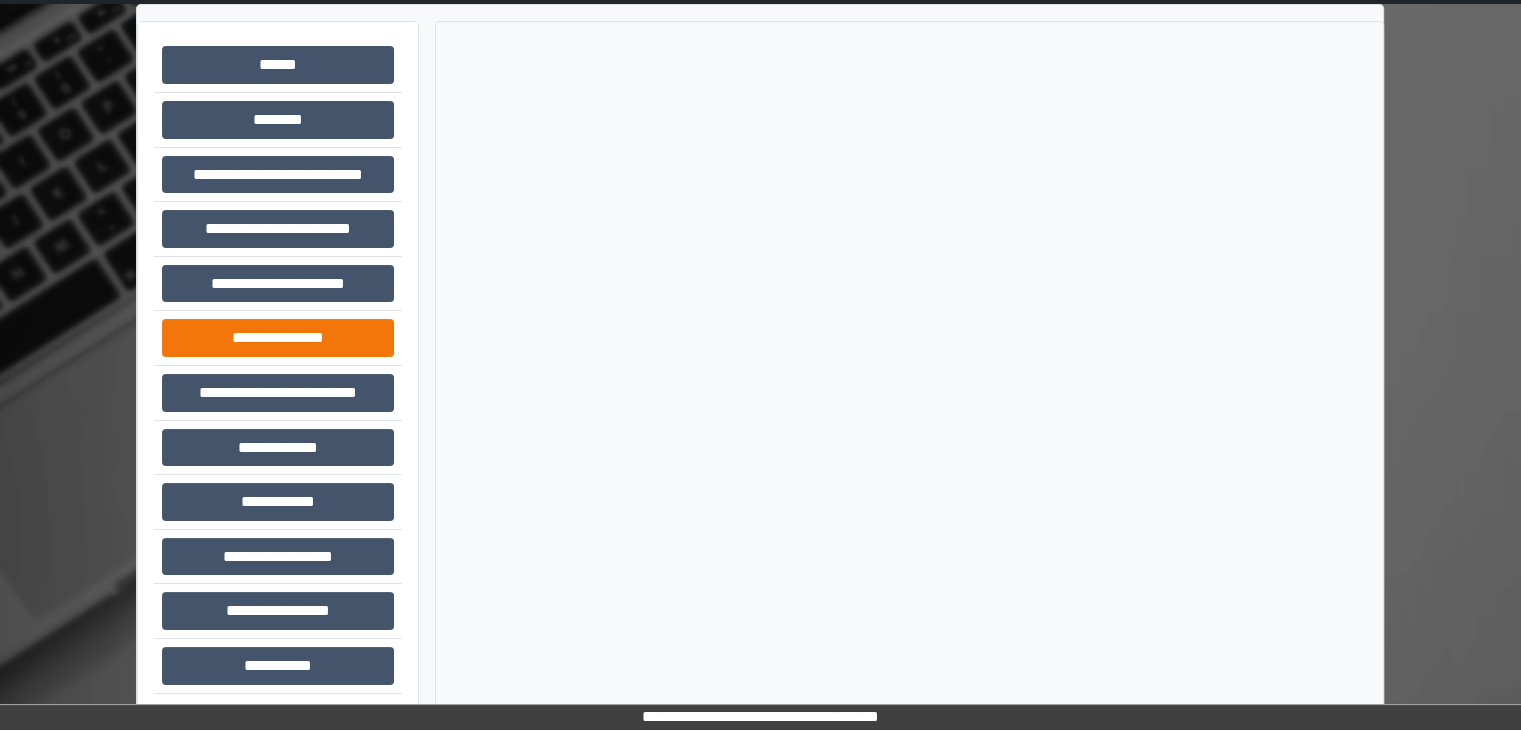 scroll, scrollTop: 87, scrollLeft: 0, axis: vertical 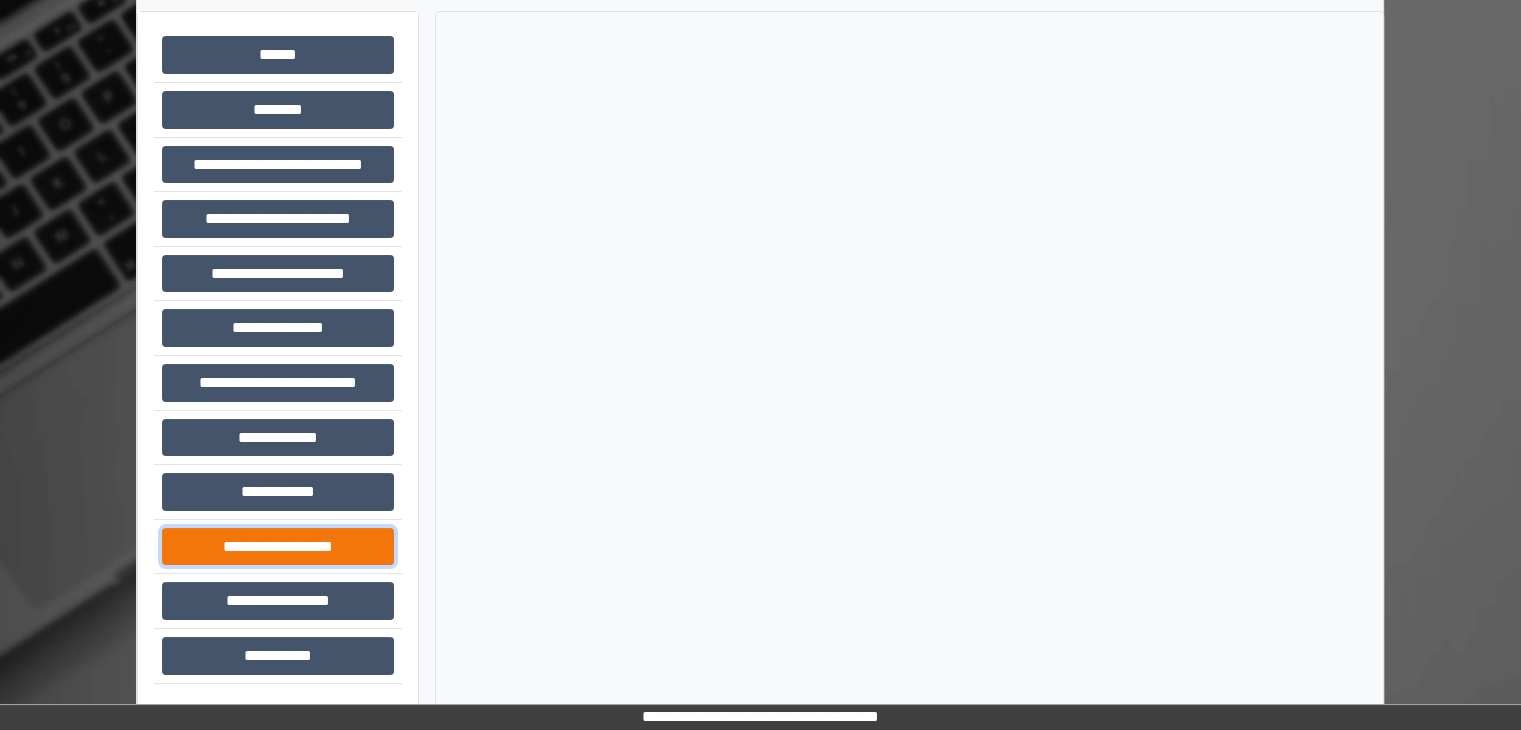 click on "**********" at bounding box center [278, 547] 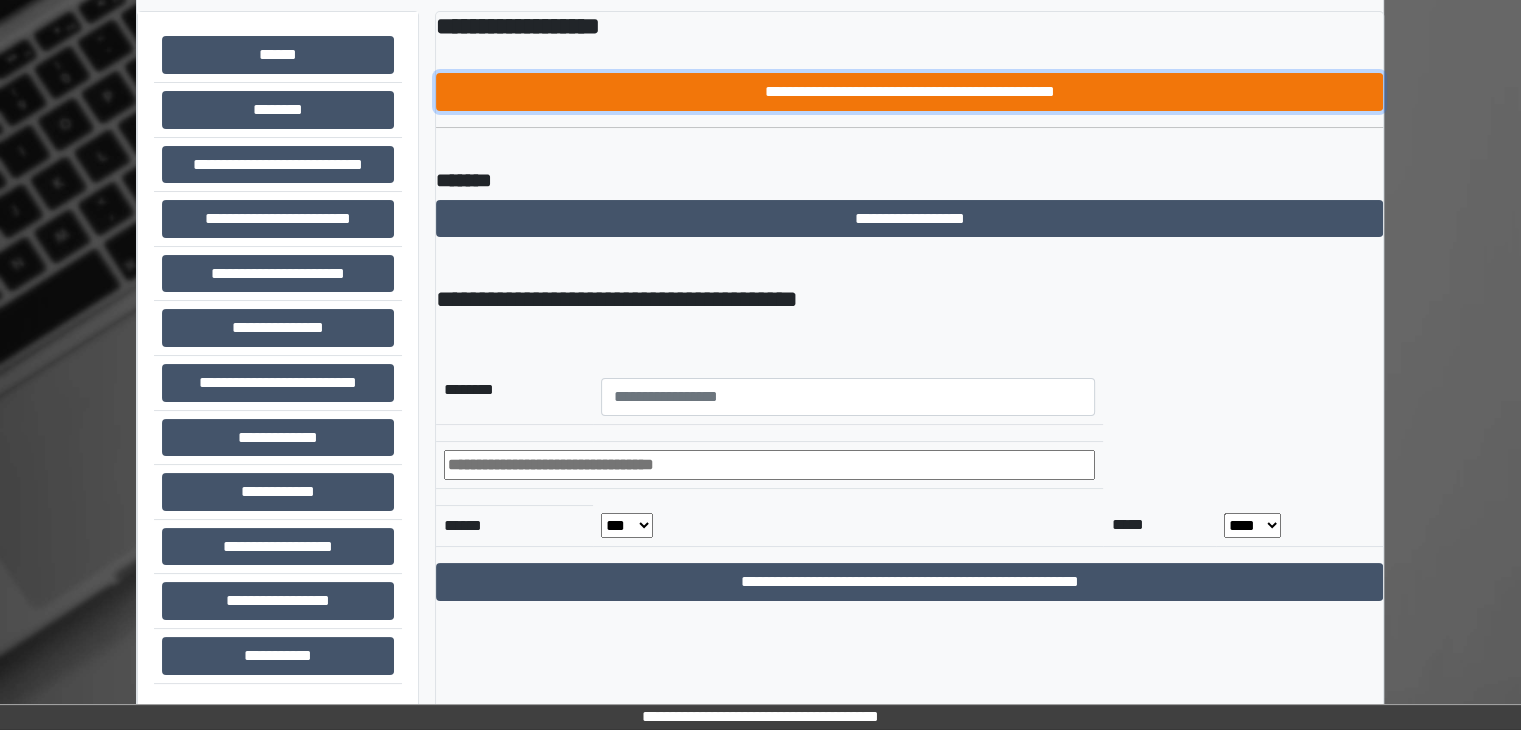click on "**********" at bounding box center [909, 92] 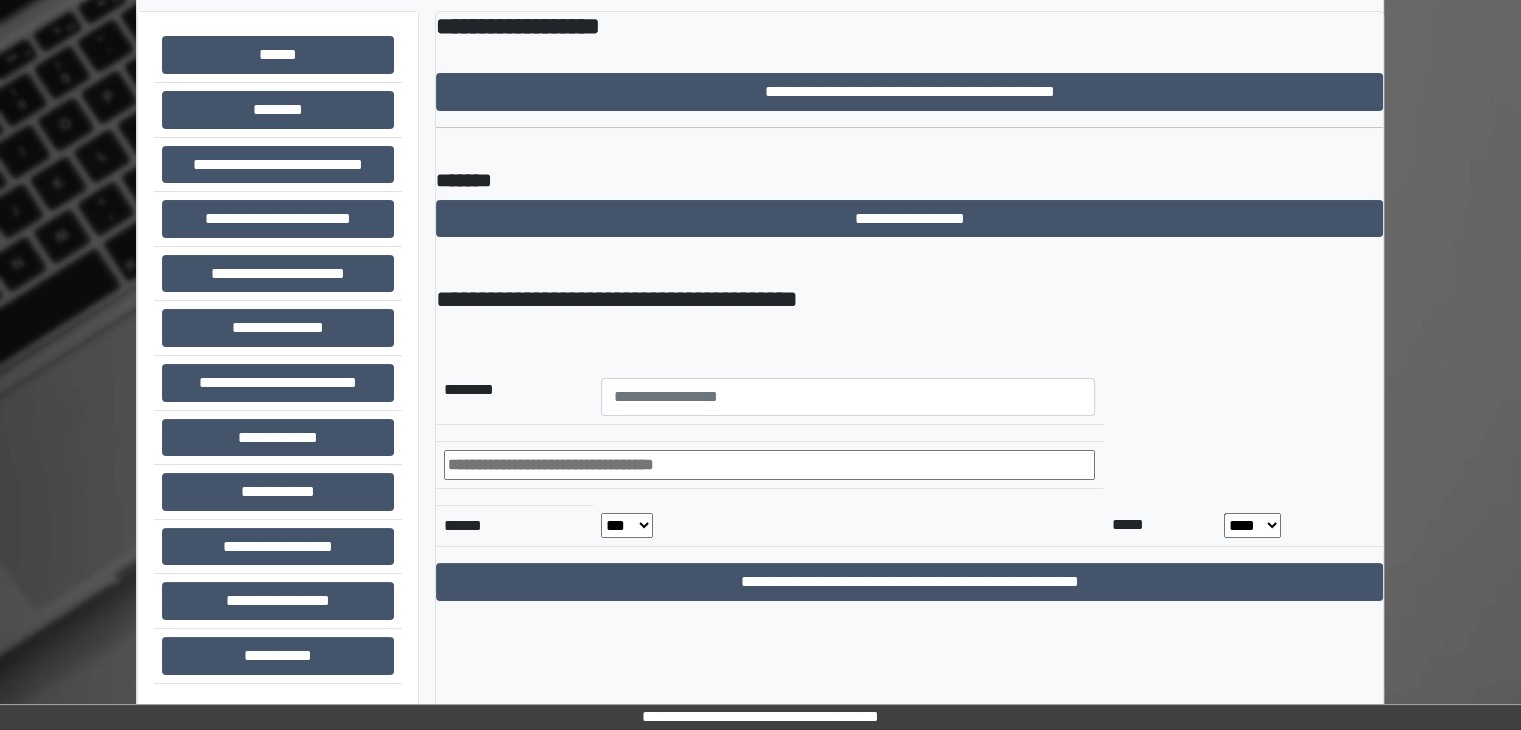 click on "**********" at bounding box center [909, 26] 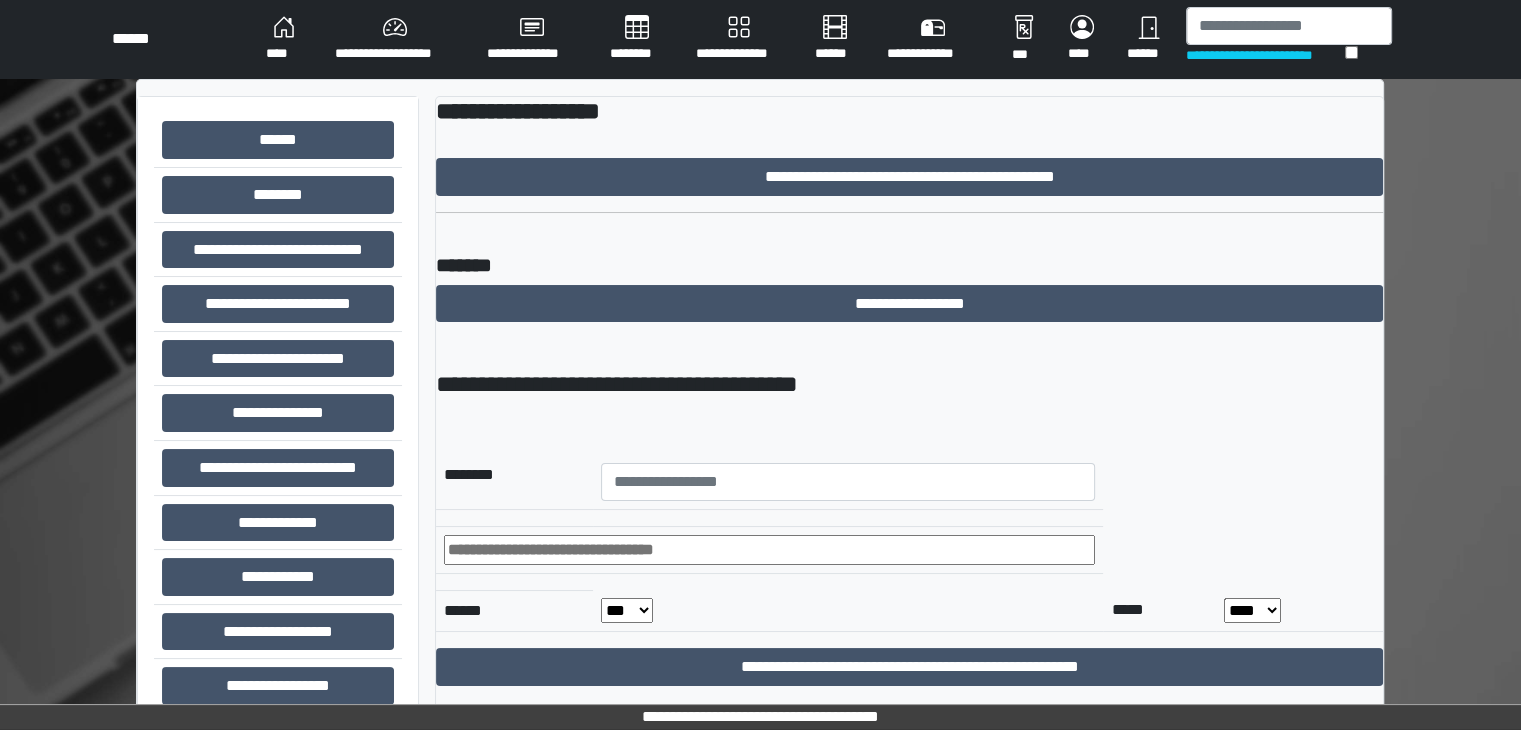 scroll, scrollTop: 0, scrollLeft: 0, axis: both 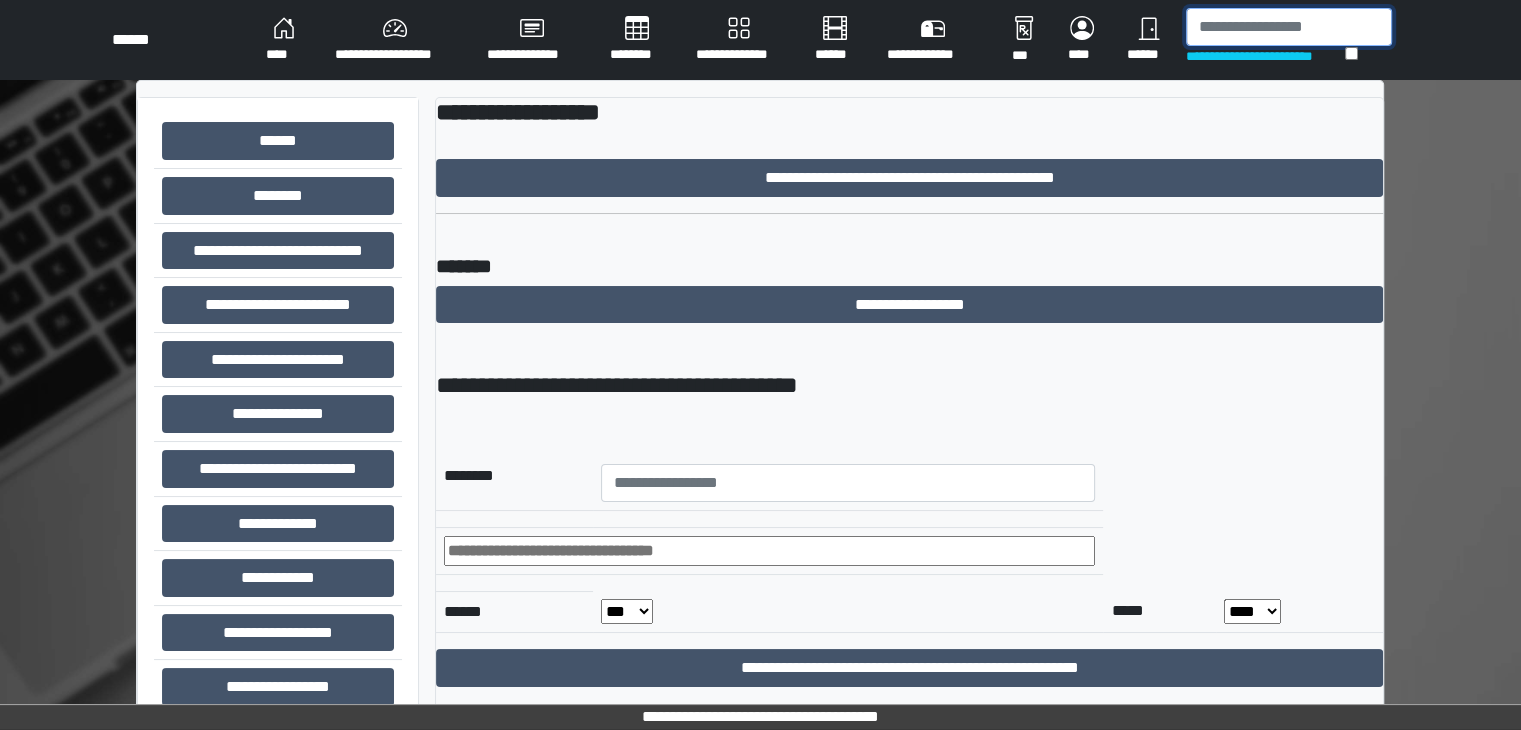 click at bounding box center [1289, 27] 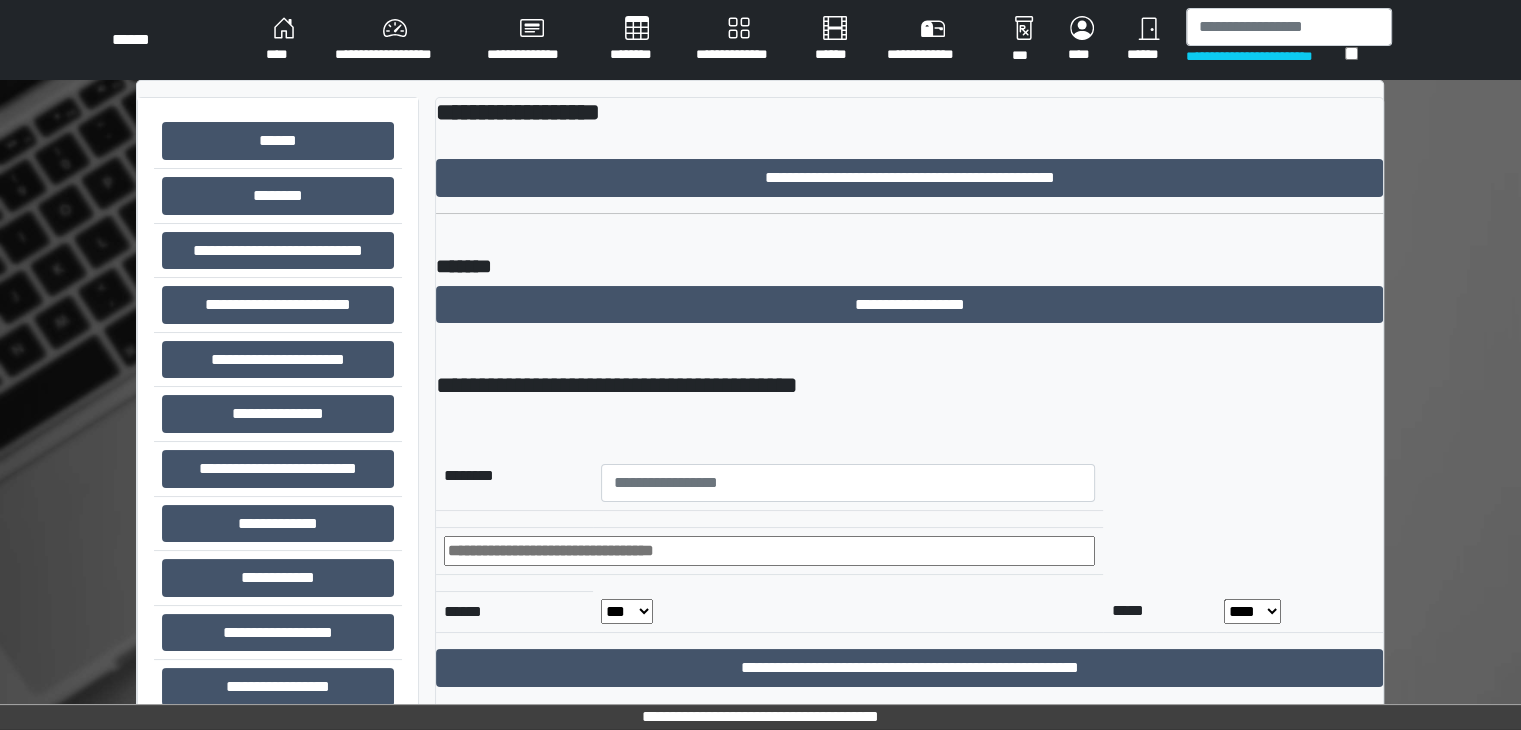 click on "**********" at bounding box center [909, 112] 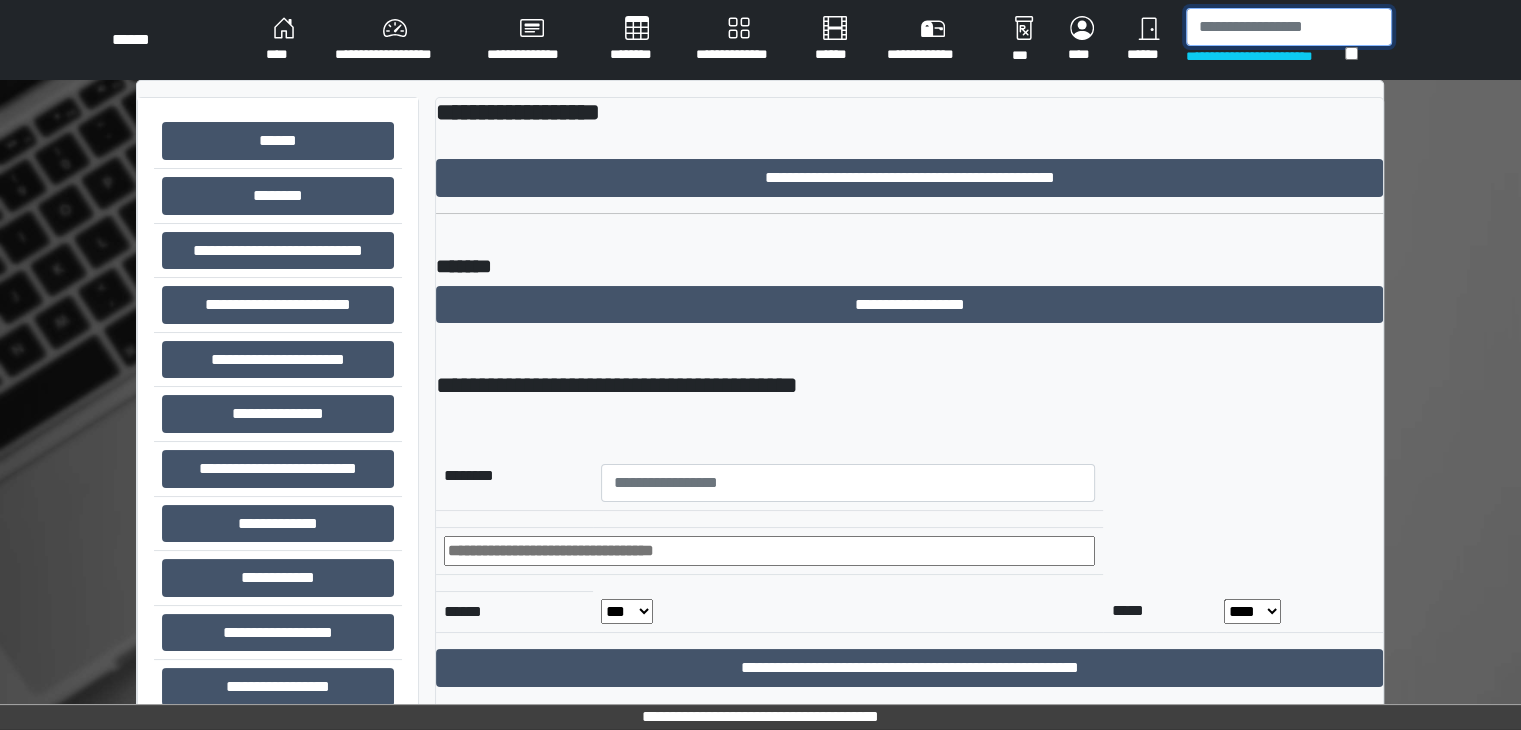 click at bounding box center (1289, 27) 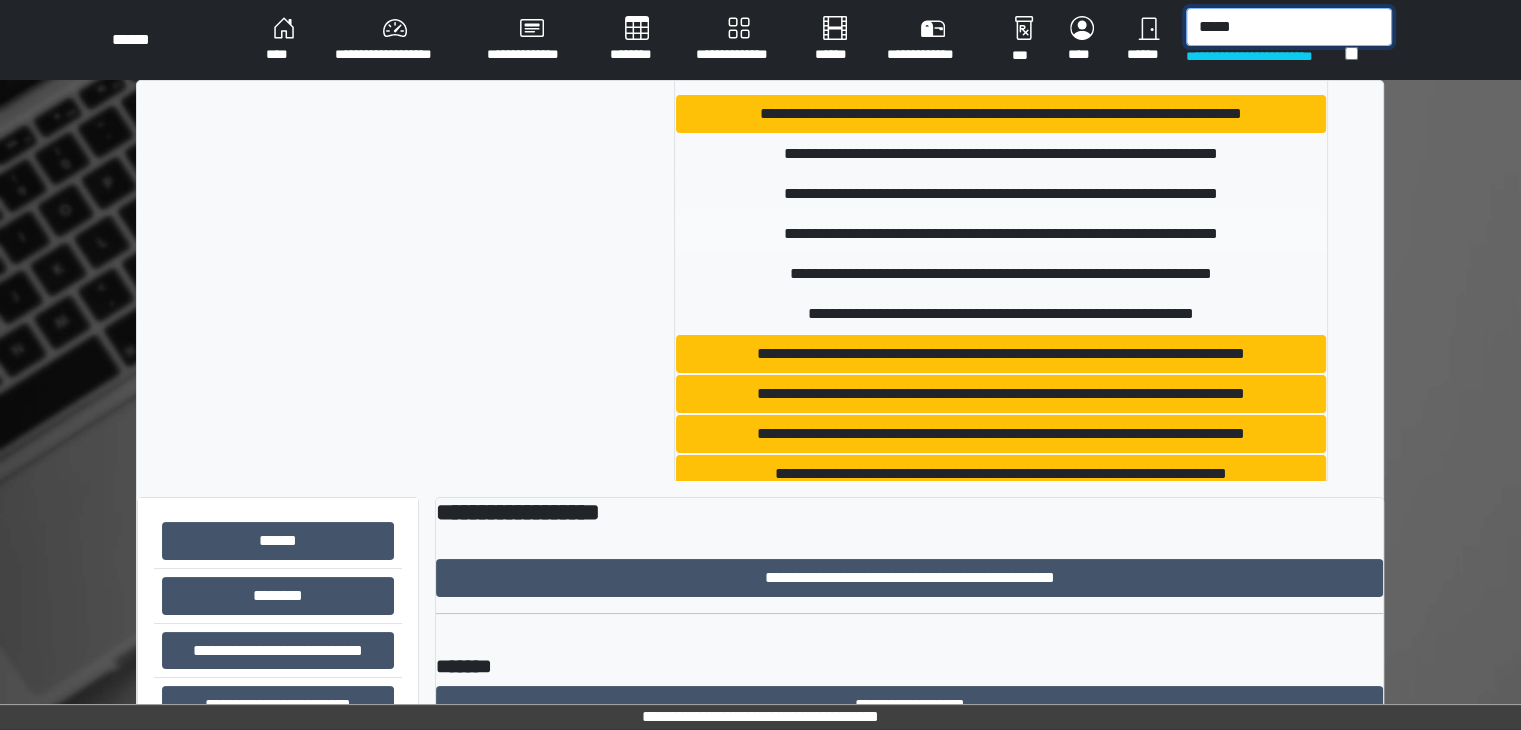 scroll, scrollTop: 528, scrollLeft: 0, axis: vertical 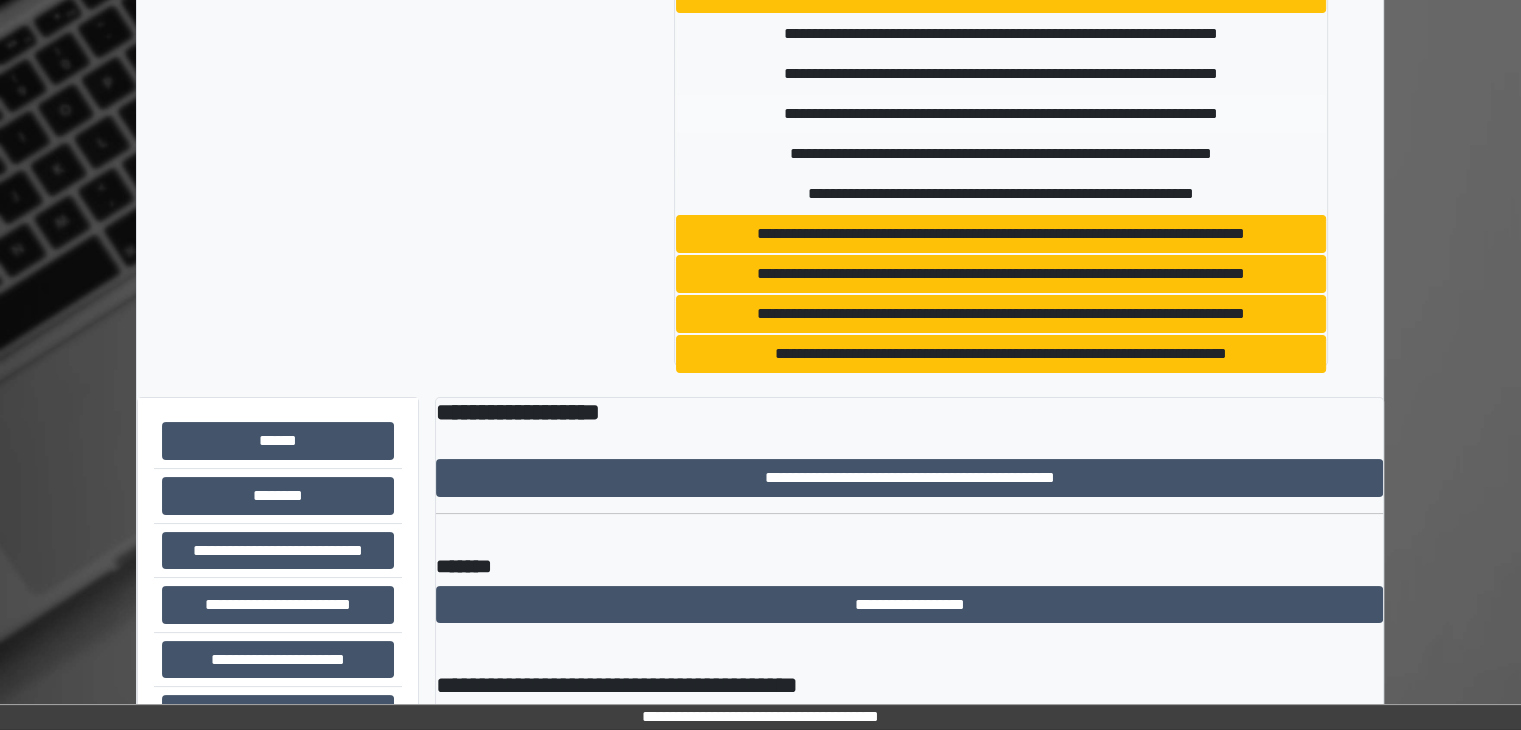 type on "*****" 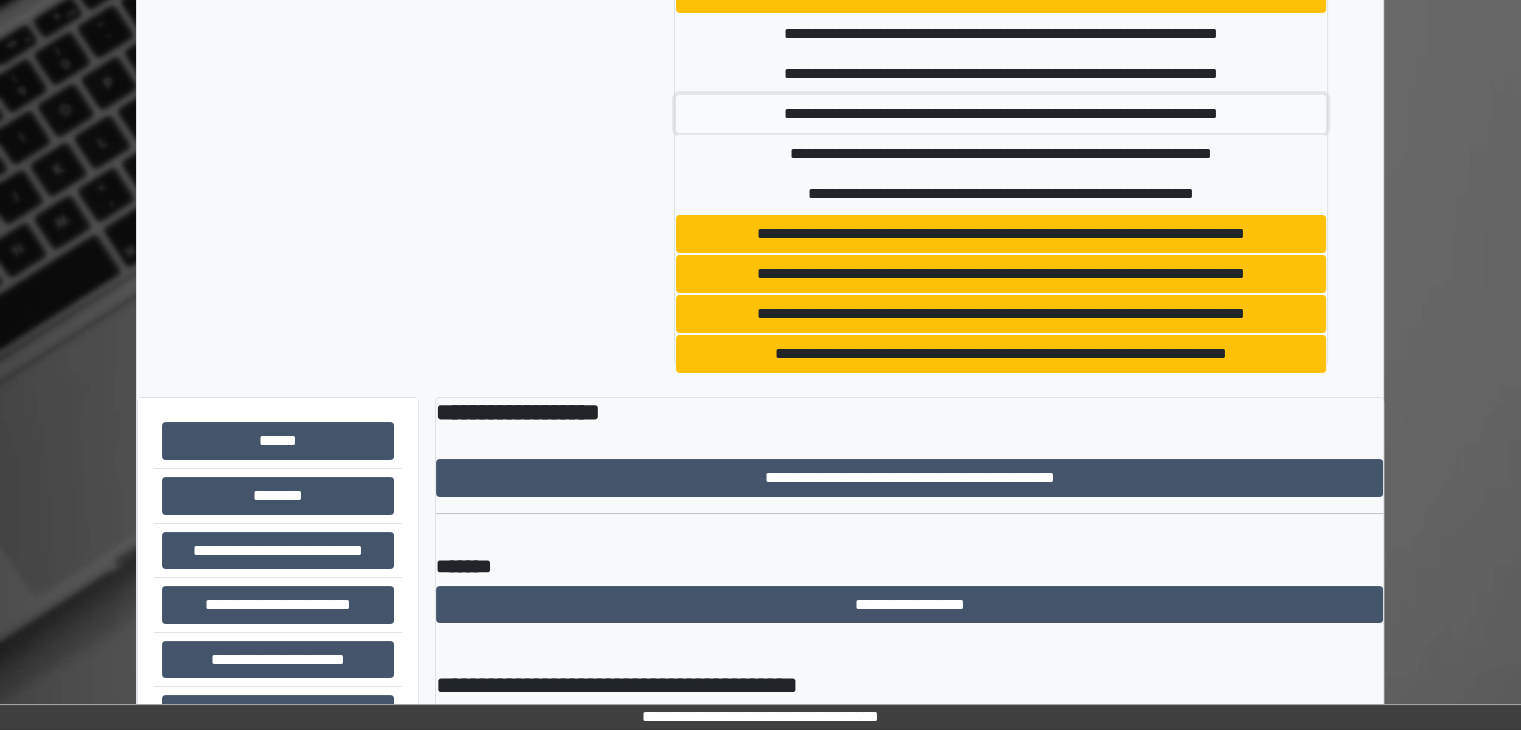 click on "**********" at bounding box center [1001, 114] 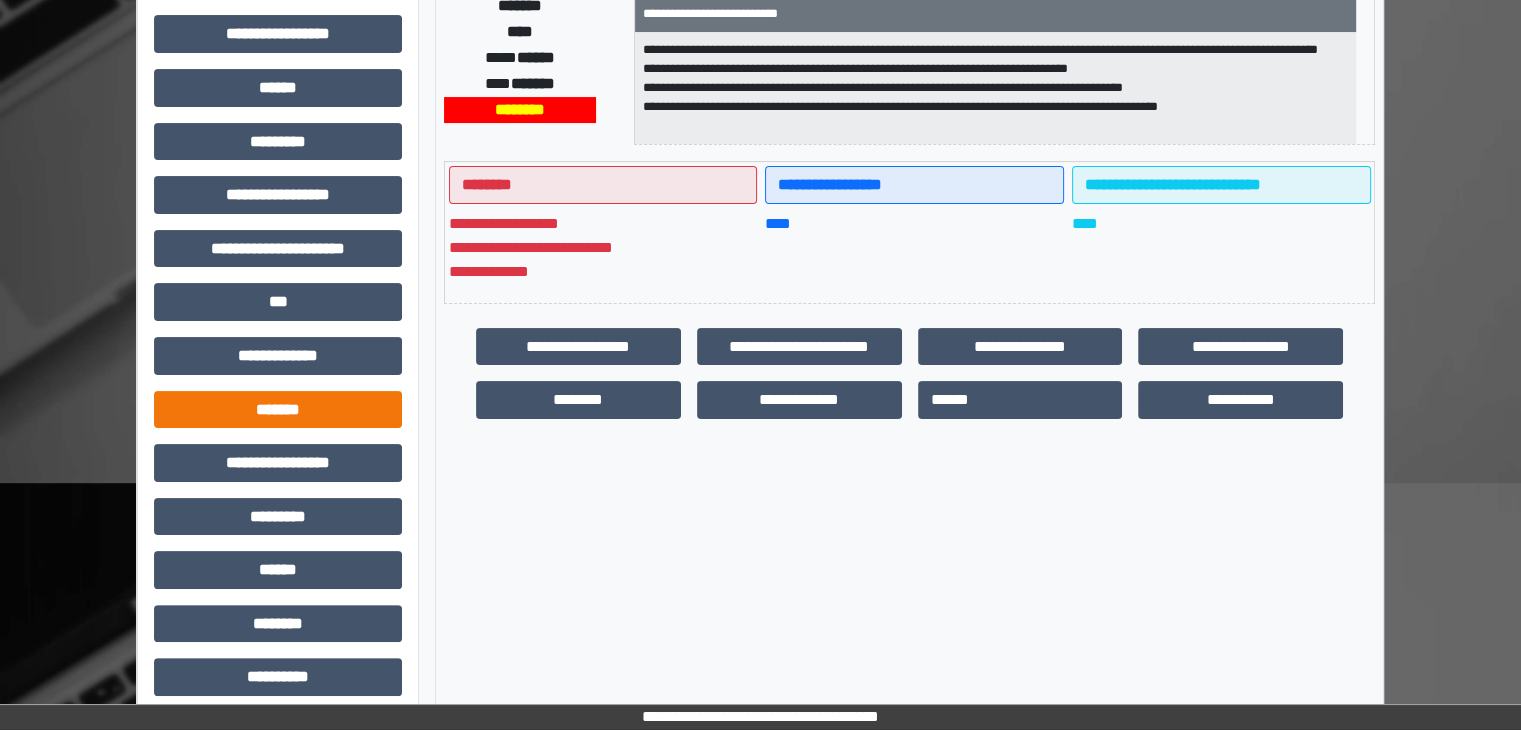 scroll, scrollTop: 416, scrollLeft: 0, axis: vertical 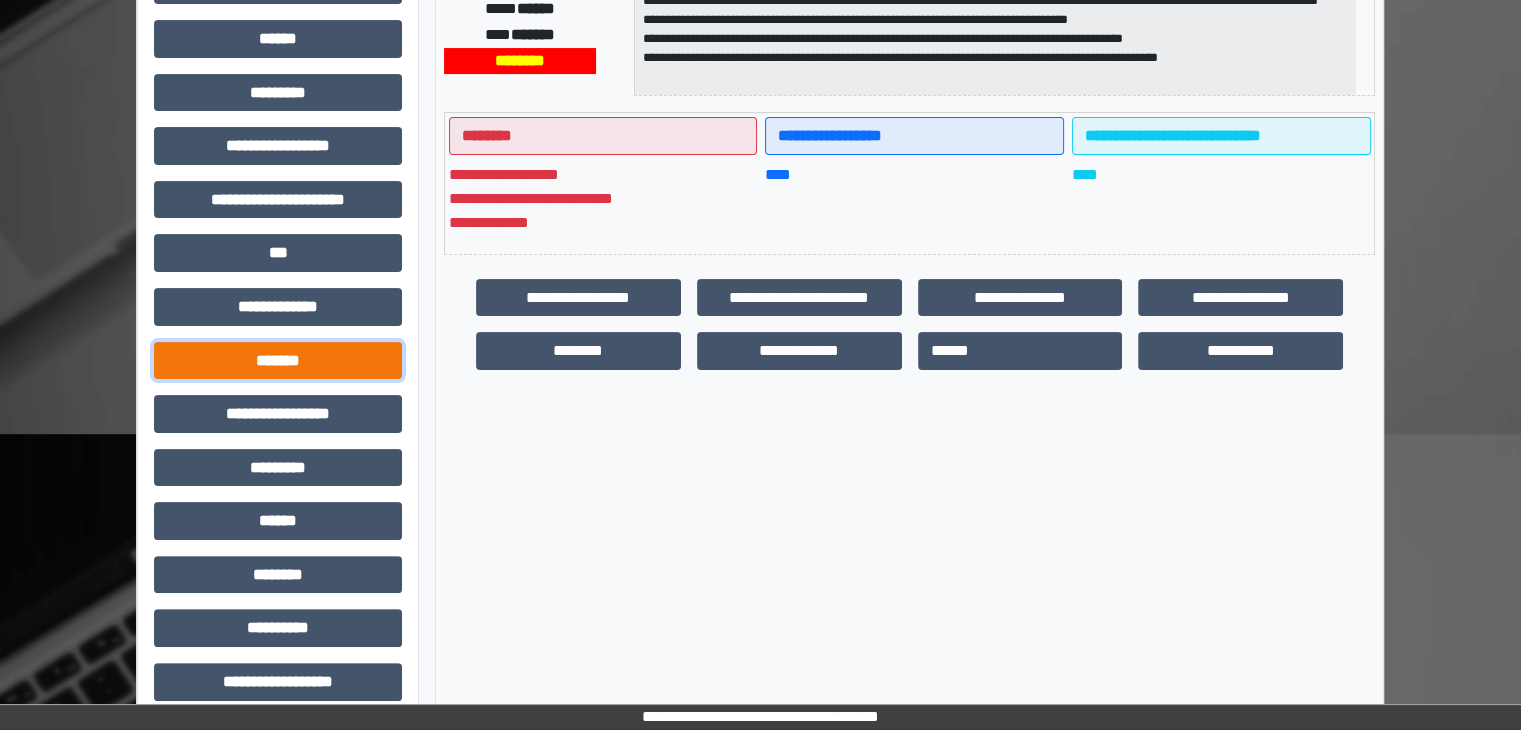 click on "*******" at bounding box center (278, 361) 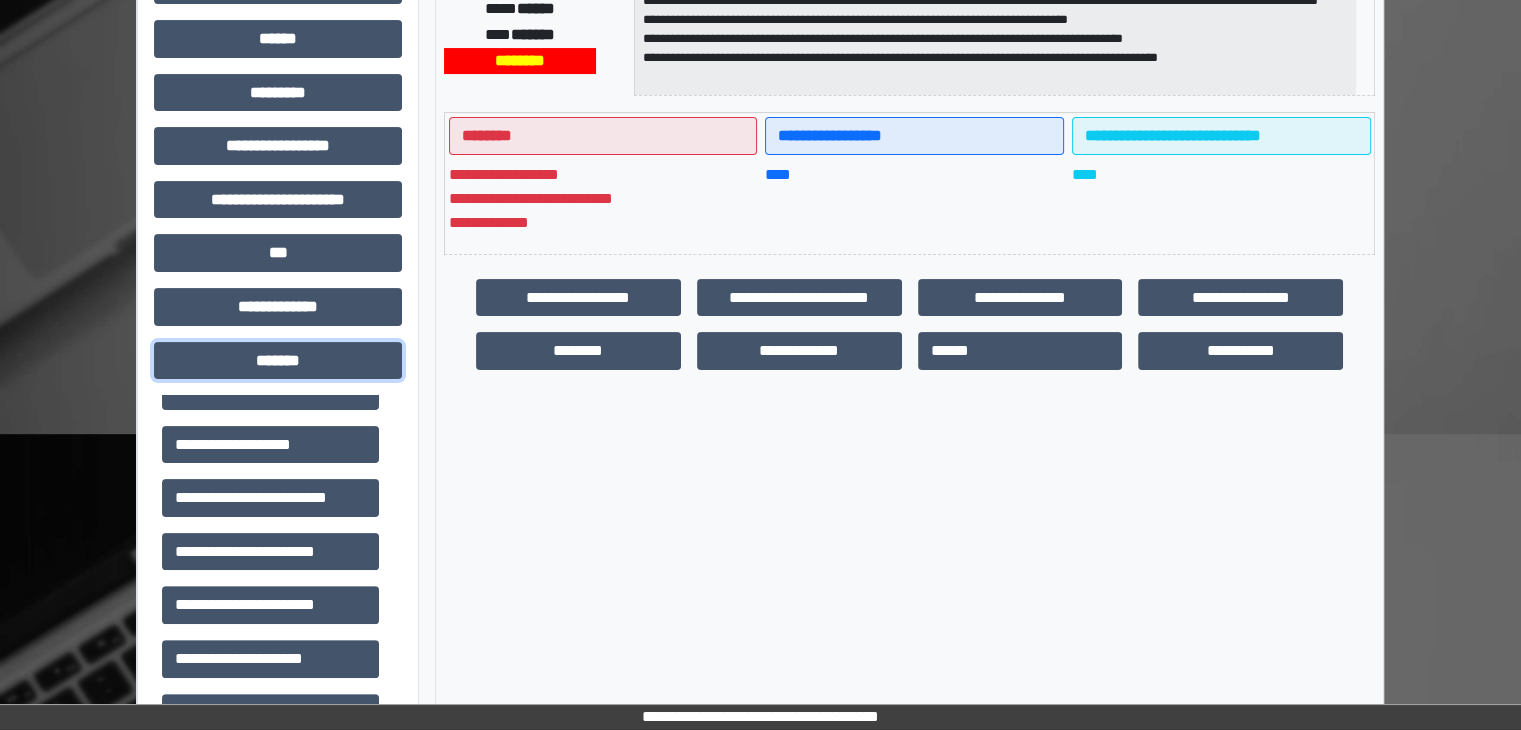 scroll, scrollTop: 300, scrollLeft: 0, axis: vertical 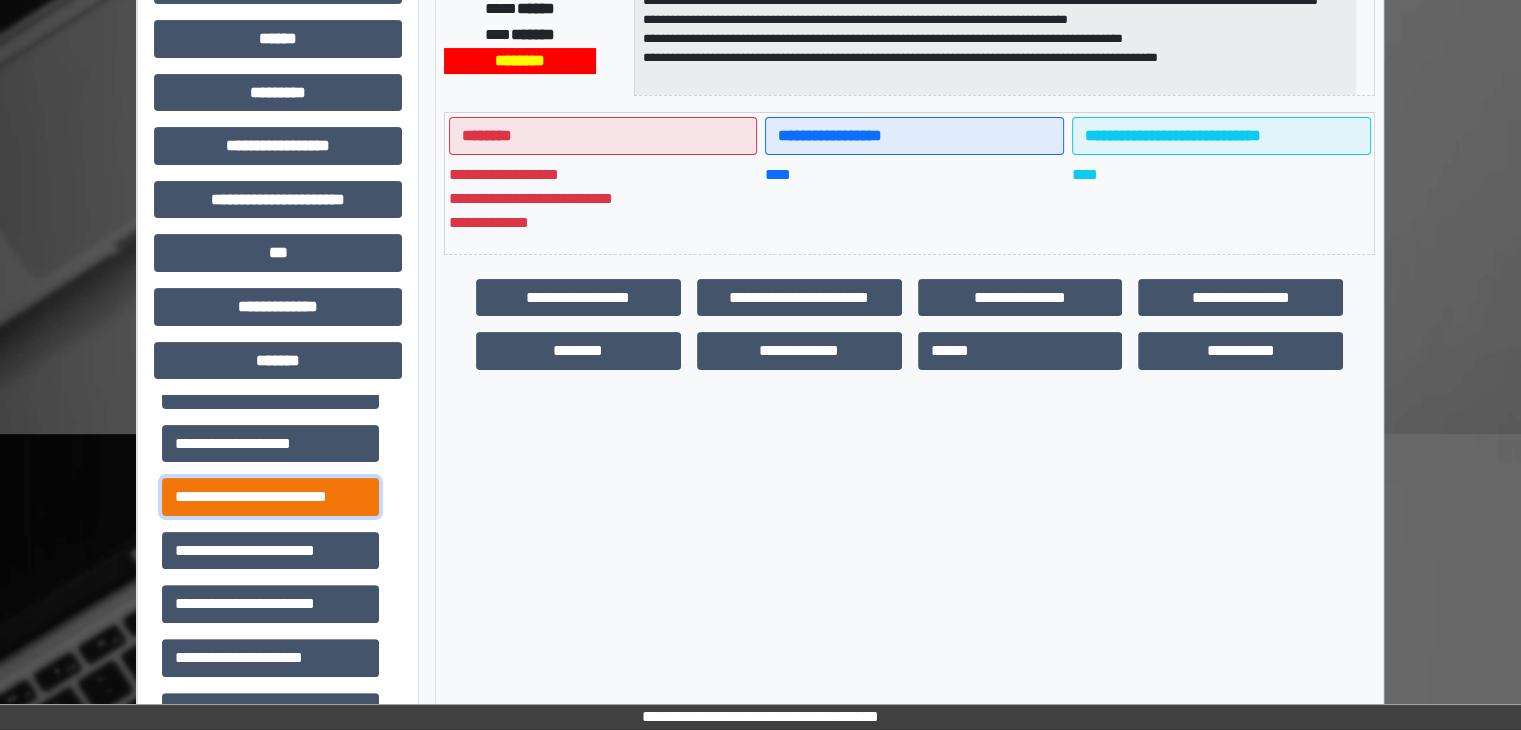 click on "**********" at bounding box center [270, 497] 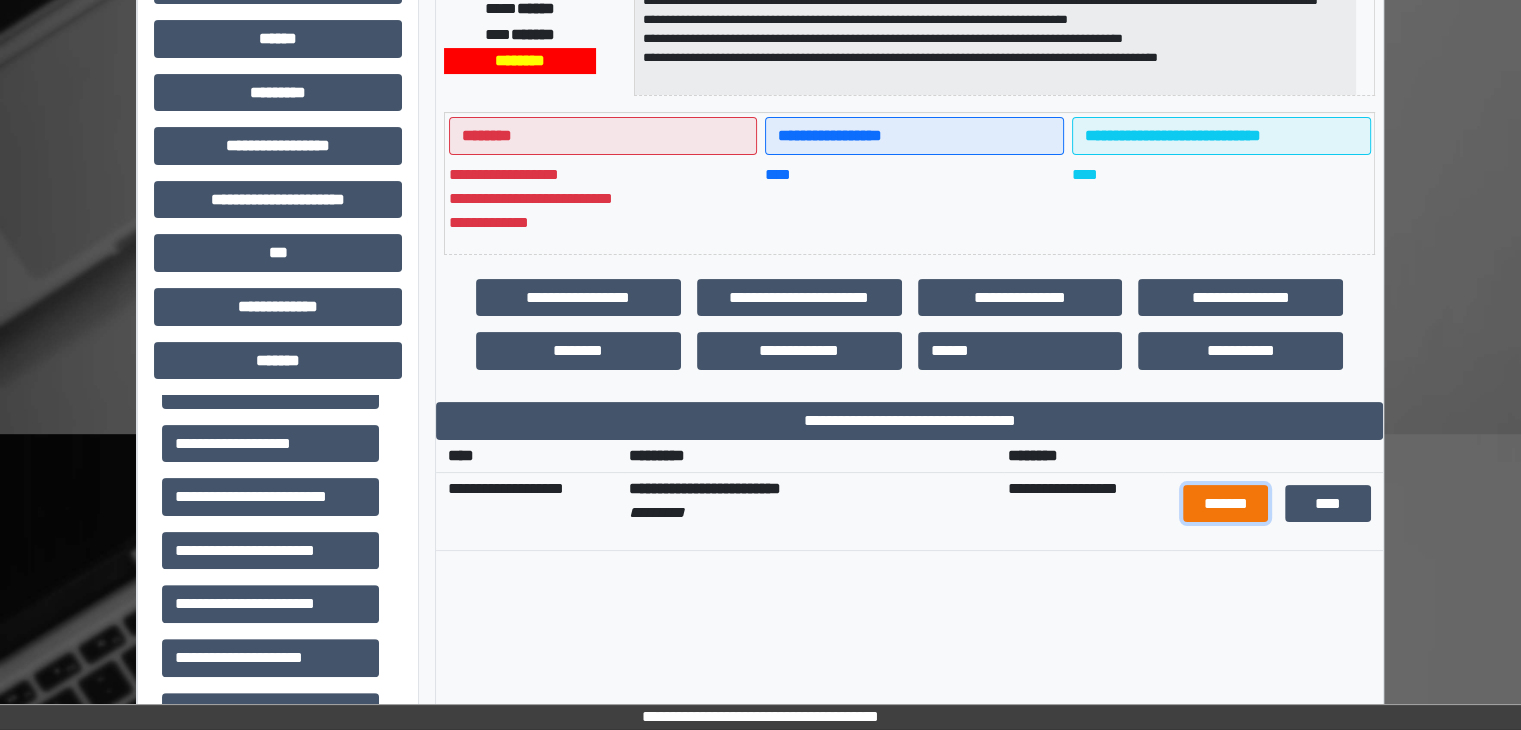 click on "*******" at bounding box center (1226, 504) 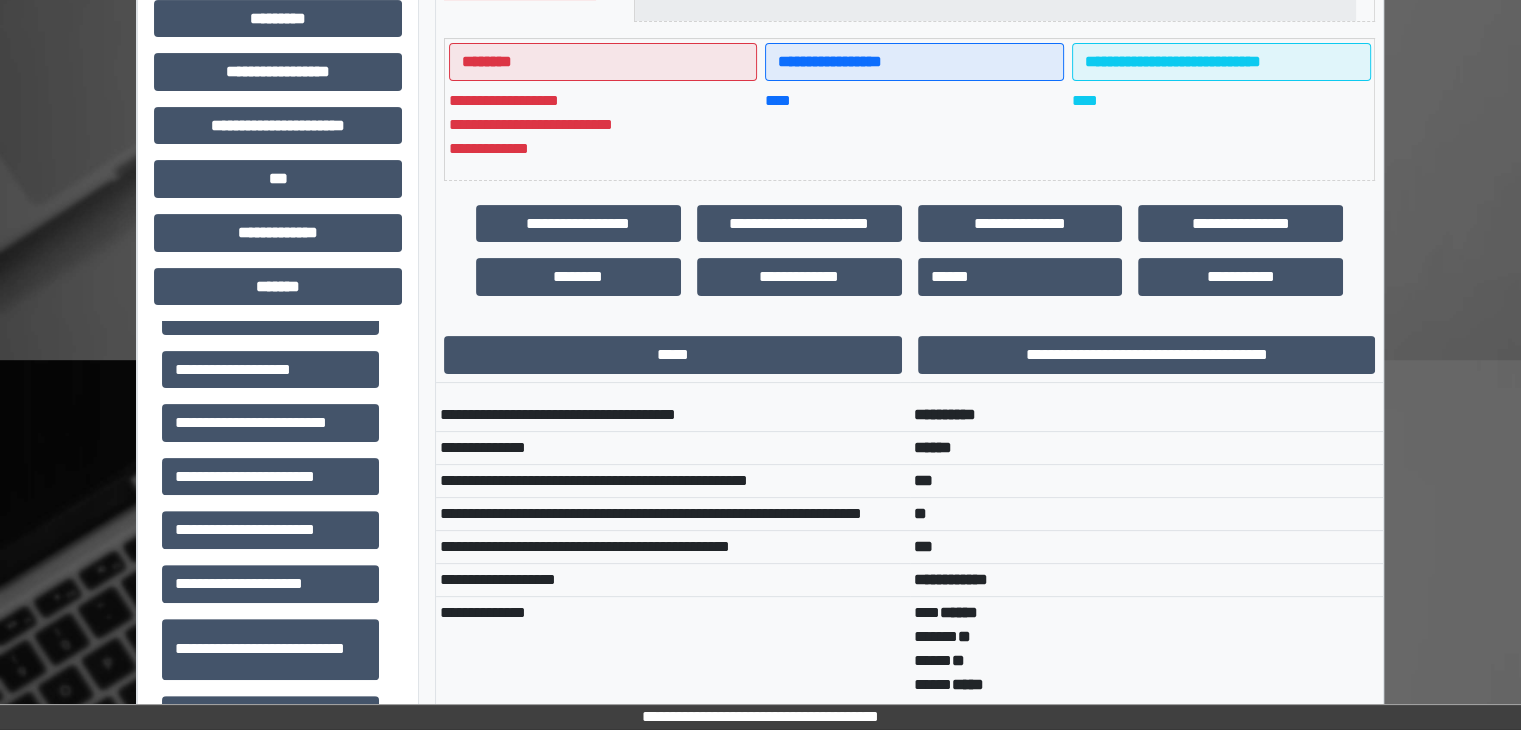 scroll, scrollTop: 0, scrollLeft: 0, axis: both 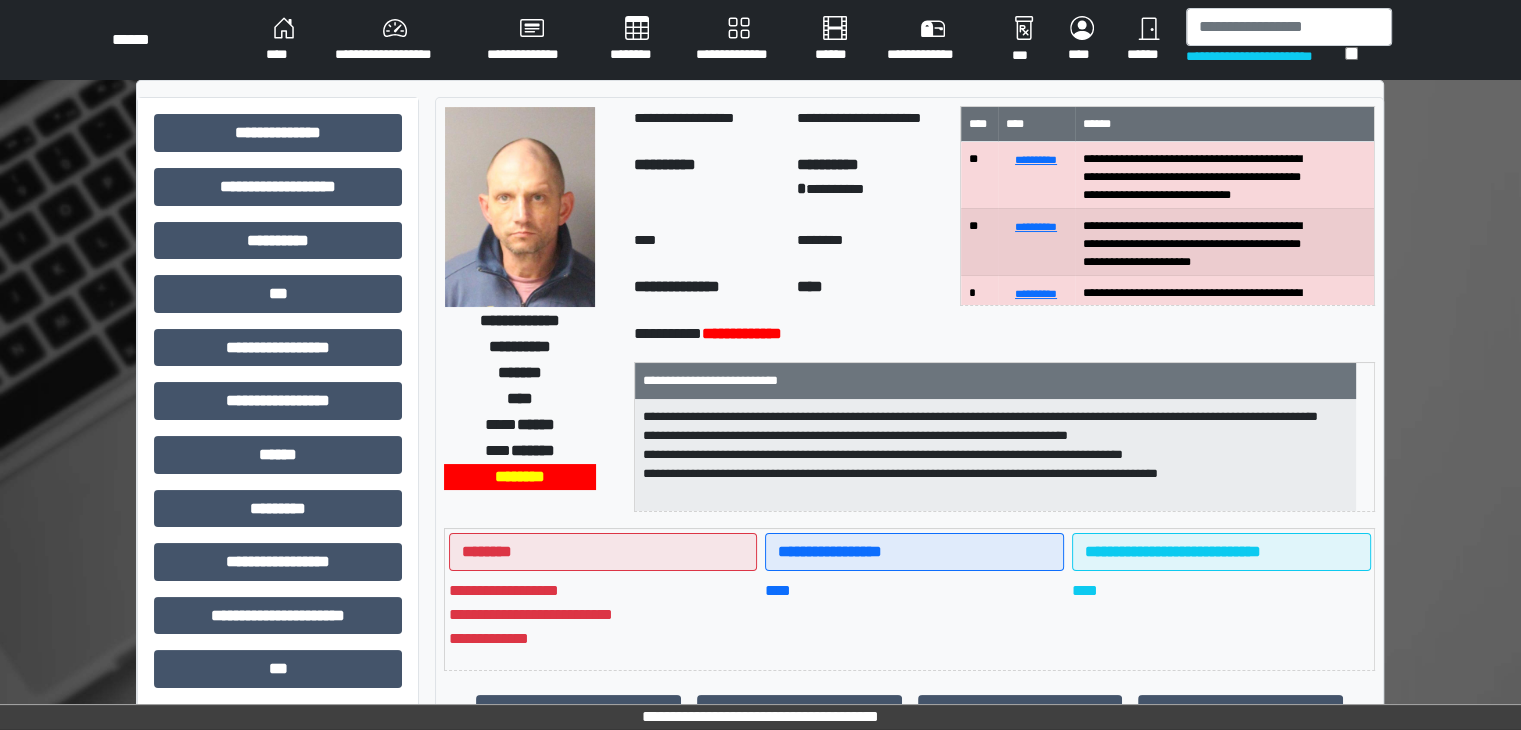 click on "****" at bounding box center [284, 40] 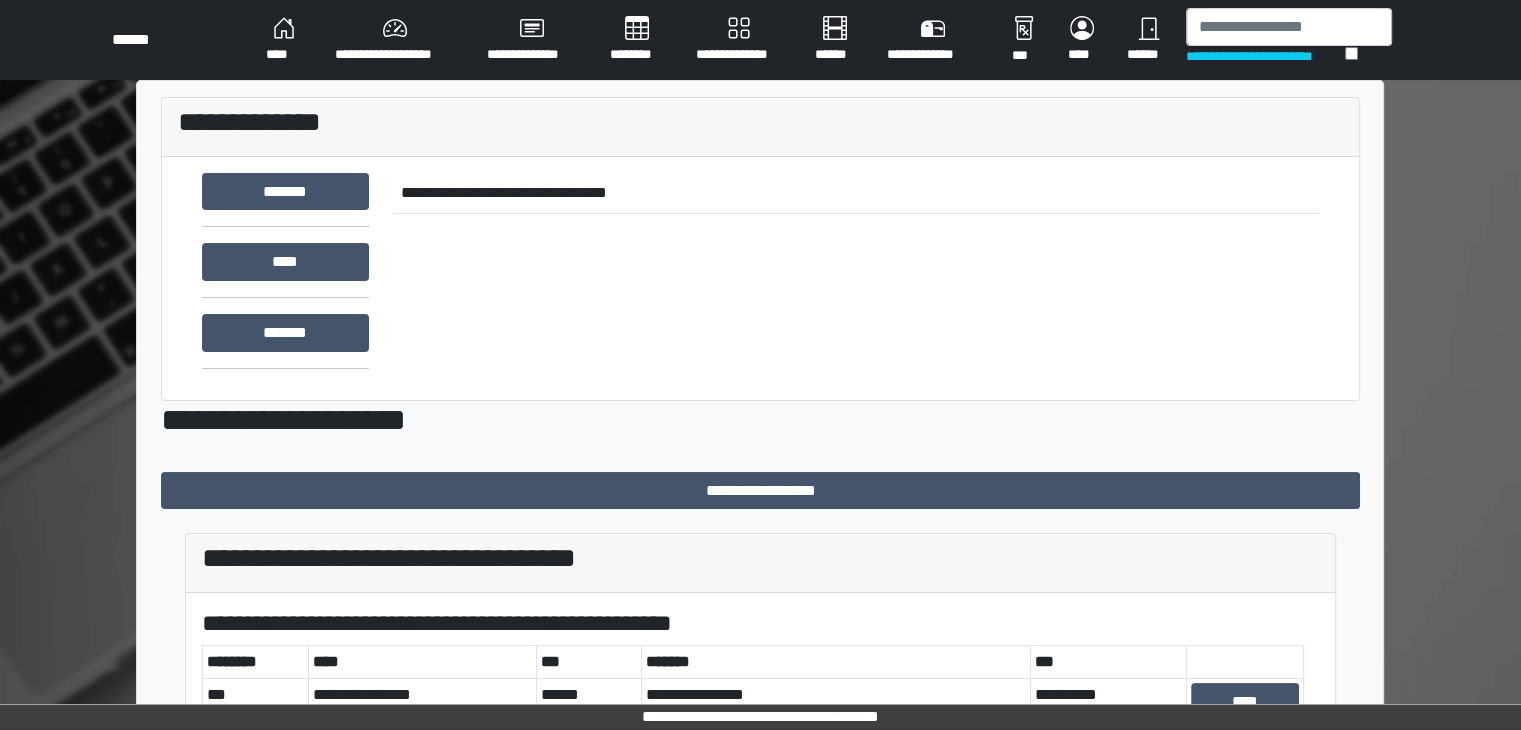 click on "**********" at bounding box center (760, 420) 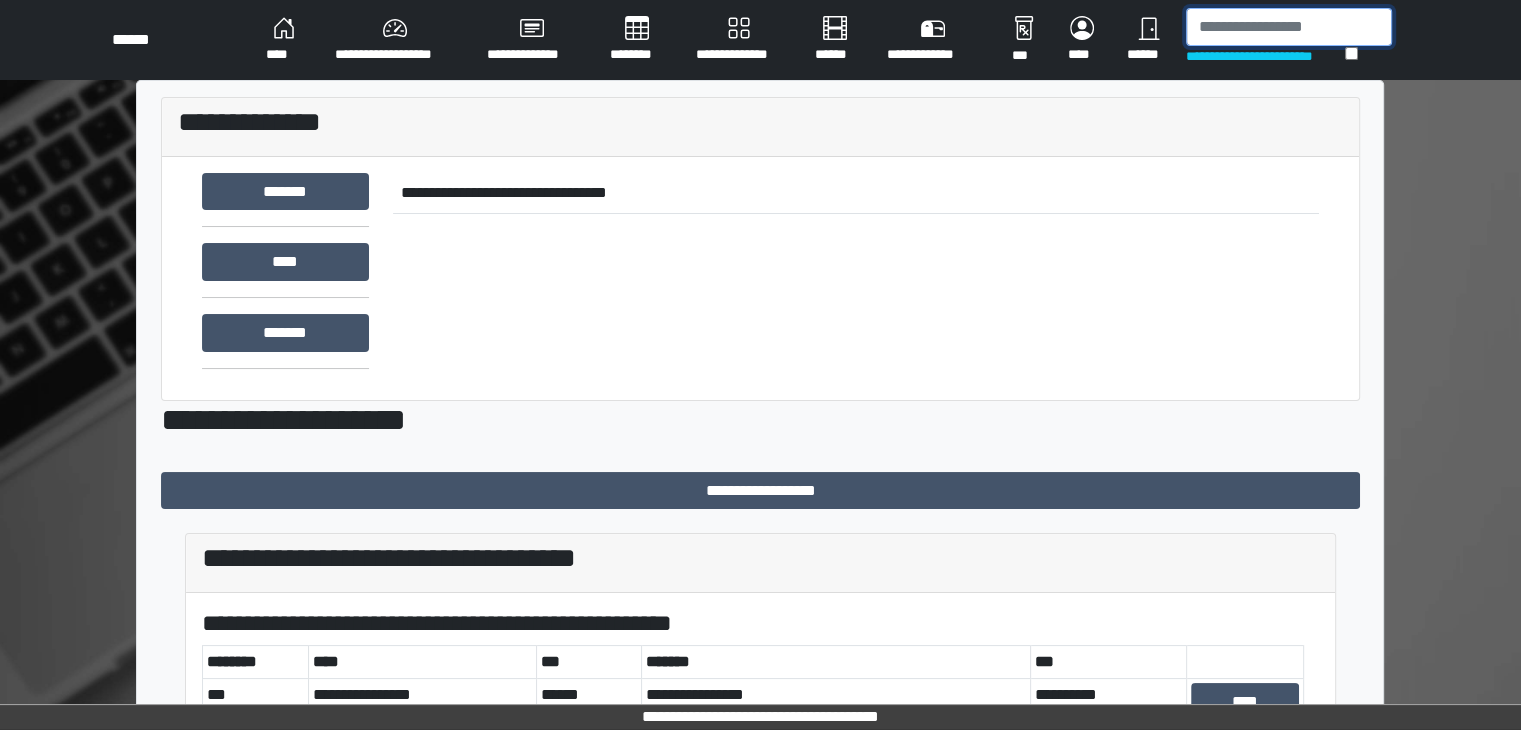 click at bounding box center (1289, 27) 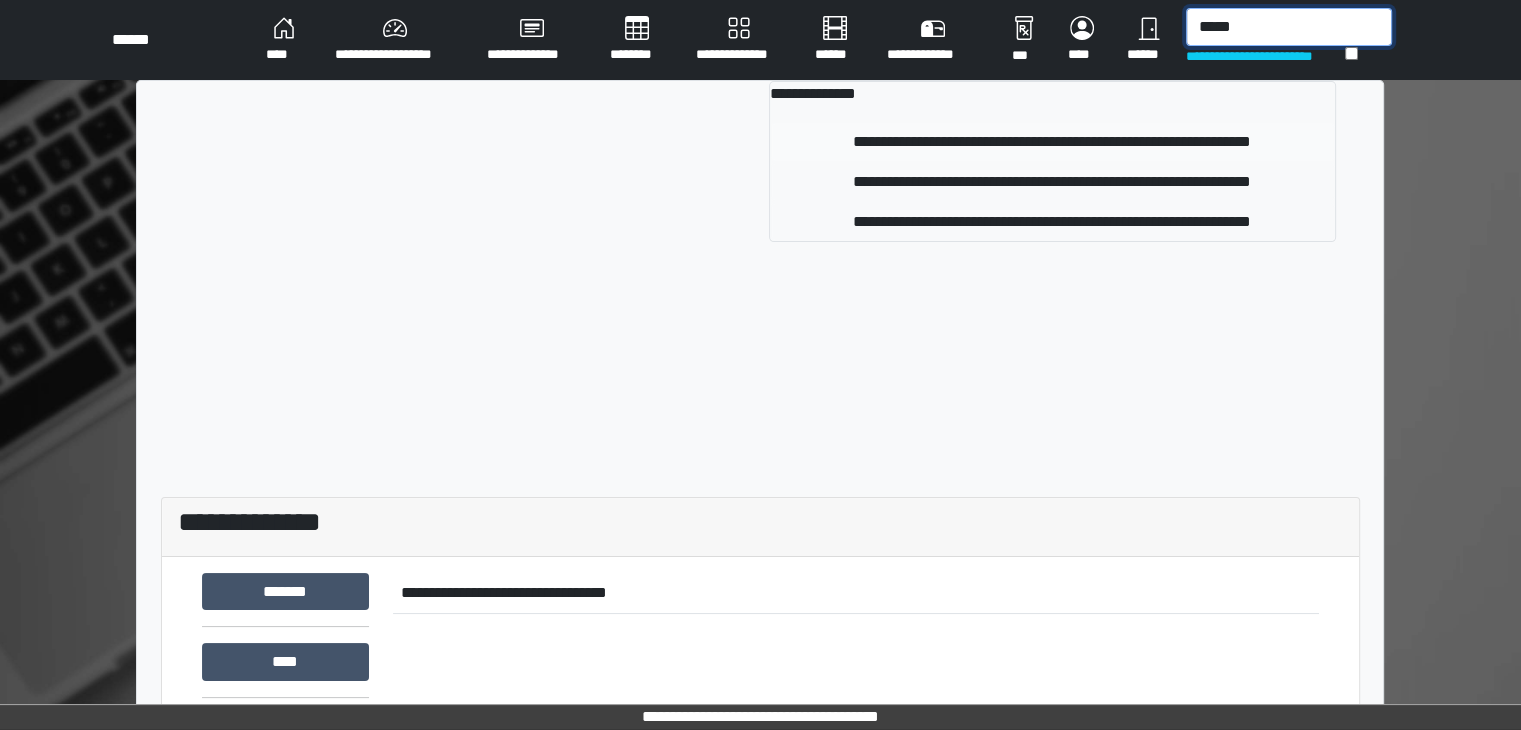 type on "*****" 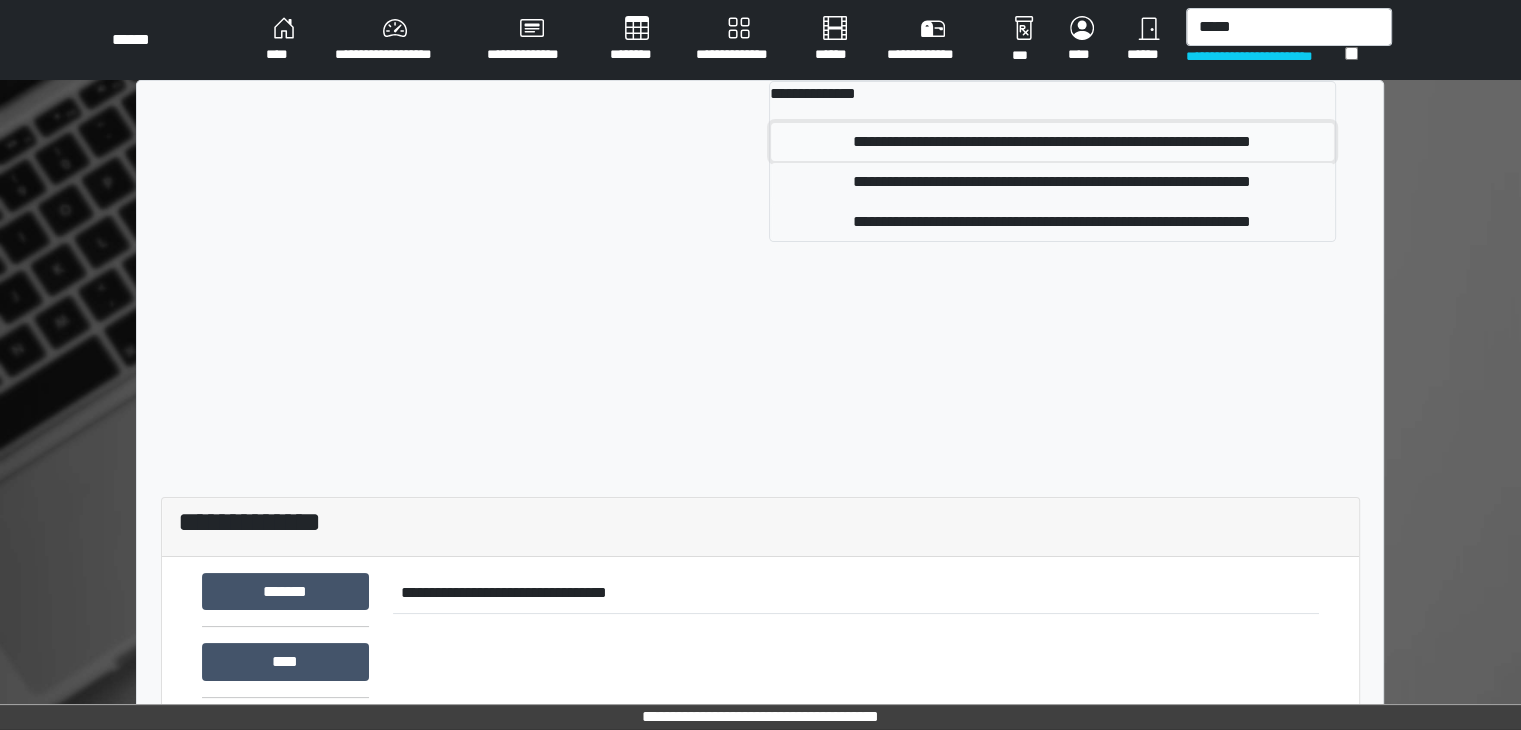 click on "**********" at bounding box center (1052, 142) 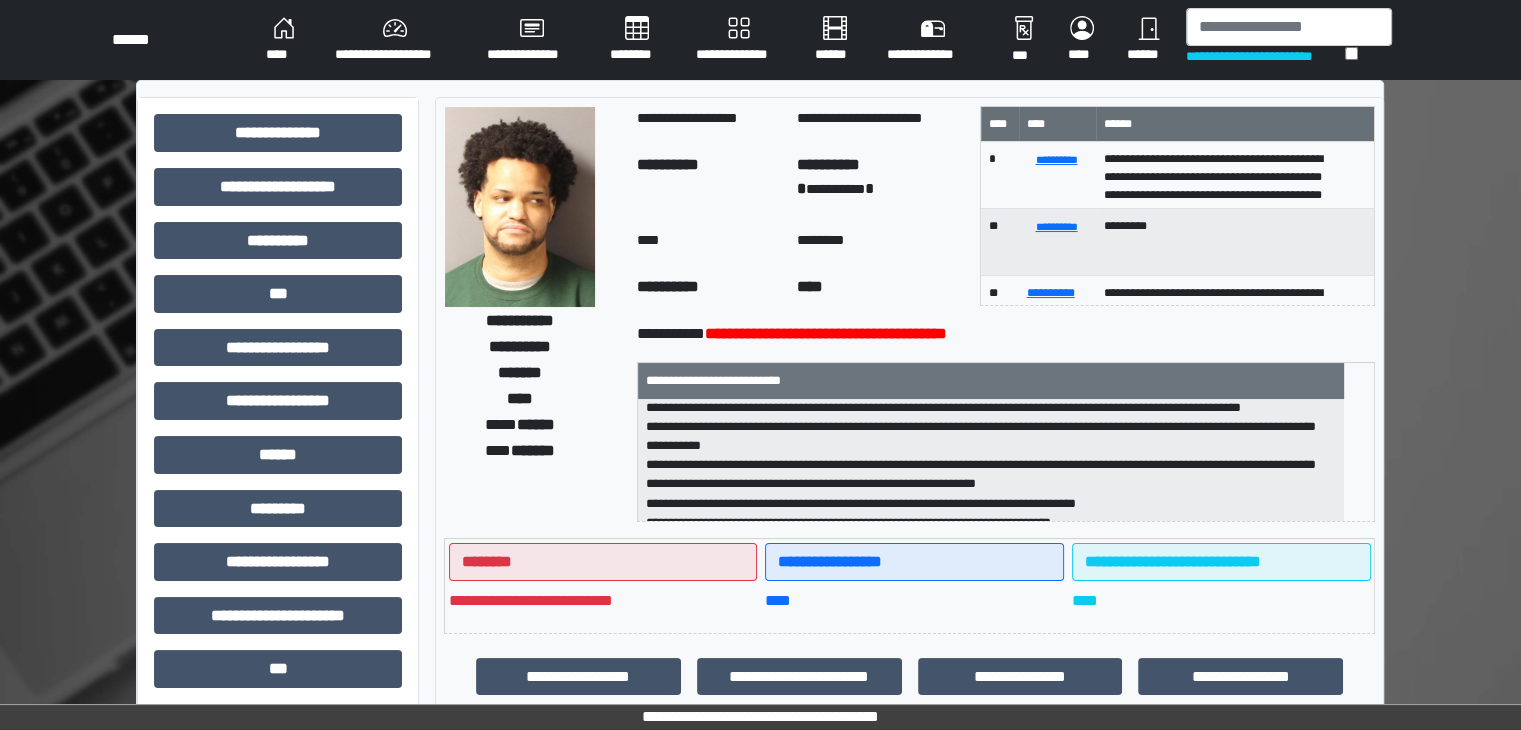 scroll, scrollTop: 0, scrollLeft: 0, axis: both 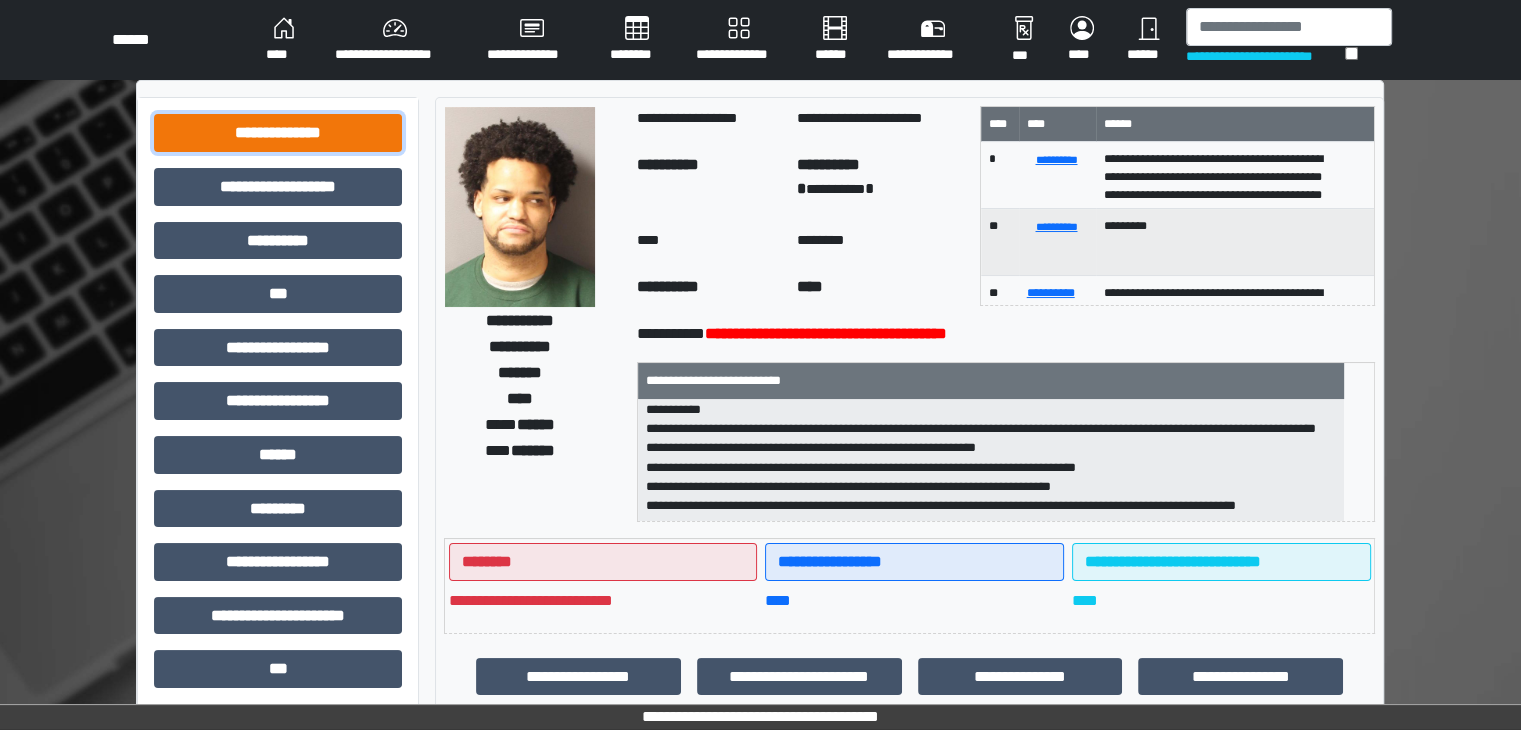 click on "**********" at bounding box center [278, 133] 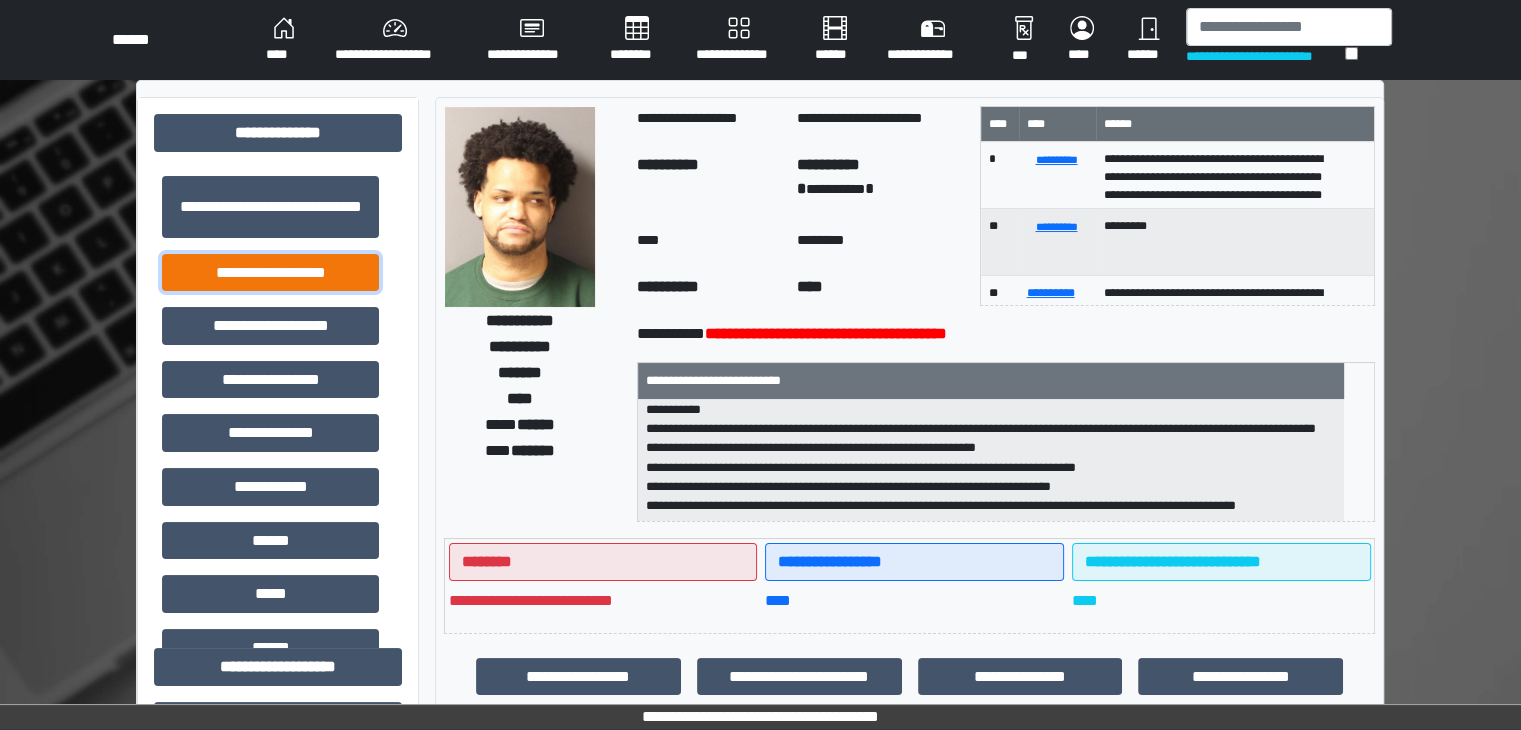 click on "**********" at bounding box center [270, 273] 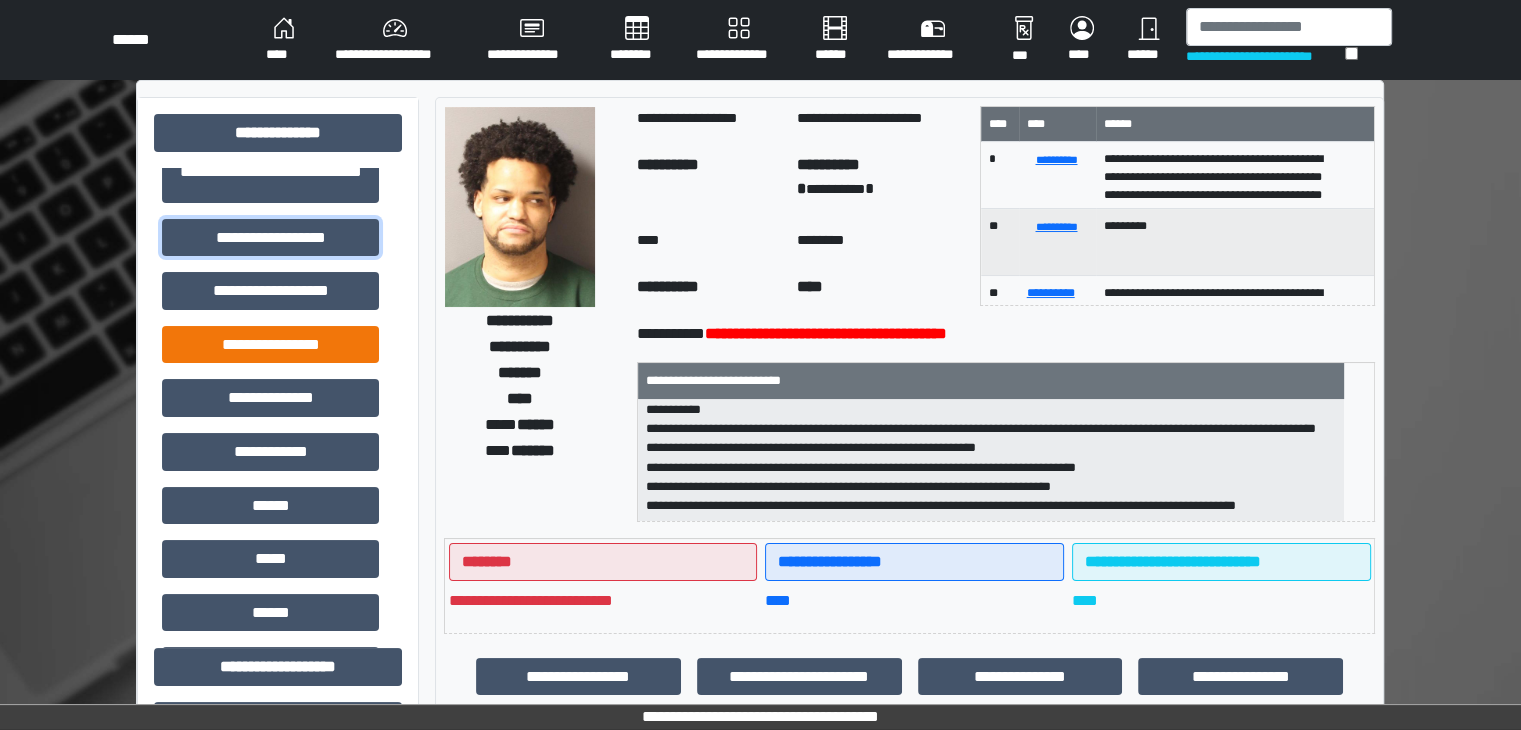 scroll, scrollTop: 100, scrollLeft: 0, axis: vertical 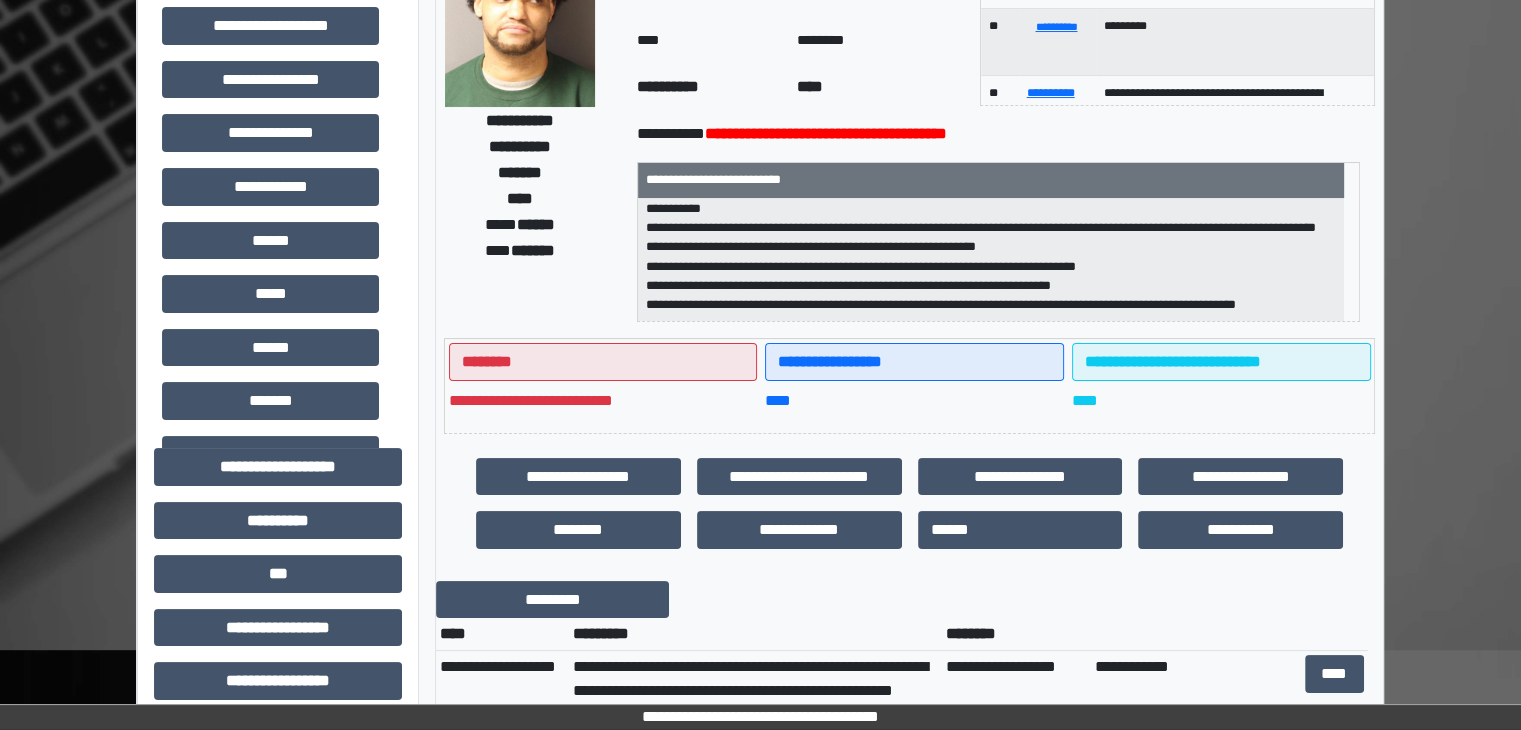 click on "**********" at bounding box center [991, 260] 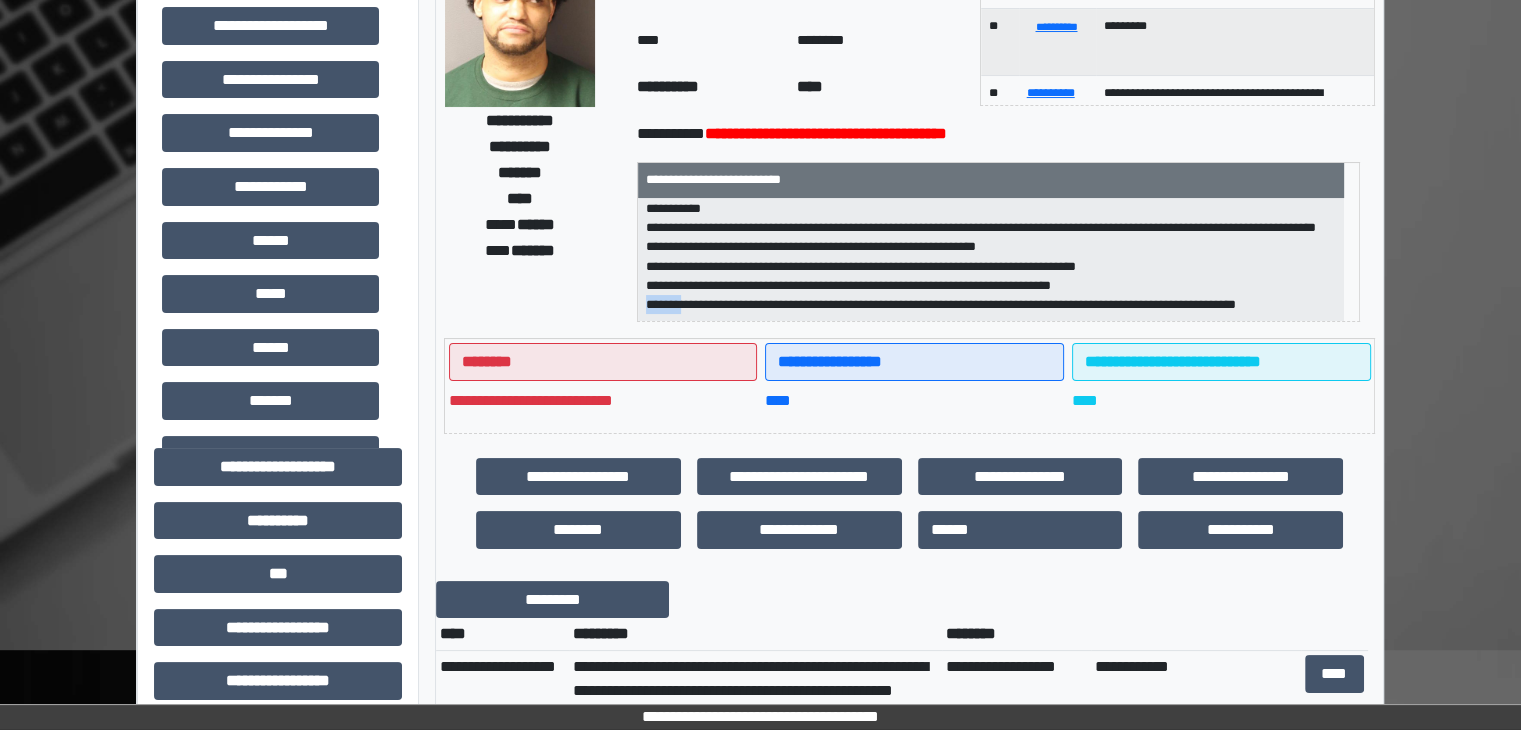 drag, startPoint x: 712, startPoint y: 283, endPoint x: 664, endPoint y: 291, distance: 48.6621 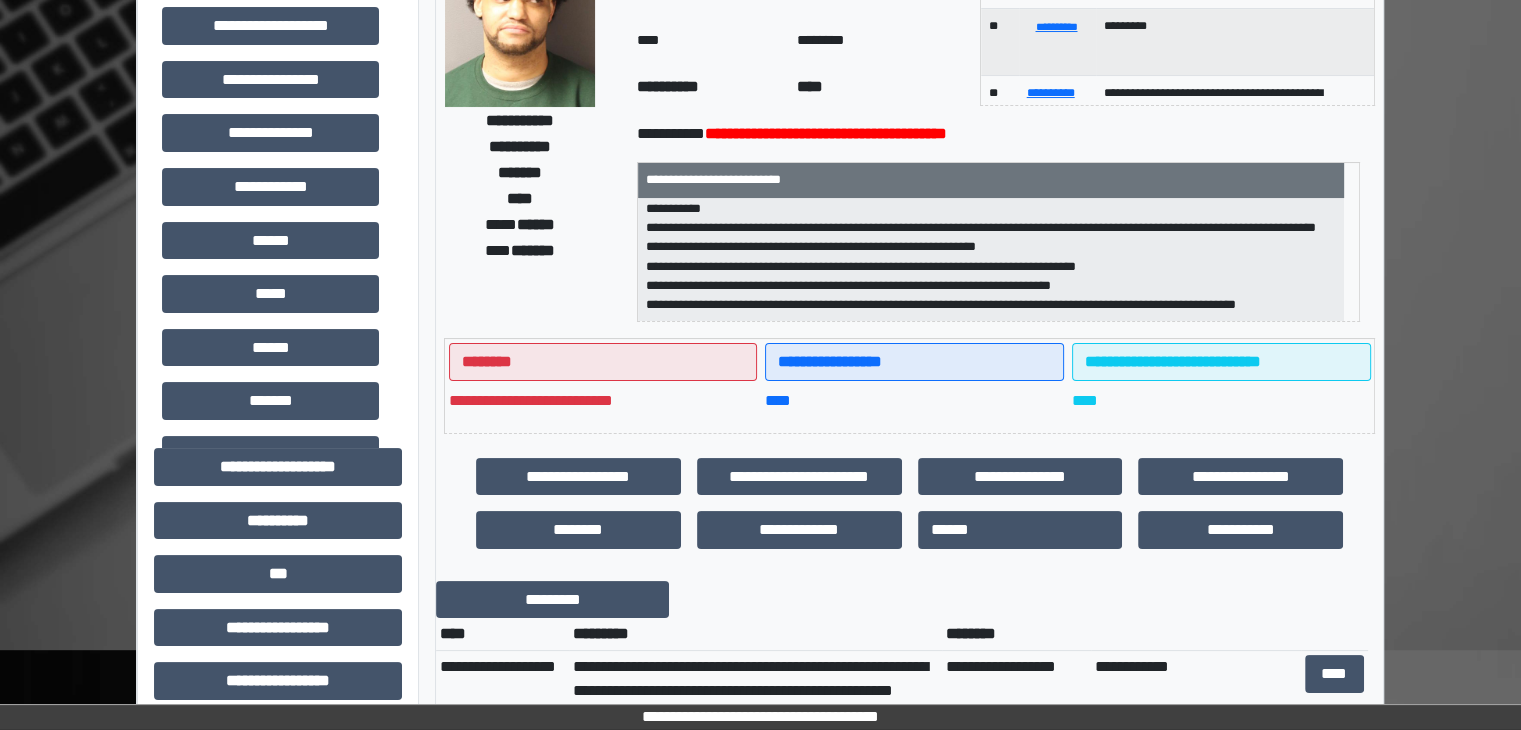 click on "**********" at bounding box center [991, 260] 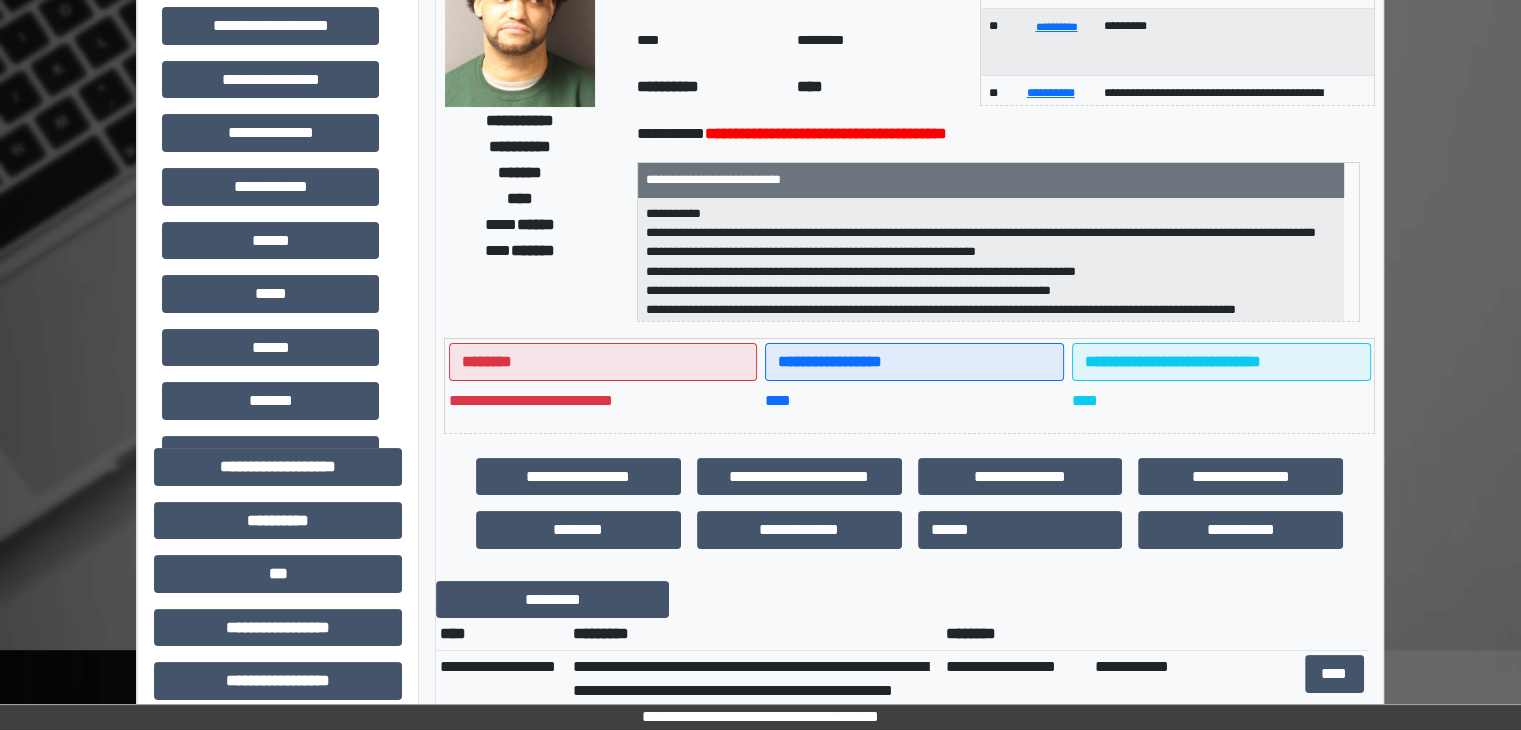 scroll, scrollTop: 0, scrollLeft: 0, axis: both 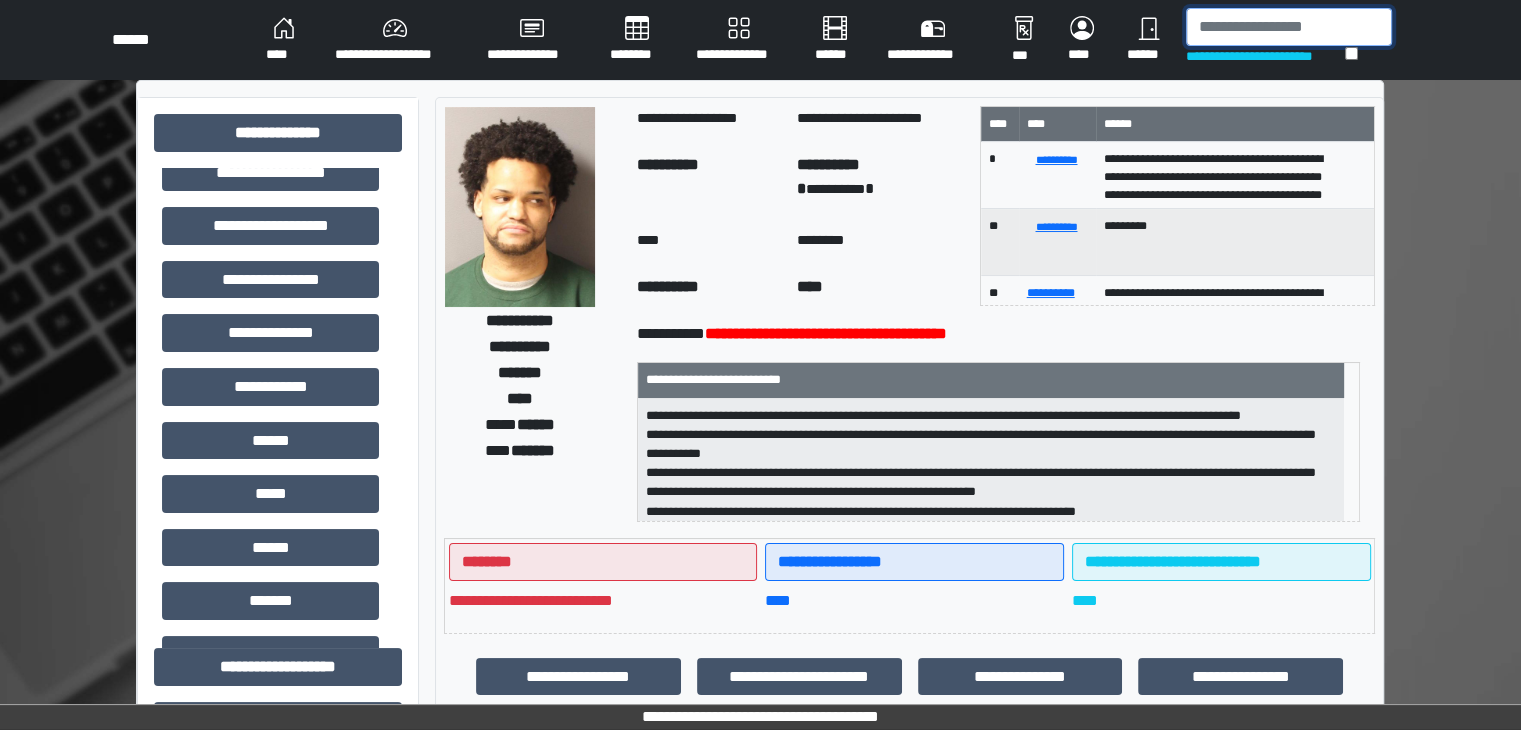 click at bounding box center [1289, 27] 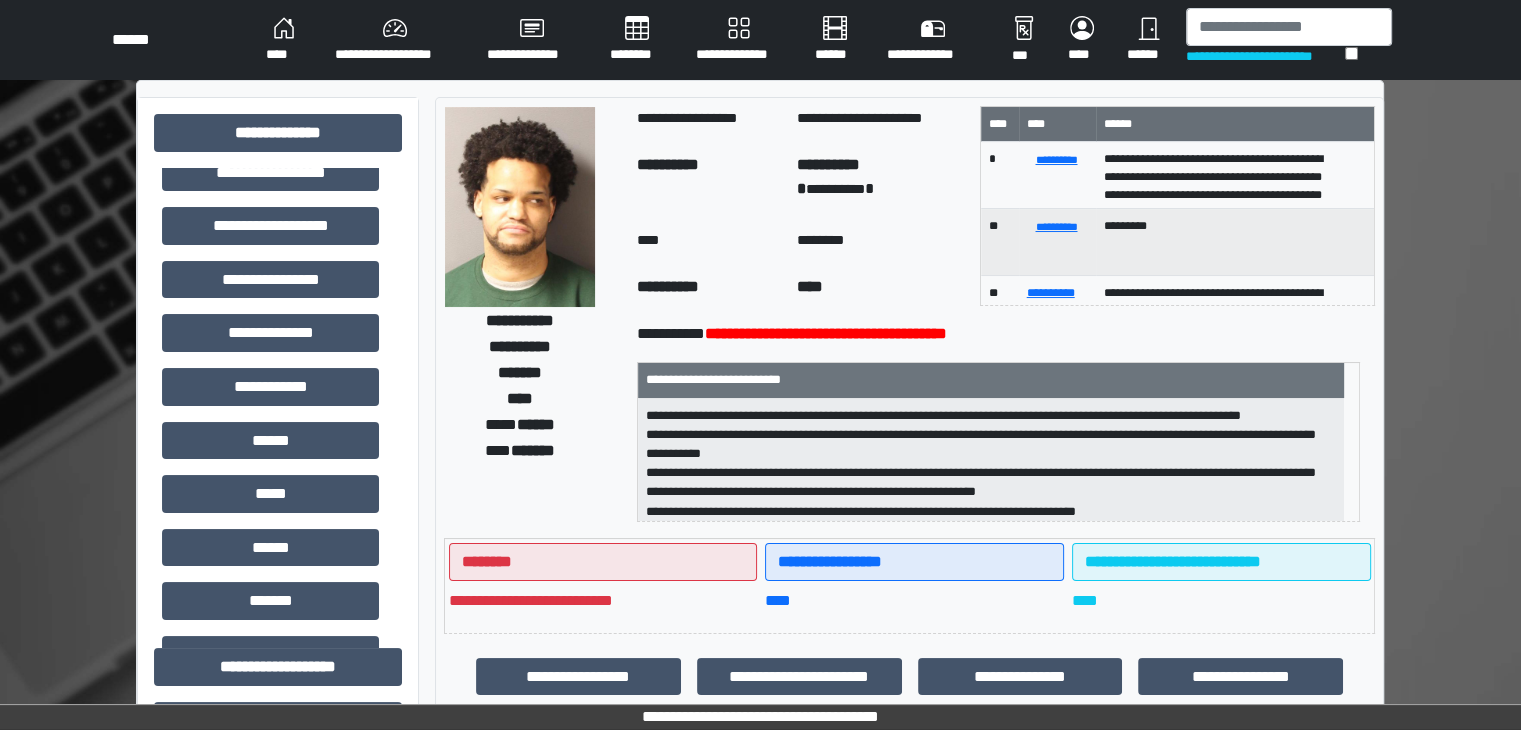 click on "**********" at bounding box center (760, 855) 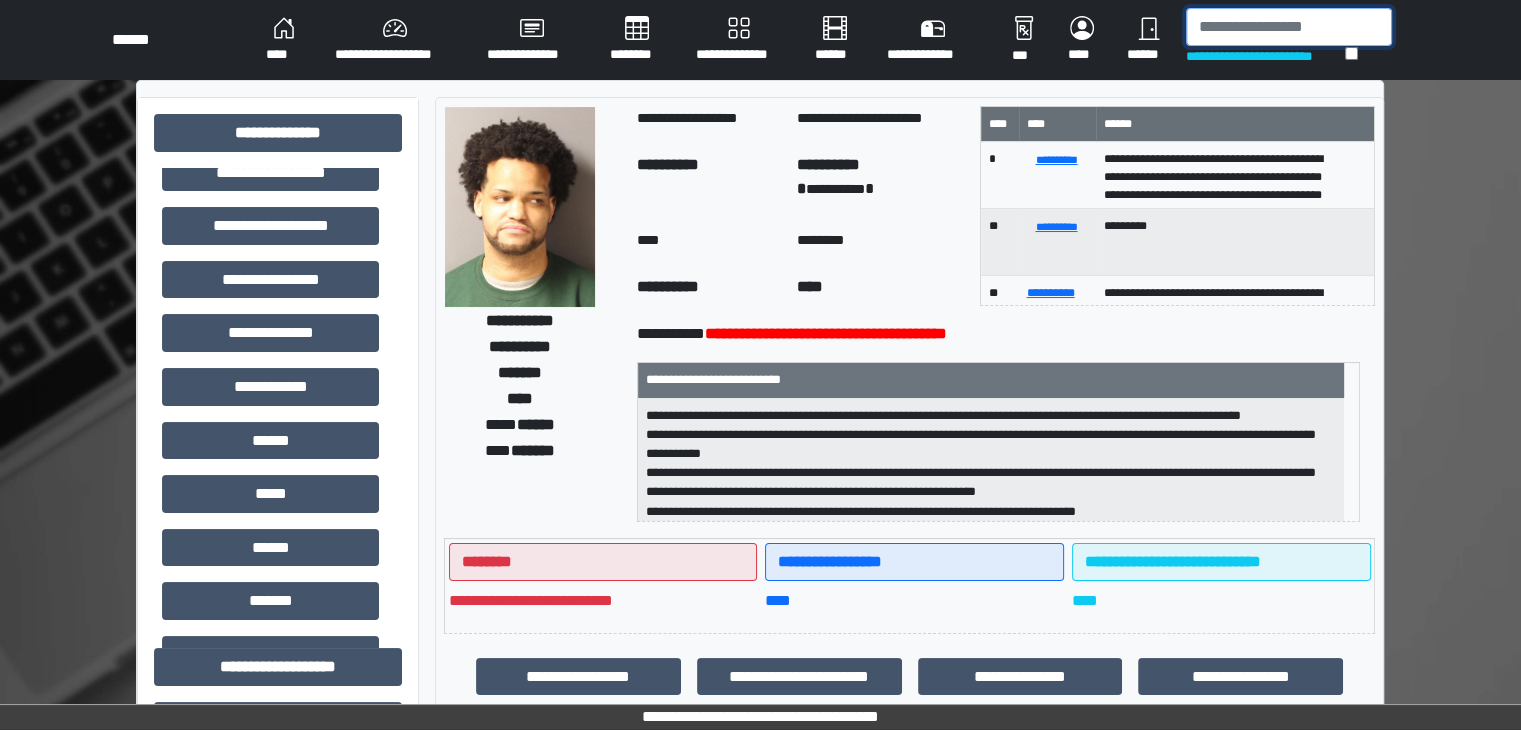 click at bounding box center [1289, 27] 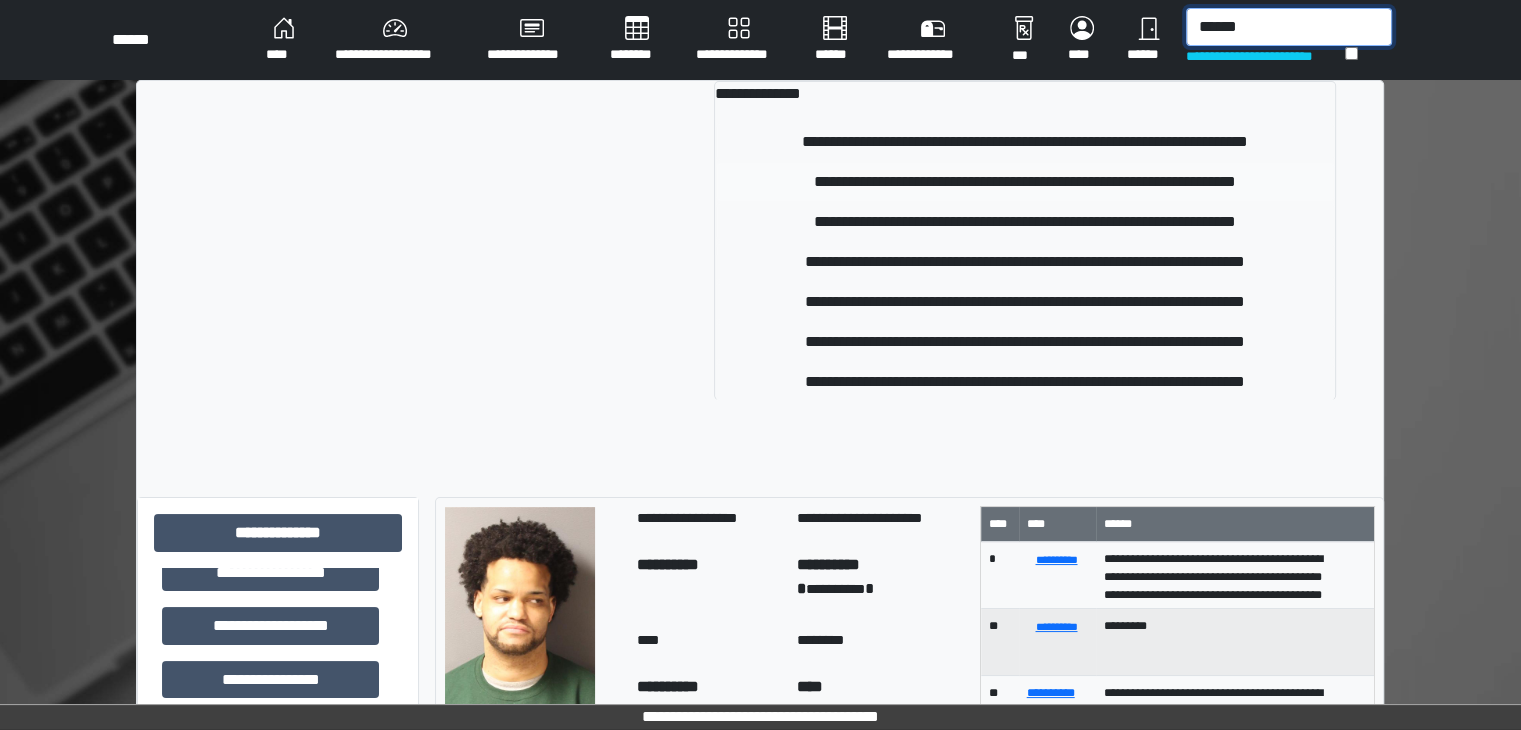 type on "******" 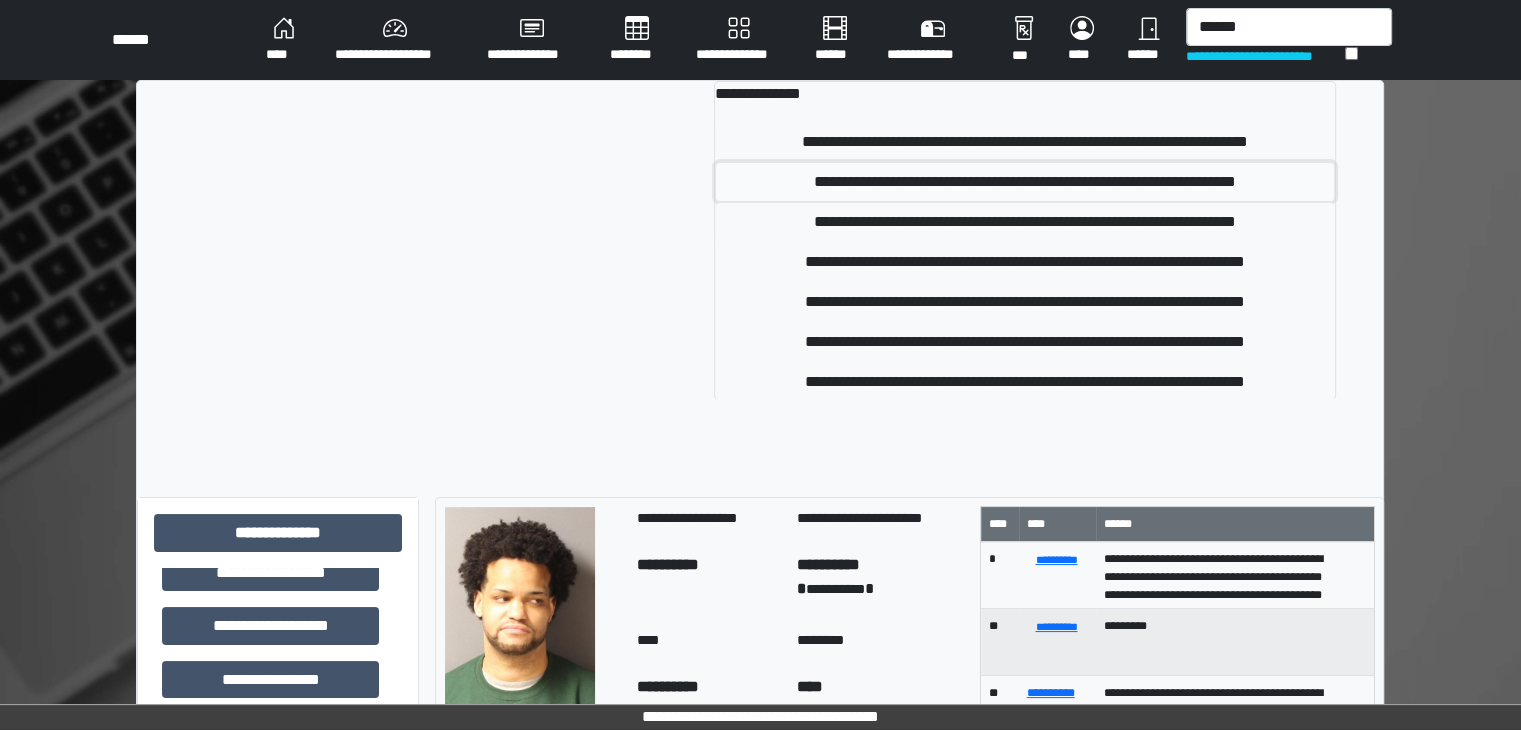 click on "**********" at bounding box center [1025, 182] 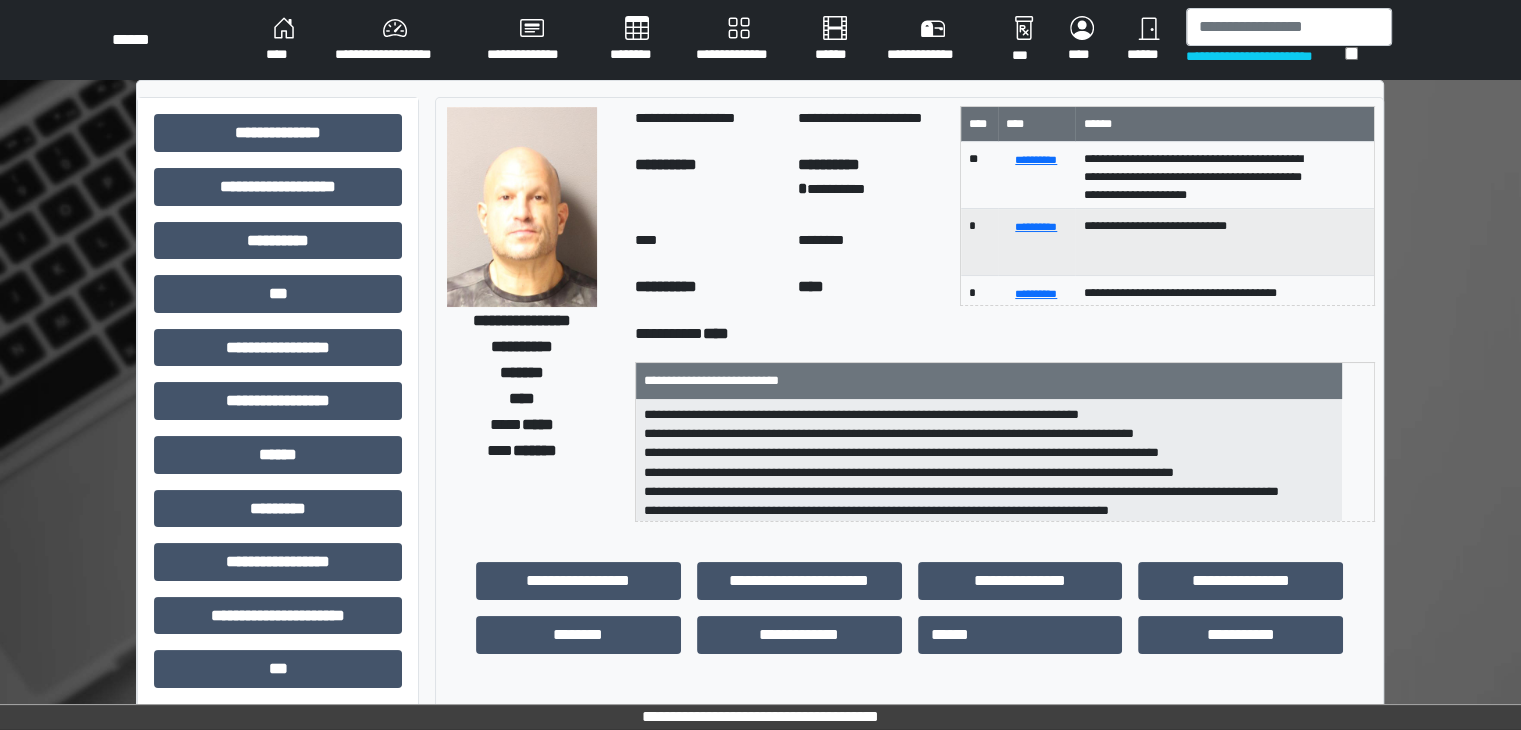 scroll, scrollTop: 64, scrollLeft: 0, axis: vertical 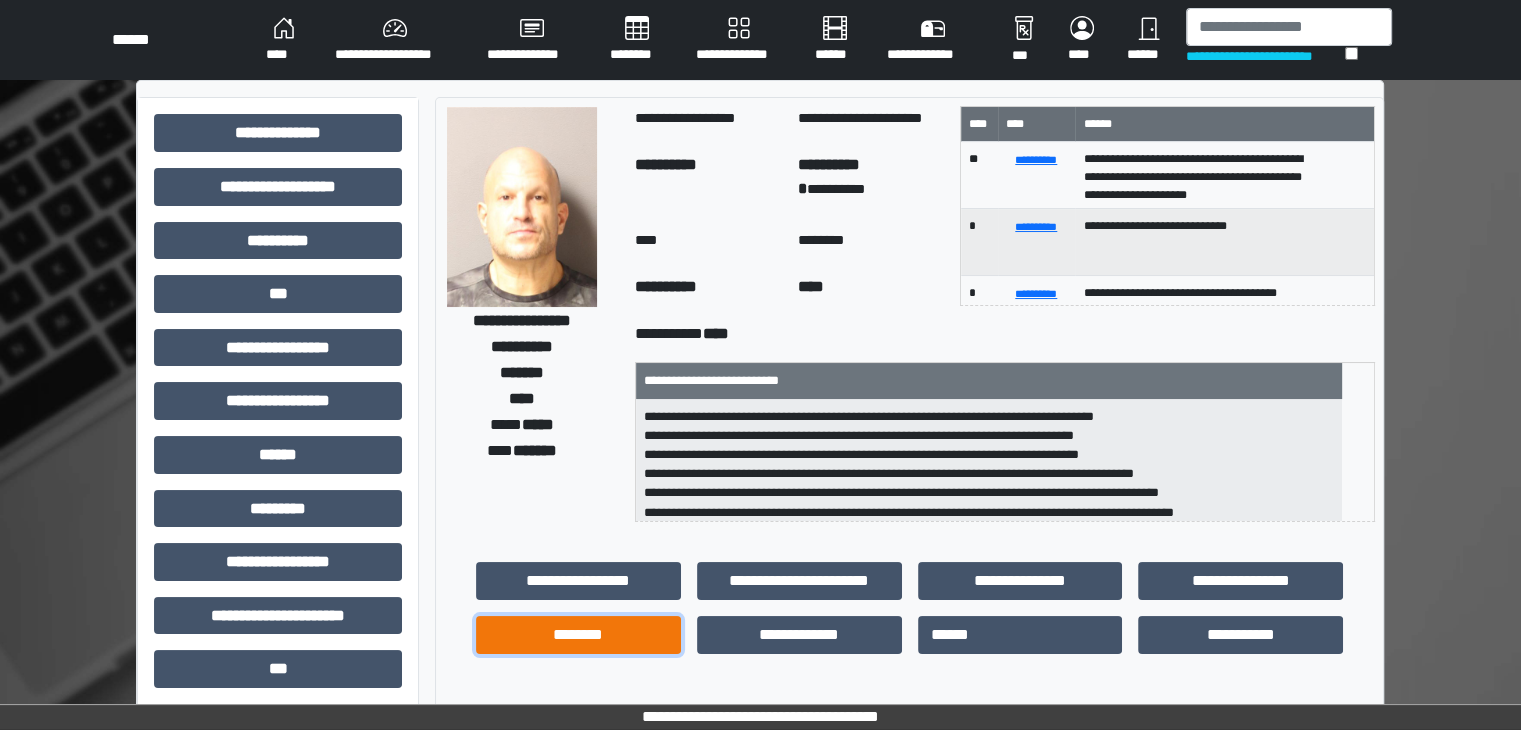click on "********" at bounding box center [578, 635] 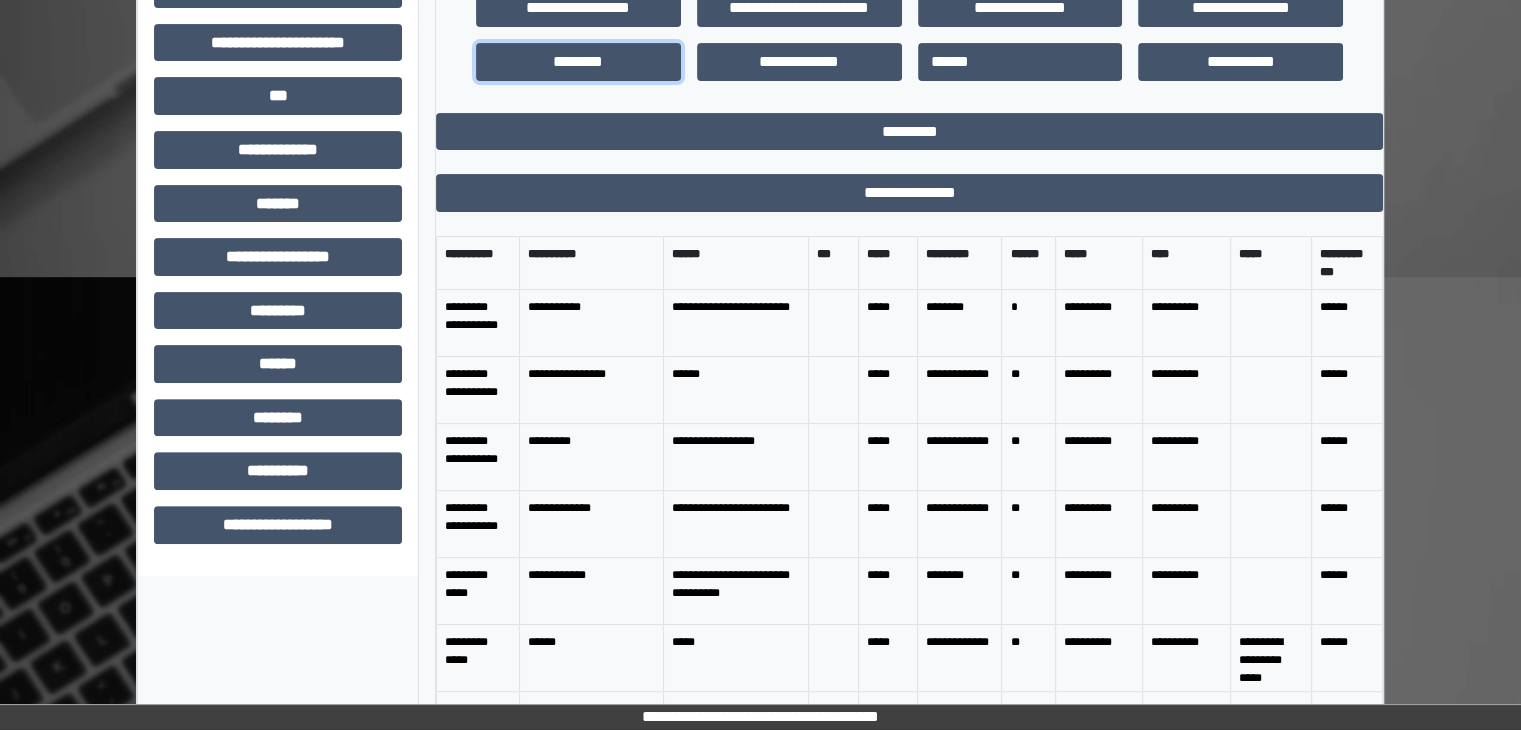 scroll, scrollTop: 576, scrollLeft: 0, axis: vertical 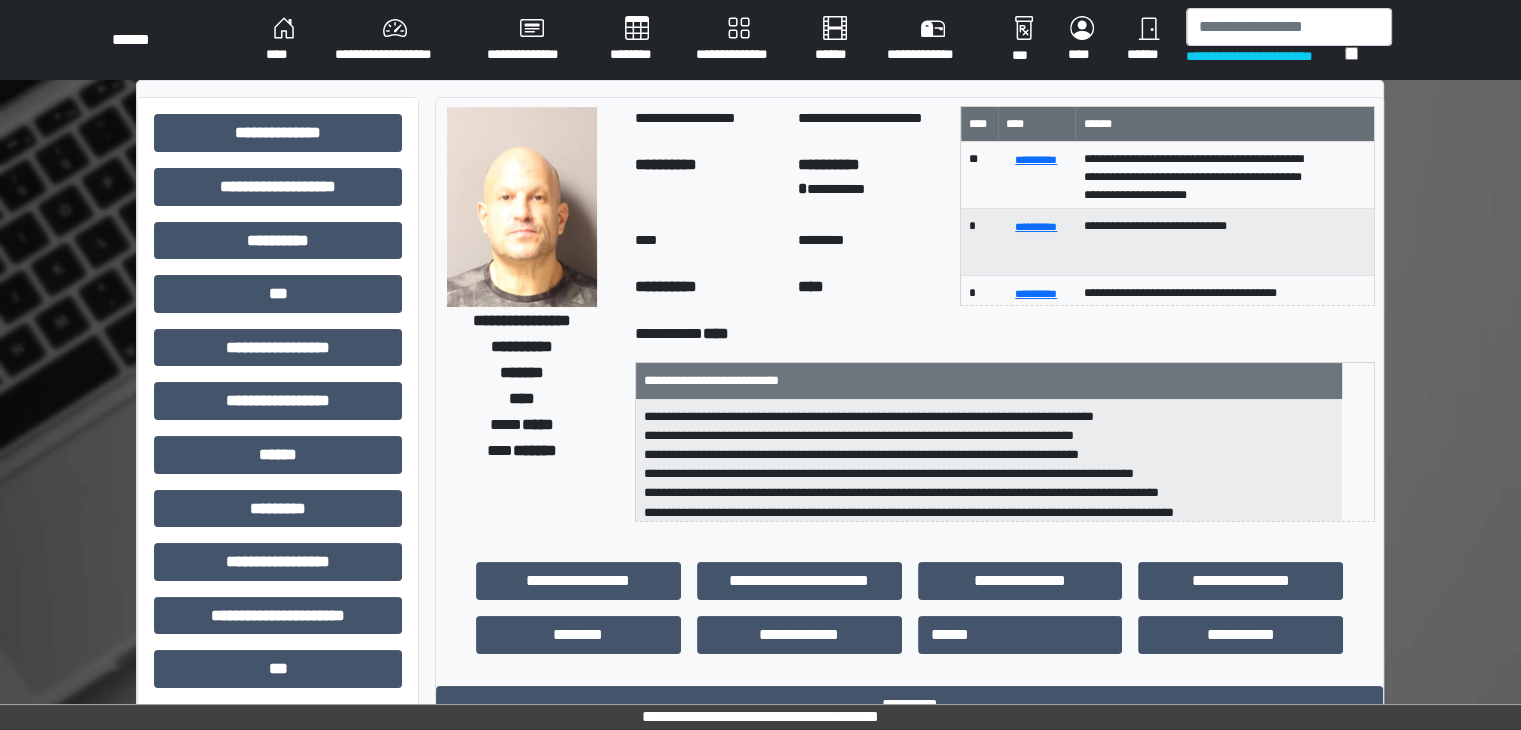 click on "********" at bounding box center [870, 243] 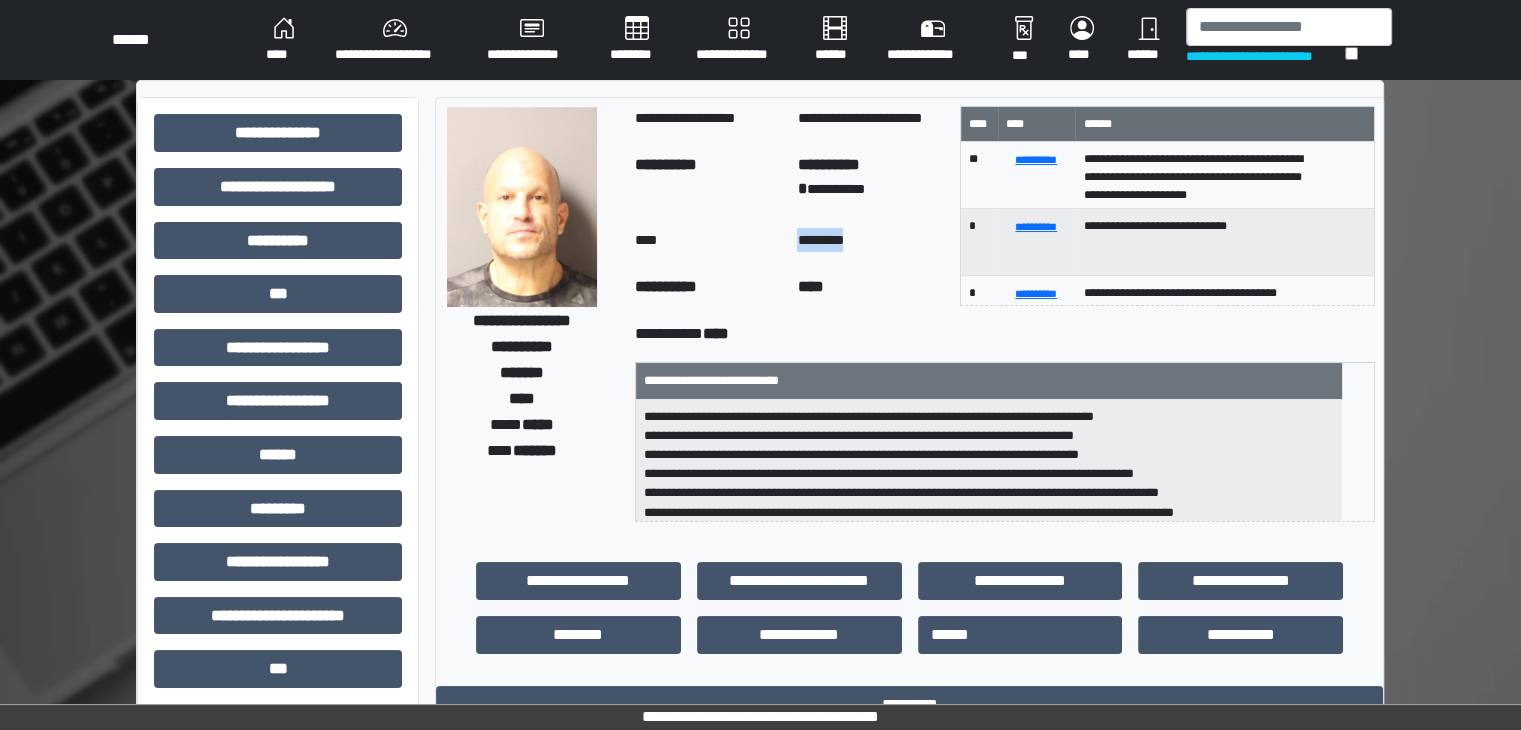 drag, startPoint x: 824, startPoint y: 238, endPoint x: 872, endPoint y: 251, distance: 49.729267 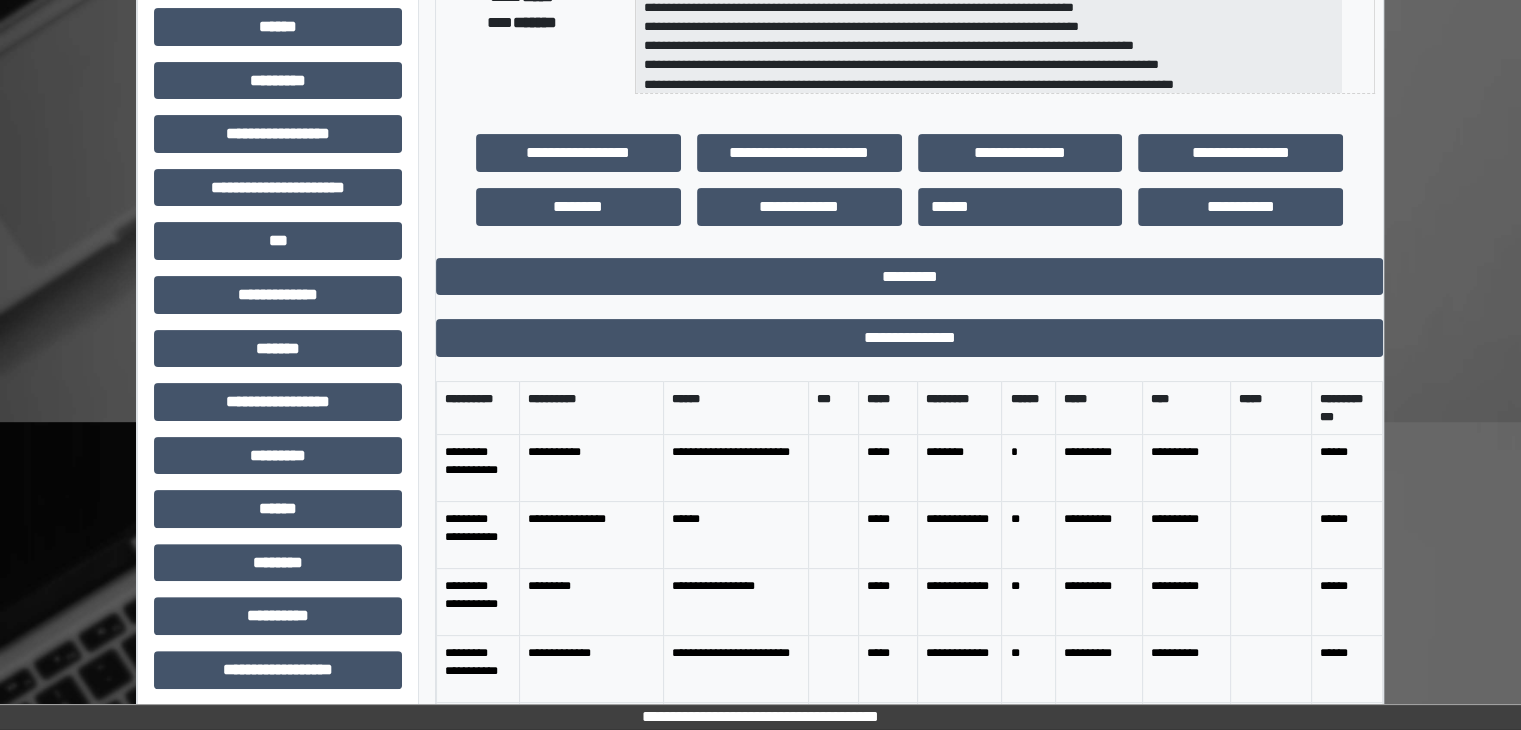 scroll, scrollTop: 576, scrollLeft: 0, axis: vertical 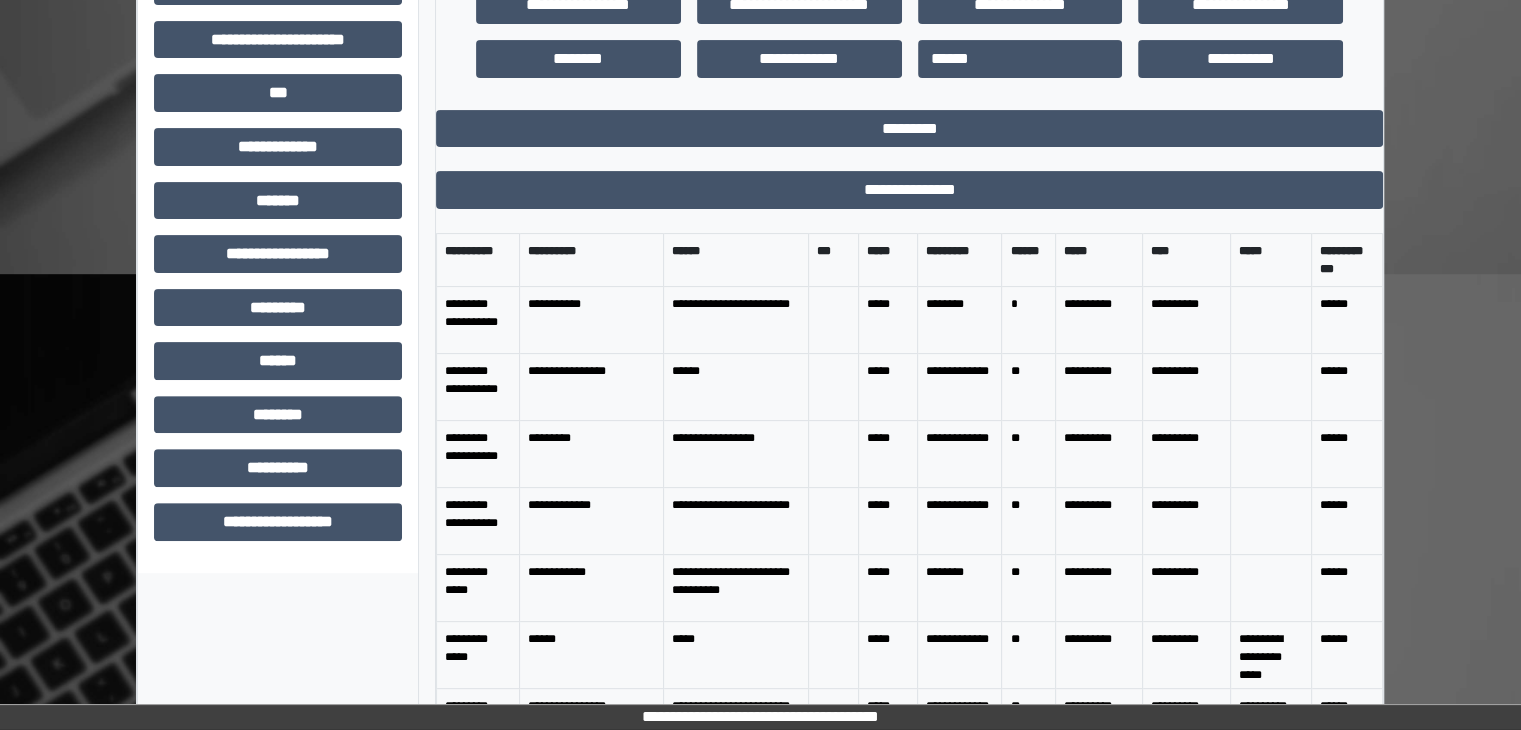 click on "**********" at bounding box center (760, 117) 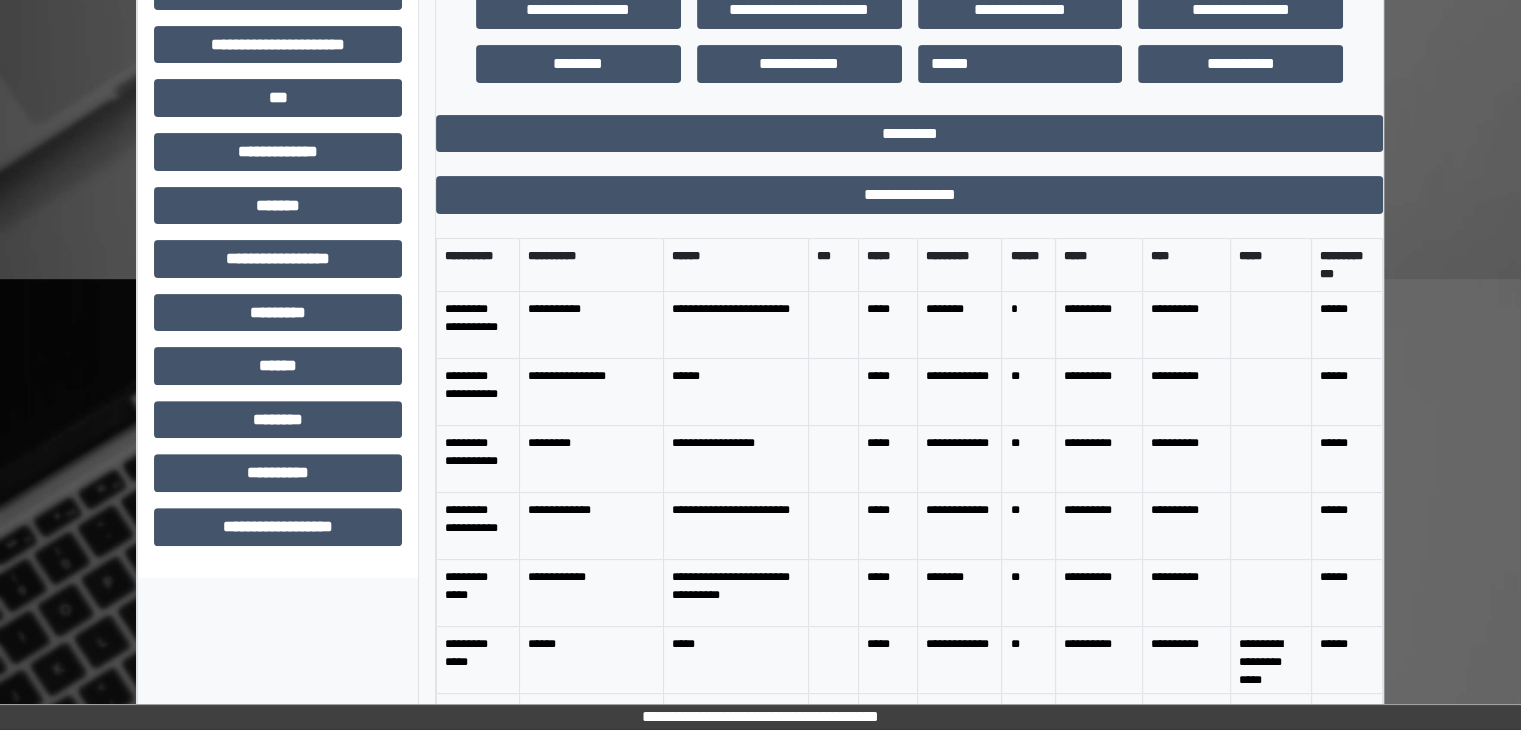 scroll, scrollTop: 576, scrollLeft: 0, axis: vertical 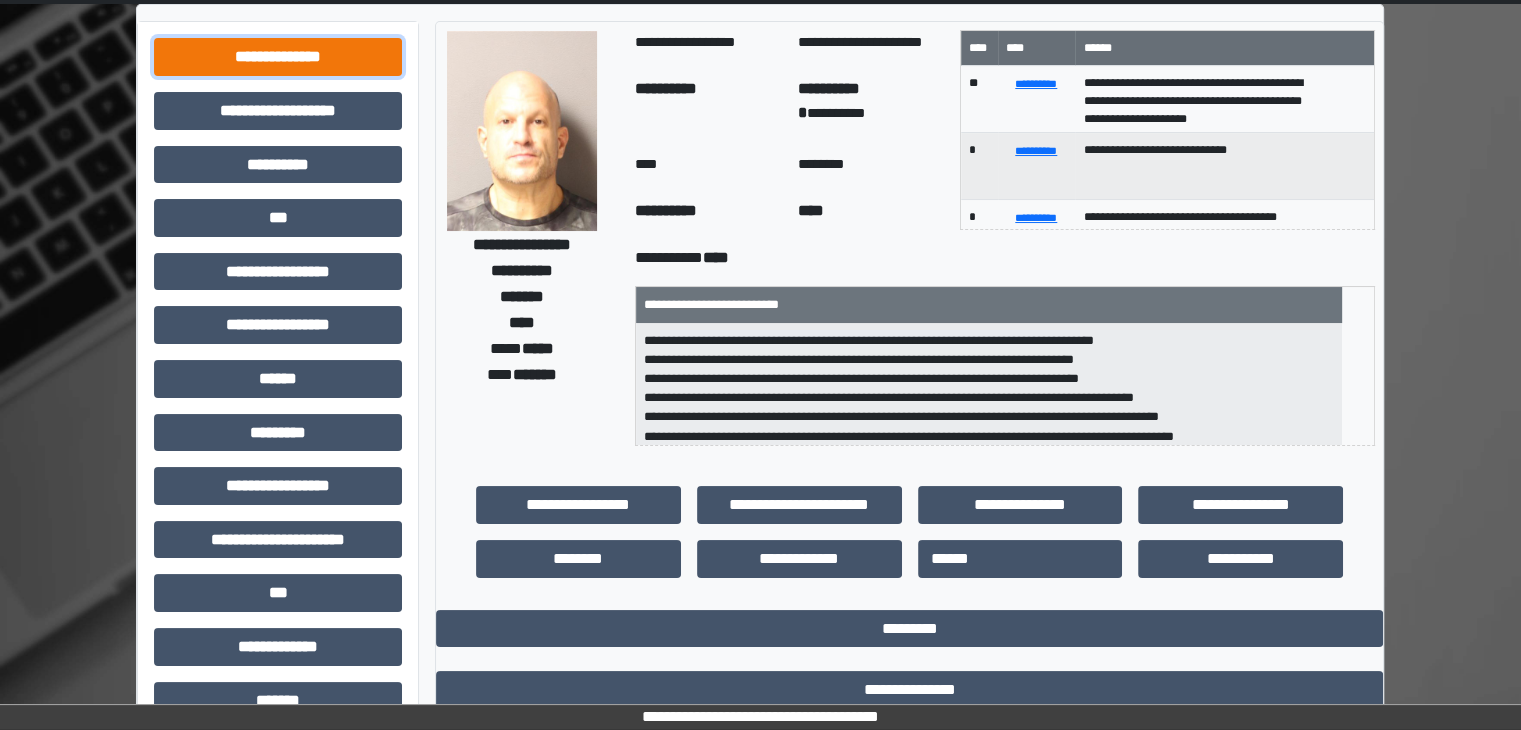 click on "**********" at bounding box center (278, 57) 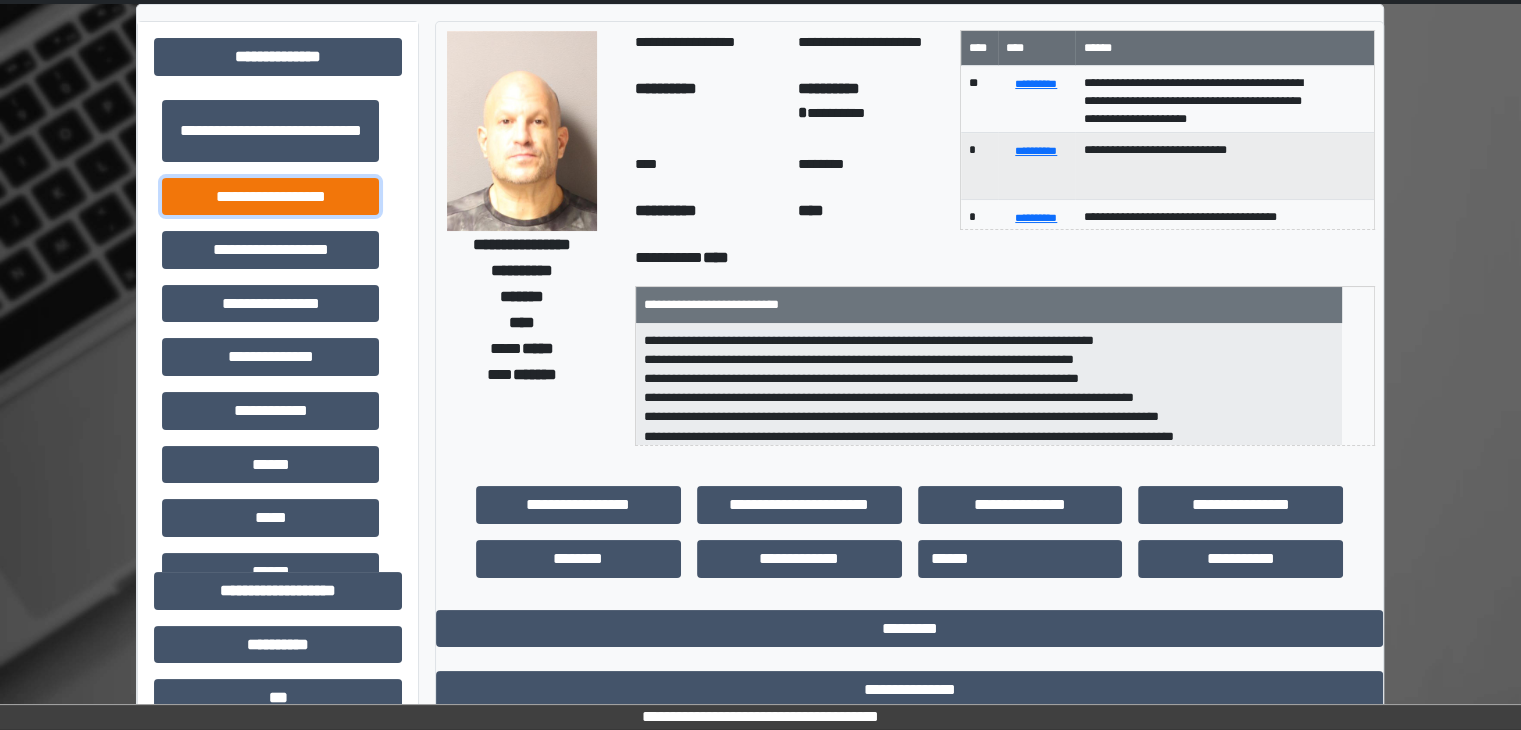 click on "**********" at bounding box center [270, 197] 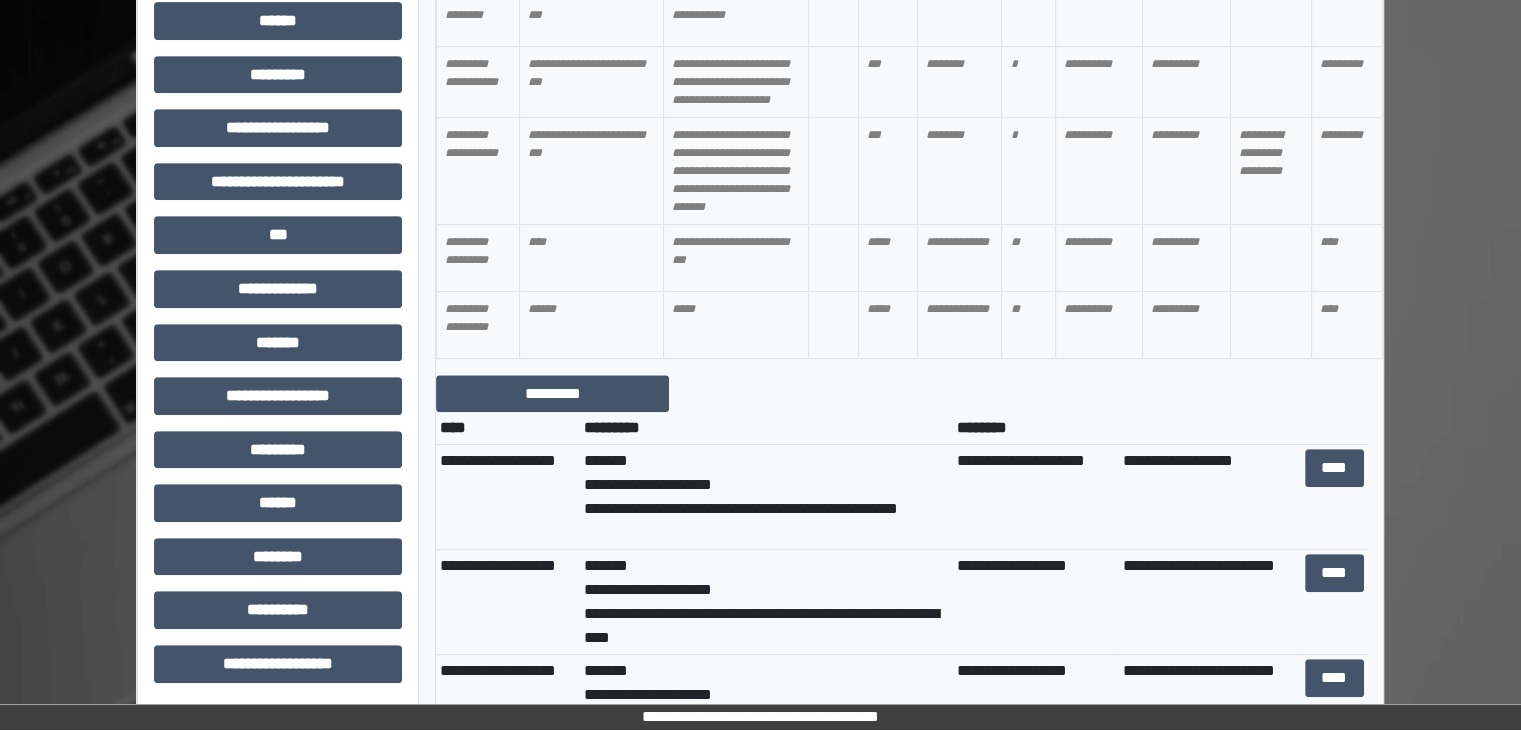 scroll, scrollTop: 1094, scrollLeft: 0, axis: vertical 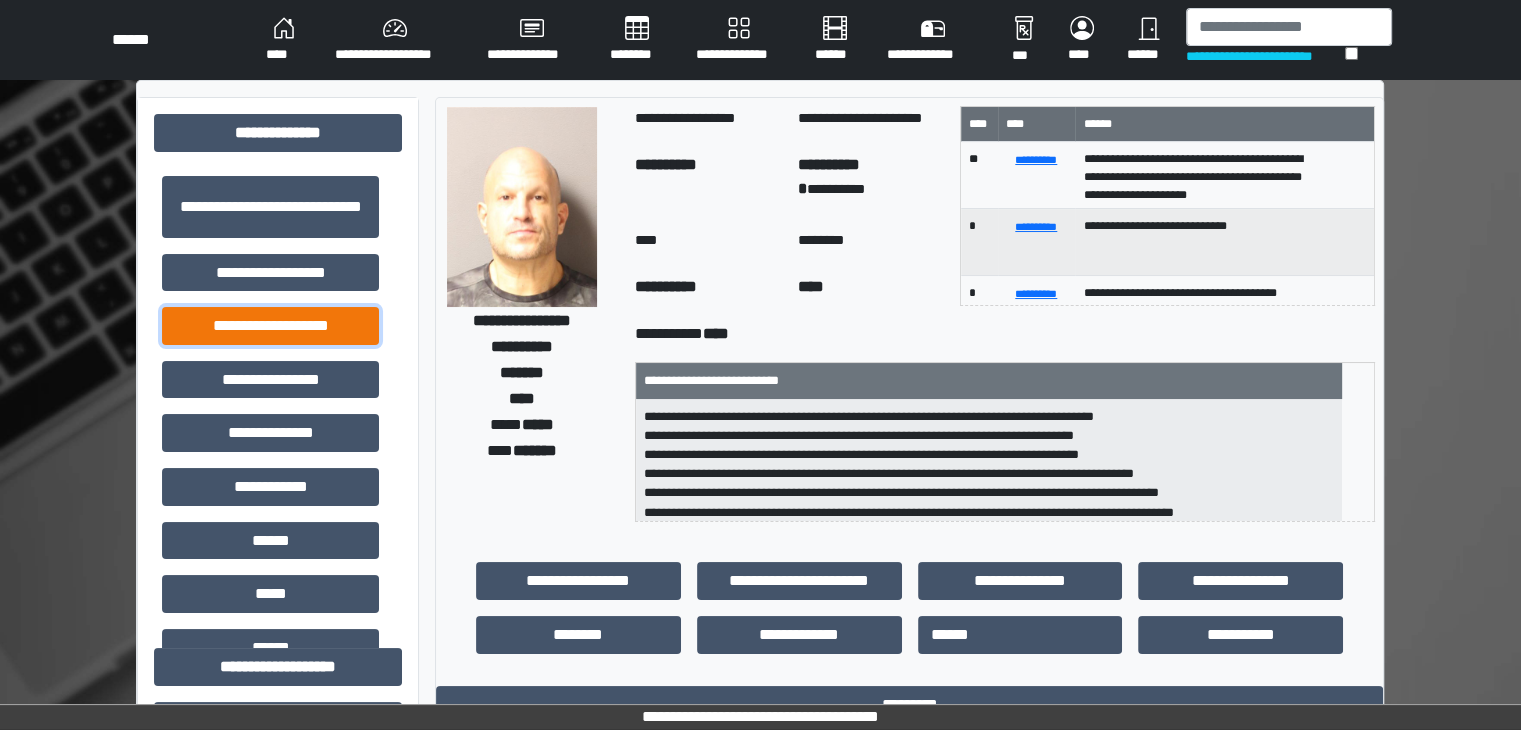 click on "**********" at bounding box center [270, 326] 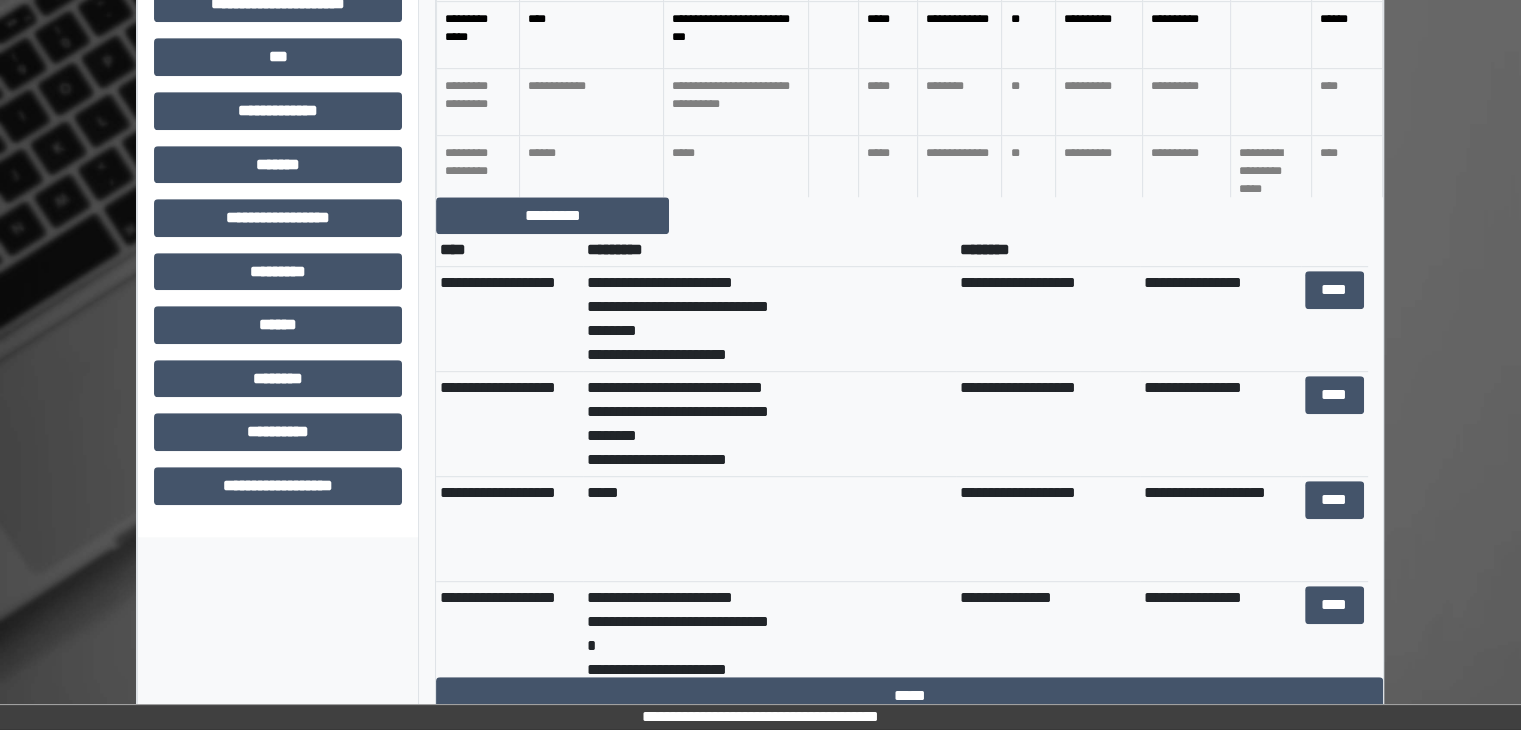 scroll, scrollTop: 1094, scrollLeft: 0, axis: vertical 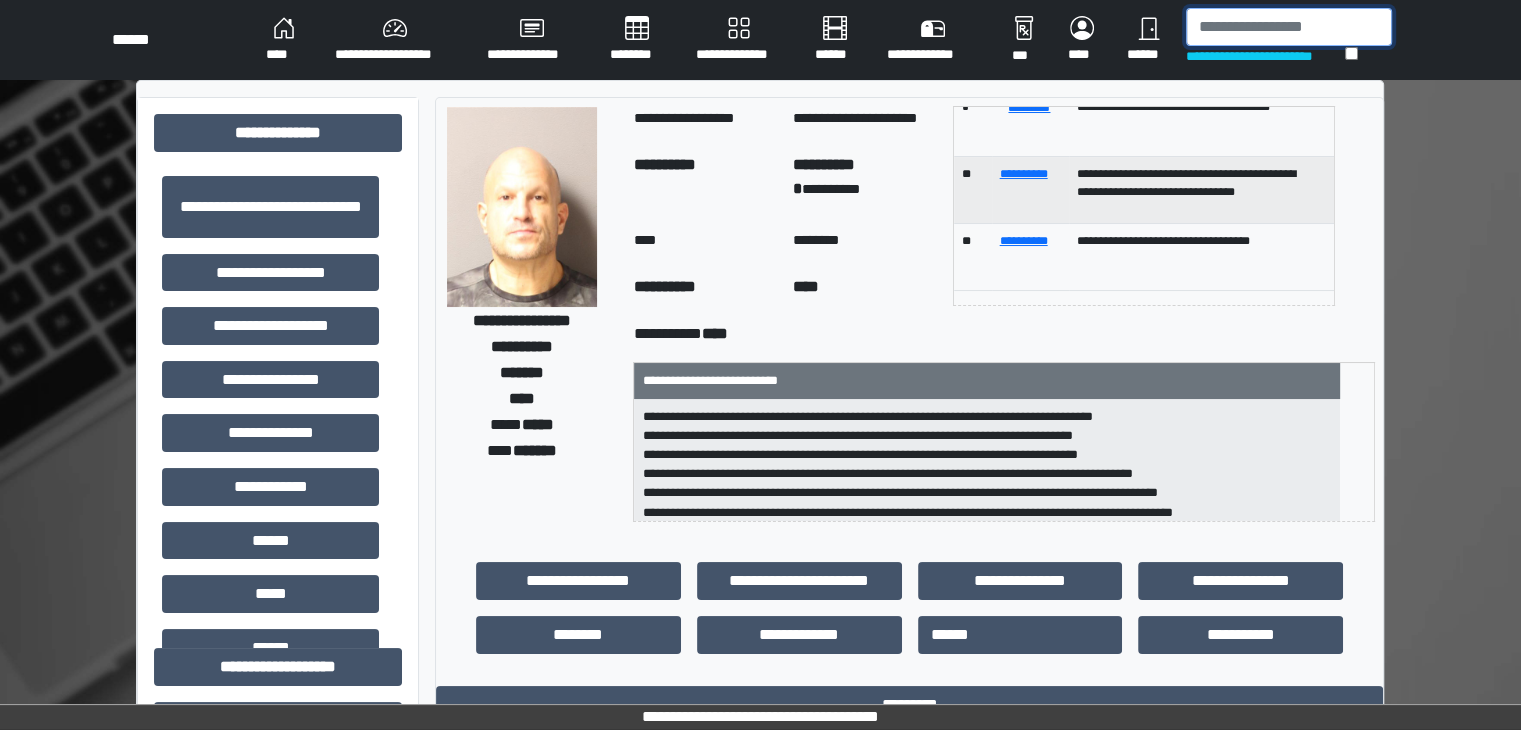 click at bounding box center [1289, 27] 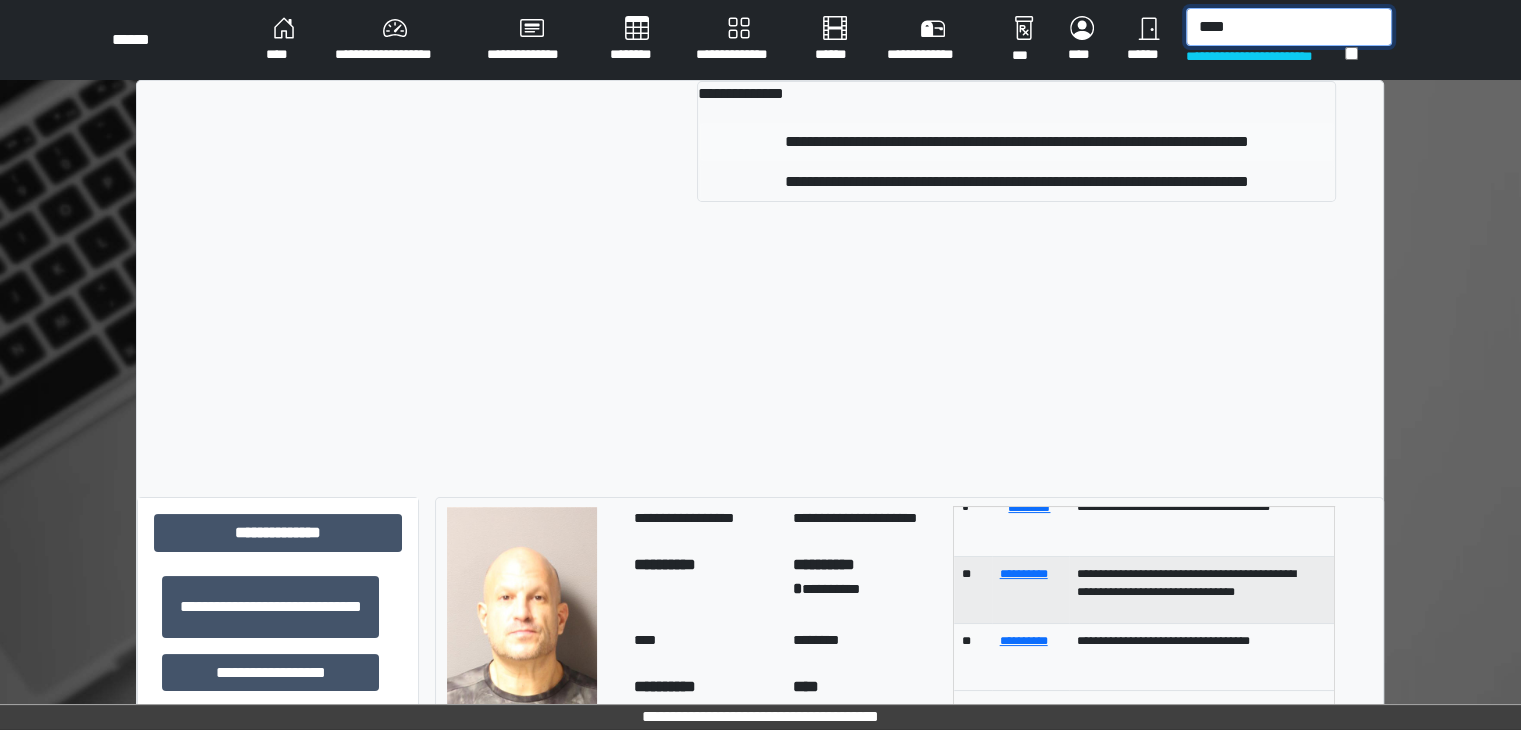 type on "****" 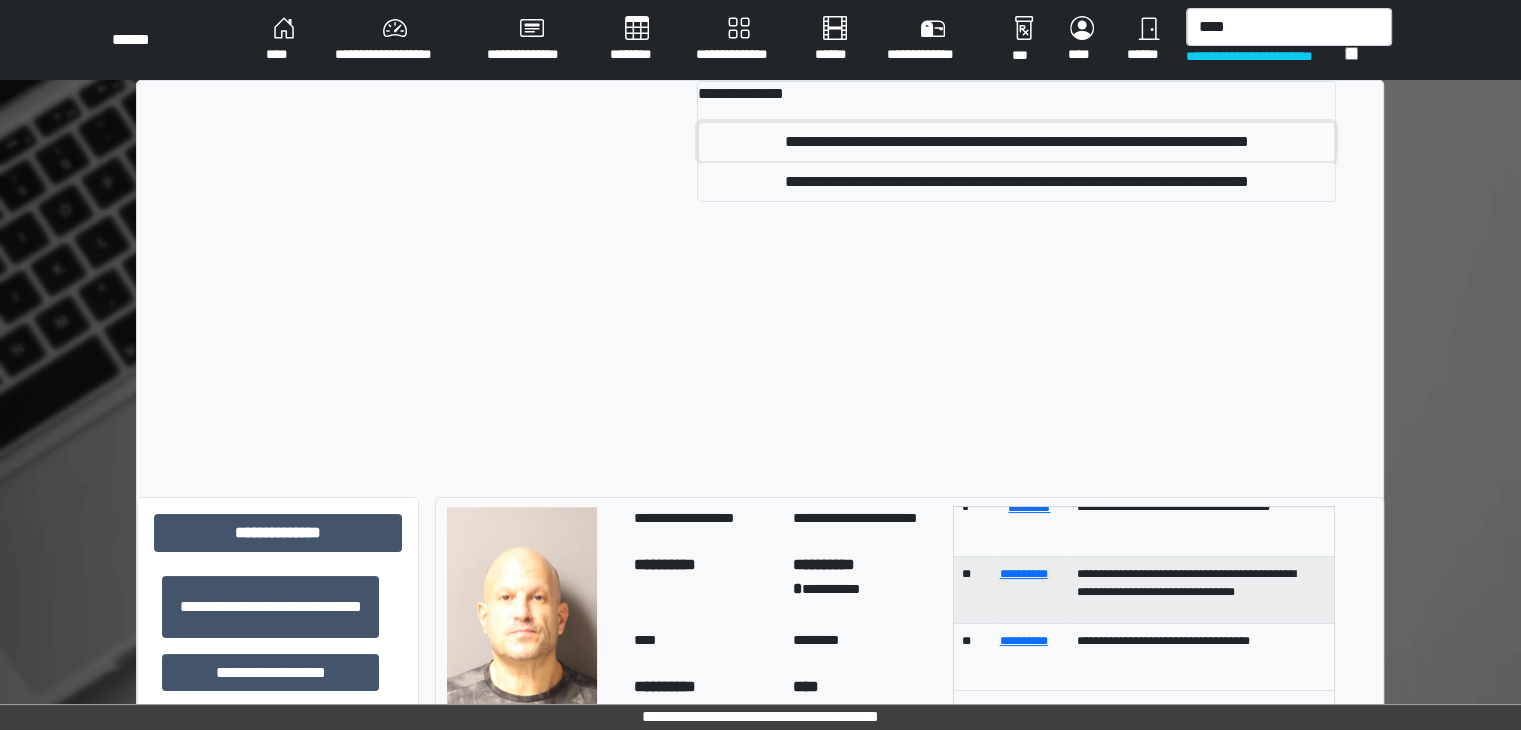 click on "**********" at bounding box center [1016, 142] 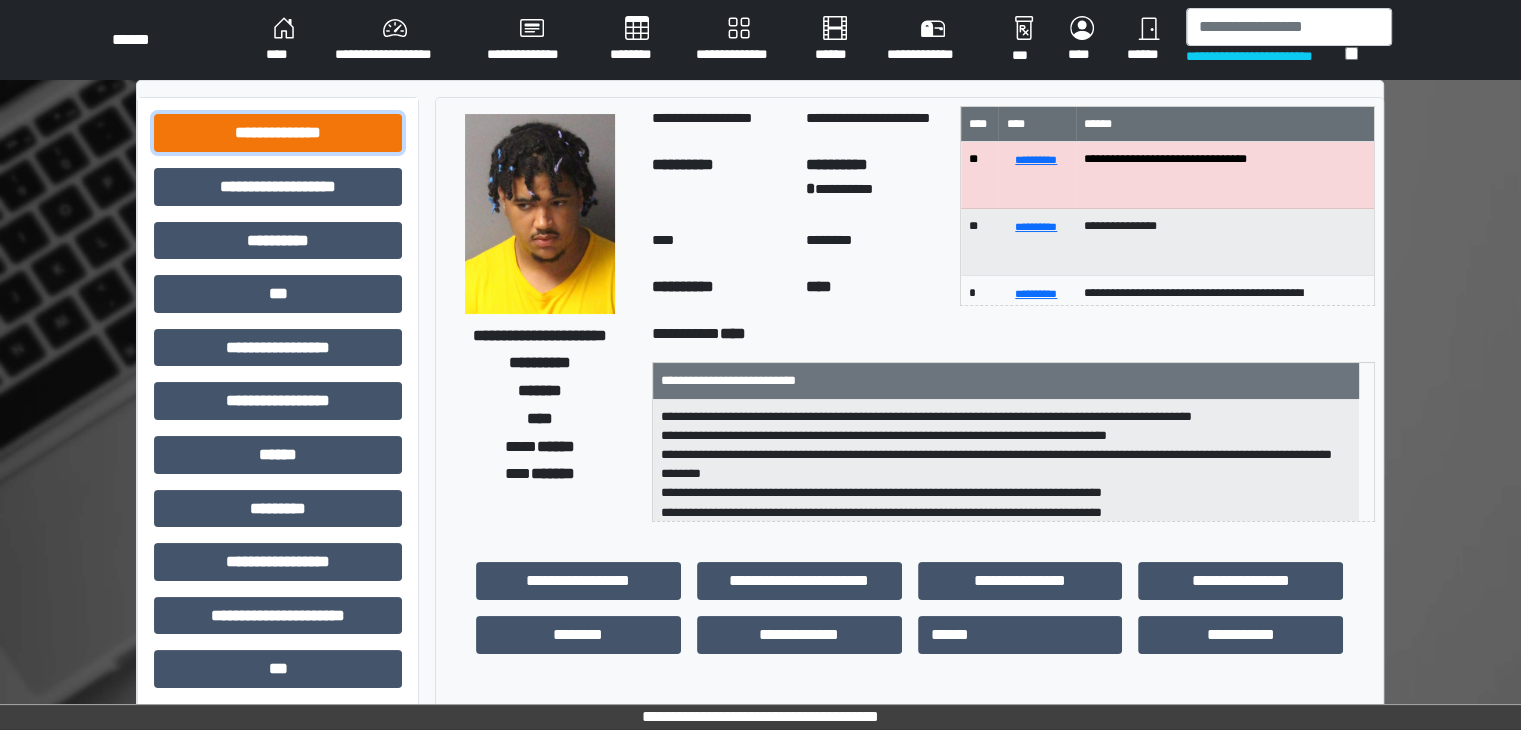 click on "**********" at bounding box center [278, 133] 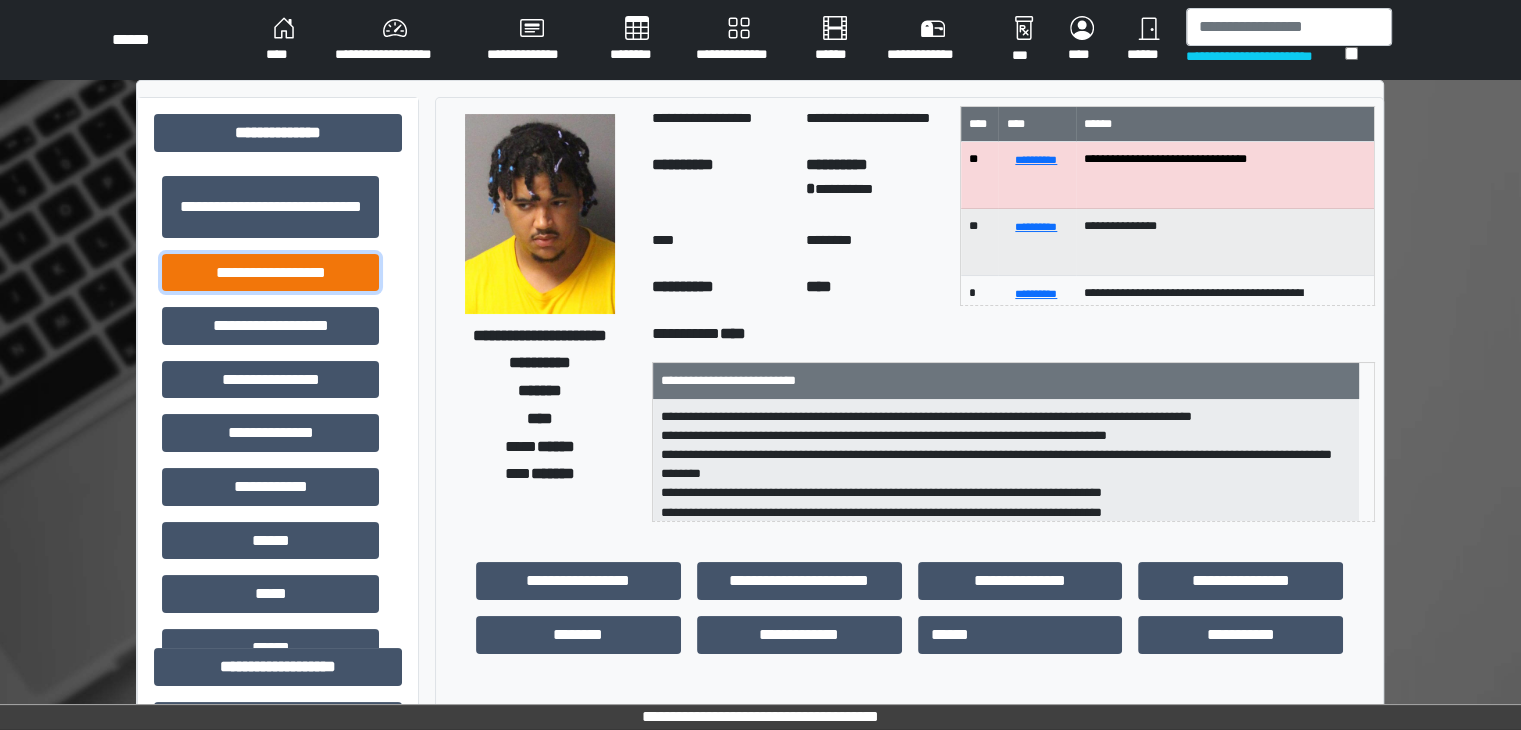 click on "**********" at bounding box center (270, 273) 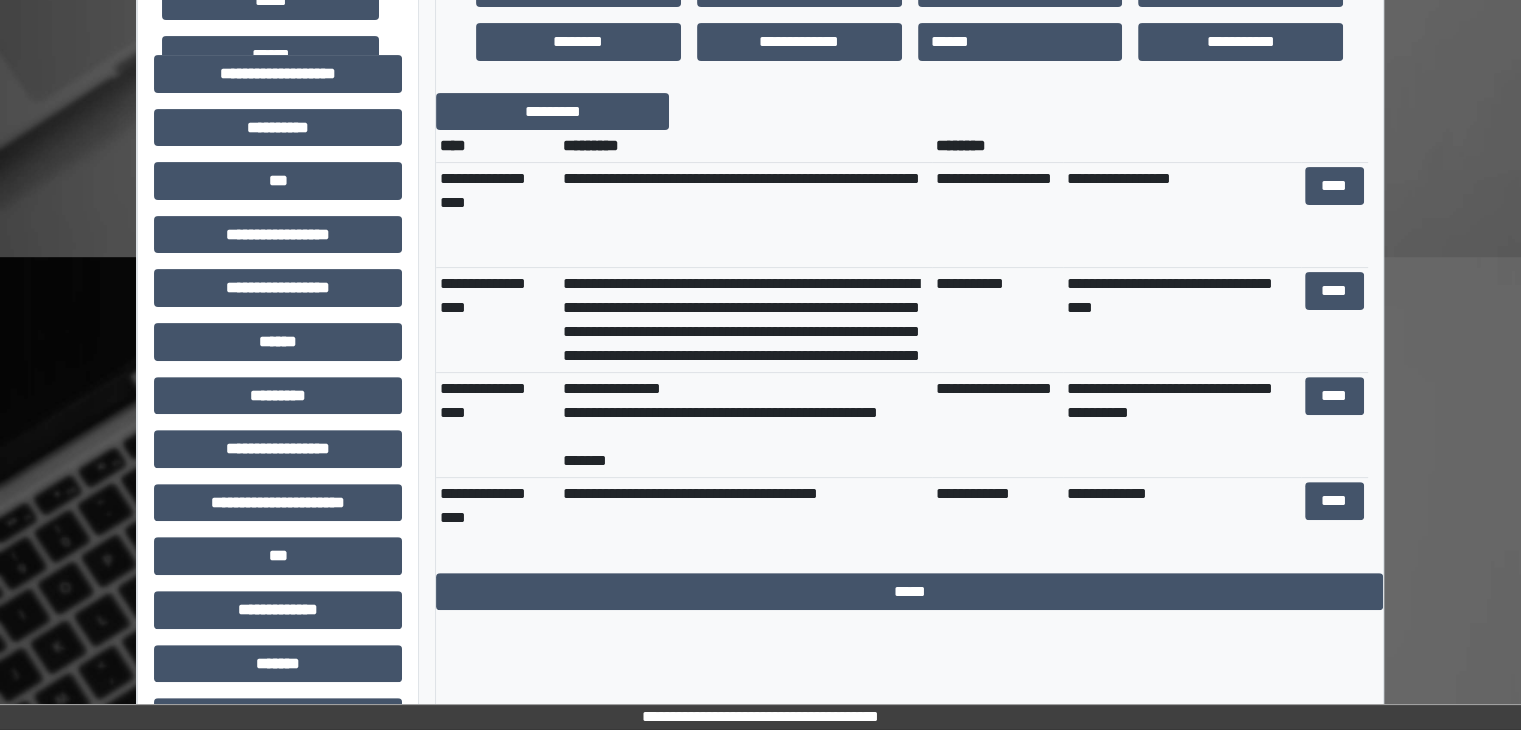 scroll, scrollTop: 600, scrollLeft: 0, axis: vertical 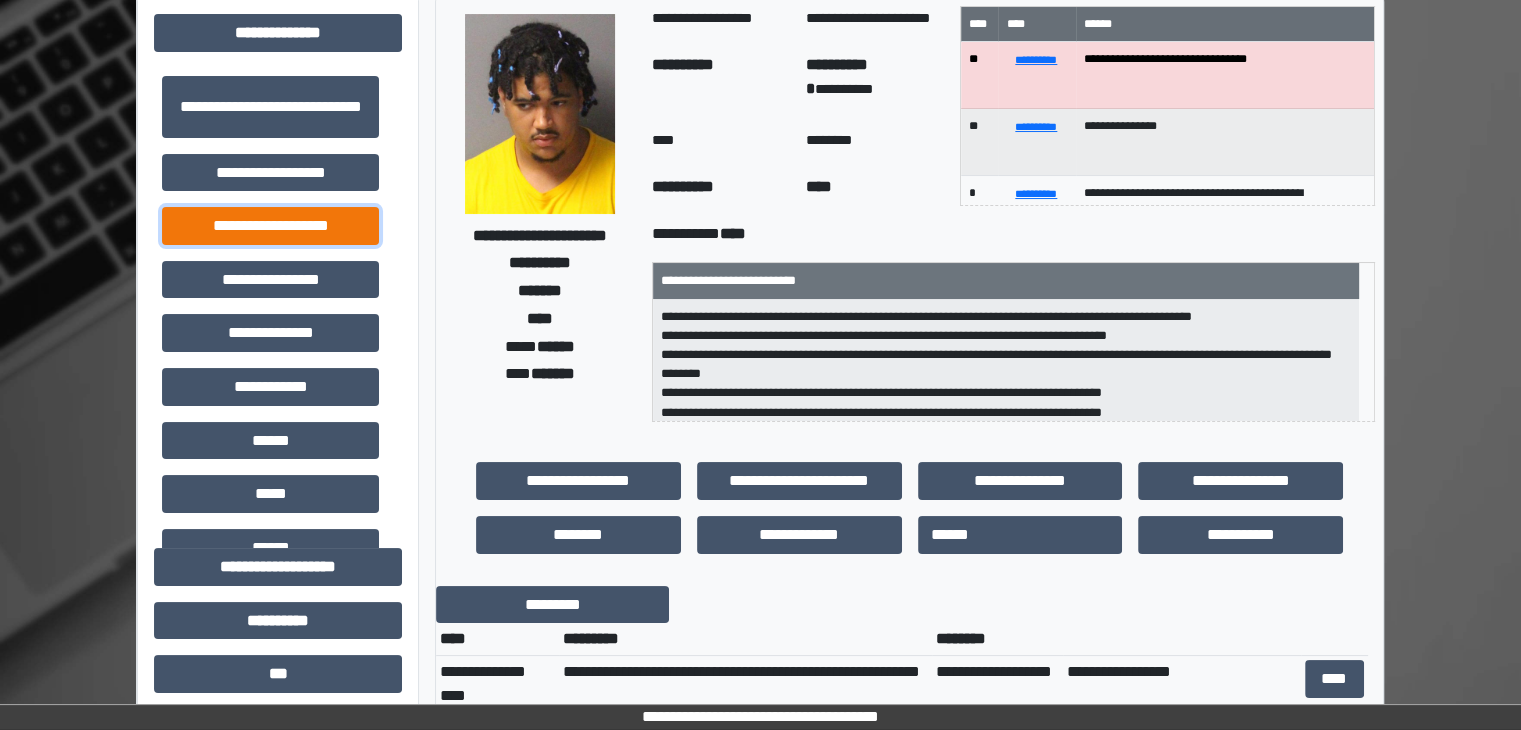 click on "**********" at bounding box center (270, 226) 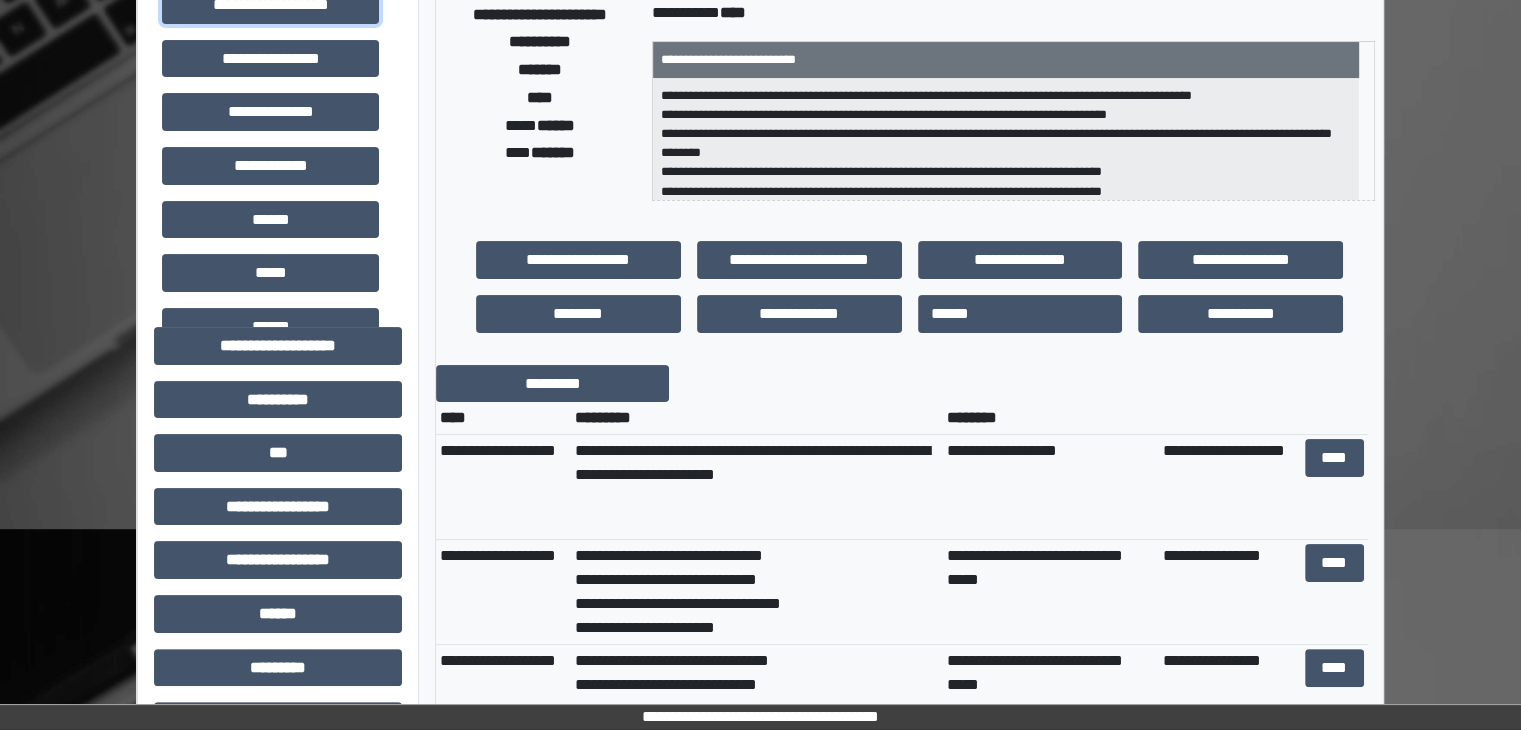 scroll, scrollTop: 316, scrollLeft: 0, axis: vertical 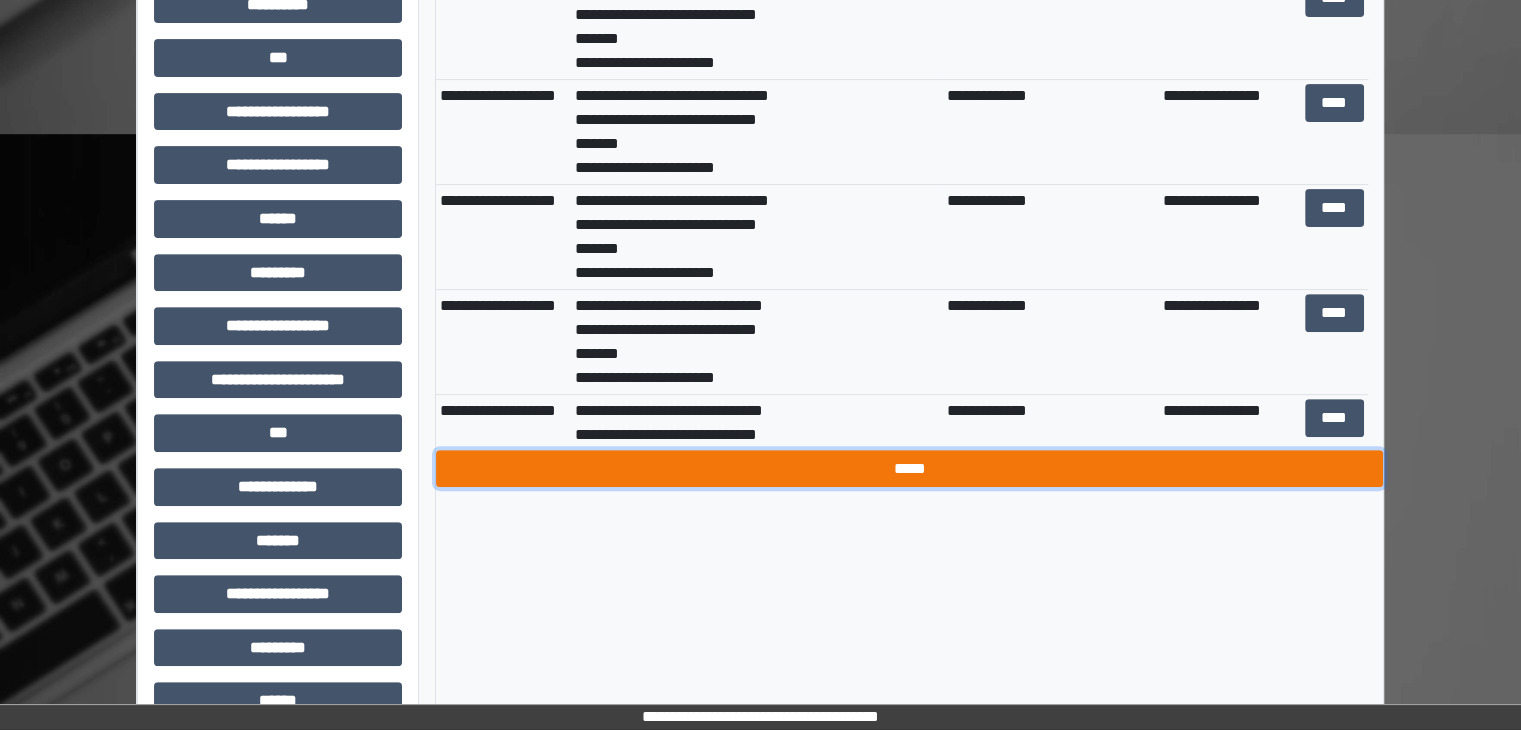 click on "*****" at bounding box center [909, 469] 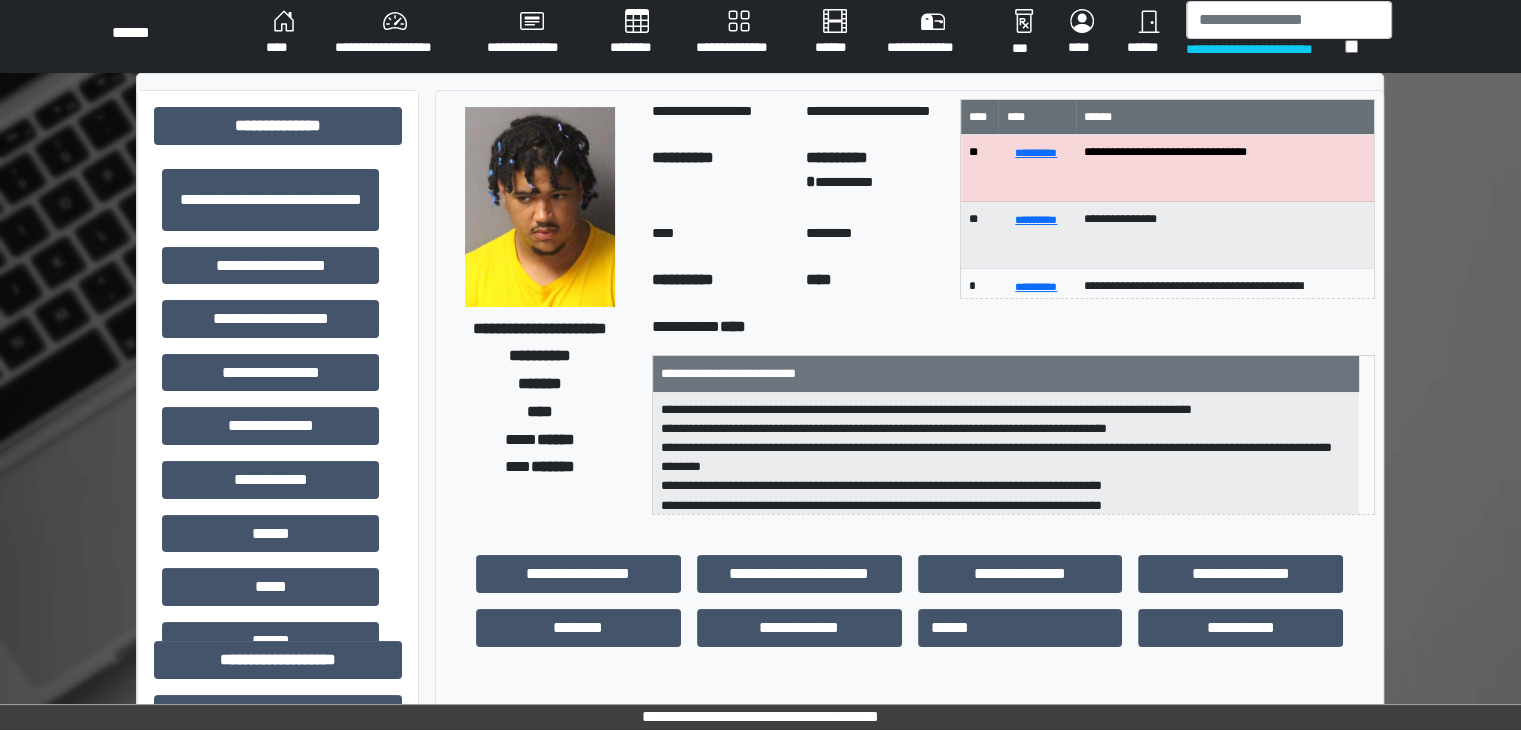 scroll, scrollTop: 0, scrollLeft: 0, axis: both 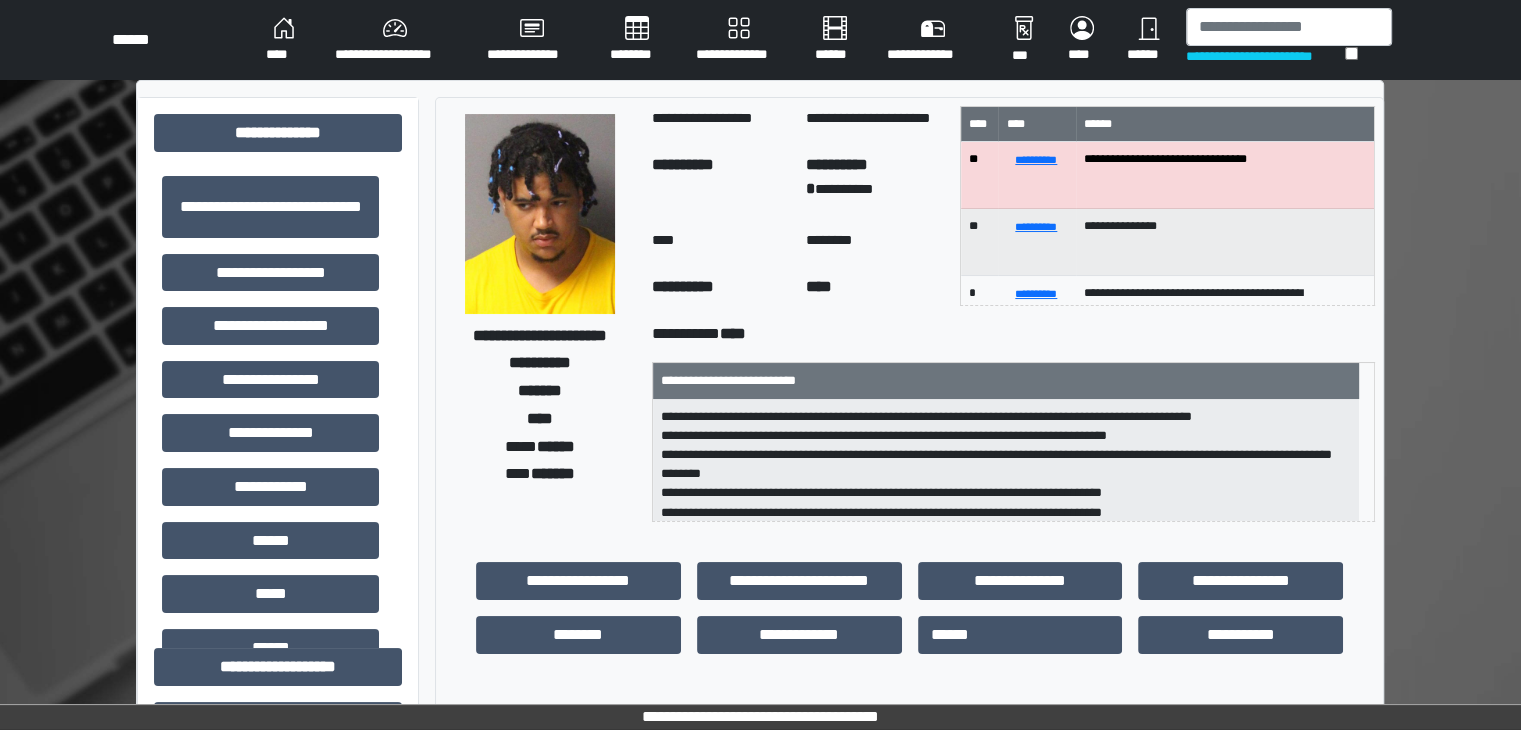 click on "****" at bounding box center (875, 290) 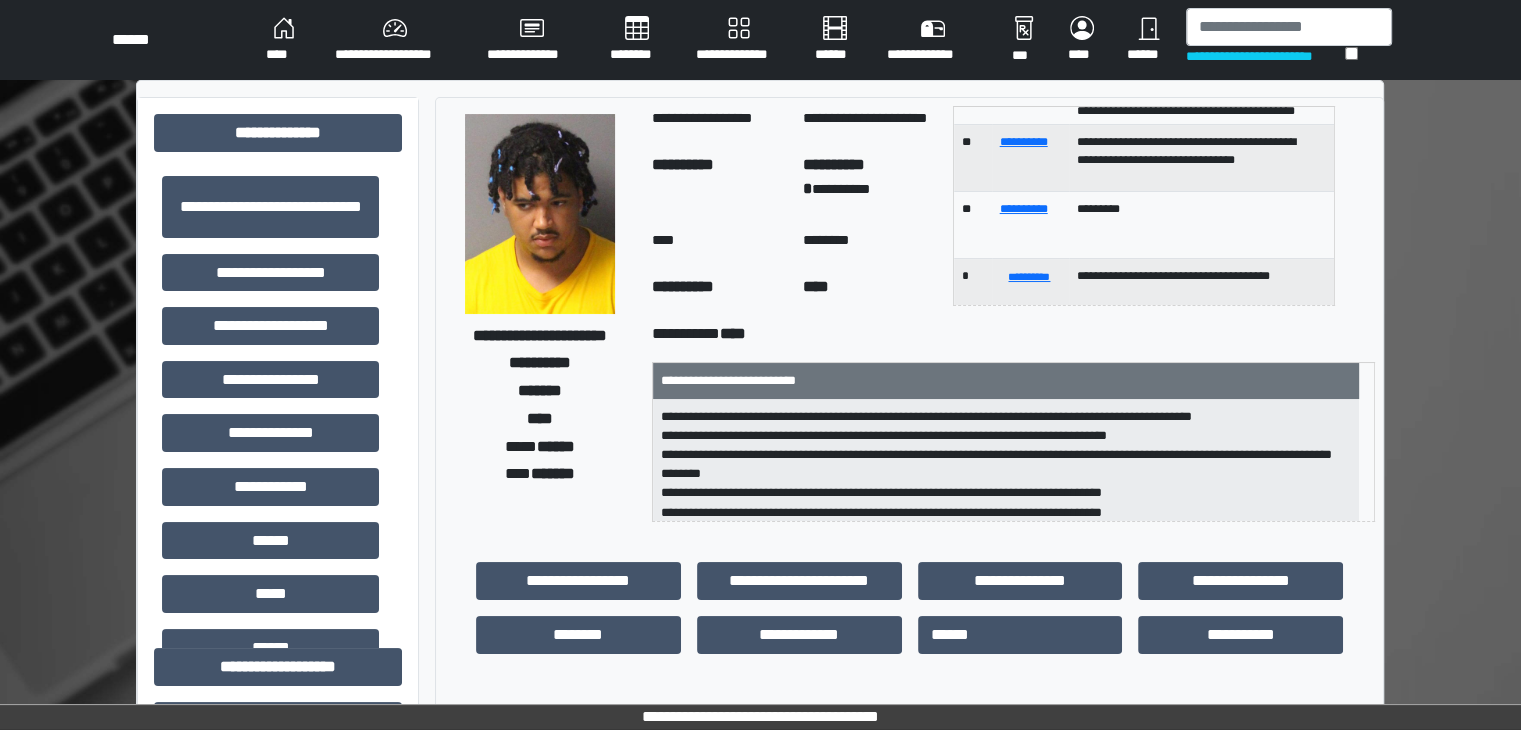 scroll, scrollTop: 252, scrollLeft: 0, axis: vertical 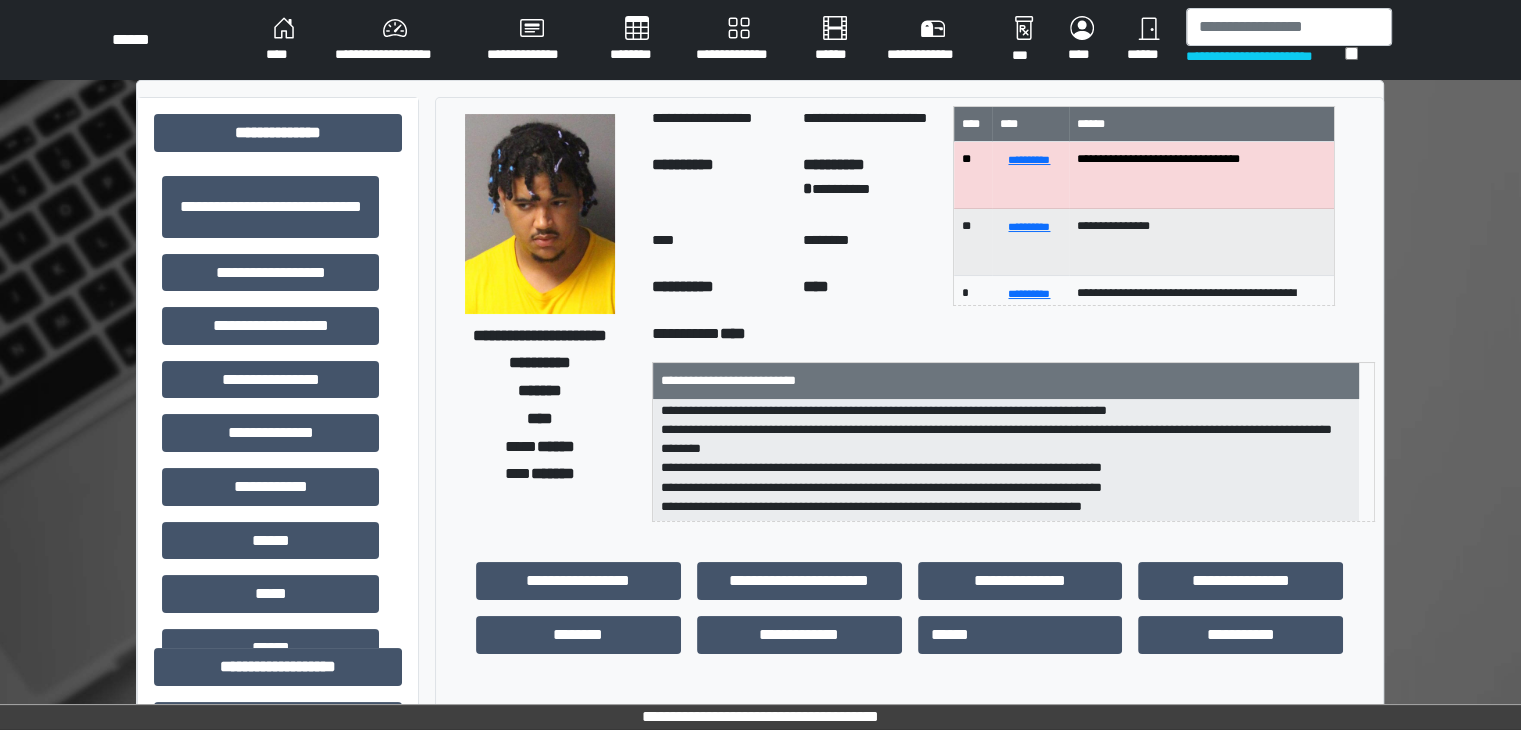 click at bounding box center (909, 538) 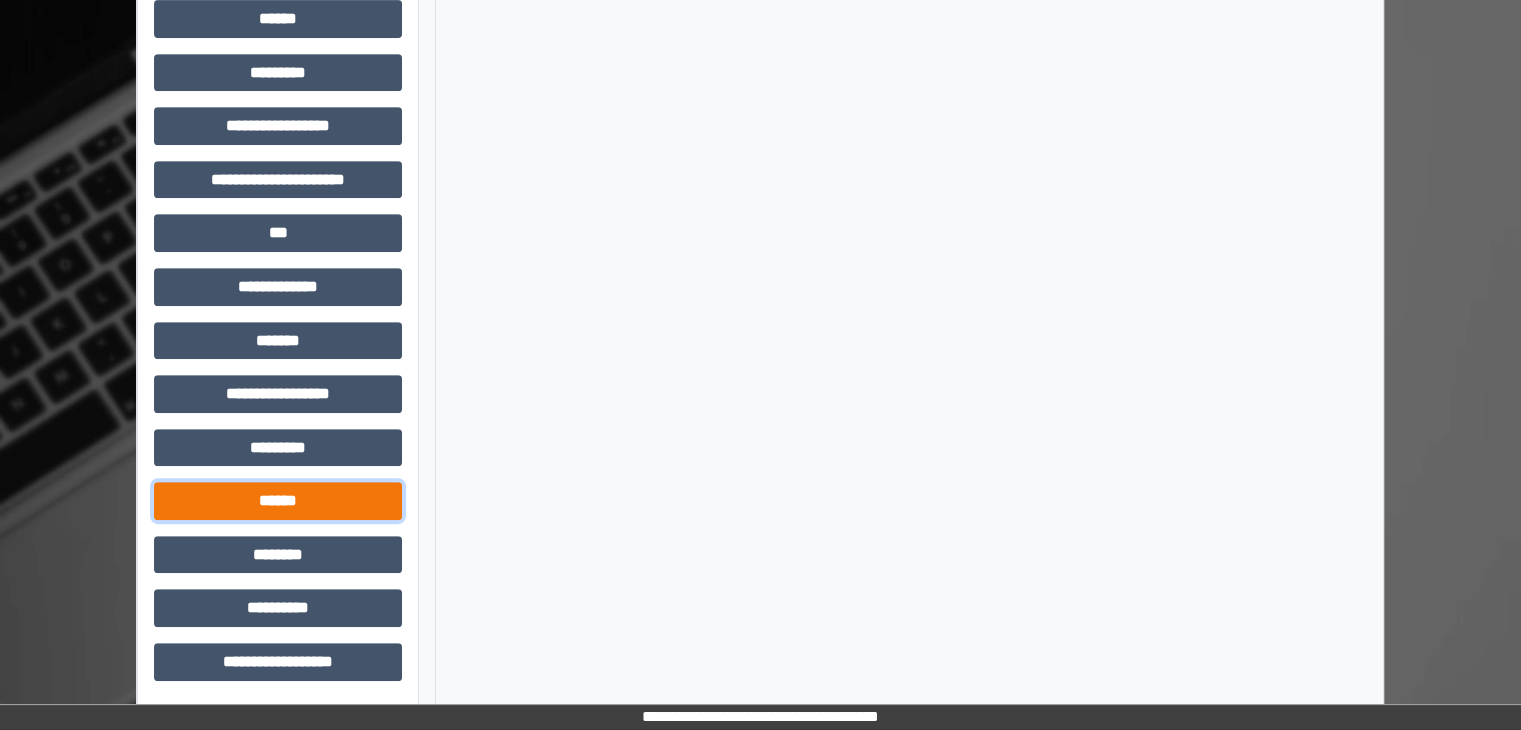 click on "******" at bounding box center [278, 501] 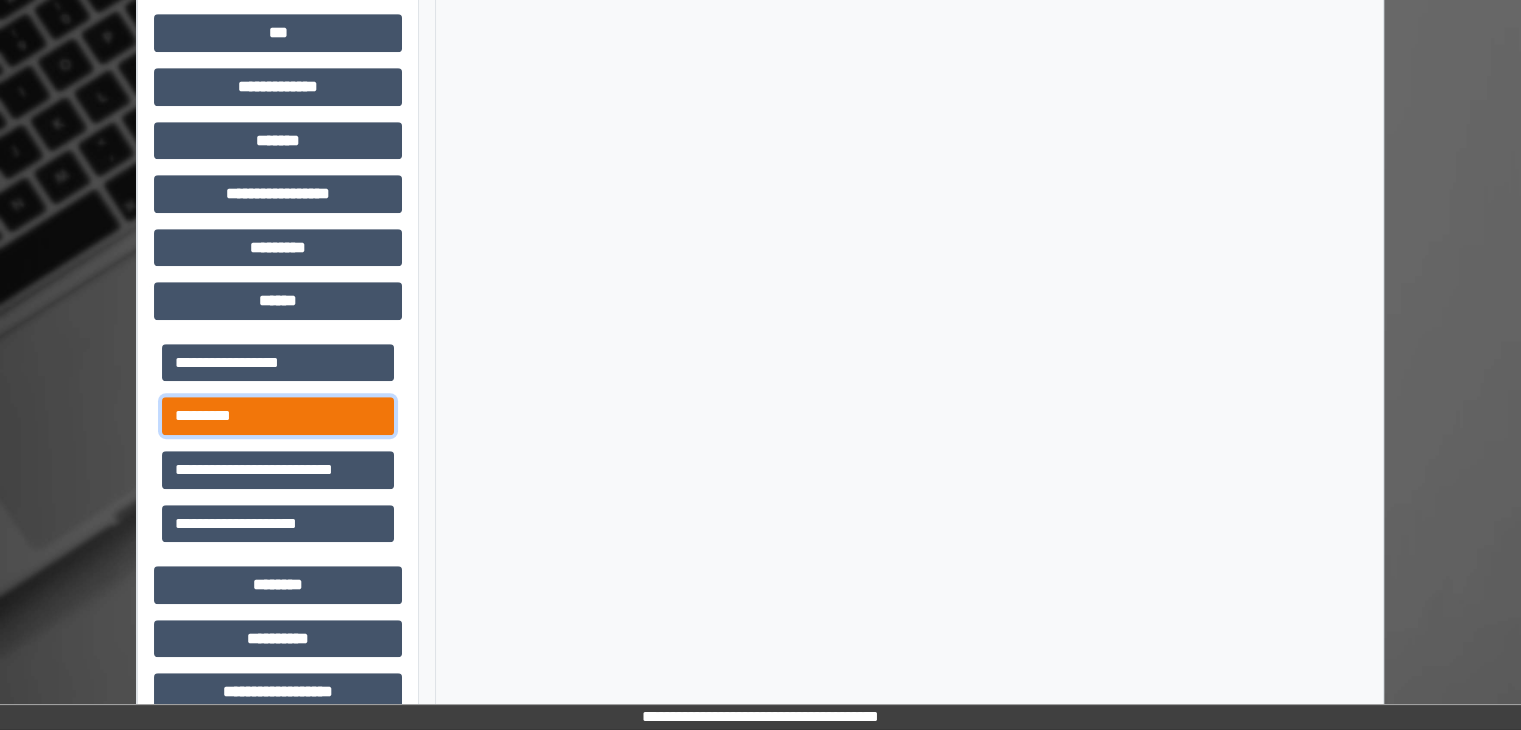 click on "*********" at bounding box center (278, 416) 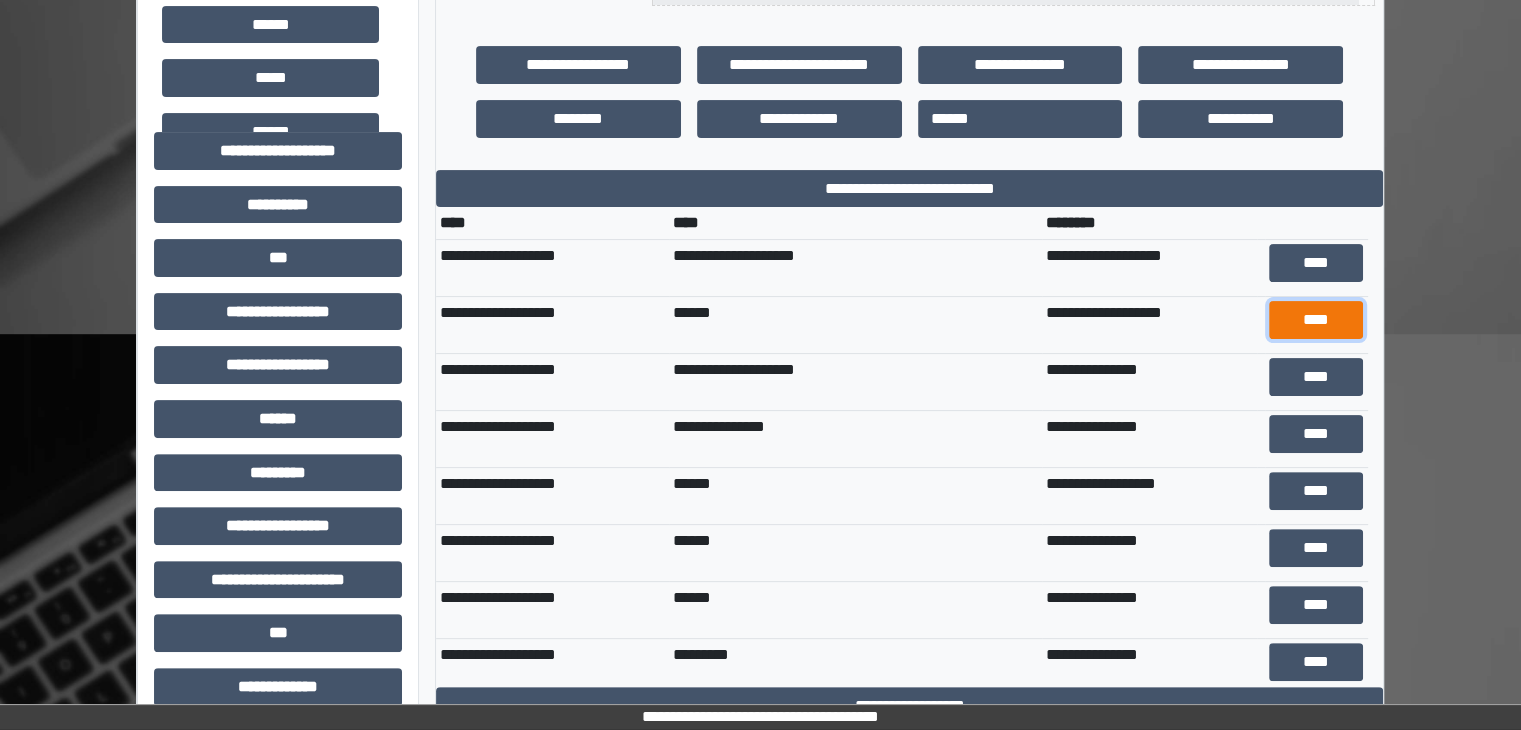 click on "****" at bounding box center (1316, 320) 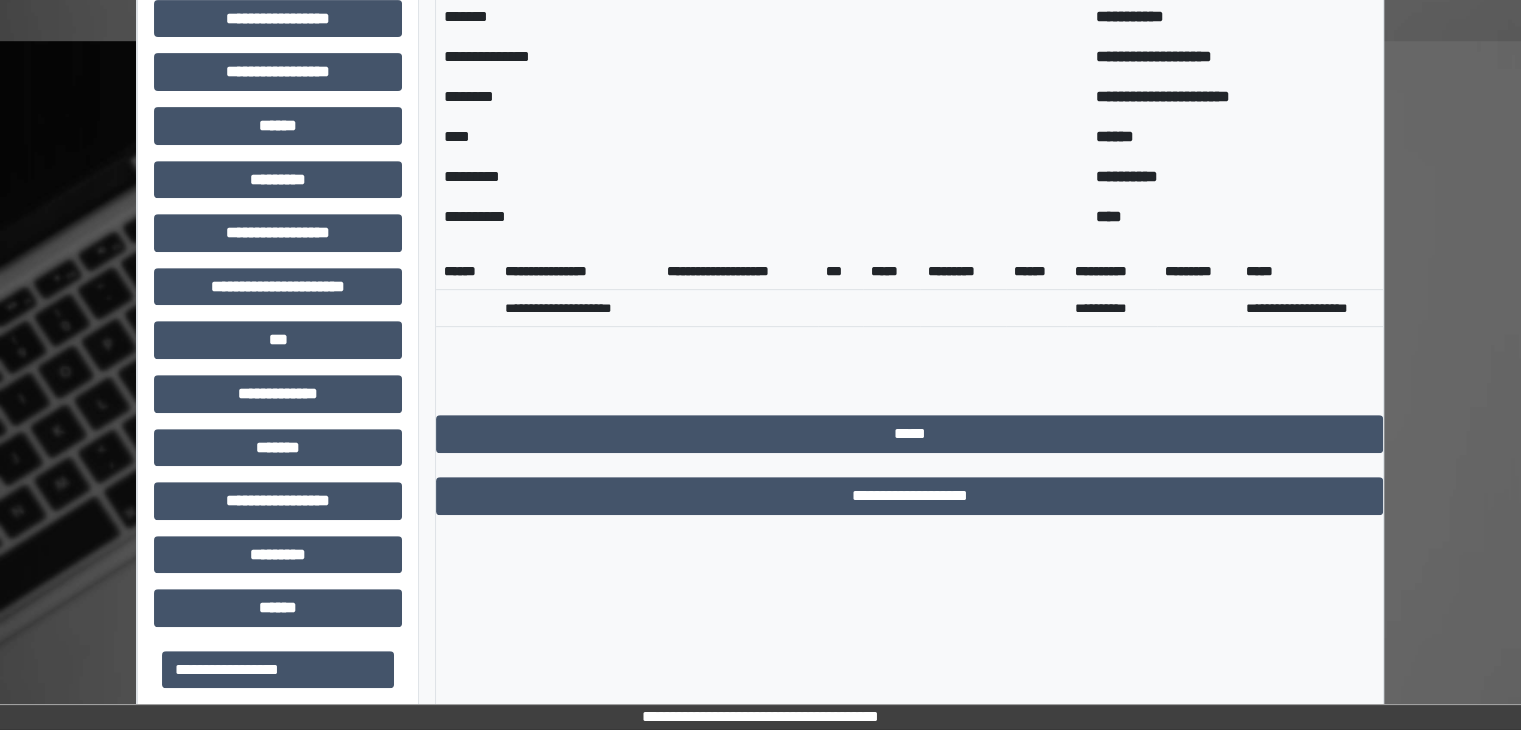 scroll, scrollTop: 816, scrollLeft: 0, axis: vertical 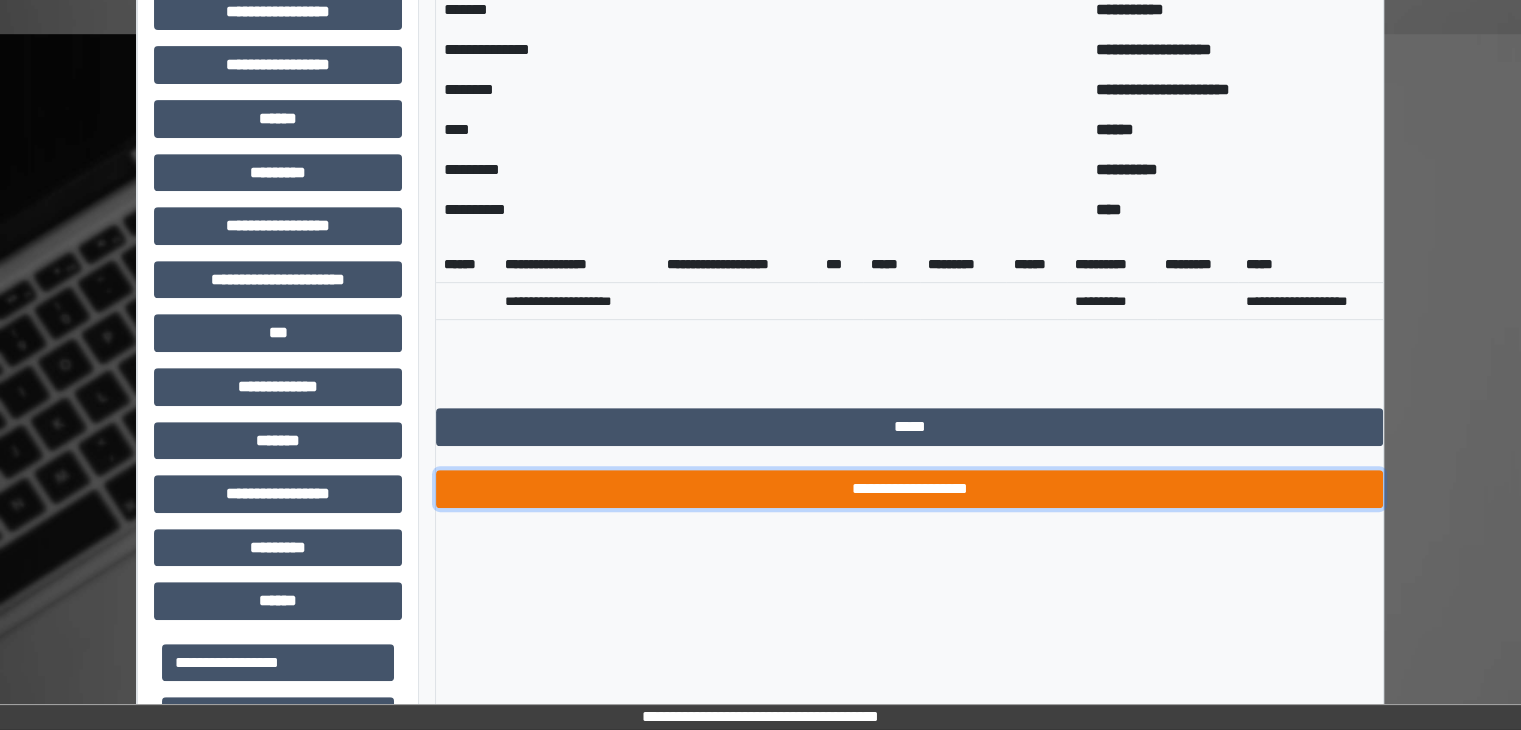 click on "**********" at bounding box center (909, 489) 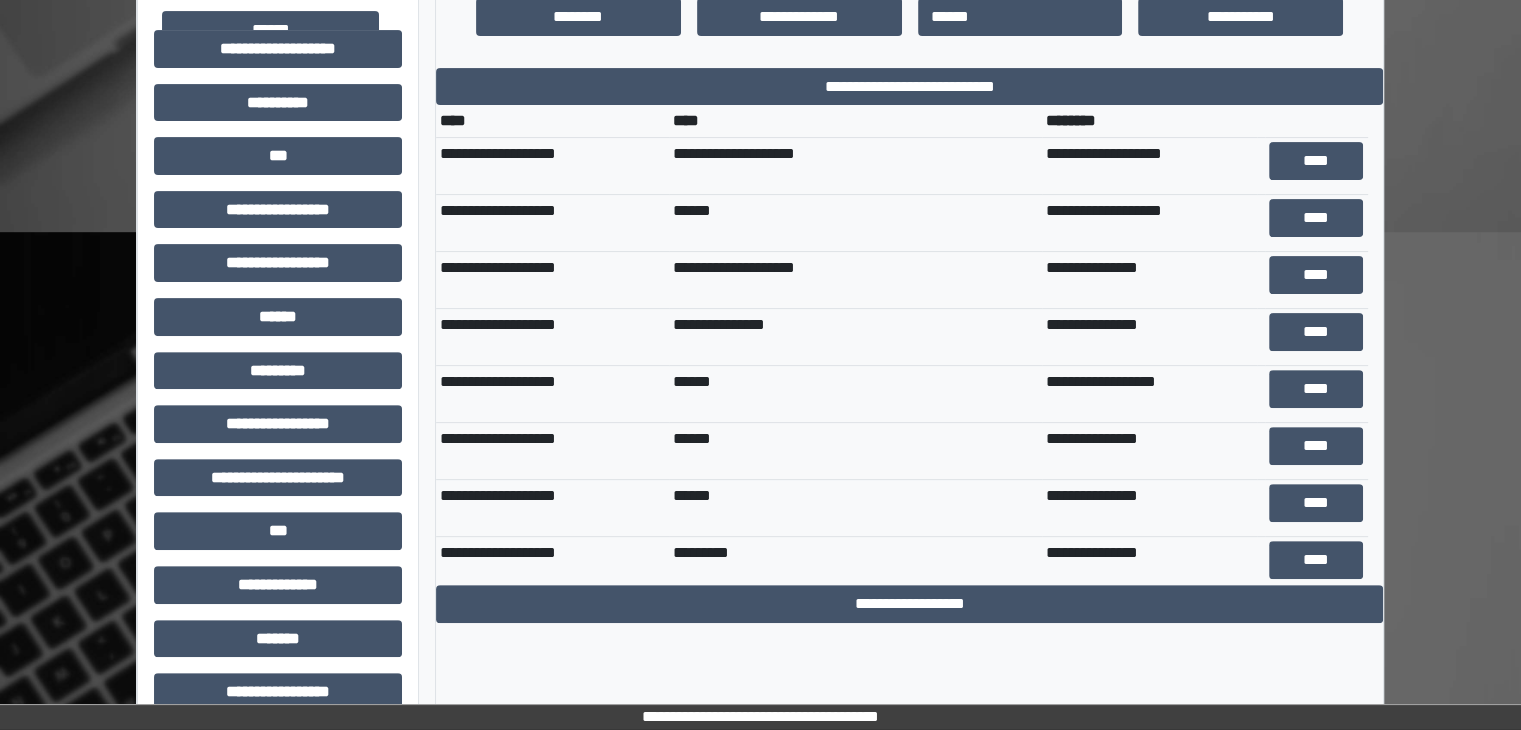 scroll, scrollTop: 616, scrollLeft: 0, axis: vertical 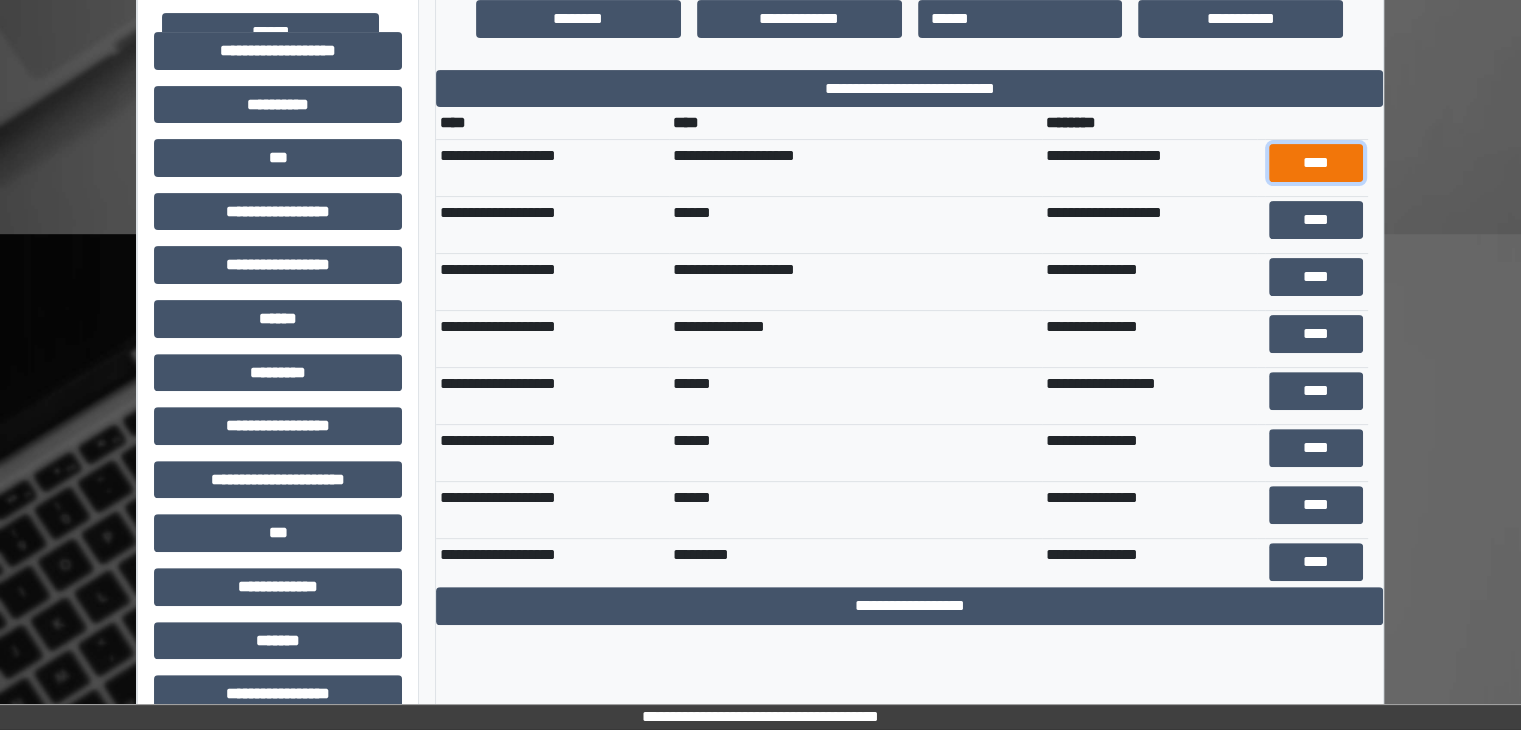click on "****" at bounding box center [1316, 163] 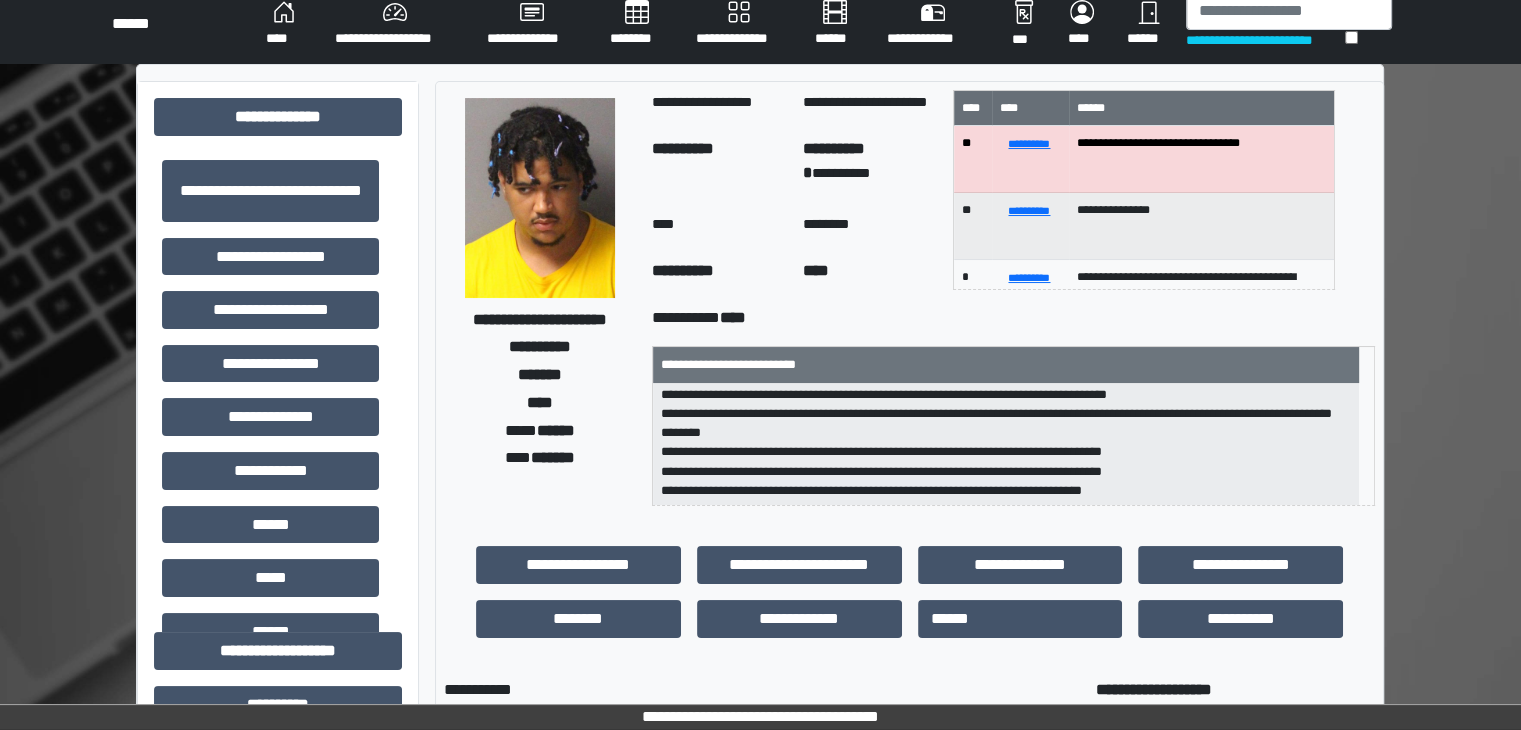 scroll, scrollTop: 0, scrollLeft: 0, axis: both 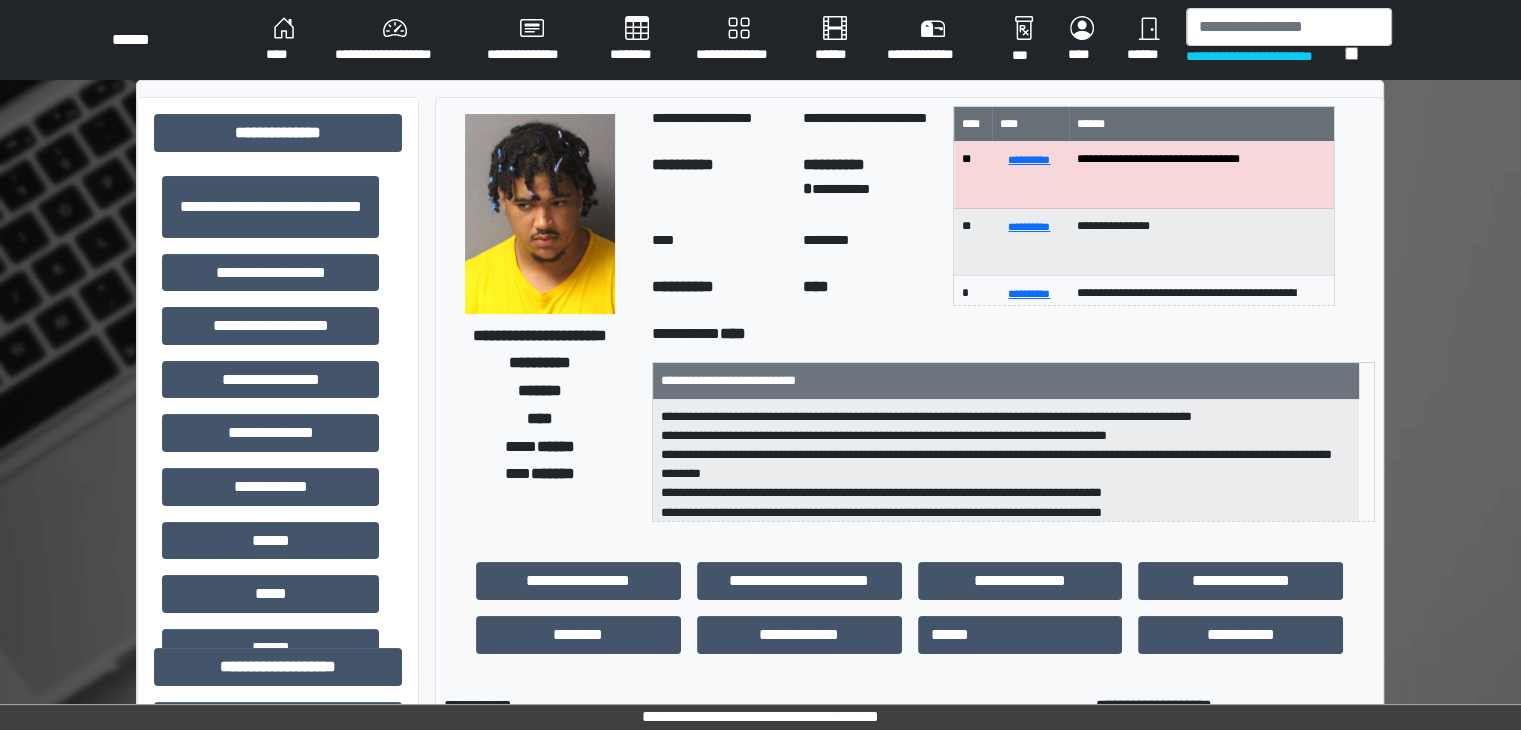 click on "**********" at bounding box center [760, 978] 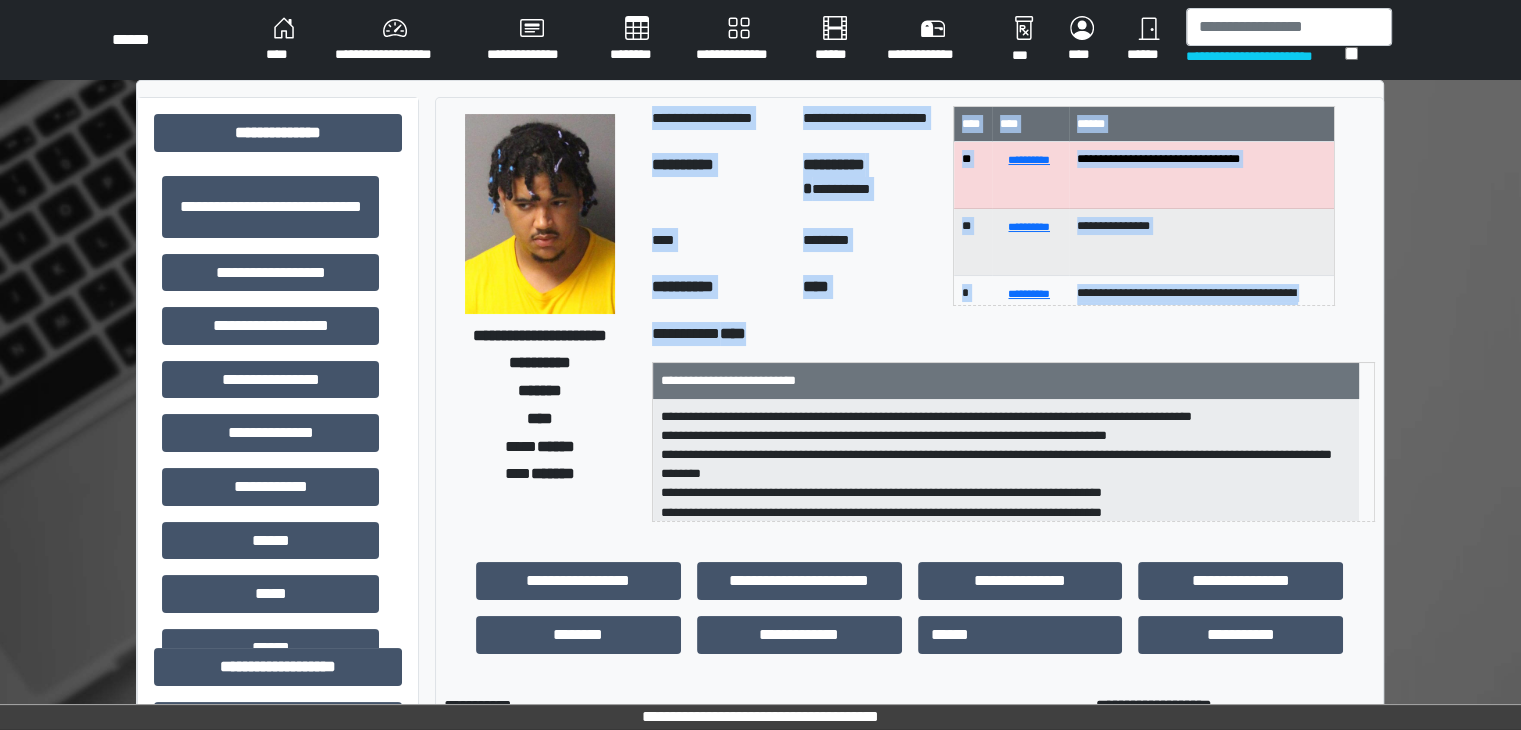 drag, startPoint x: 653, startPoint y: 120, endPoint x: 846, endPoint y: 338, distance: 291.15802 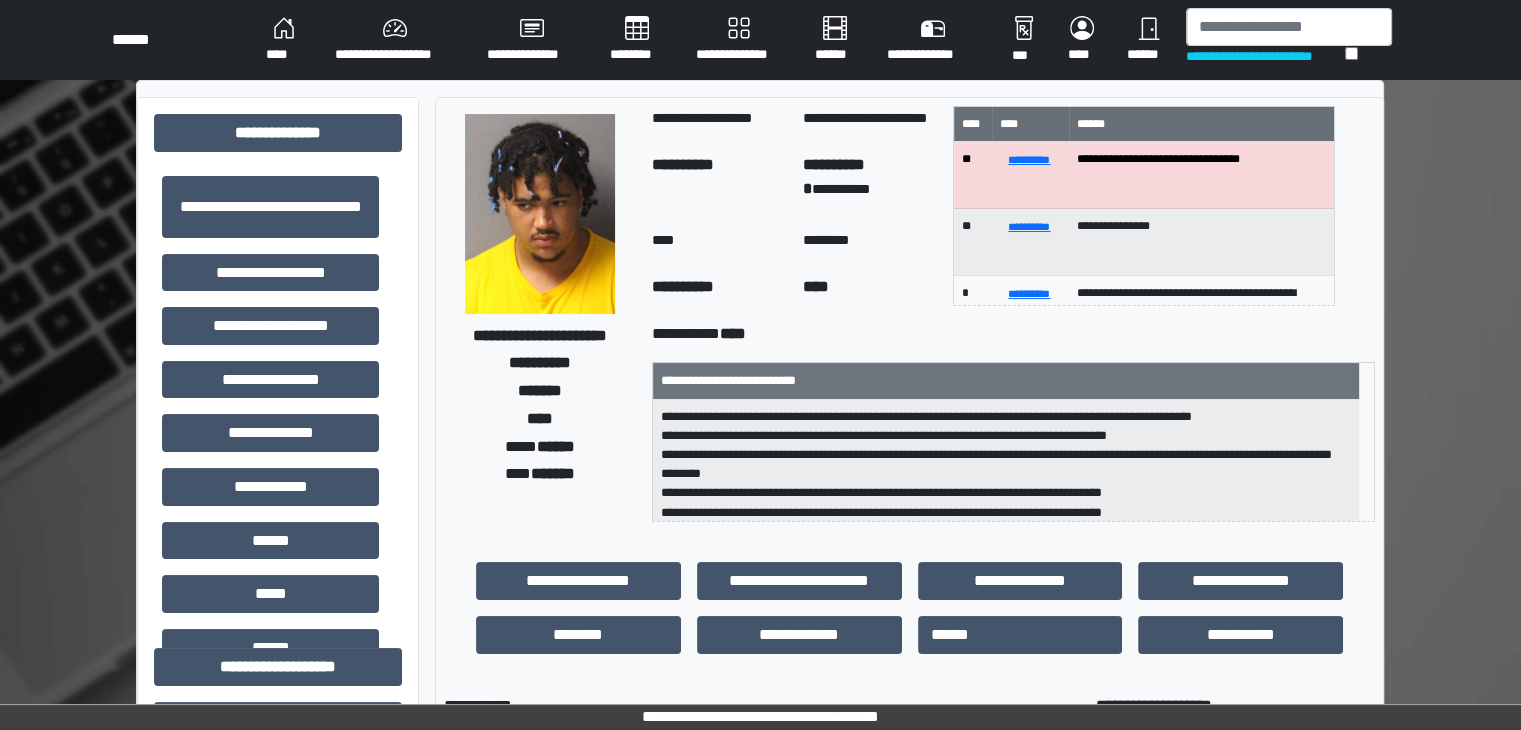 click on "**********" at bounding box center (719, 182) 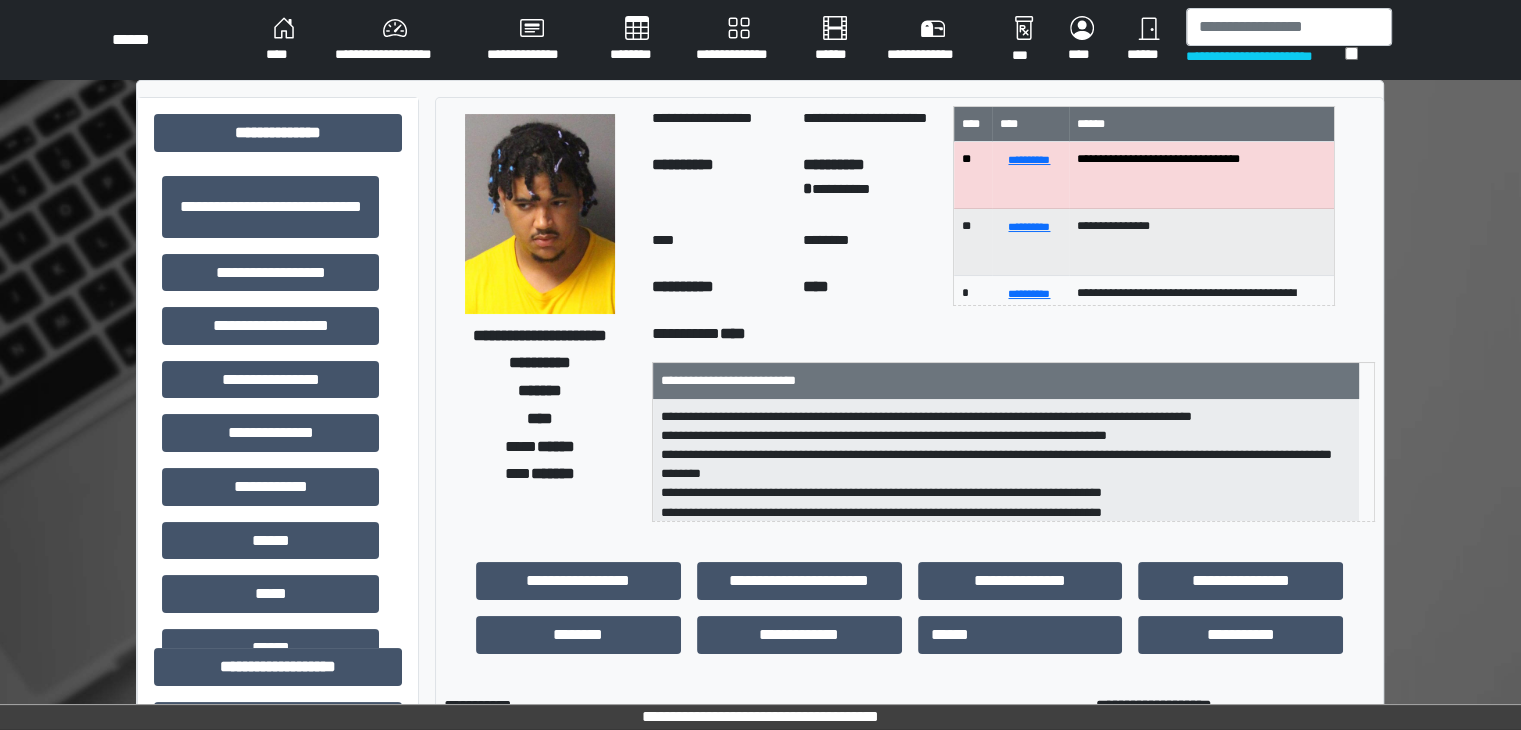 click on "**********" at bounding box center (719, 182) 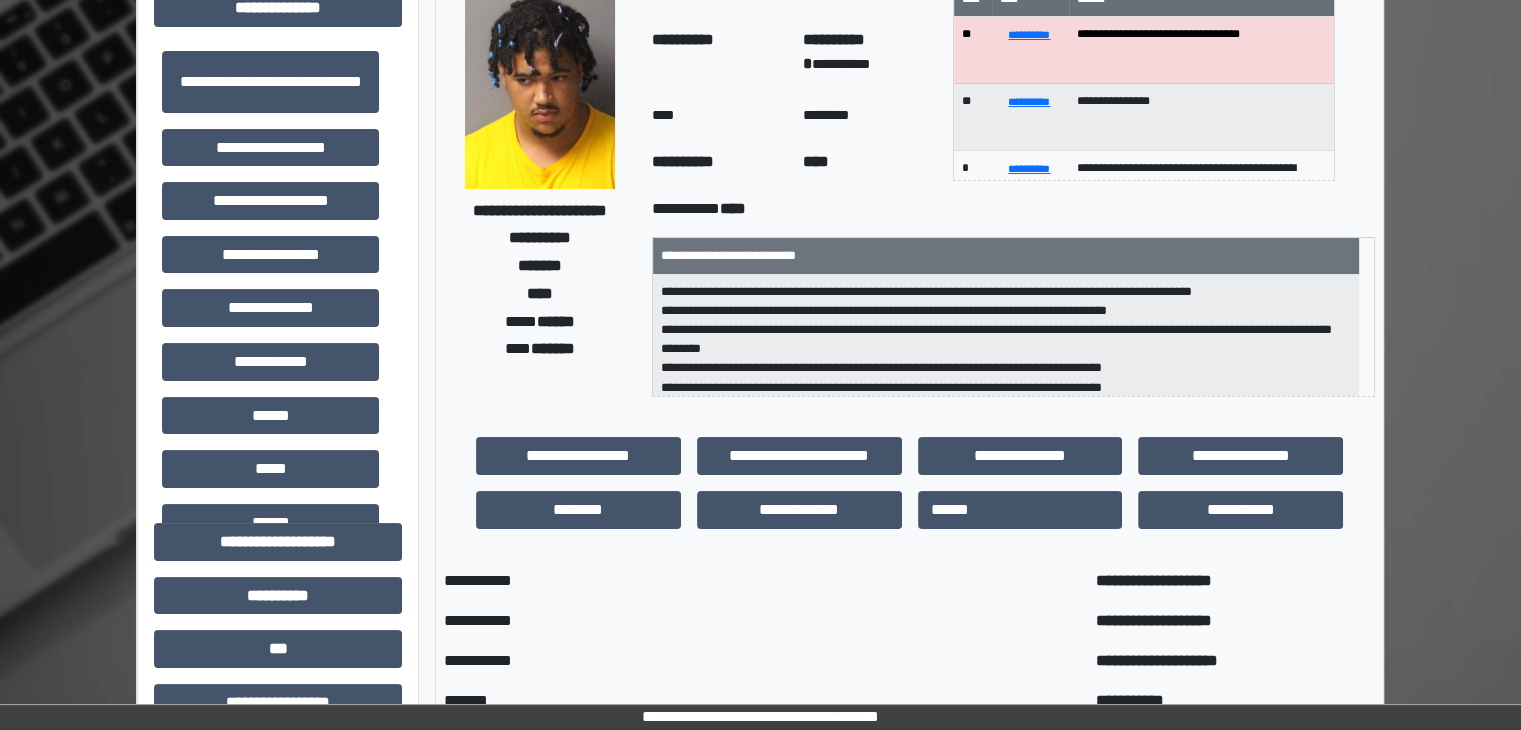 scroll, scrollTop: 0, scrollLeft: 0, axis: both 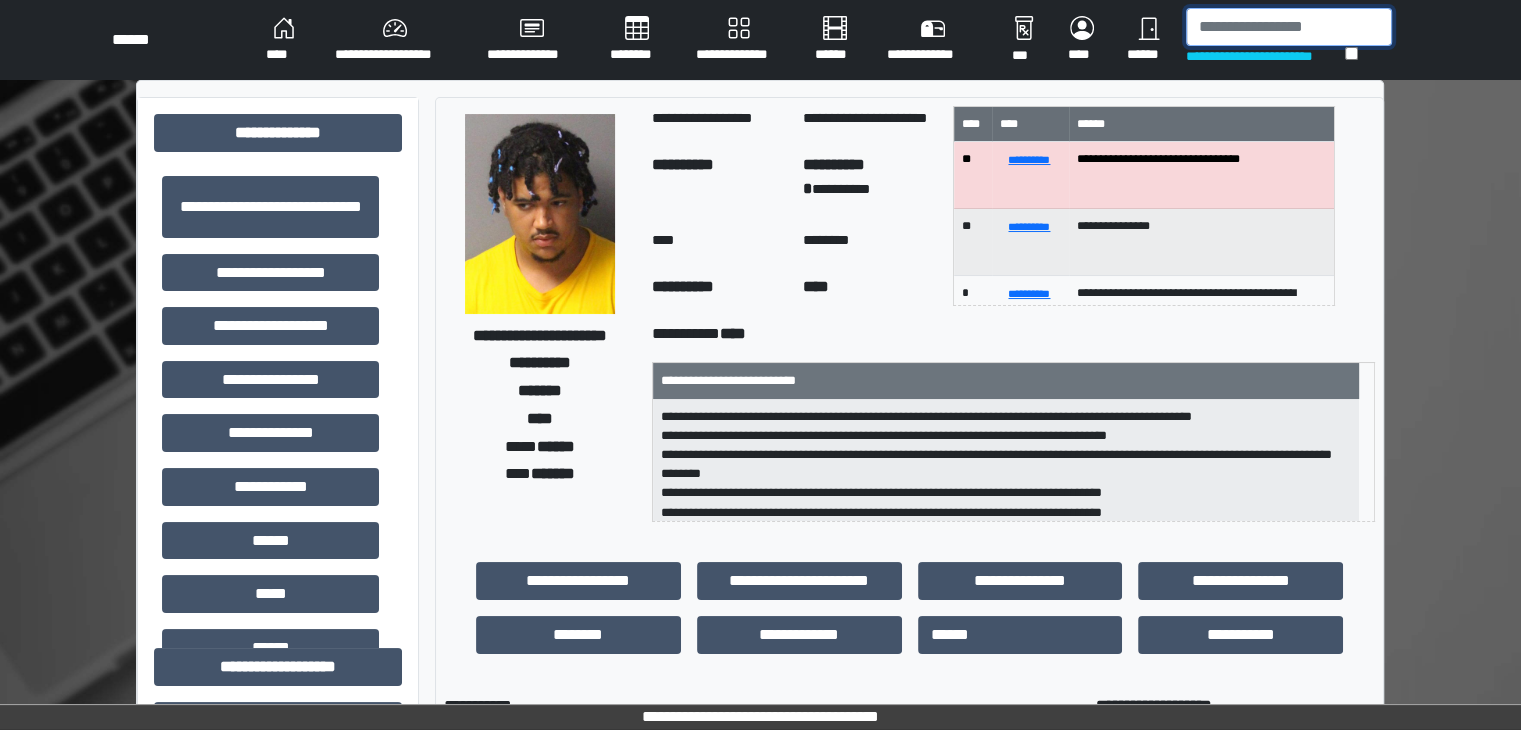 click at bounding box center [1289, 27] 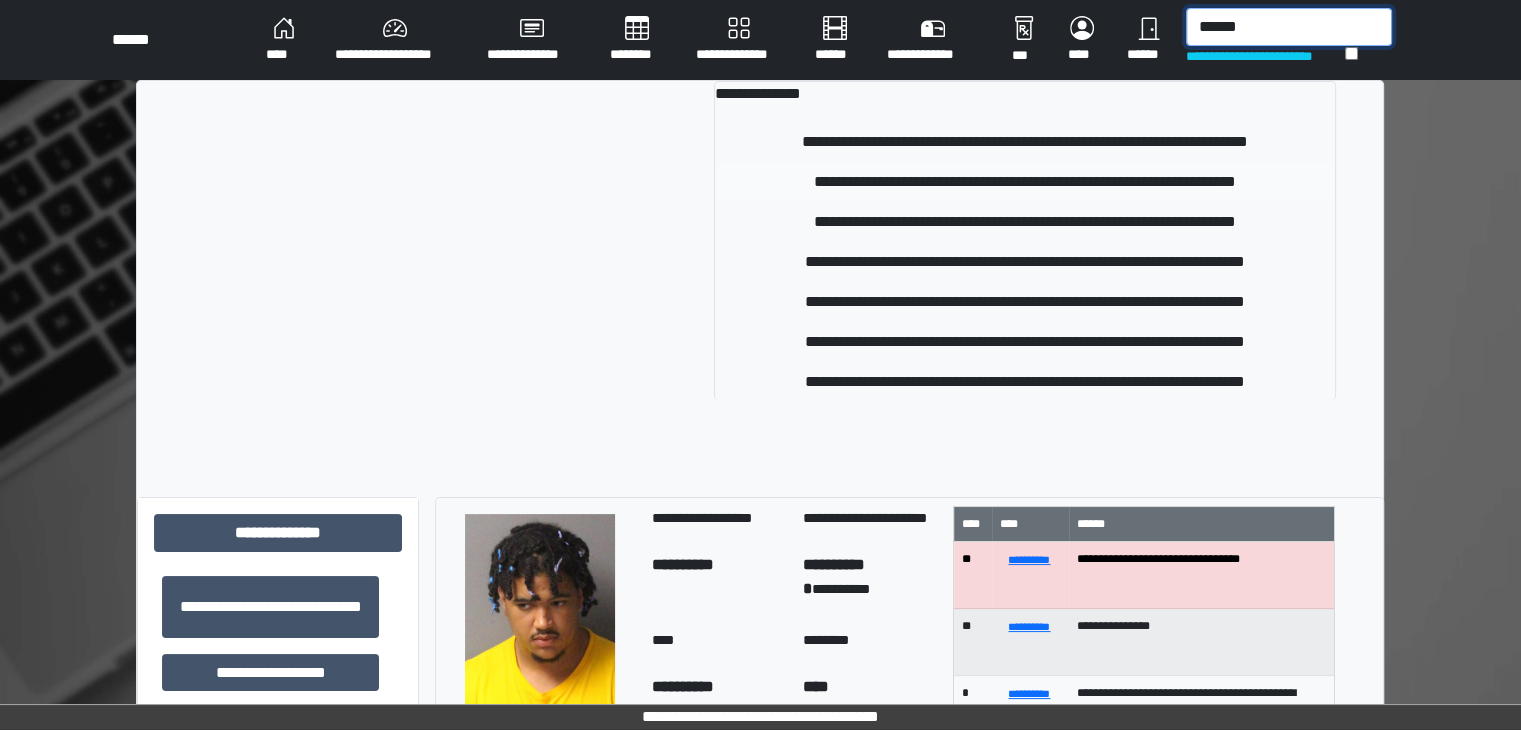 type on "******" 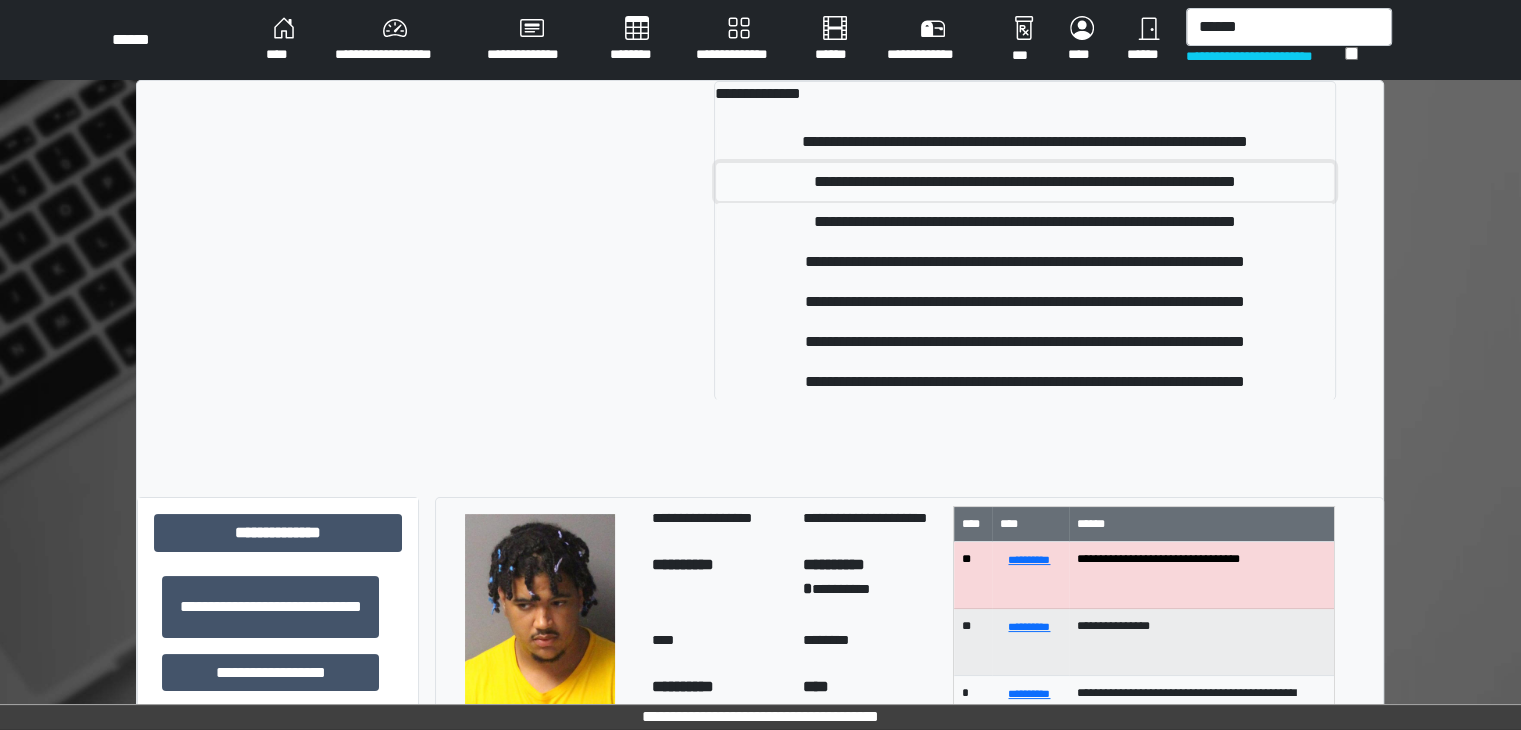 click on "**********" at bounding box center [1025, 182] 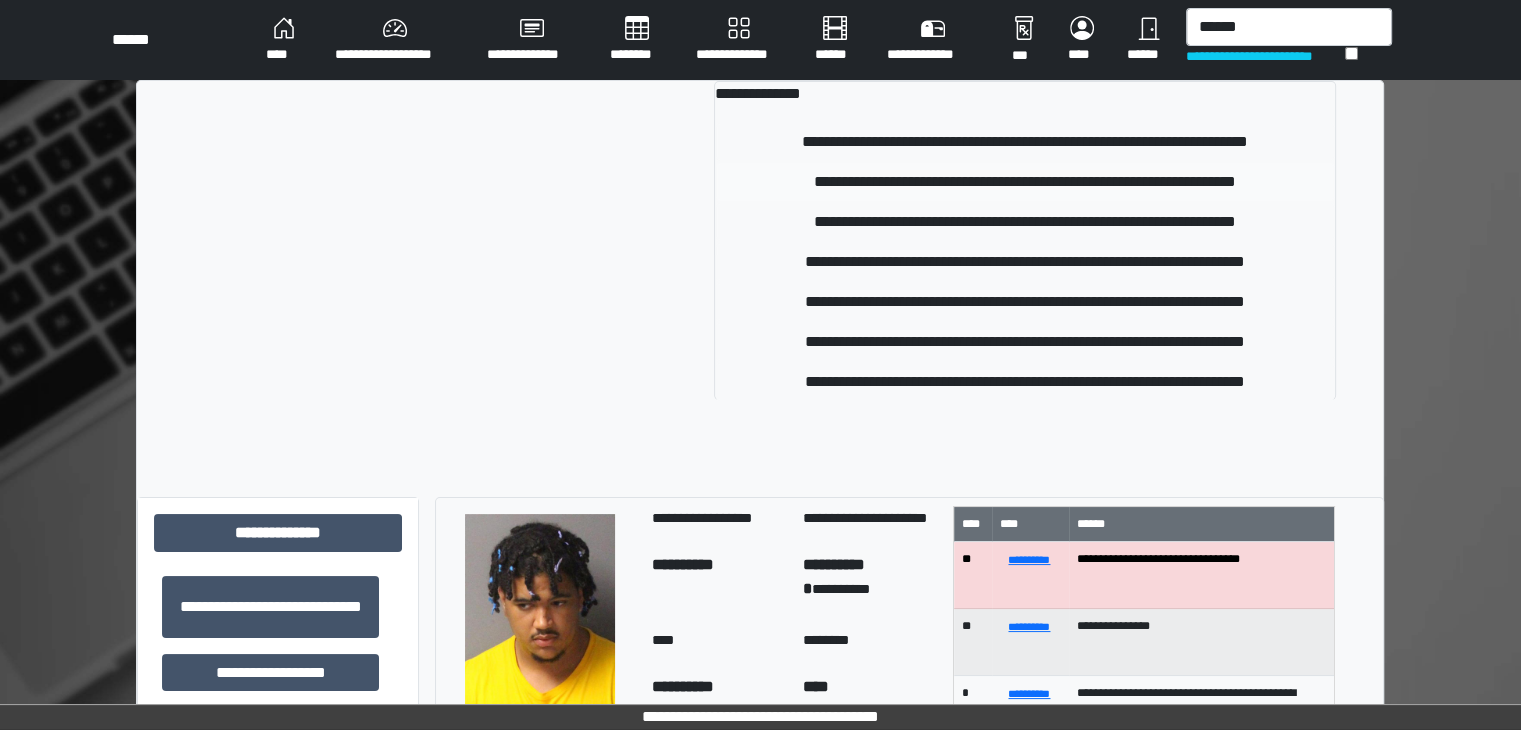 type 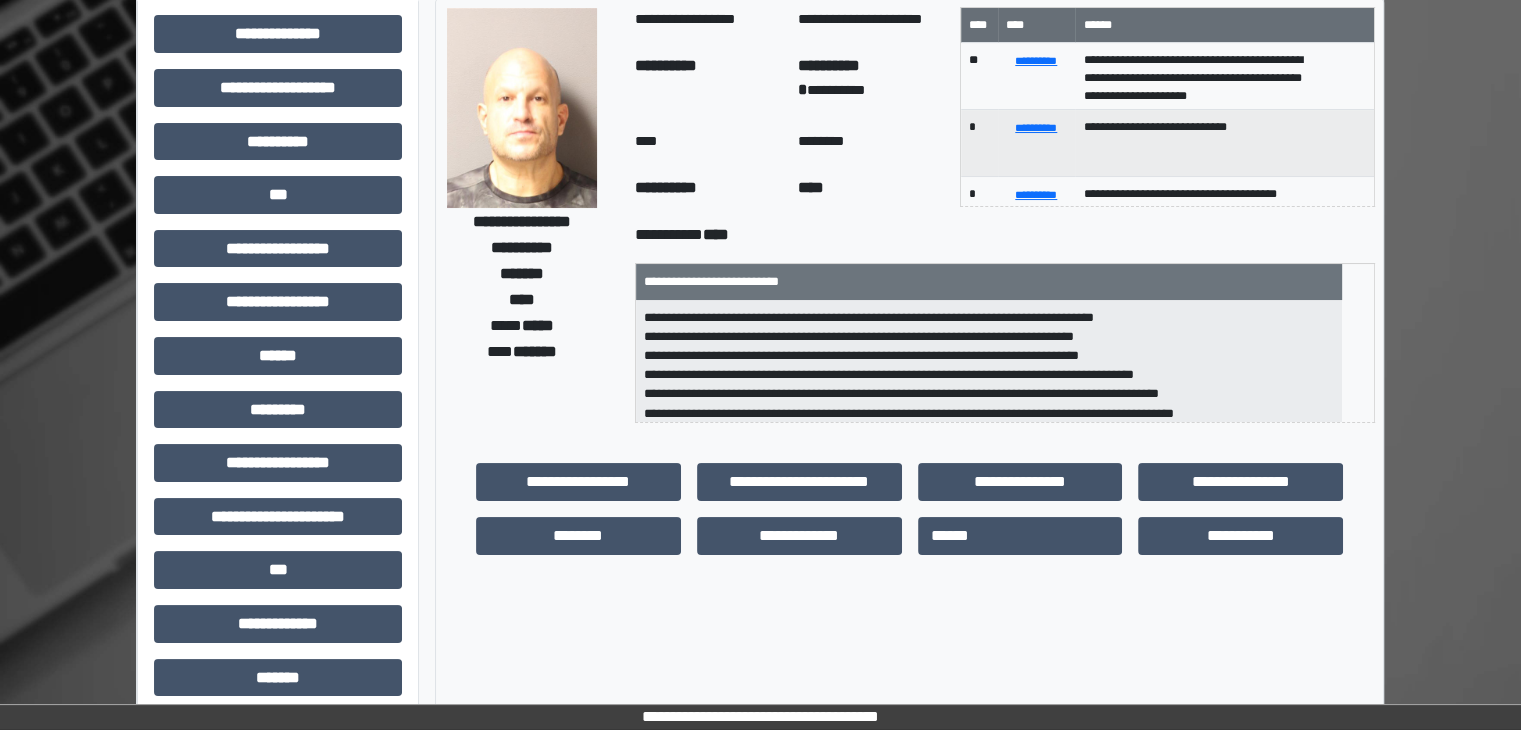 scroll, scrollTop: 100, scrollLeft: 0, axis: vertical 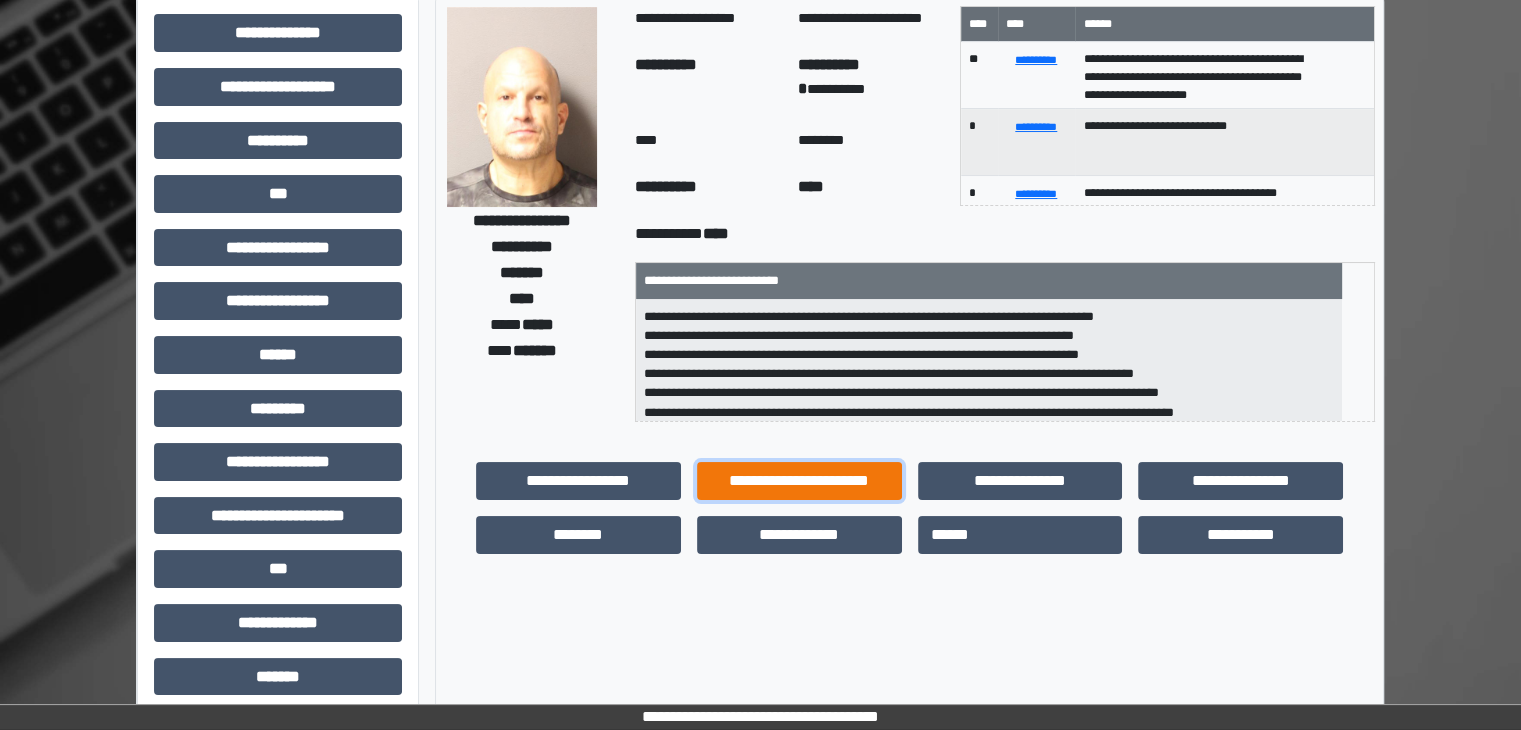 click on "**********" at bounding box center [799, 481] 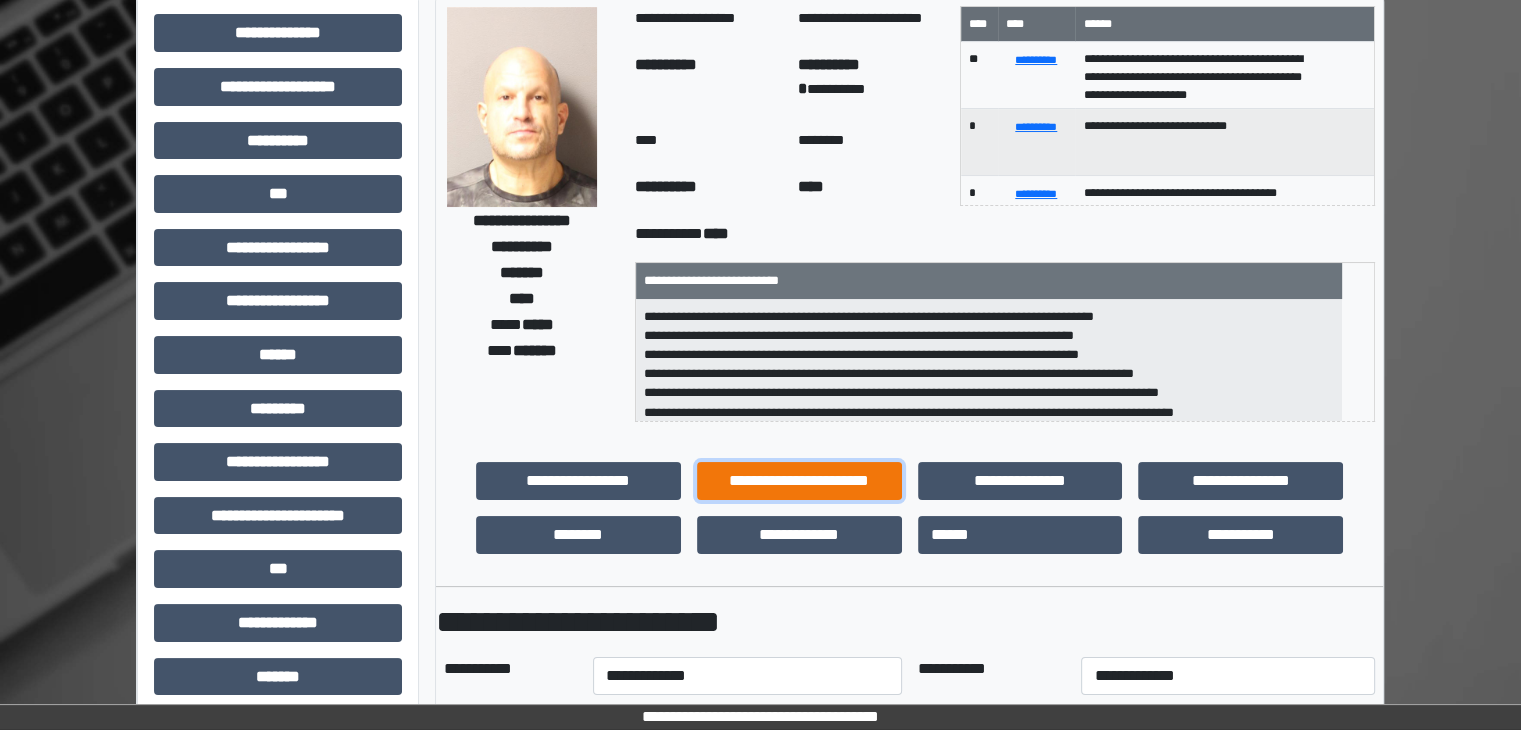 scroll, scrollTop: 600, scrollLeft: 0, axis: vertical 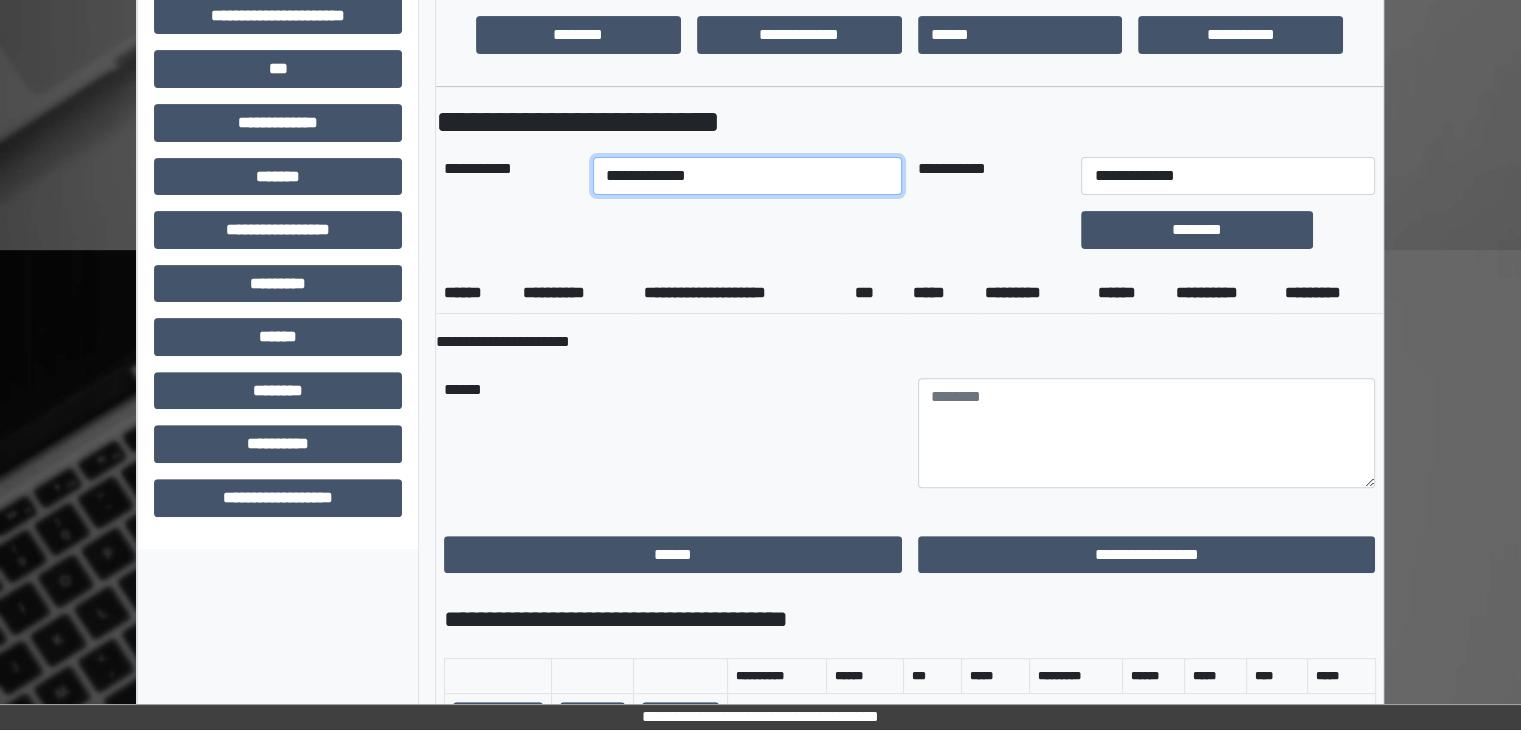 click on "**********" at bounding box center (747, 176) 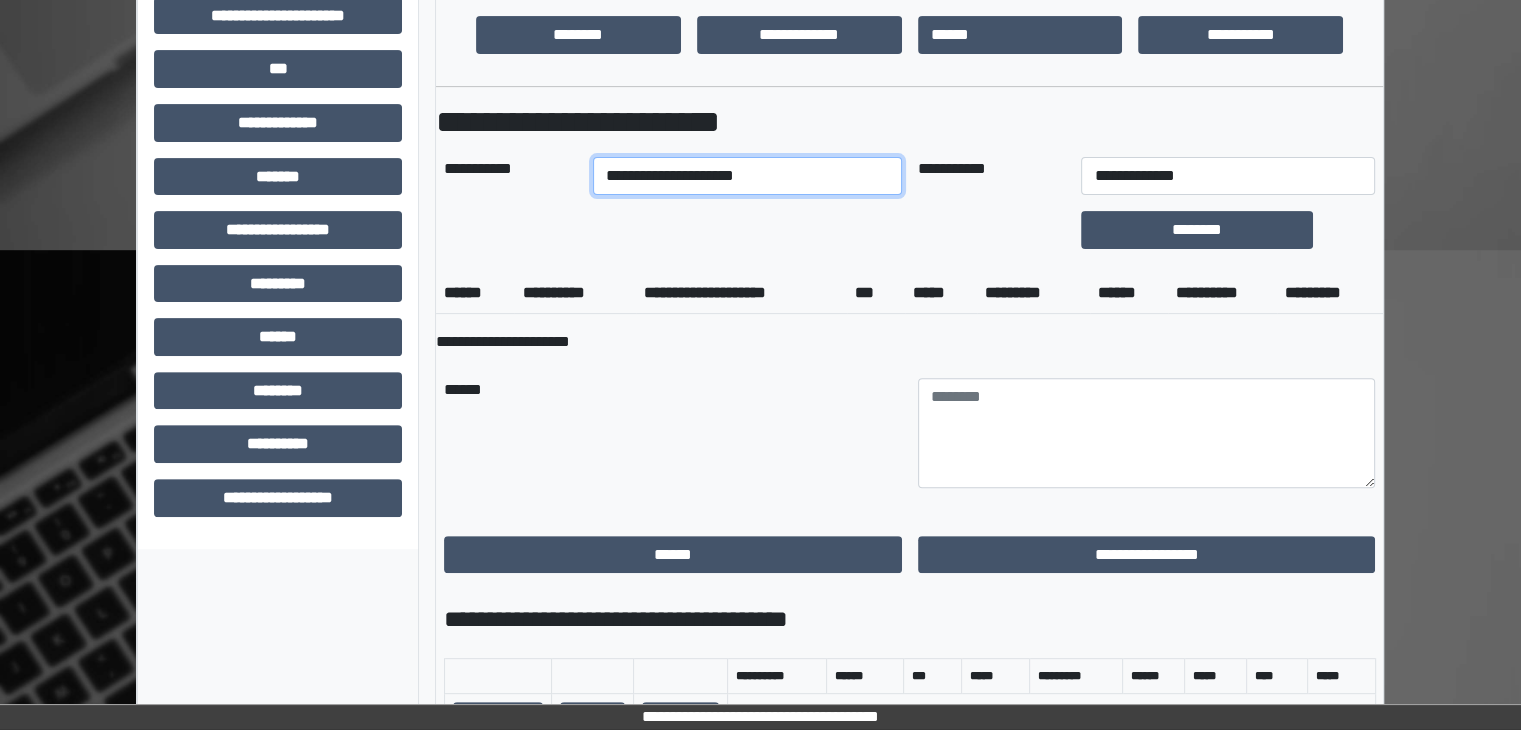 click on "**********" at bounding box center (747, 176) 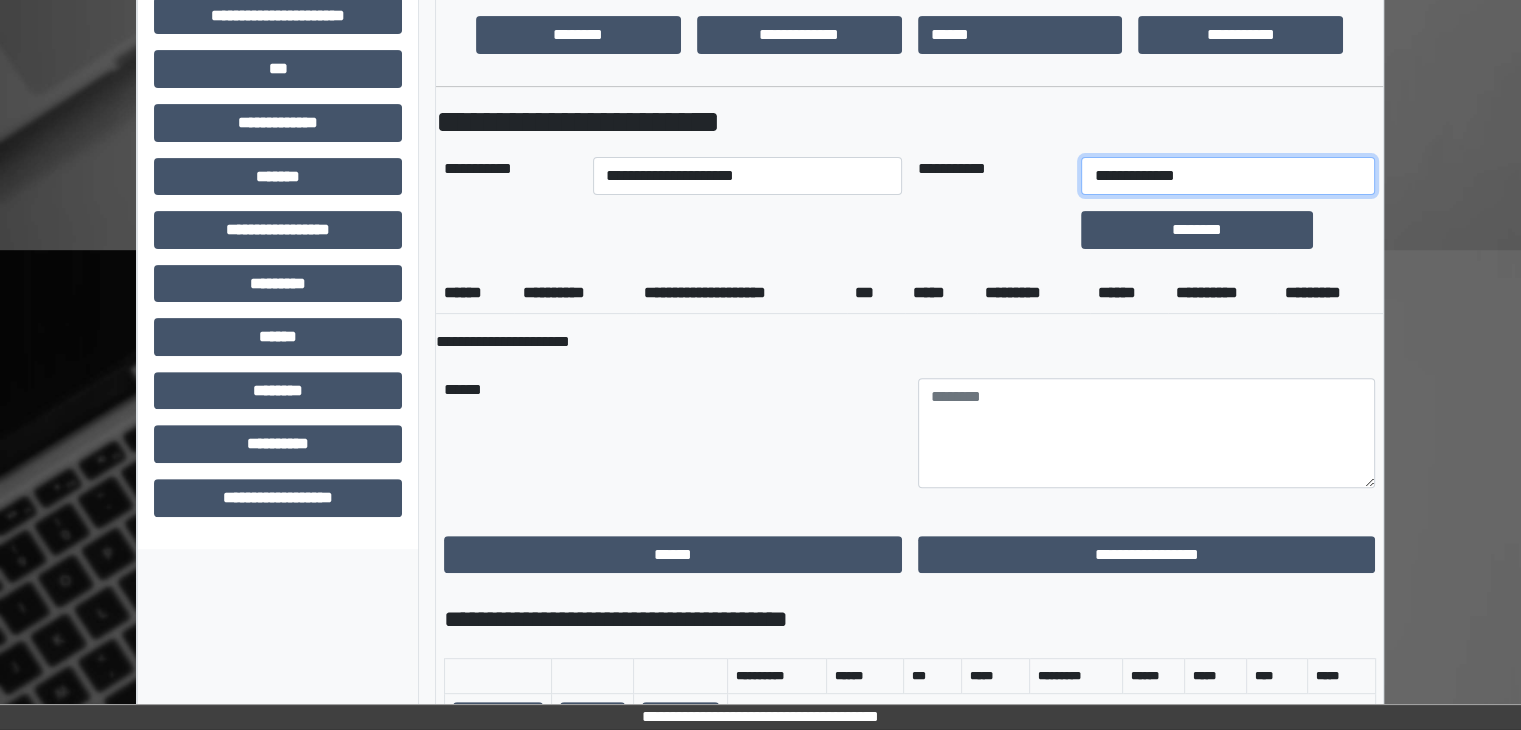 click on "**********" at bounding box center (1227, 176) 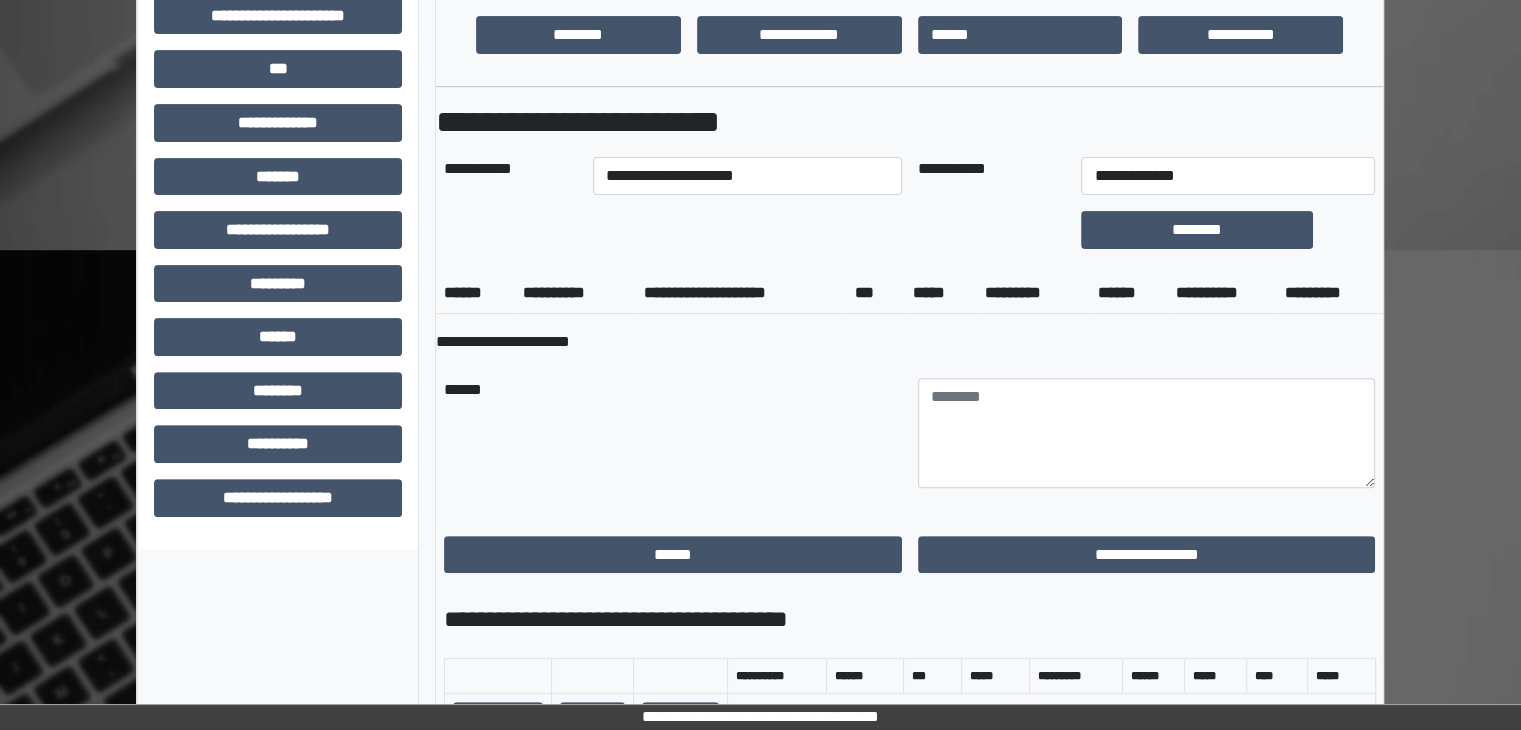 click on "******" at bounding box center [673, 433] 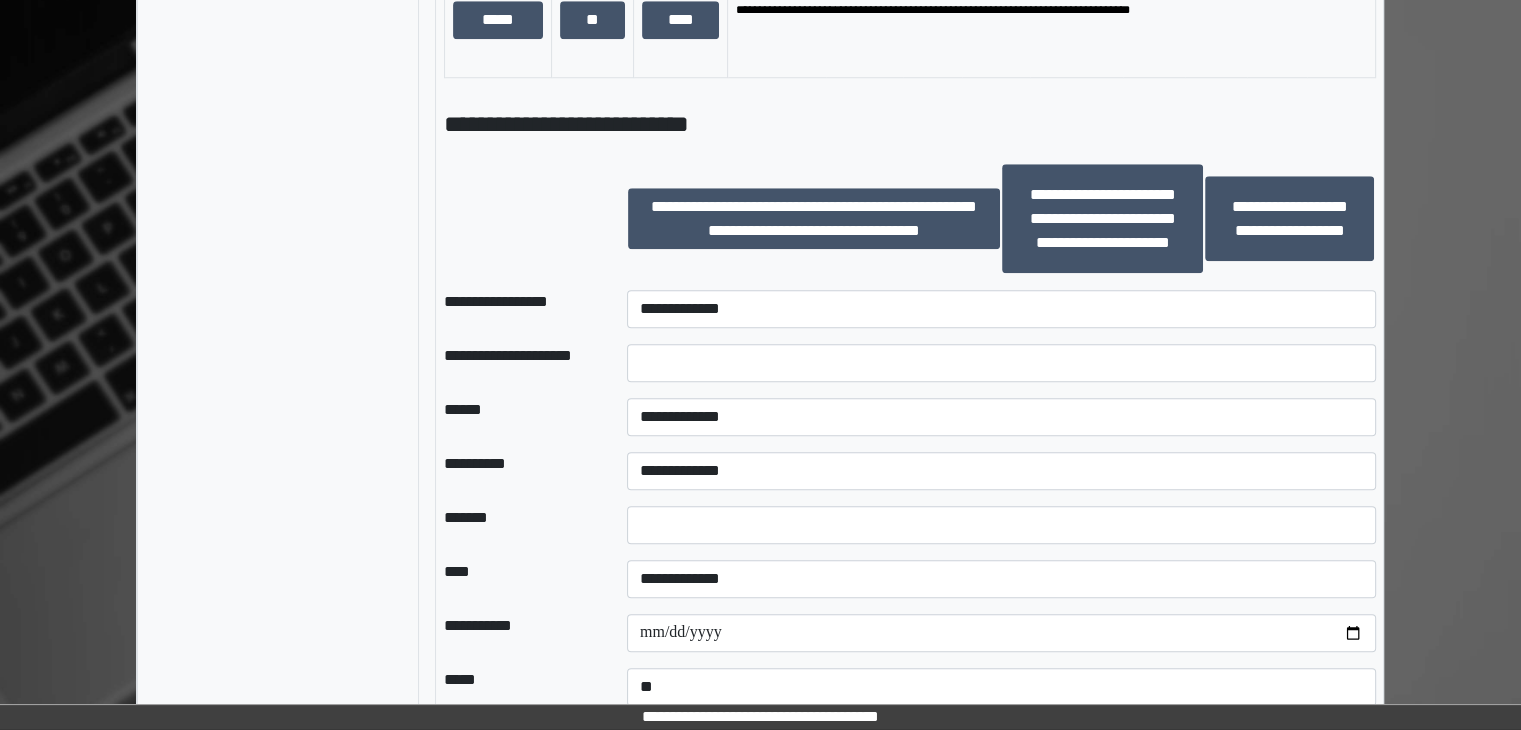 scroll, scrollTop: 1900, scrollLeft: 0, axis: vertical 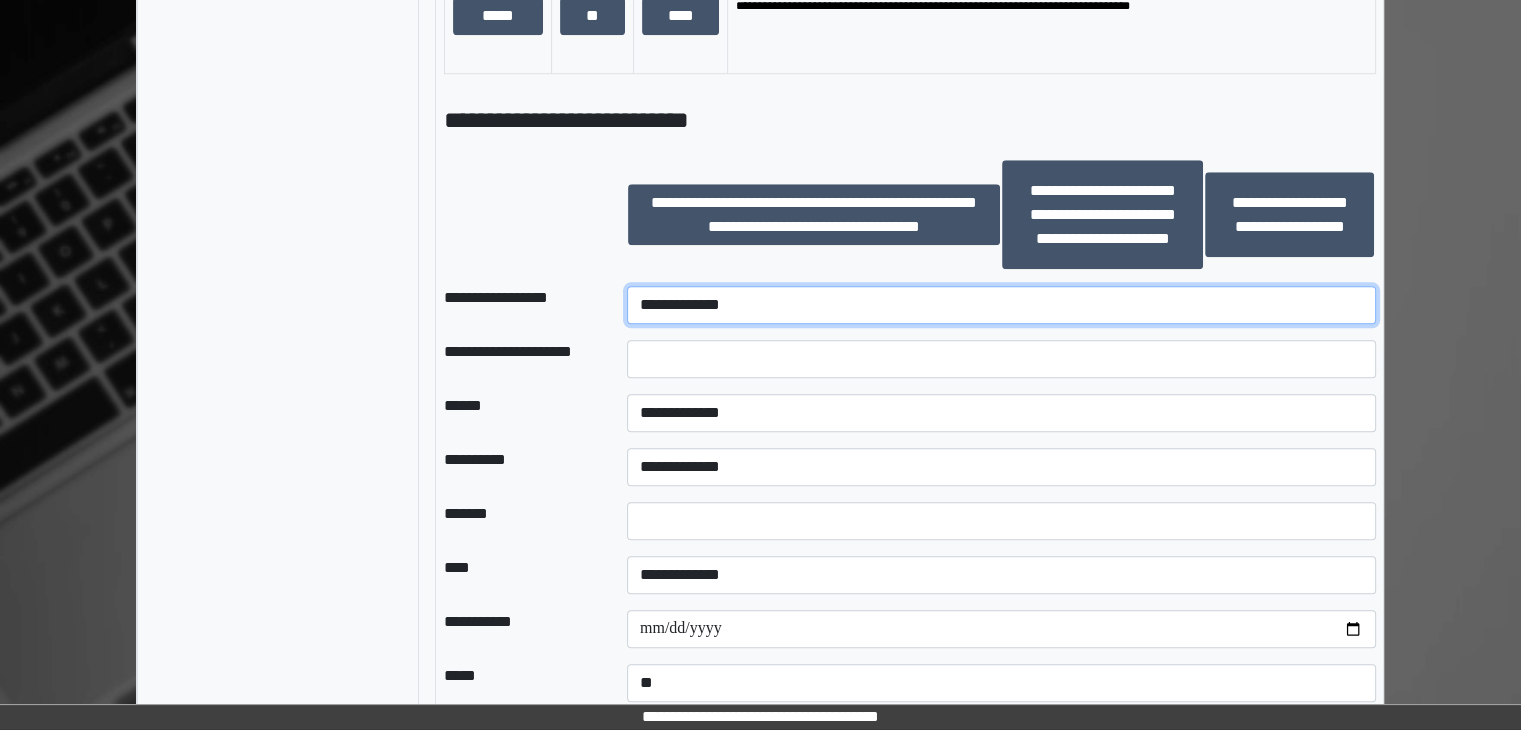 click on "**********" at bounding box center (1001, 305) 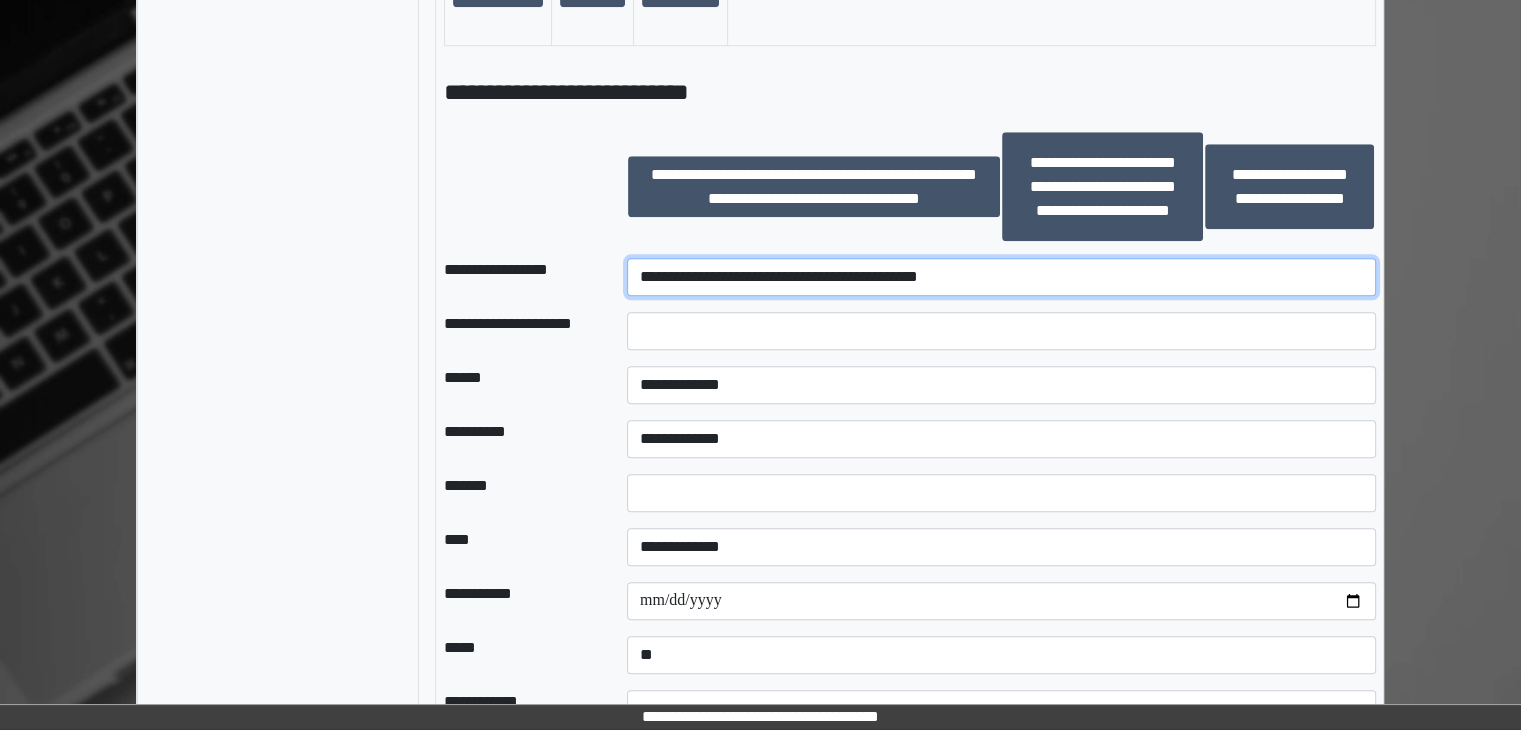 scroll, scrollTop: 2000, scrollLeft: 0, axis: vertical 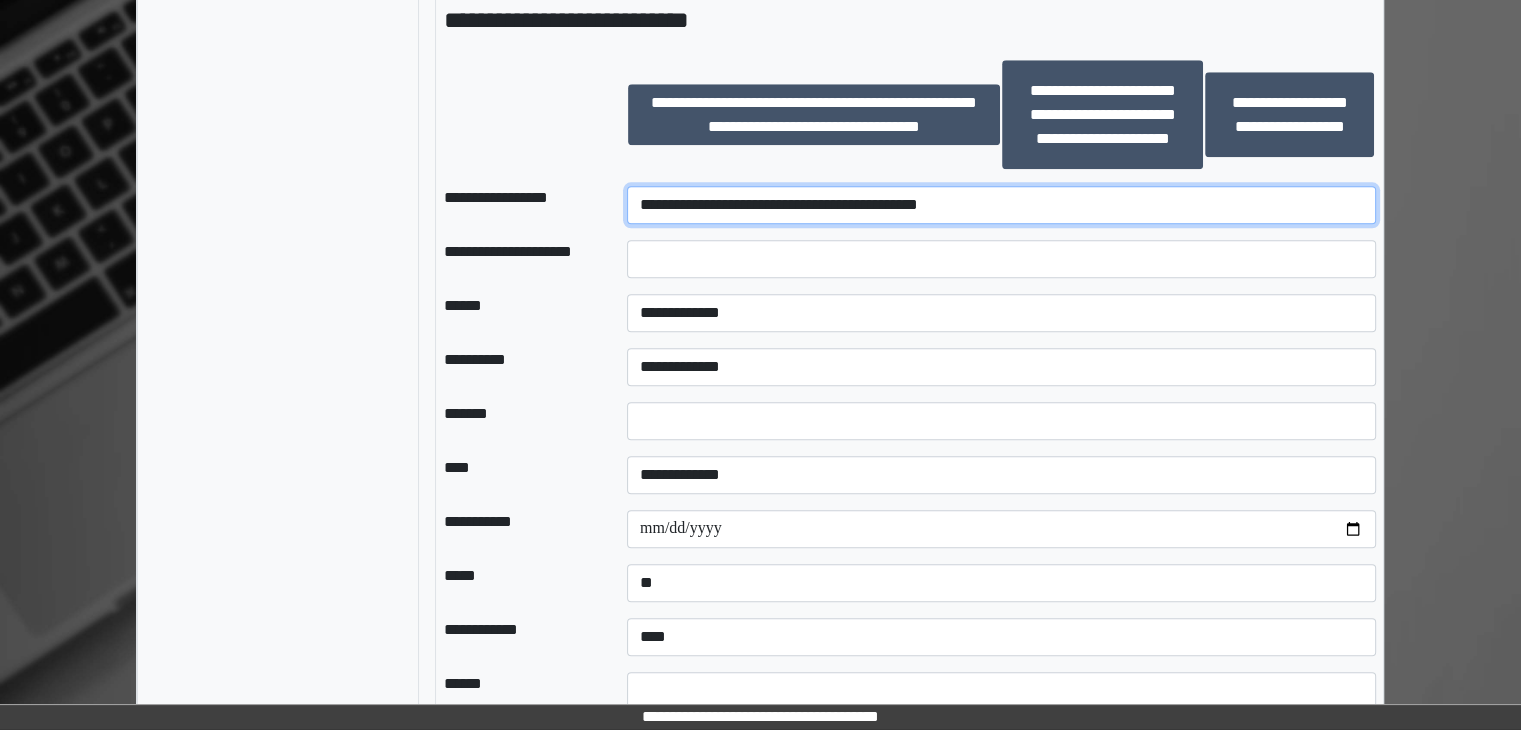 click on "**********" at bounding box center (1001, 205) 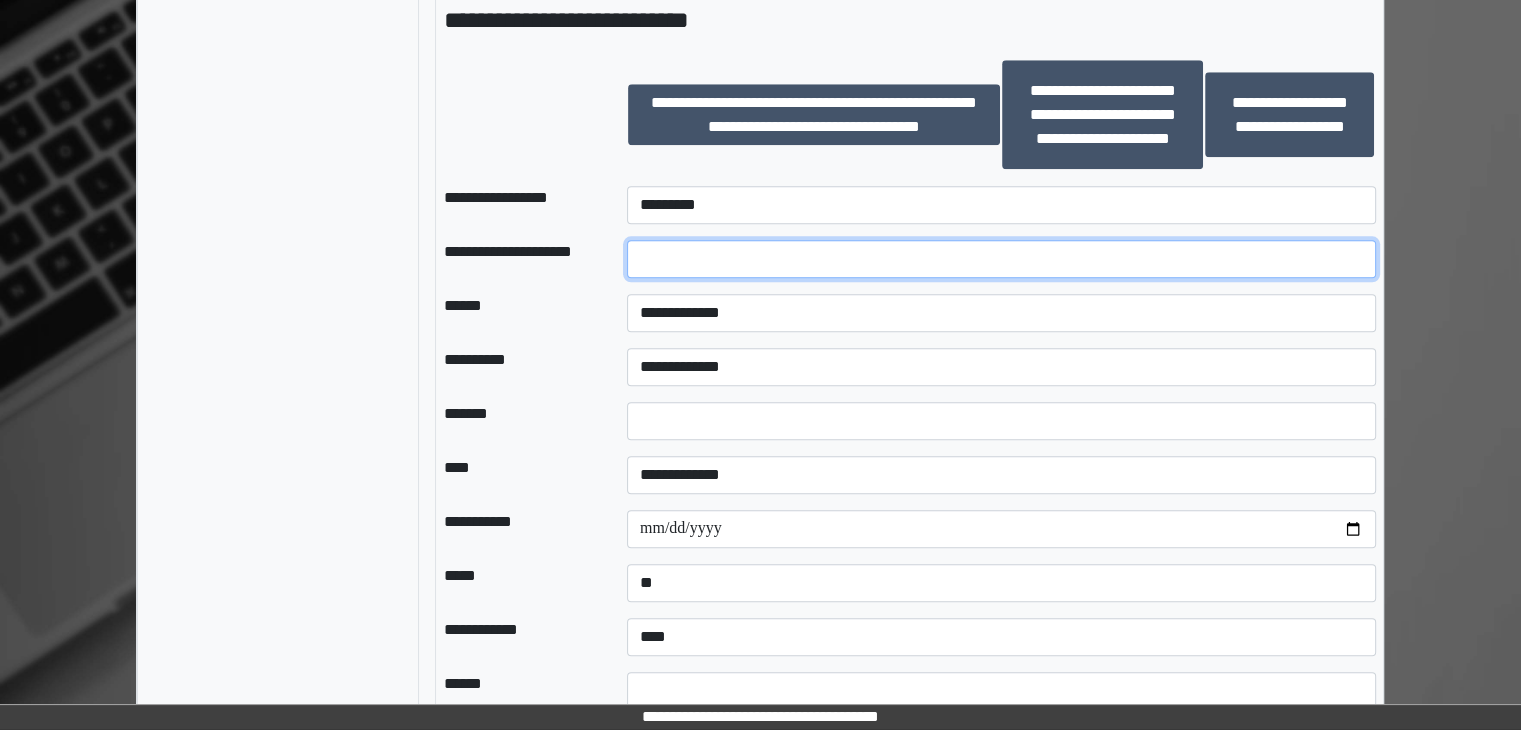 click at bounding box center (1001, 259) 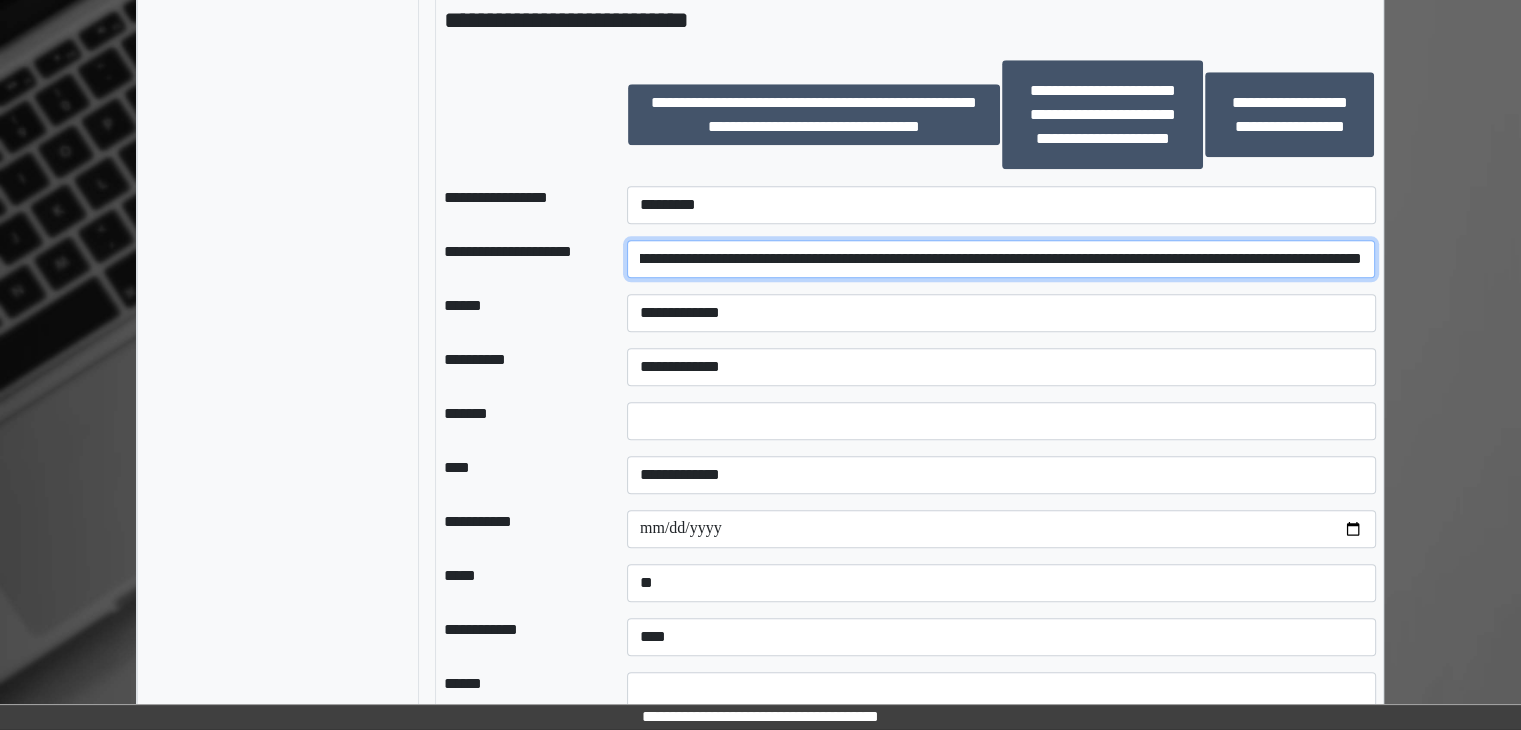 scroll, scrollTop: 0, scrollLeft: 228, axis: horizontal 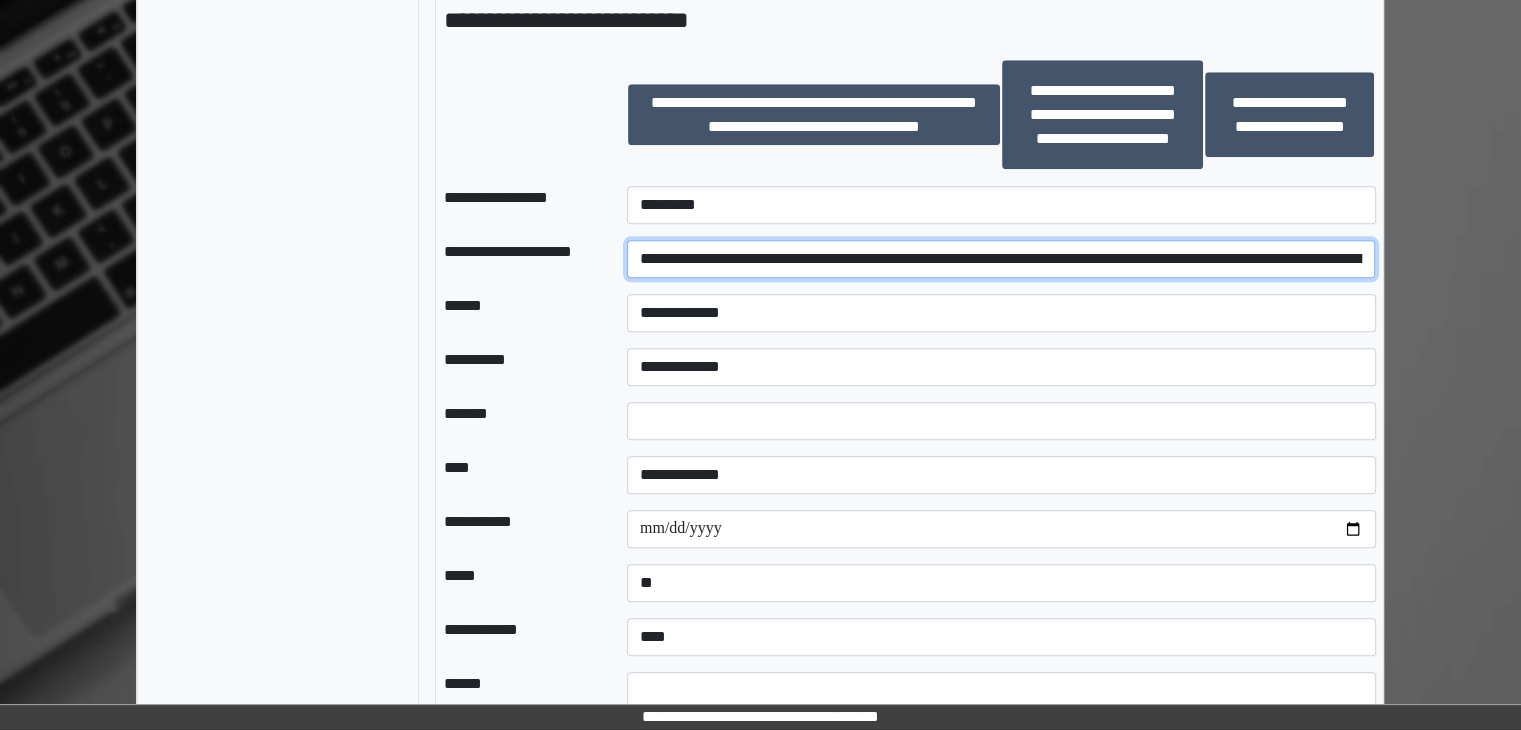 click on "**********" at bounding box center (1001, 259) 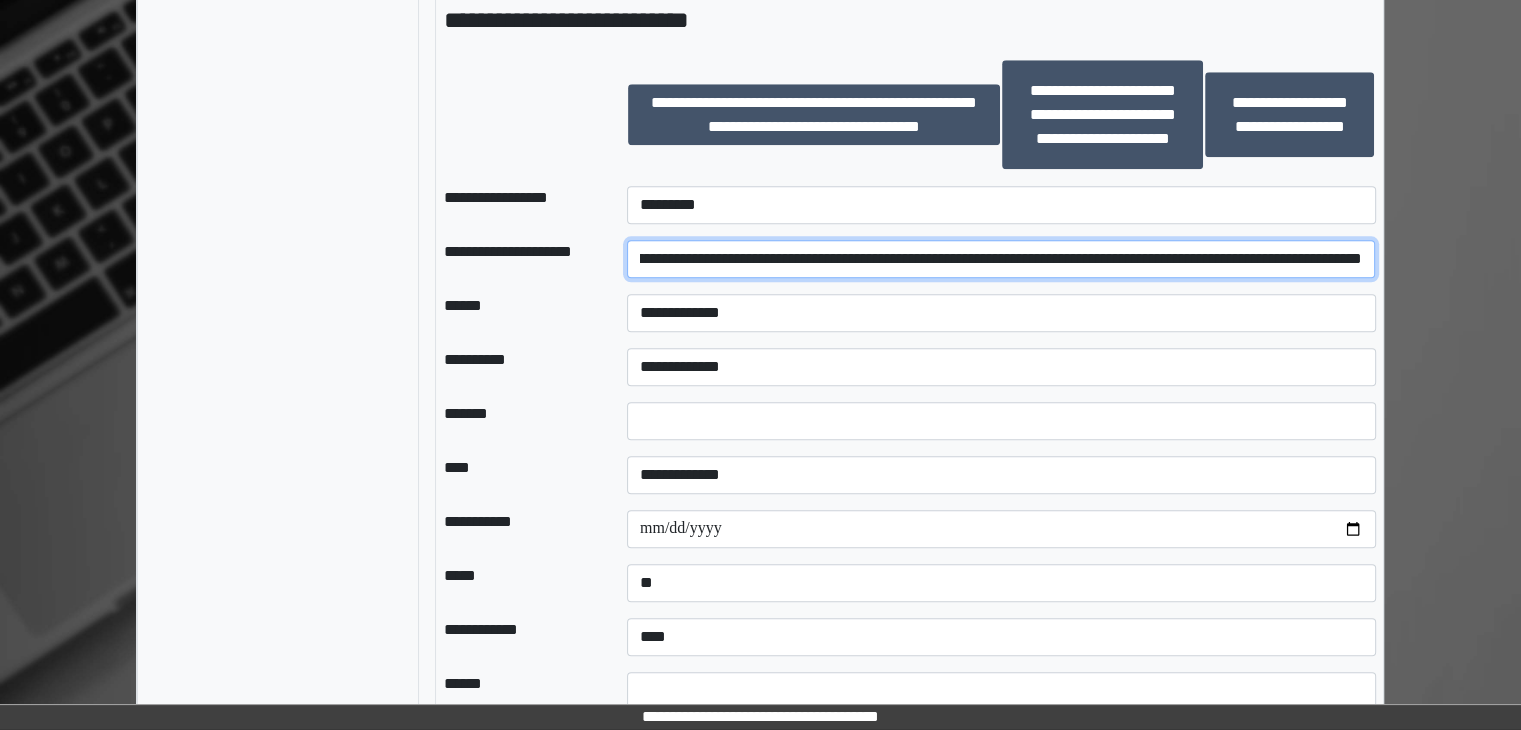 scroll, scrollTop: 0, scrollLeft: 228, axis: horizontal 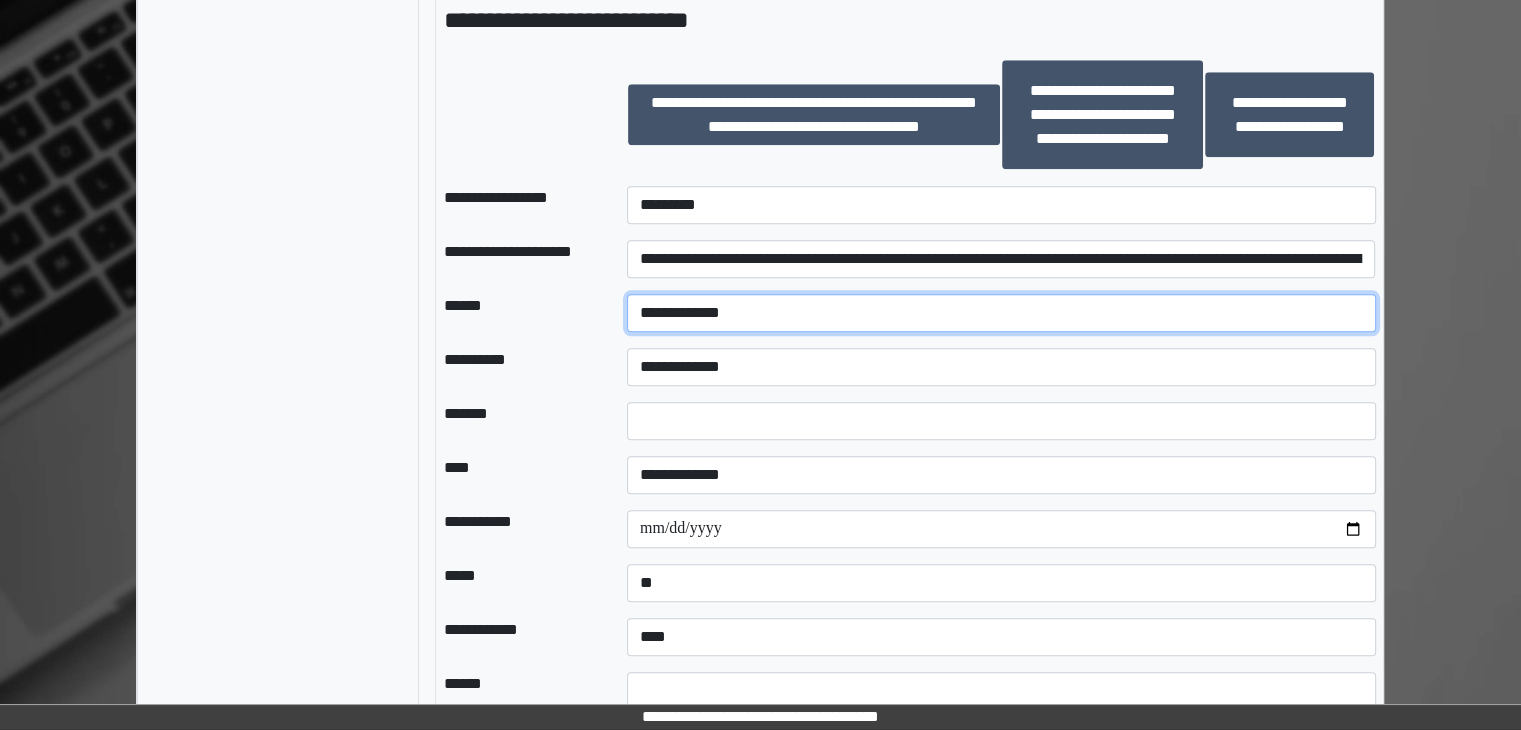 click on "**********" at bounding box center [1001, 313] 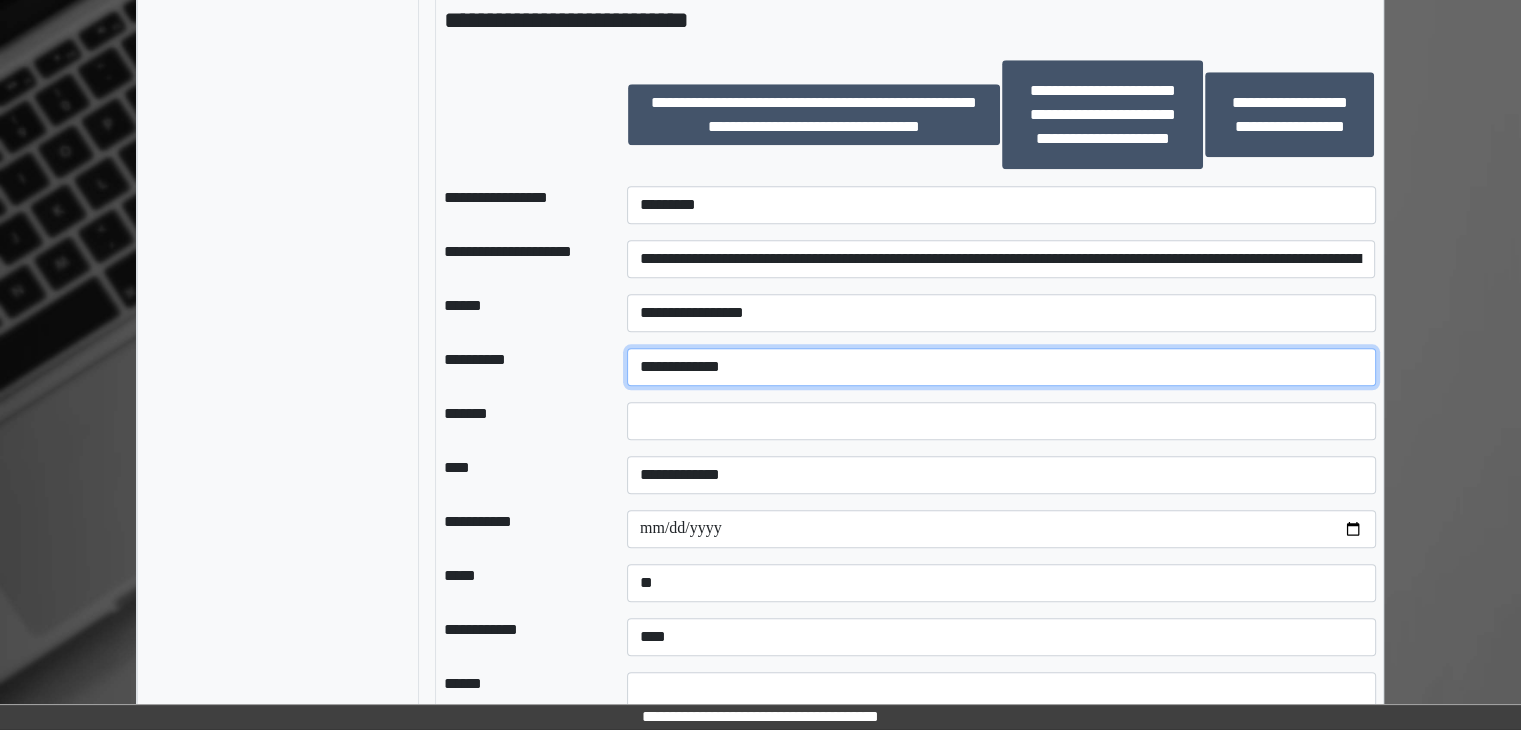 click on "**********" at bounding box center (1001, 367) 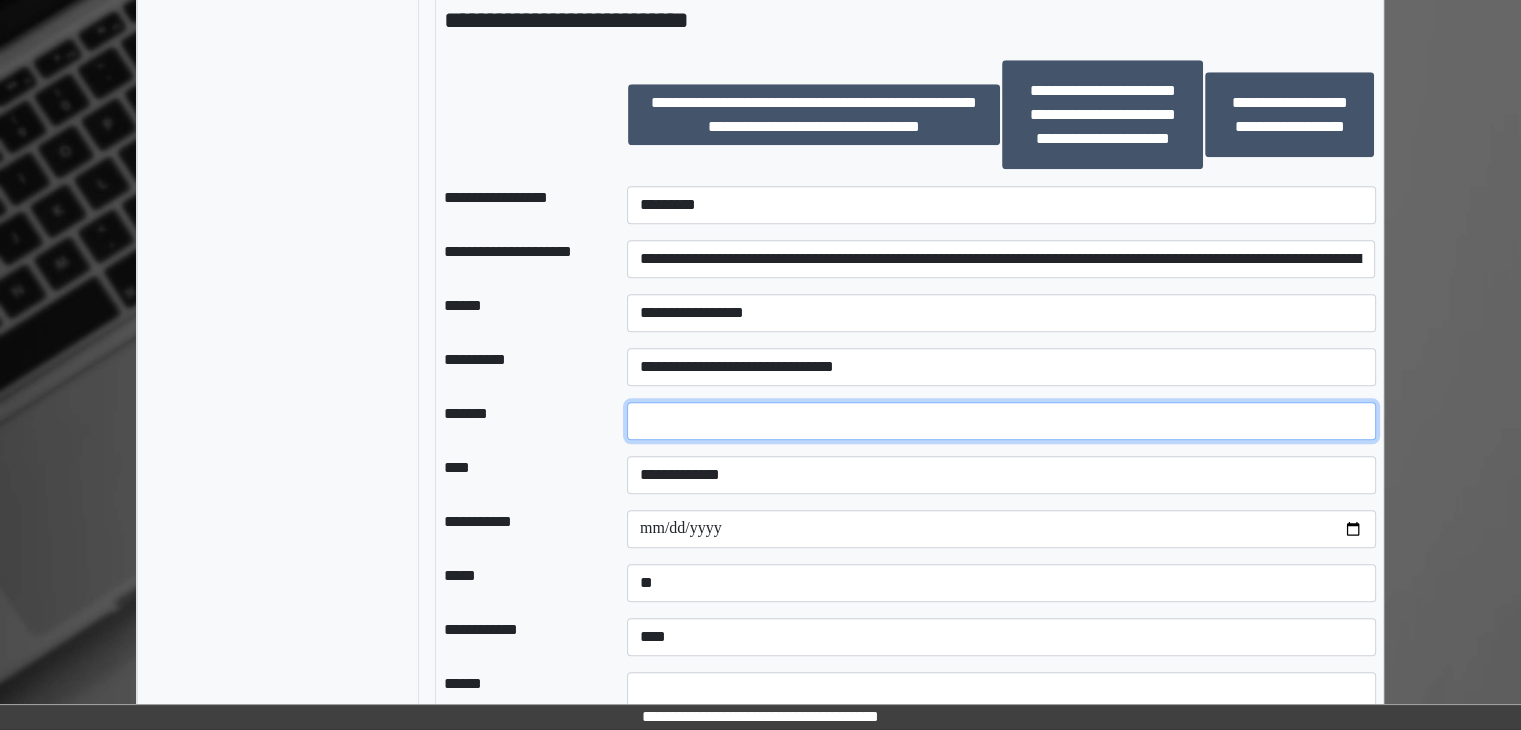 click at bounding box center [1001, 421] 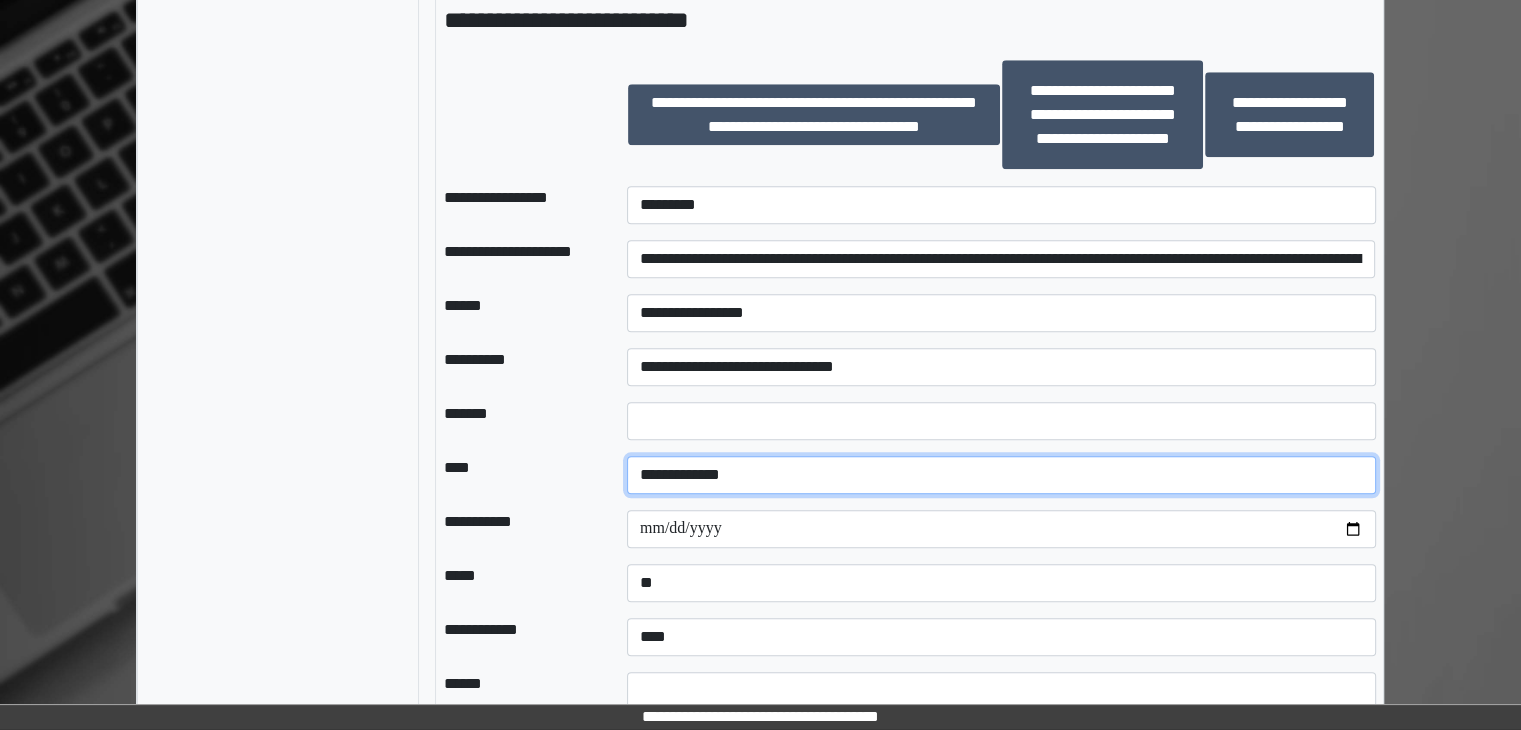 click on "**********" at bounding box center [1001, 475] 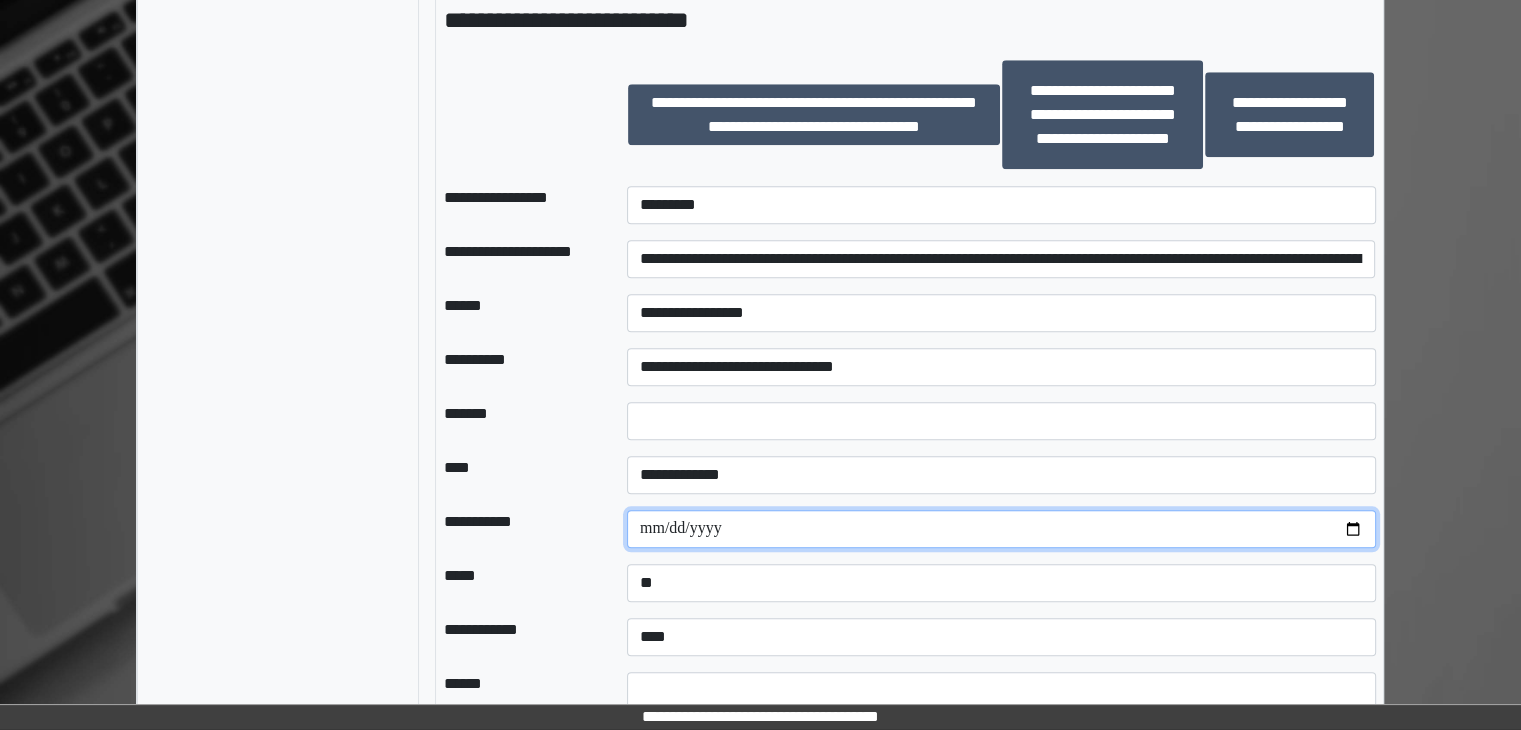 click at bounding box center [1001, 529] 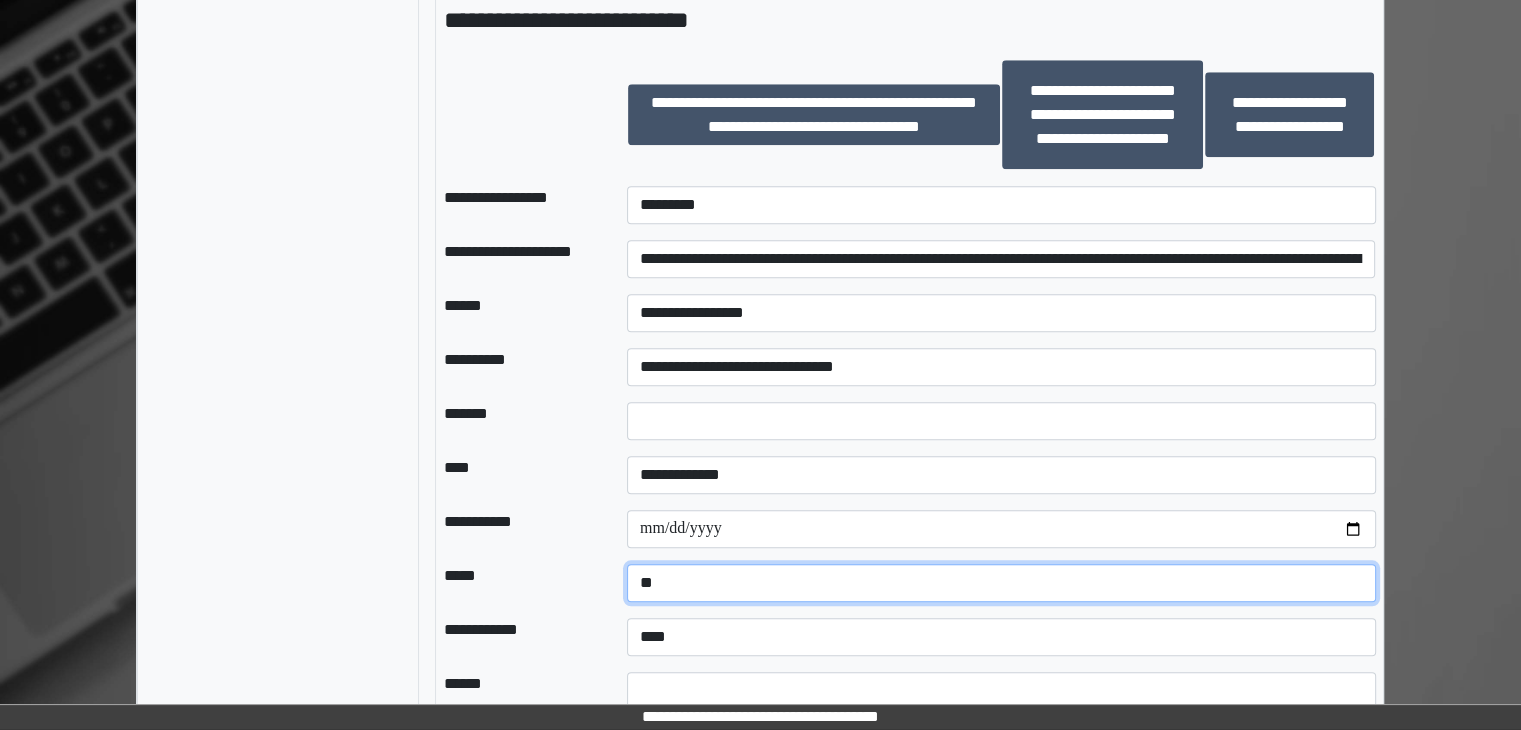 click on "**********" at bounding box center [1001, 583] 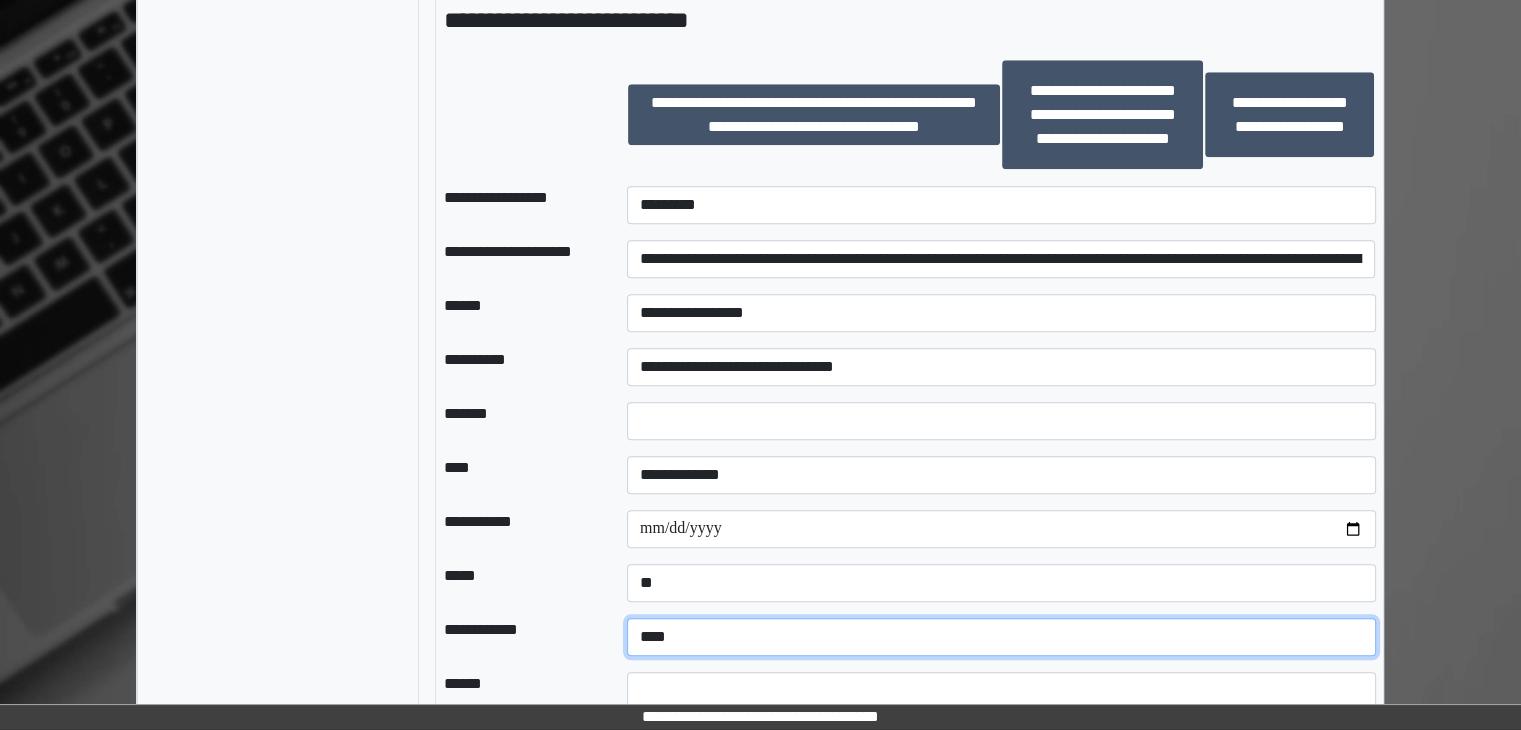 click on "**********" at bounding box center [1001, 637] 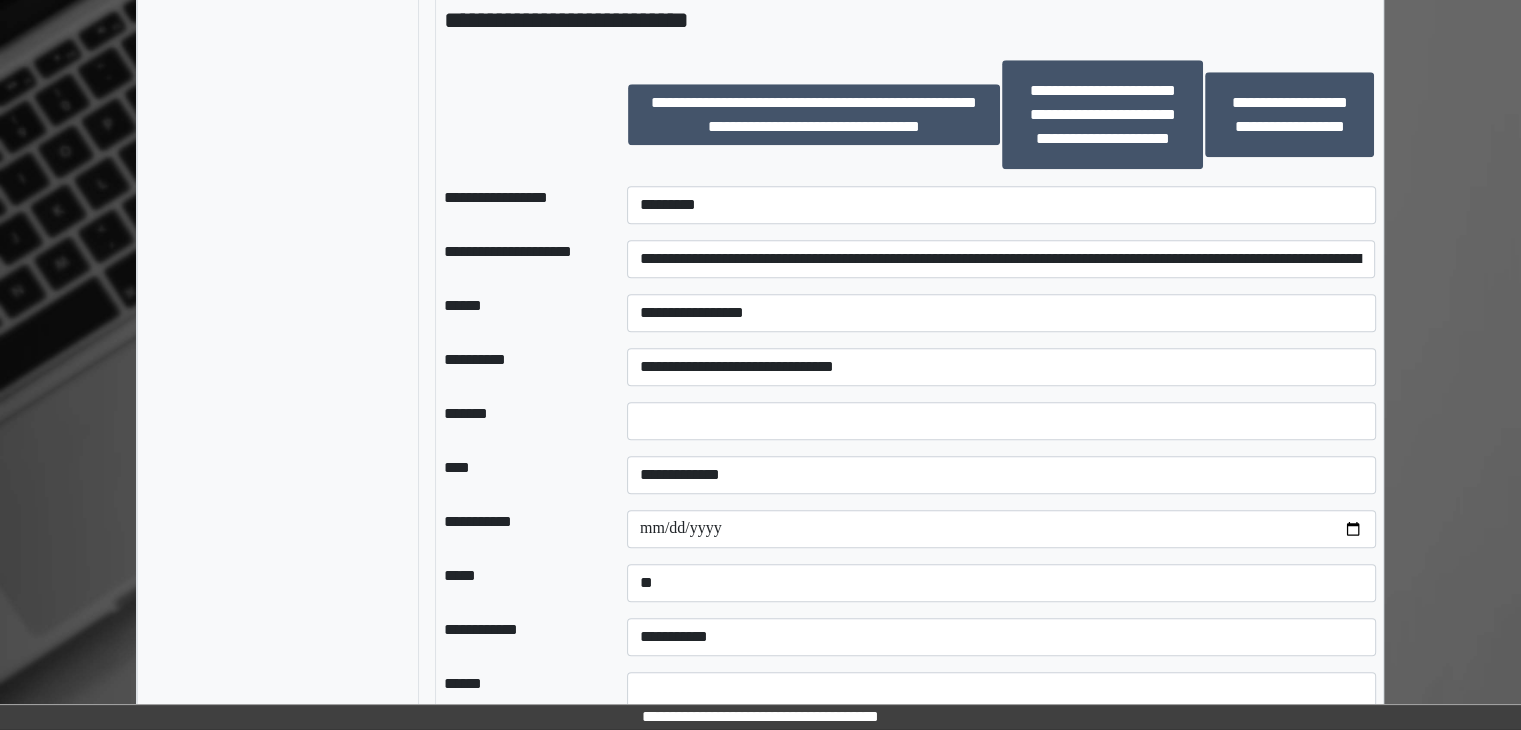 click on "**********" at bounding box center [519, 637] 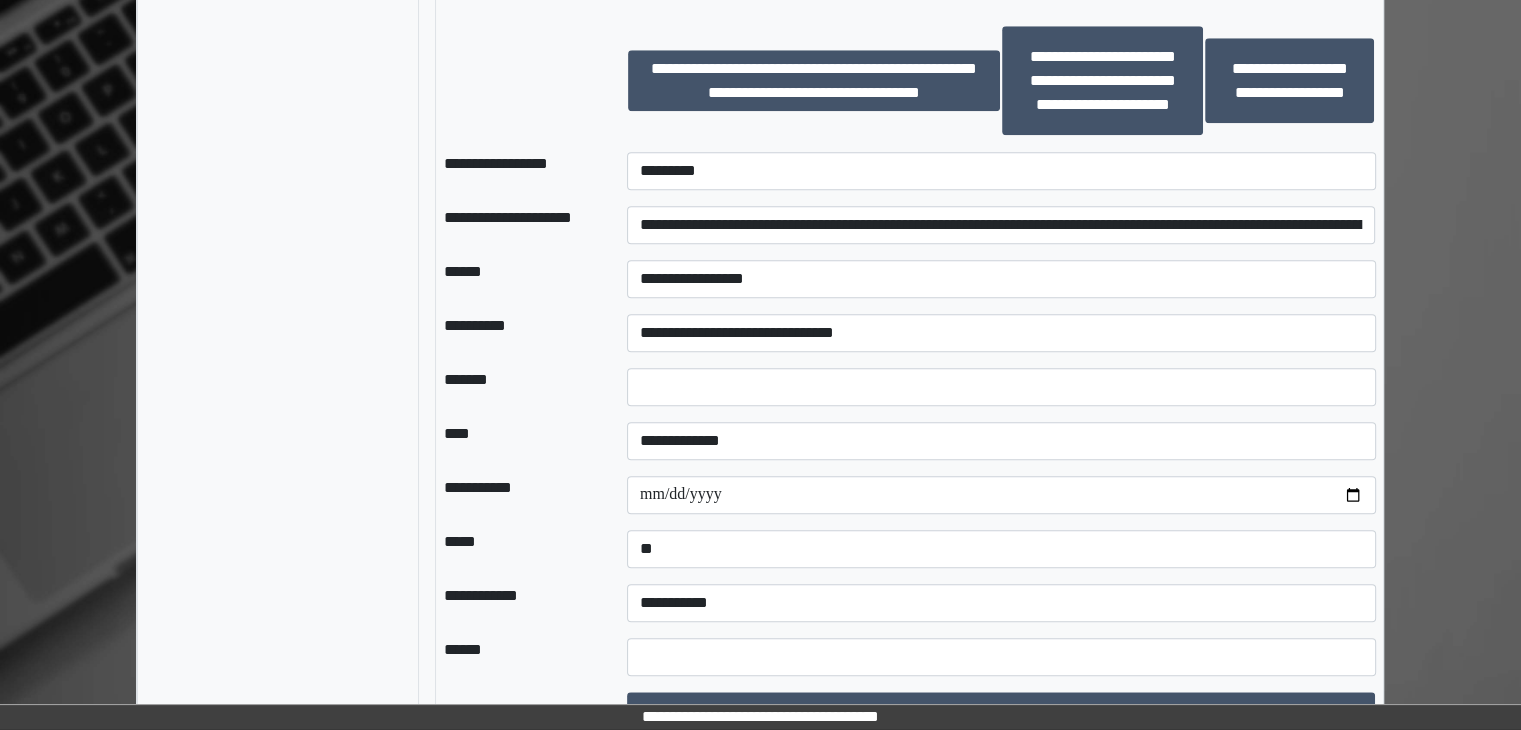 scroll, scrollTop: 2068, scrollLeft: 0, axis: vertical 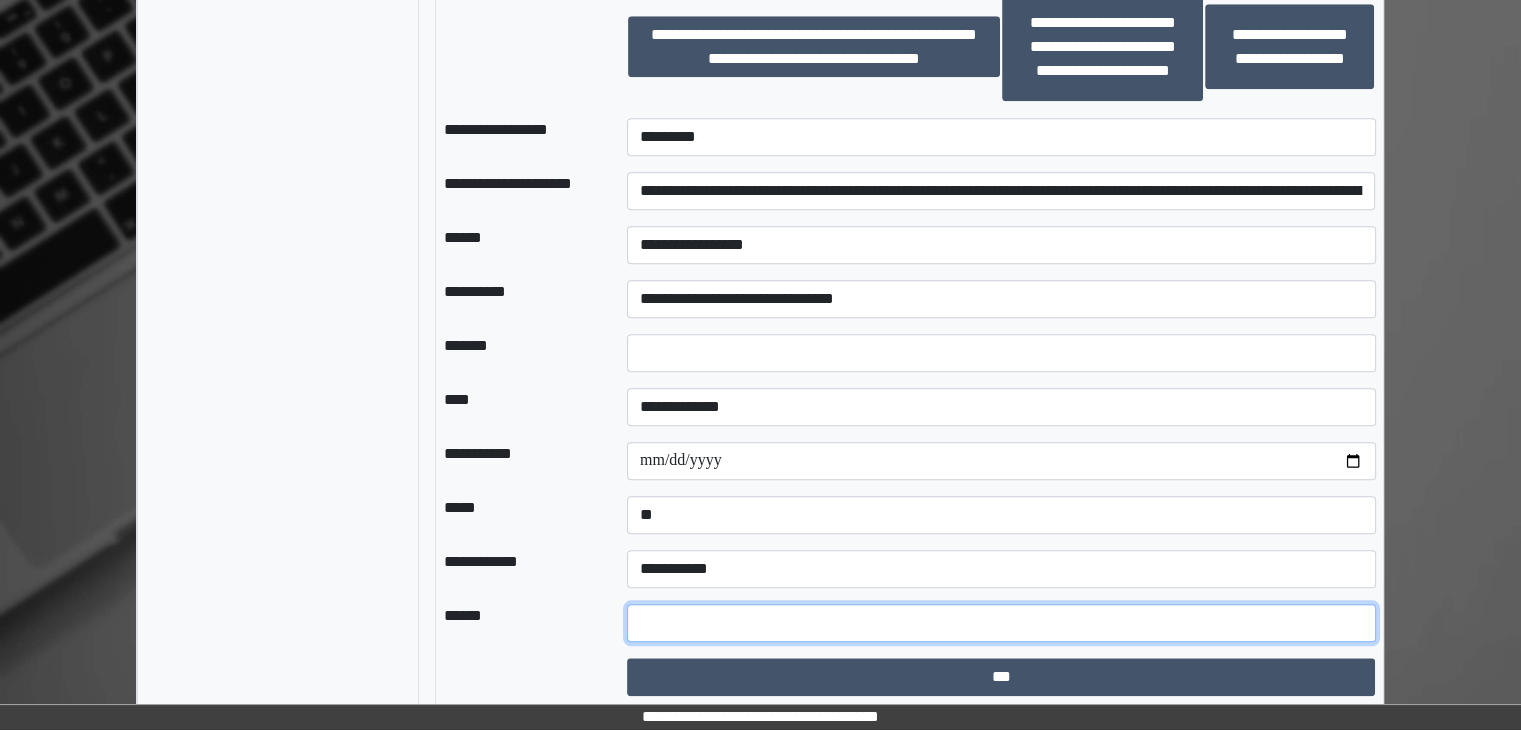 click at bounding box center (1001, 623) 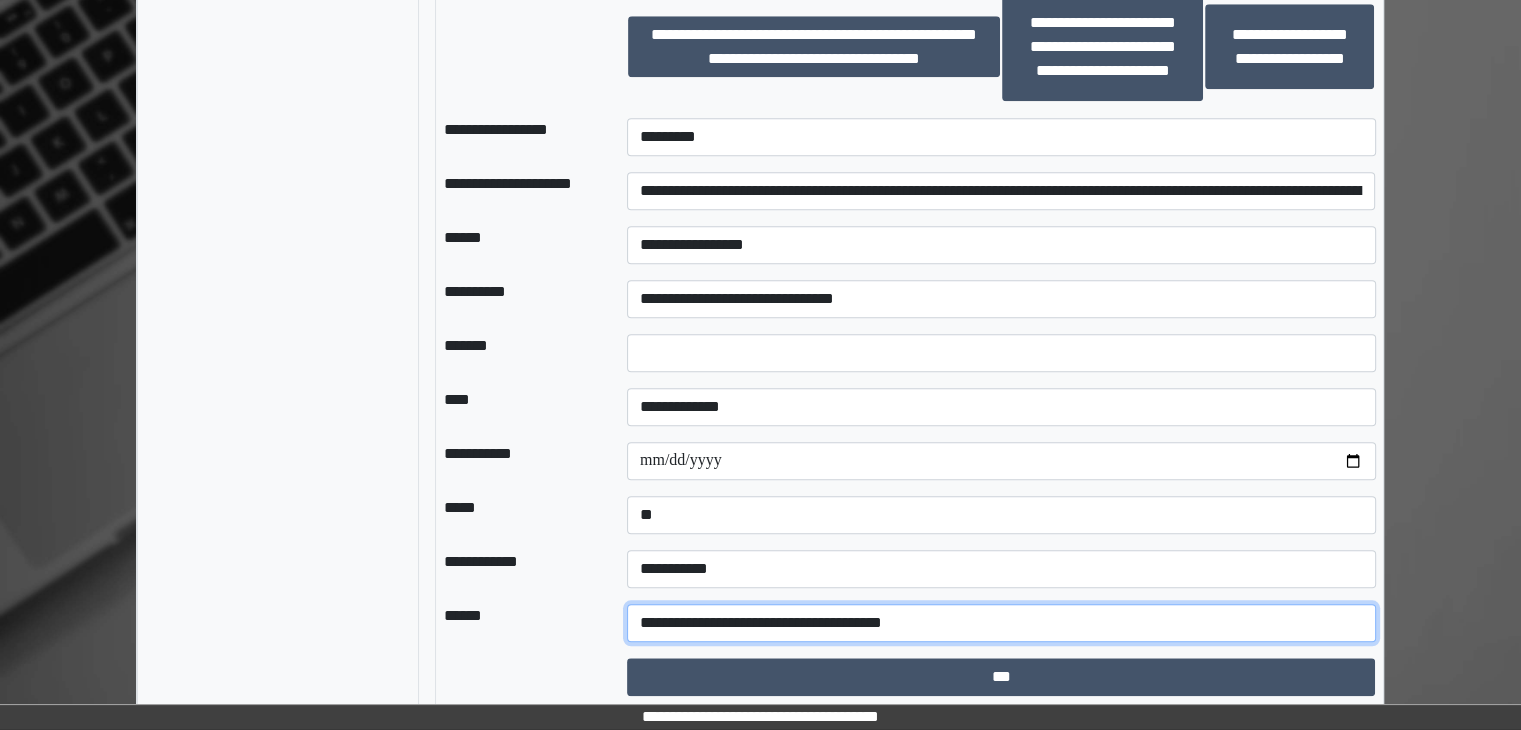 click on "**********" at bounding box center [1001, 623] 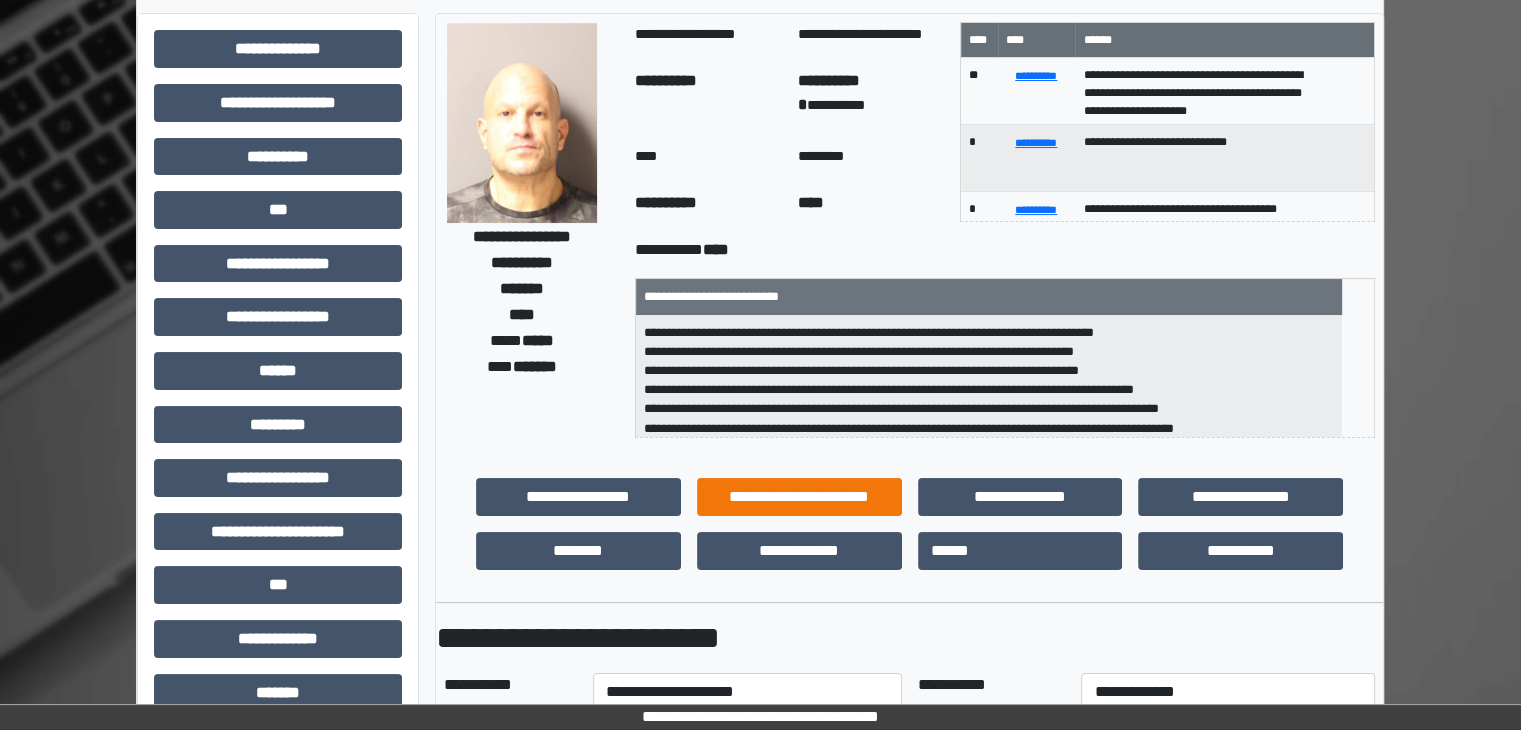 scroll, scrollTop: 68, scrollLeft: 0, axis: vertical 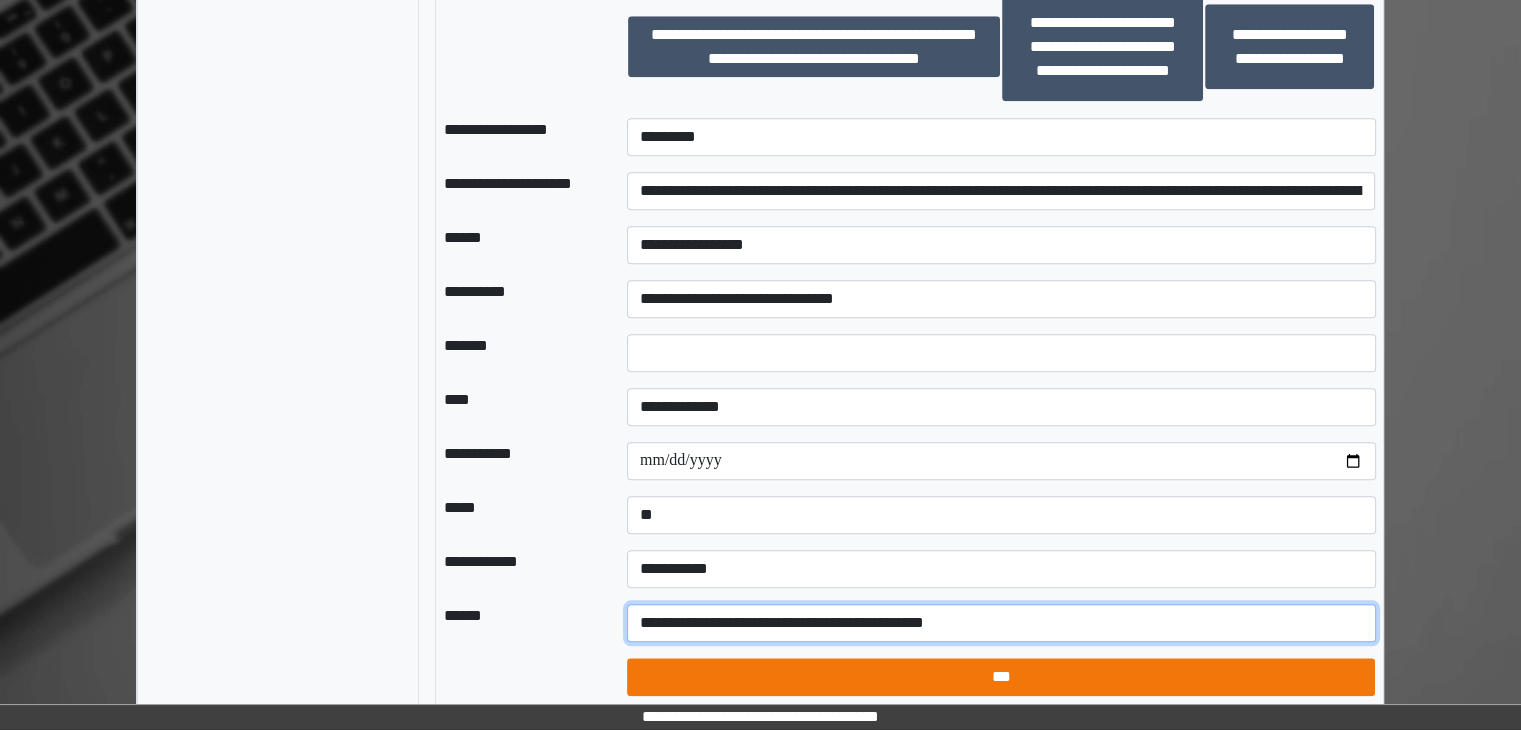 type on "**********" 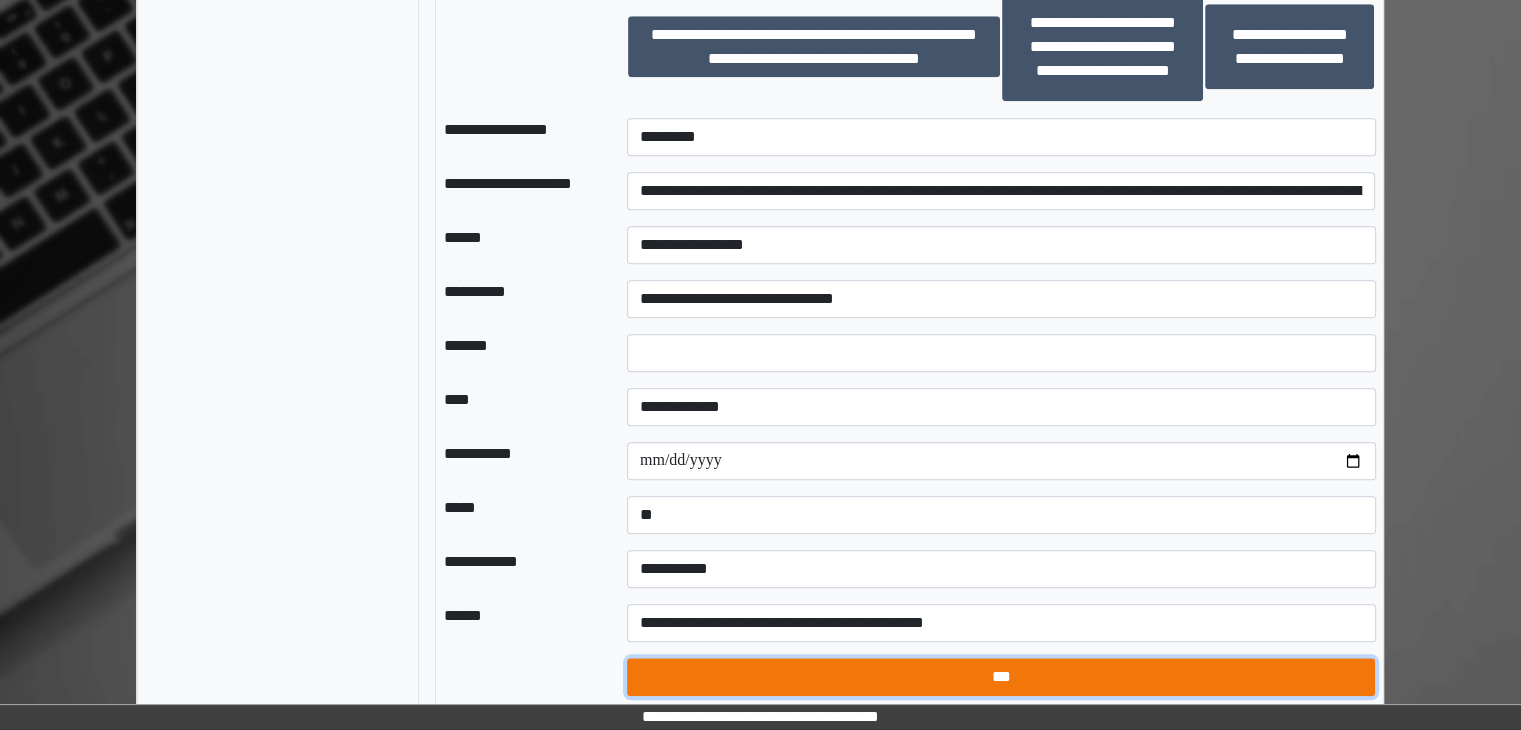 click on "***" at bounding box center [1001, 677] 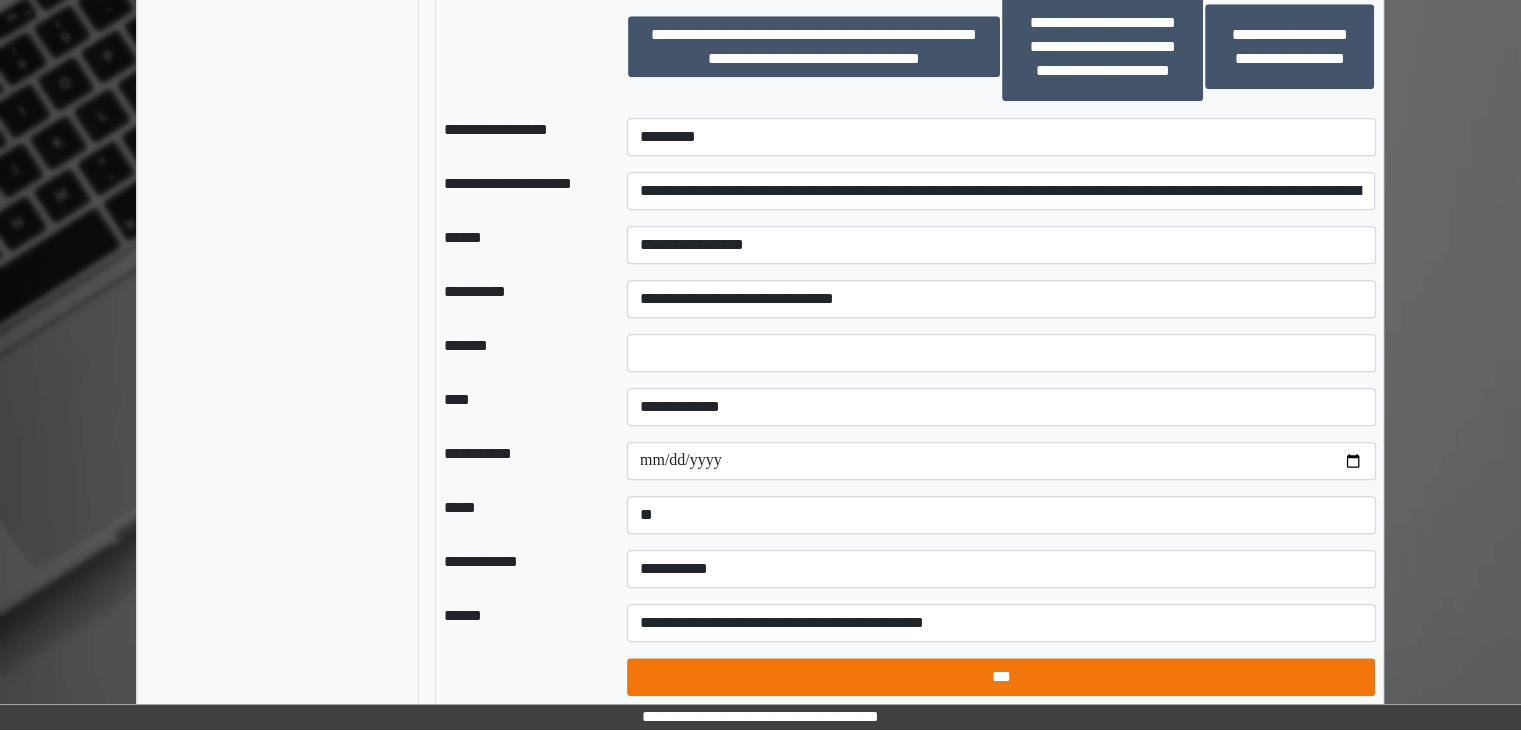 select on "*" 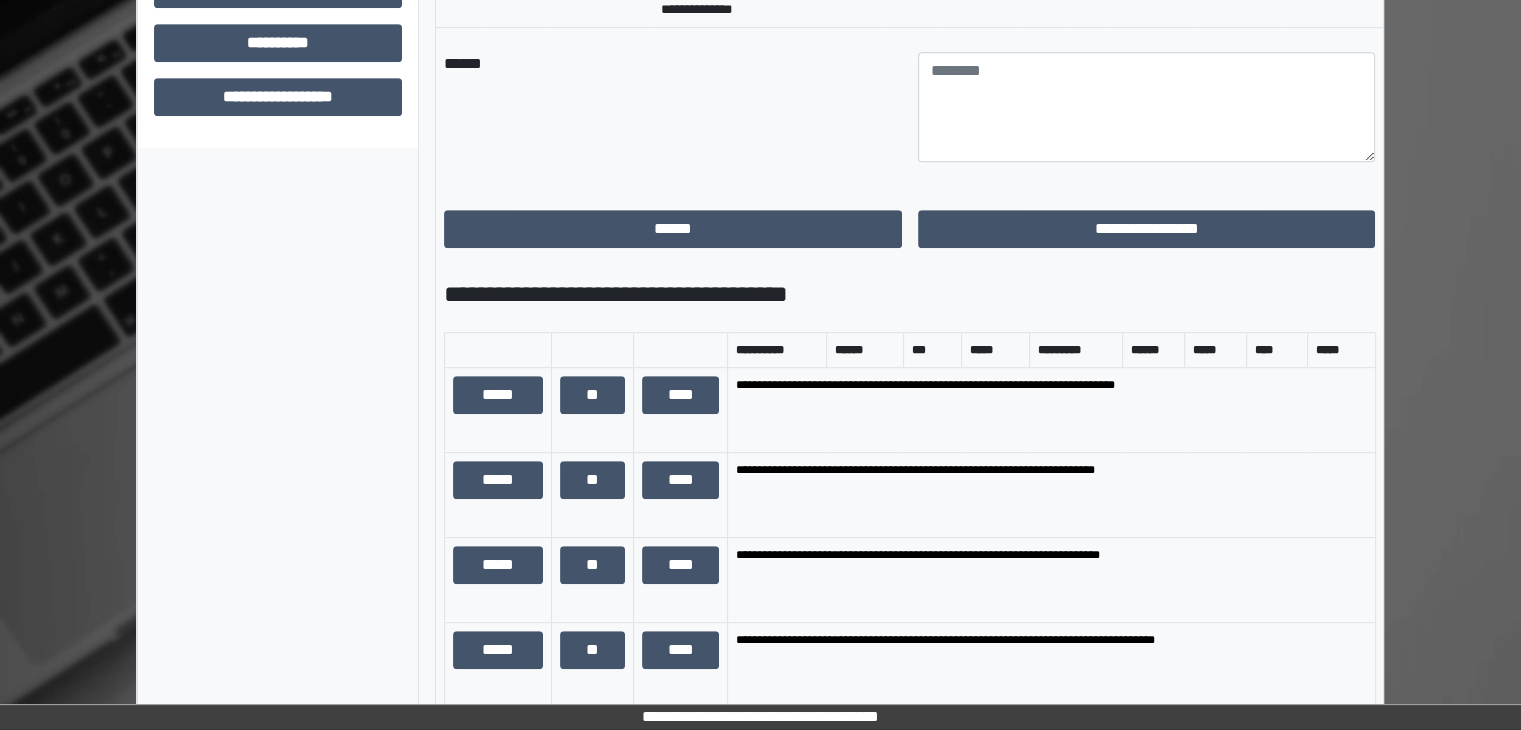 scroll, scrollTop: 668, scrollLeft: 0, axis: vertical 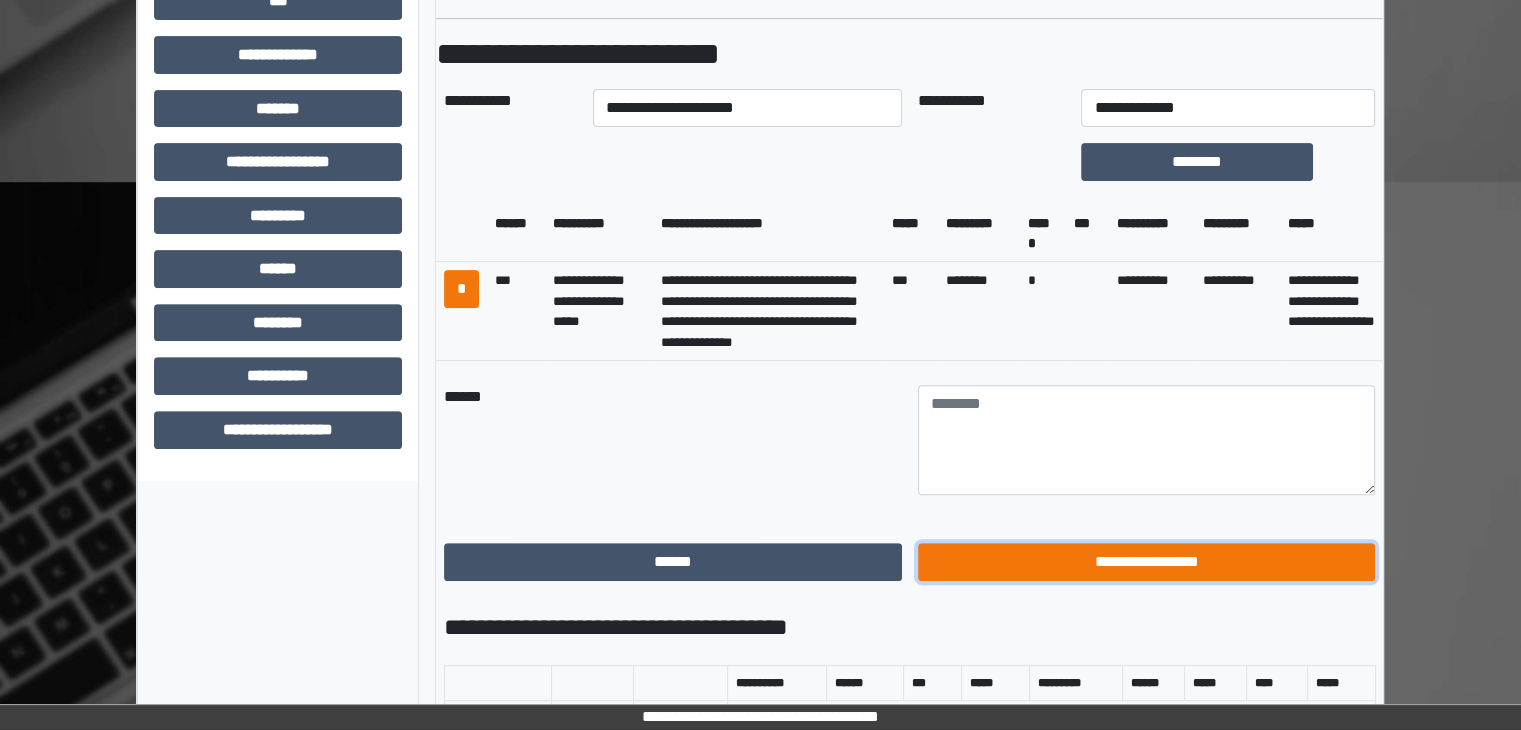 click on "**********" at bounding box center [1147, 562] 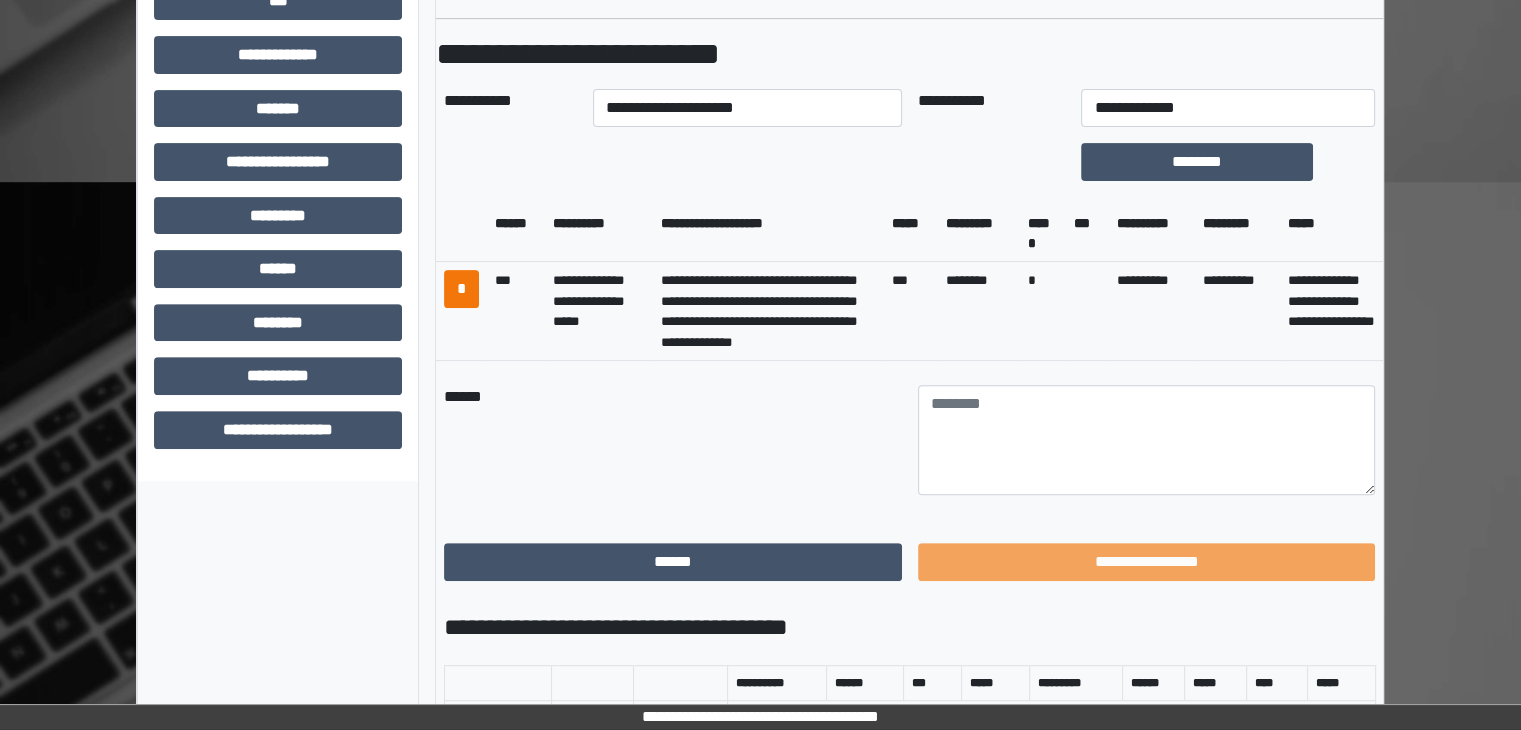 scroll, scrollTop: 436, scrollLeft: 0, axis: vertical 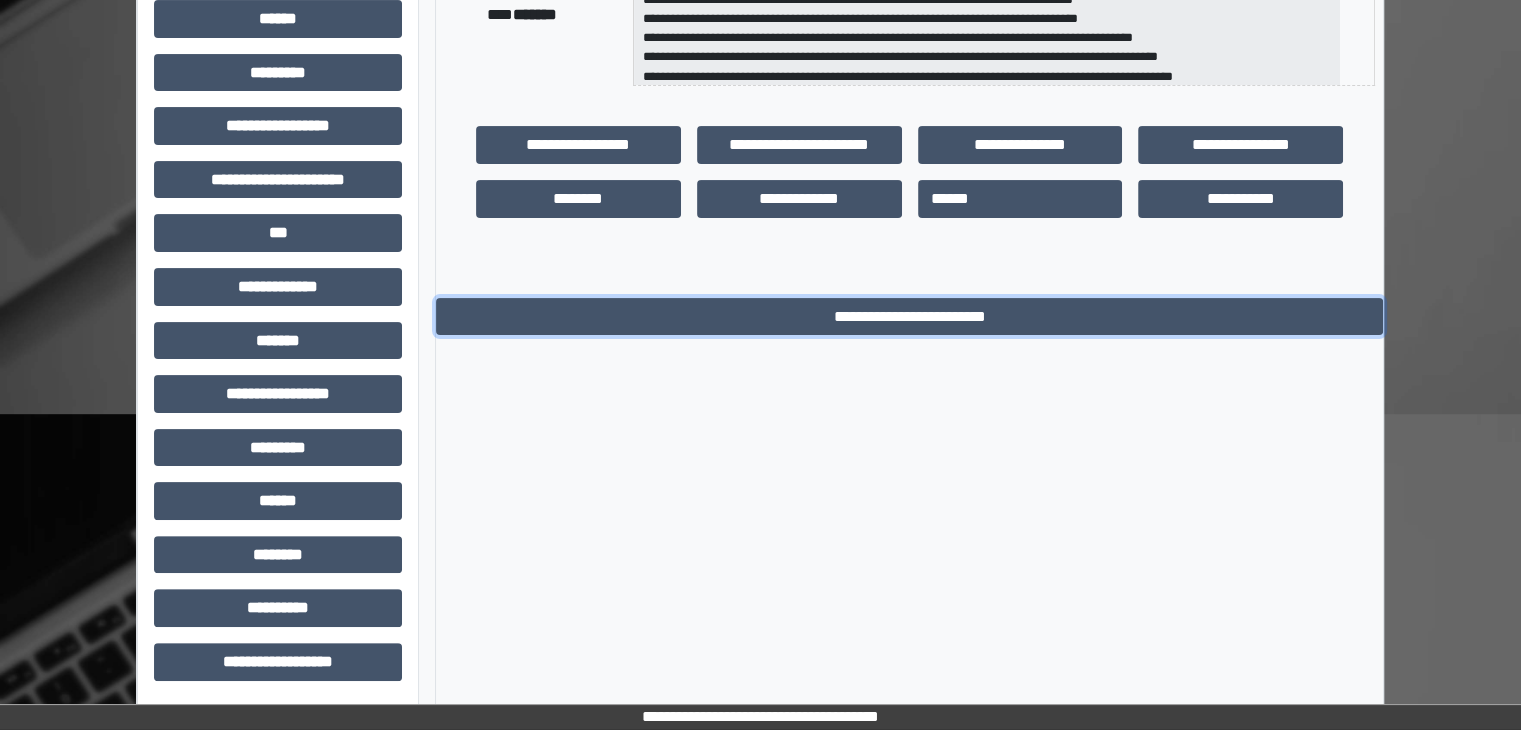drag, startPoint x: 871, startPoint y: 317, endPoint x: 886, endPoint y: 333, distance: 21.931713 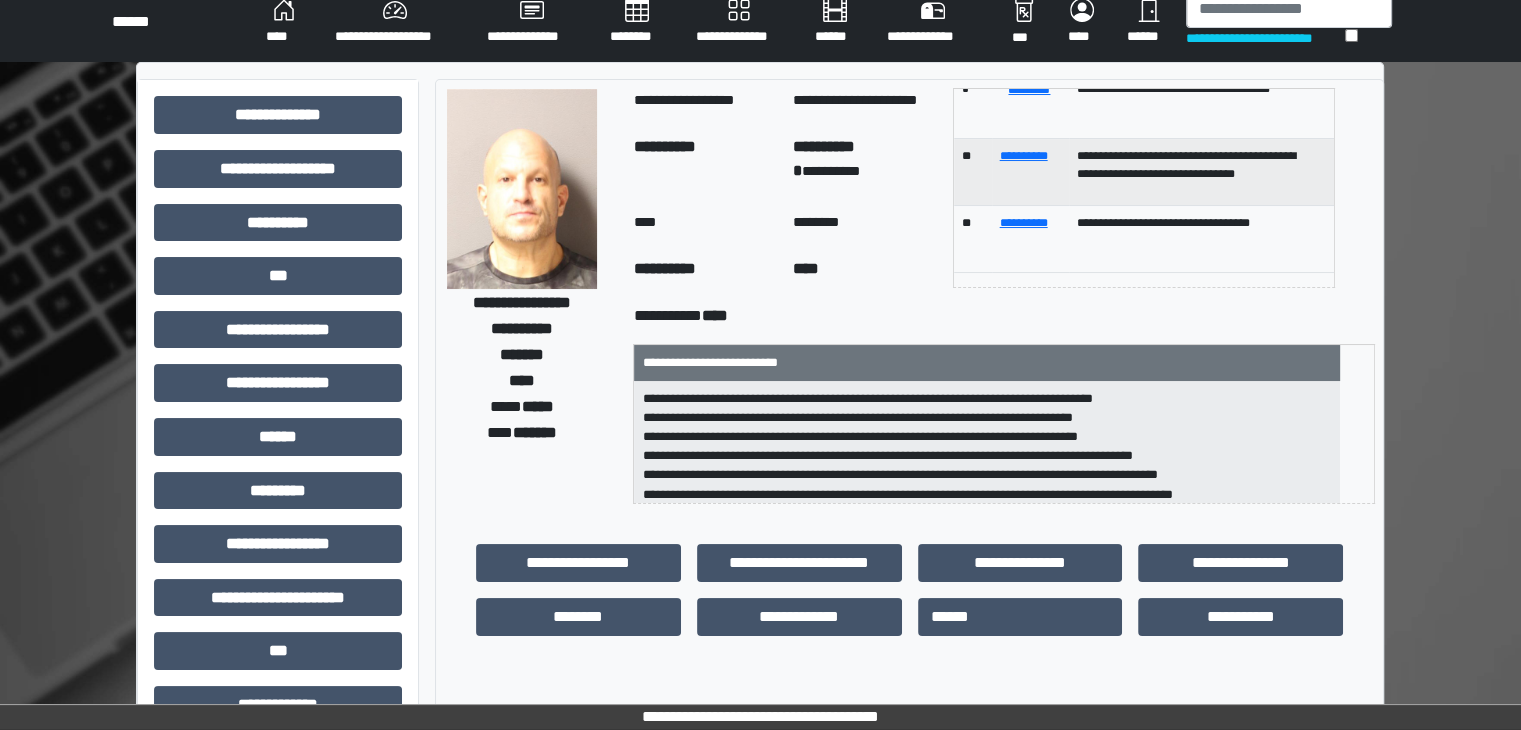 scroll, scrollTop: 0, scrollLeft: 0, axis: both 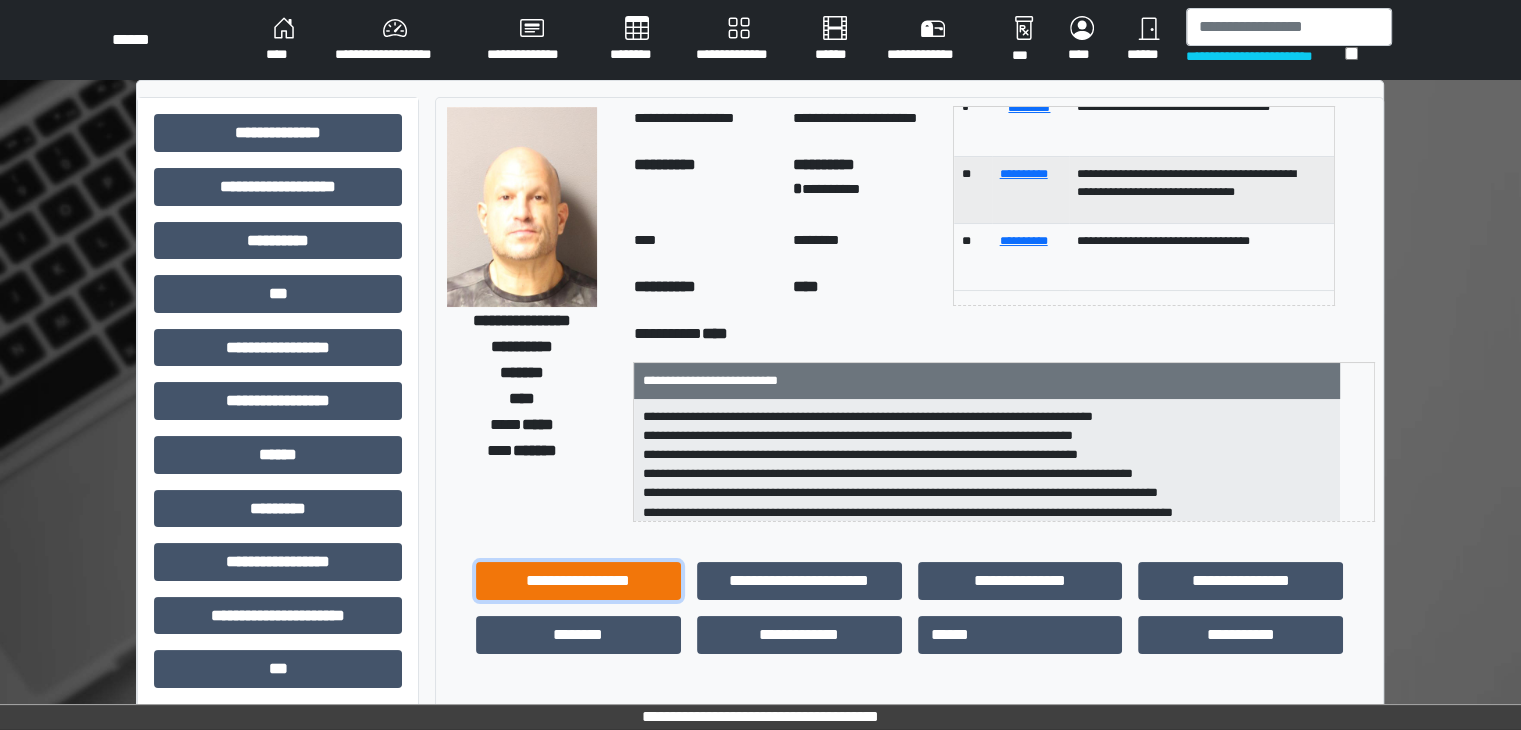click on "**********" at bounding box center (578, 581) 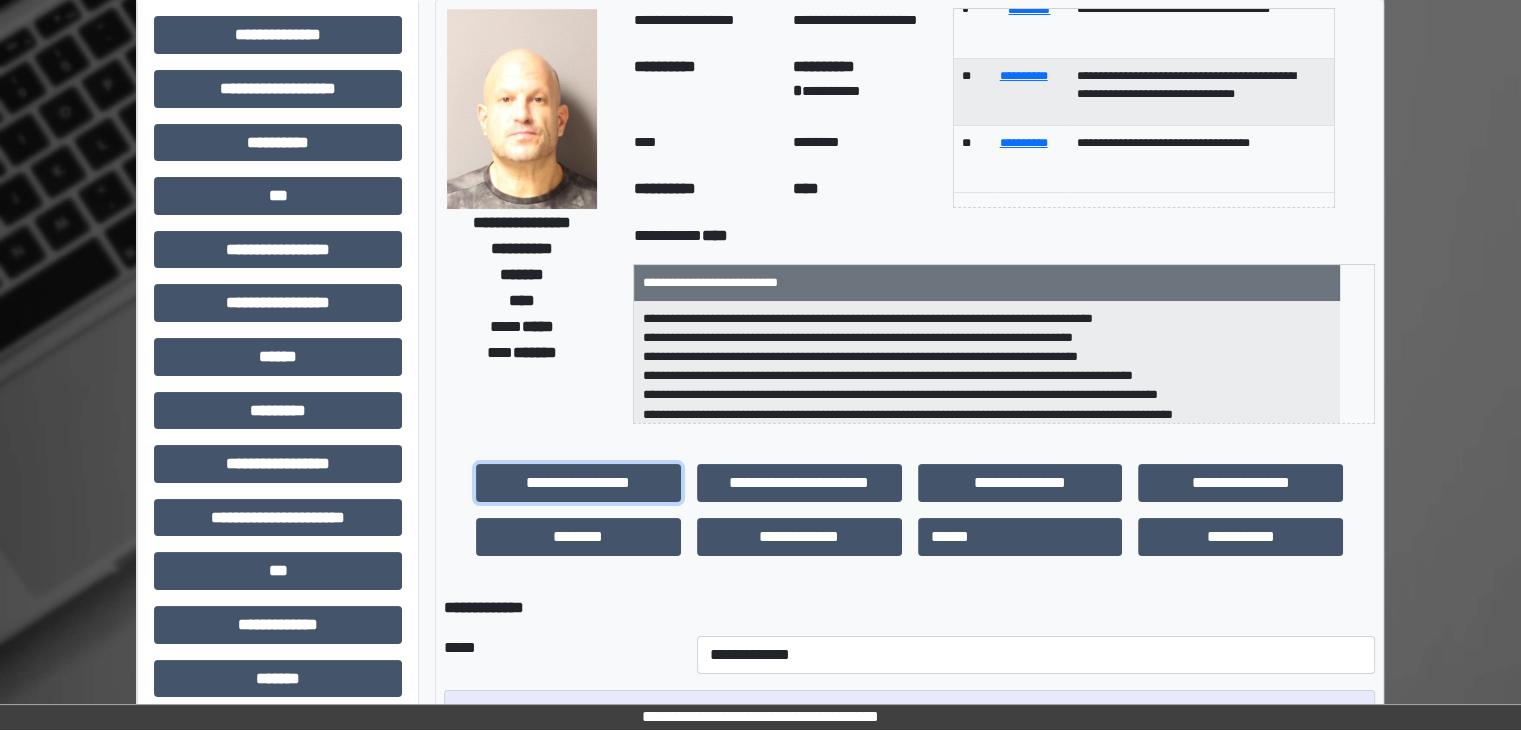 scroll, scrollTop: 300, scrollLeft: 0, axis: vertical 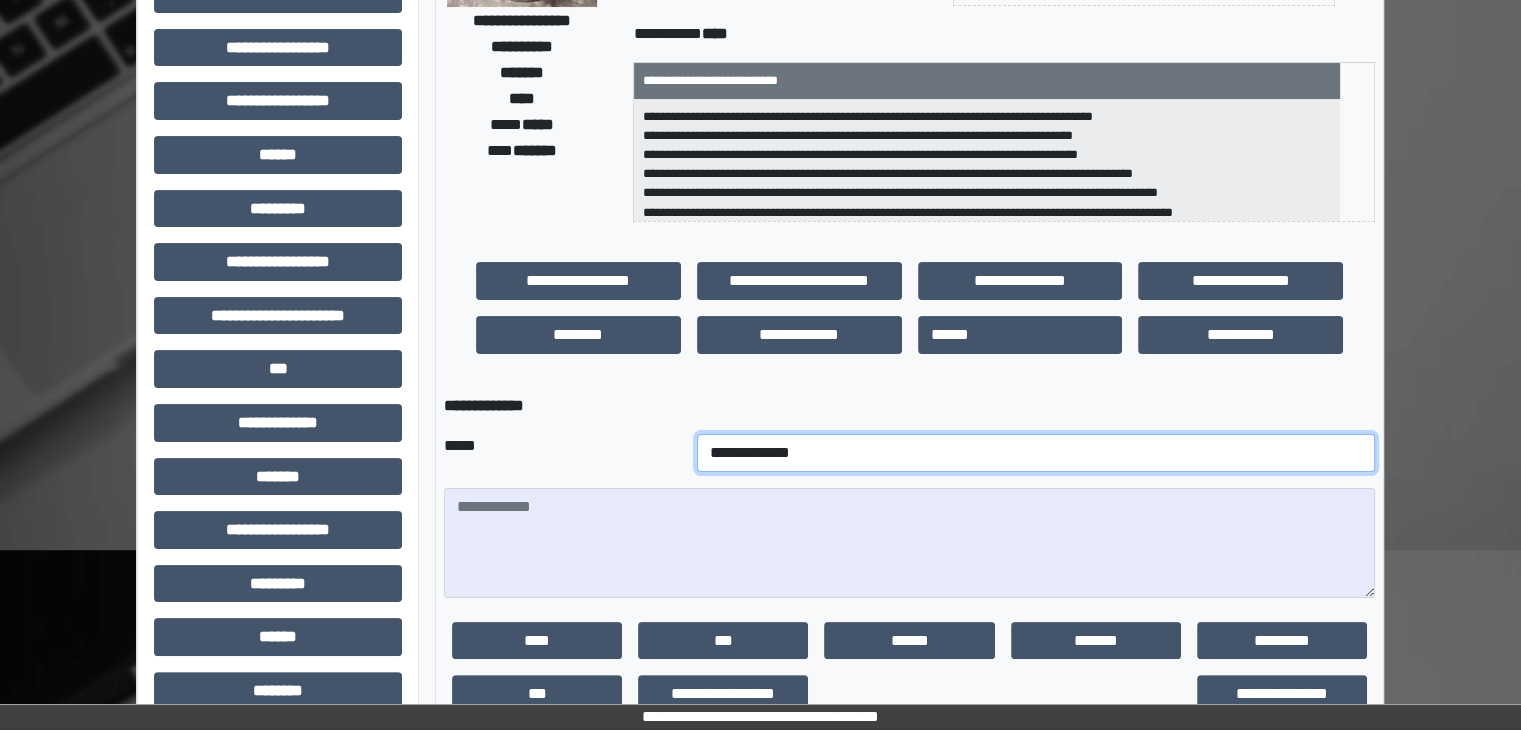 click on "**********" at bounding box center (1036, 453) 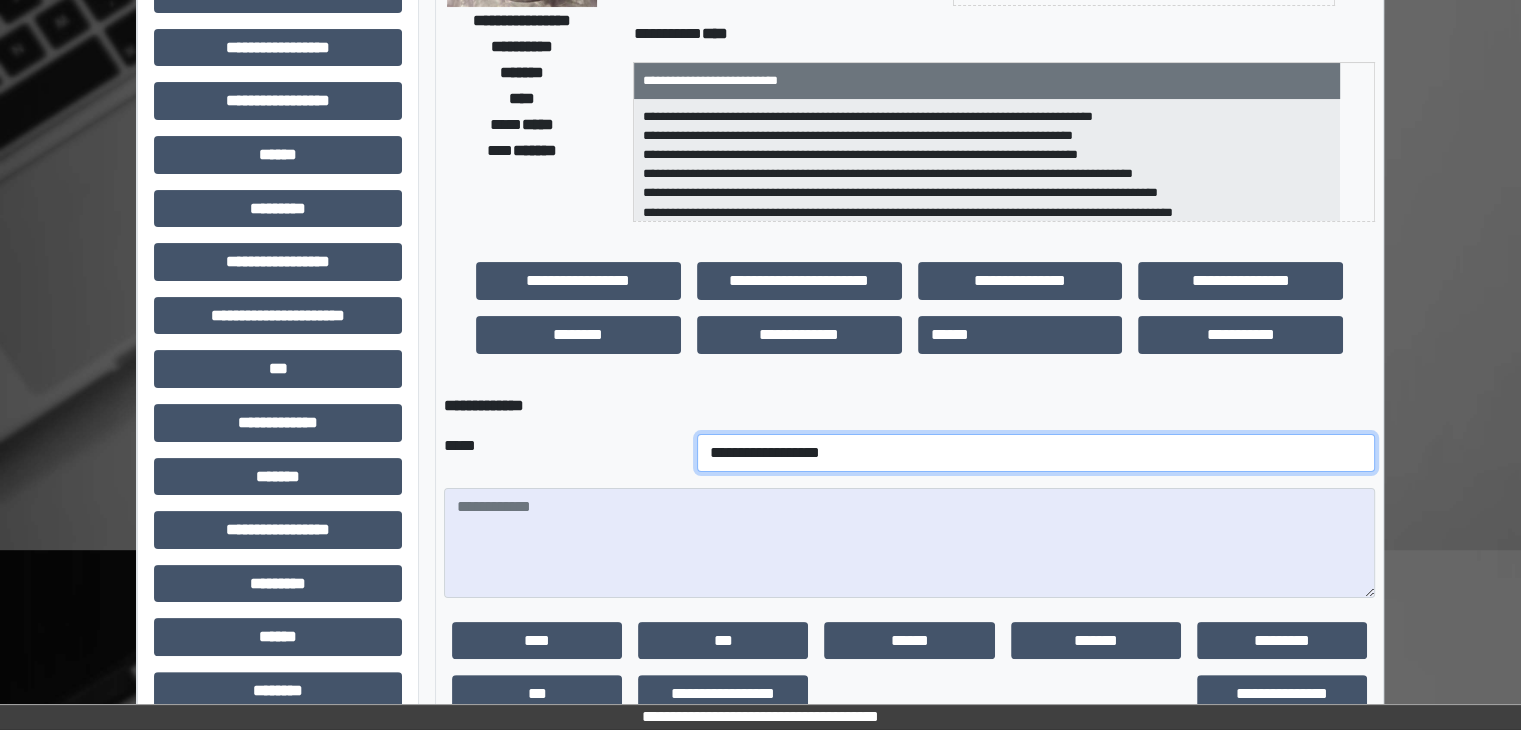 click on "**********" at bounding box center [1036, 453] 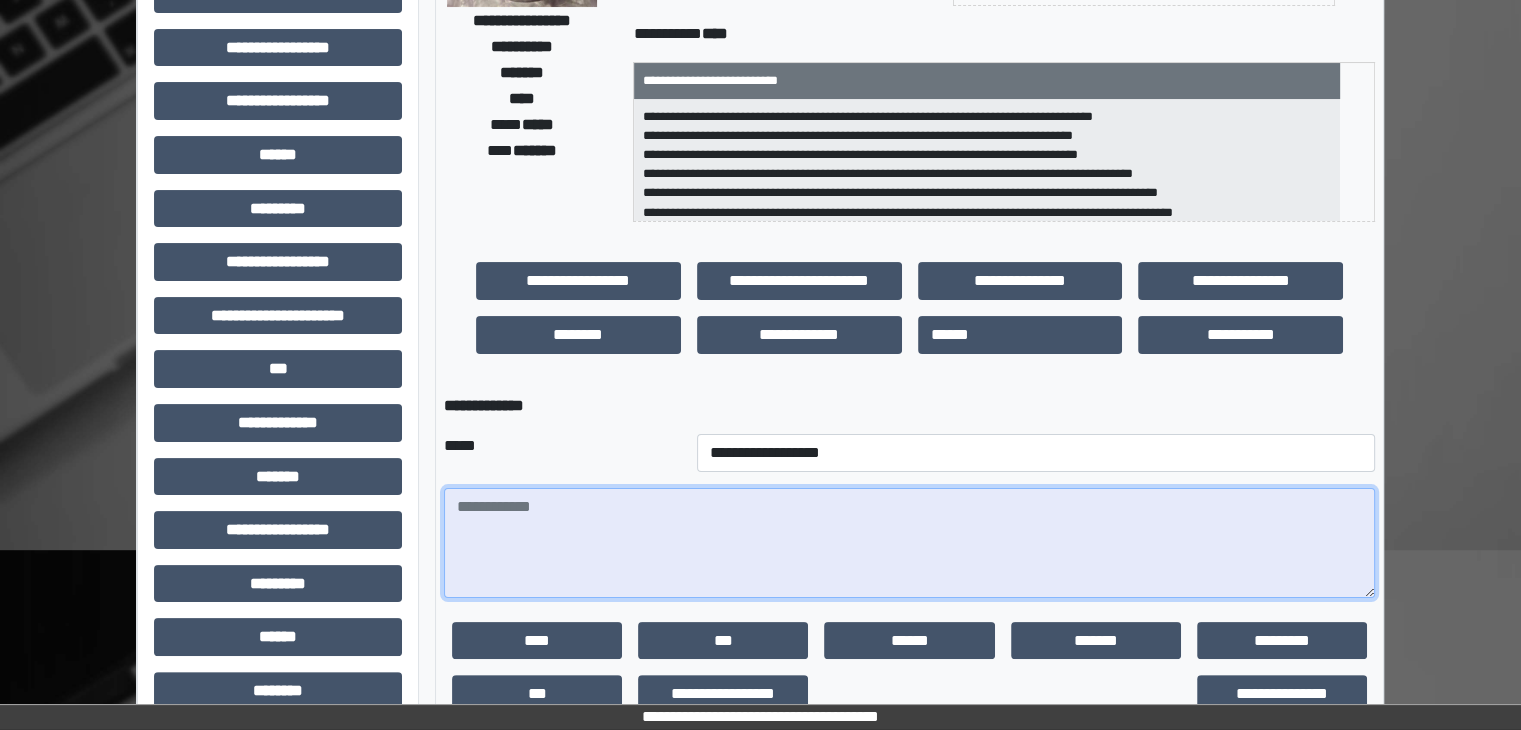 click at bounding box center (909, 543) 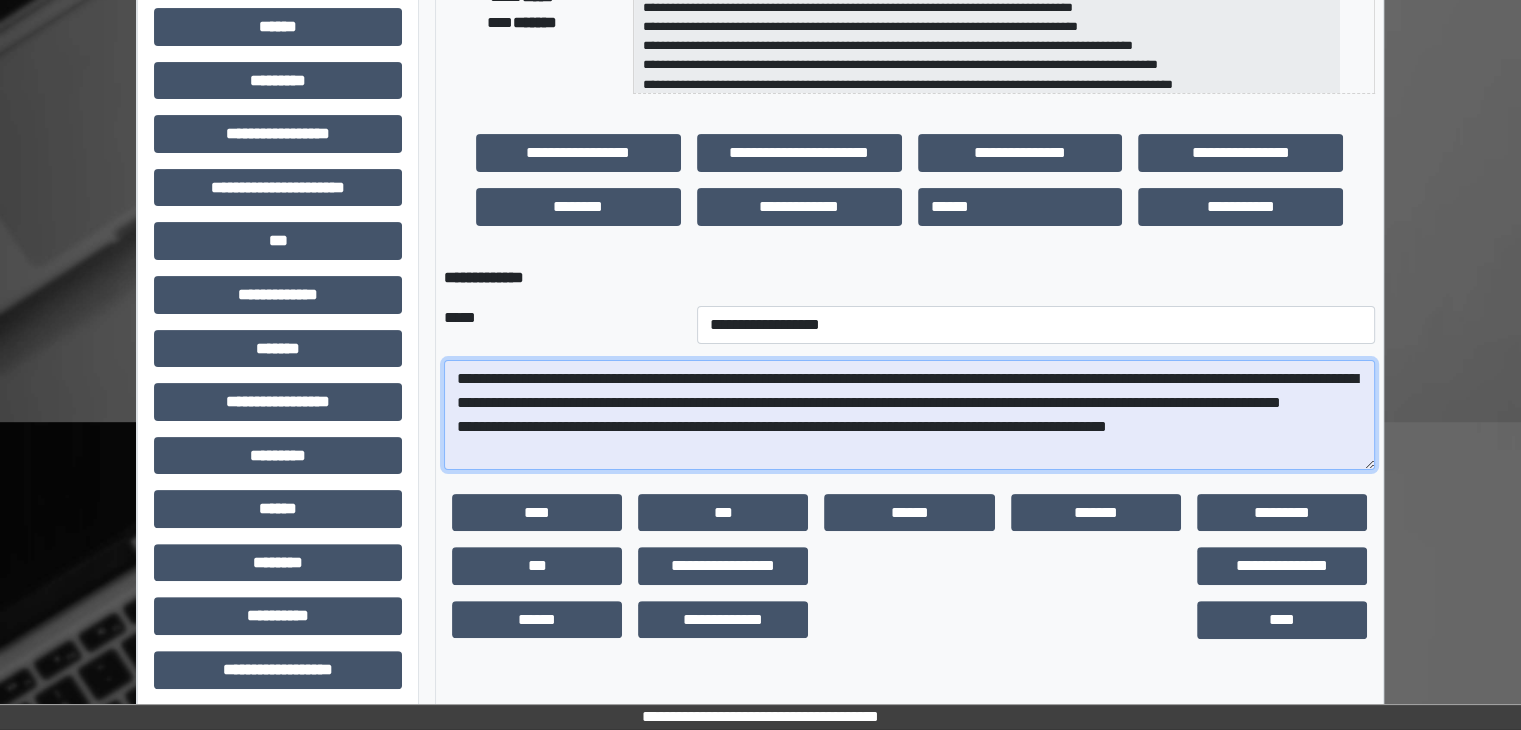 scroll, scrollTop: 436, scrollLeft: 0, axis: vertical 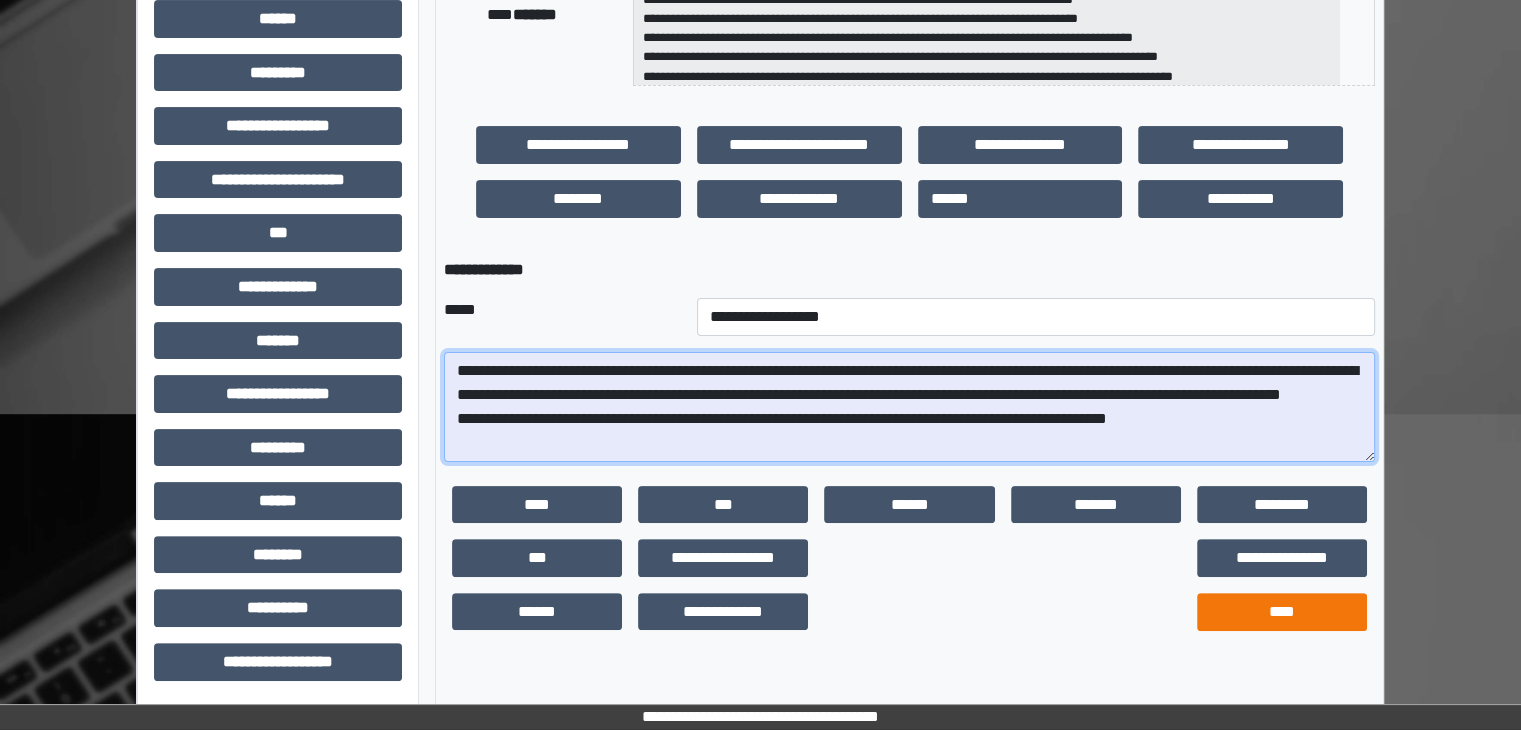type on "**********" 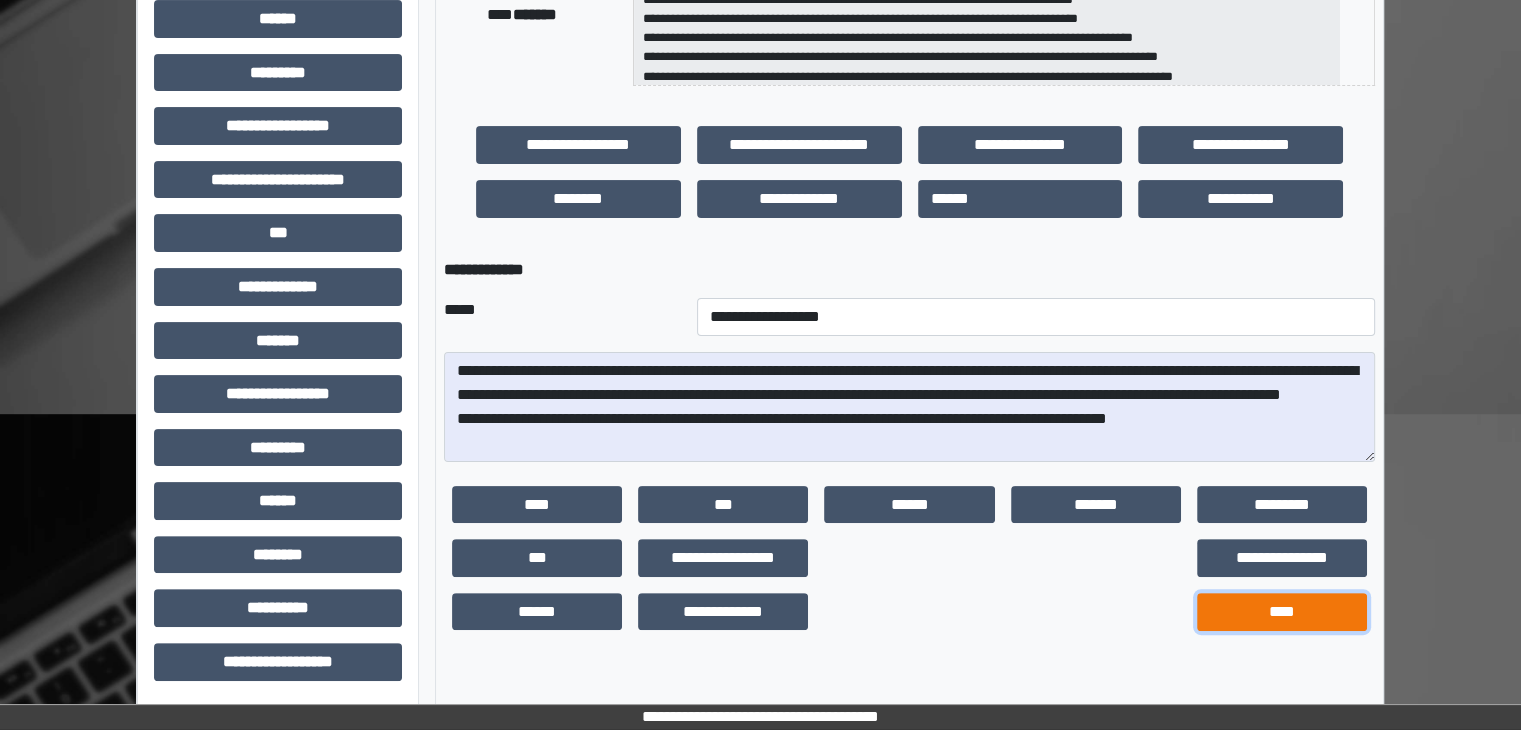 click on "****" at bounding box center (1282, 612) 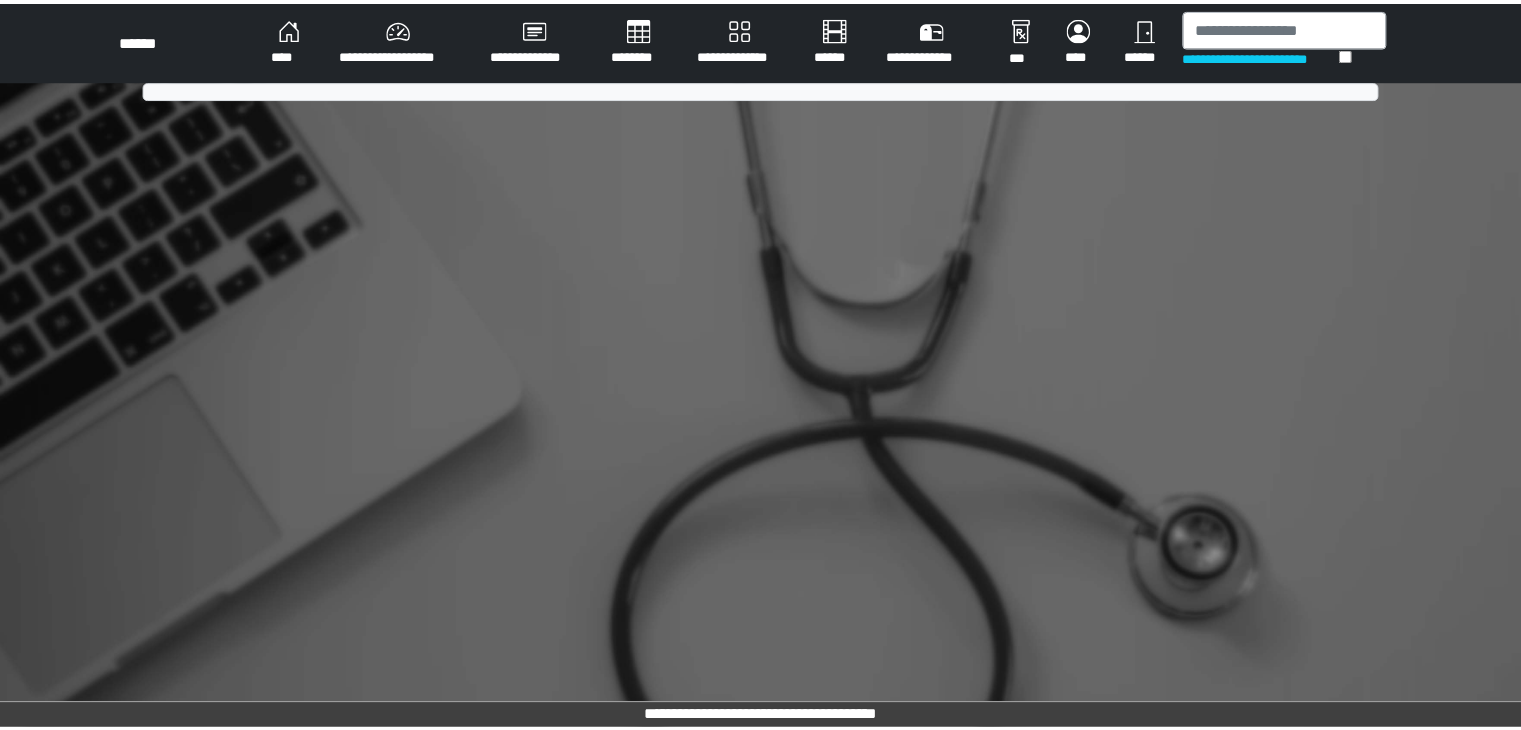 scroll, scrollTop: 0, scrollLeft: 0, axis: both 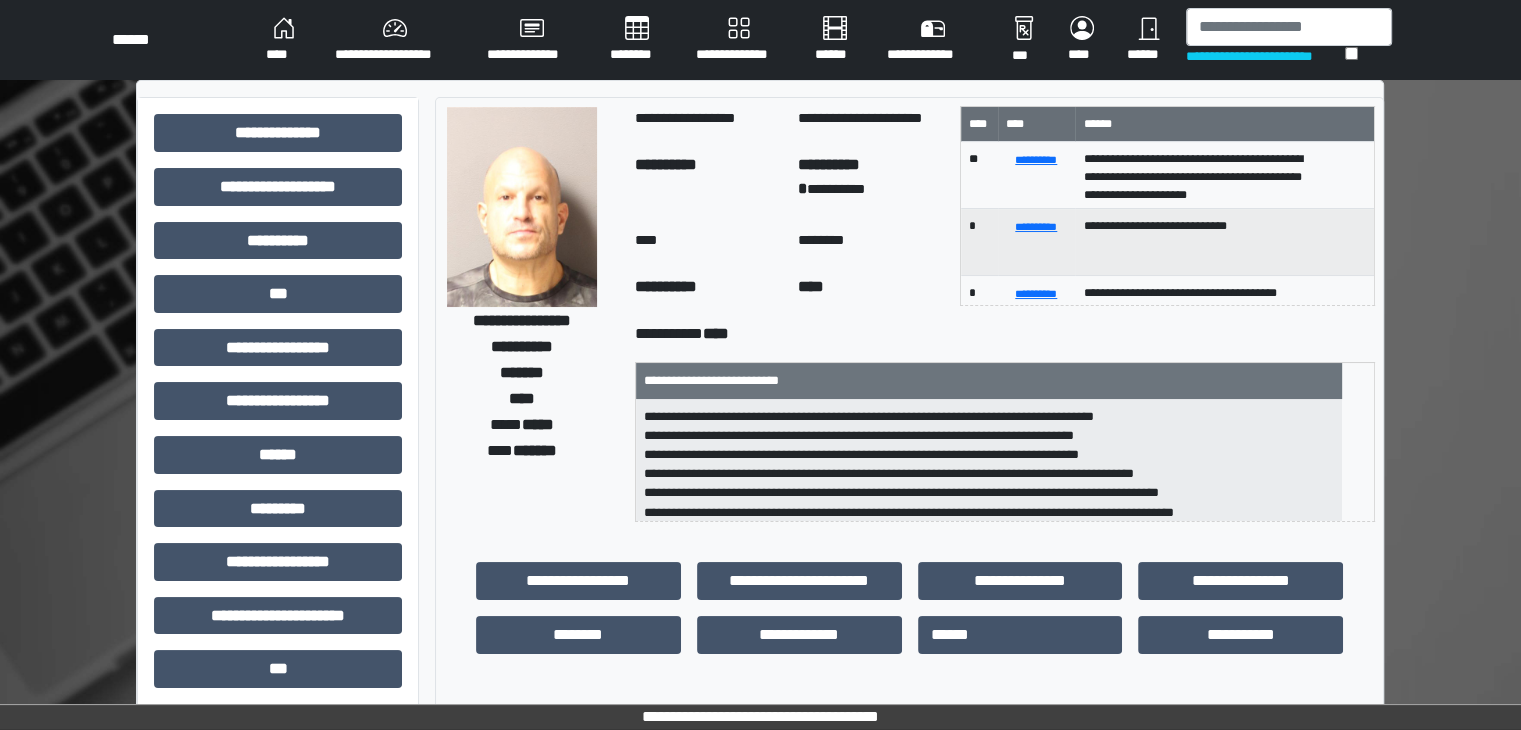 click on "**********" at bounding box center (1020, 581) 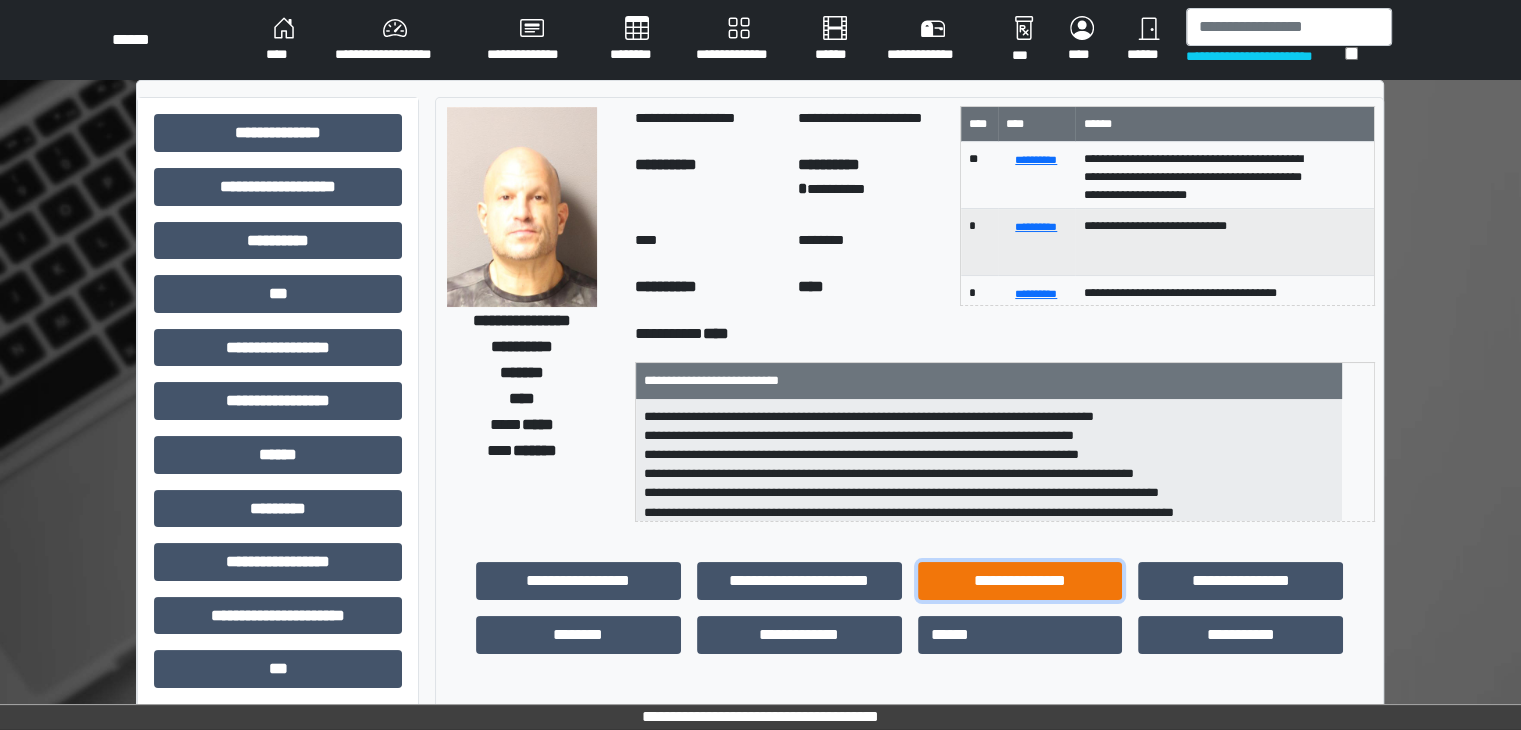 click on "**********" at bounding box center (1020, 581) 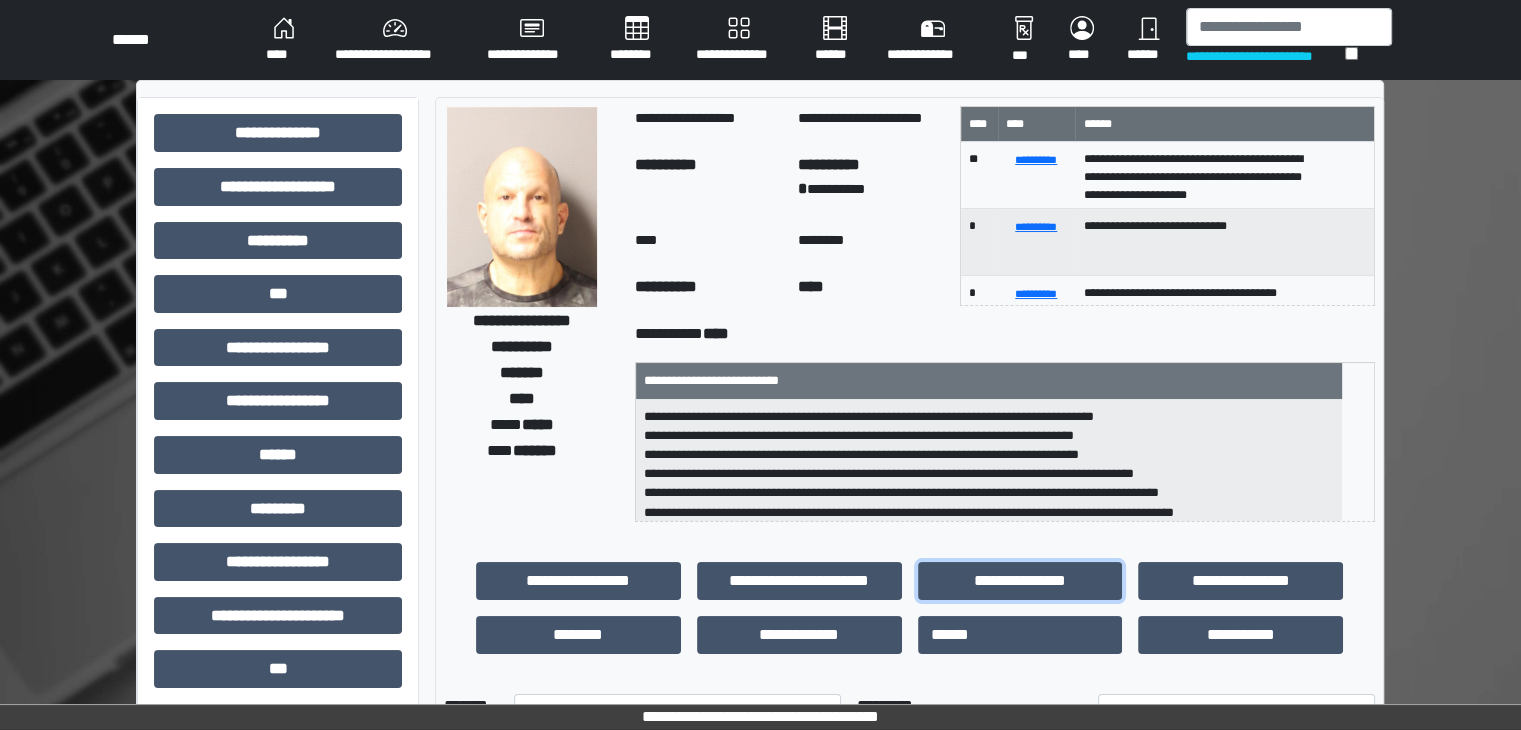 scroll, scrollTop: 1, scrollLeft: 0, axis: vertical 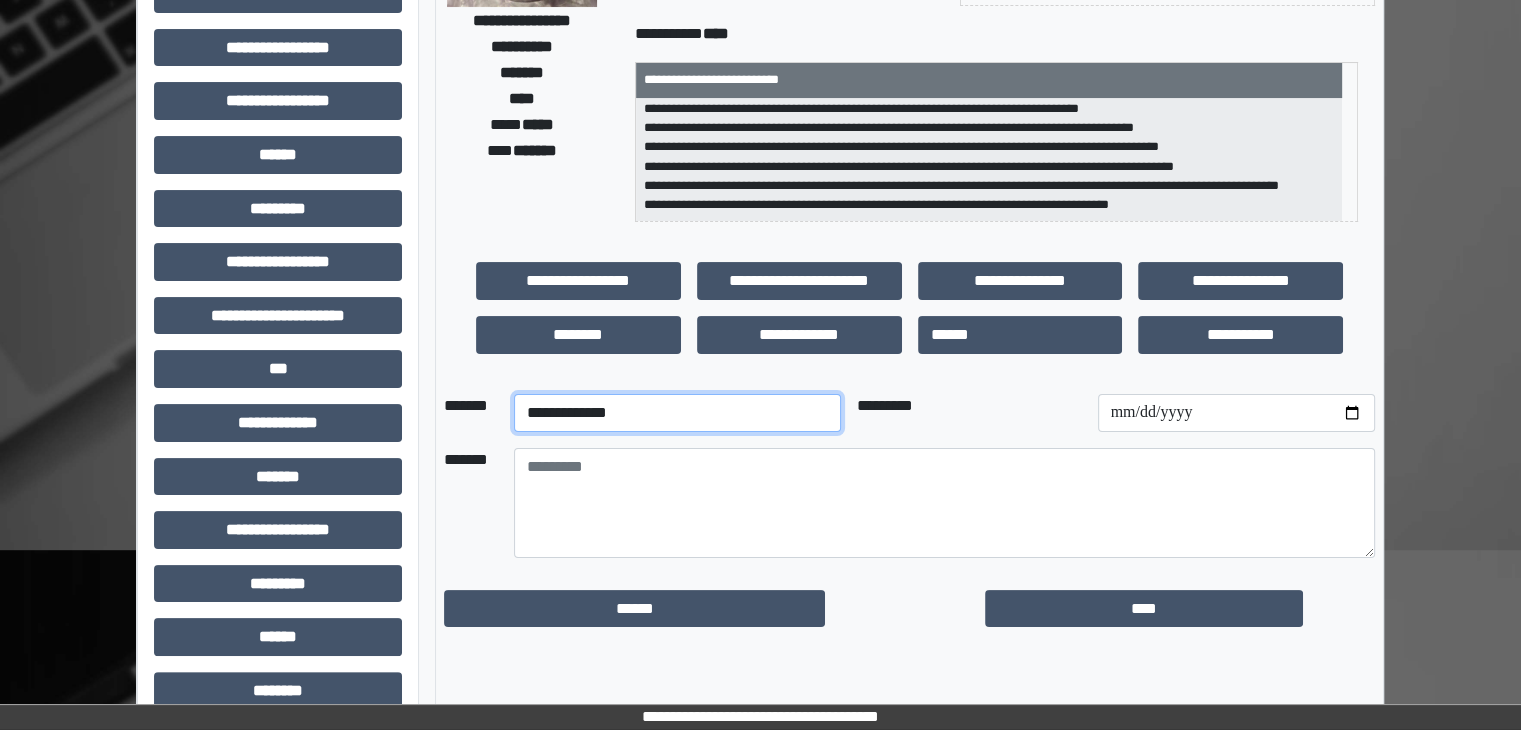 click on "**********" at bounding box center (677, 413) 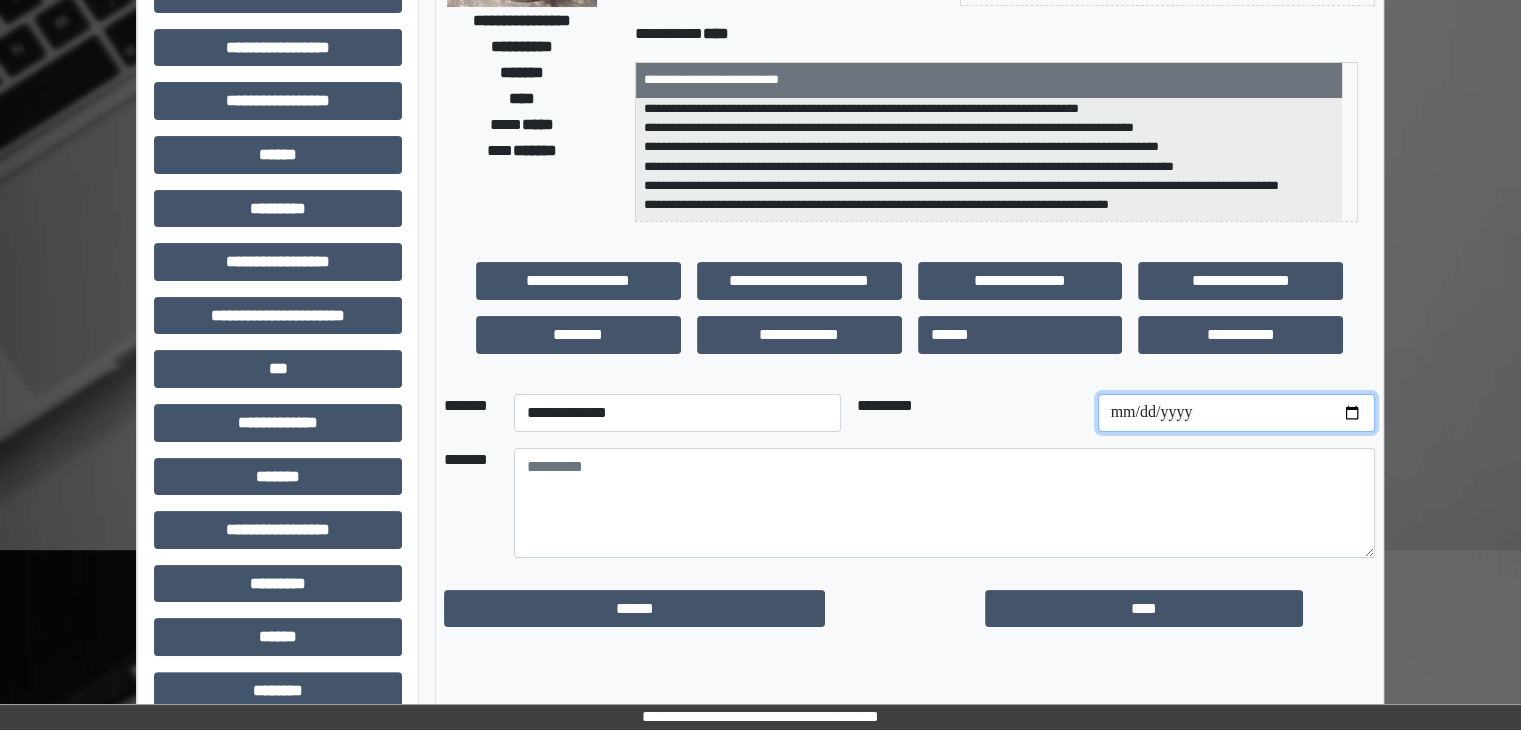 click at bounding box center [1236, 413] 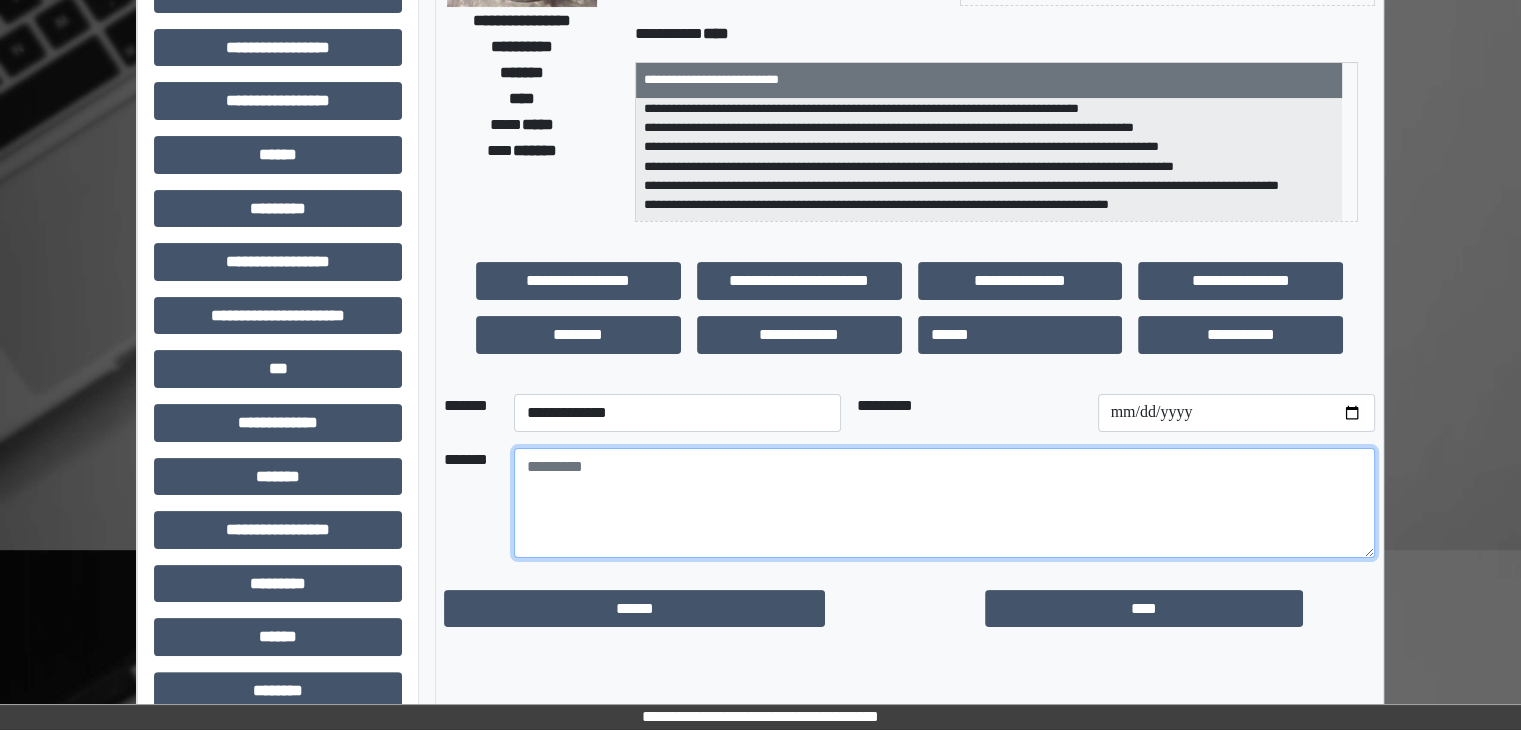 click at bounding box center (944, 503) 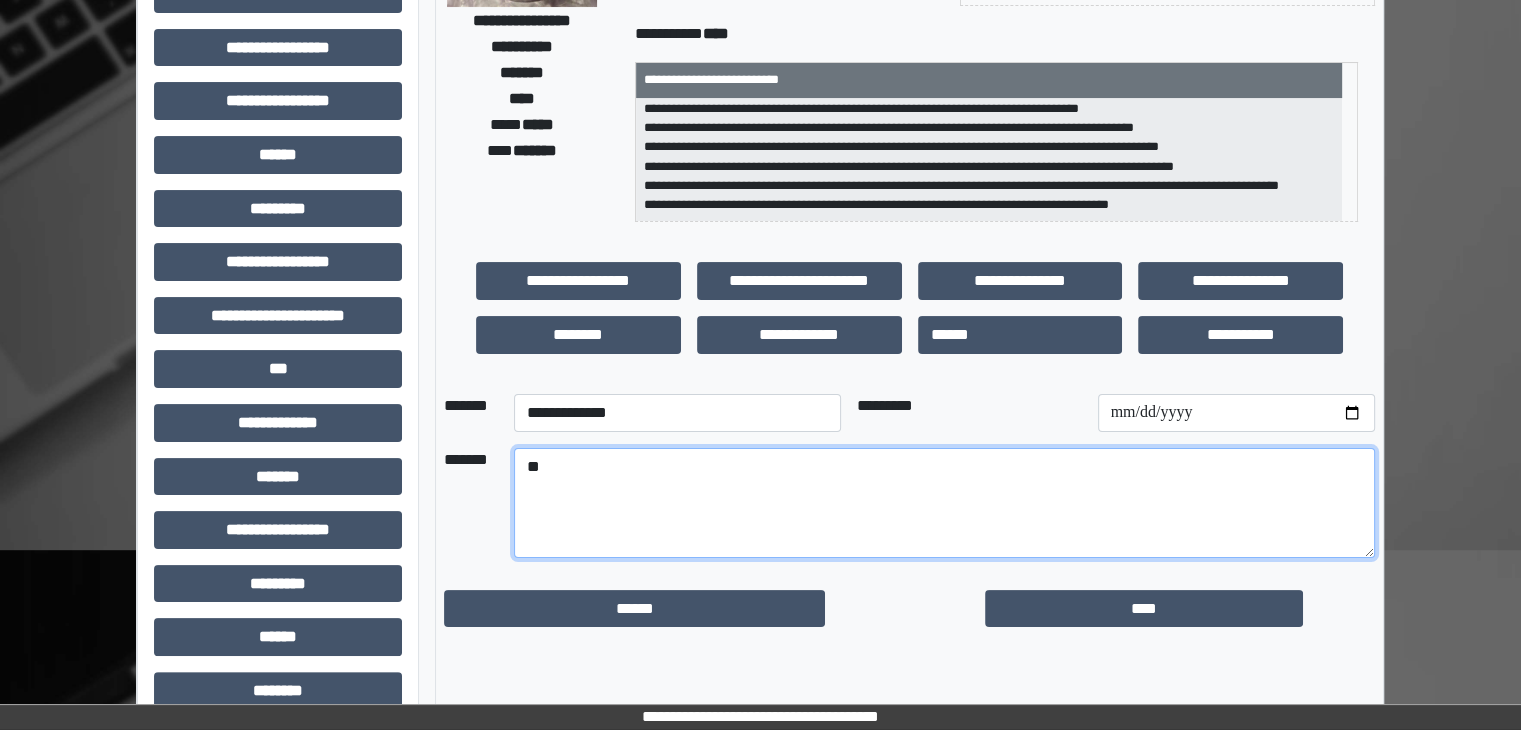 type on "*" 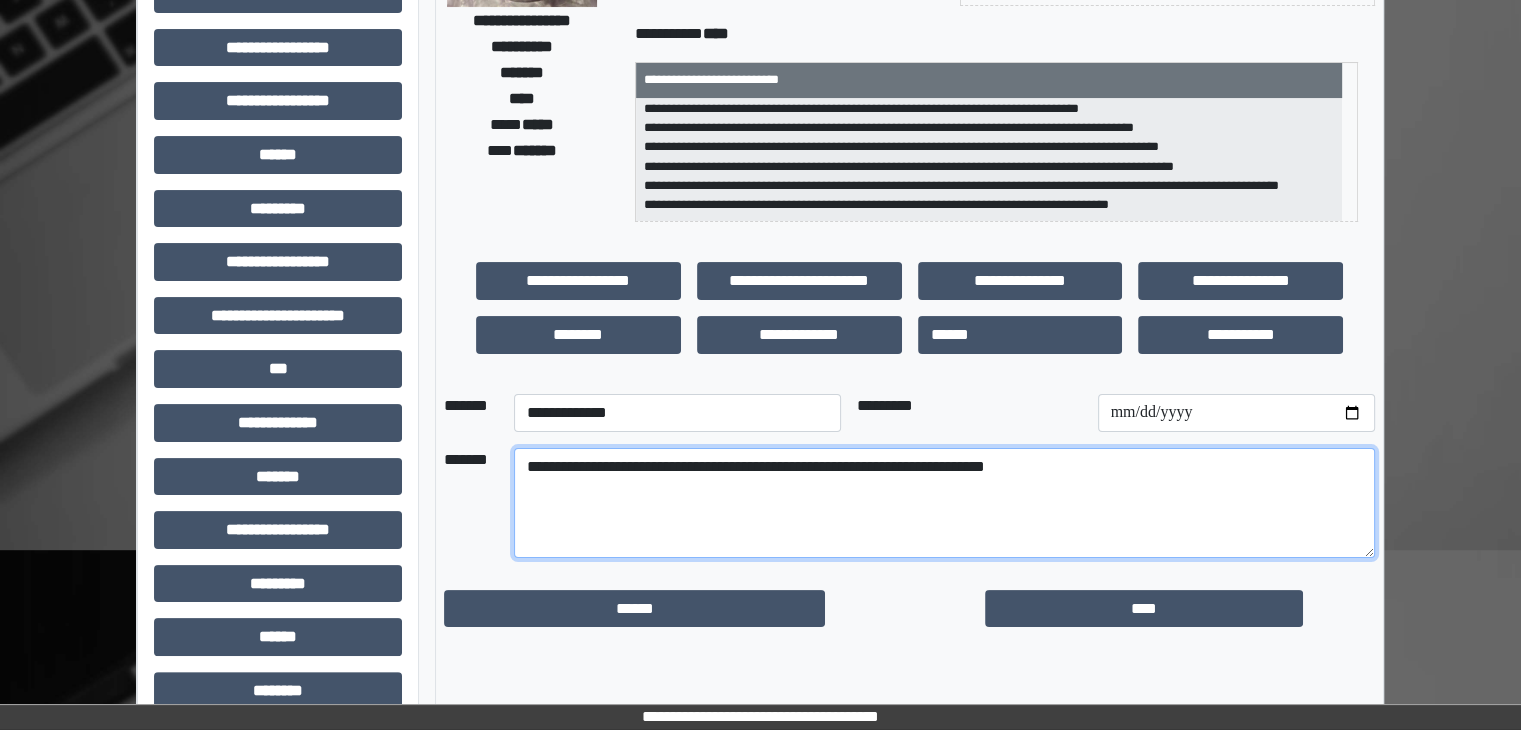 click on "**********" at bounding box center (944, 503) 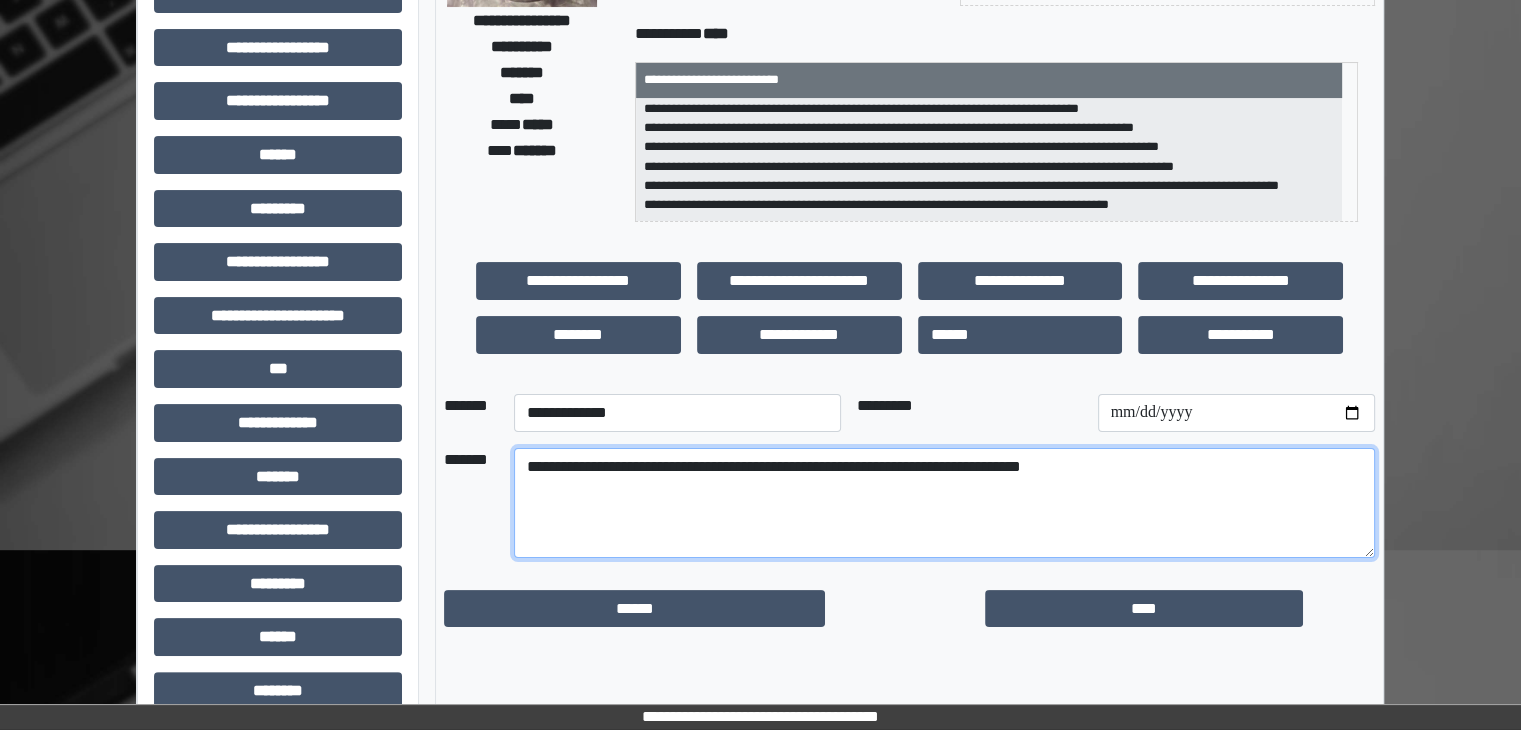 click on "**********" at bounding box center (944, 503) 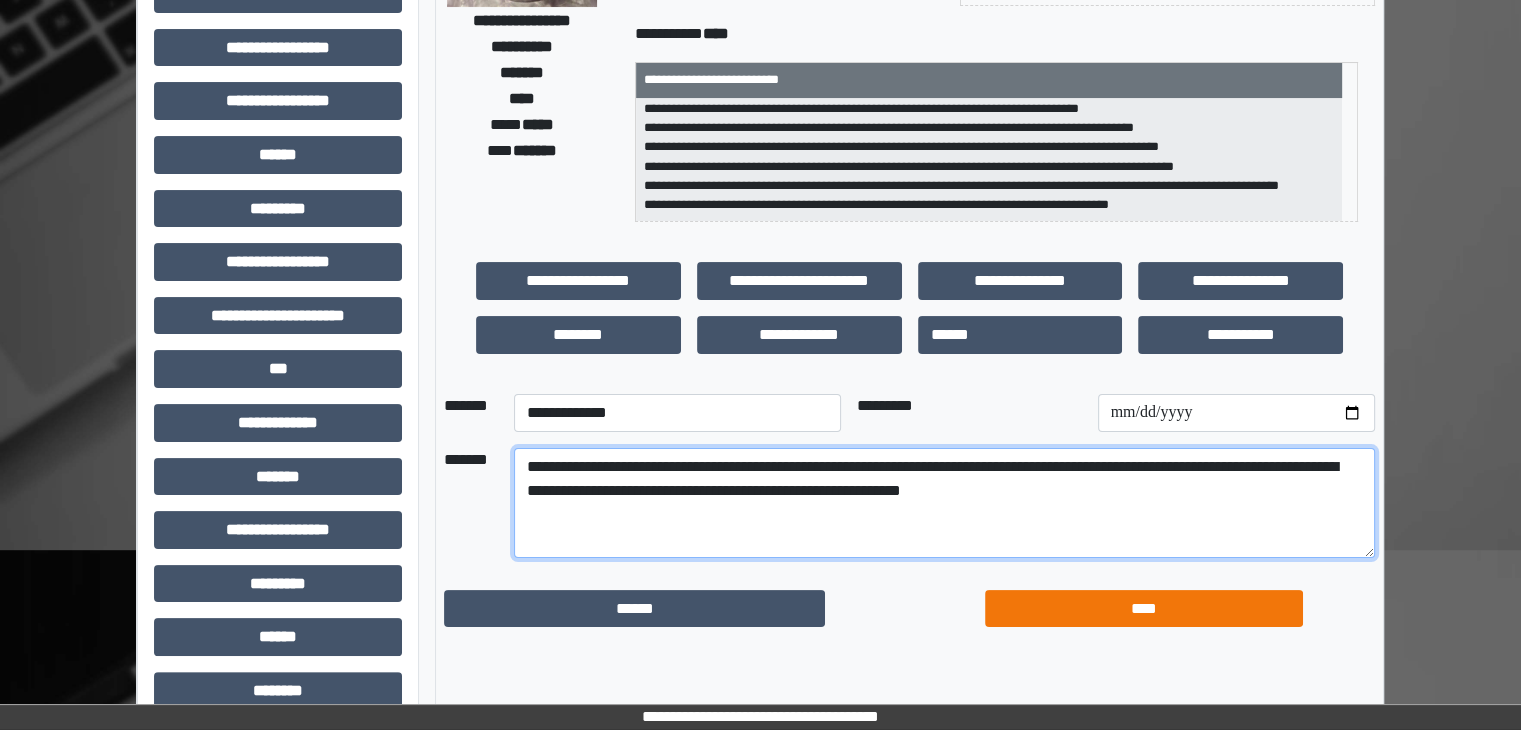 type on "**********" 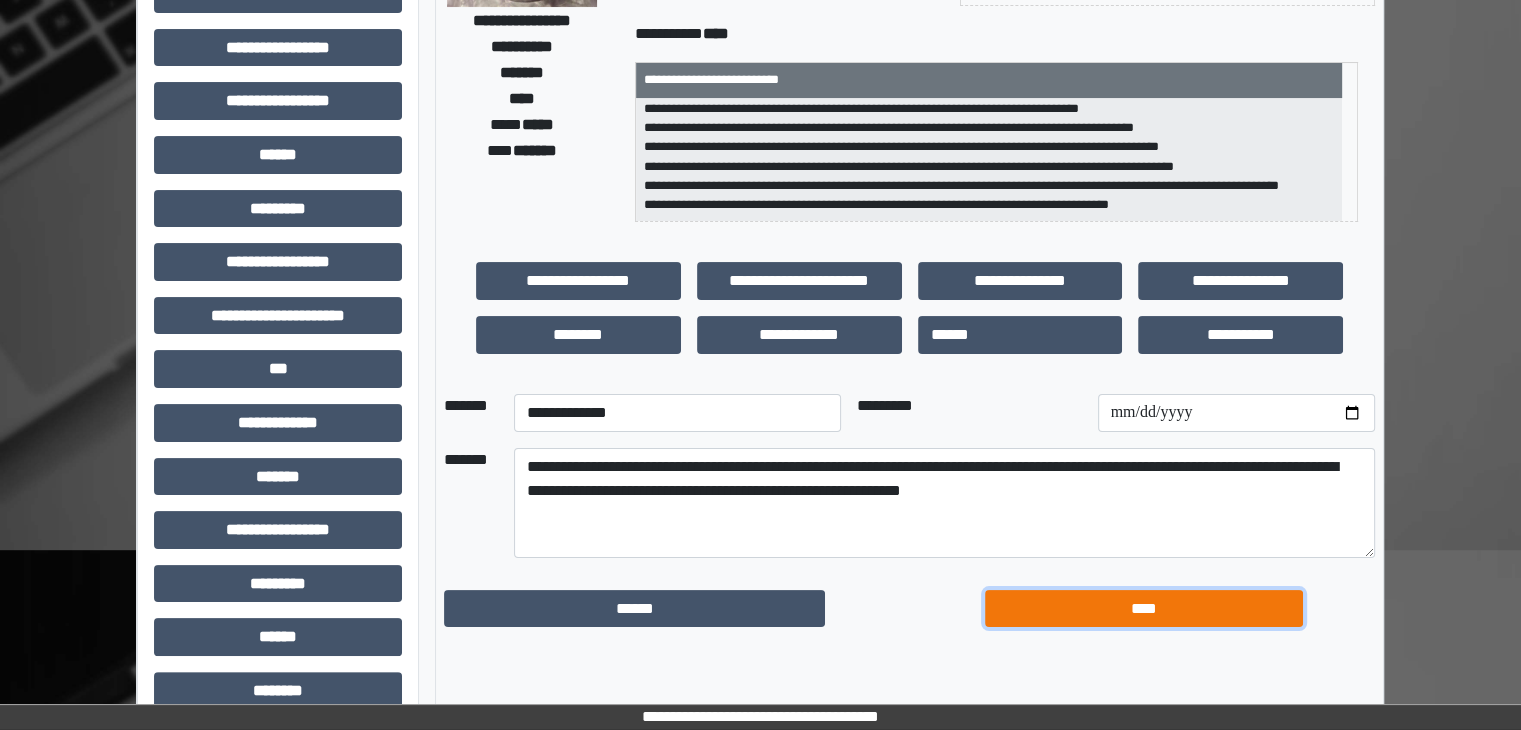 click on "****" at bounding box center (1144, 609) 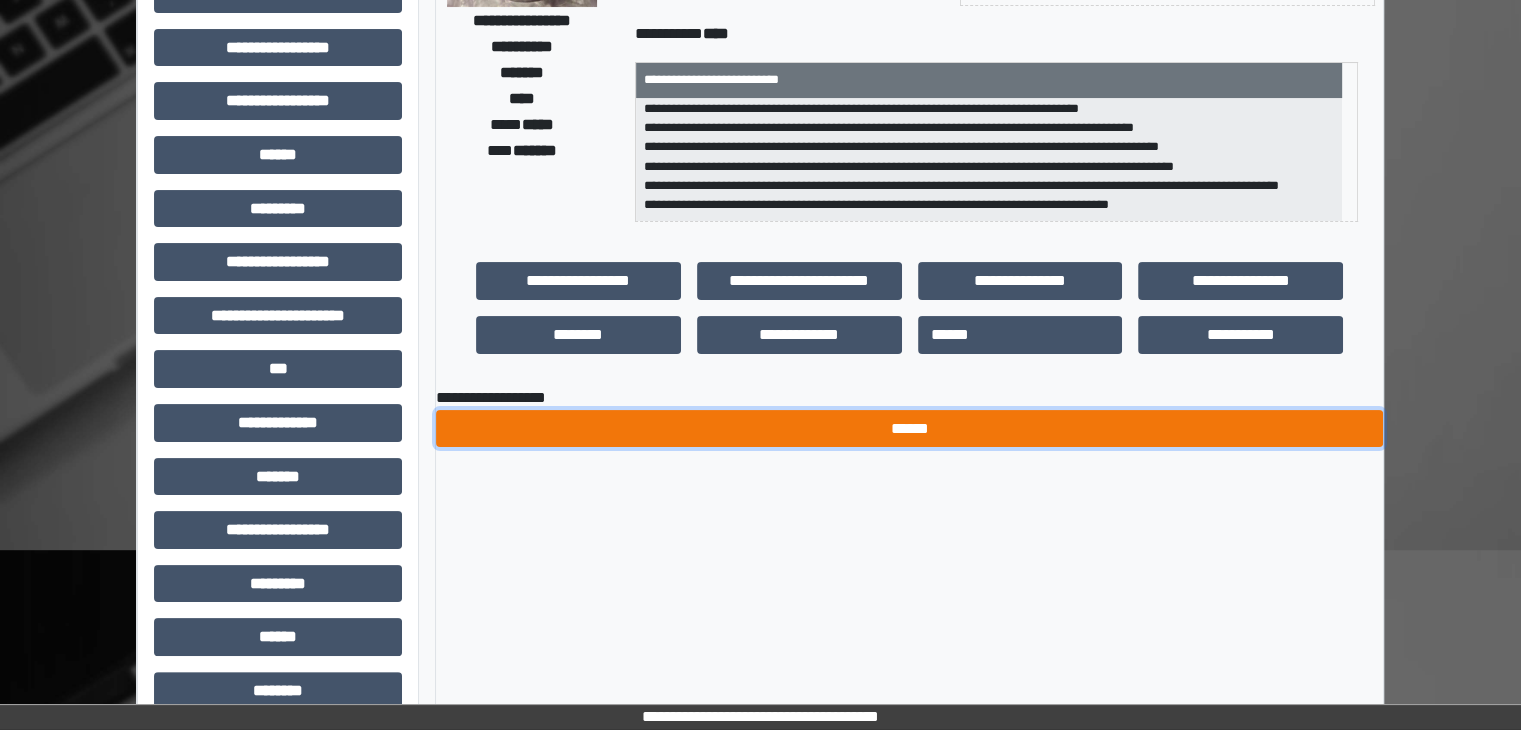 click on "******" at bounding box center (909, 429) 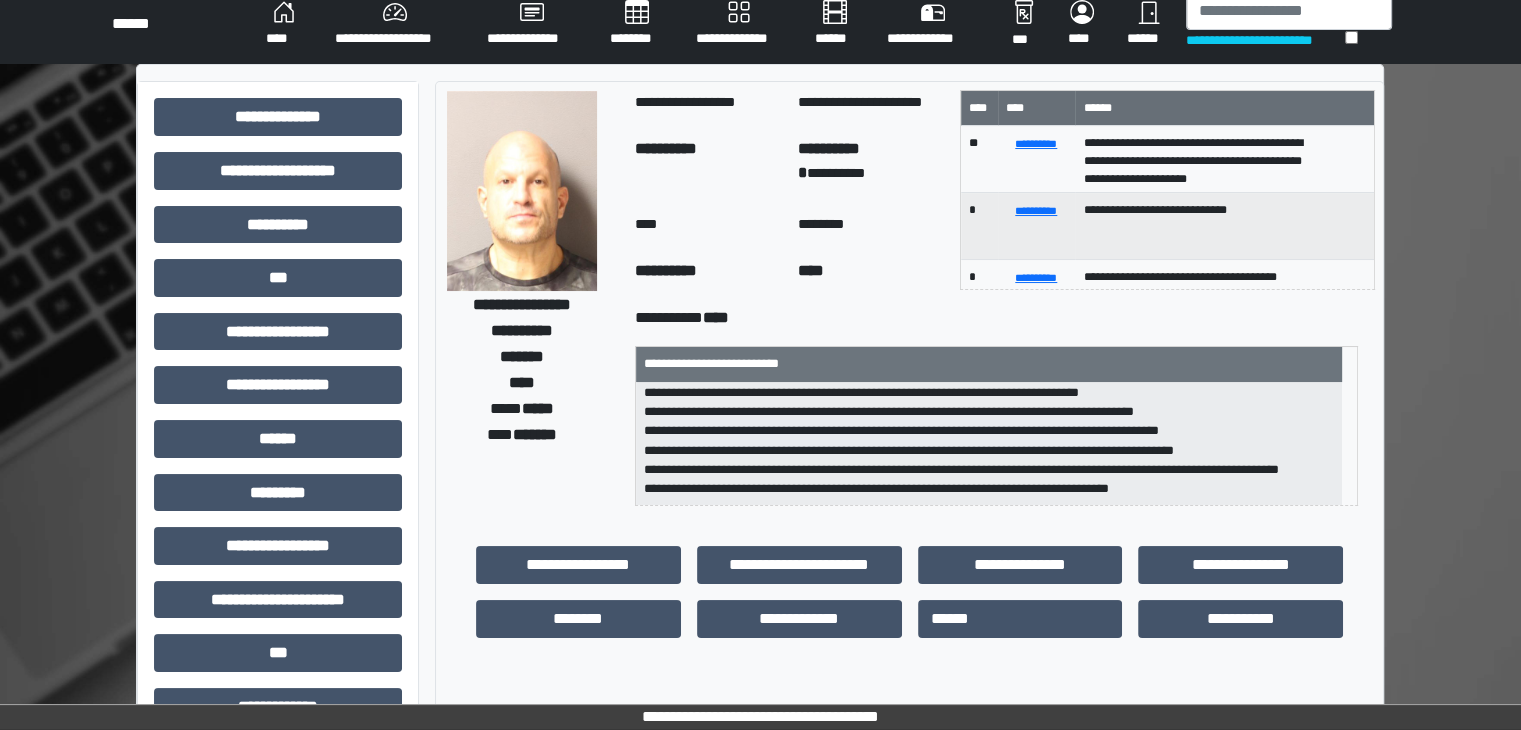 scroll, scrollTop: 0, scrollLeft: 0, axis: both 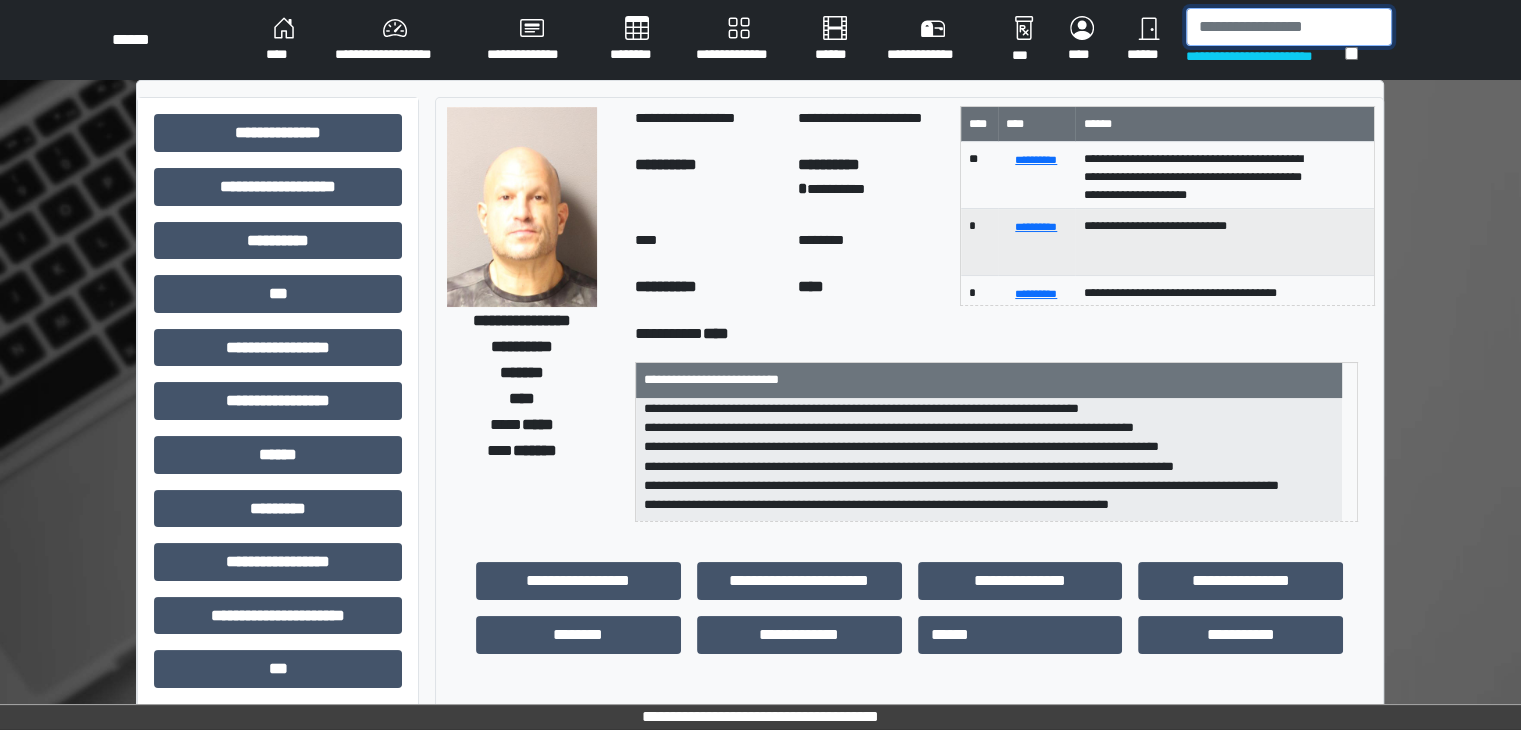 drag, startPoint x: 1288, startPoint y: 13, endPoint x: 1290, endPoint y: 1, distance: 12.165525 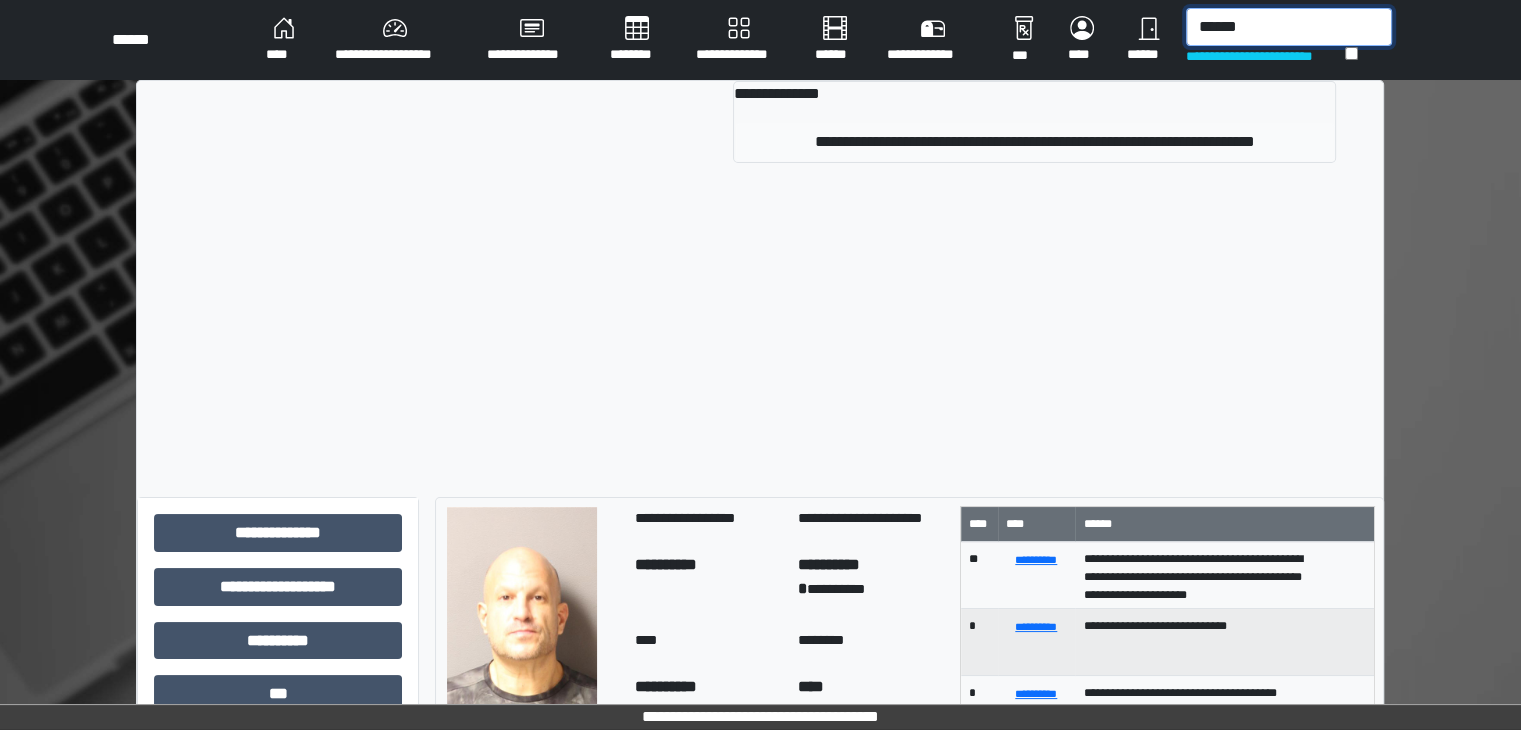 type on "******" 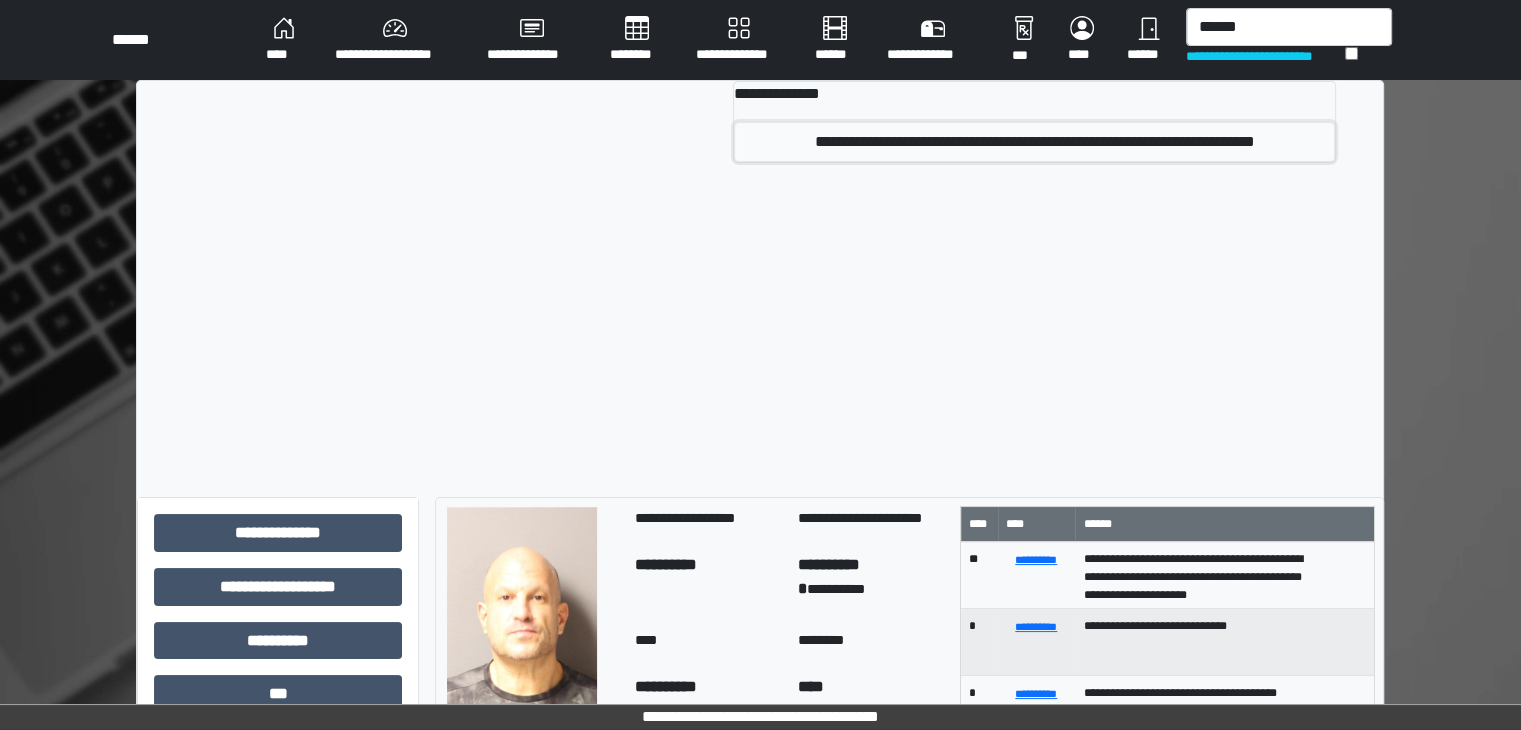 click on "**********" at bounding box center [1034, 142] 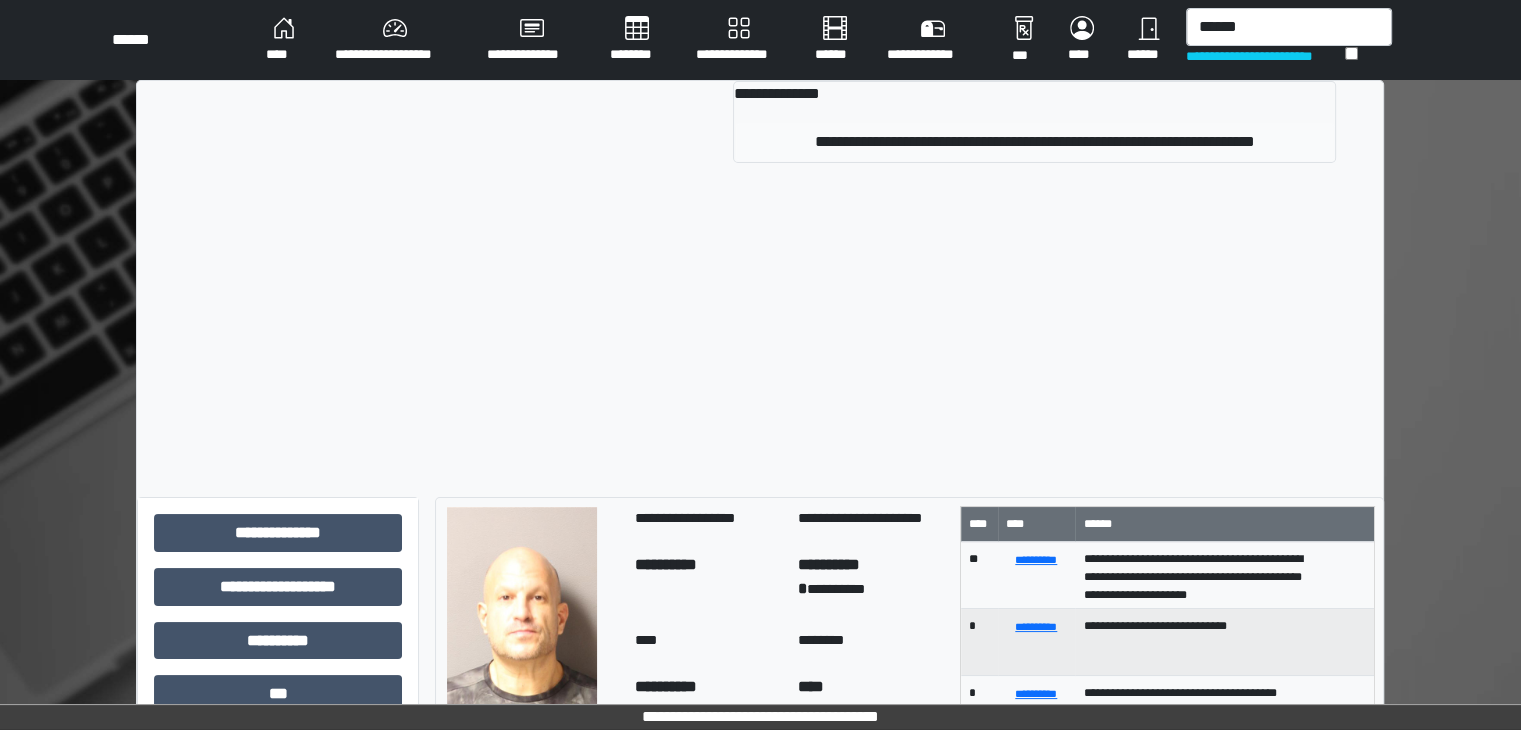 type 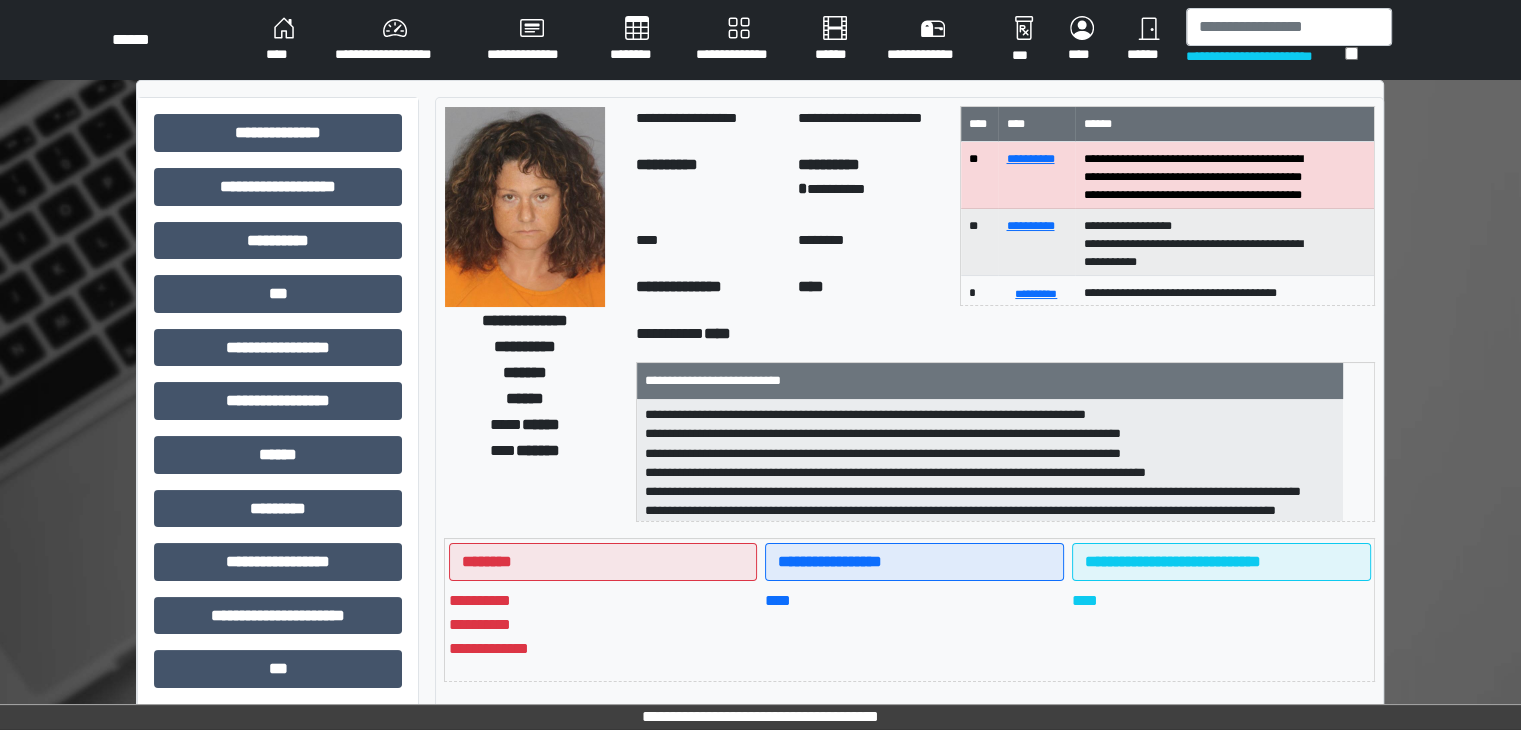 scroll, scrollTop: 179, scrollLeft: 0, axis: vertical 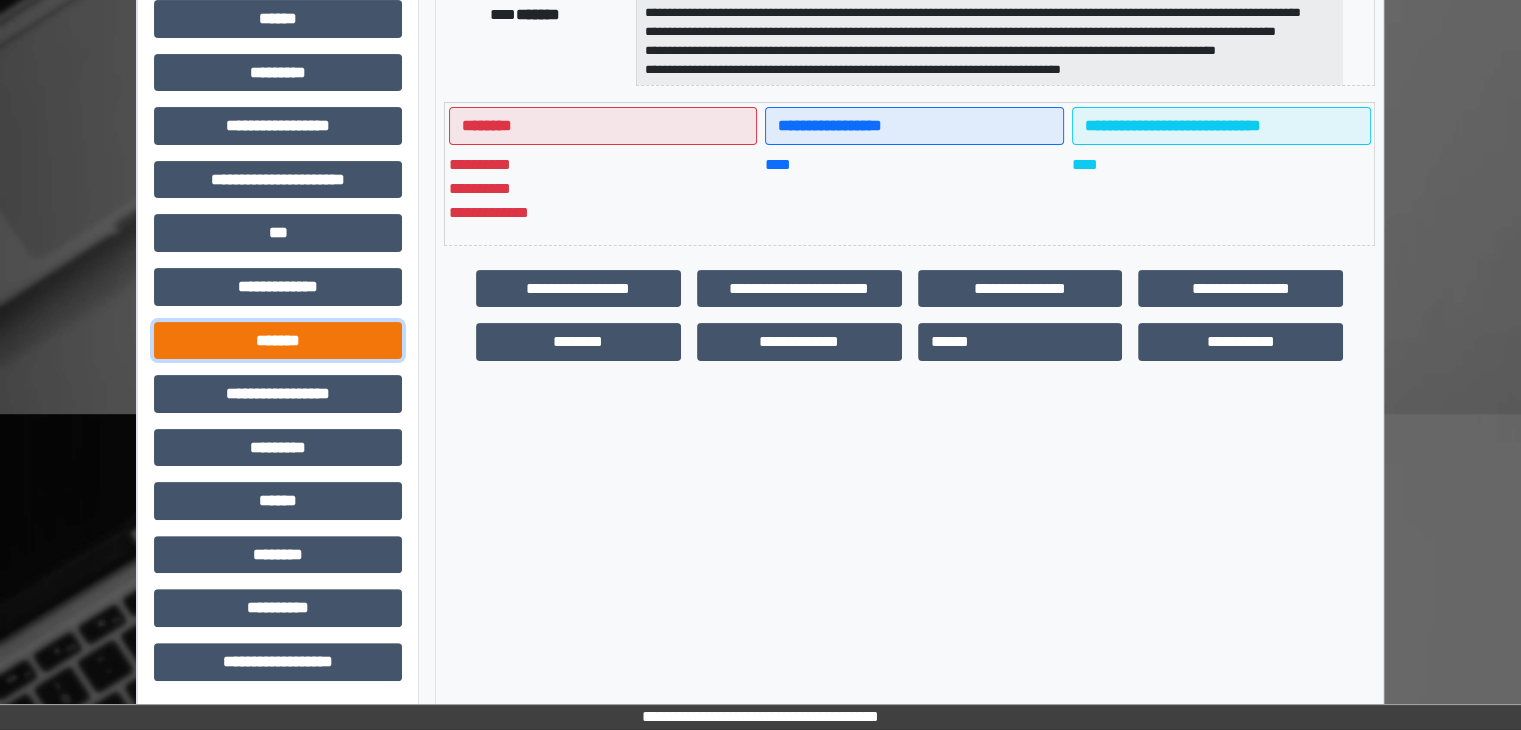 click on "*******" at bounding box center [278, 341] 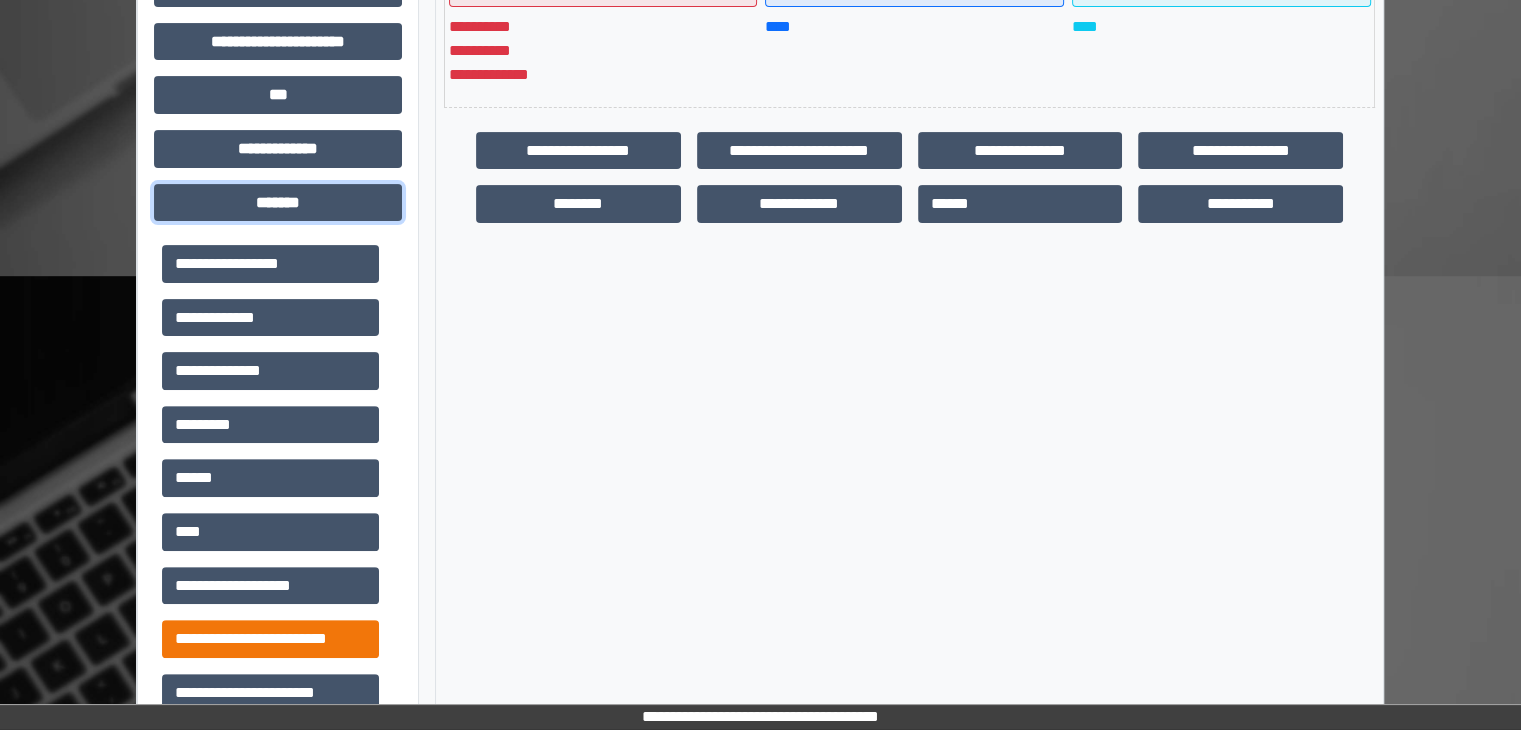 scroll, scrollTop: 836, scrollLeft: 0, axis: vertical 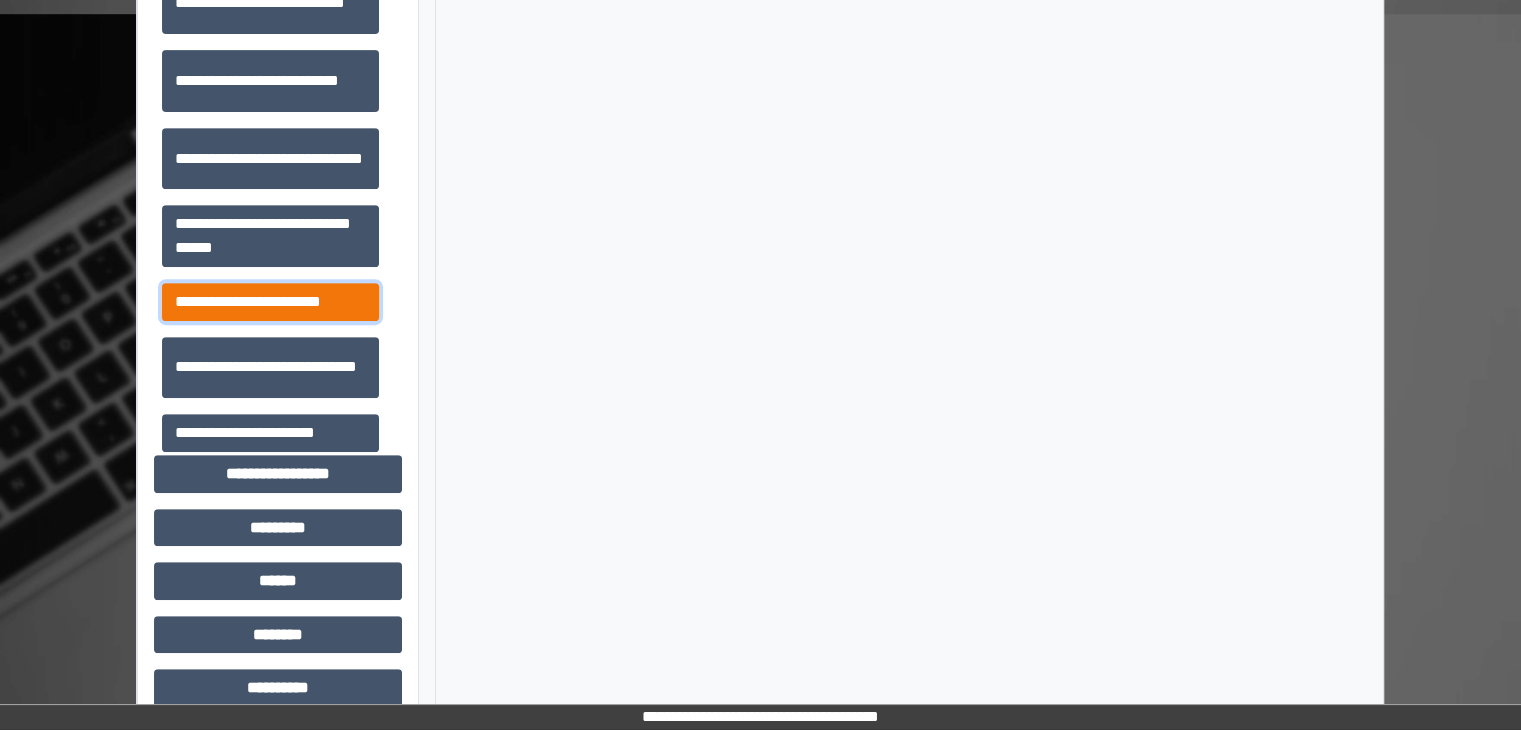 click on "**********" at bounding box center (270, 302) 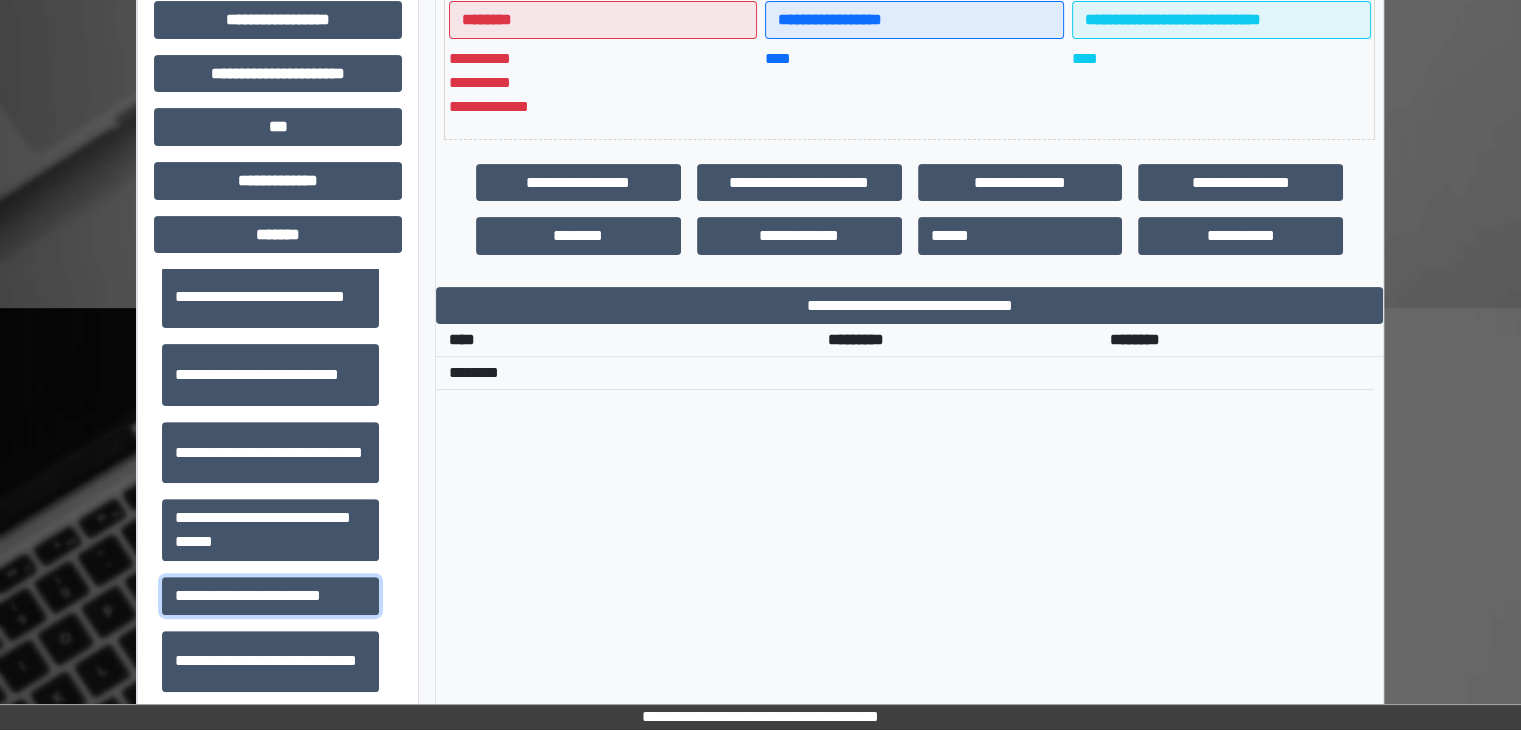 scroll, scrollTop: 536, scrollLeft: 0, axis: vertical 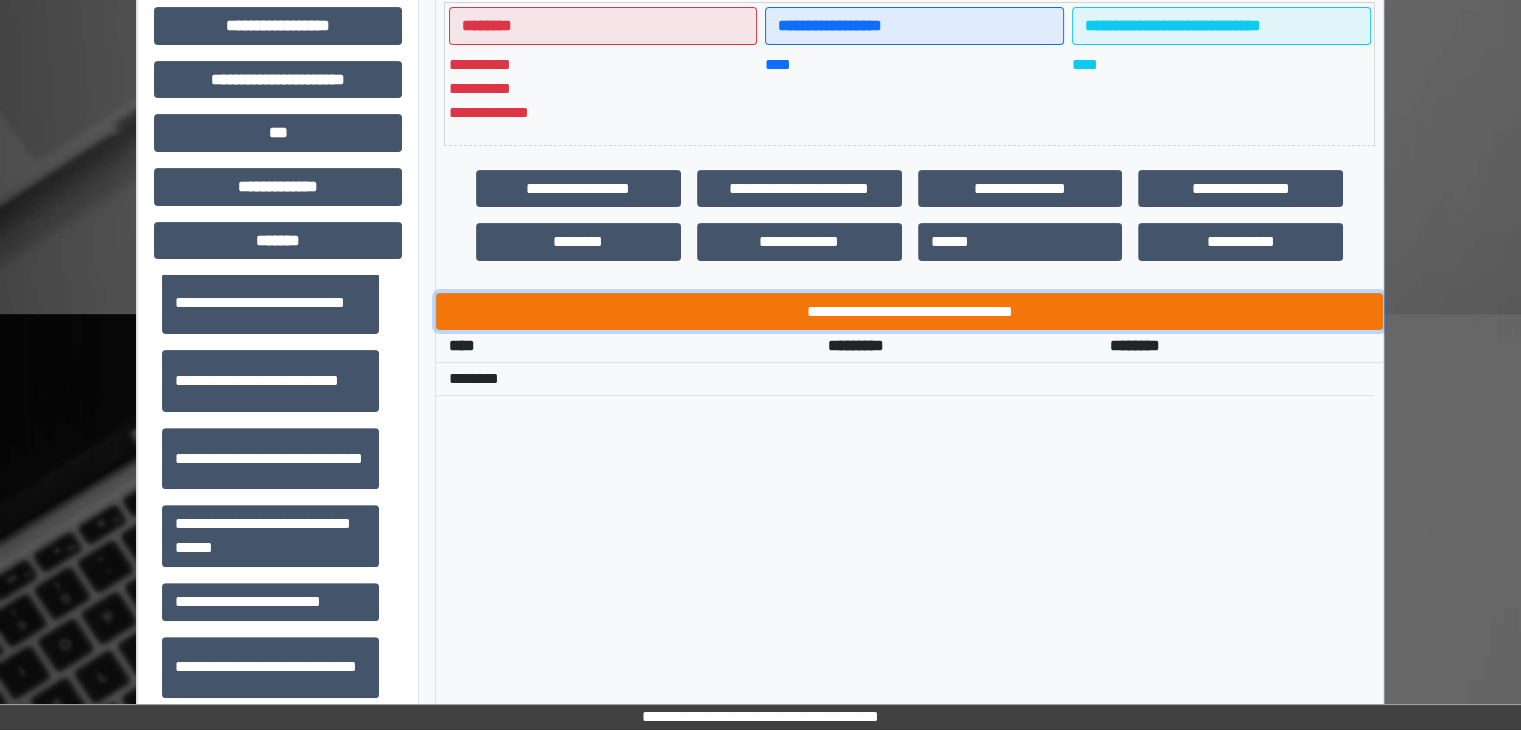 click on "**********" at bounding box center (909, 312) 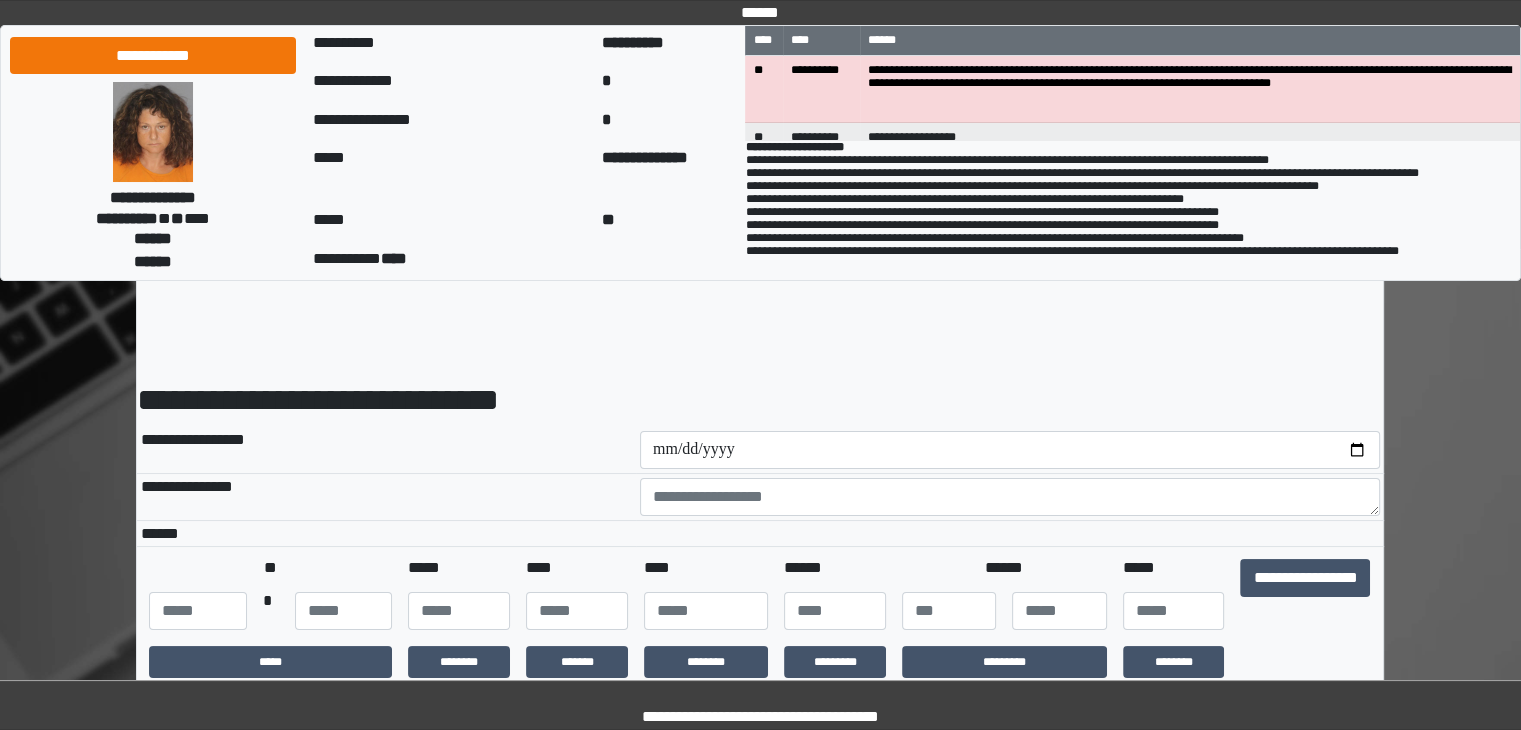 scroll, scrollTop: 0, scrollLeft: 0, axis: both 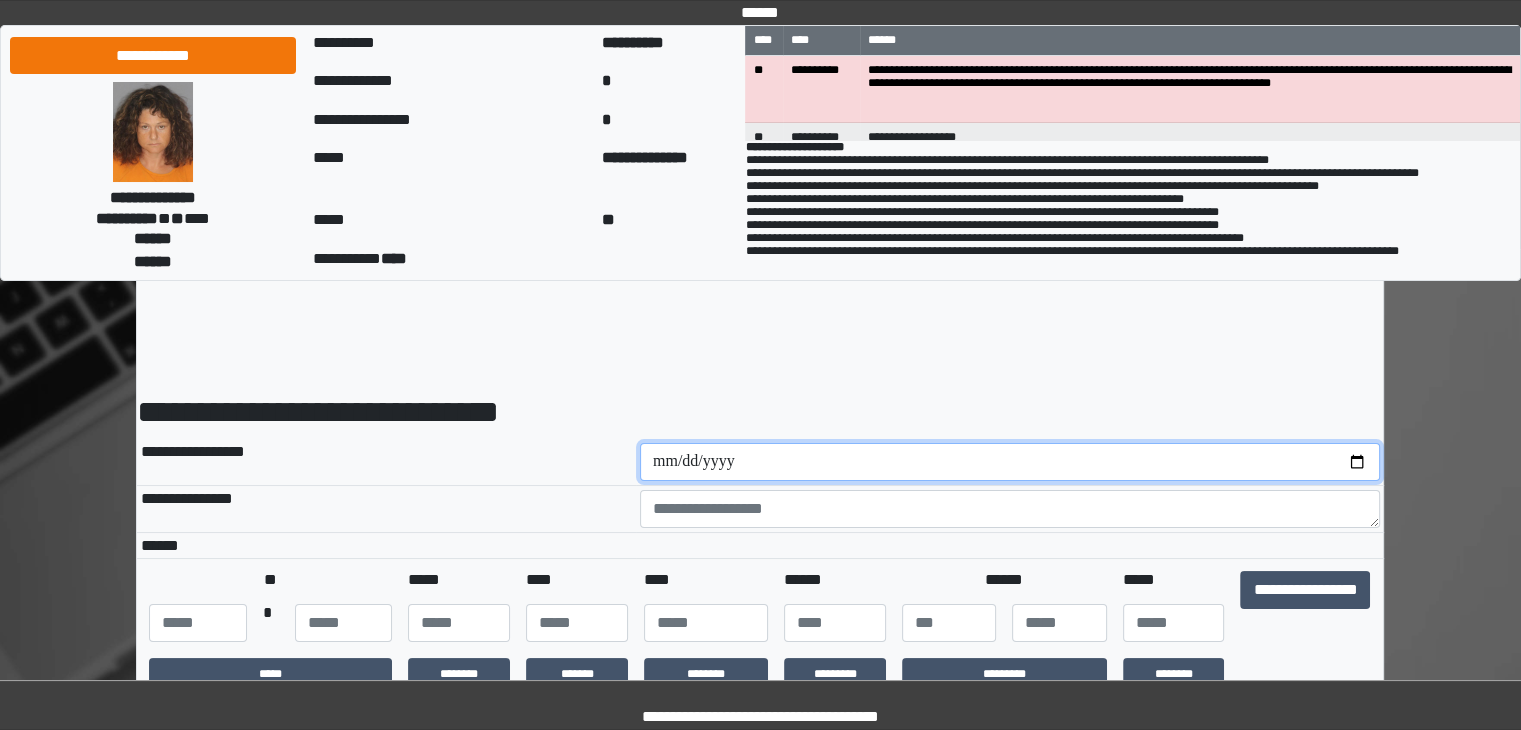 click at bounding box center [1010, 462] 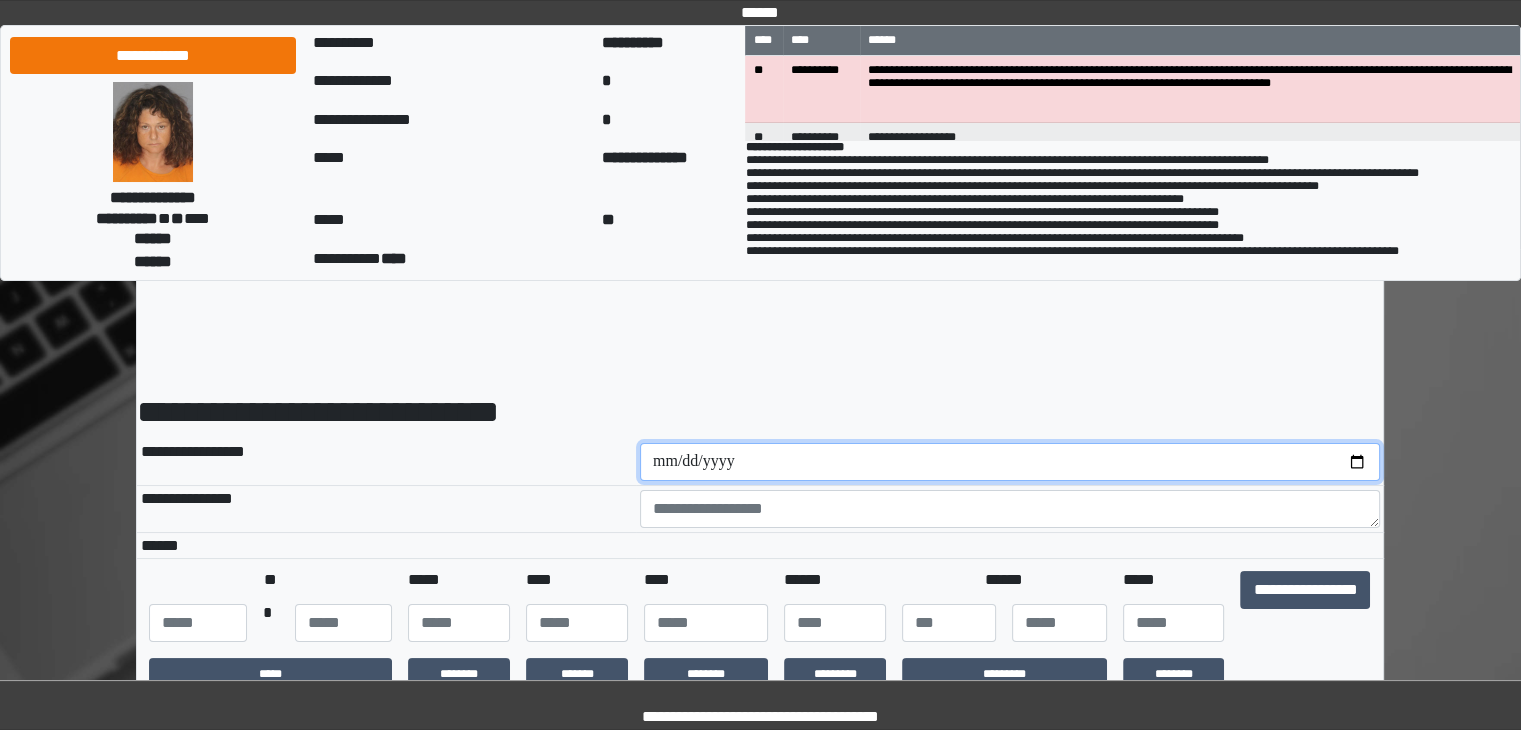 type on "**********" 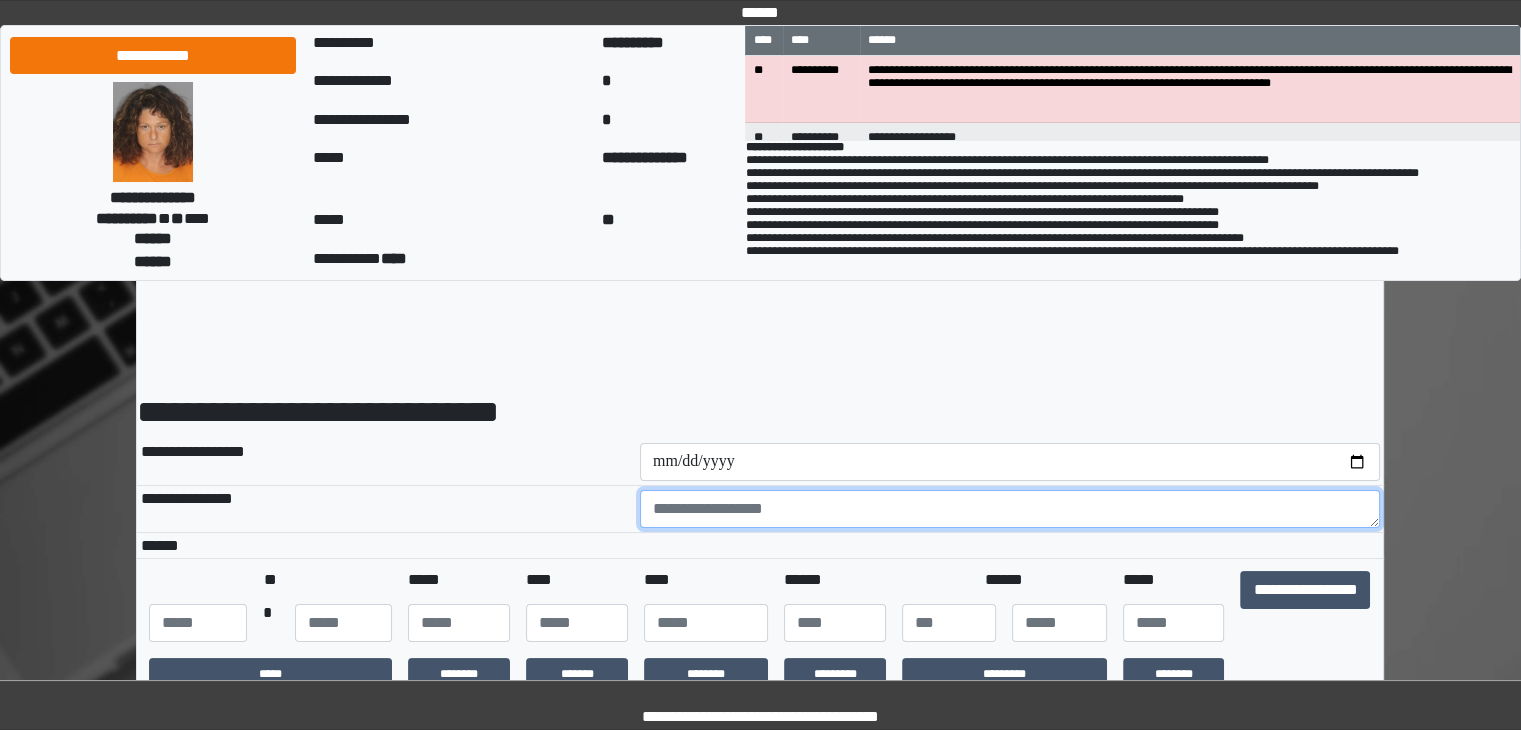 drag, startPoint x: 690, startPoint y: 517, endPoint x: 725, endPoint y: 499, distance: 39.357338 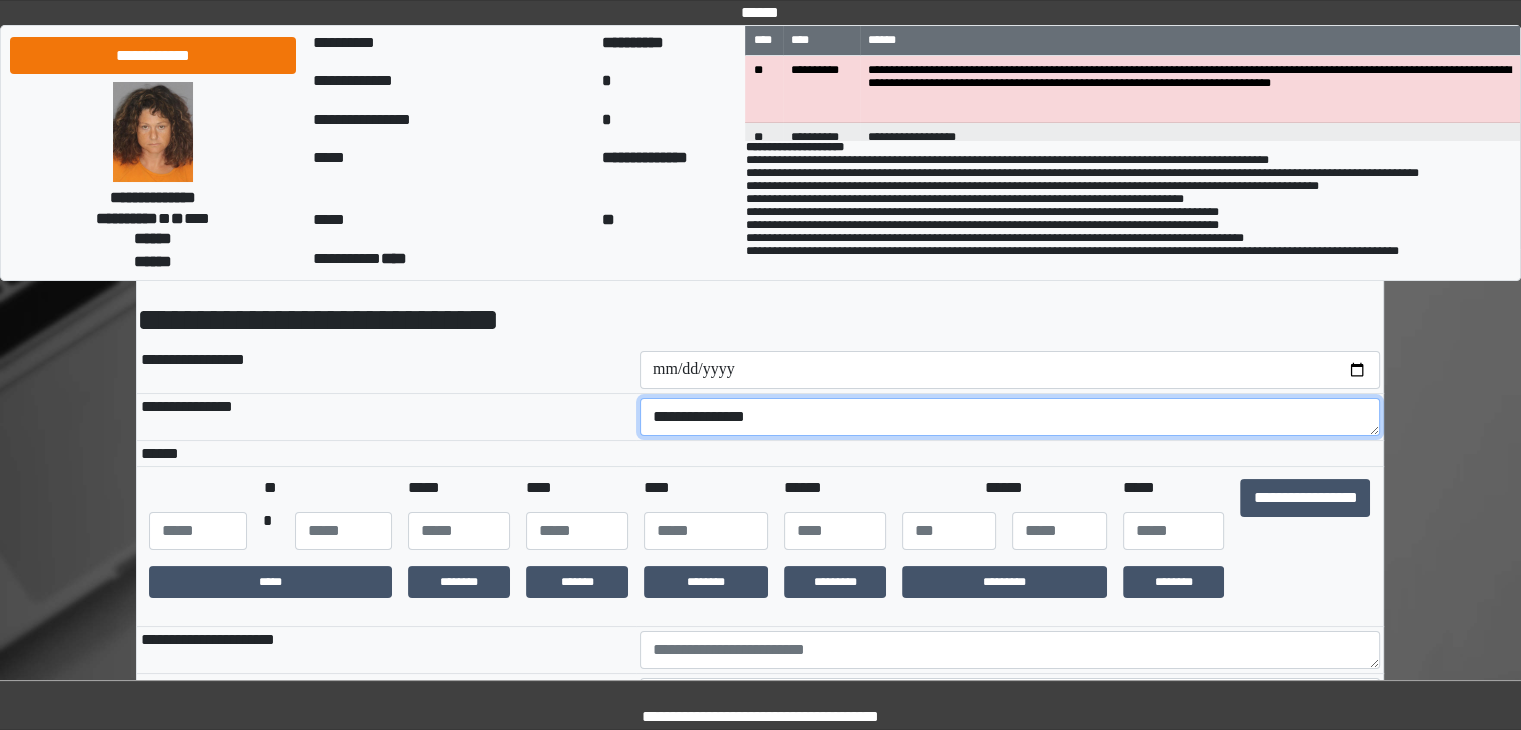 scroll, scrollTop: 100, scrollLeft: 0, axis: vertical 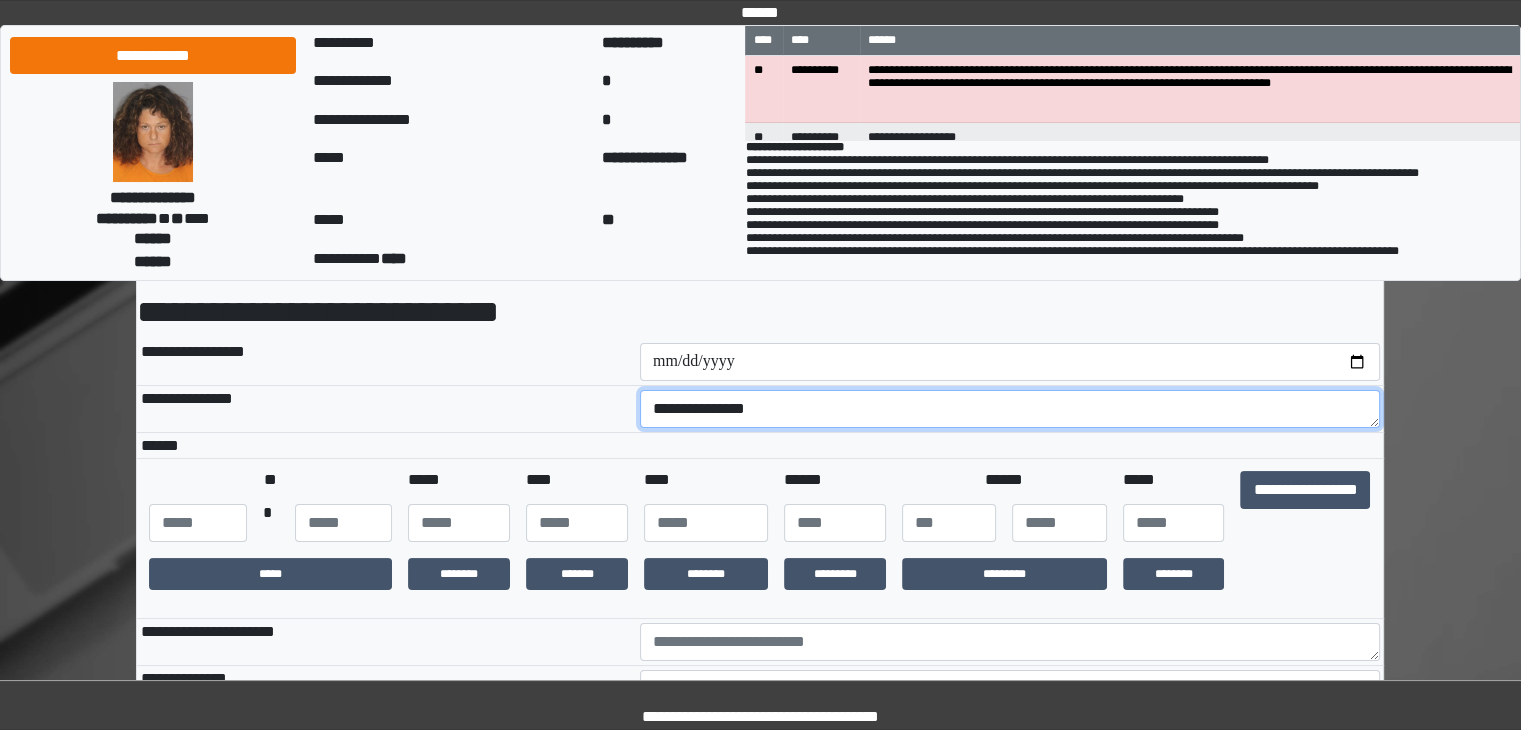 drag, startPoint x: 700, startPoint y: 421, endPoint x: 691, endPoint y: 414, distance: 11.401754 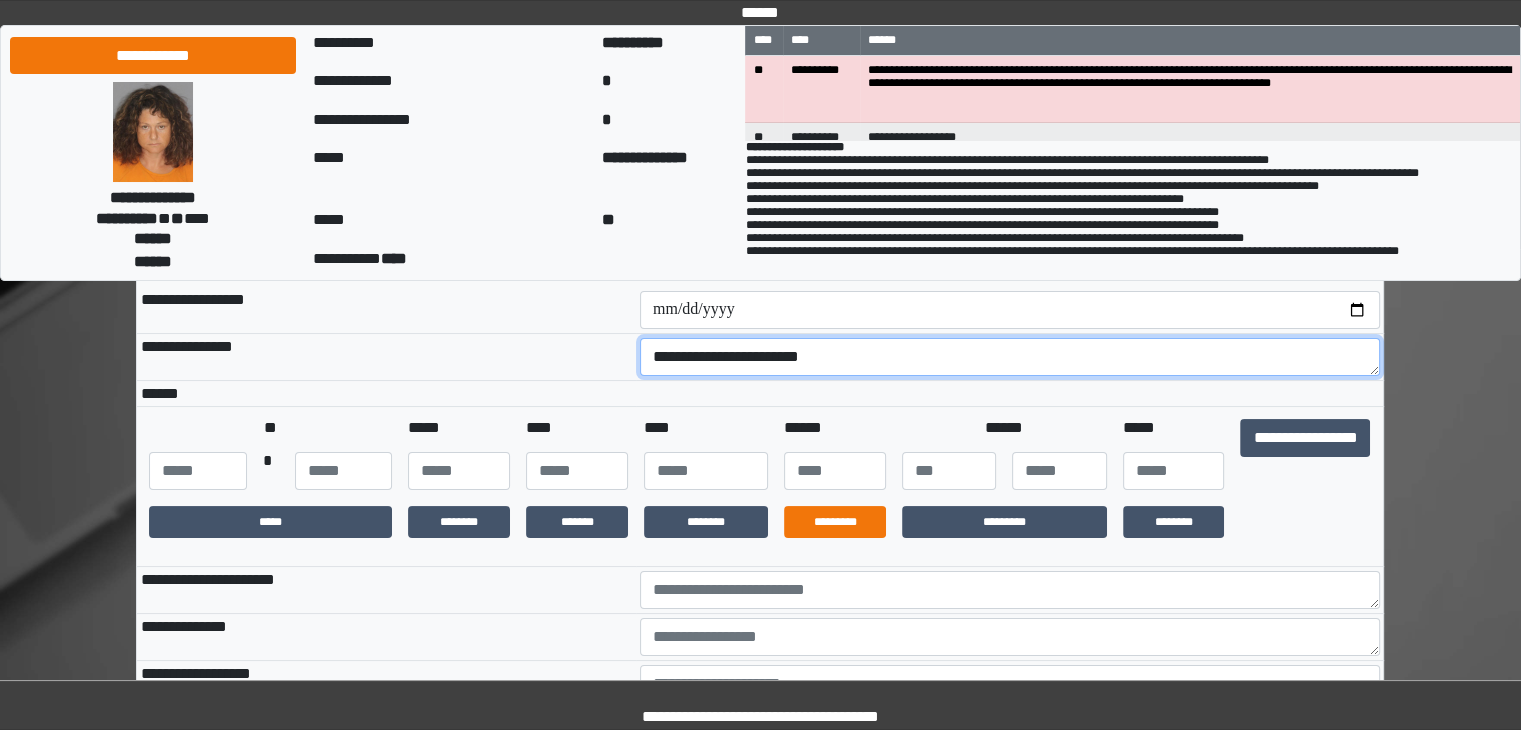 scroll, scrollTop: 300, scrollLeft: 0, axis: vertical 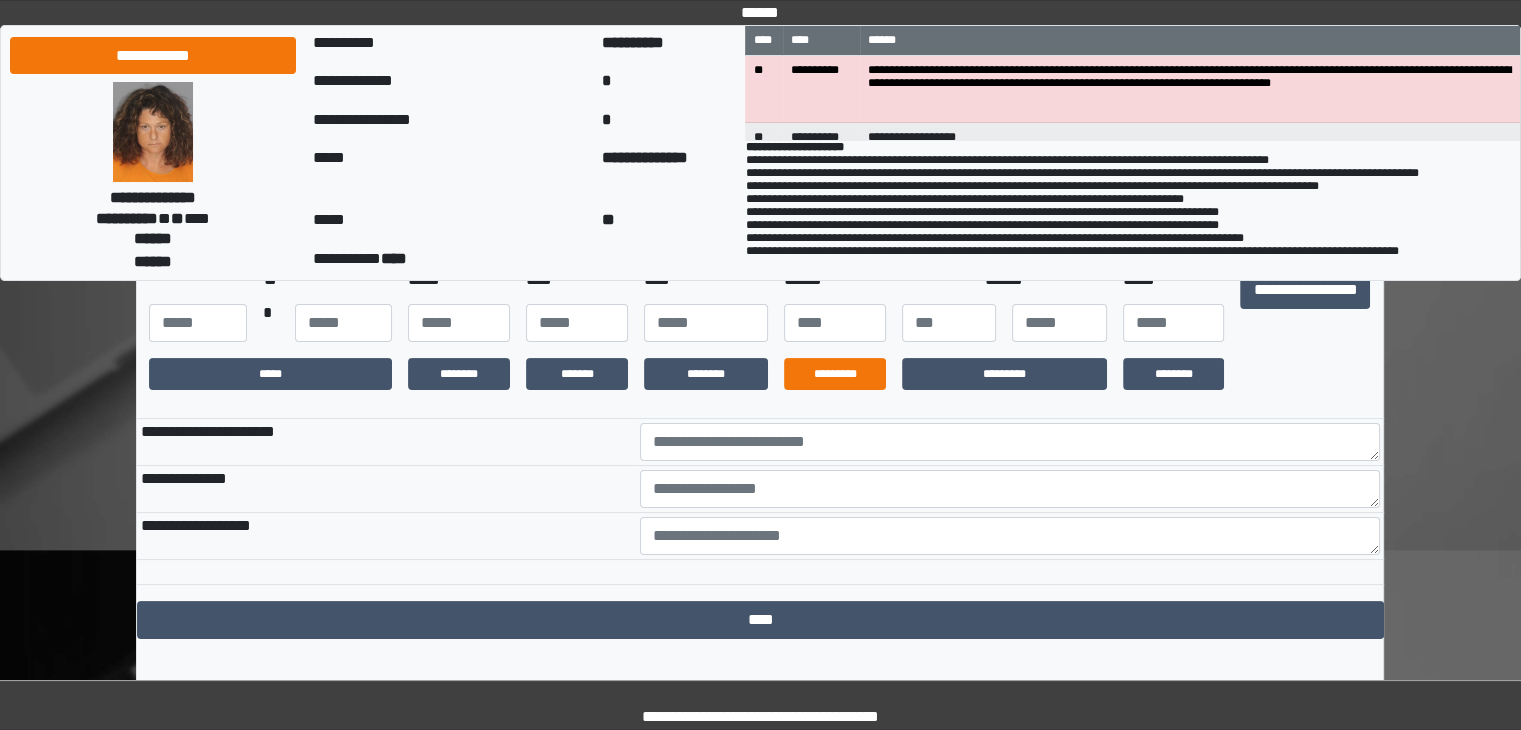 type on "**********" 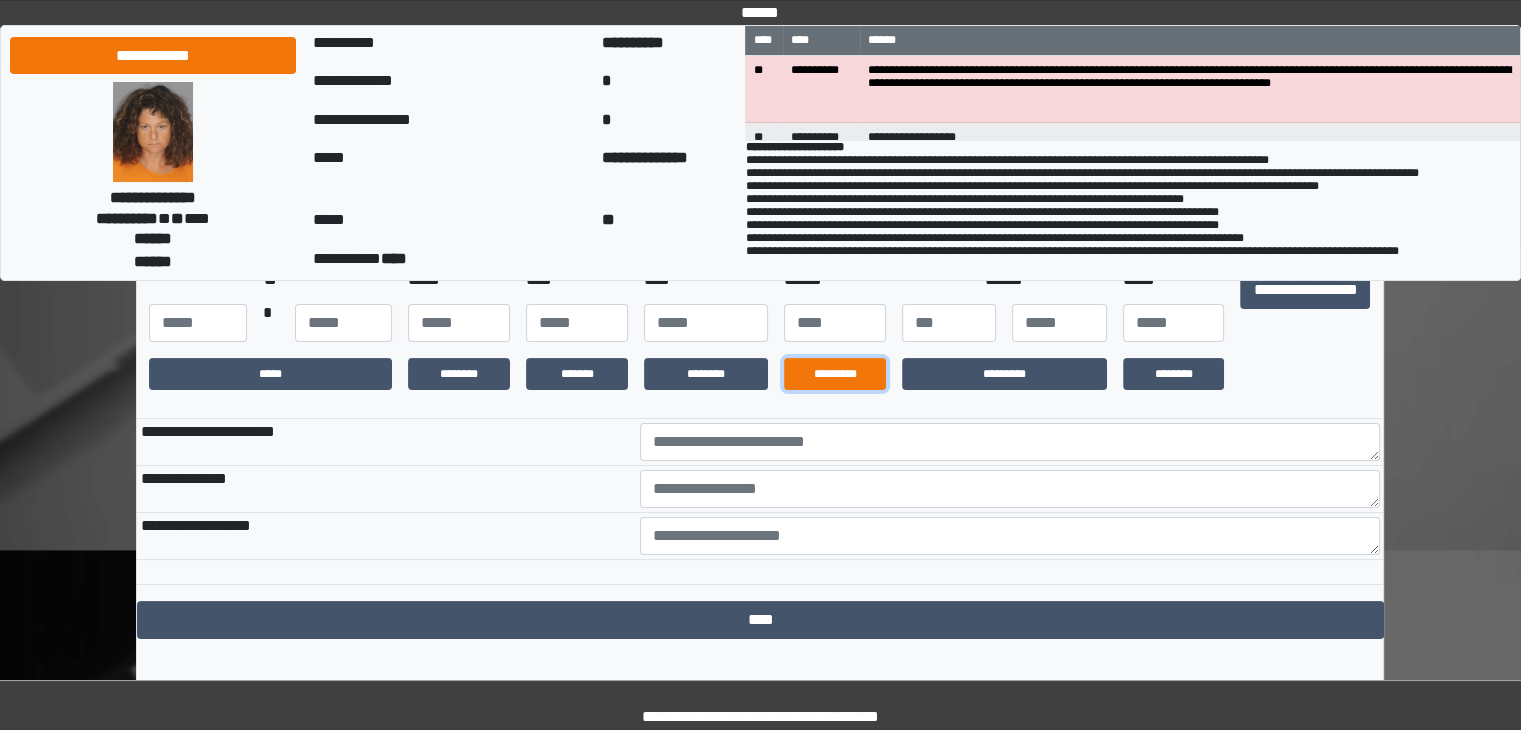 click on "*********" at bounding box center (835, 374) 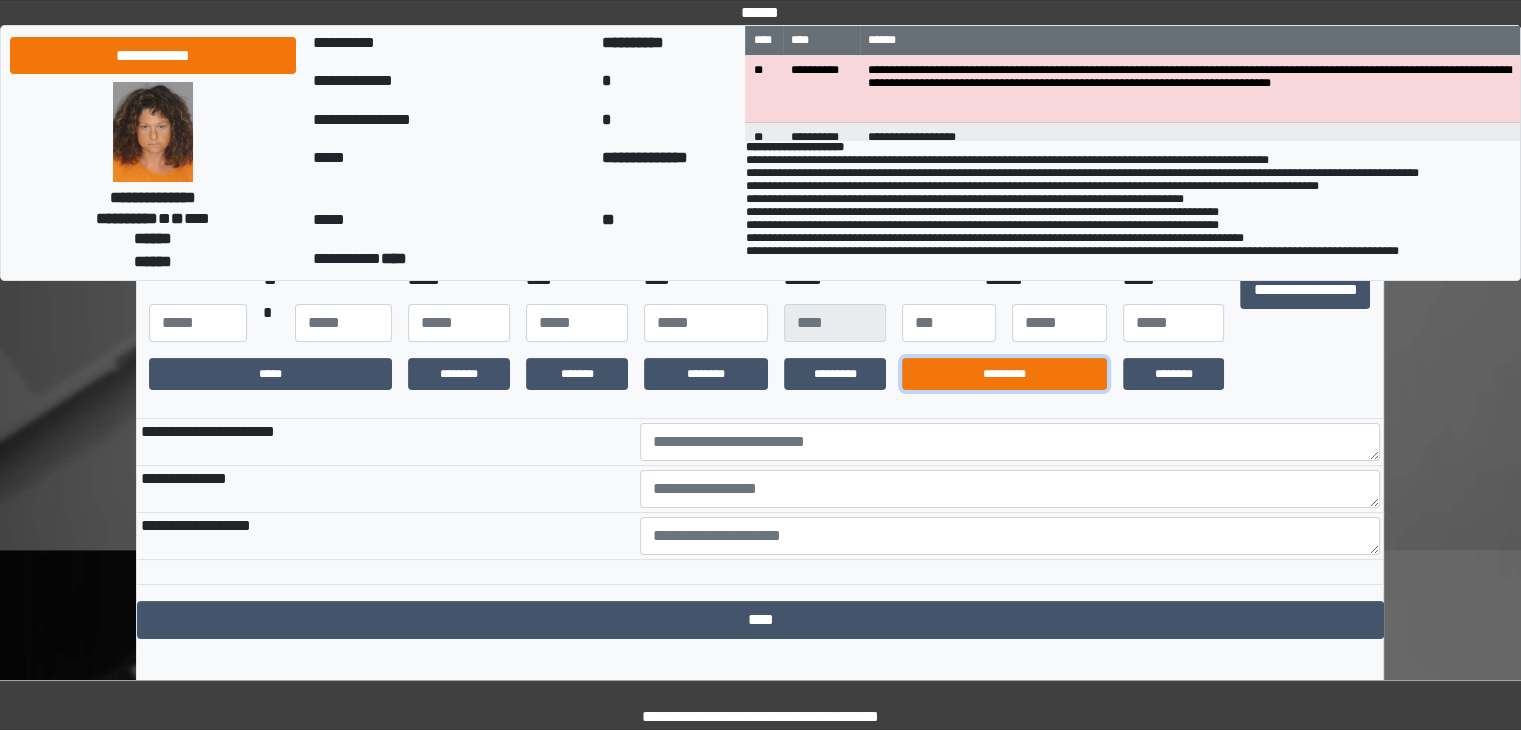 click on "*********" at bounding box center [1004, 374] 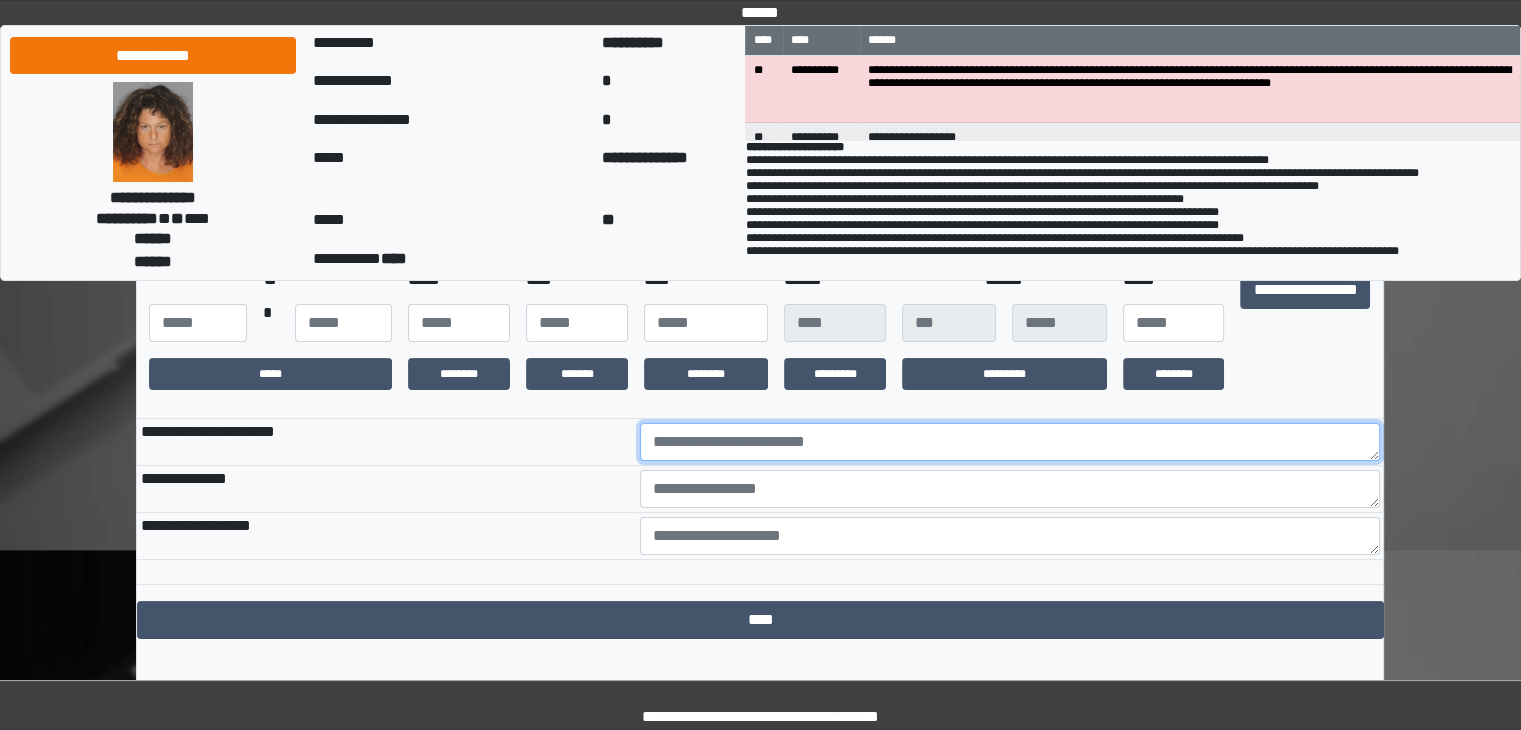 click at bounding box center [1010, 442] 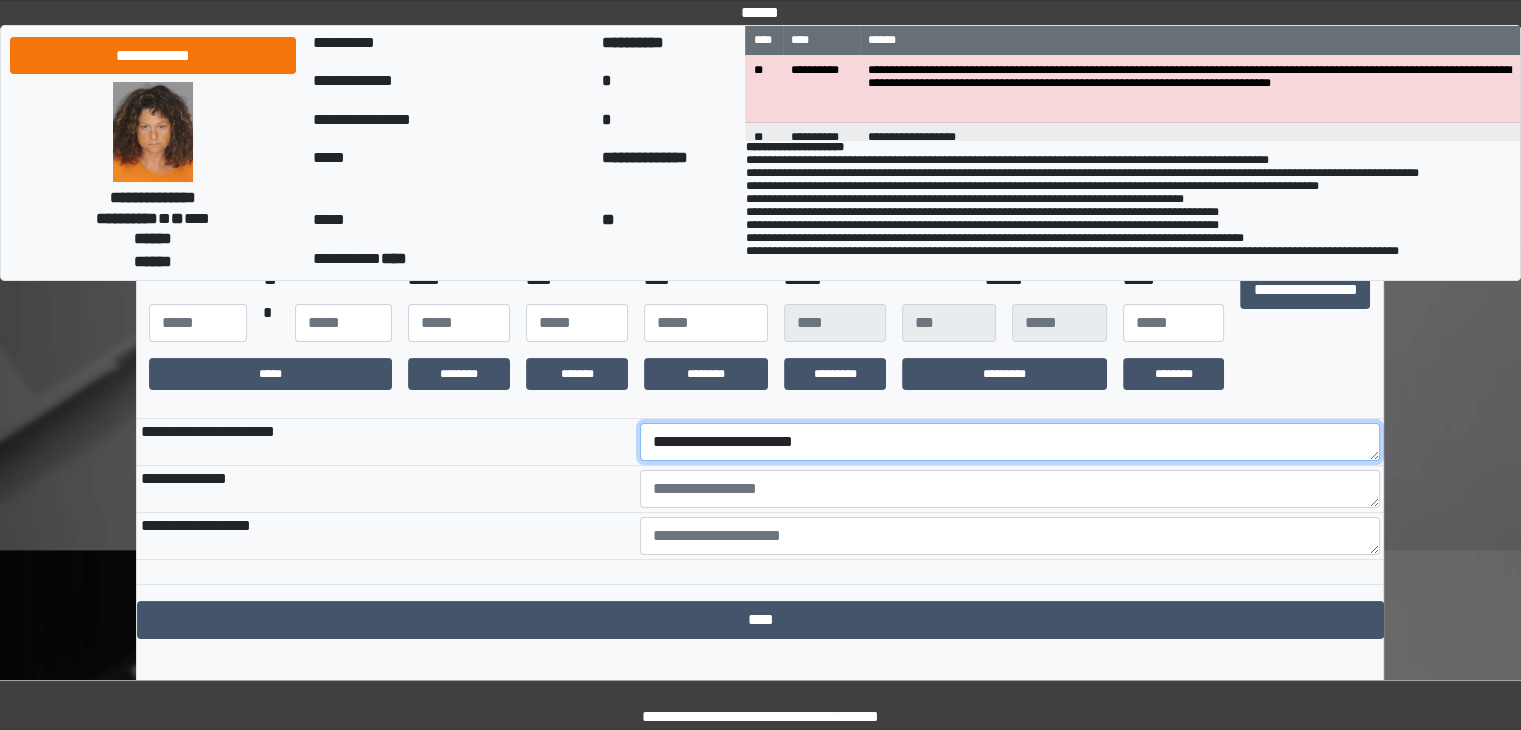 type on "**********" 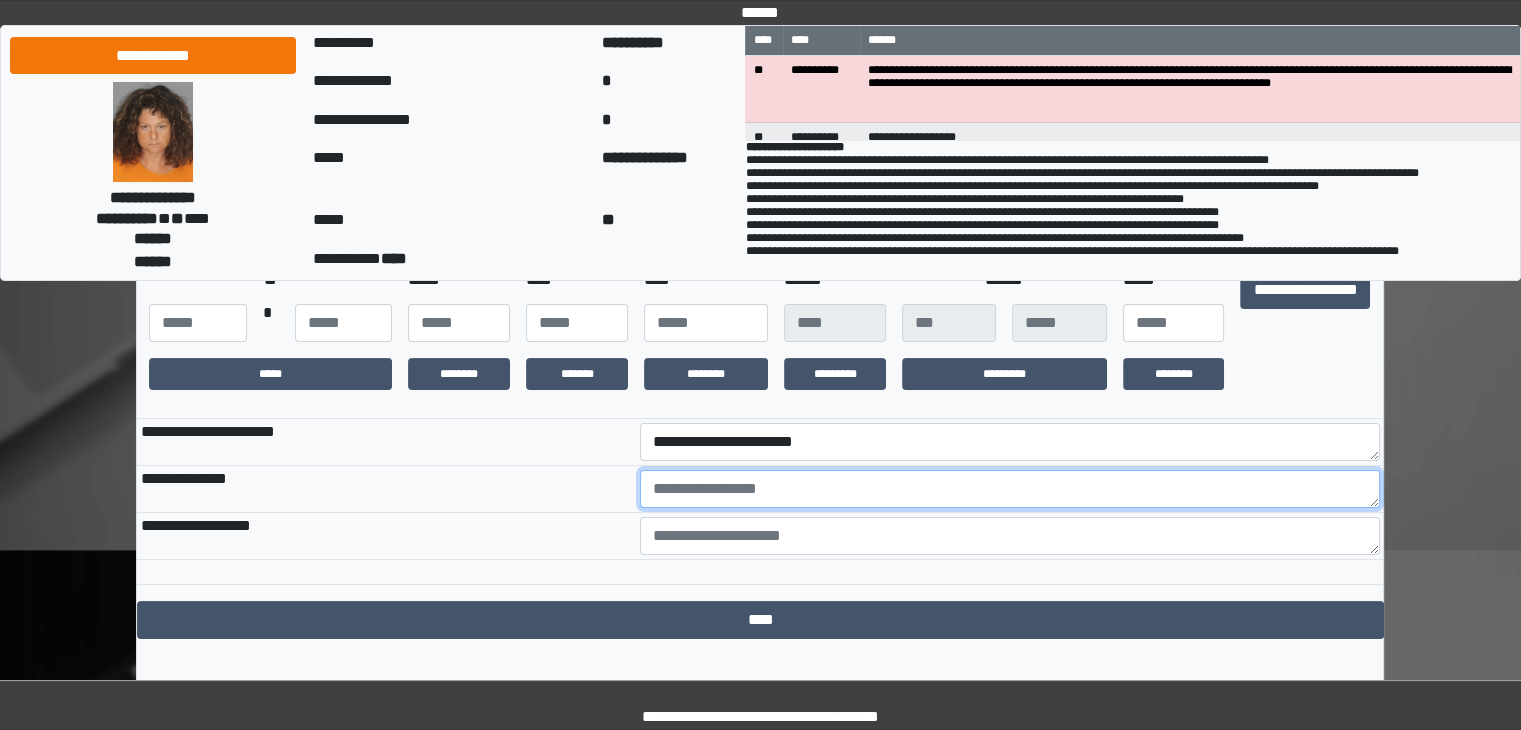 click at bounding box center (1010, 489) 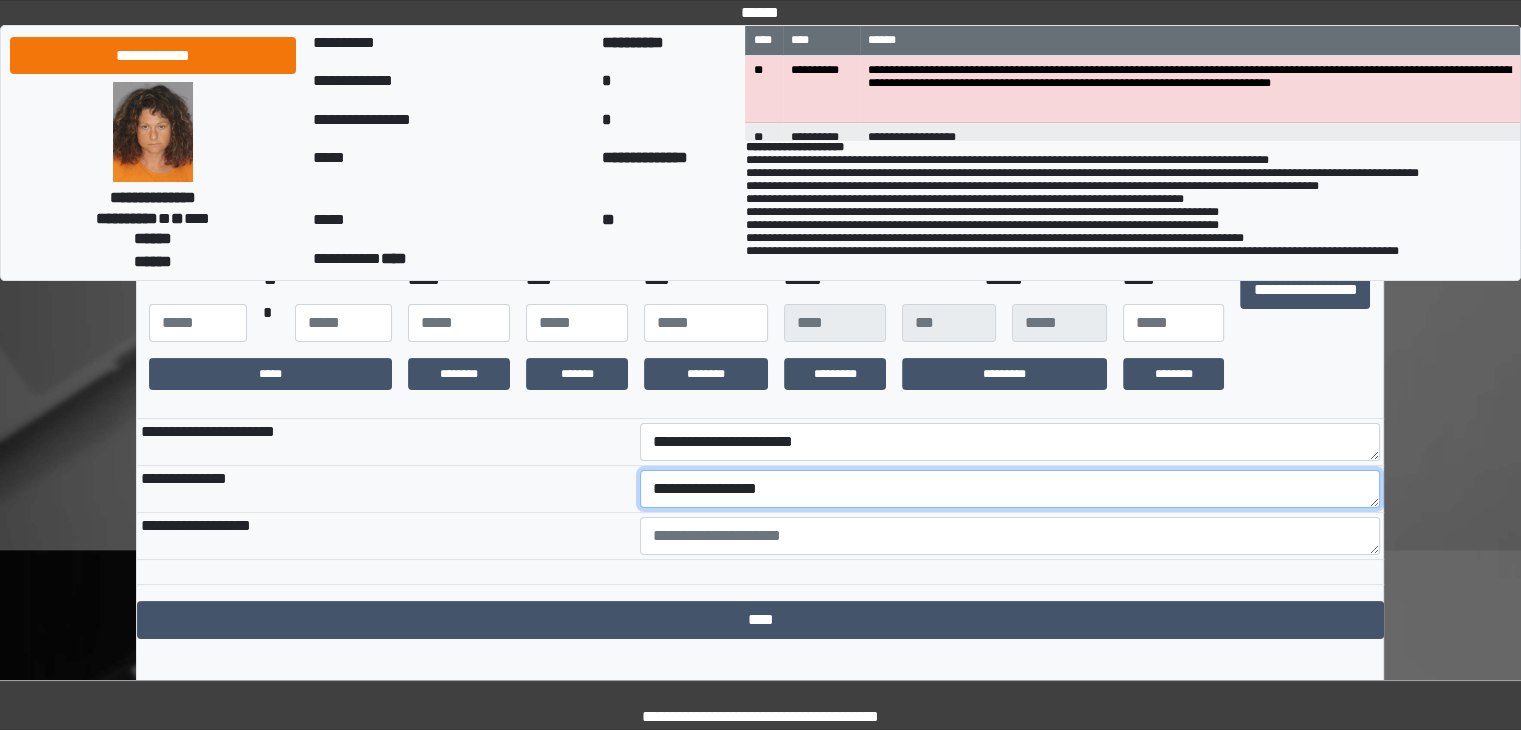 type on "**********" 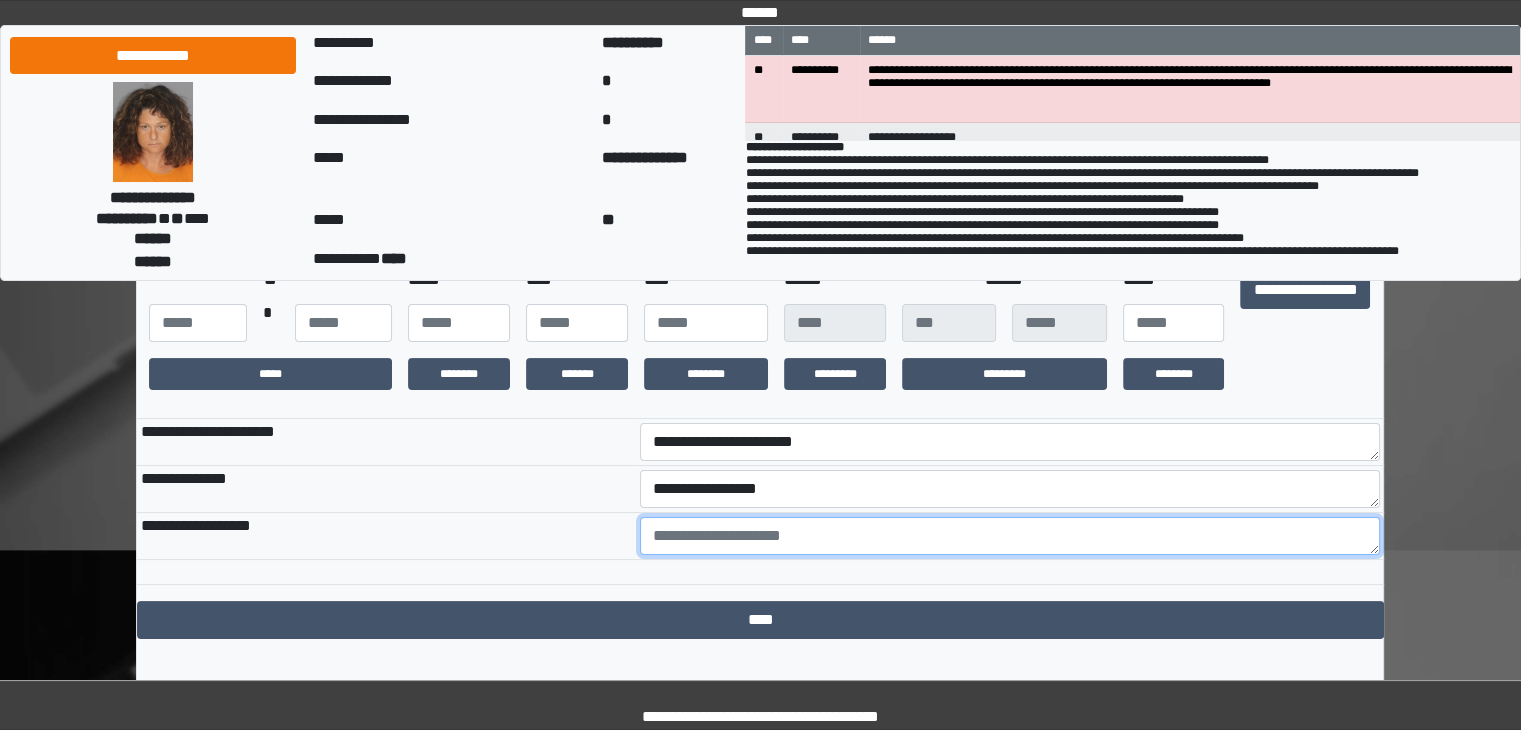 click at bounding box center (1010, 536) 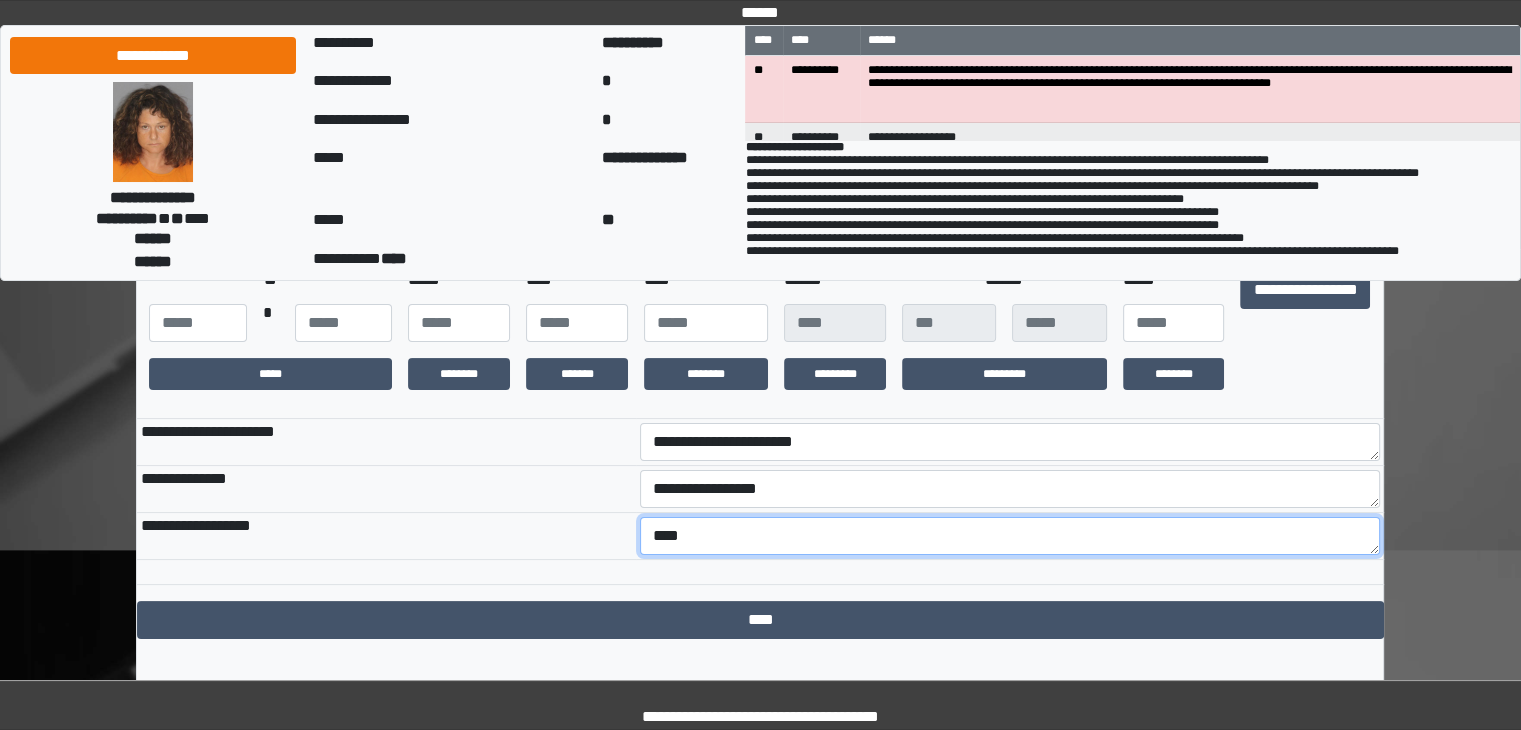 type on "****" 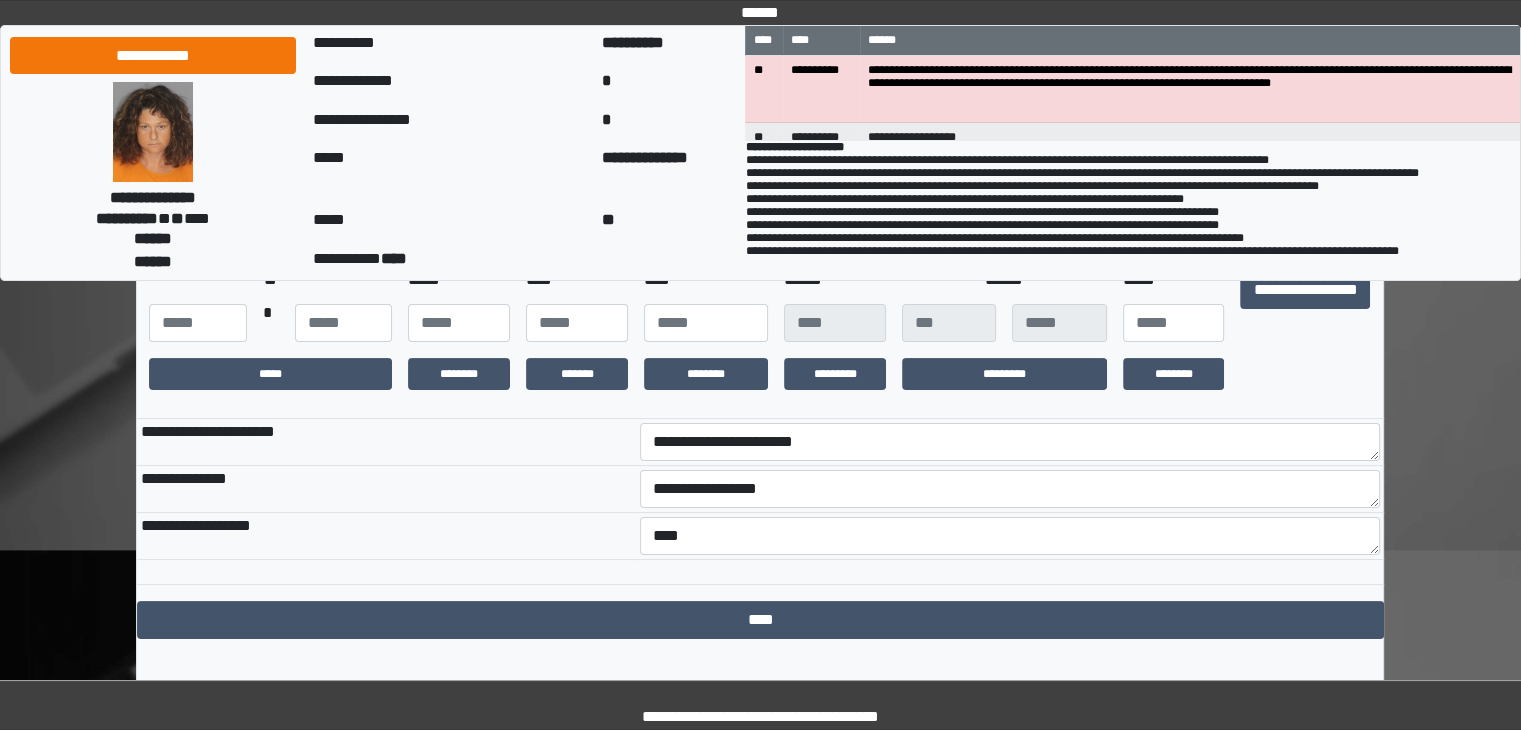 click on "**********" at bounding box center [386, 536] 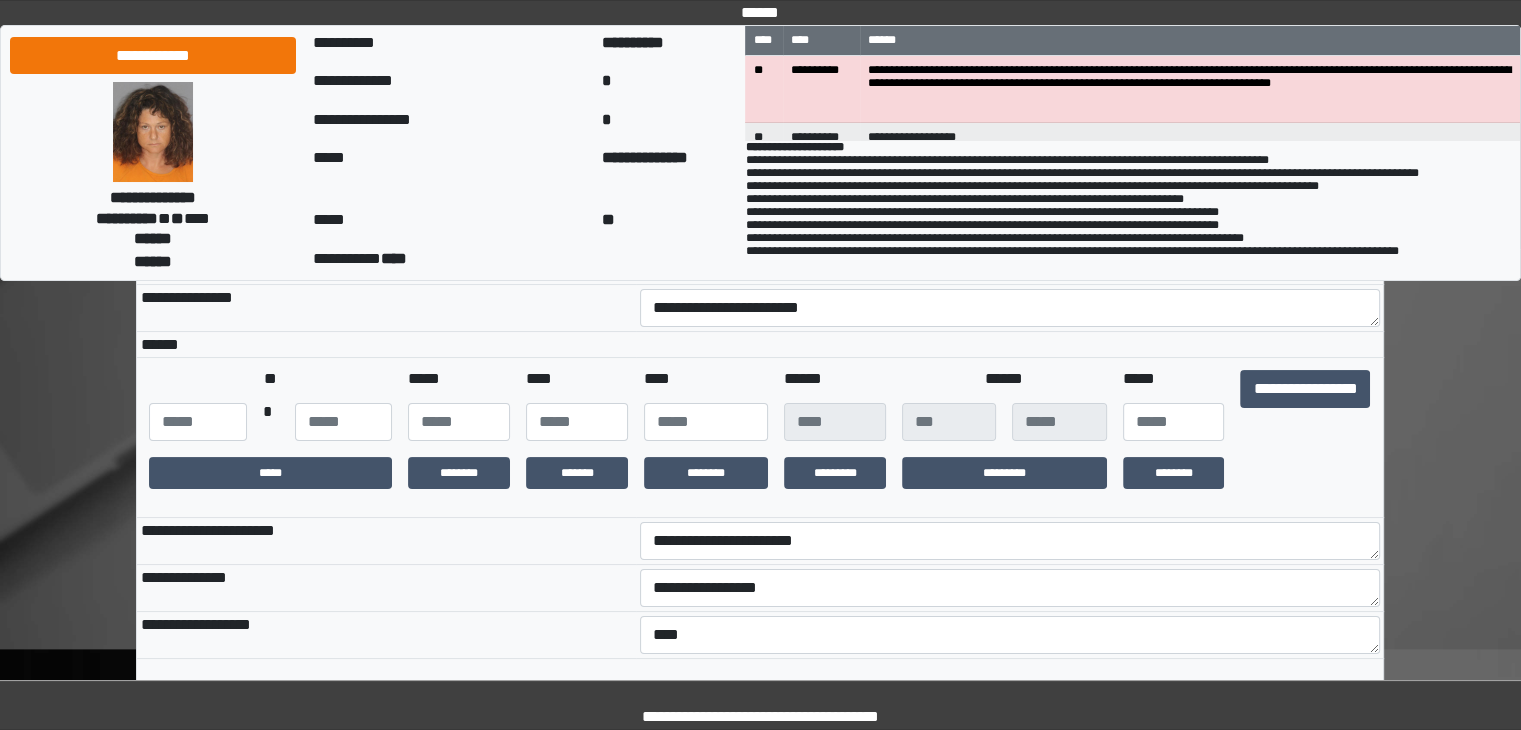 scroll, scrollTop: 200, scrollLeft: 0, axis: vertical 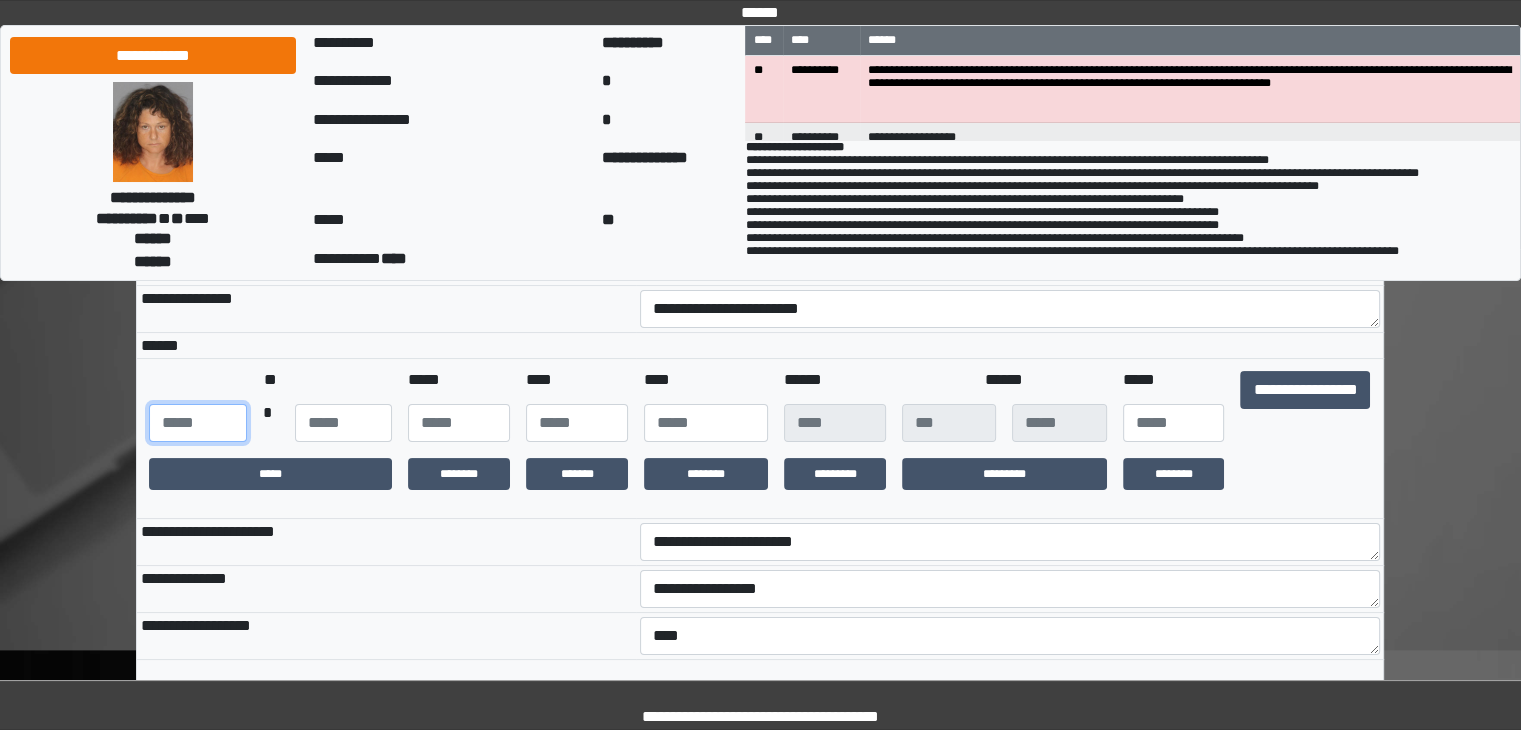 click at bounding box center [197, 423] 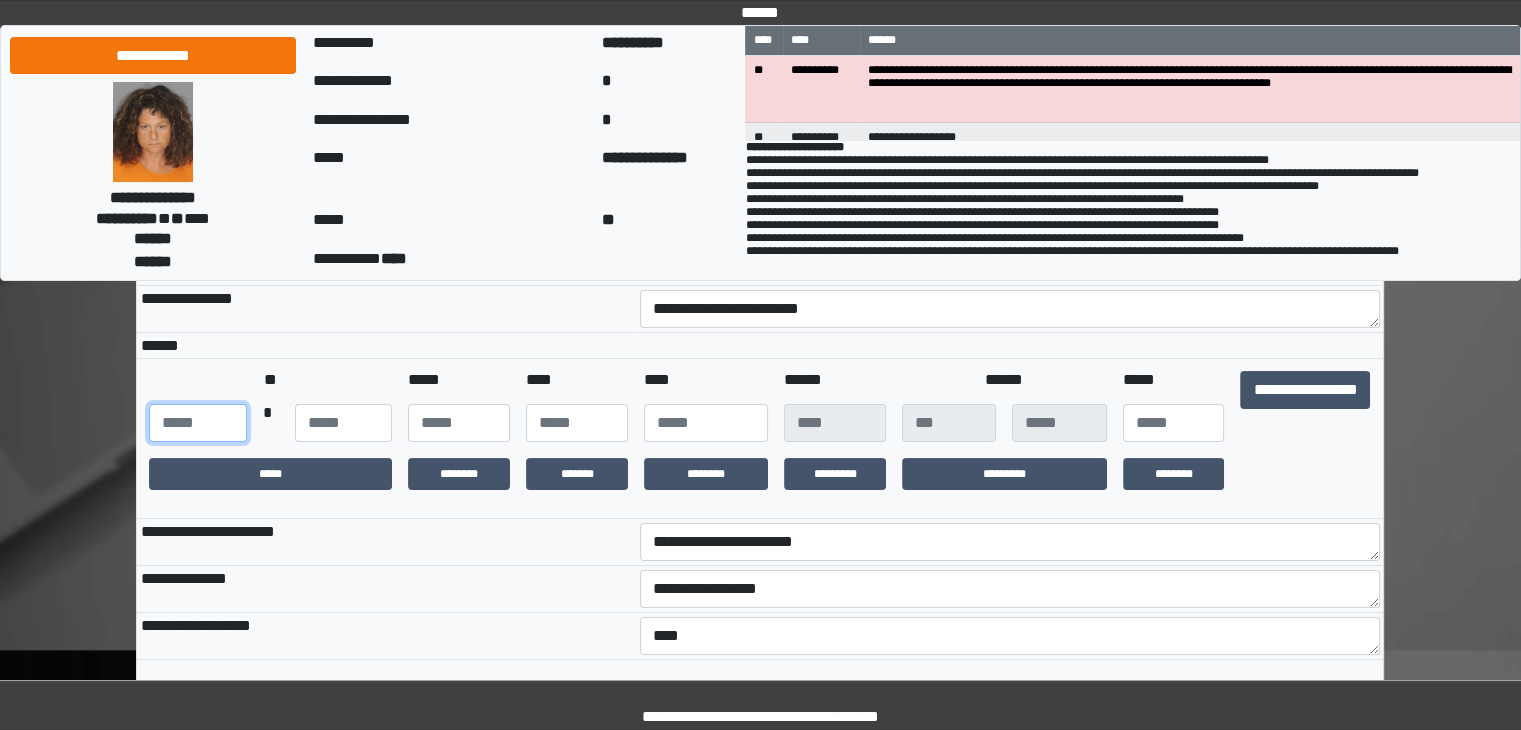 type on "**" 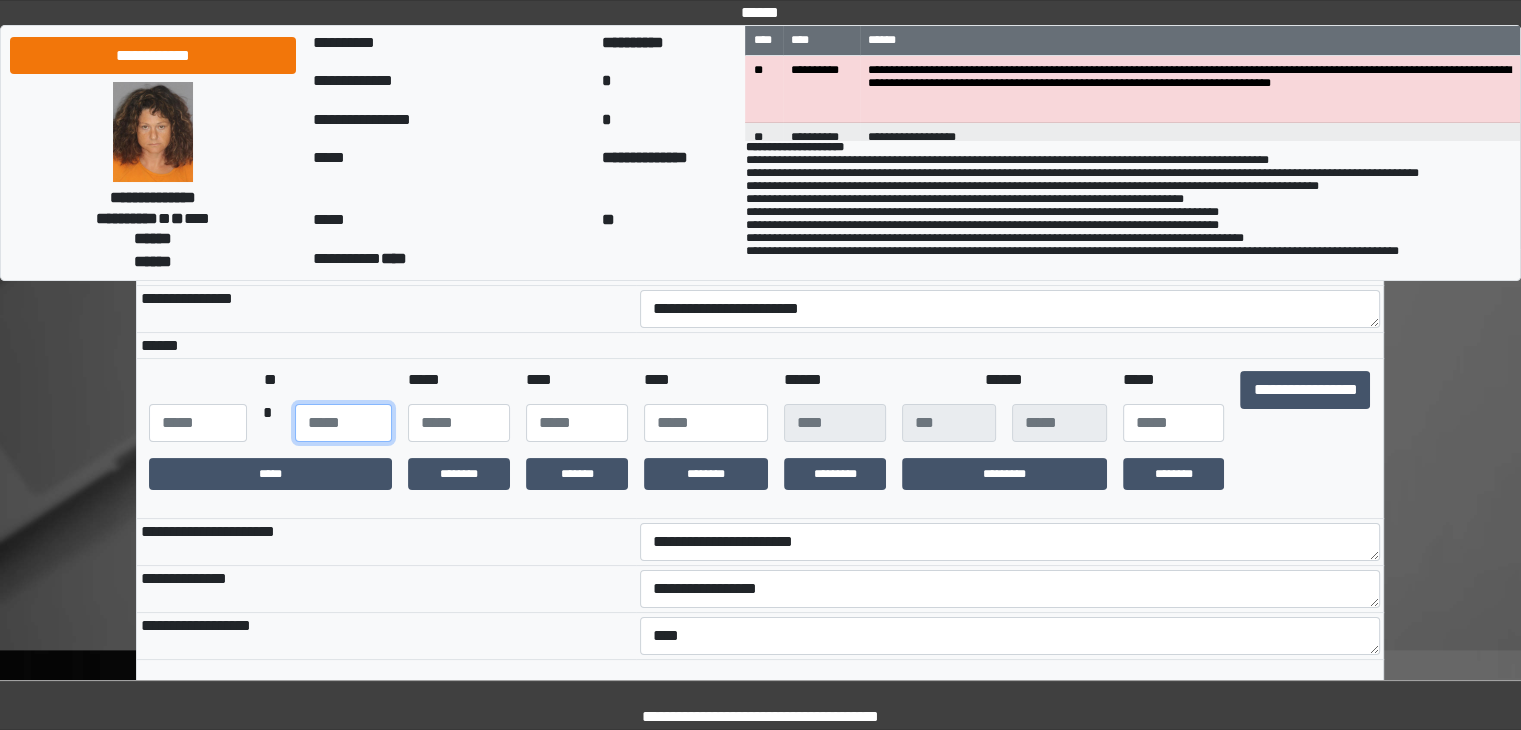 type on "**" 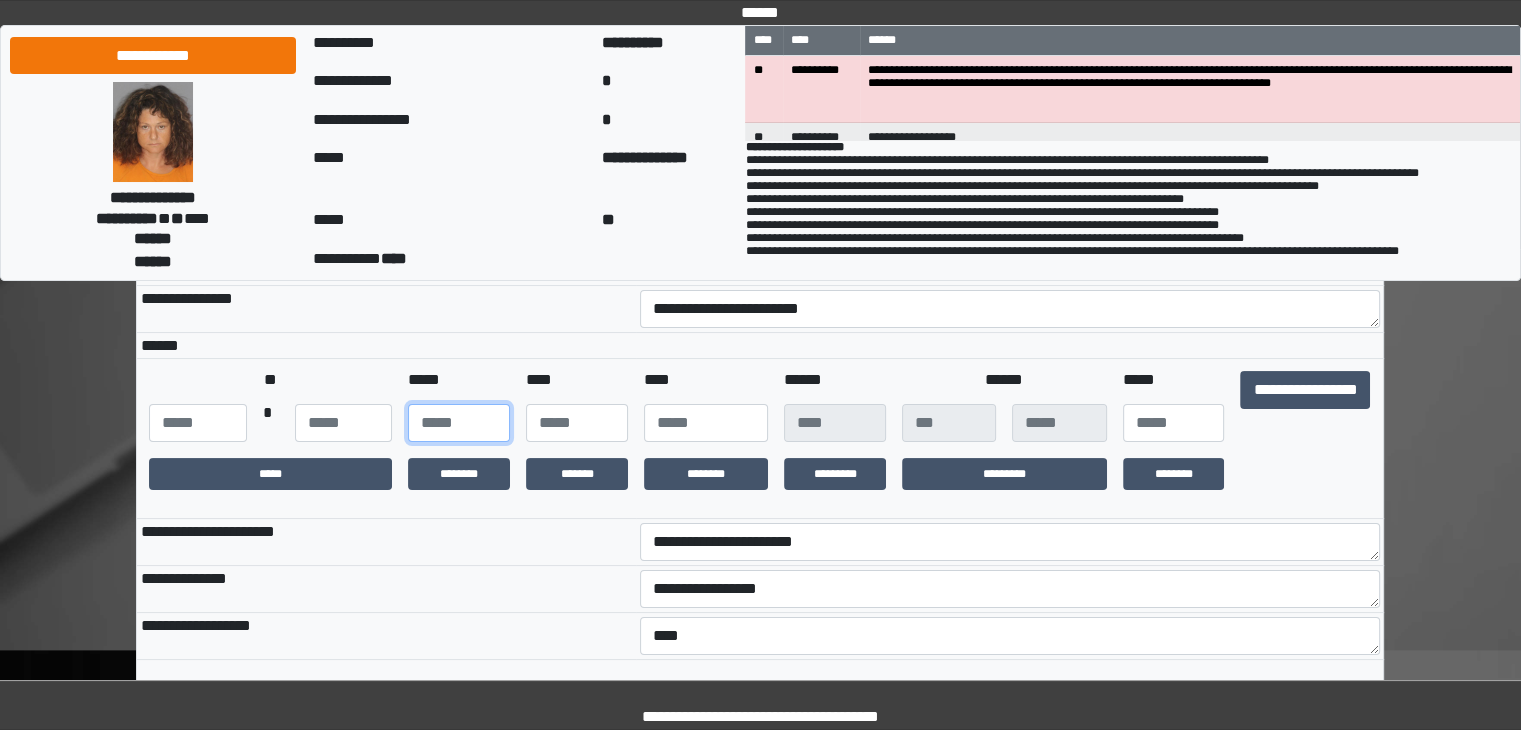 click at bounding box center [459, 423] 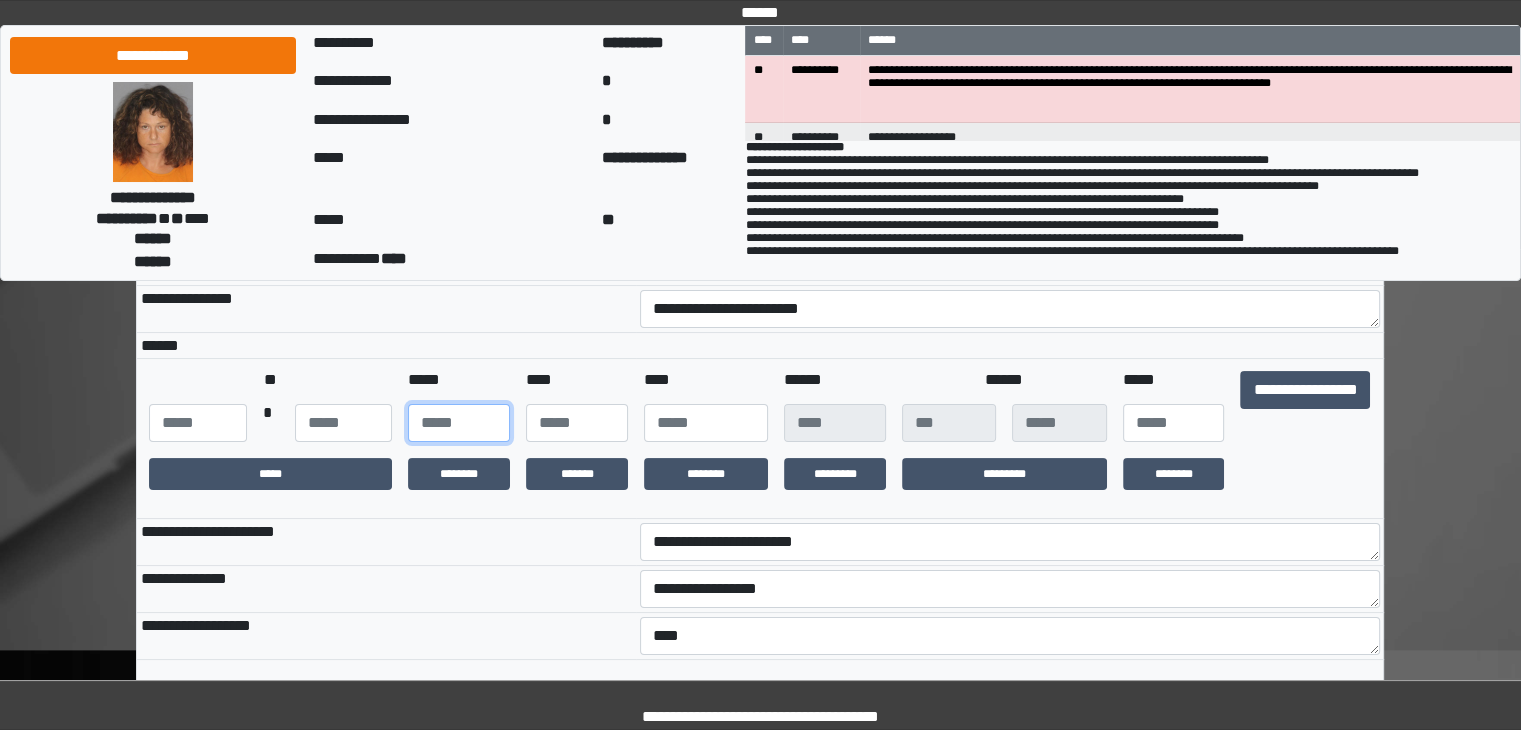 type on "**" 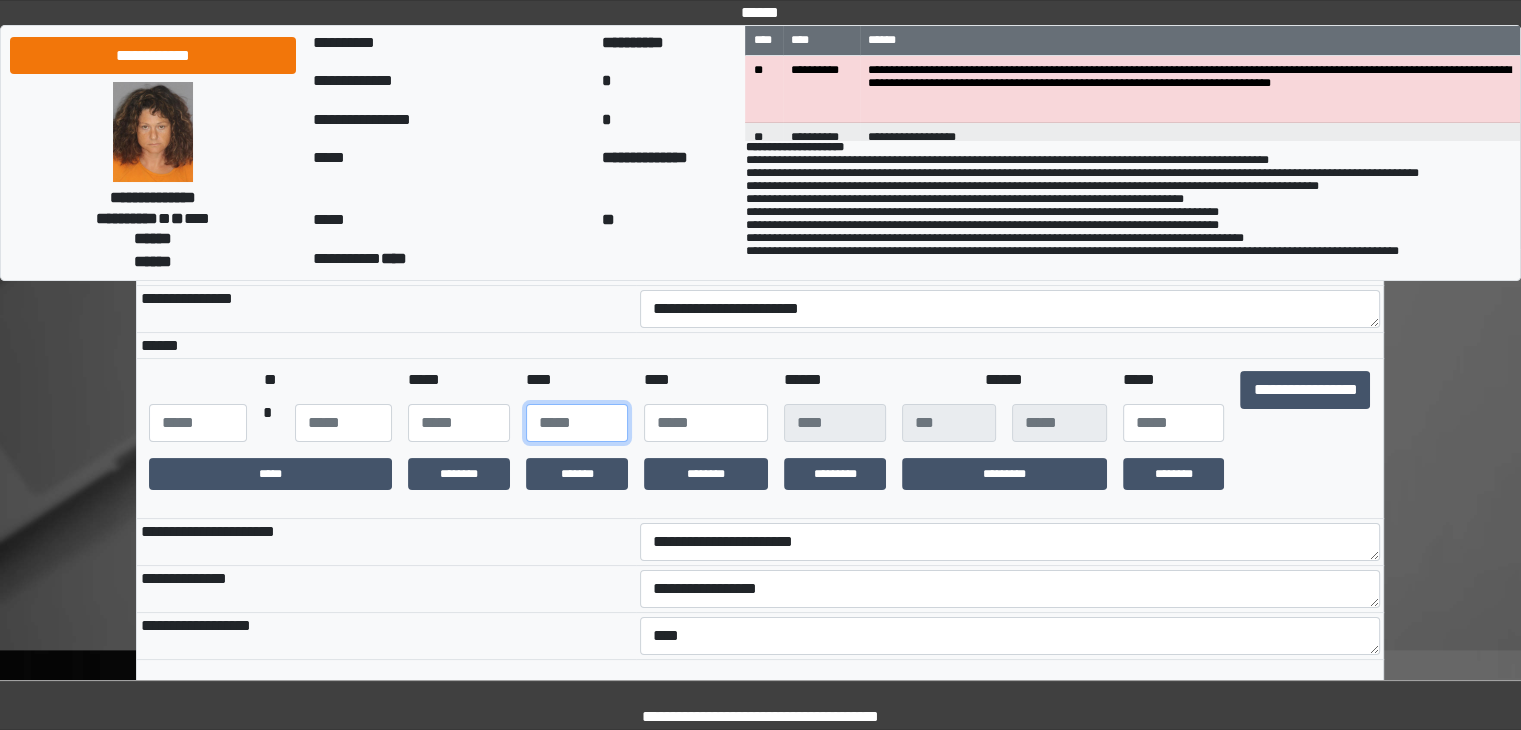 type on "**" 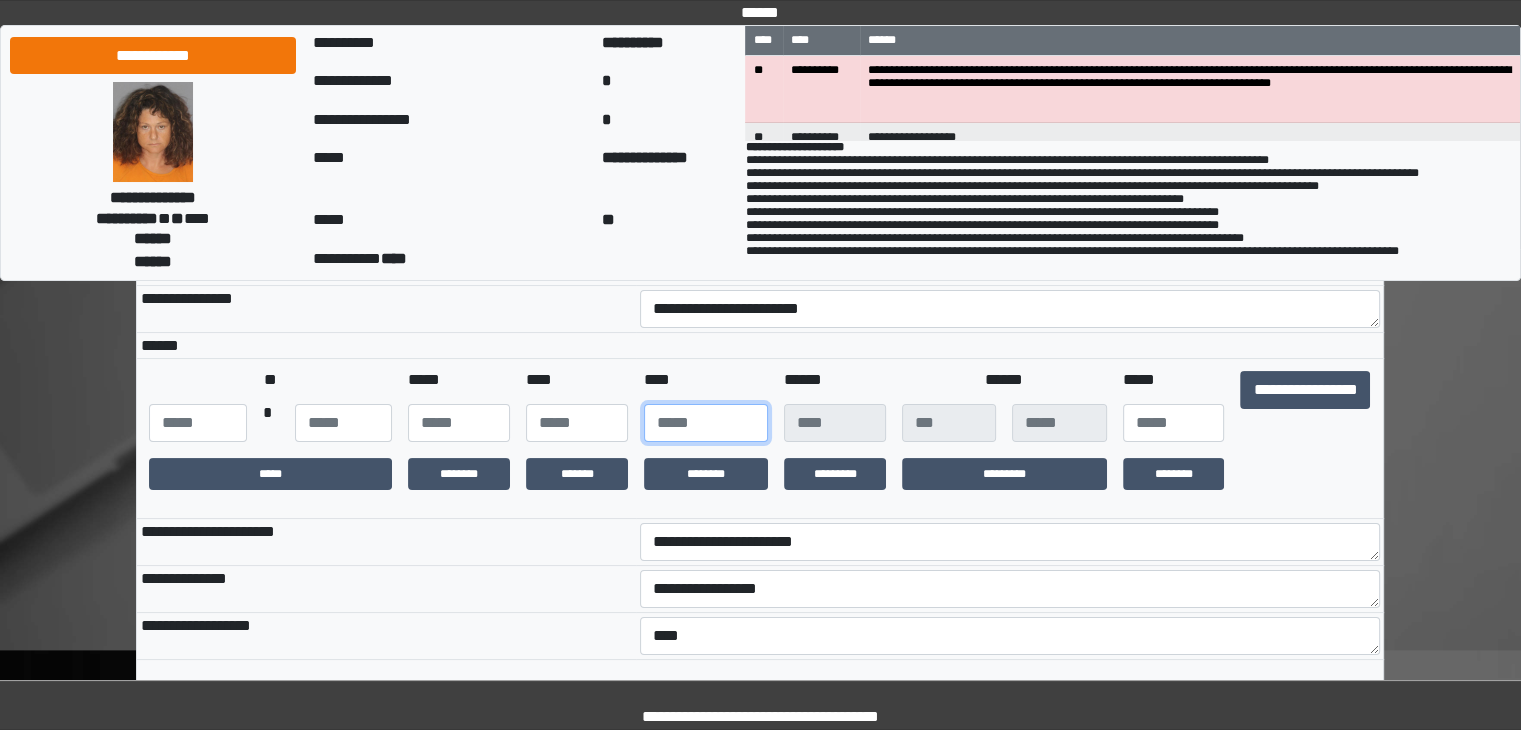 type on "****" 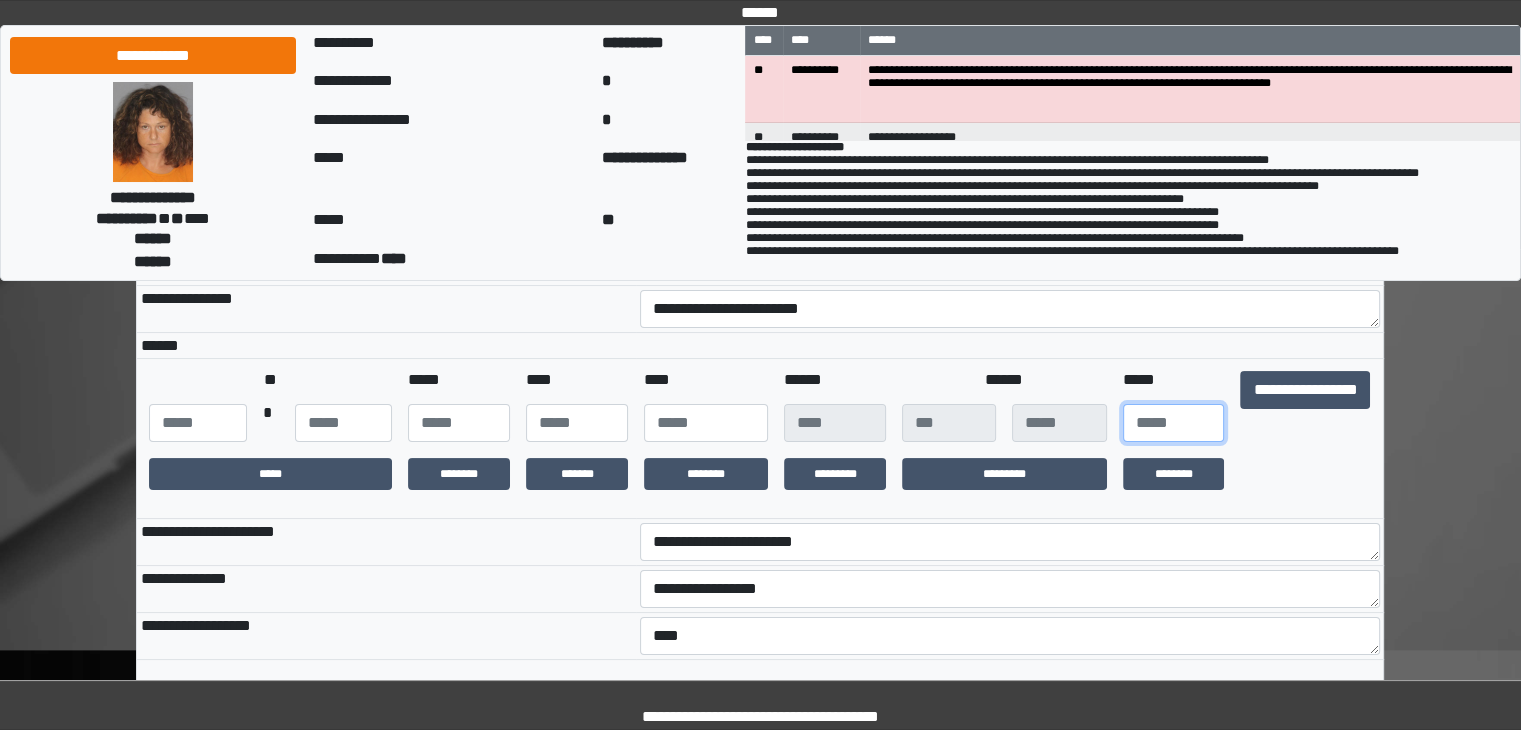 type on "**" 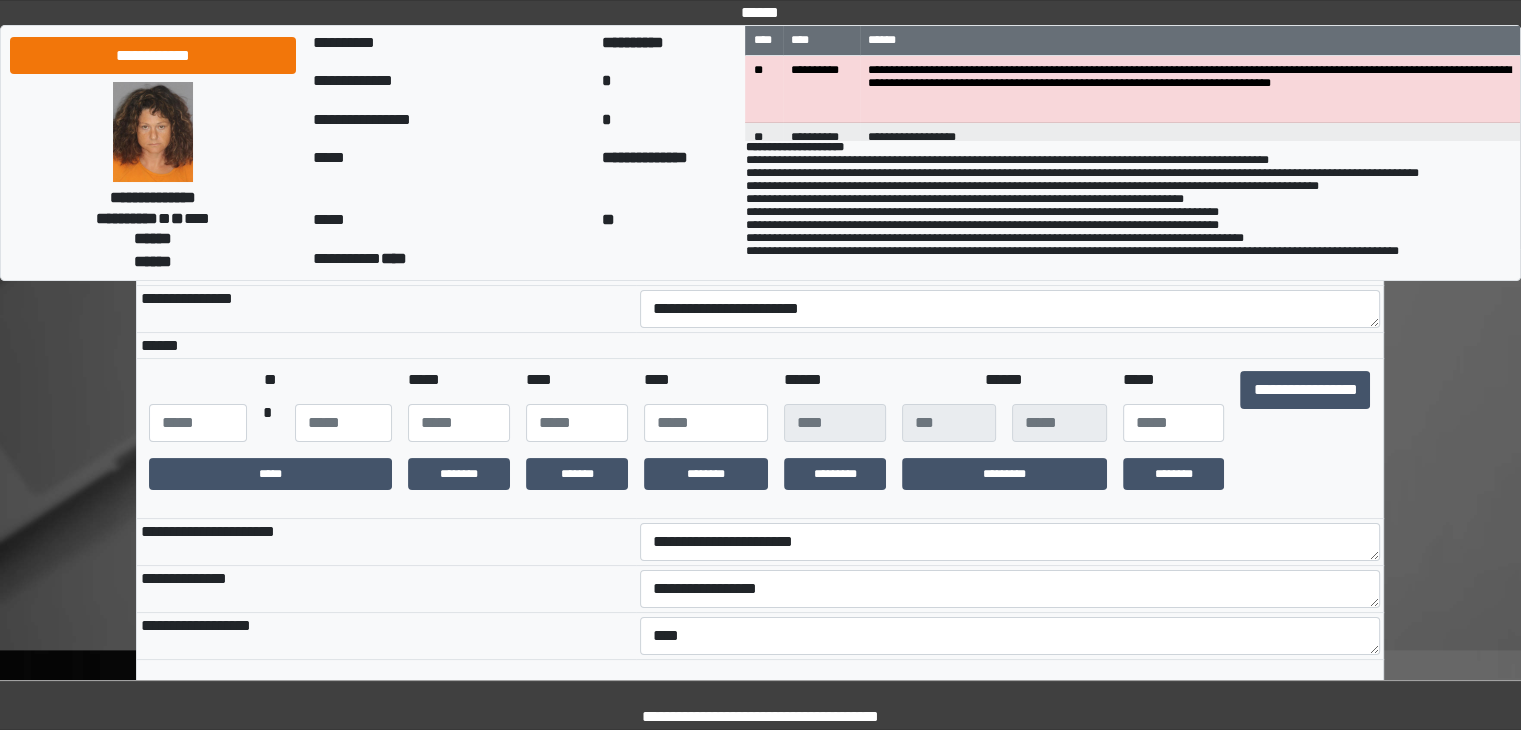 click on "**********" at bounding box center [386, 542] 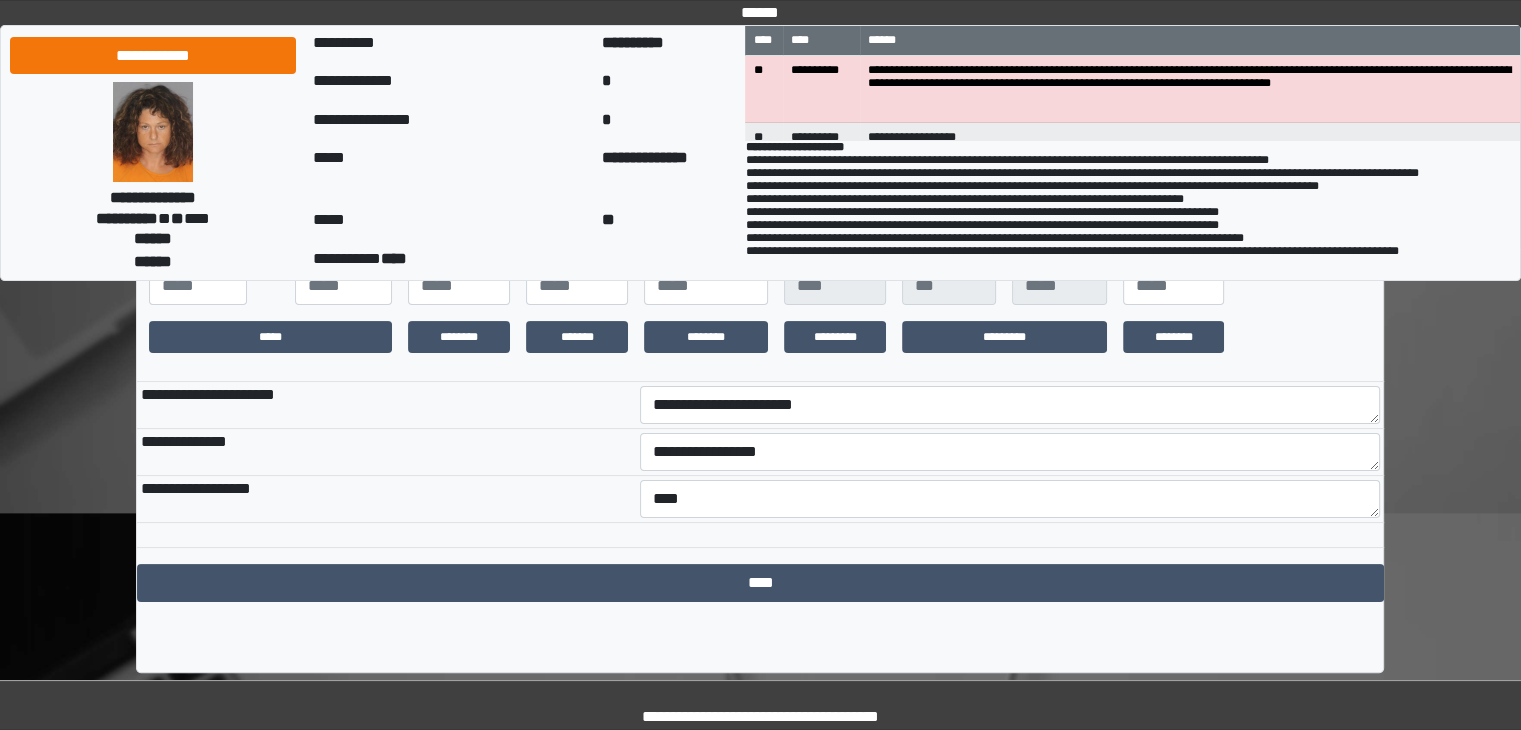 scroll, scrollTop: 344, scrollLeft: 0, axis: vertical 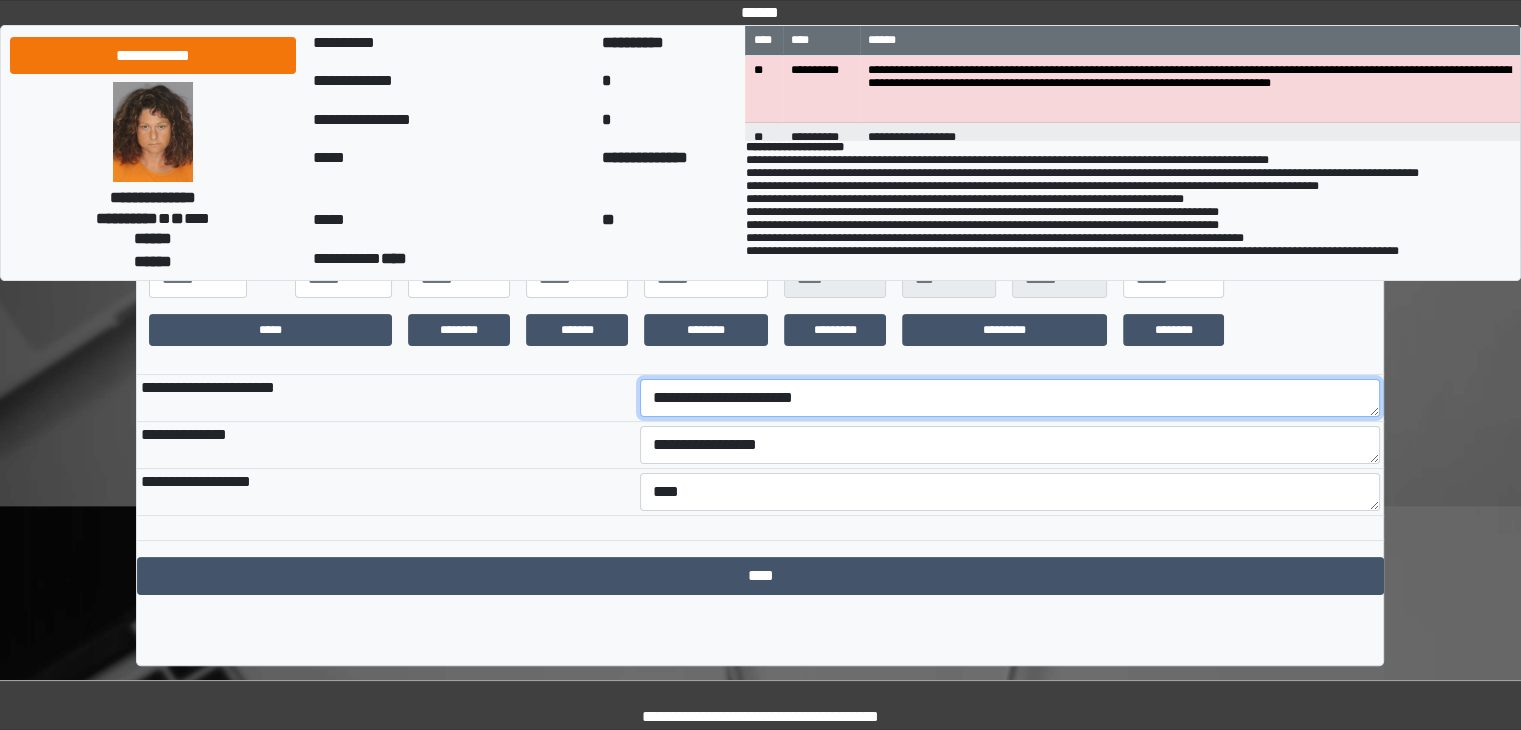drag, startPoint x: 861, startPoint y: 404, endPoint x: 660, endPoint y: 423, distance: 201.89601 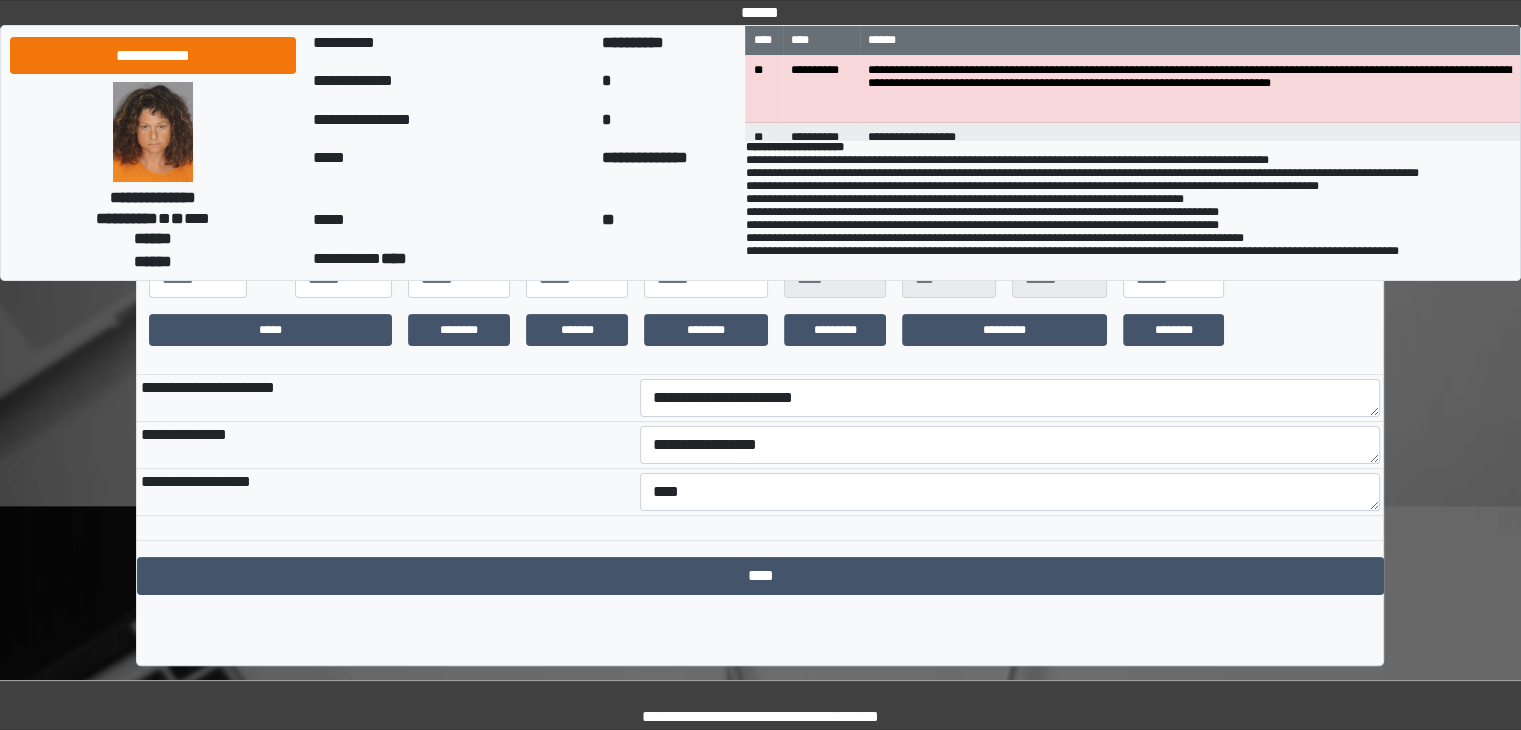 click on "**********" at bounding box center [386, 445] 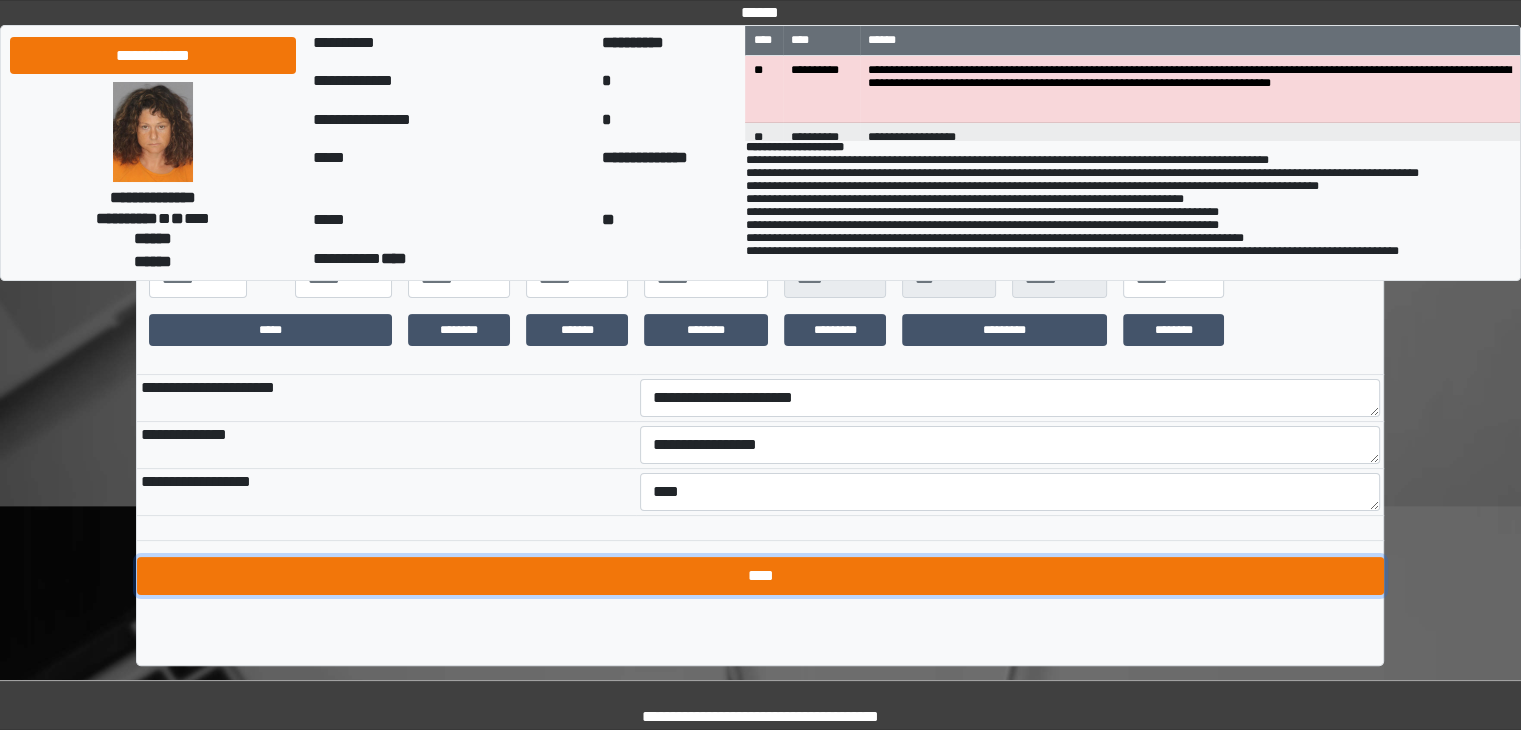 click on "****" at bounding box center [760, 576] 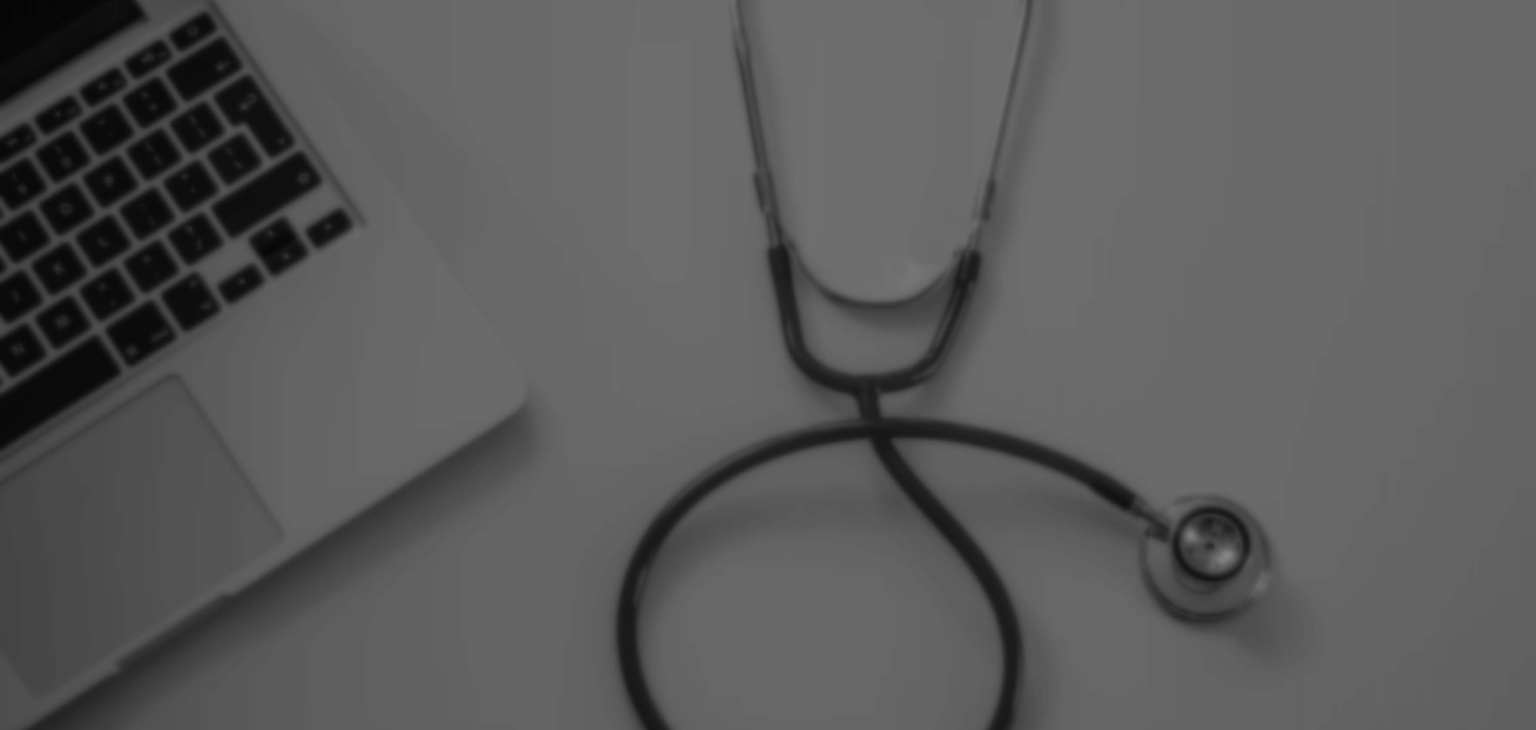 scroll, scrollTop: 0, scrollLeft: 0, axis: both 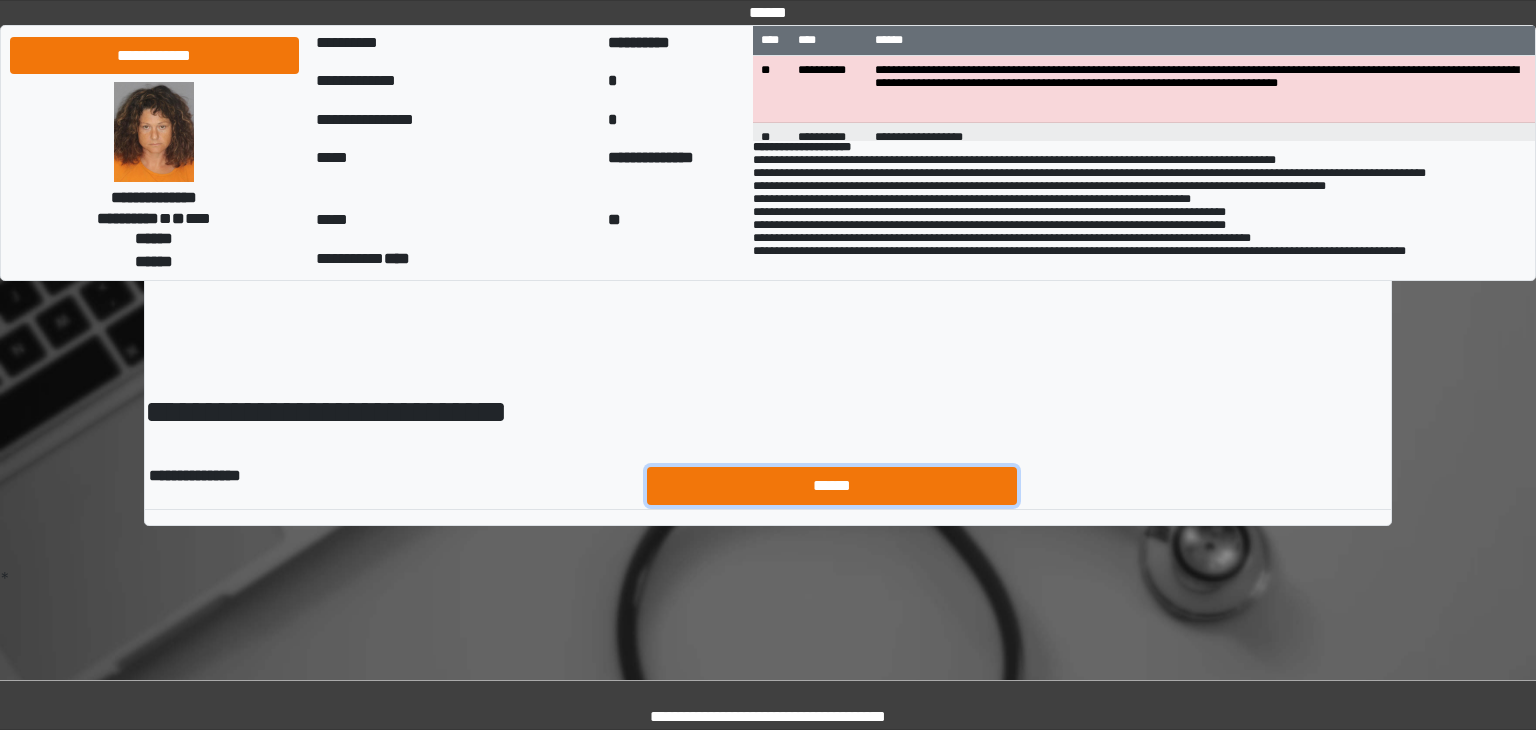 click on "******" at bounding box center (832, 486) 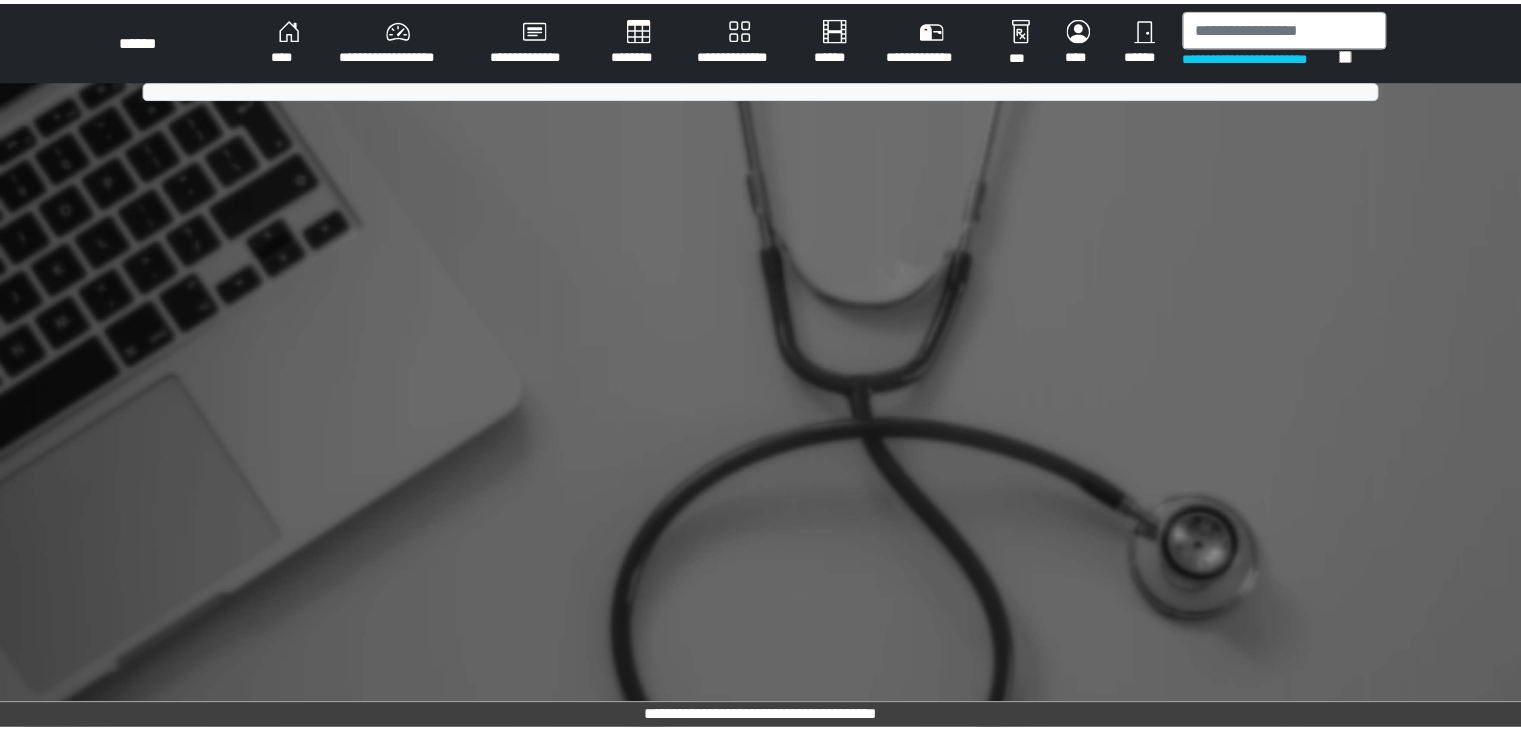 scroll, scrollTop: 0, scrollLeft: 0, axis: both 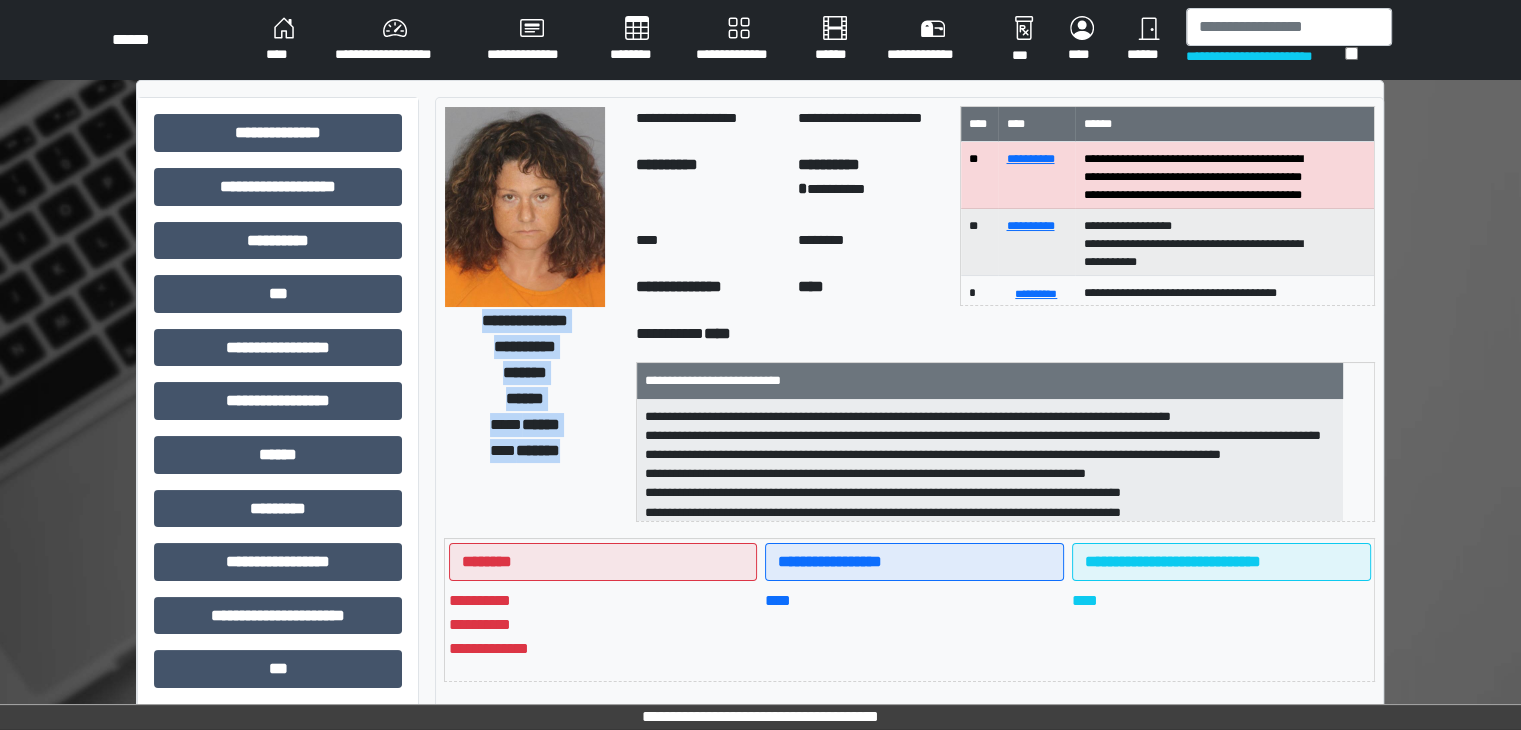 drag, startPoint x: 458, startPoint y: 322, endPoint x: 576, endPoint y: 454, distance: 177.05367 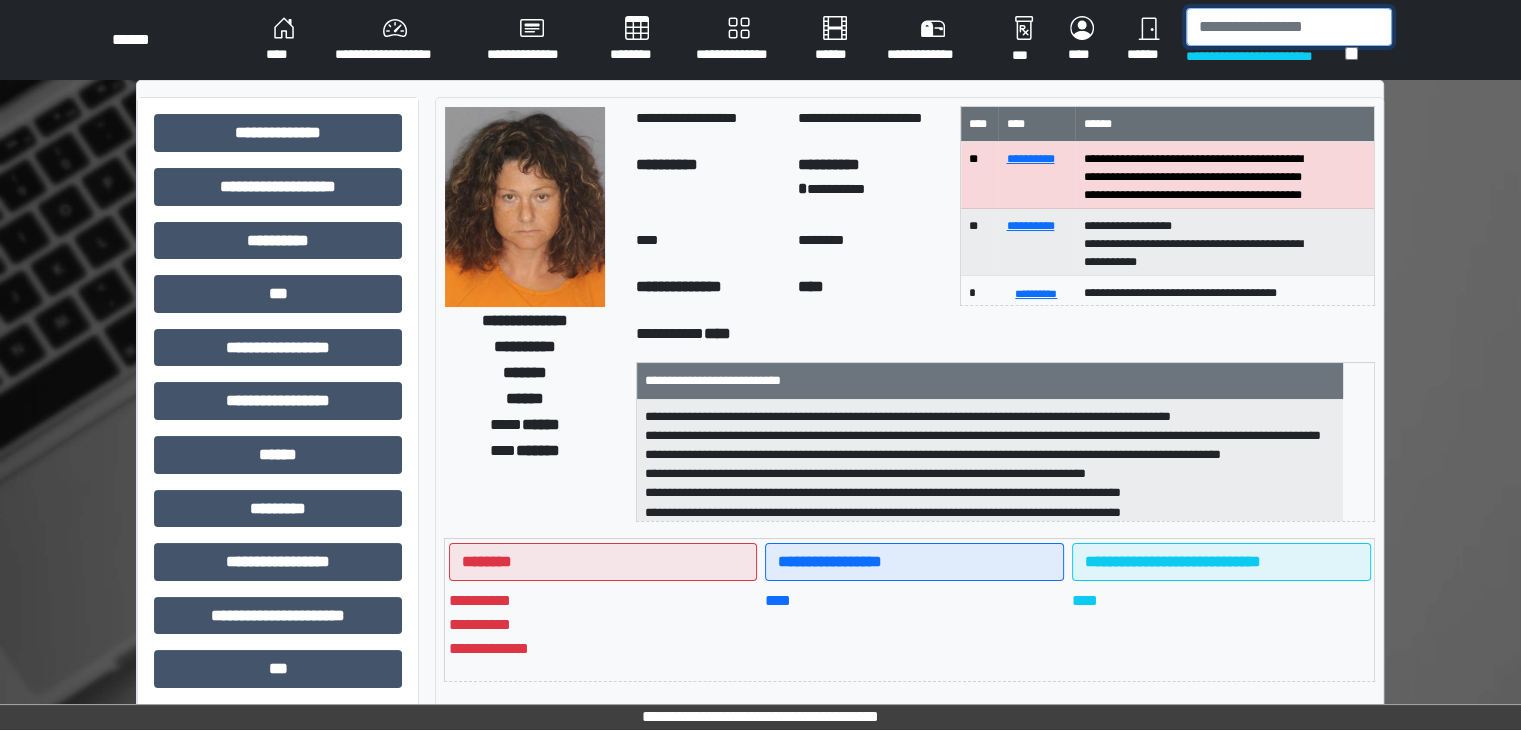 click at bounding box center [1289, 27] 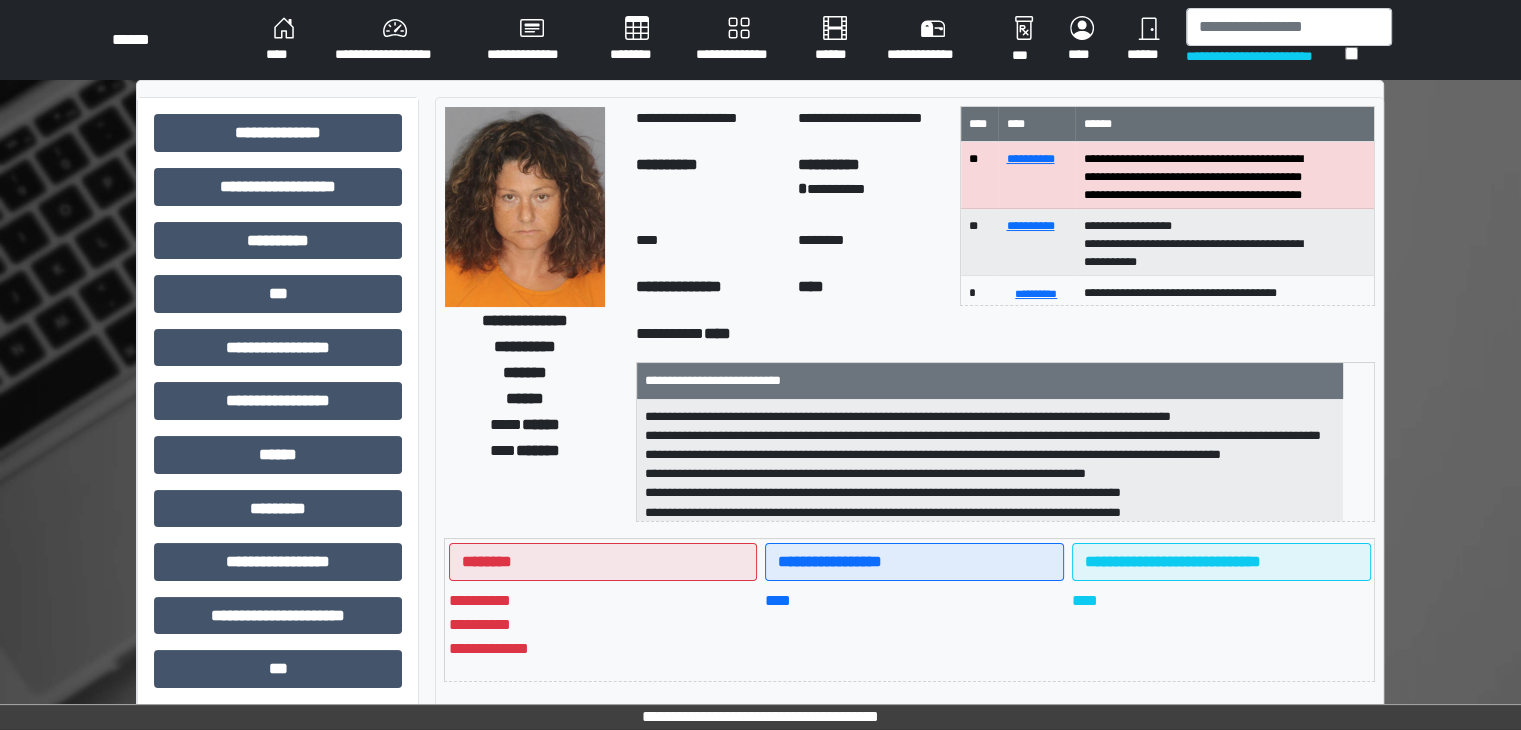 click on "**********" at bounding box center (760, 40) 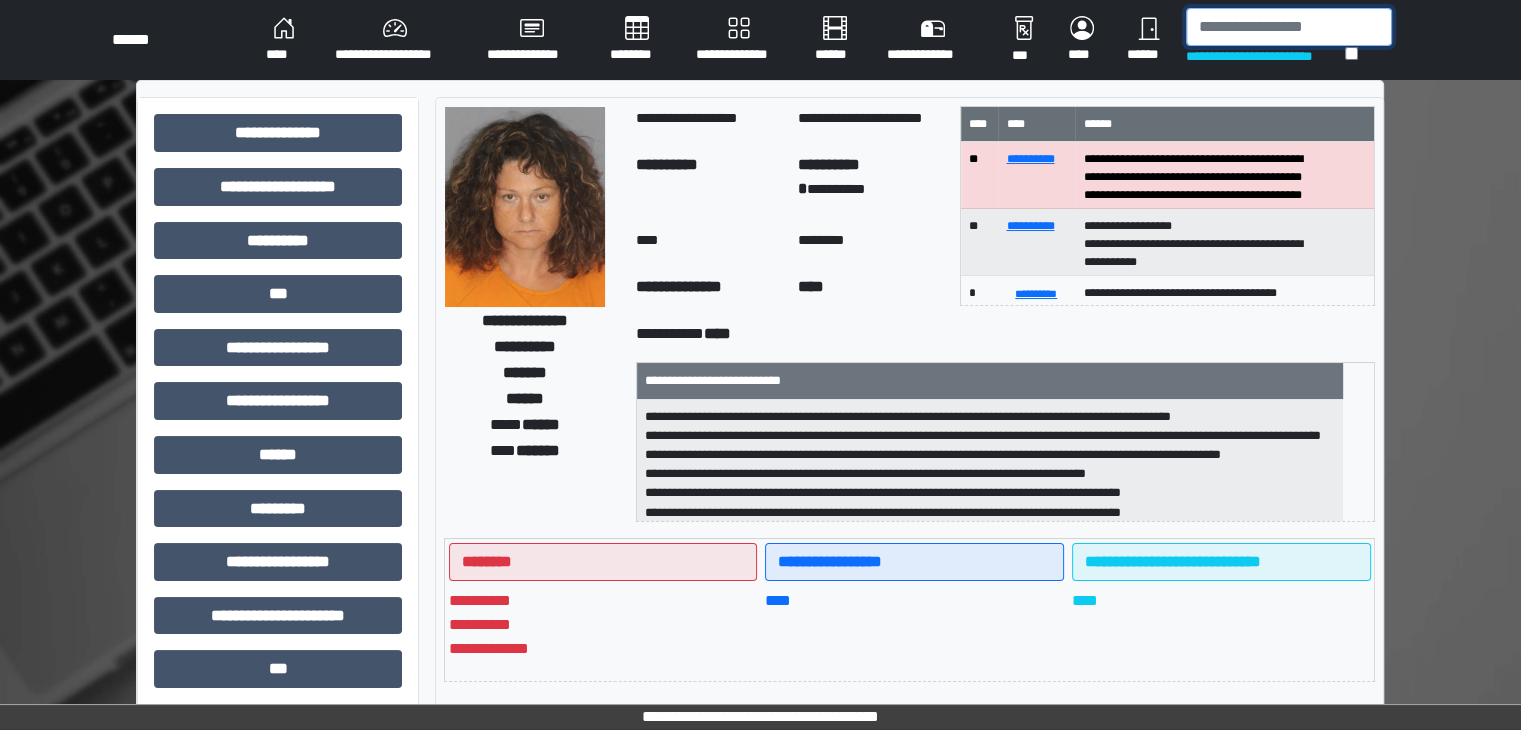 click at bounding box center (1289, 27) 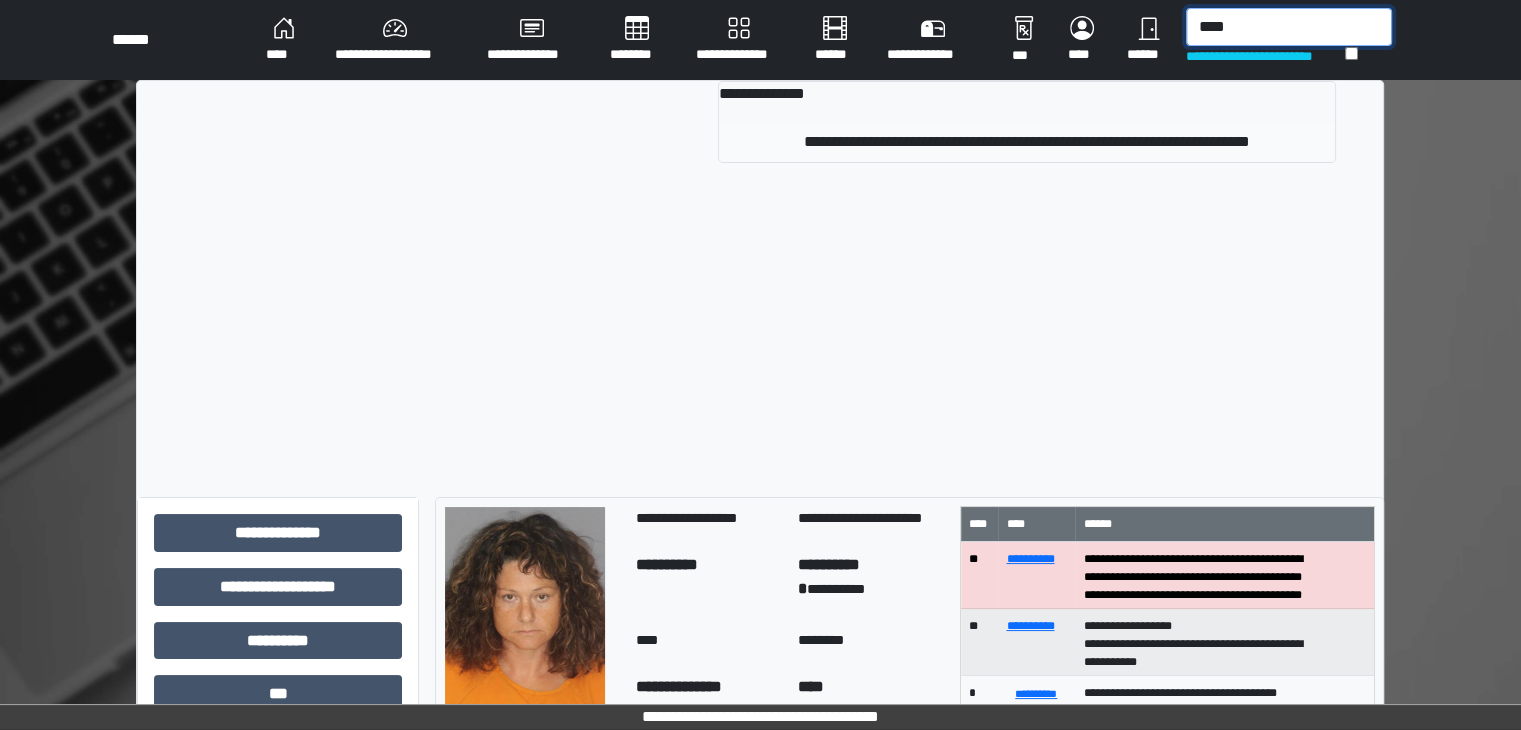 type on "****" 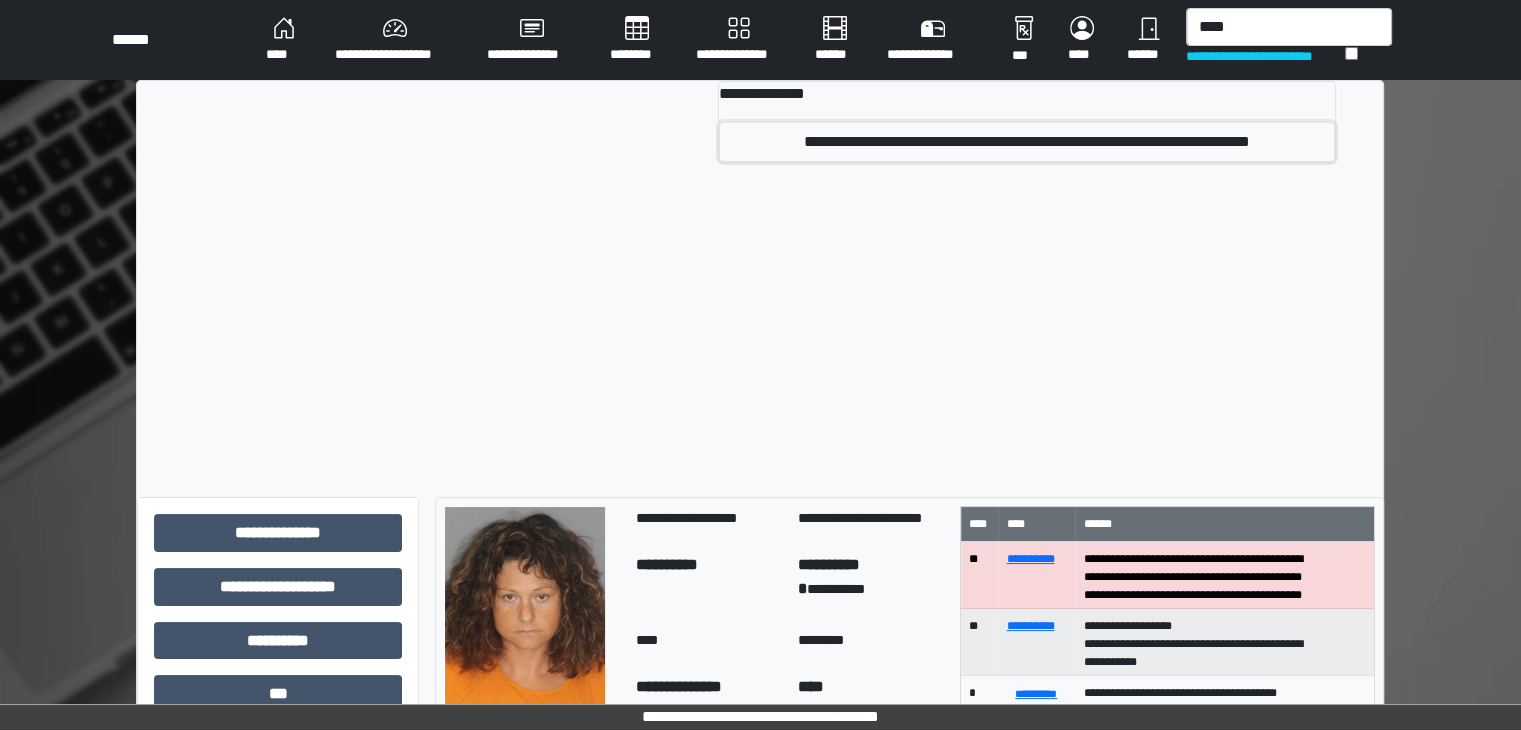 click on "**********" at bounding box center (1027, 142) 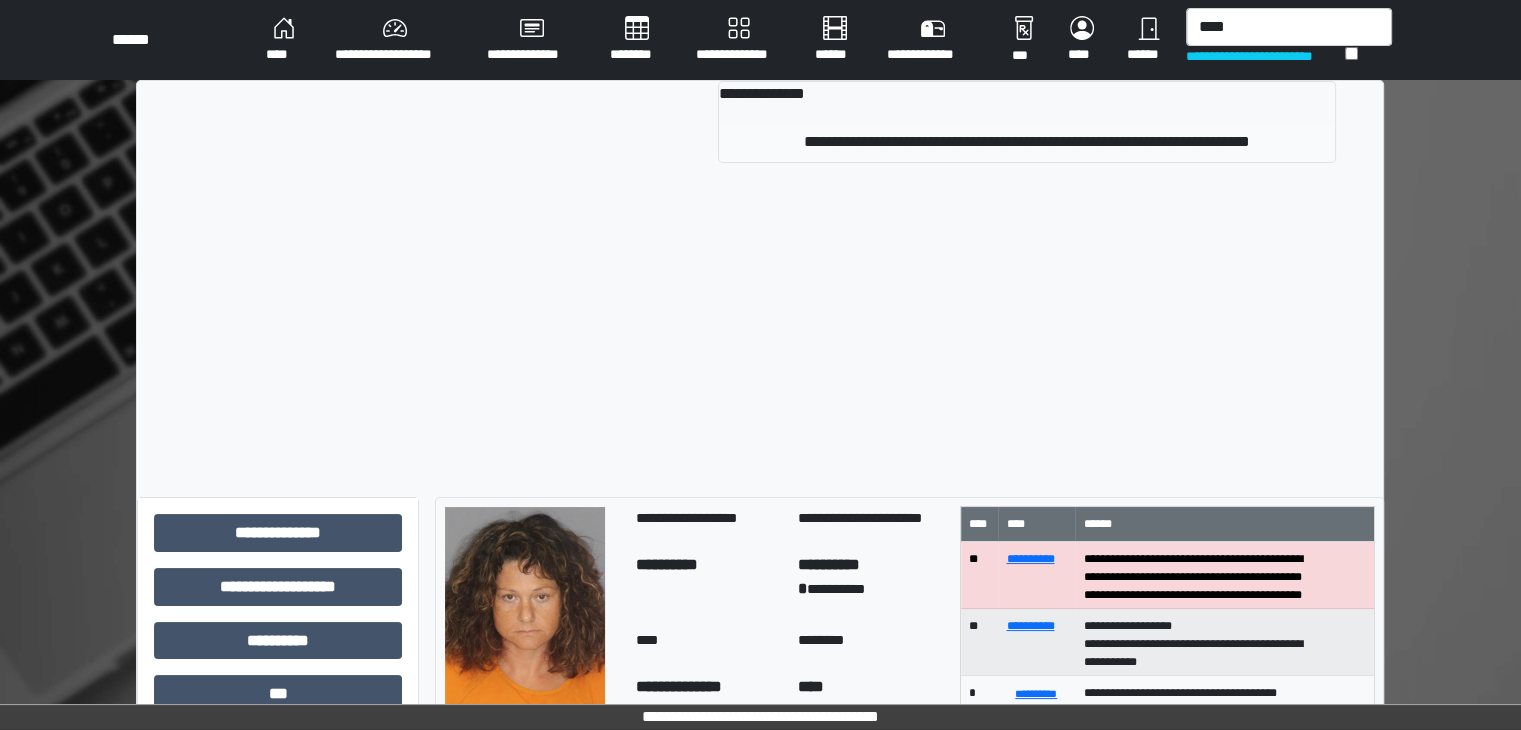type 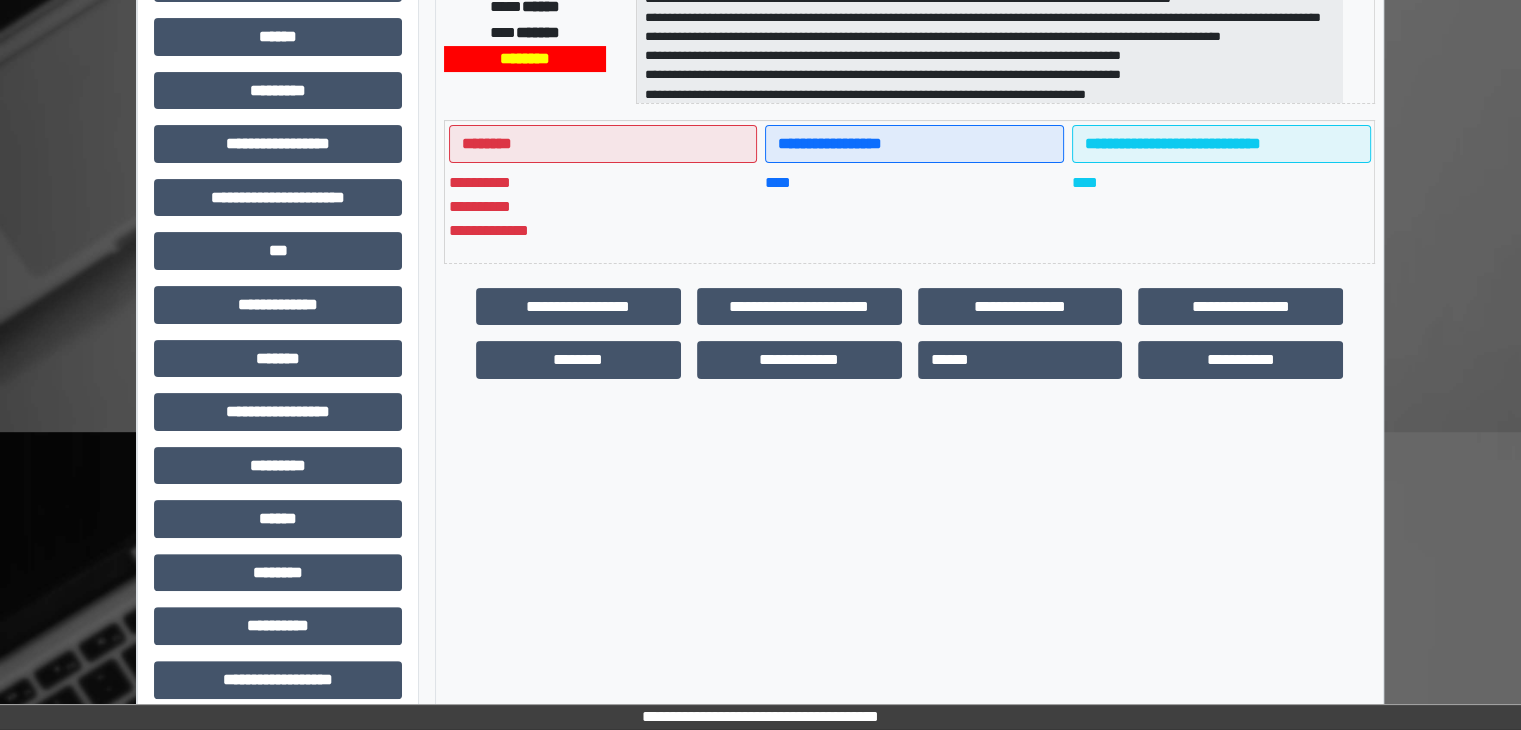 scroll, scrollTop: 436, scrollLeft: 0, axis: vertical 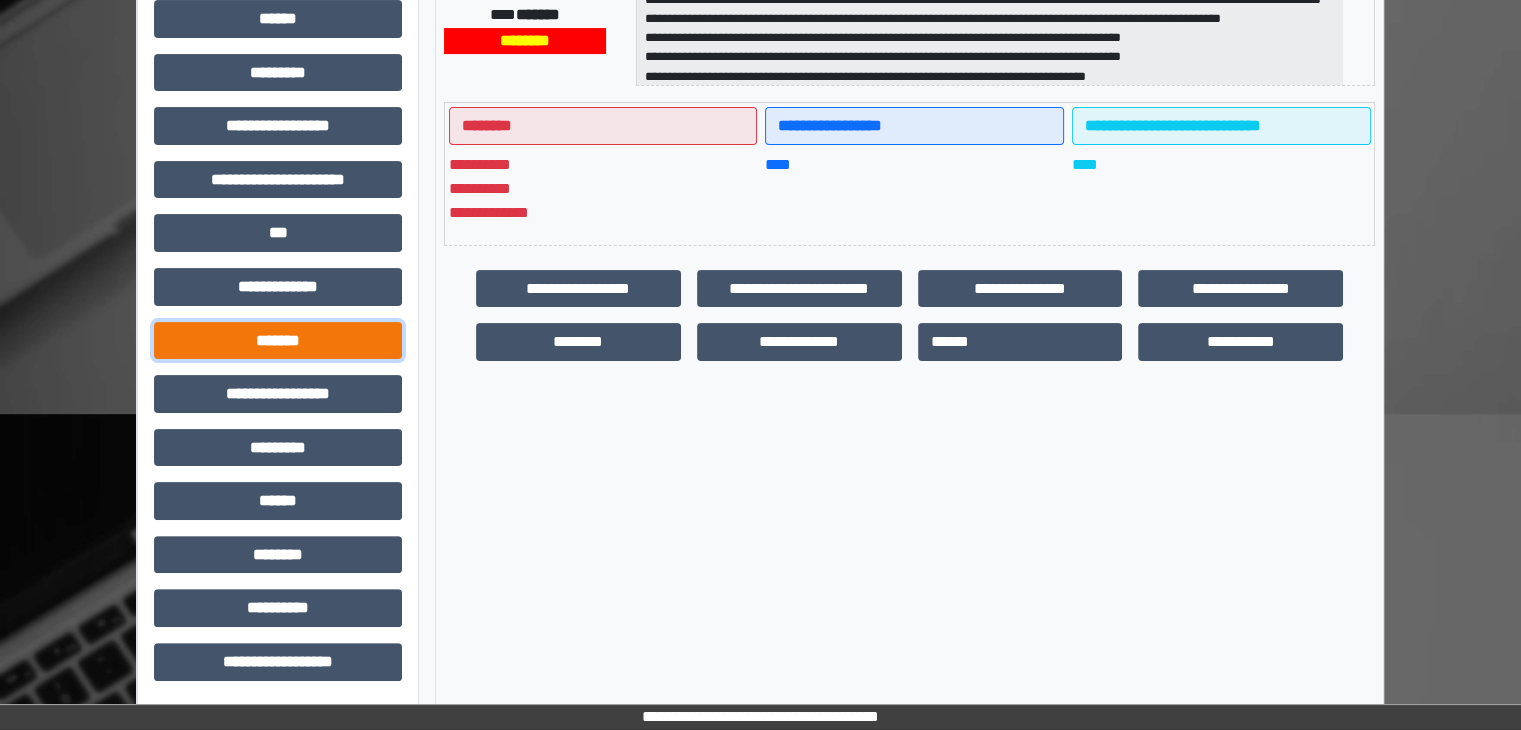 click on "*******" at bounding box center (278, 341) 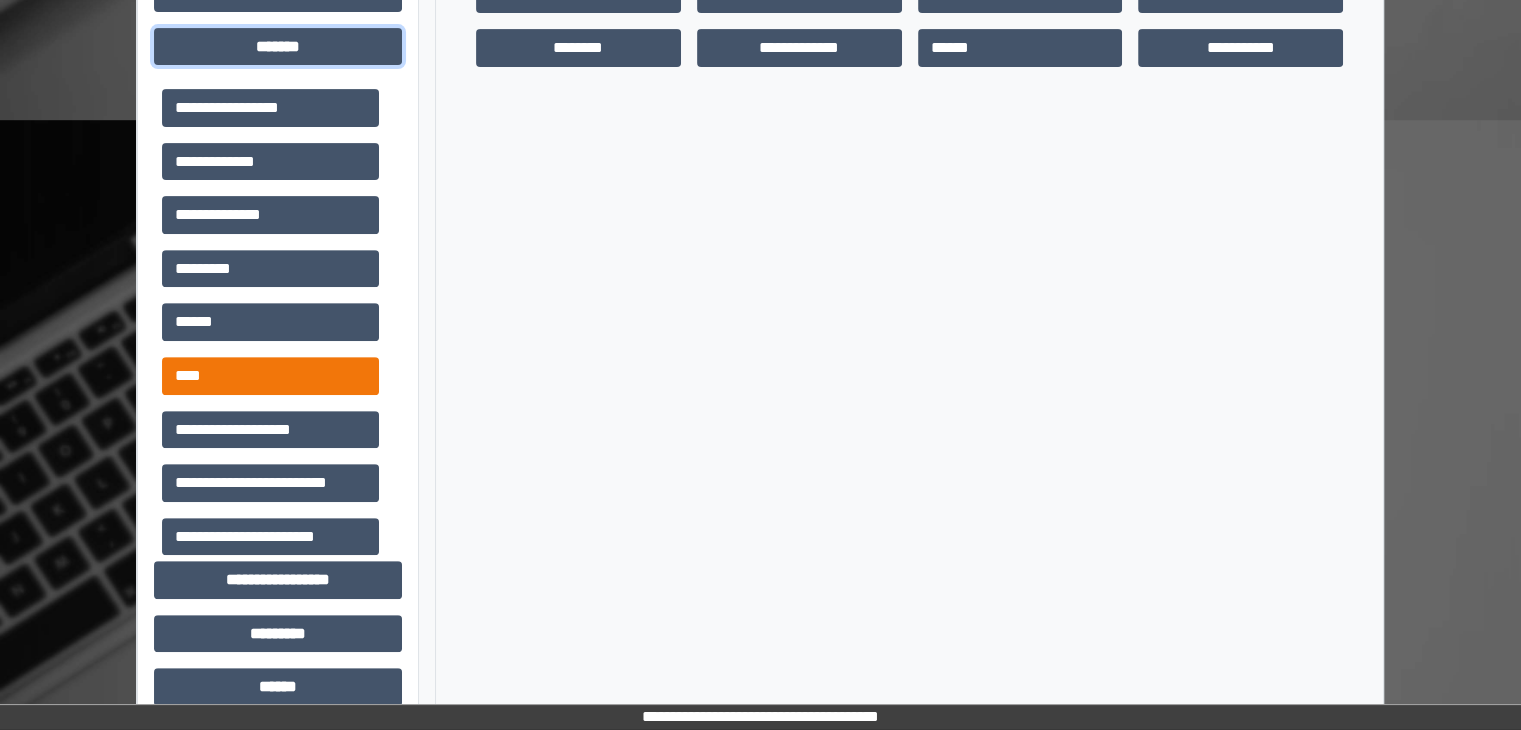 scroll, scrollTop: 736, scrollLeft: 0, axis: vertical 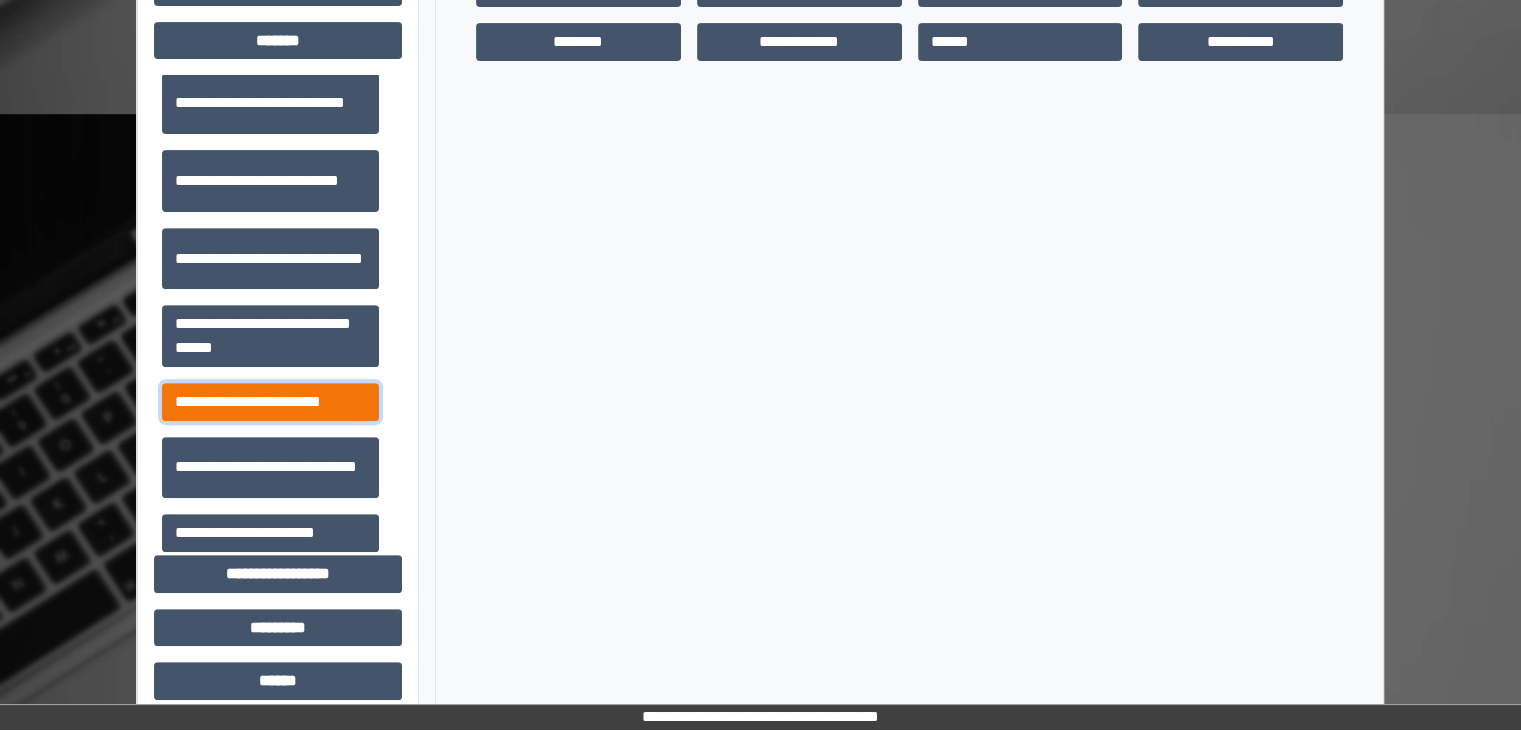 click on "**********" at bounding box center [270, 402] 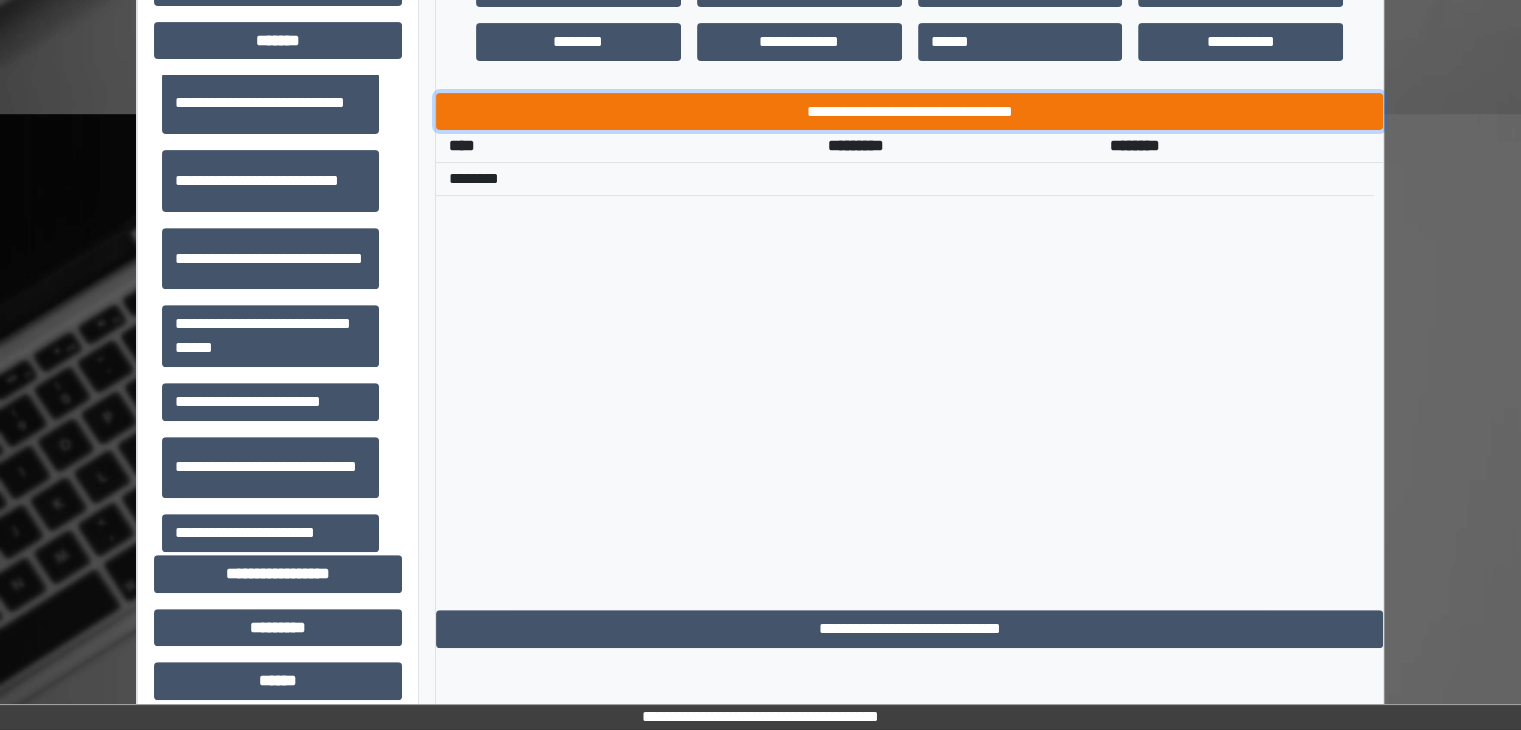 click on "**********" at bounding box center [909, 112] 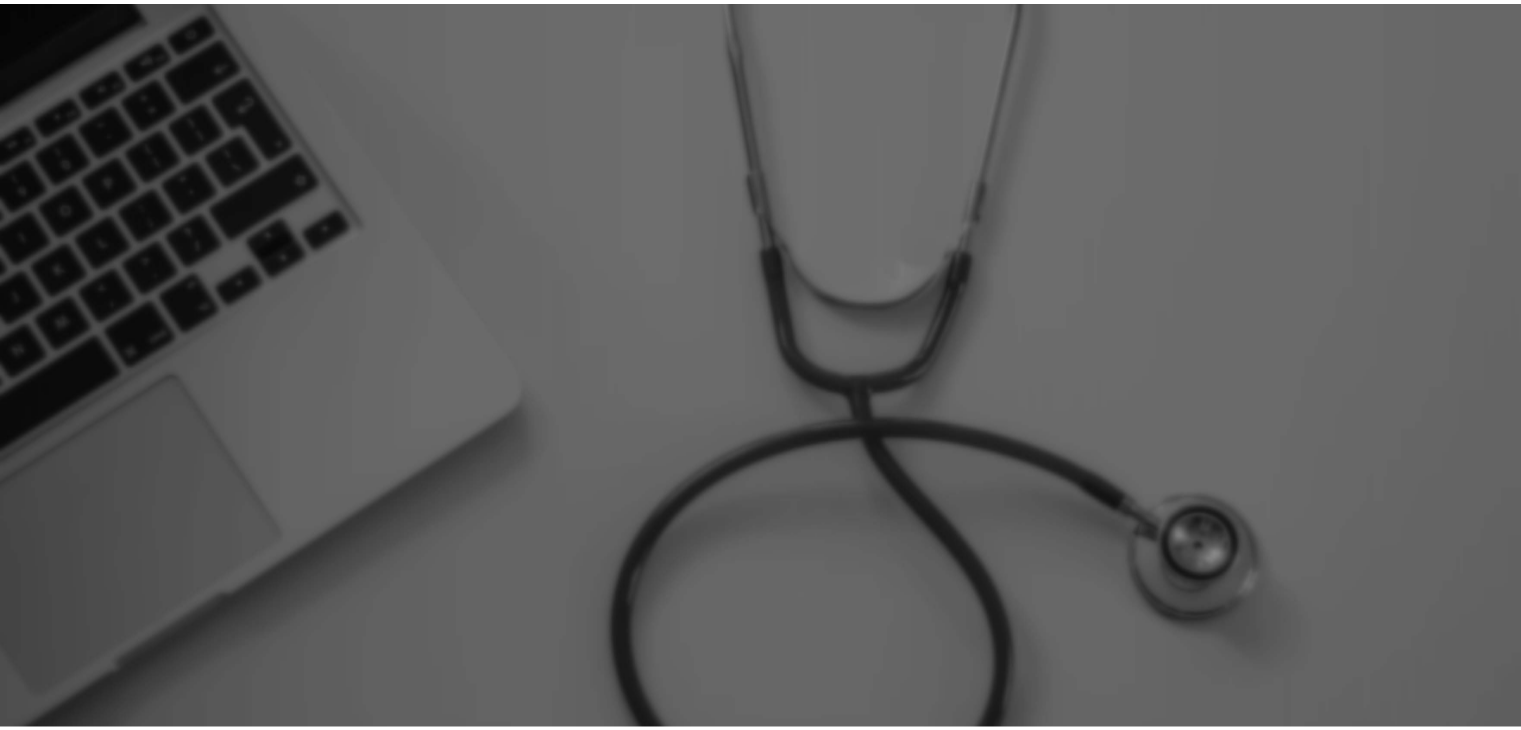 scroll, scrollTop: 0, scrollLeft: 0, axis: both 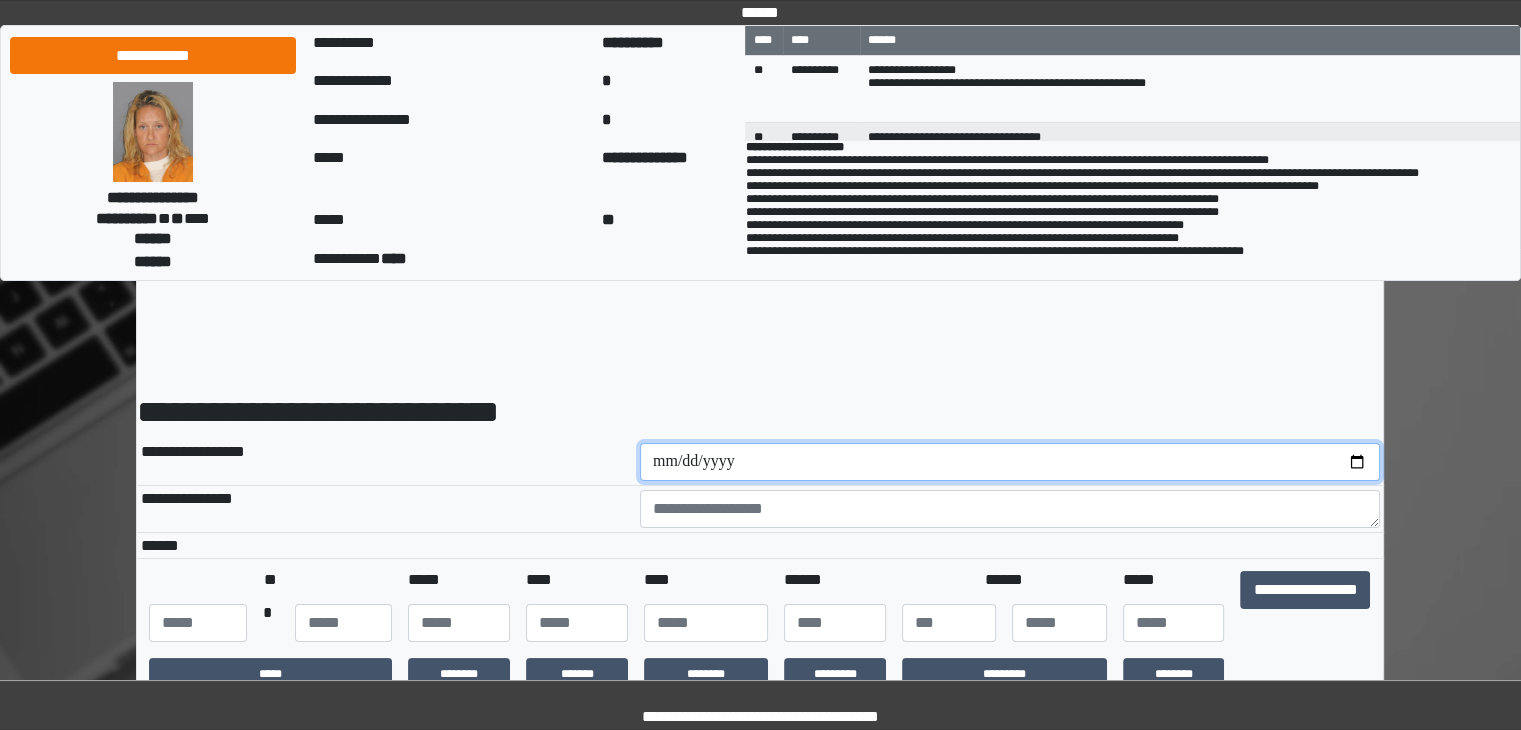 click at bounding box center (1010, 462) 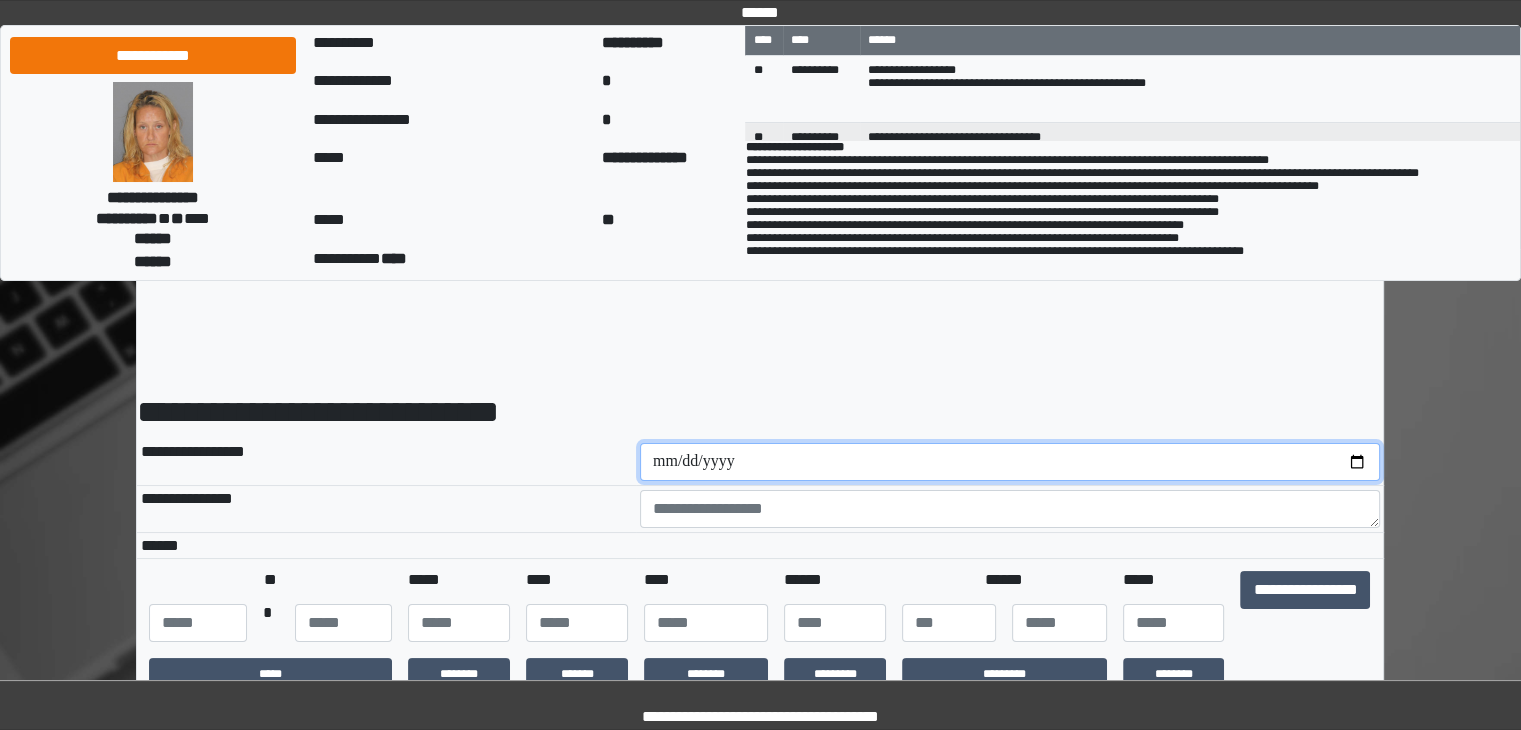 type on "**********" 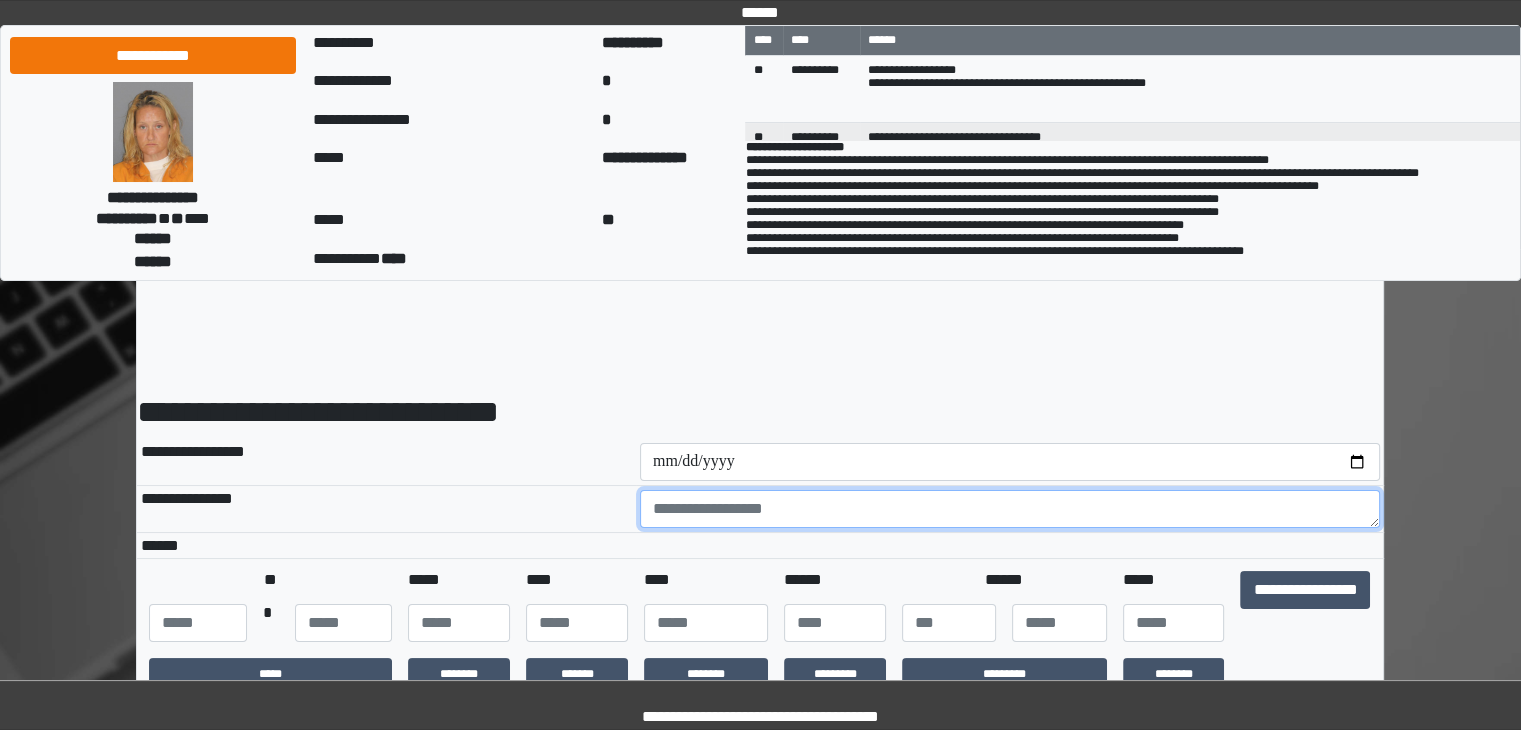 click at bounding box center [1010, 509] 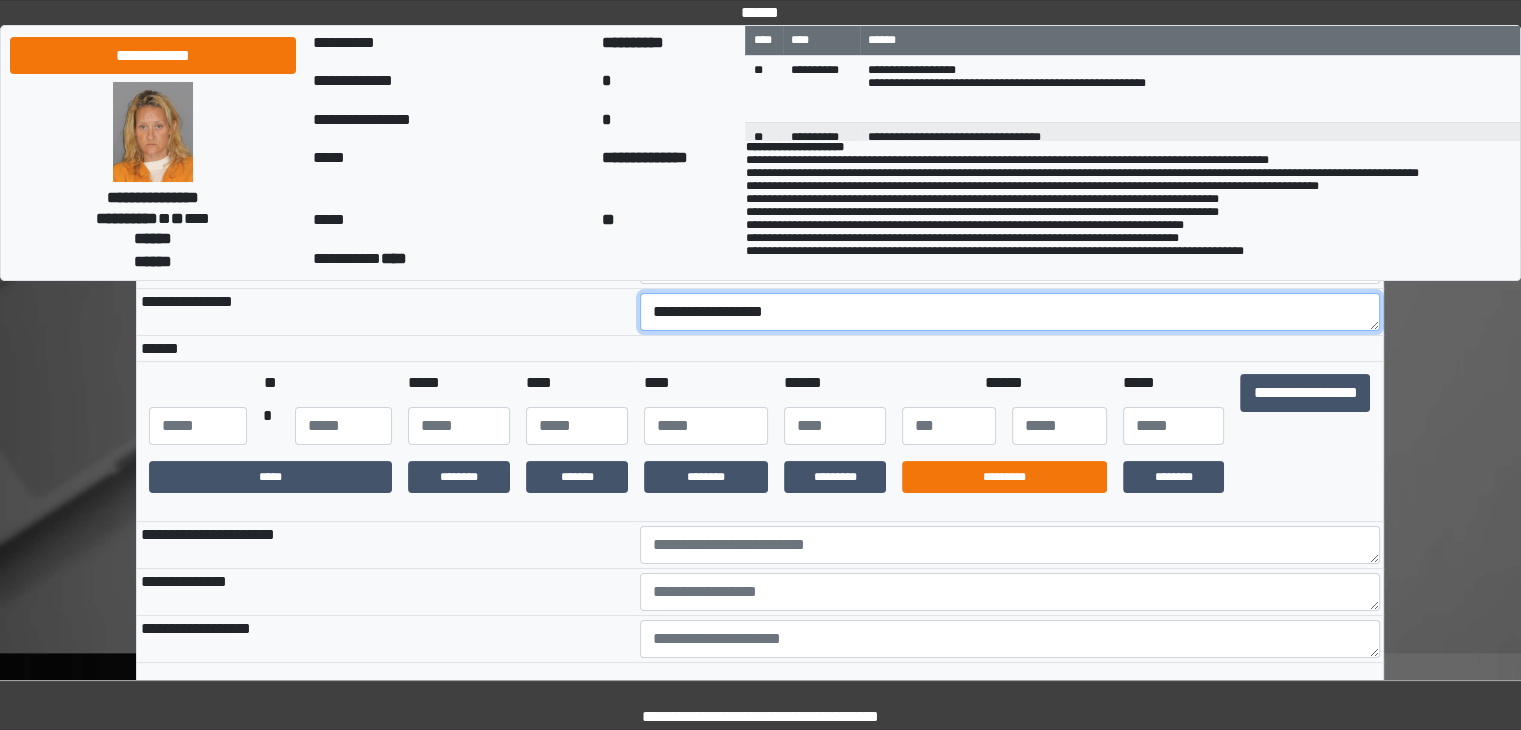 scroll, scrollTop: 200, scrollLeft: 0, axis: vertical 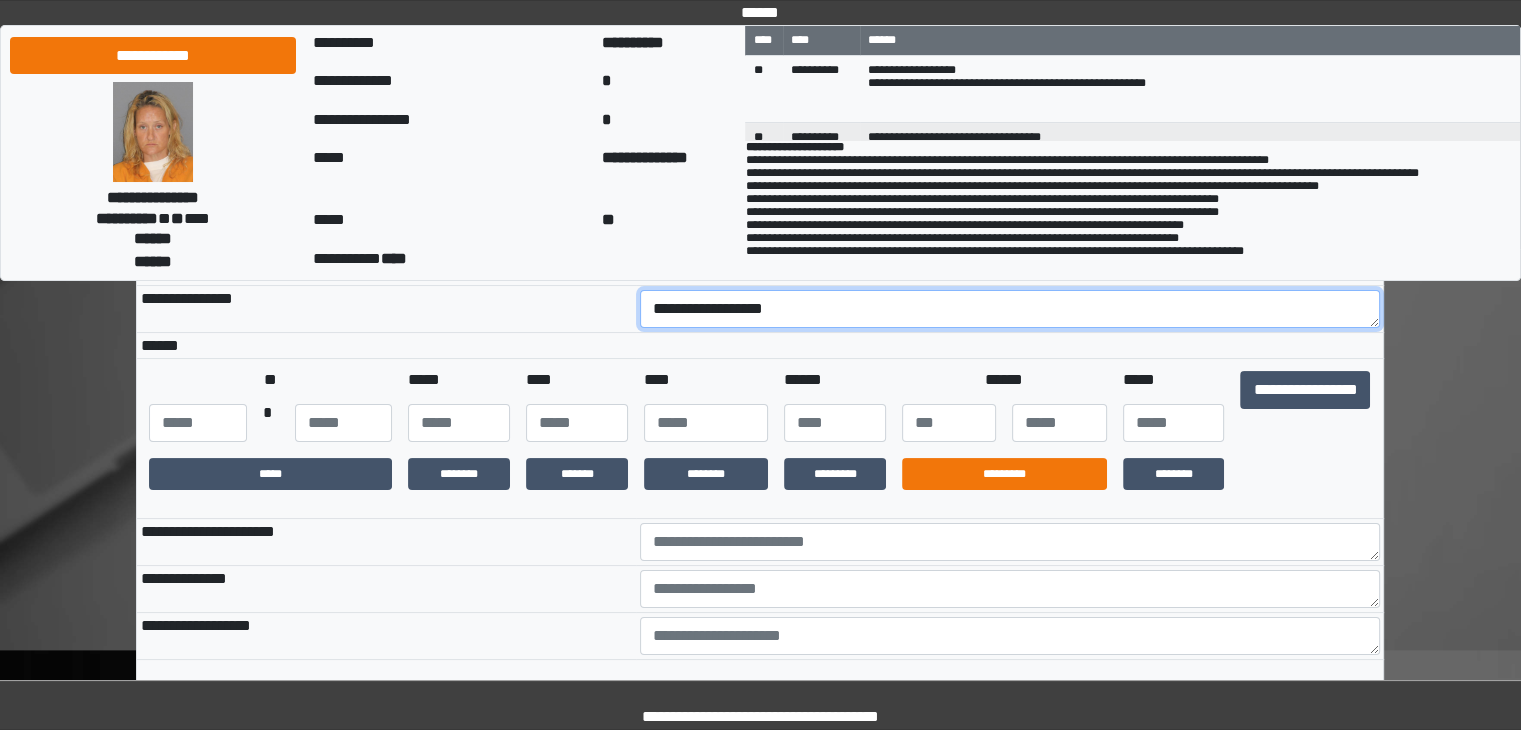 type on "**********" 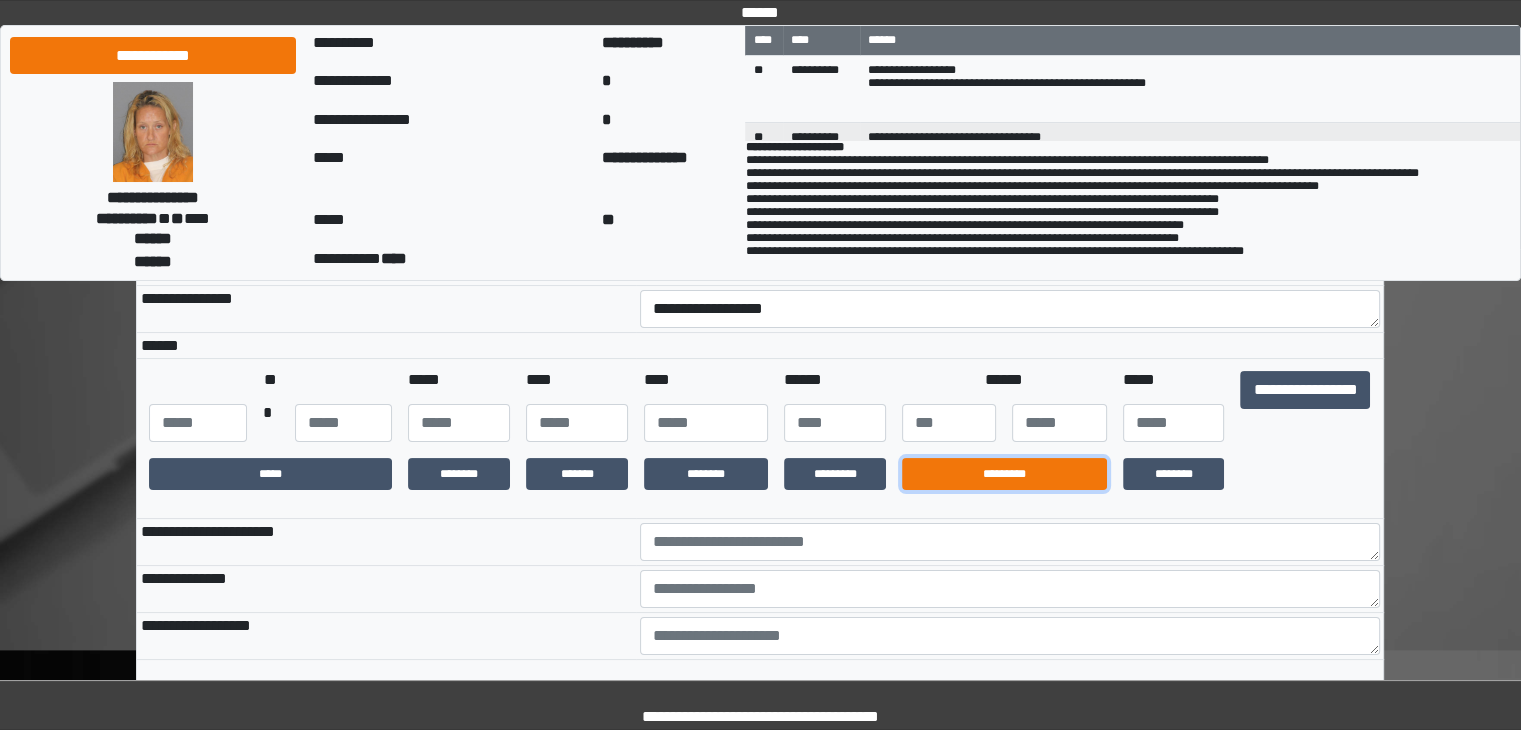 click on "*********" at bounding box center (1004, 474) 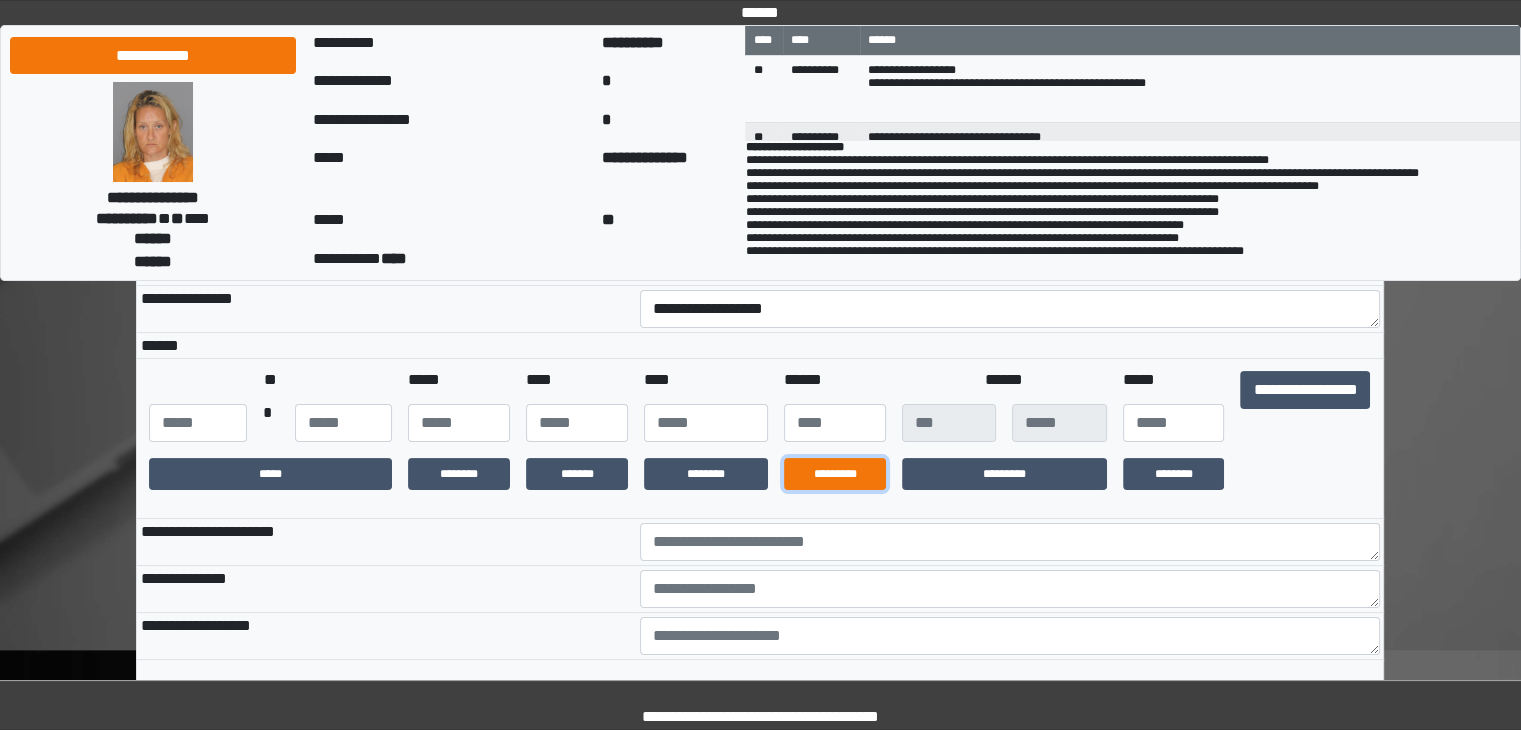click on "*********" at bounding box center (835, 474) 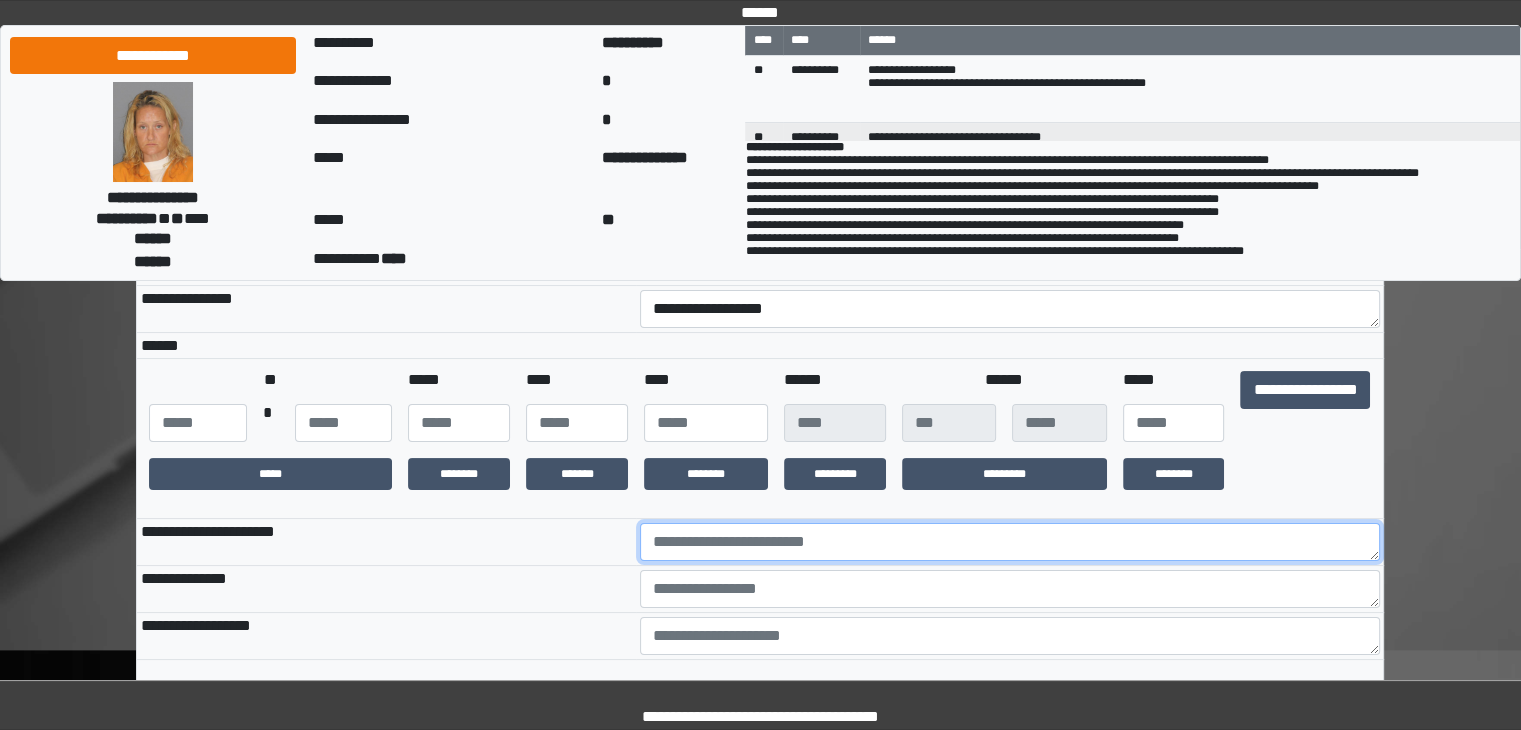 click at bounding box center [1010, 542] 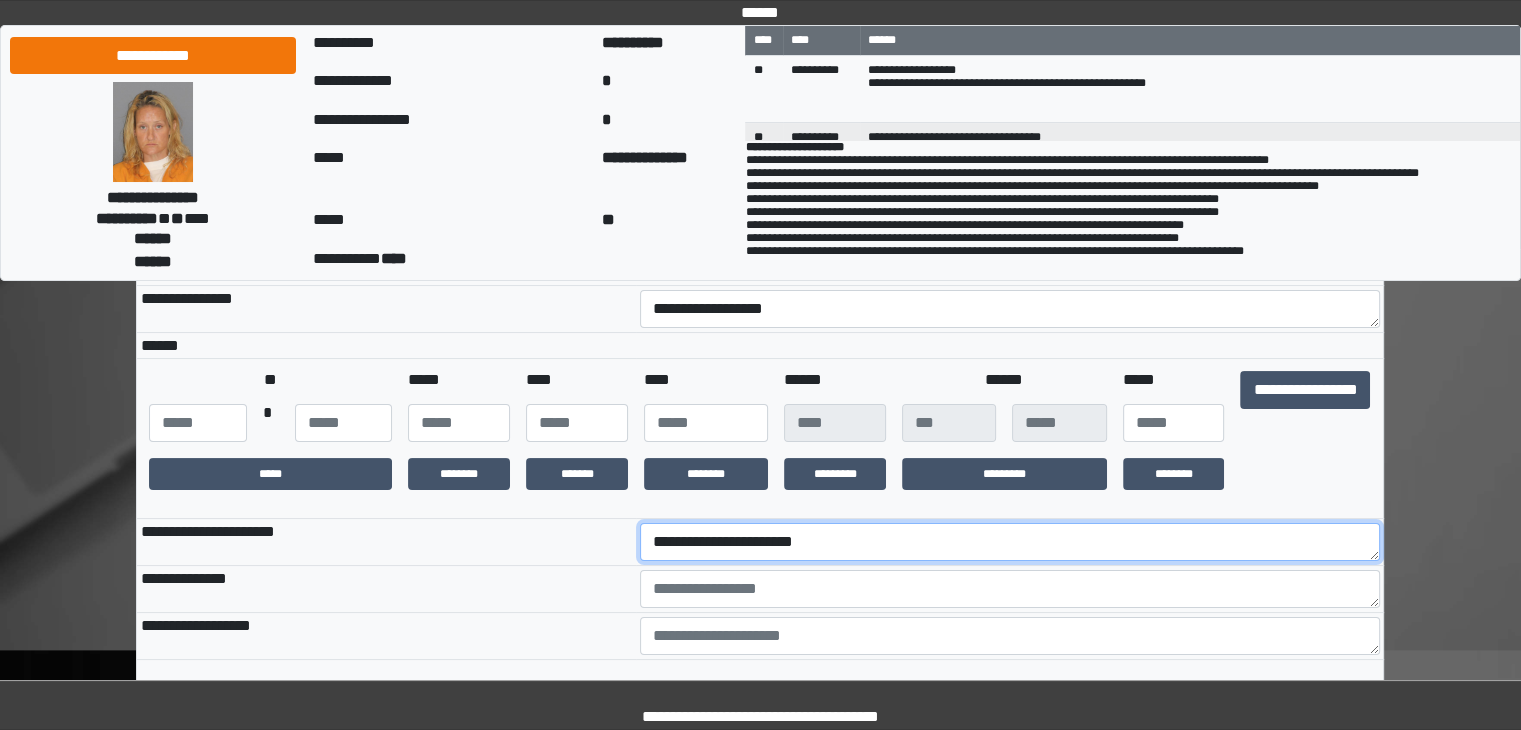 type on "**********" 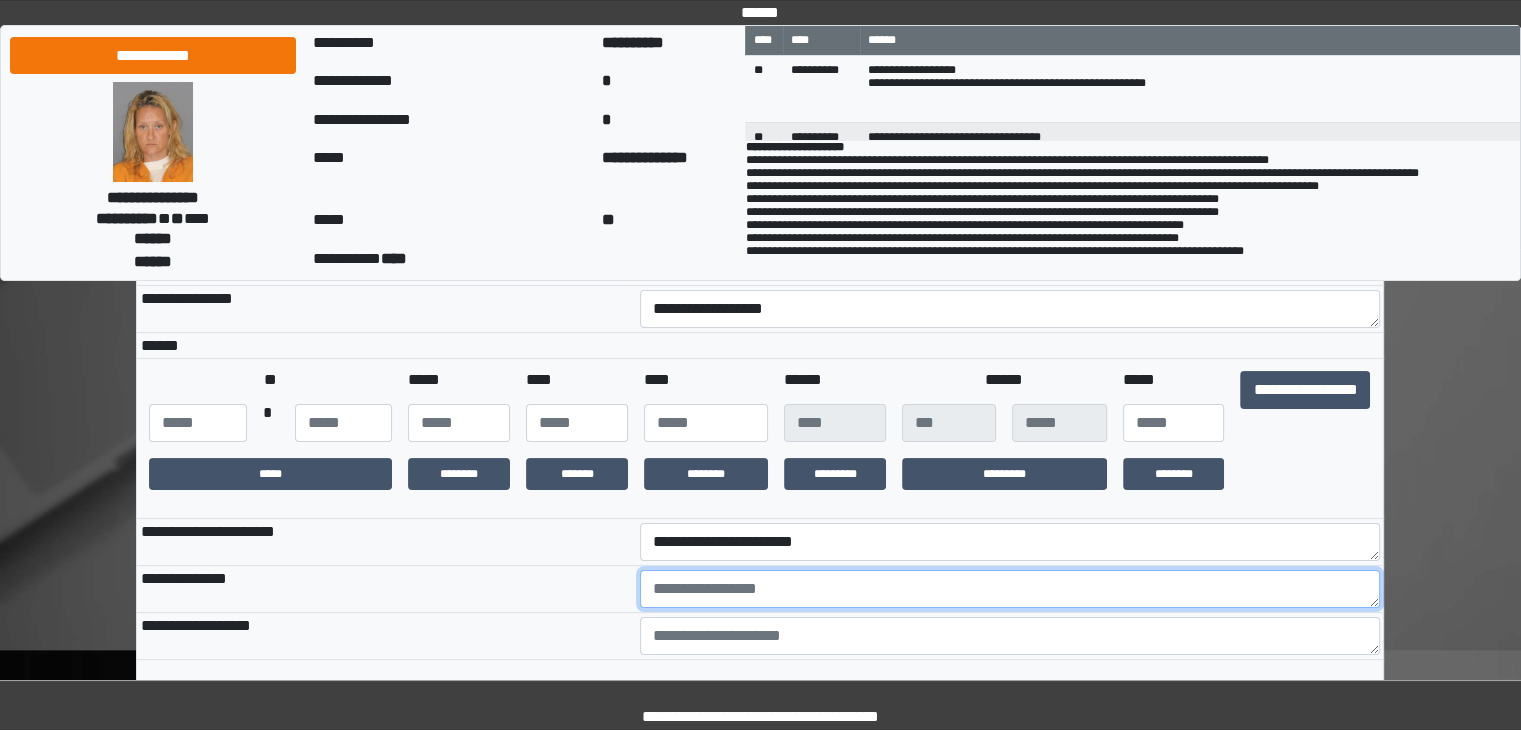 click at bounding box center (1010, 589) 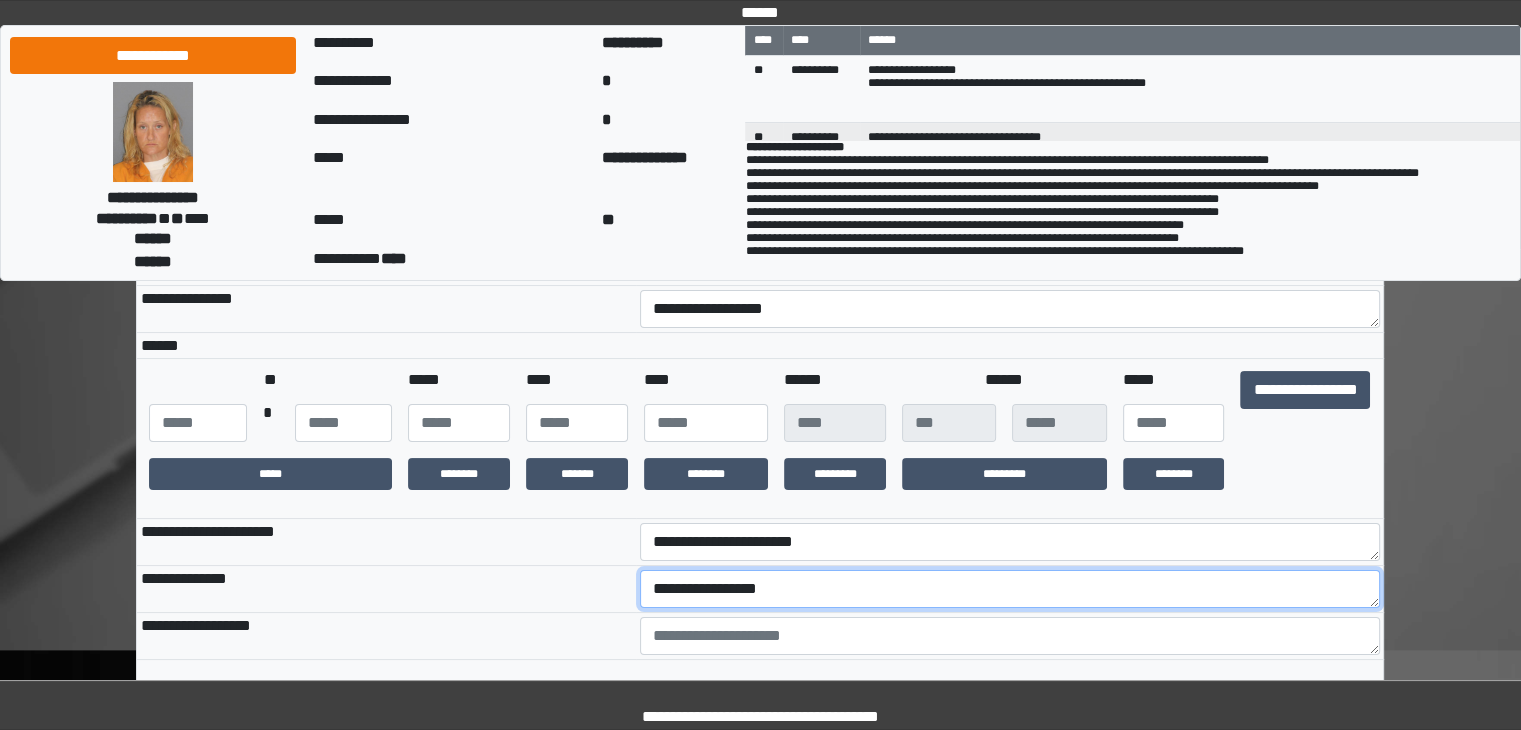 type on "**********" 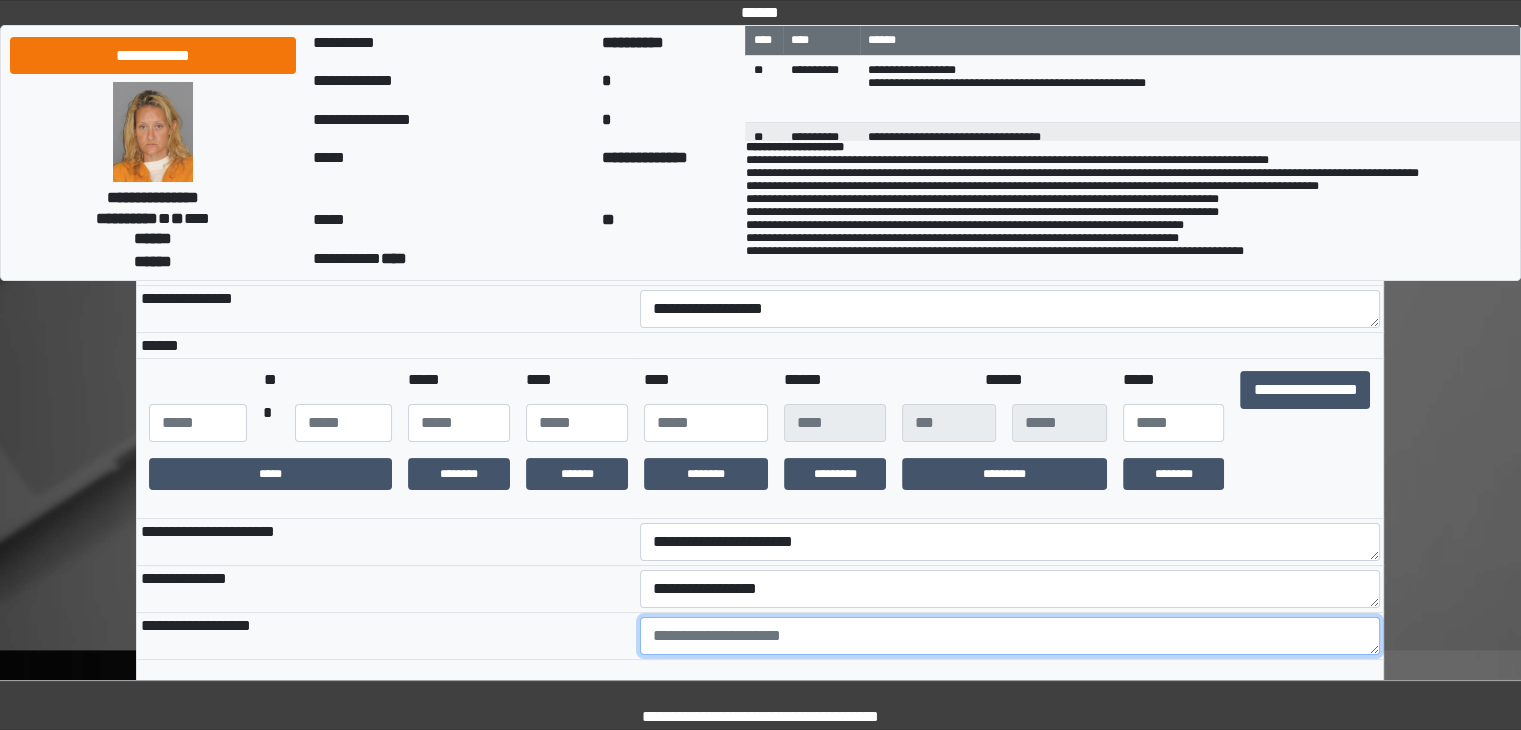 click at bounding box center (1010, 636) 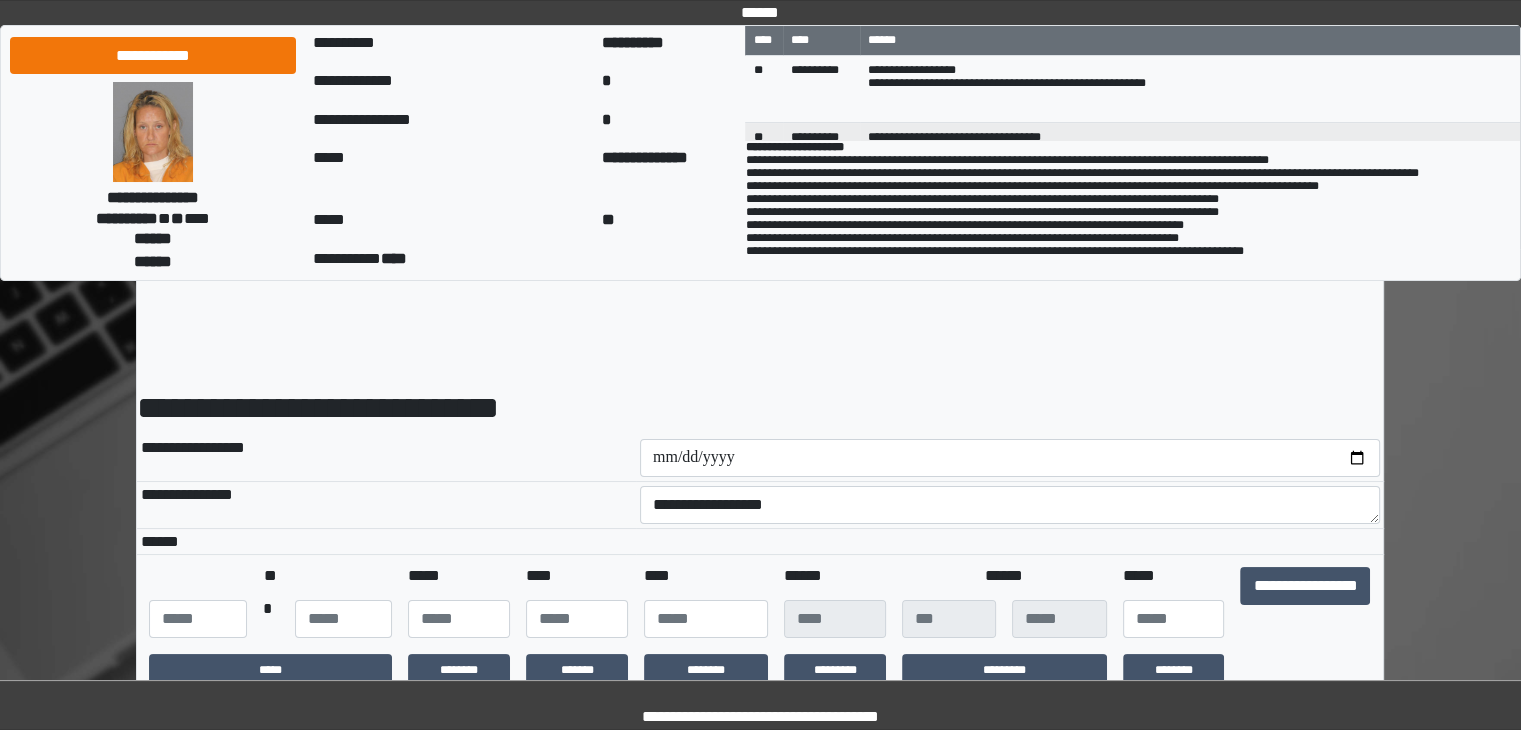 scroll, scrollTop: 0, scrollLeft: 0, axis: both 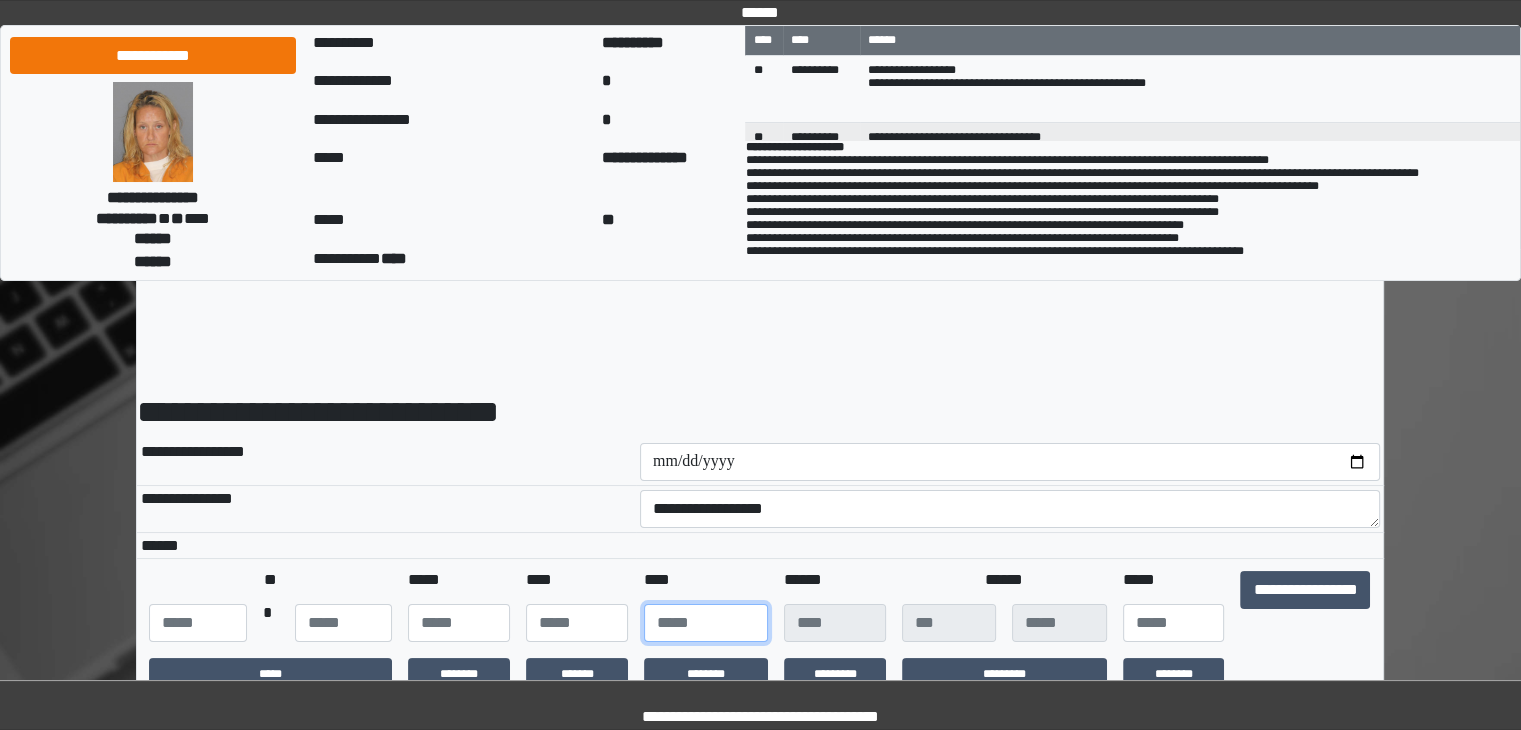 click at bounding box center [706, 623] 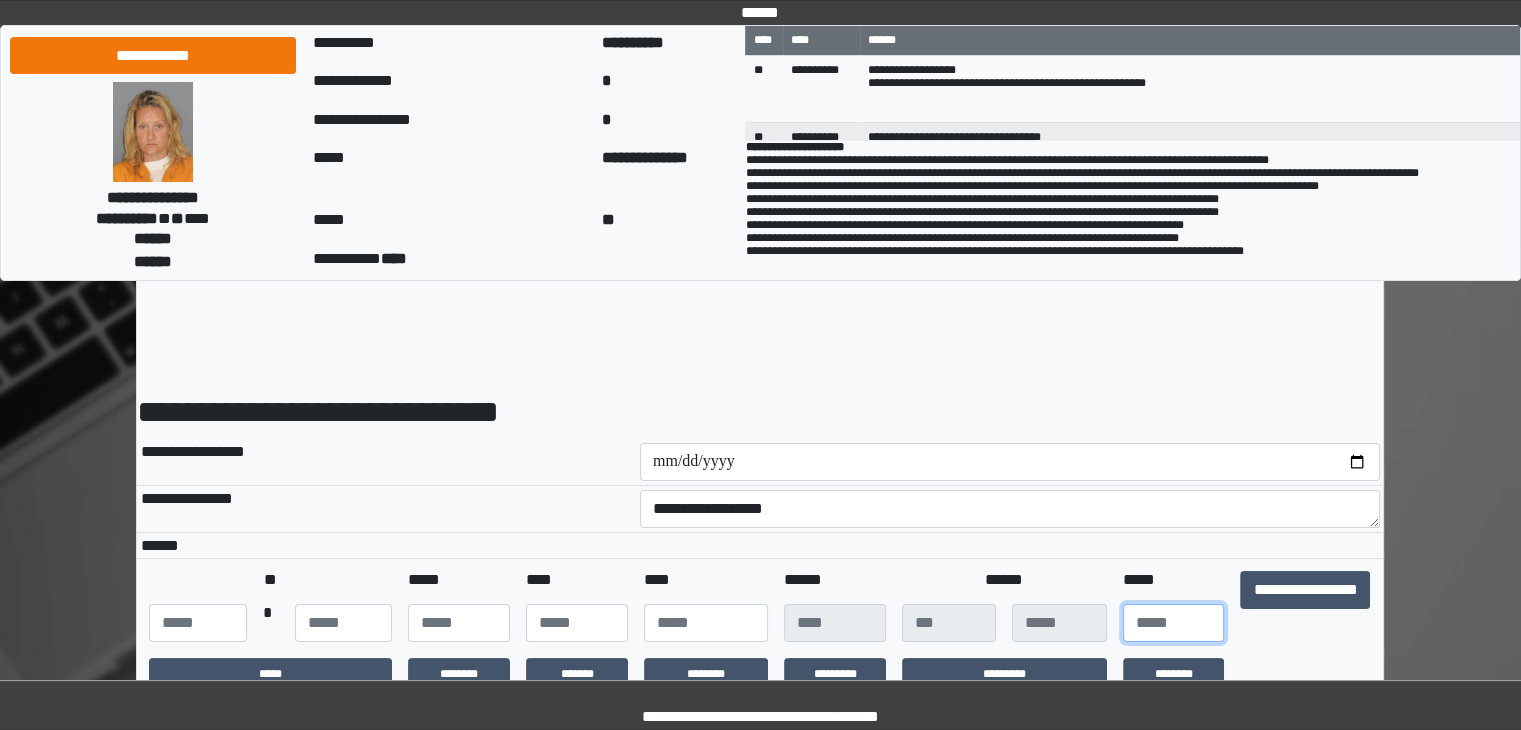 click at bounding box center (1174, 623) 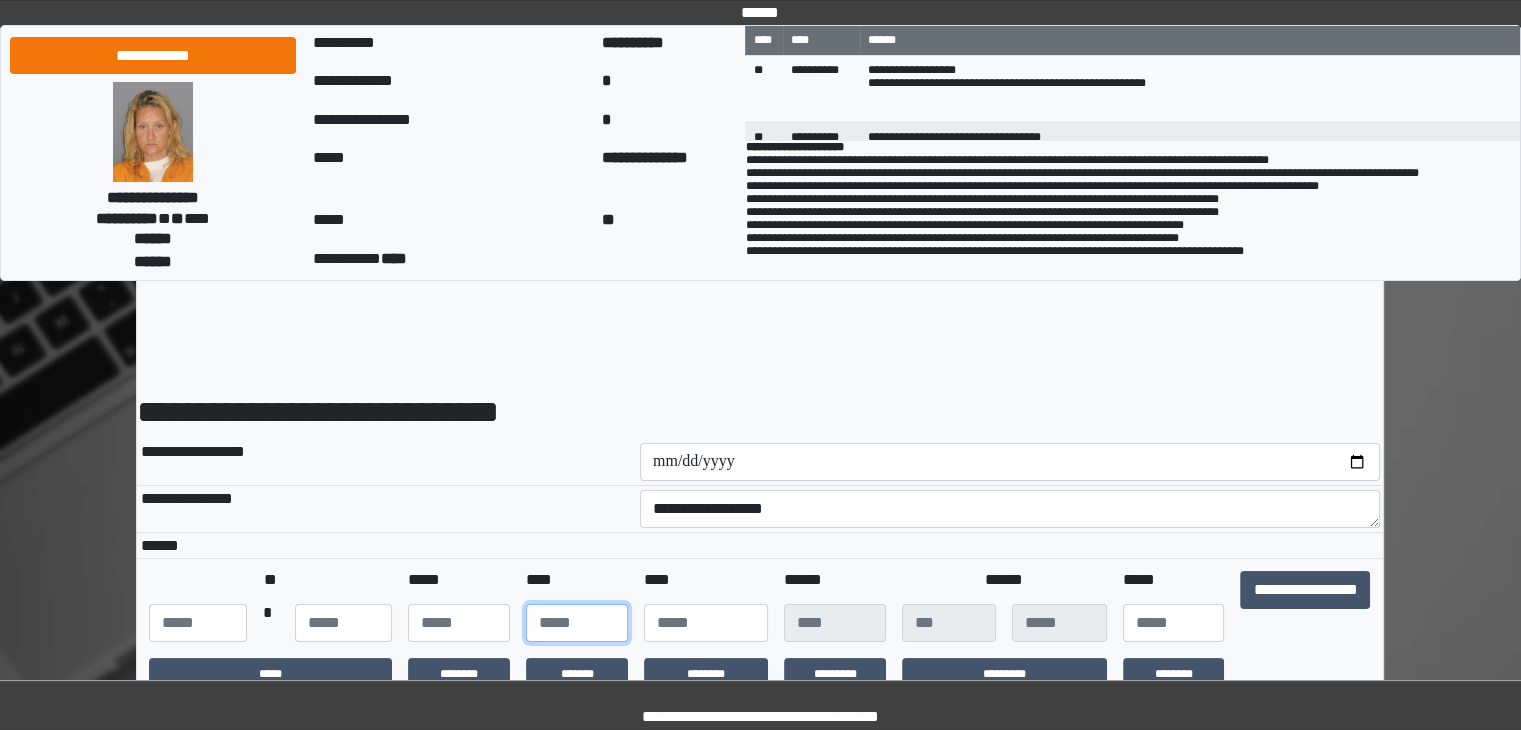 click at bounding box center (577, 623) 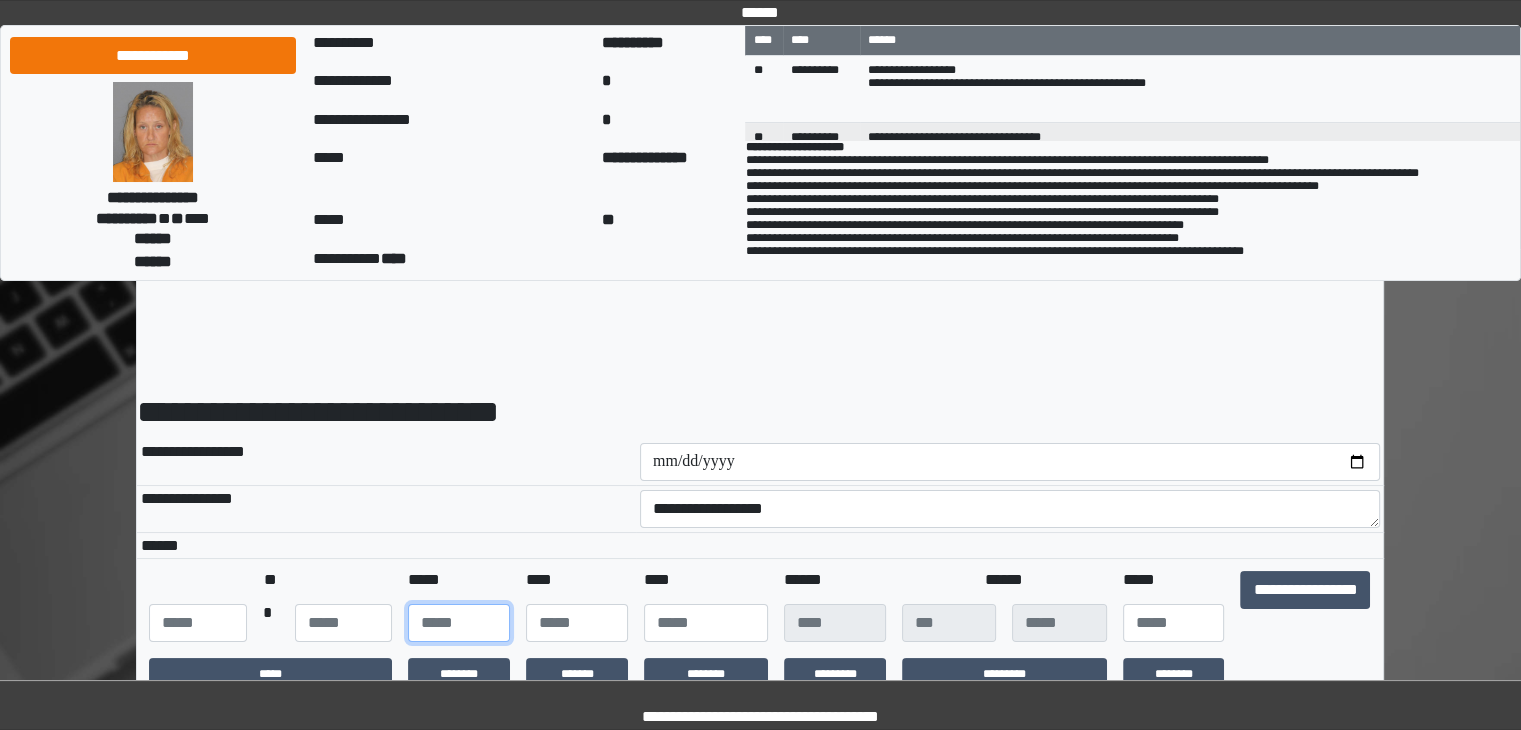 click at bounding box center (459, 623) 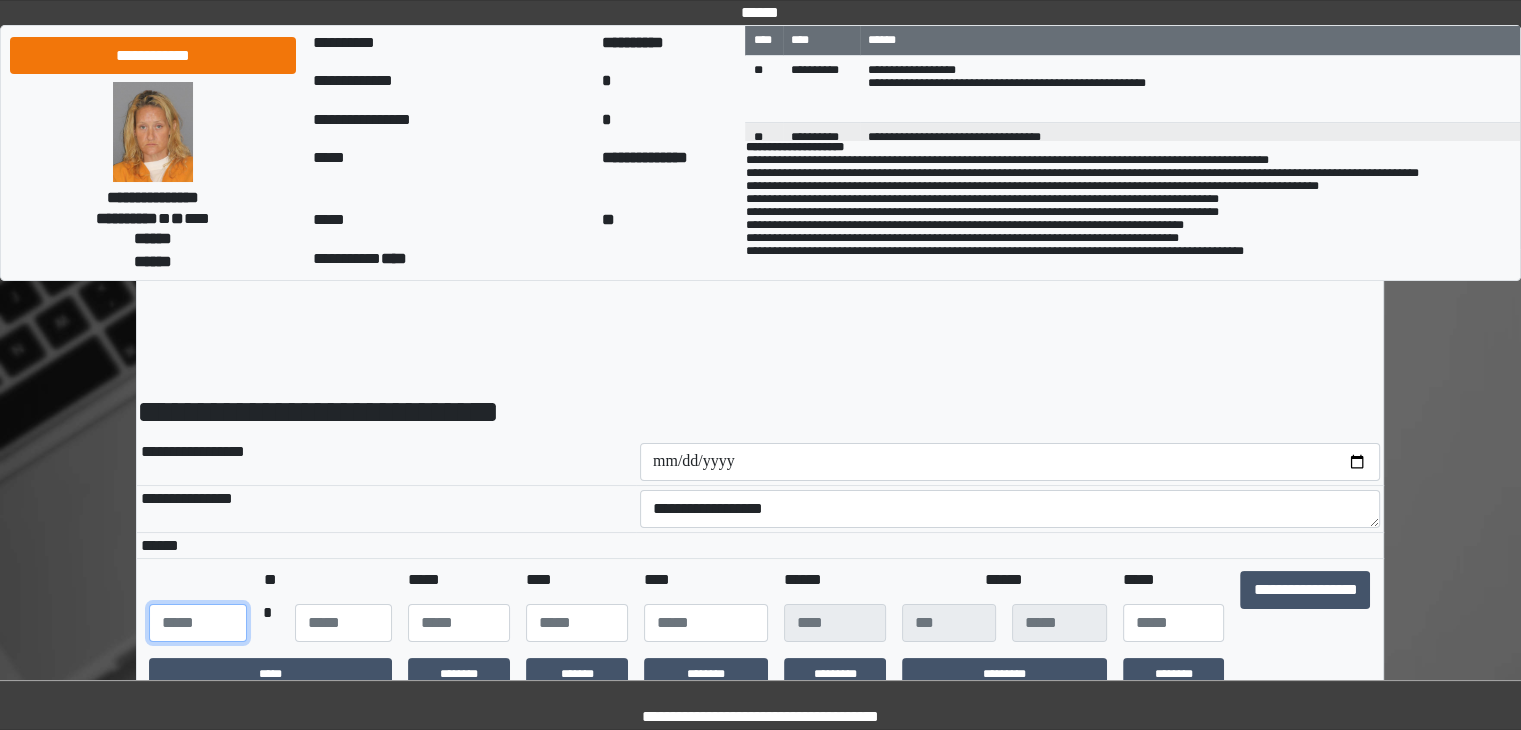 click at bounding box center [197, 623] 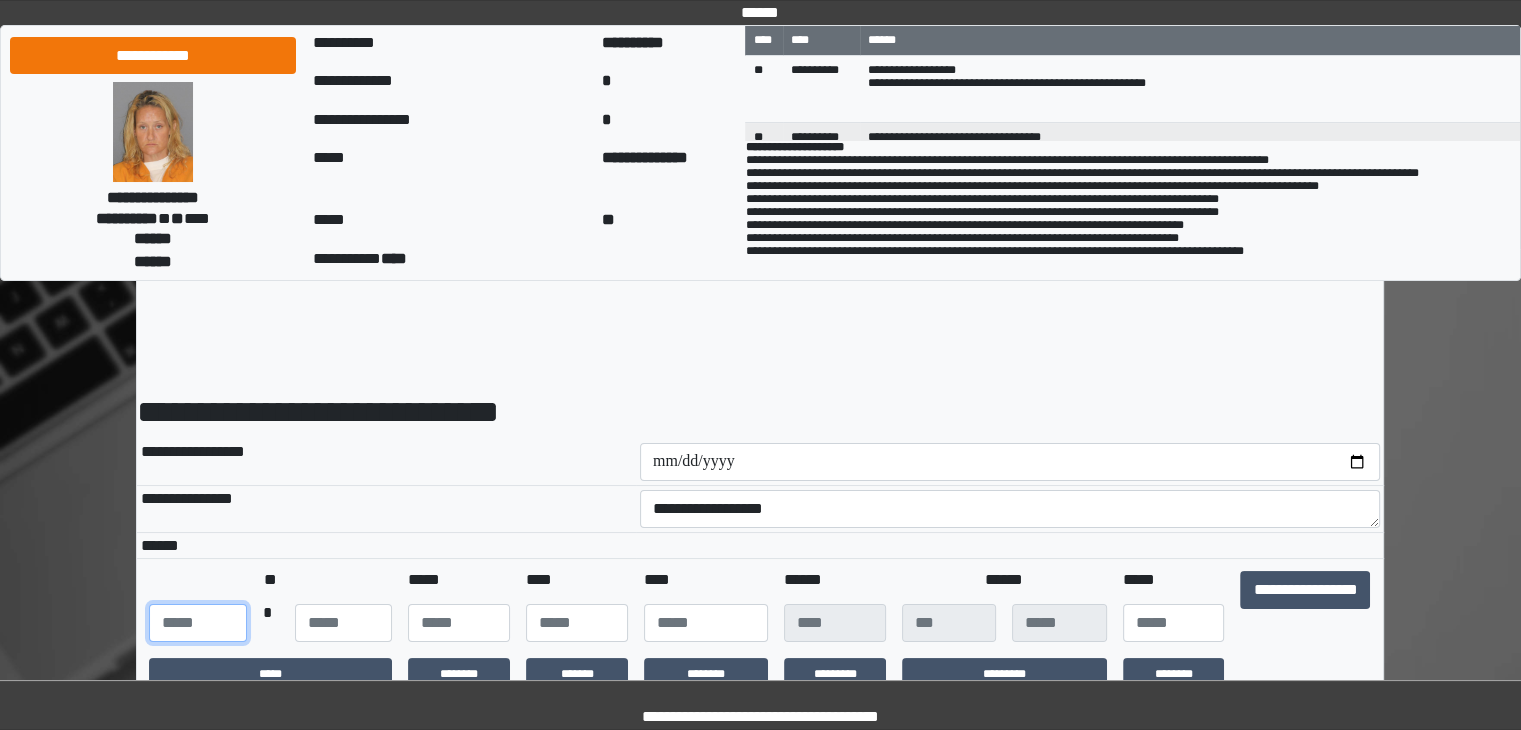 type on "**" 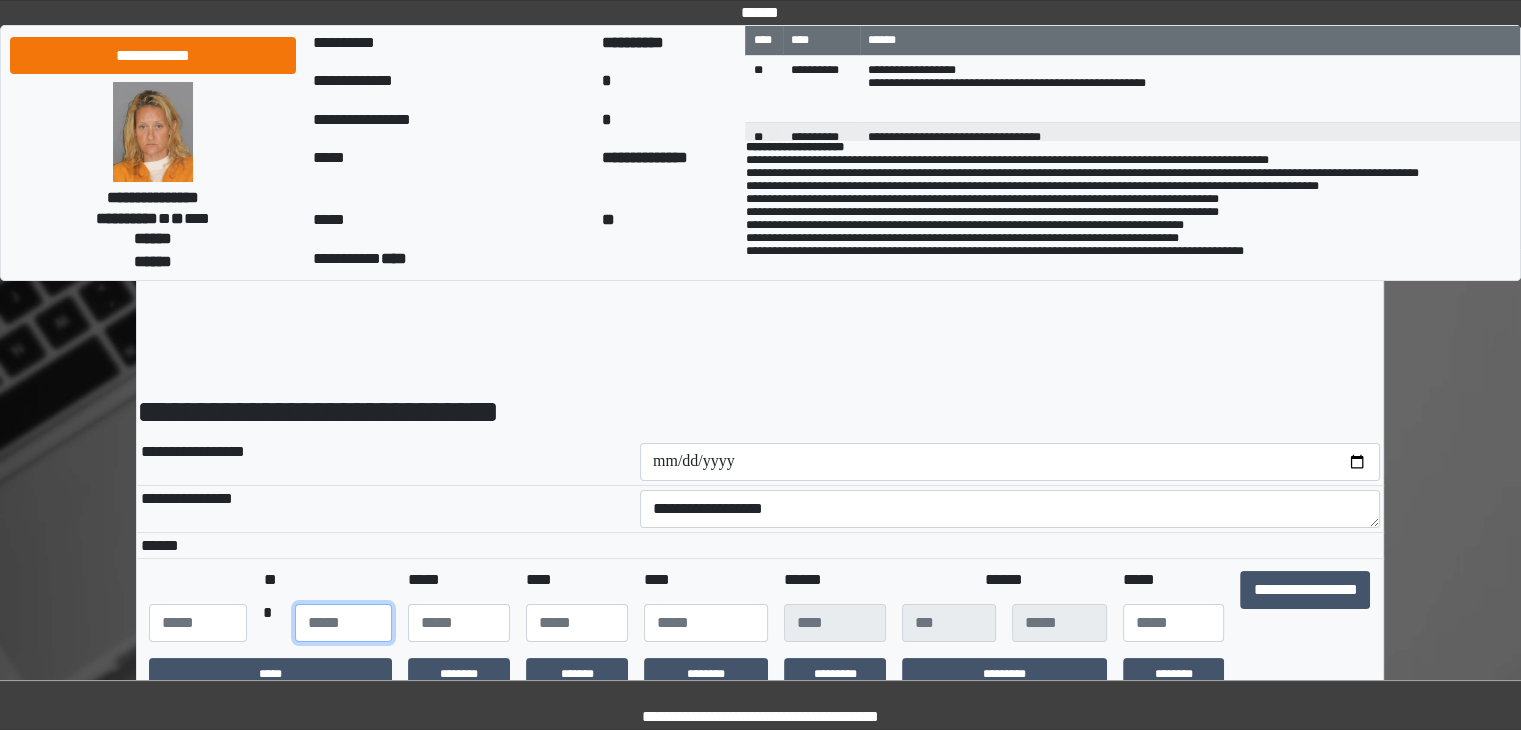 type on "**" 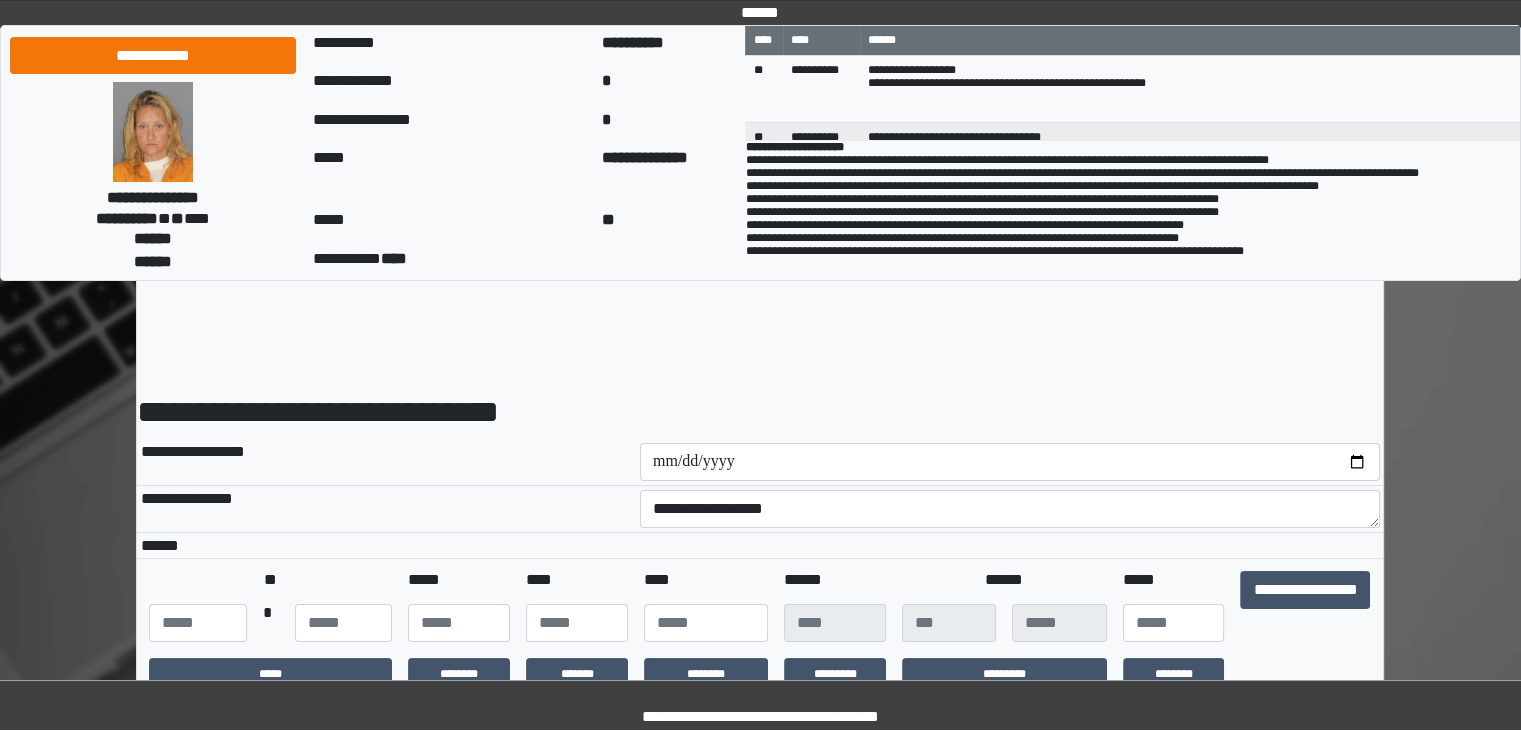 click on "**********" at bounding box center [760, 525] 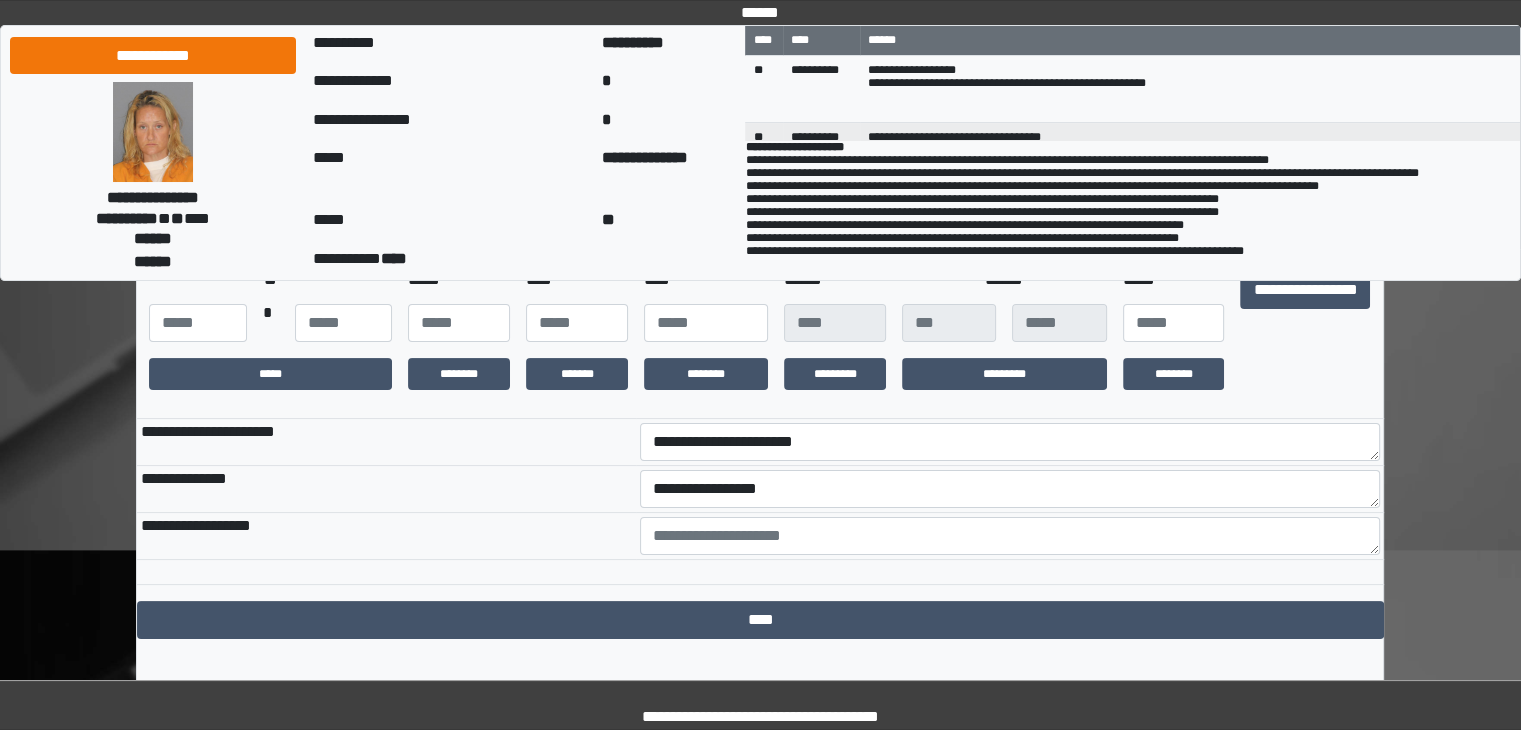 scroll, scrollTop: 344, scrollLeft: 0, axis: vertical 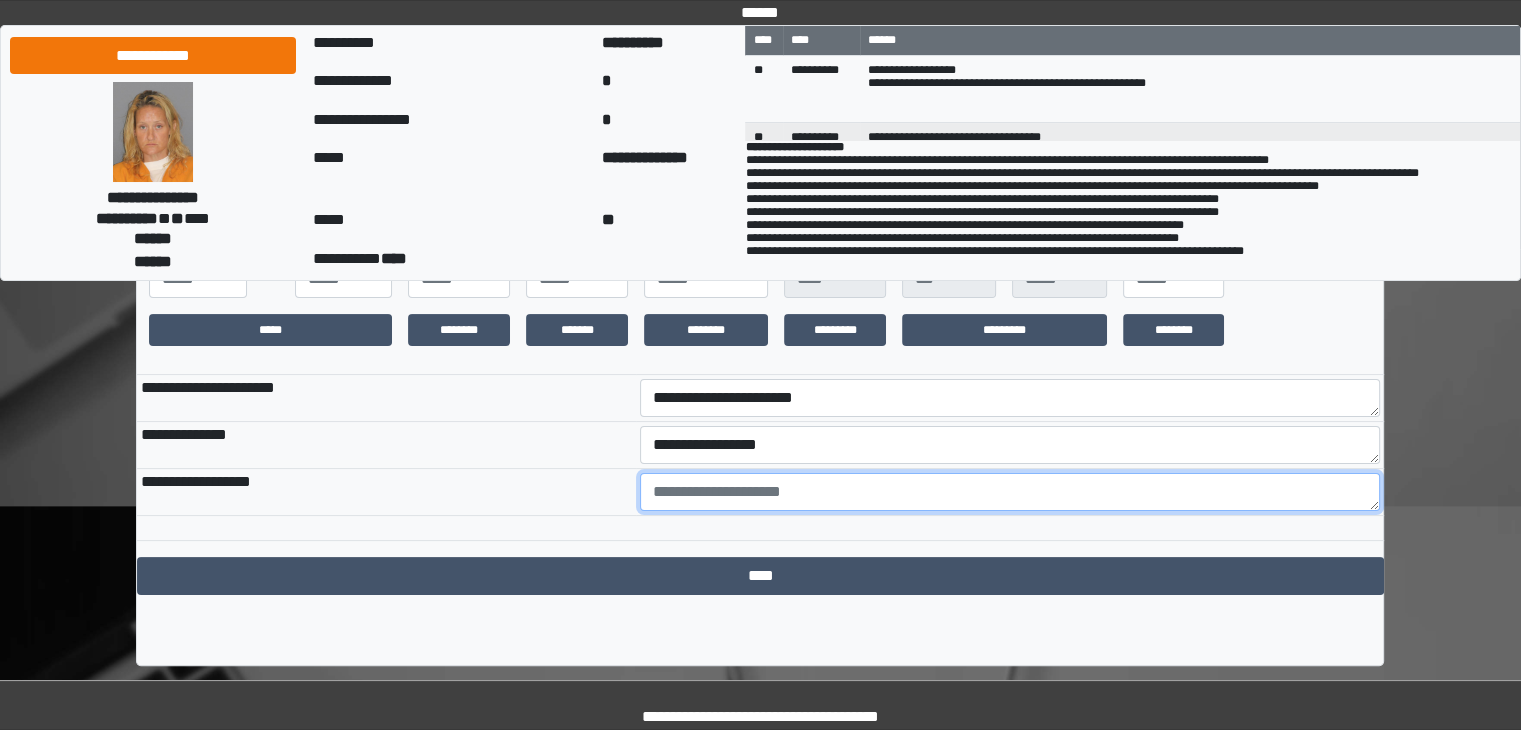 click at bounding box center (1010, 492) 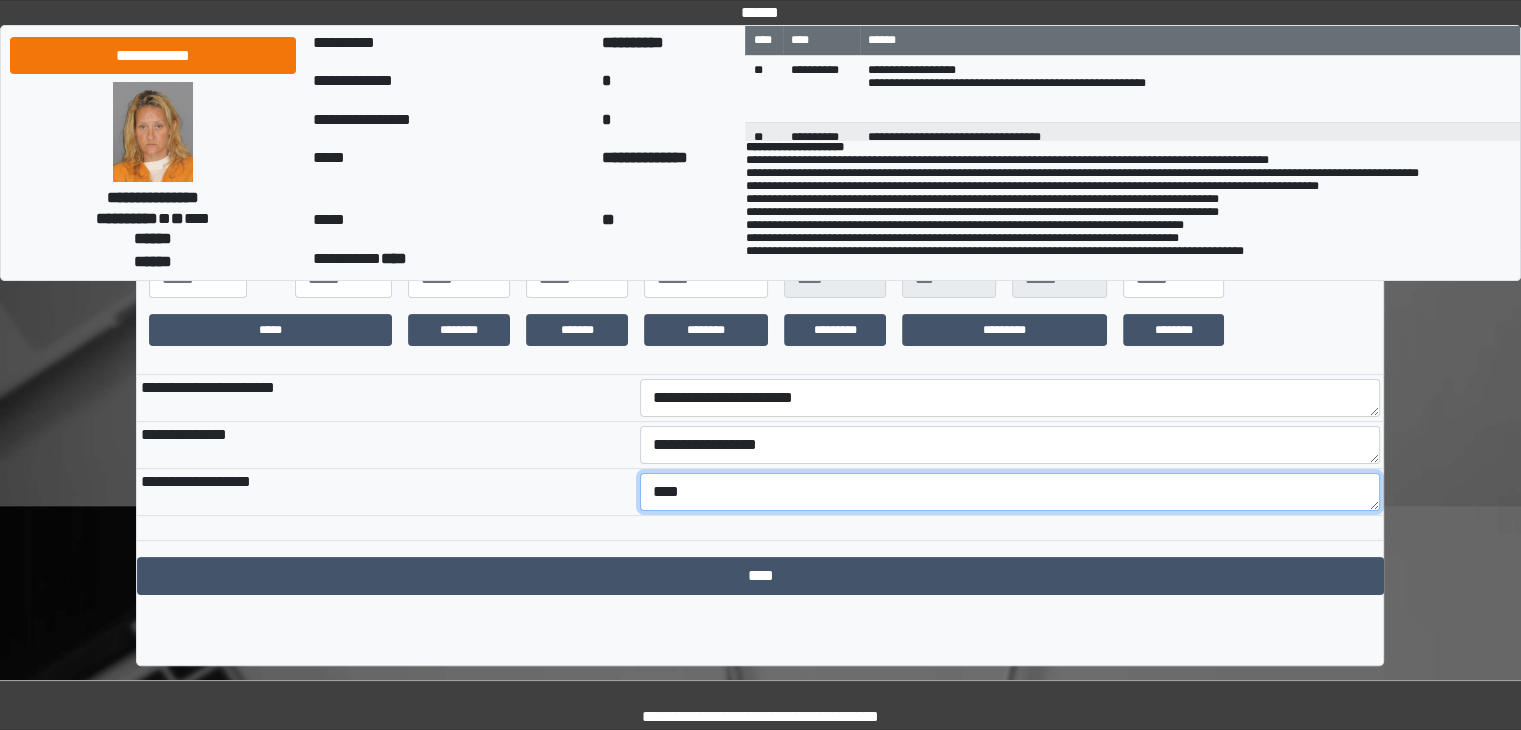 type on "****" 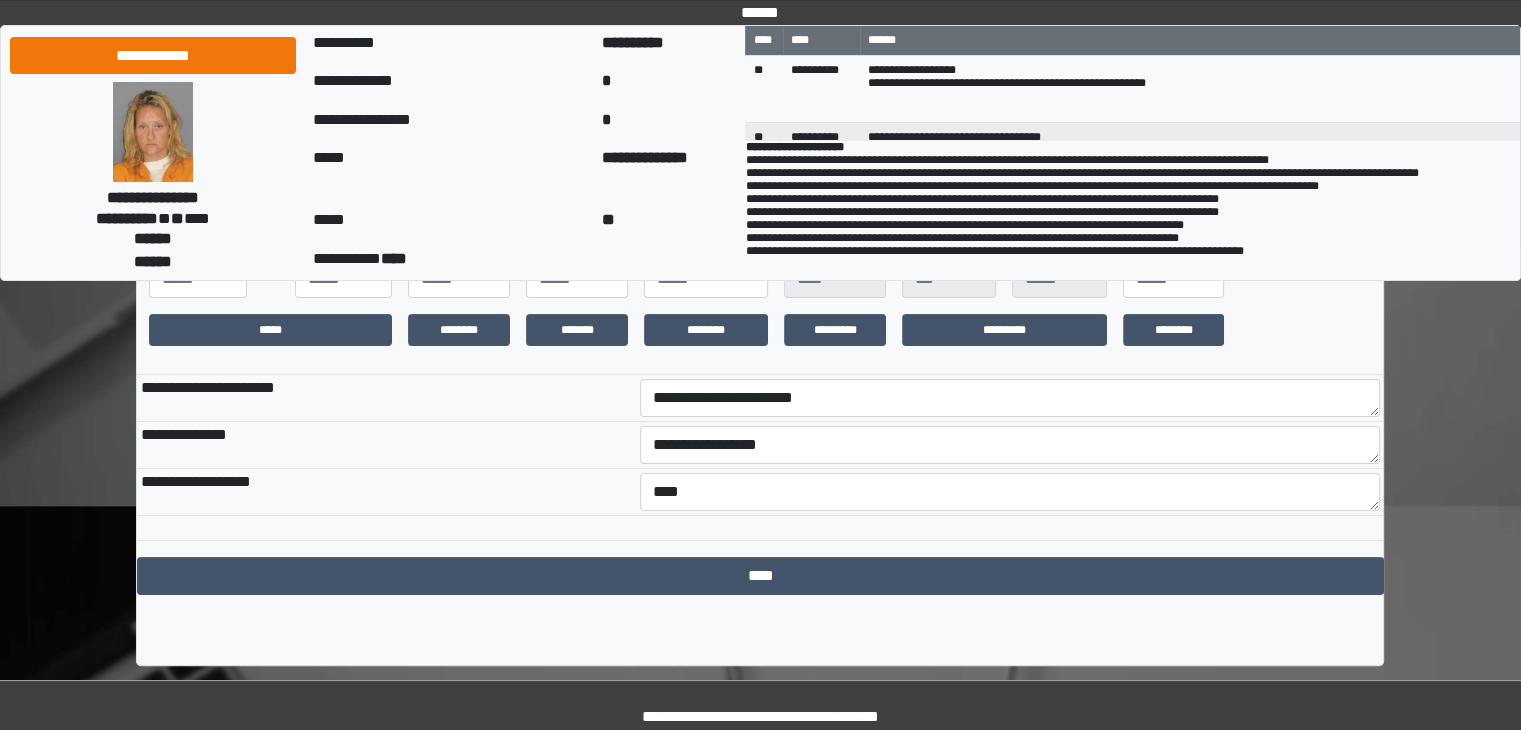 click on "**********" at bounding box center (760, 180) 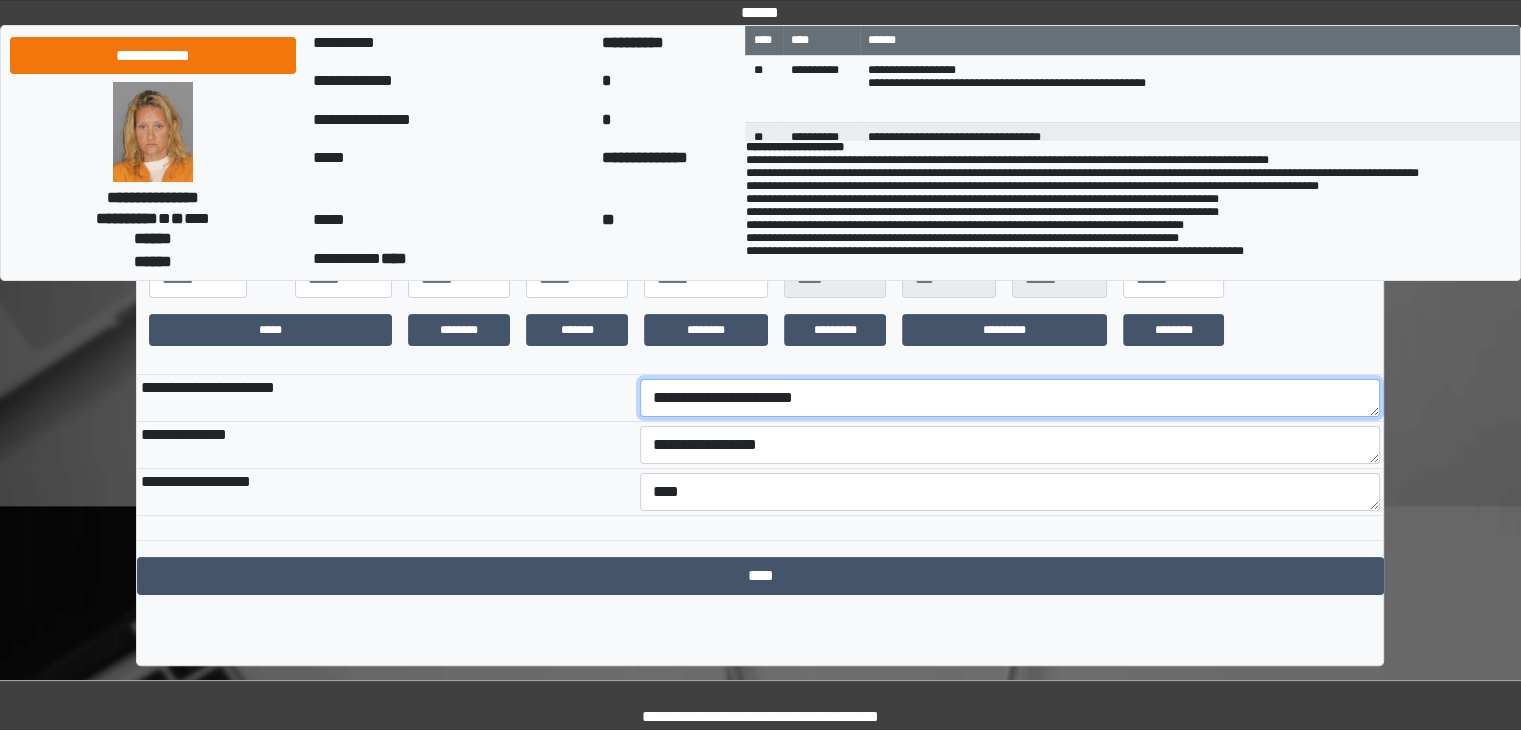 drag, startPoint x: 856, startPoint y: 401, endPoint x: 660, endPoint y: 421, distance: 197.01776 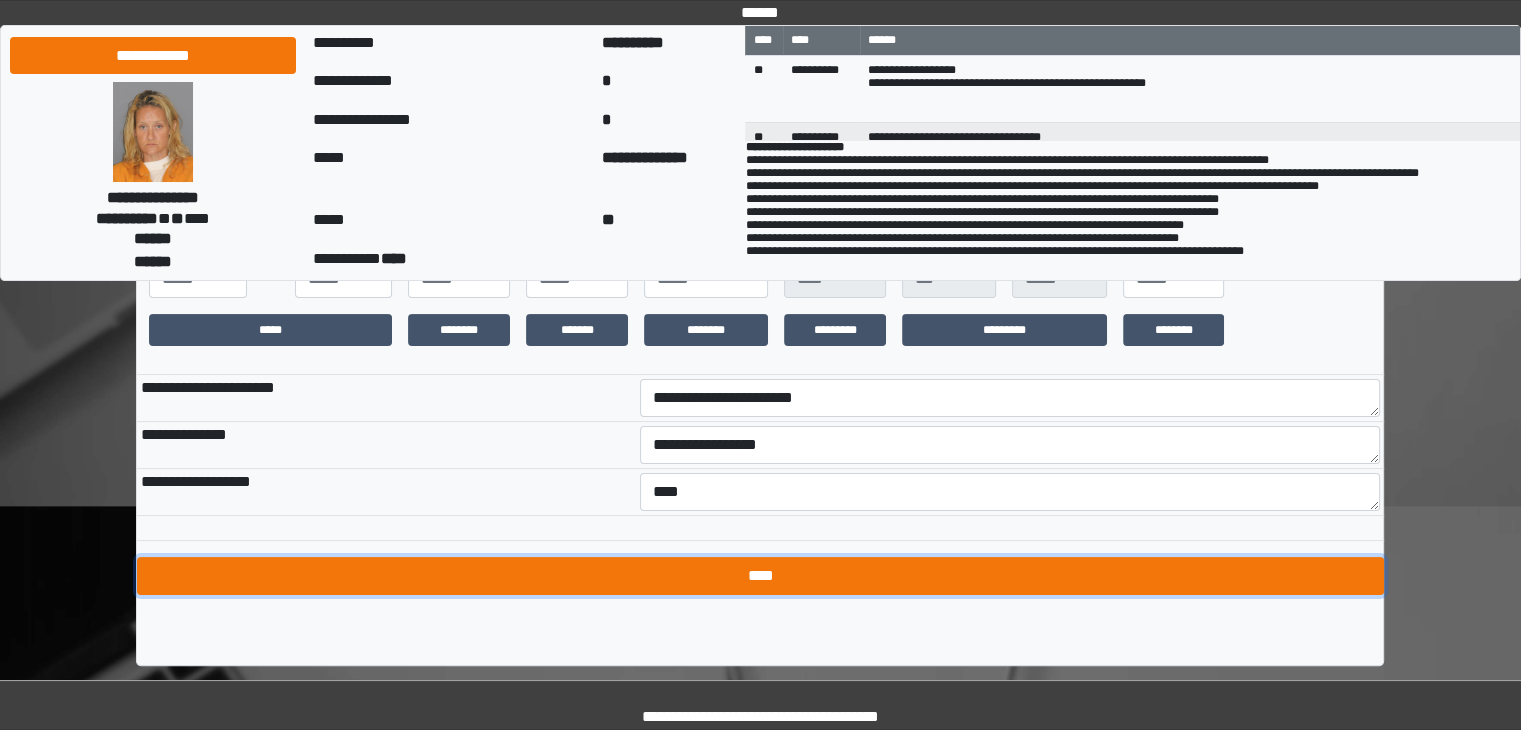 click on "****" at bounding box center [760, 576] 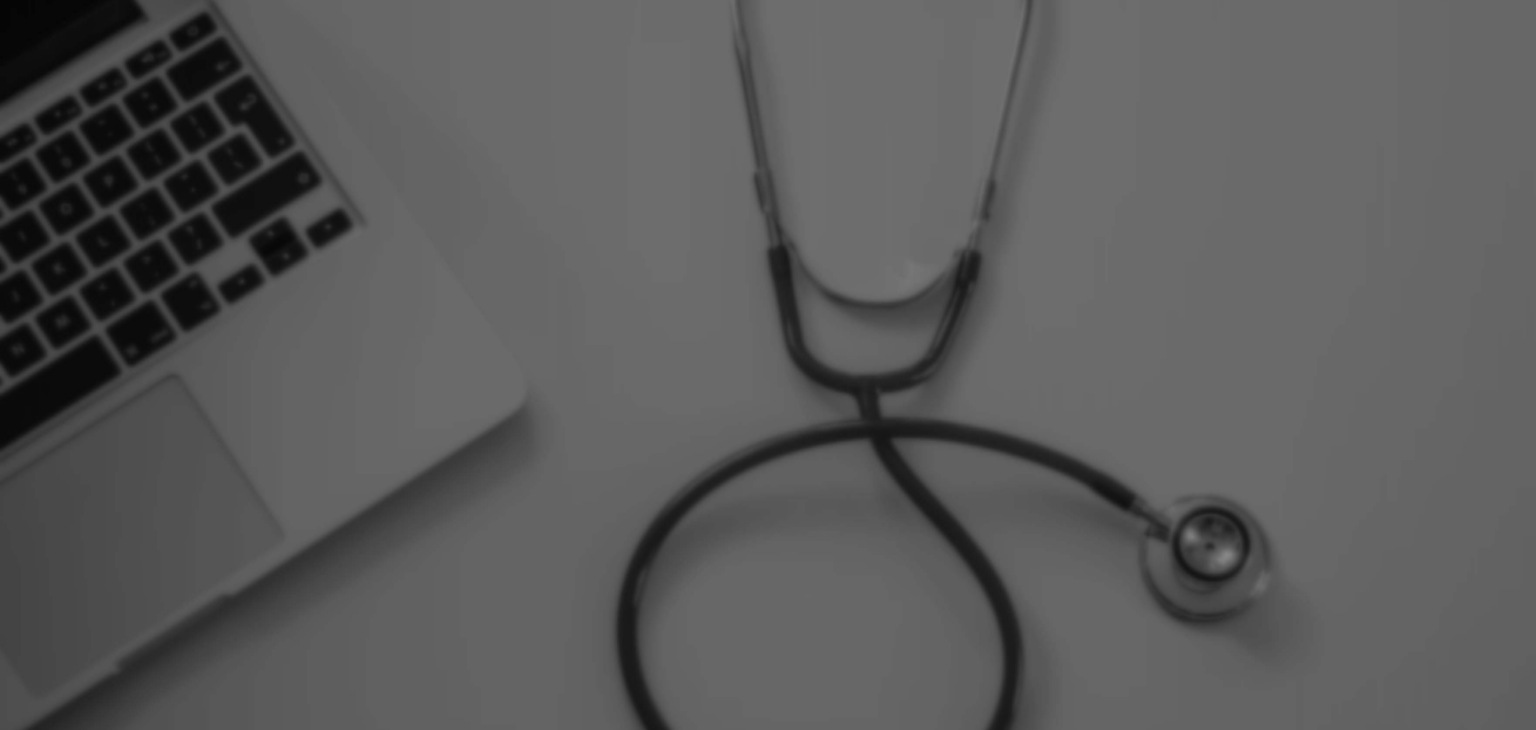 scroll, scrollTop: 0, scrollLeft: 0, axis: both 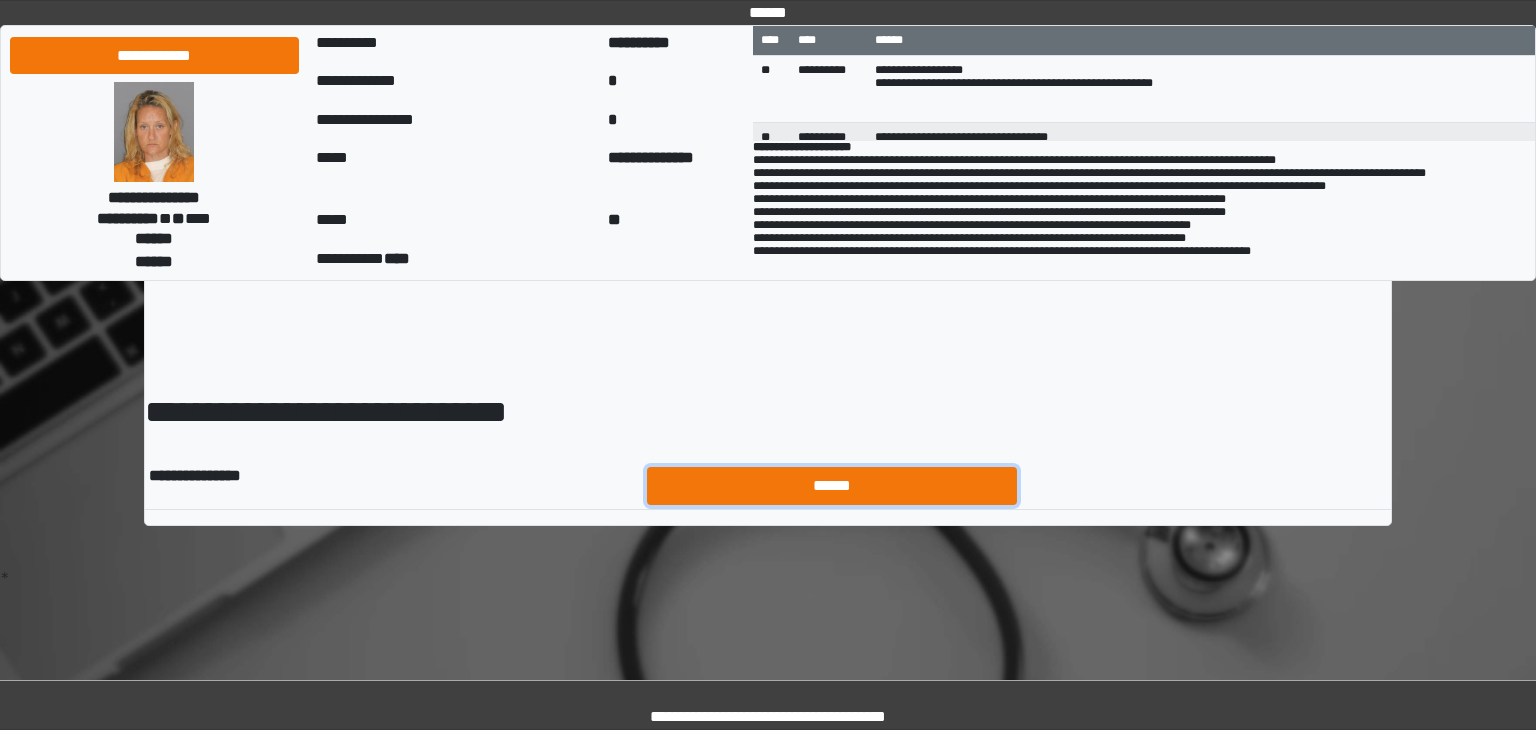 click on "******" at bounding box center (832, 486) 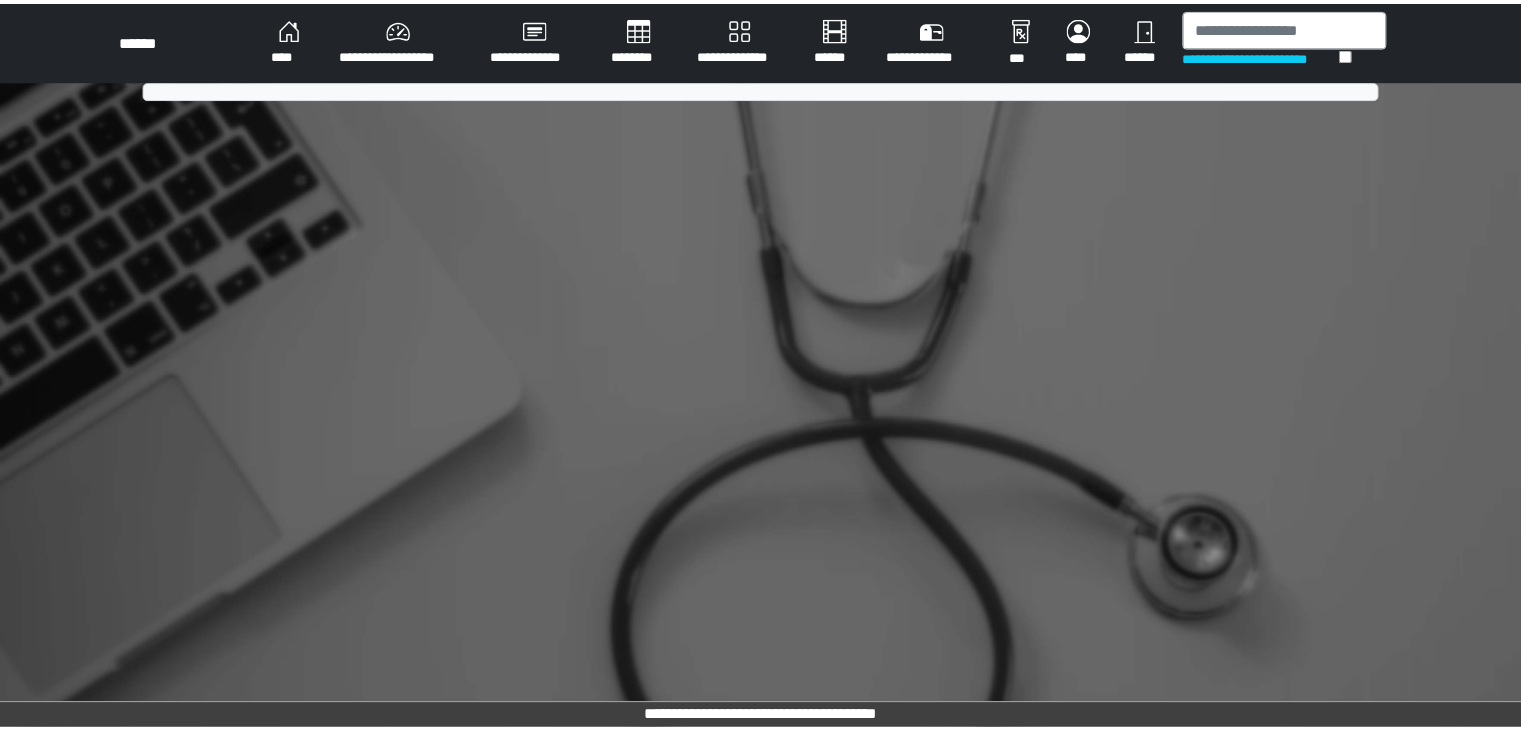 scroll, scrollTop: 0, scrollLeft: 0, axis: both 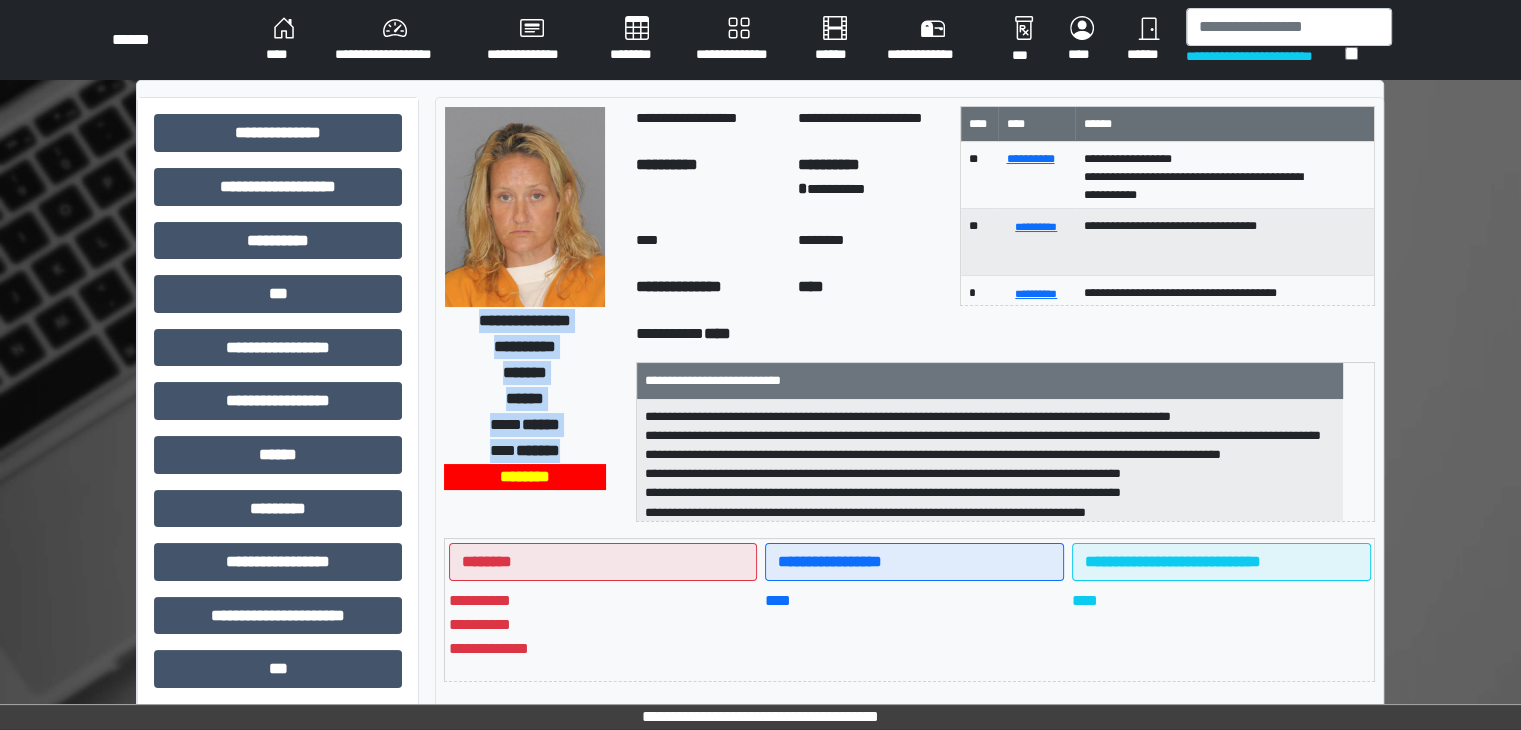 drag, startPoint x: 448, startPoint y: 322, endPoint x: 570, endPoint y: 455, distance: 180.47992 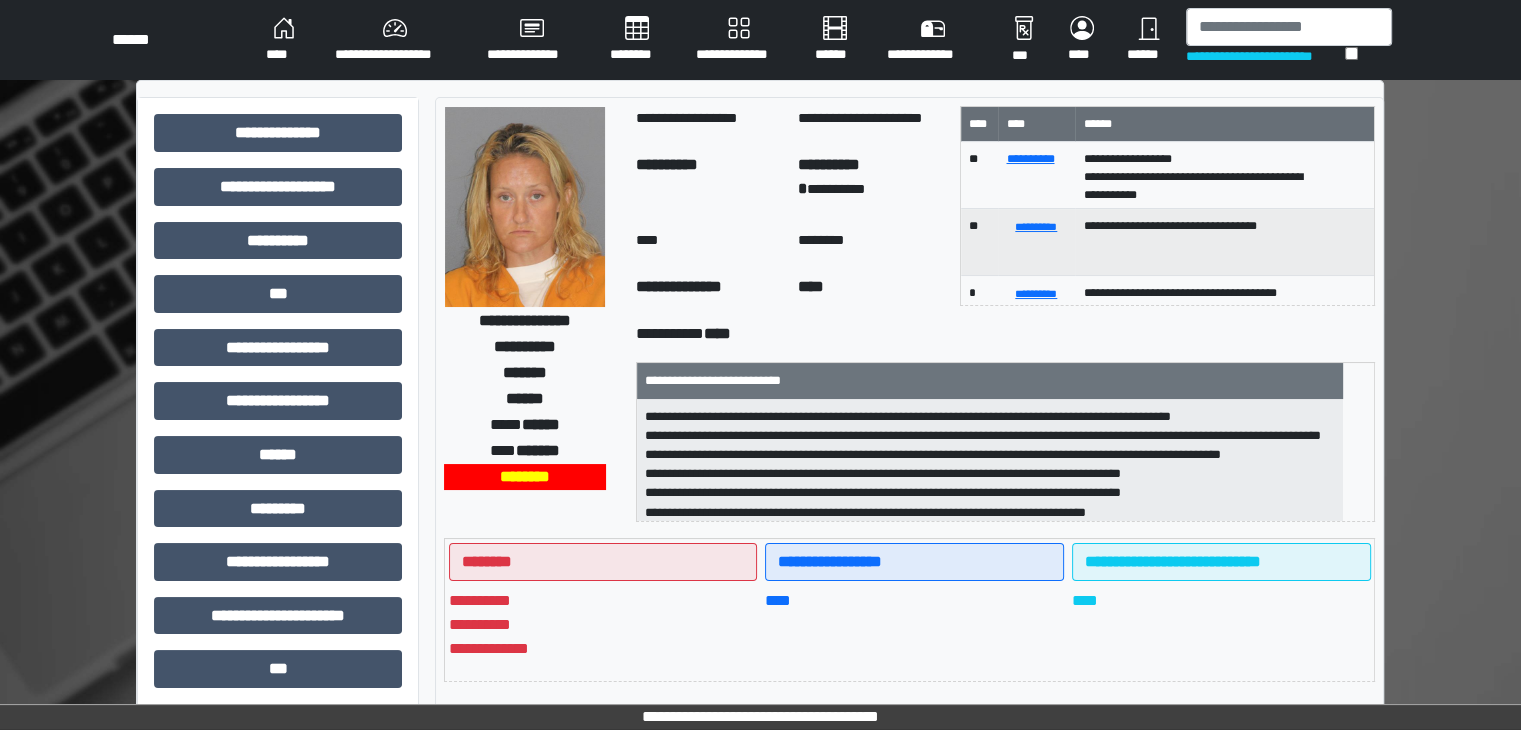 click on "**********" at bounding box center [709, 290] 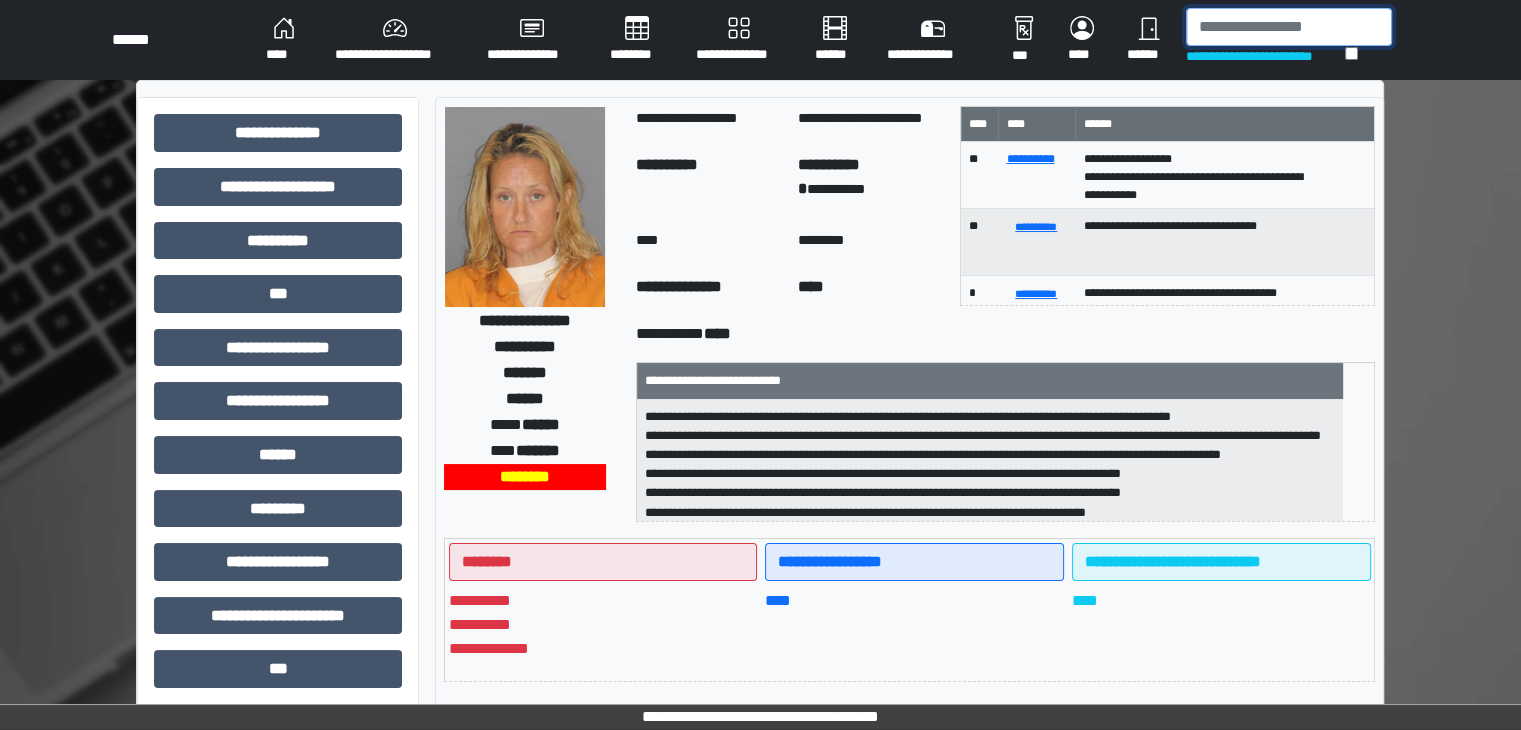 click at bounding box center (1289, 27) 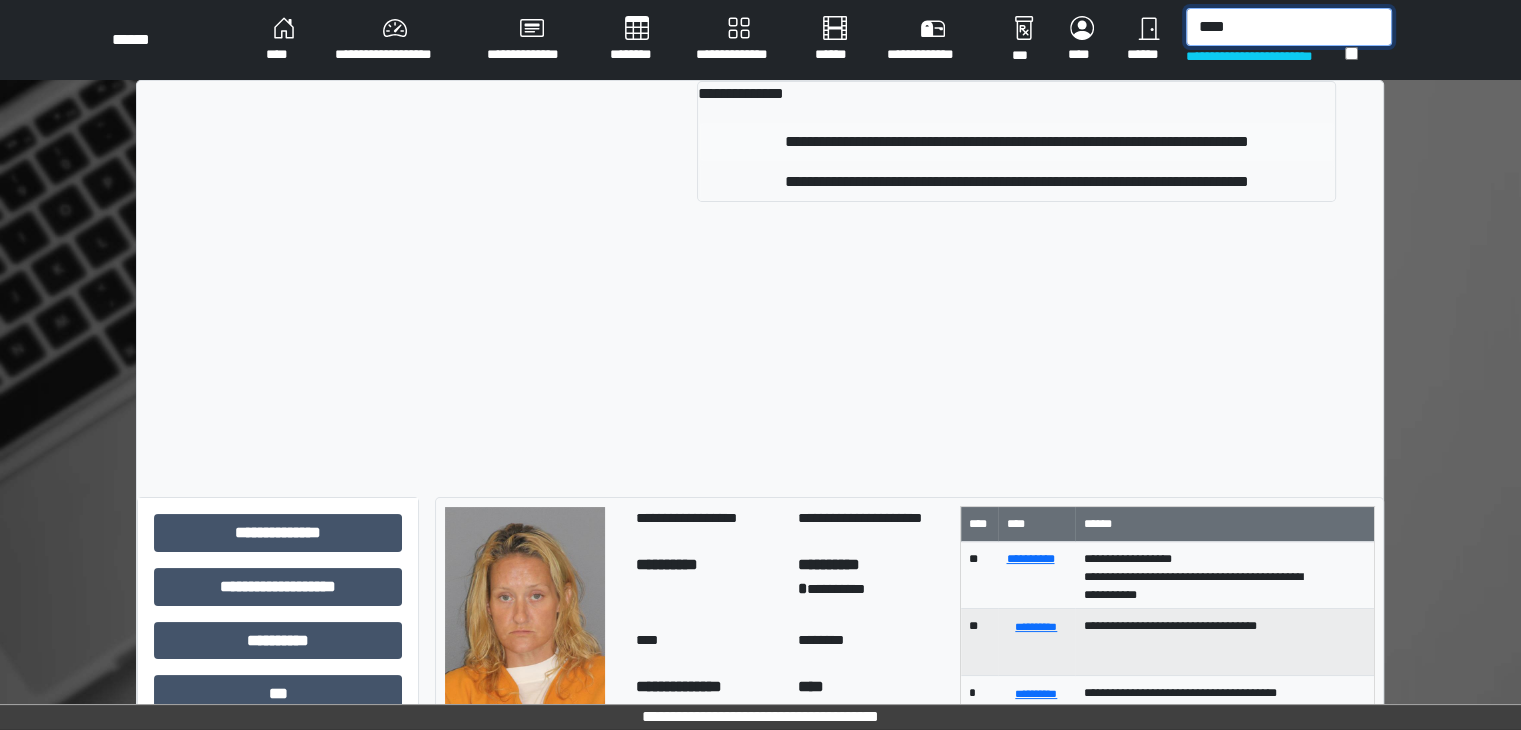 type on "****" 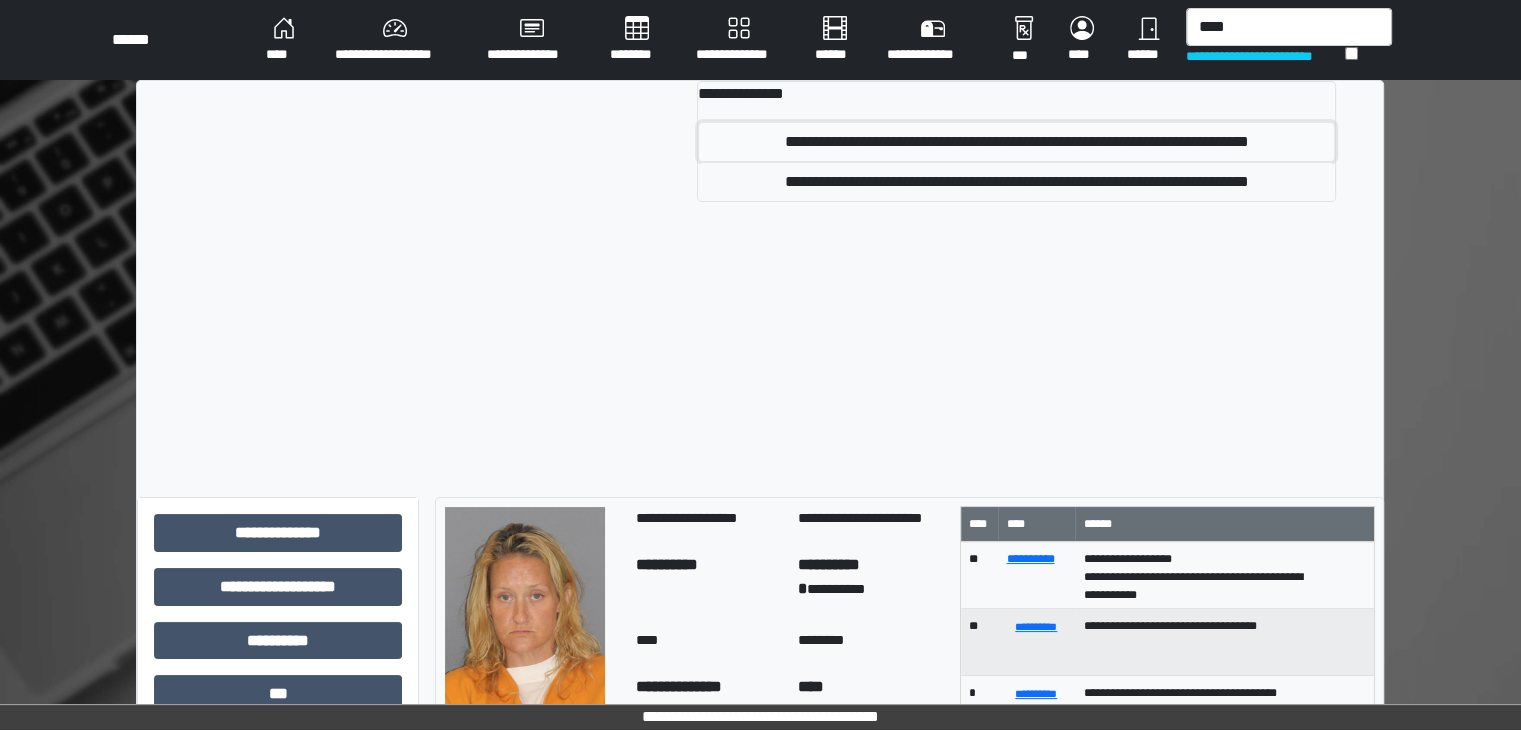 click on "**********" at bounding box center [1016, 142] 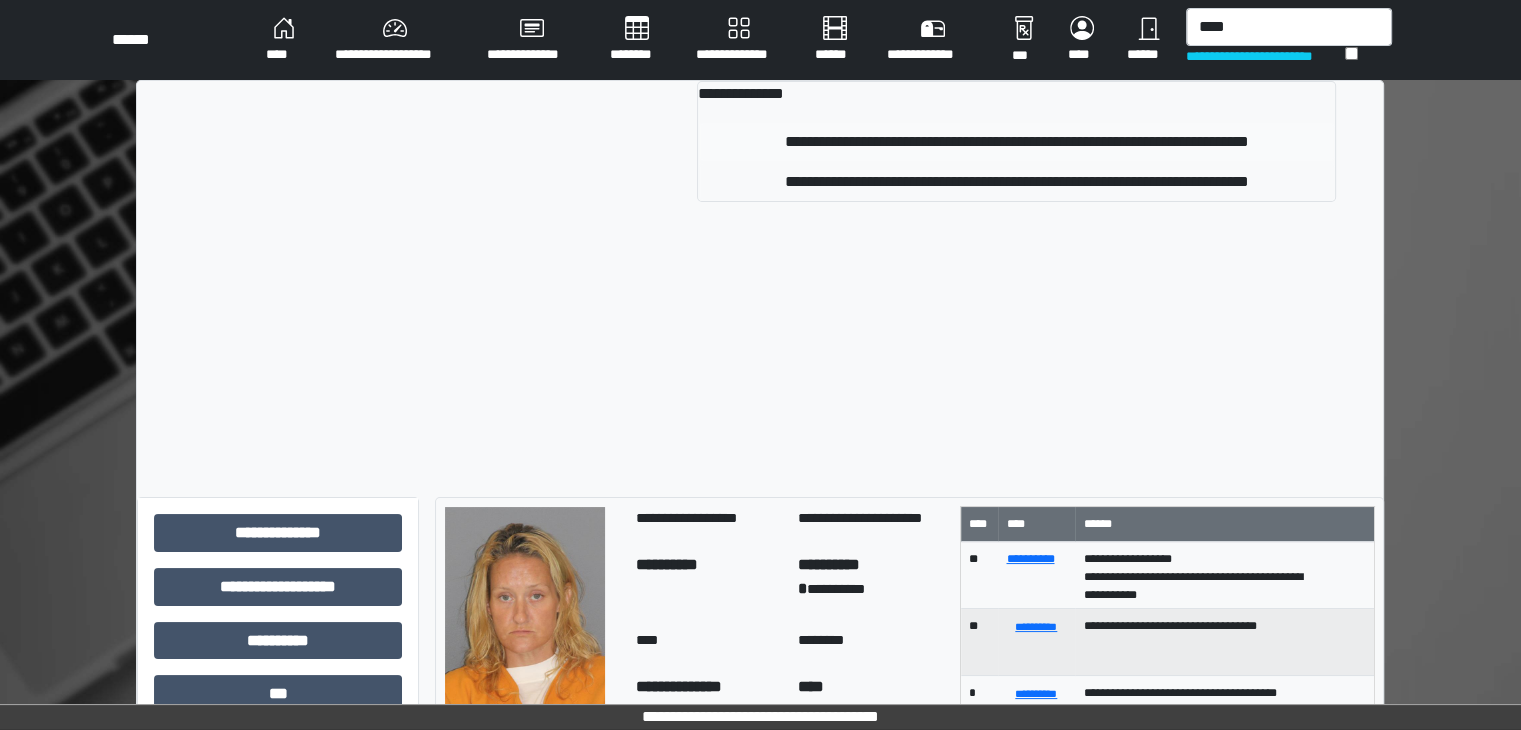type 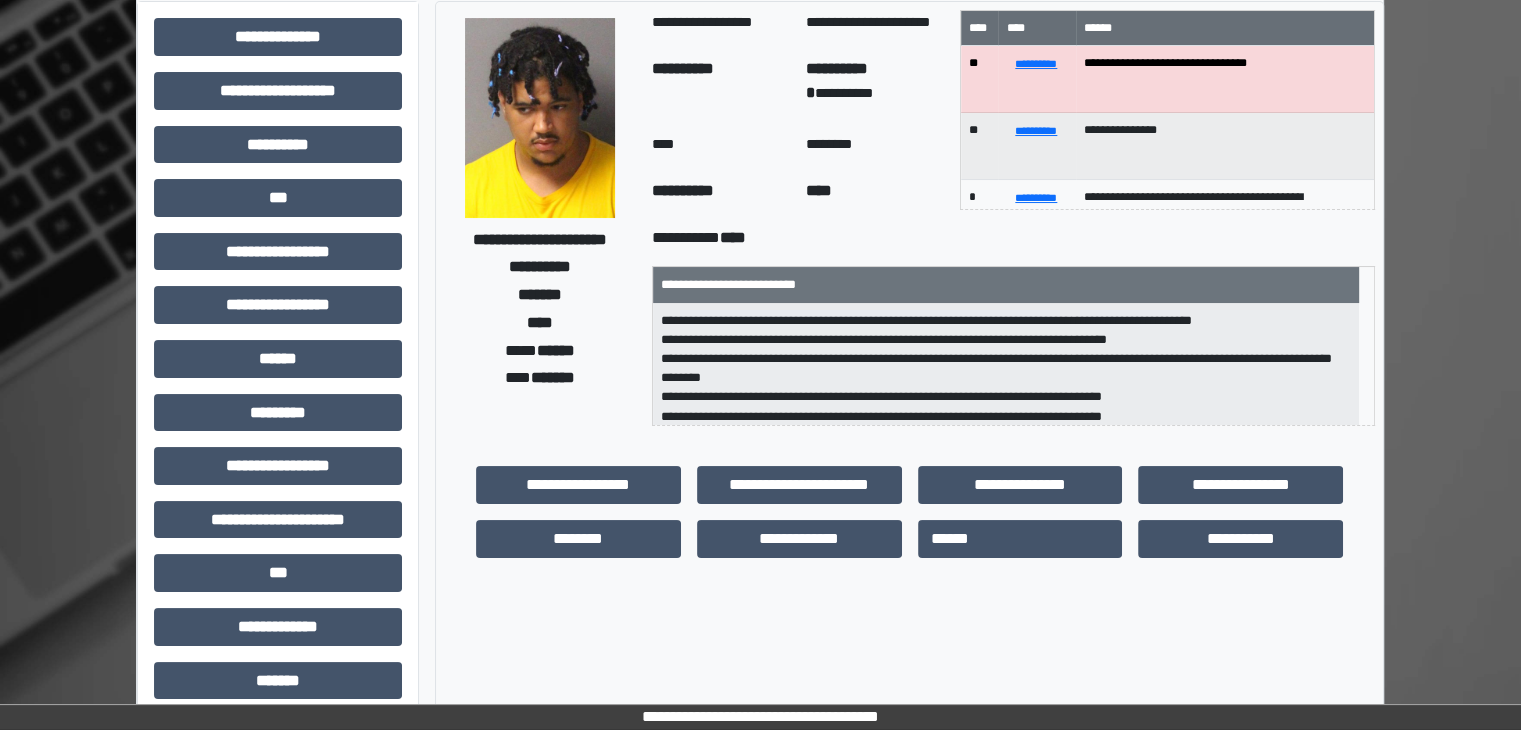 scroll, scrollTop: 100, scrollLeft: 0, axis: vertical 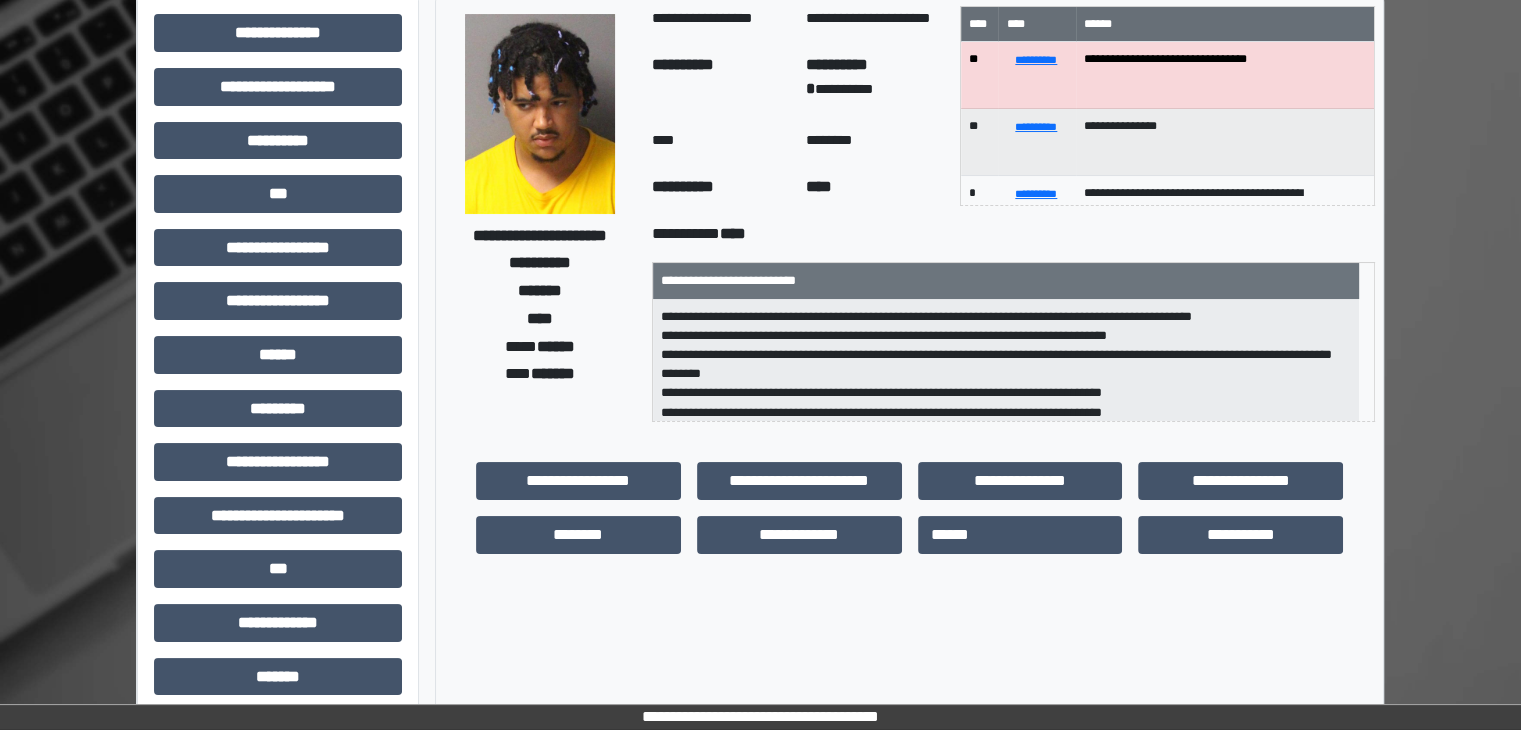 click on "********" at bounding box center [875, 143] 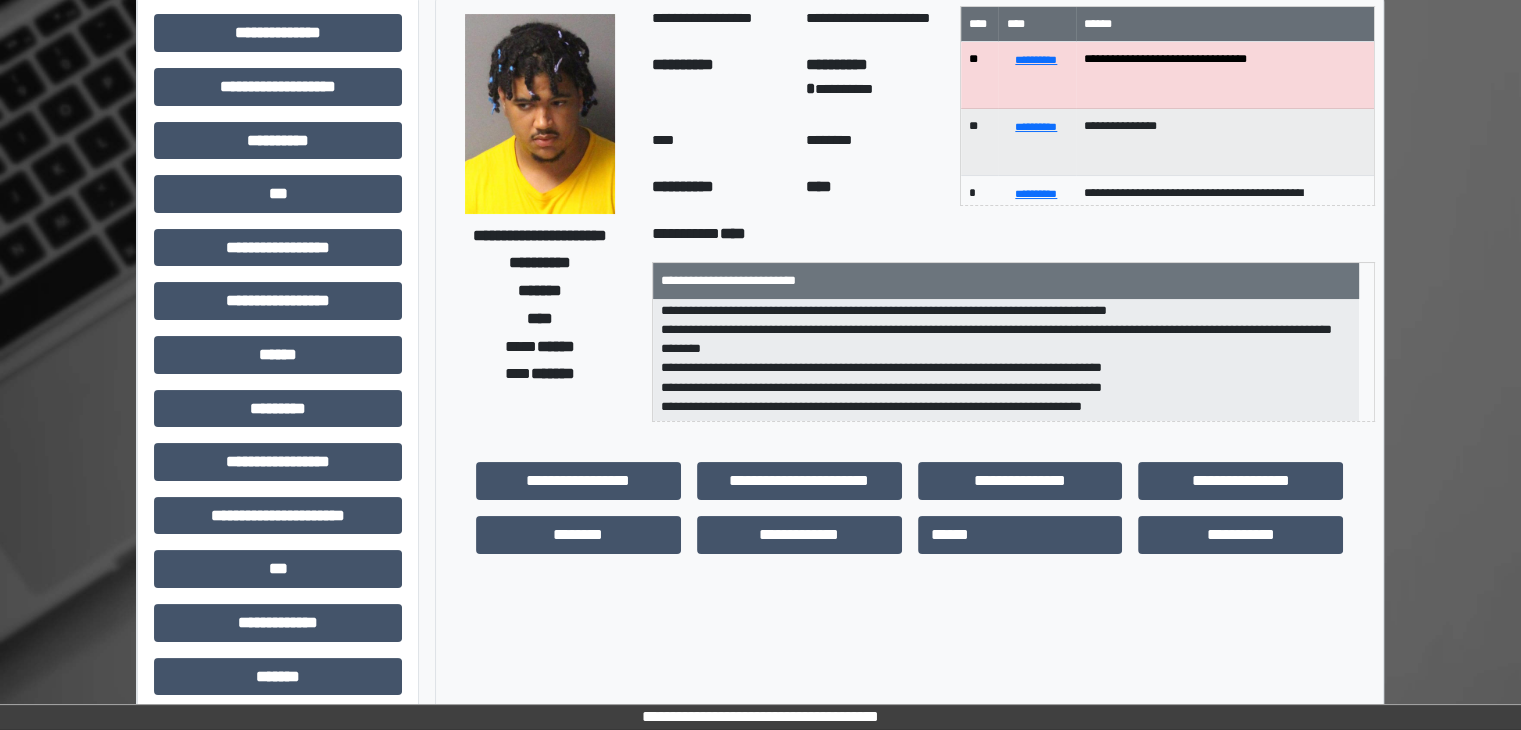 scroll, scrollTop: 0, scrollLeft: 0, axis: both 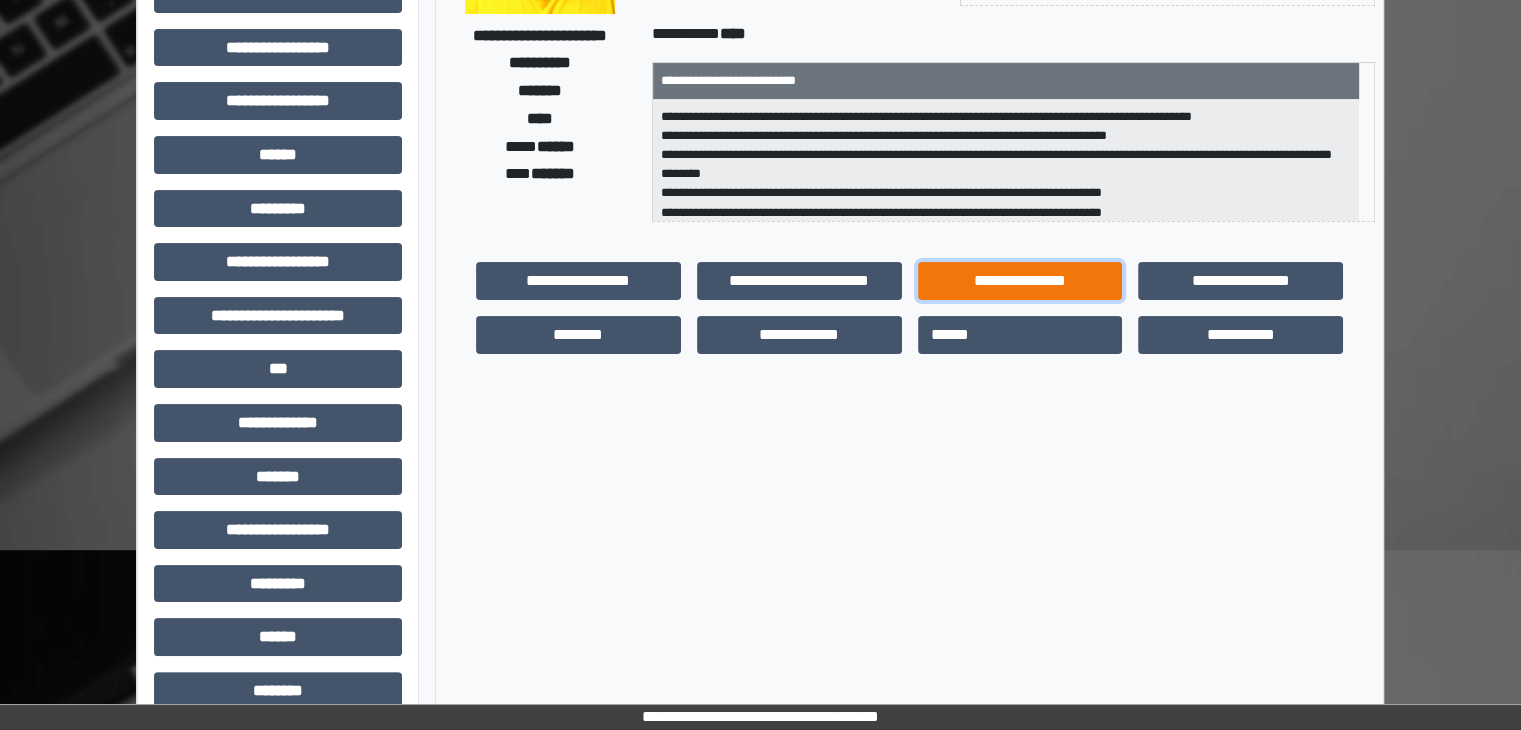 click on "**********" at bounding box center [1020, 281] 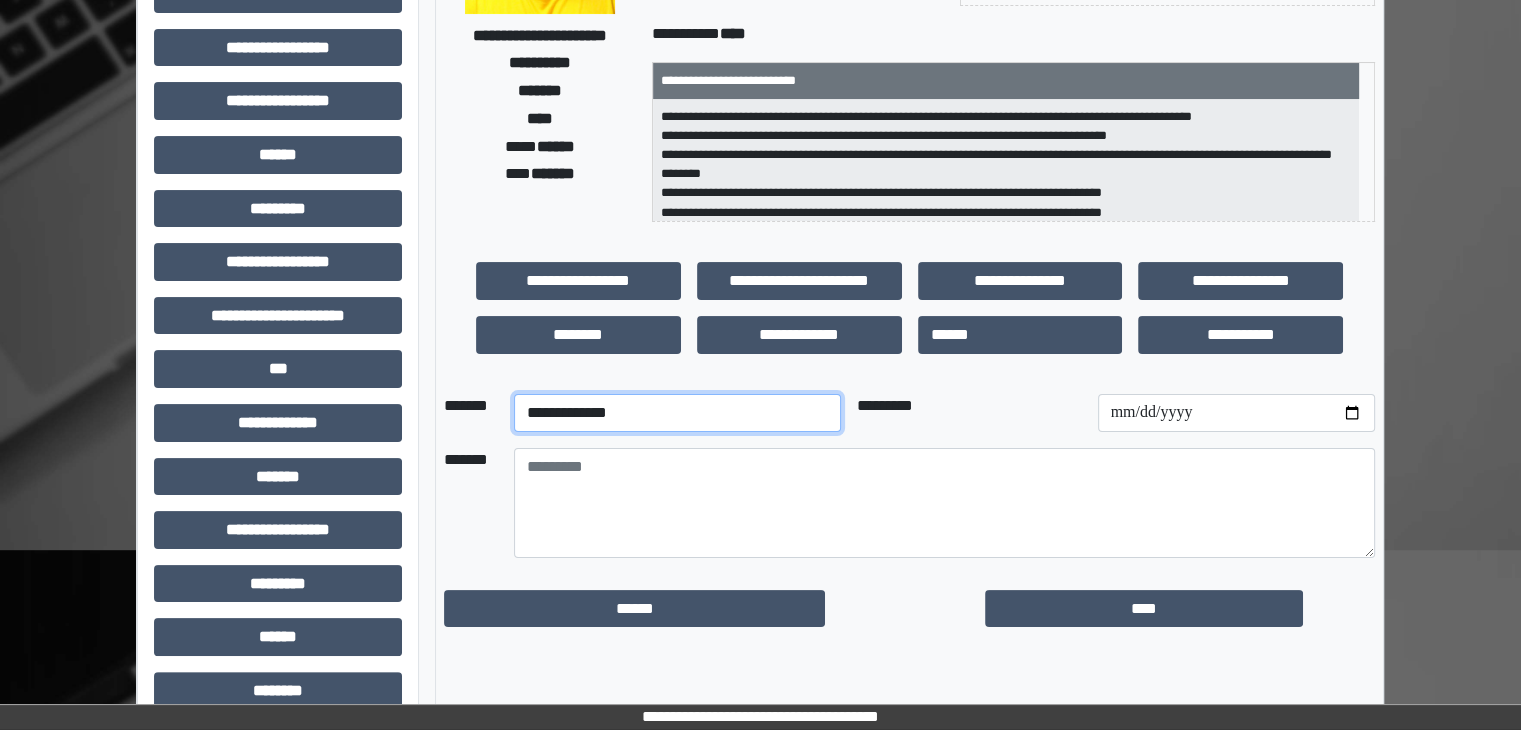 click on "**********" at bounding box center [677, 413] 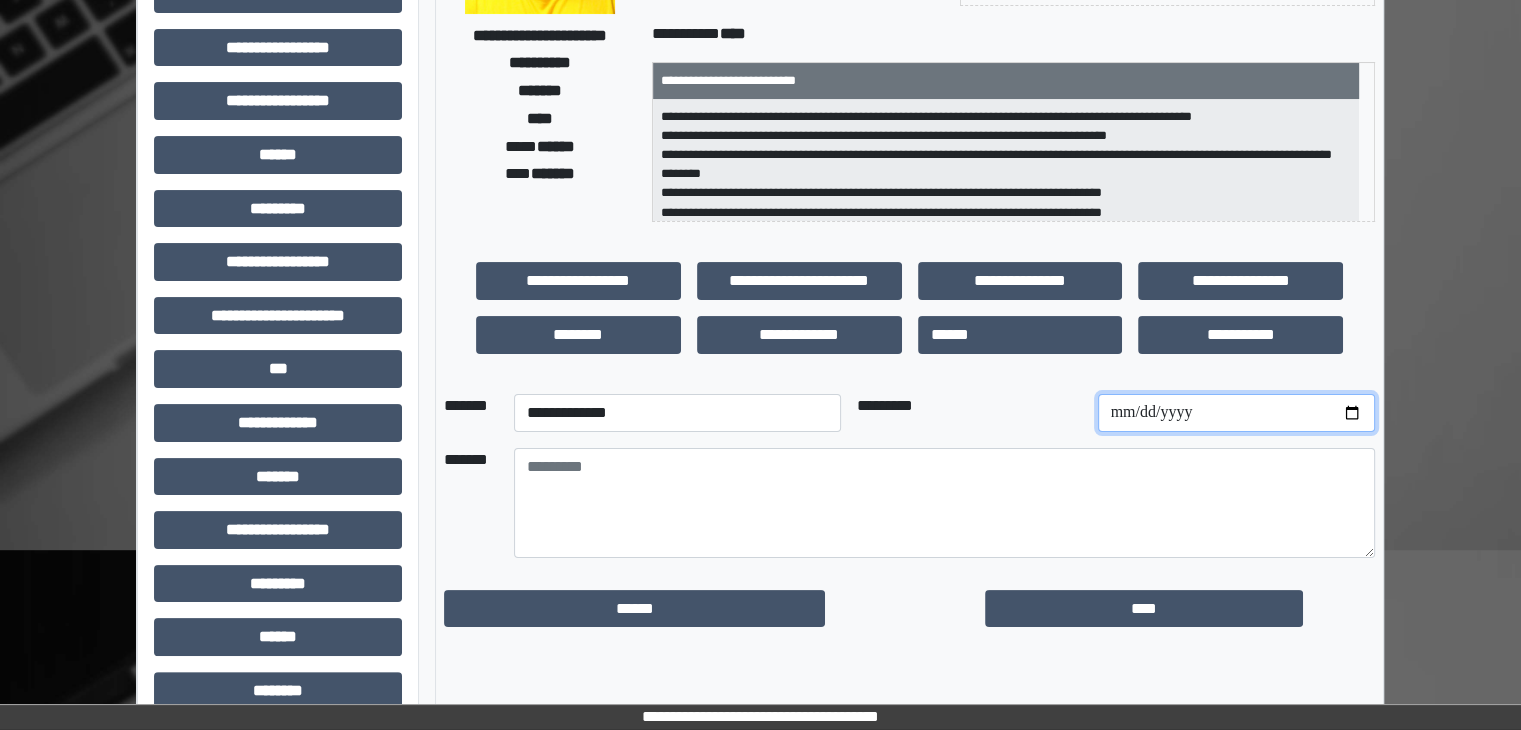 click at bounding box center (1236, 413) 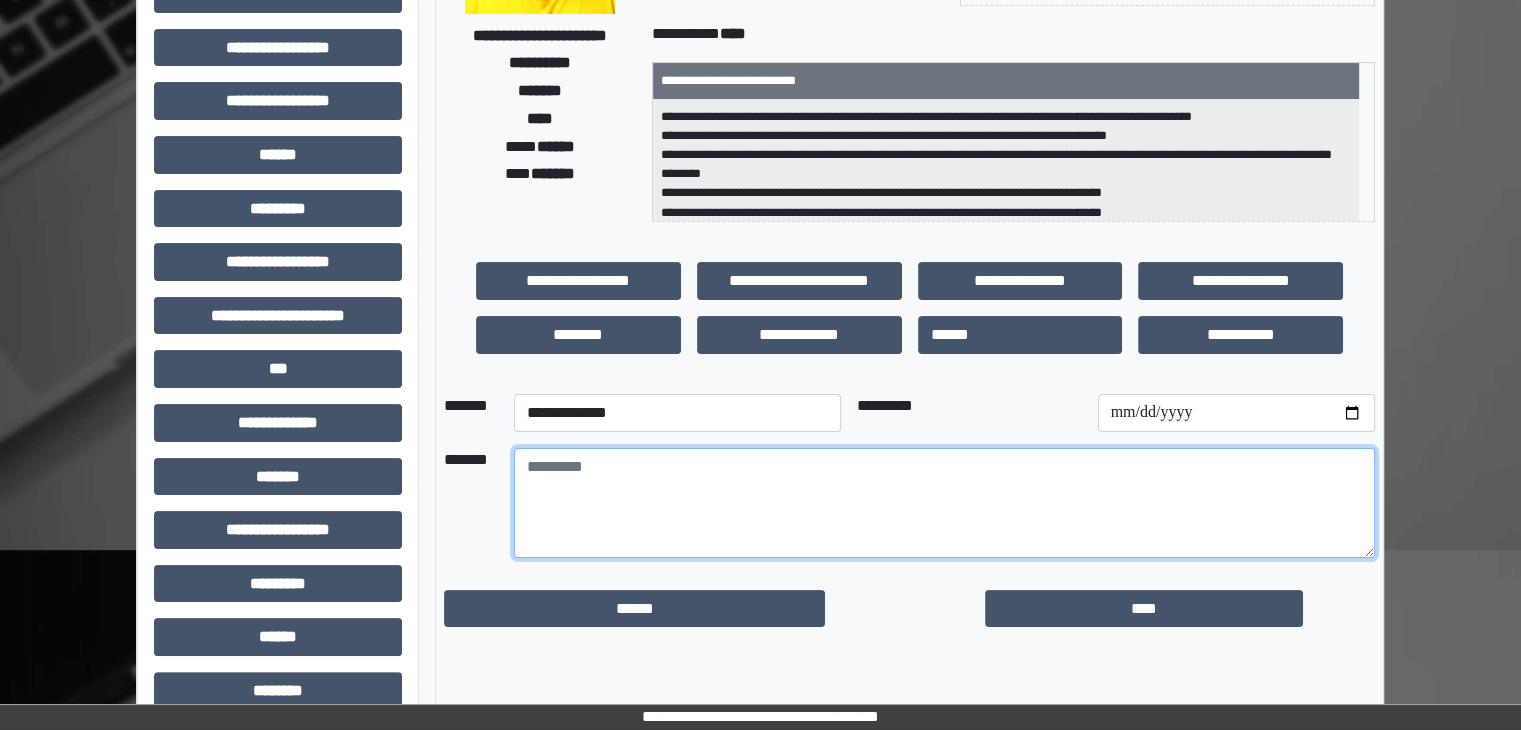 click at bounding box center (944, 503) 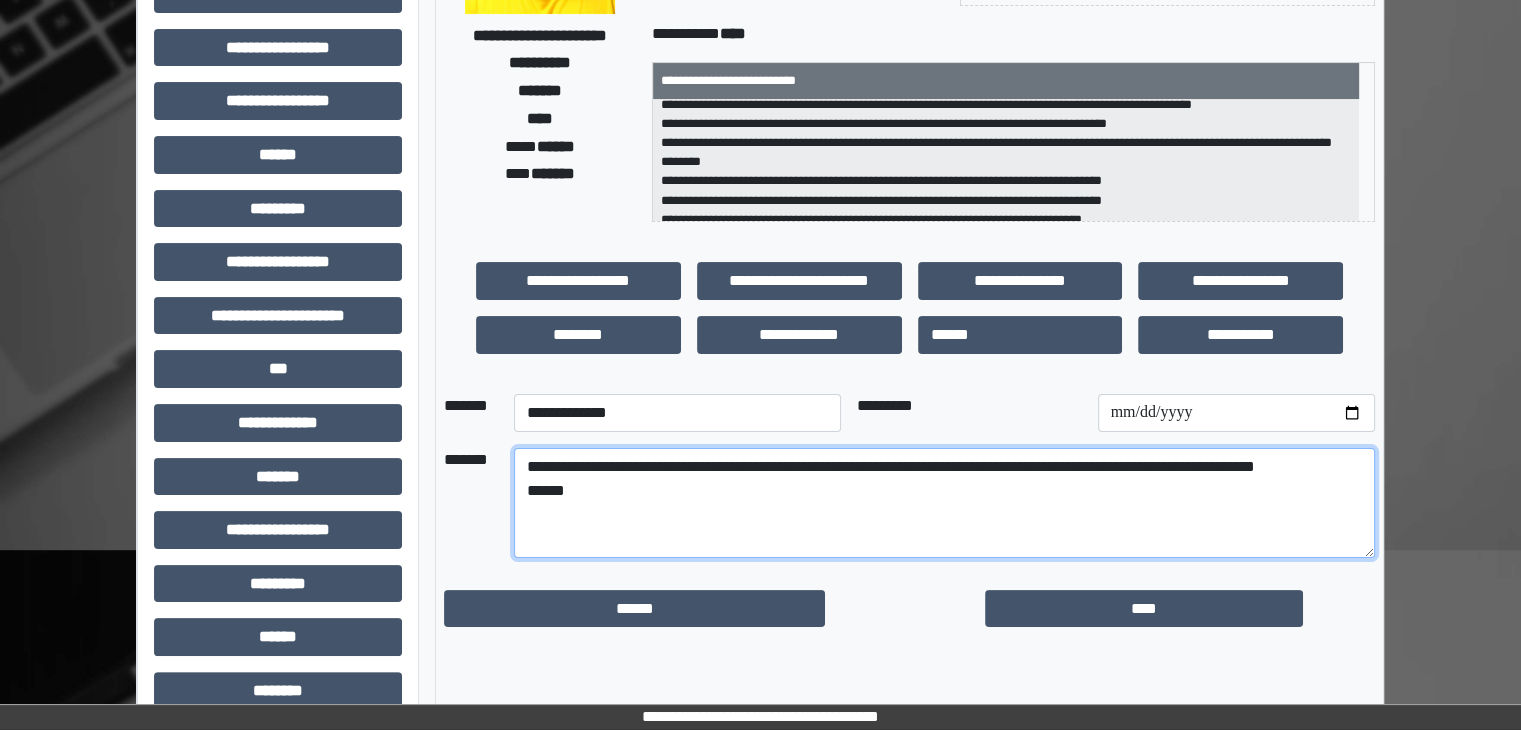 scroll, scrollTop: 25, scrollLeft: 0, axis: vertical 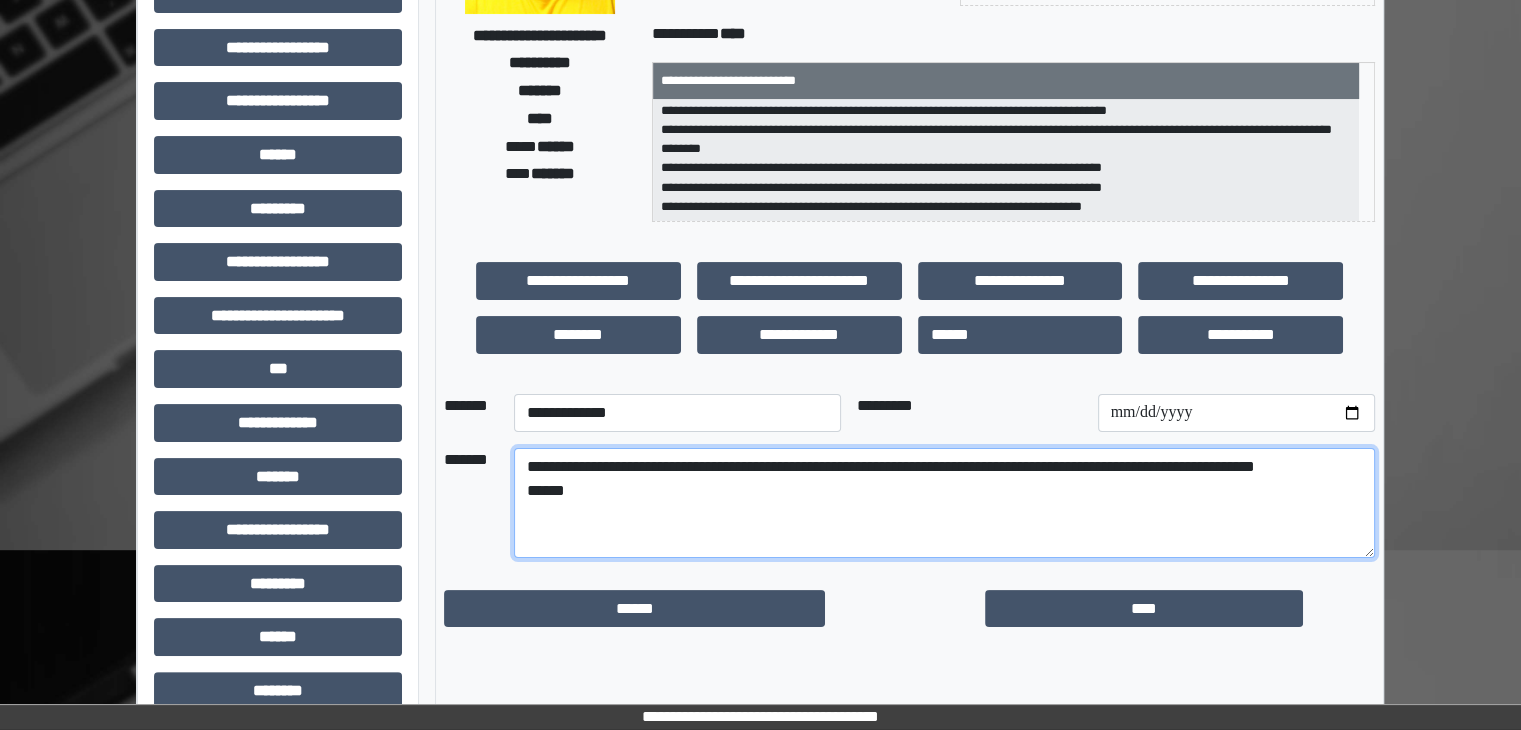 click on "**********" at bounding box center [944, 503] 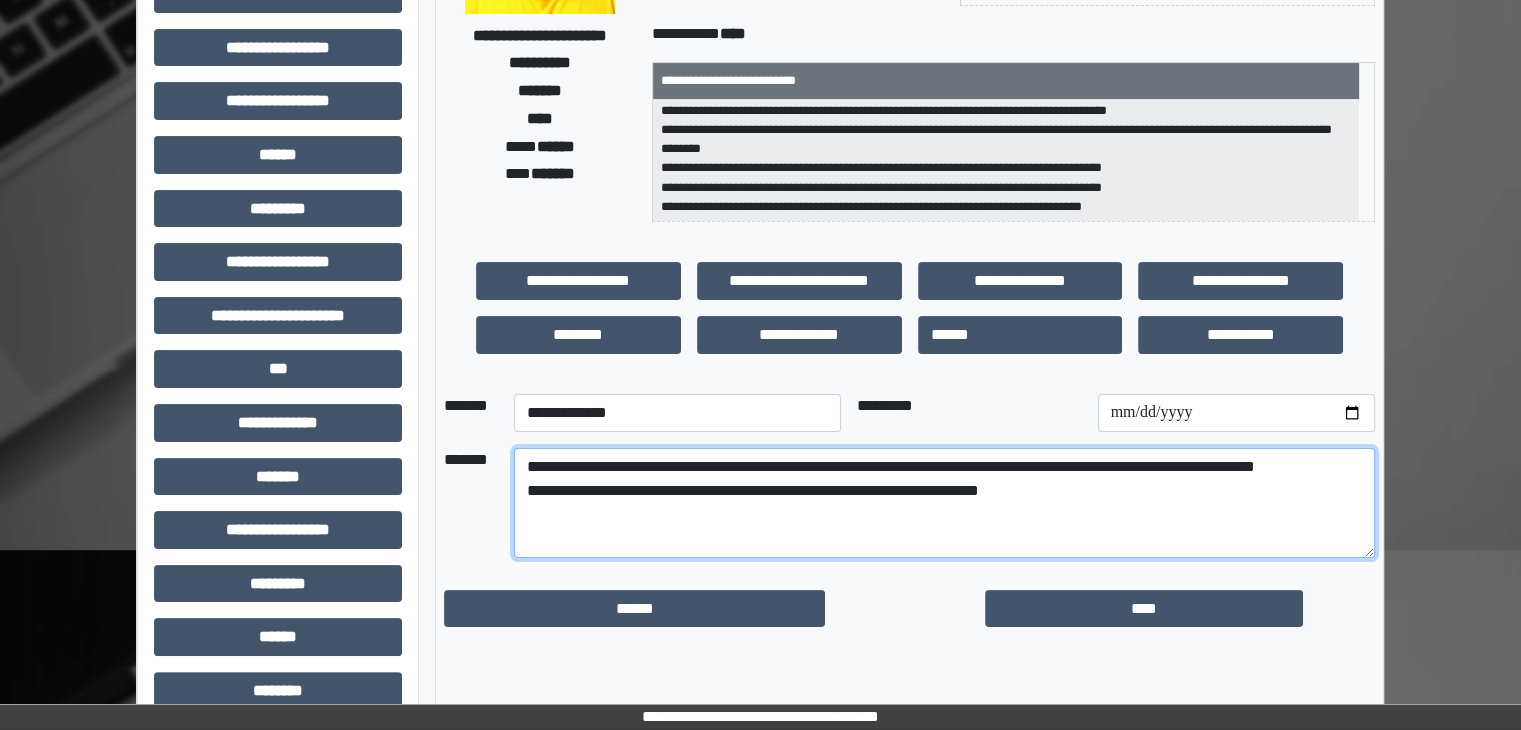 click on "**********" at bounding box center [944, 503] 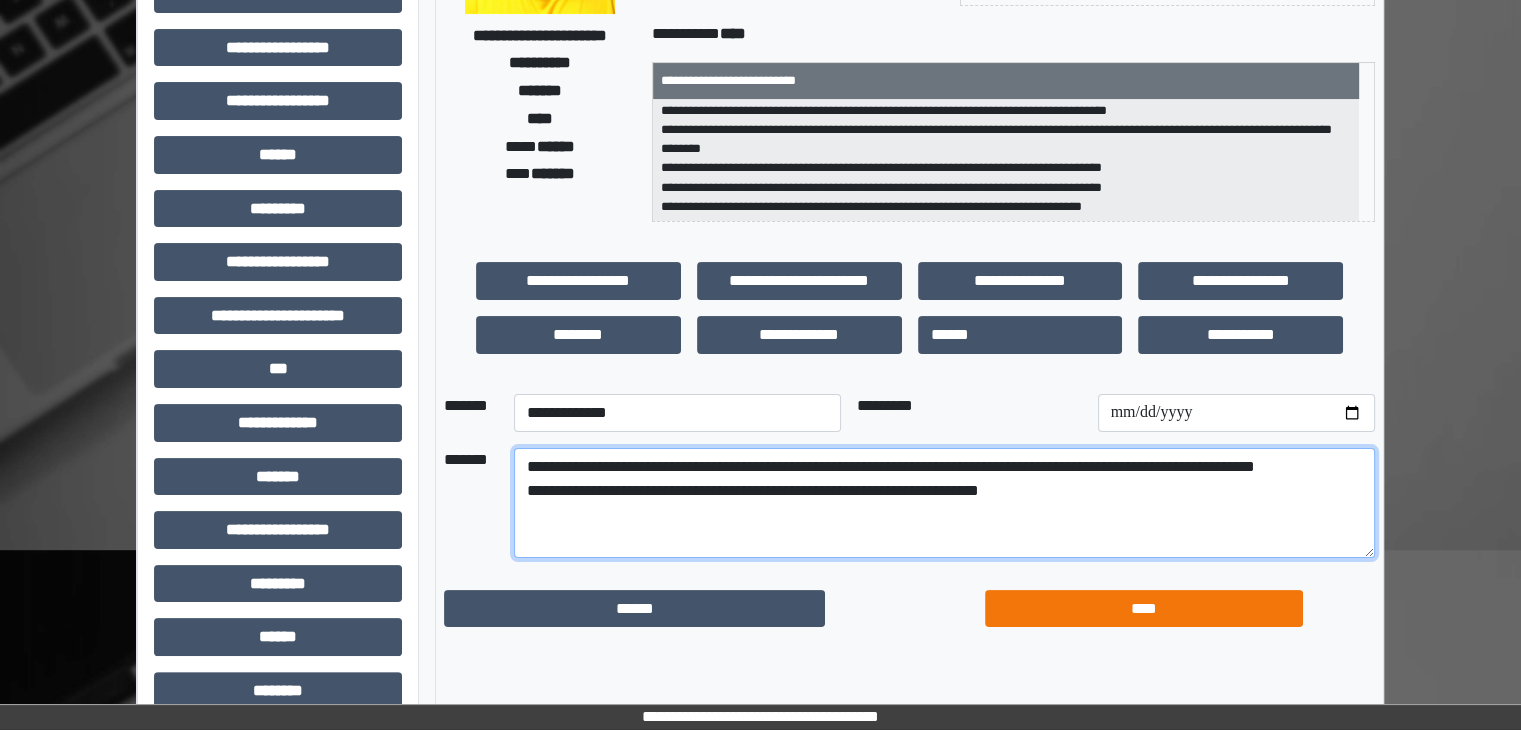 type on "**********" 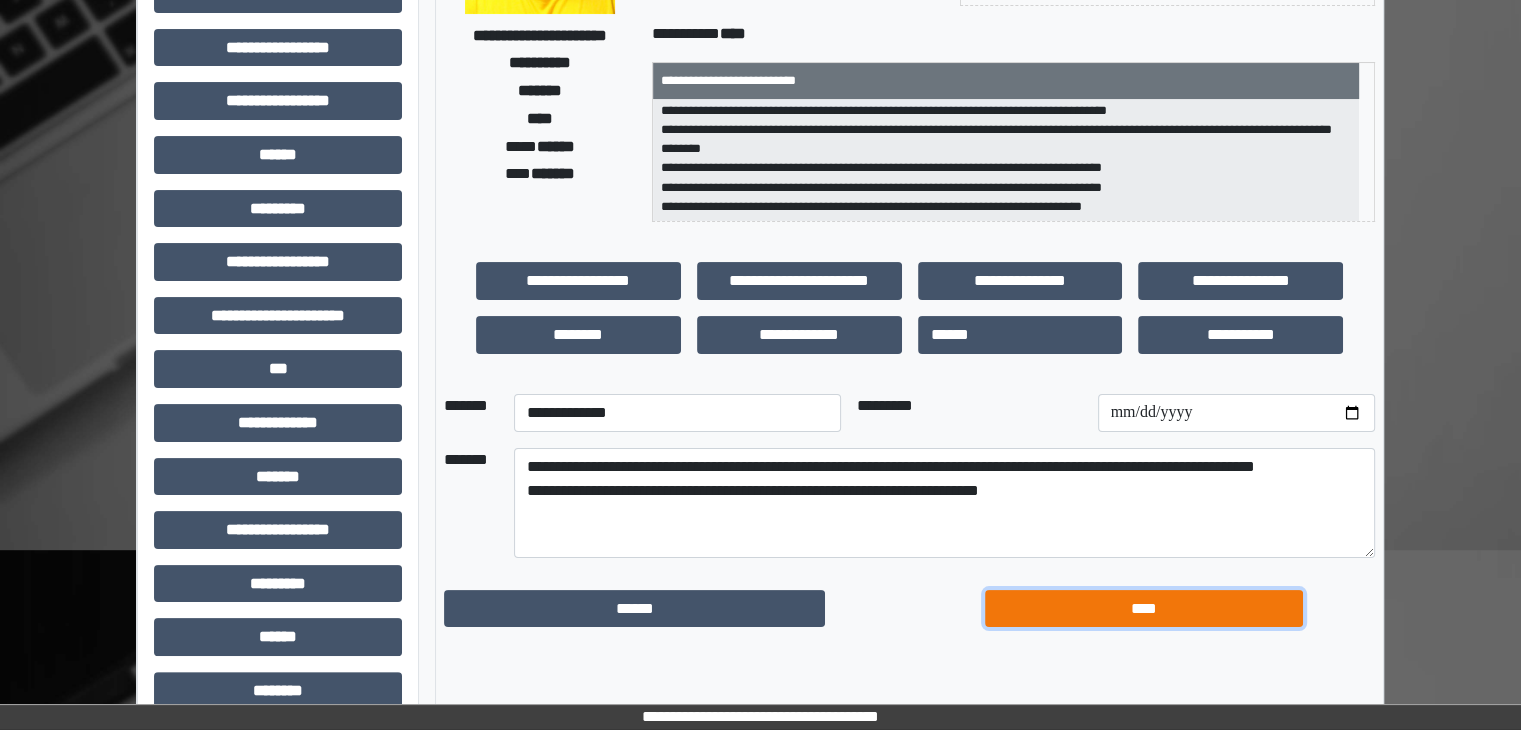 click on "****" at bounding box center (1144, 609) 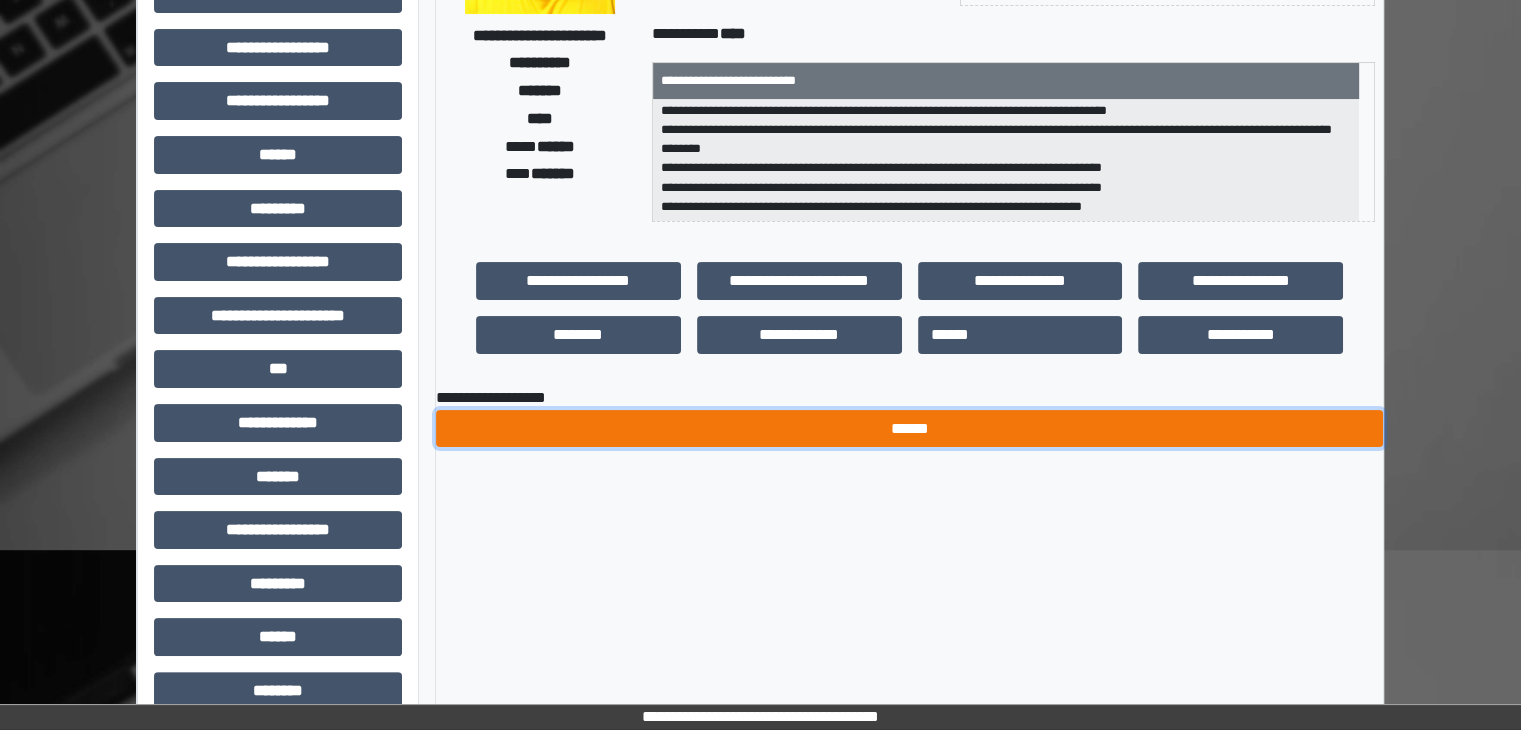 click on "******" at bounding box center (909, 429) 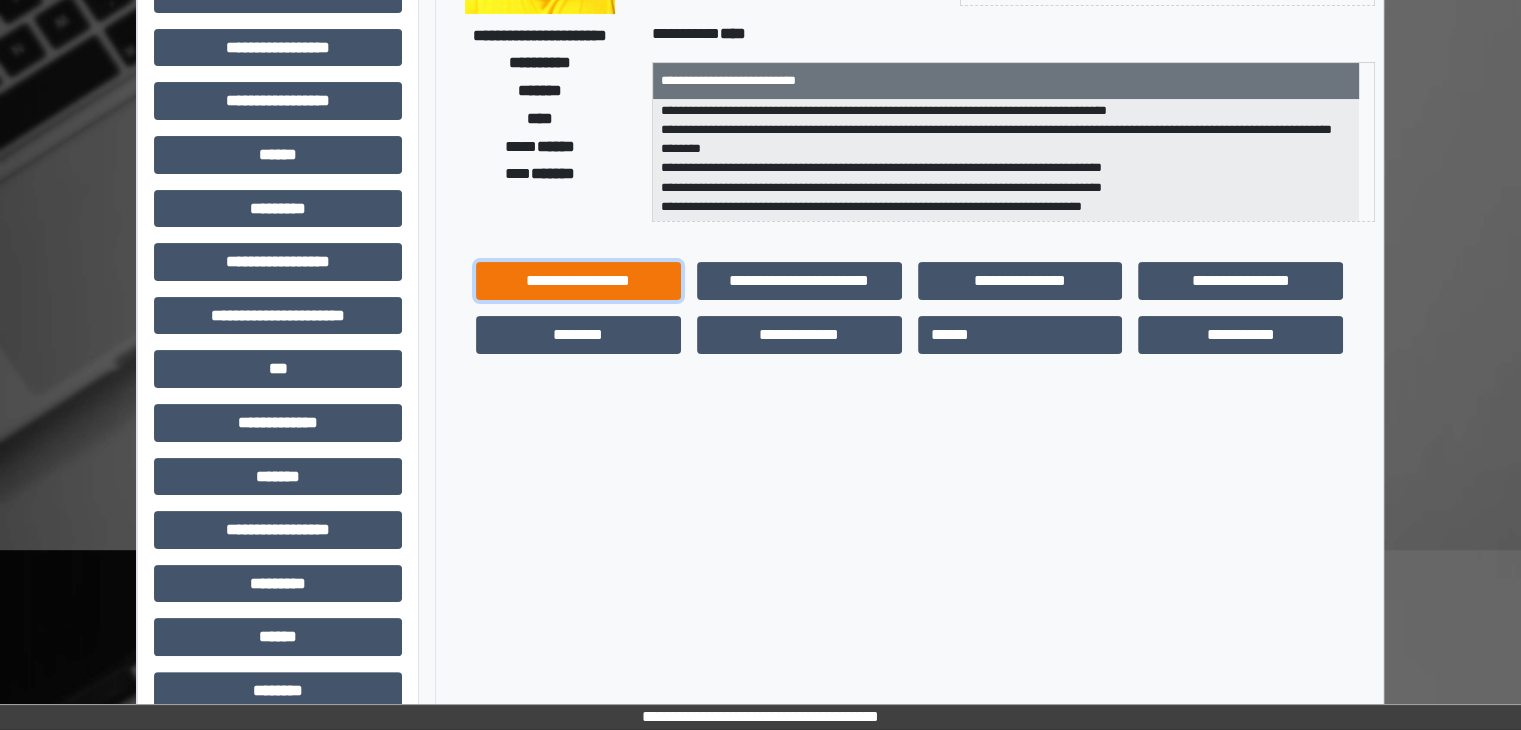 click on "**********" at bounding box center (578, 281) 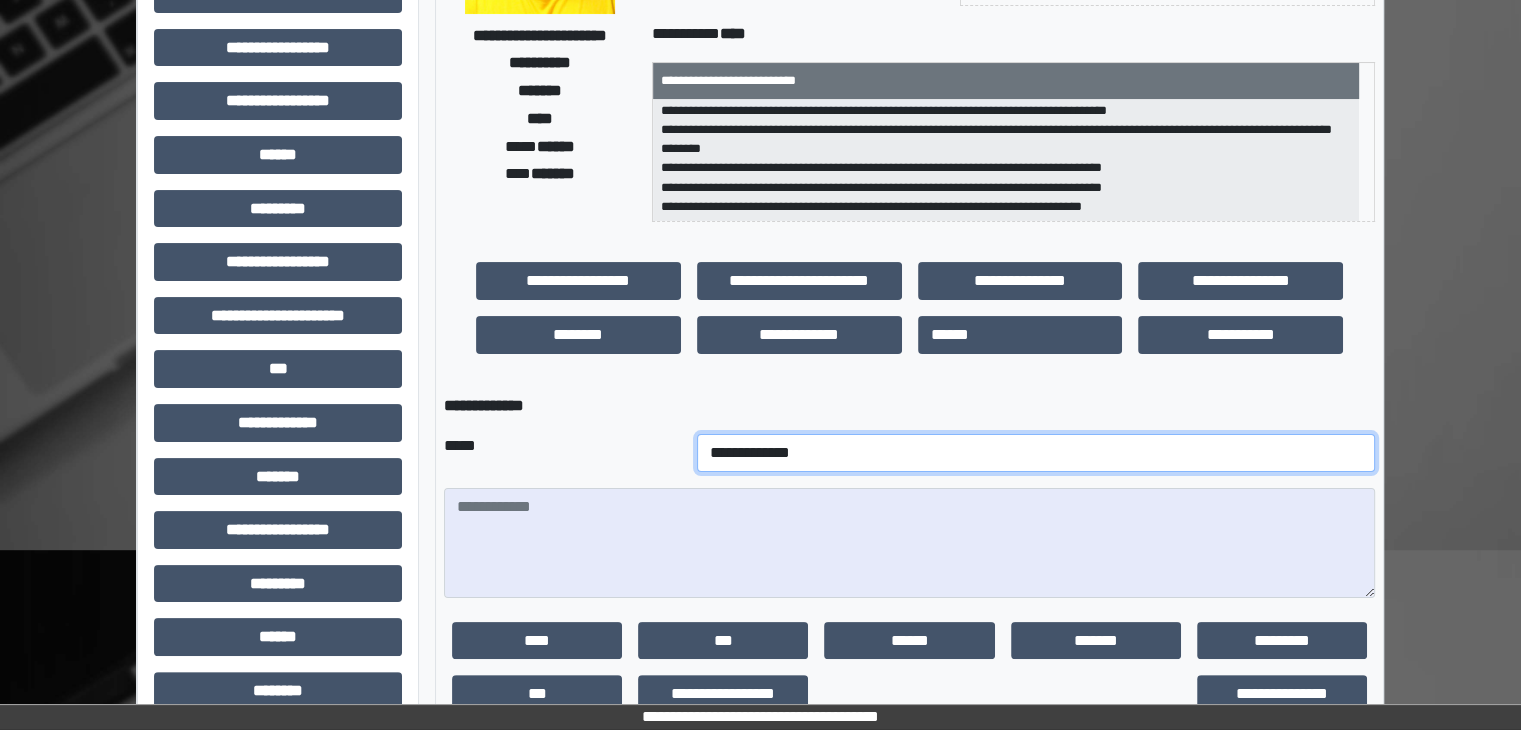 click on "**********" at bounding box center (1036, 453) 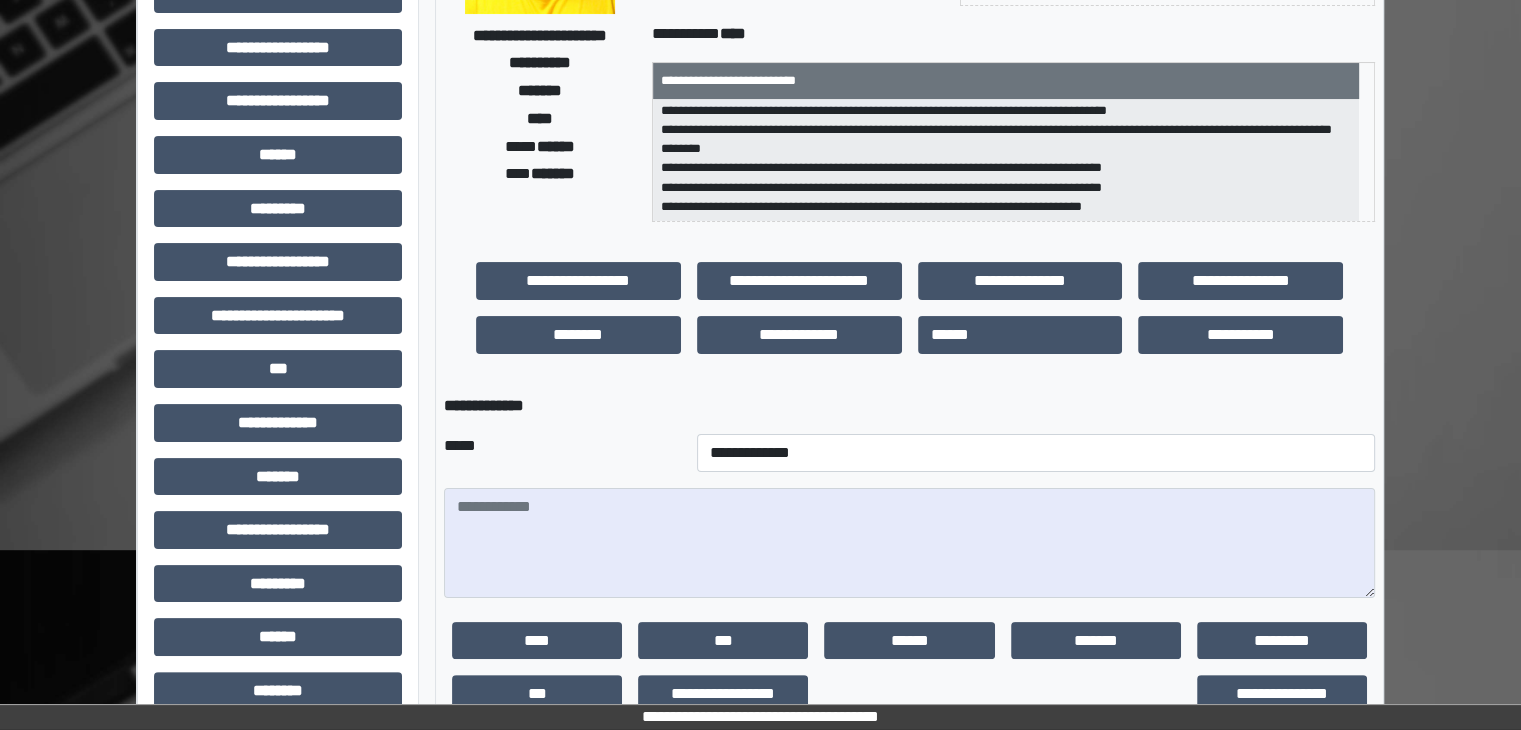 click on "**********" at bounding box center [540, 14] 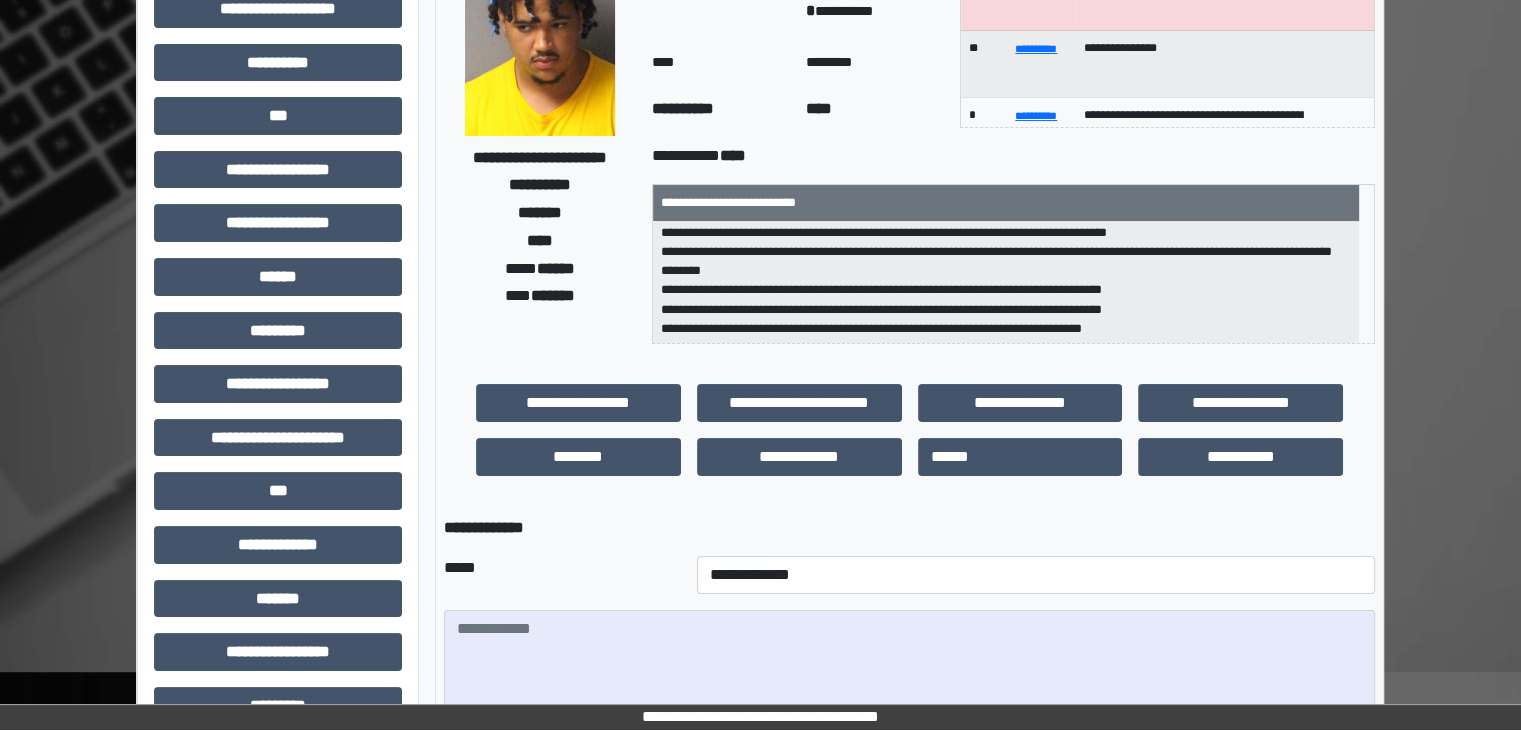 scroll, scrollTop: 0, scrollLeft: 0, axis: both 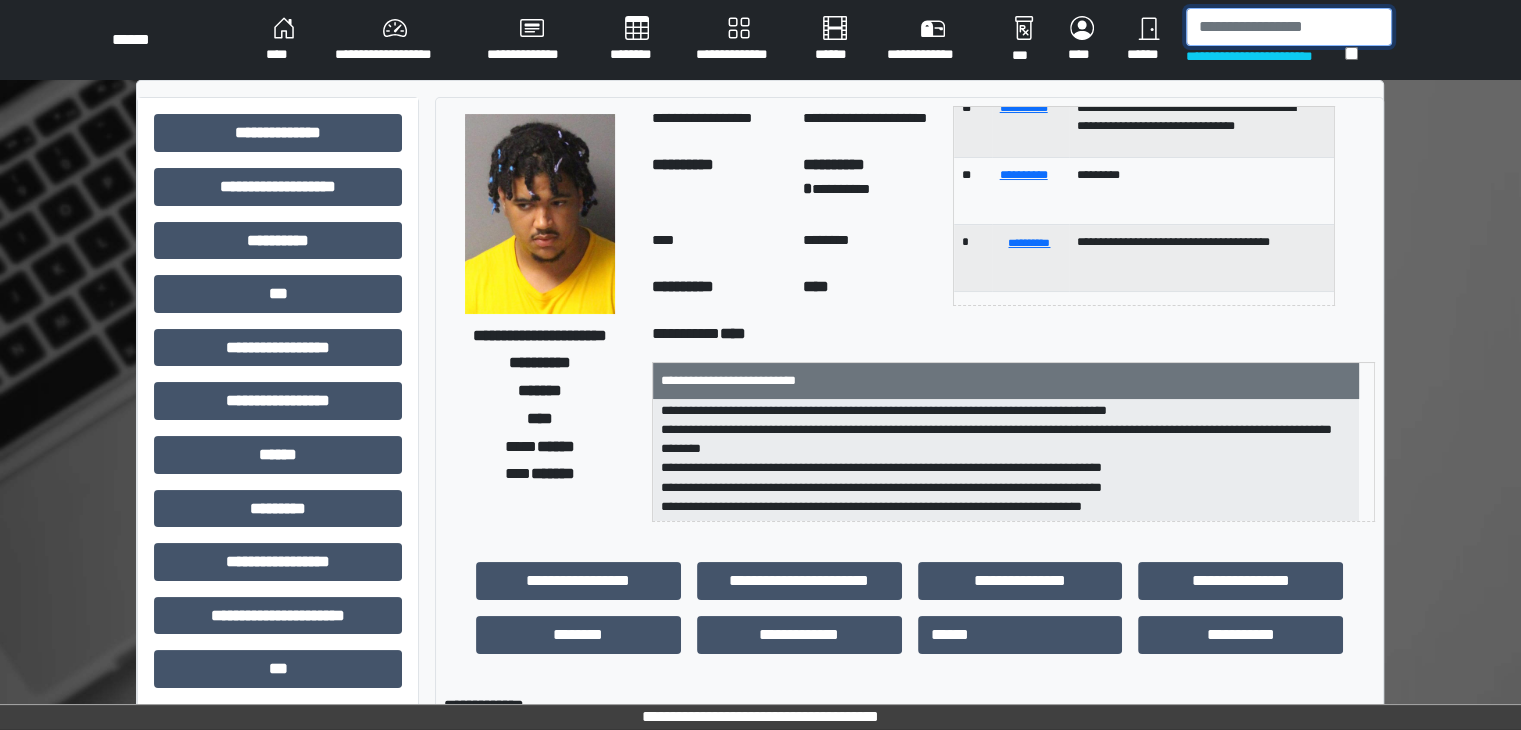 click at bounding box center (1289, 27) 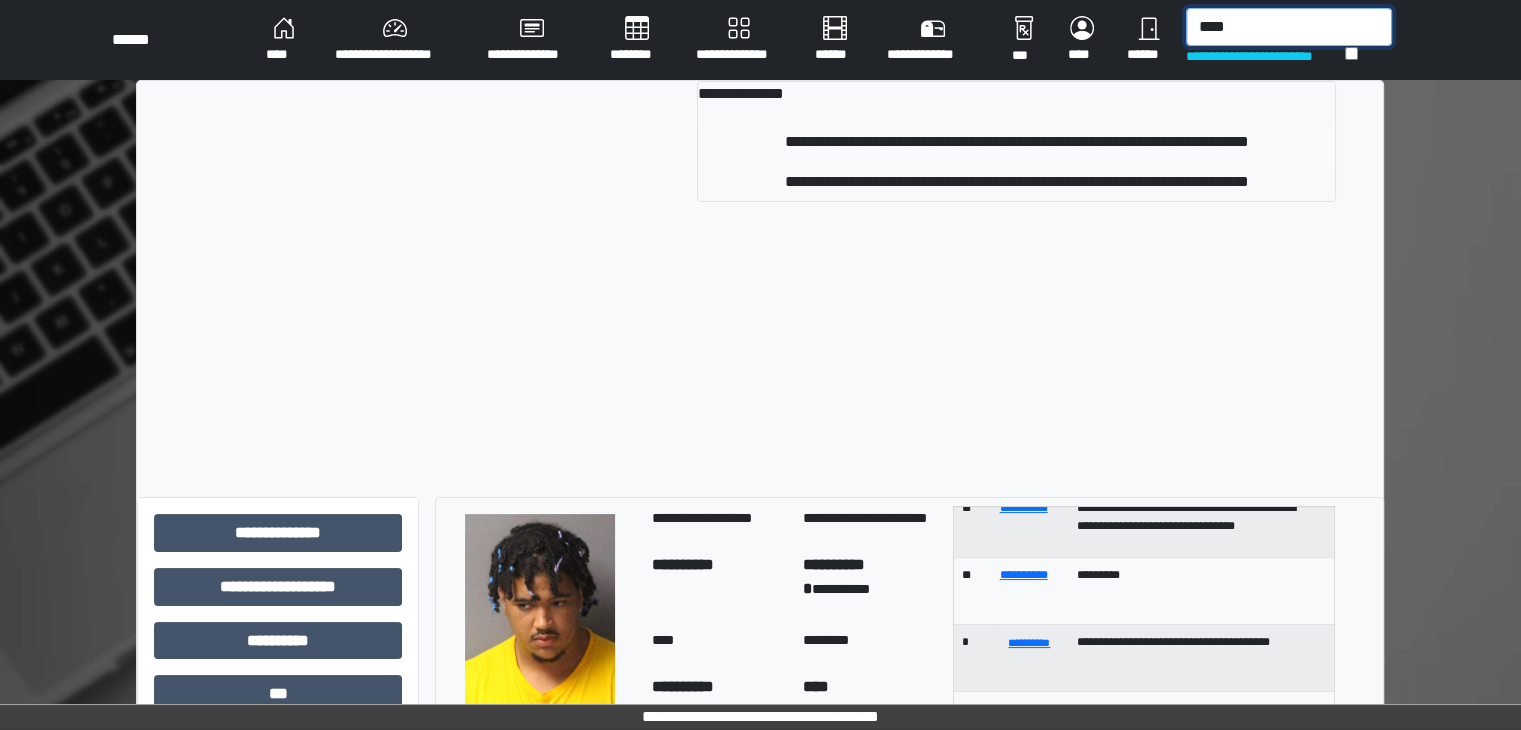 type on "****" 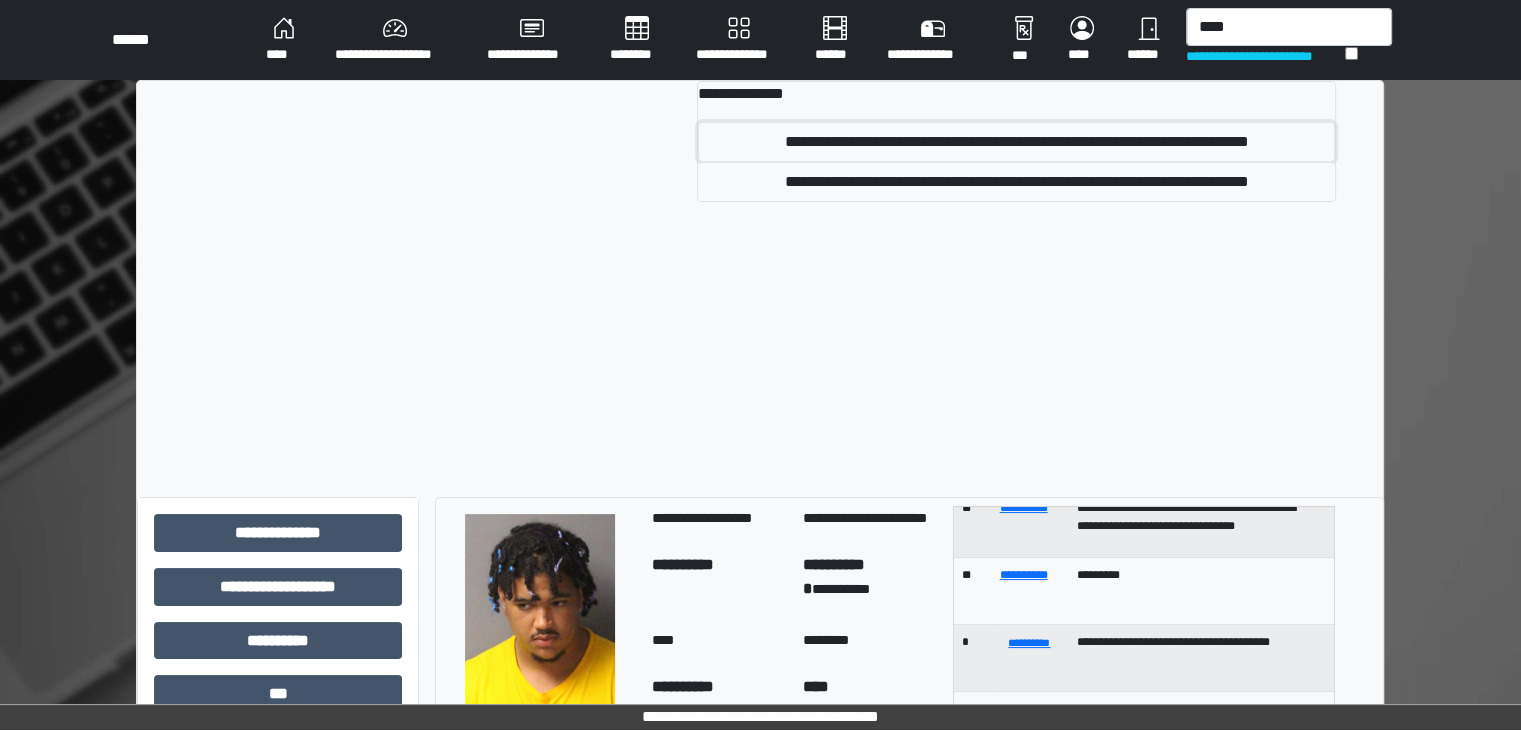 click on "**********" at bounding box center [1016, 142] 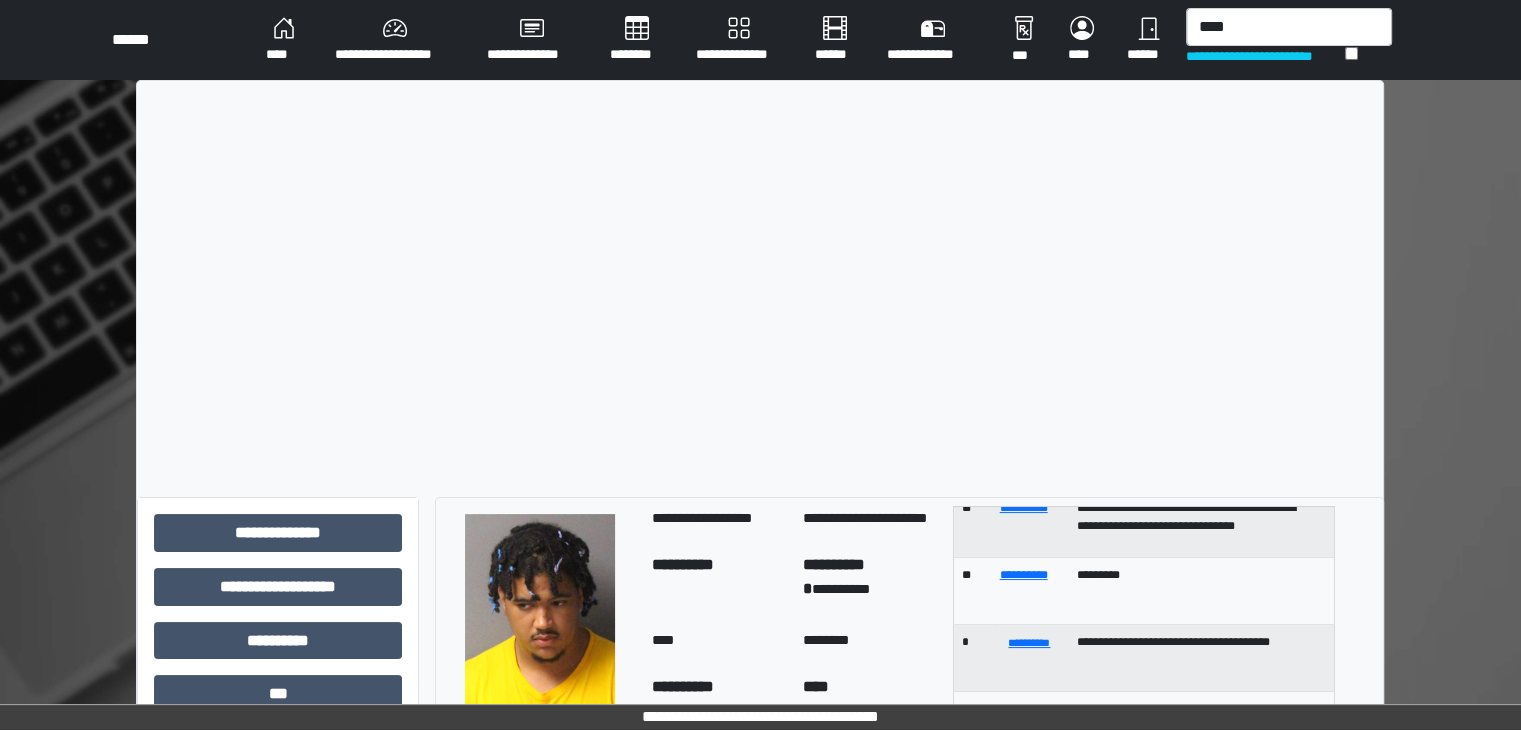 type 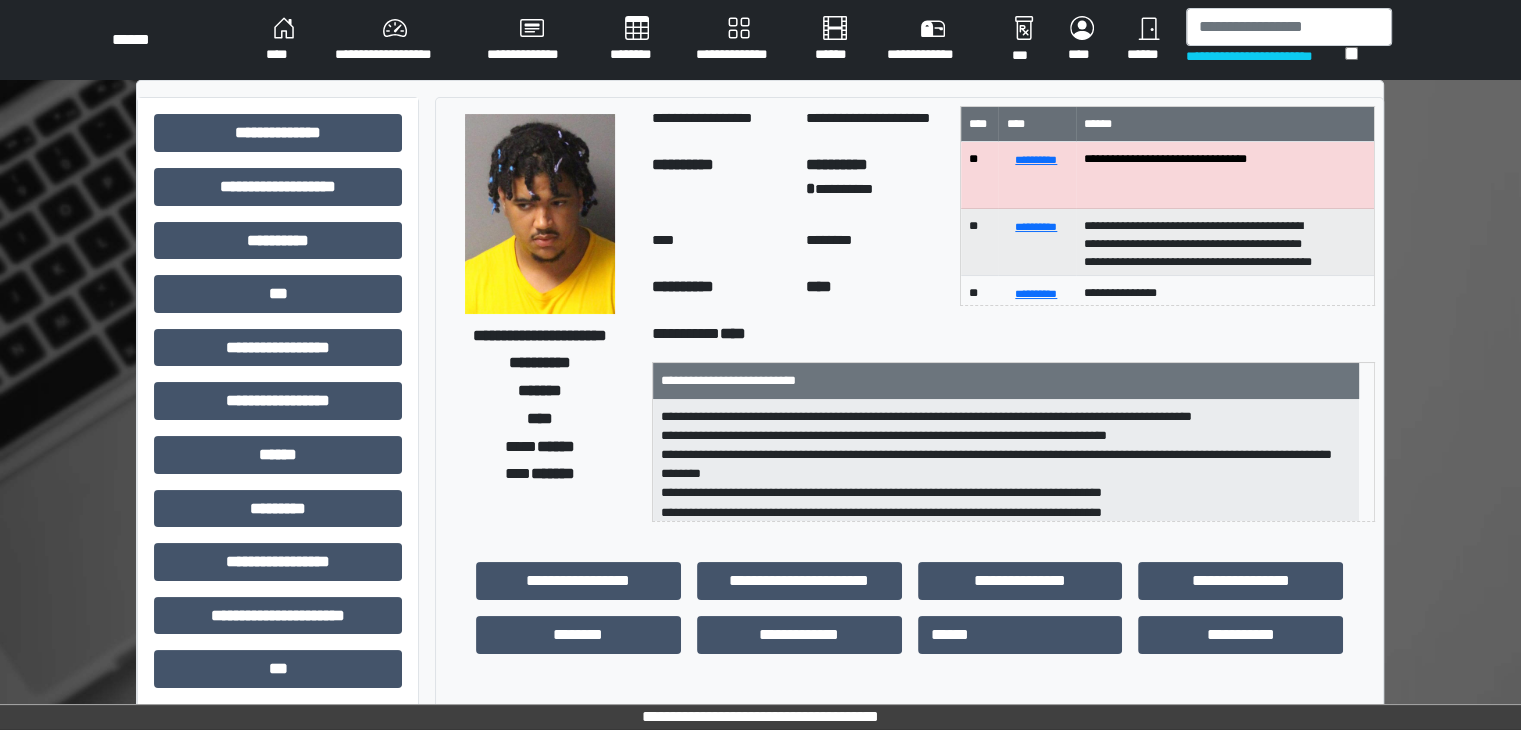 scroll, scrollTop: 40, scrollLeft: 0, axis: vertical 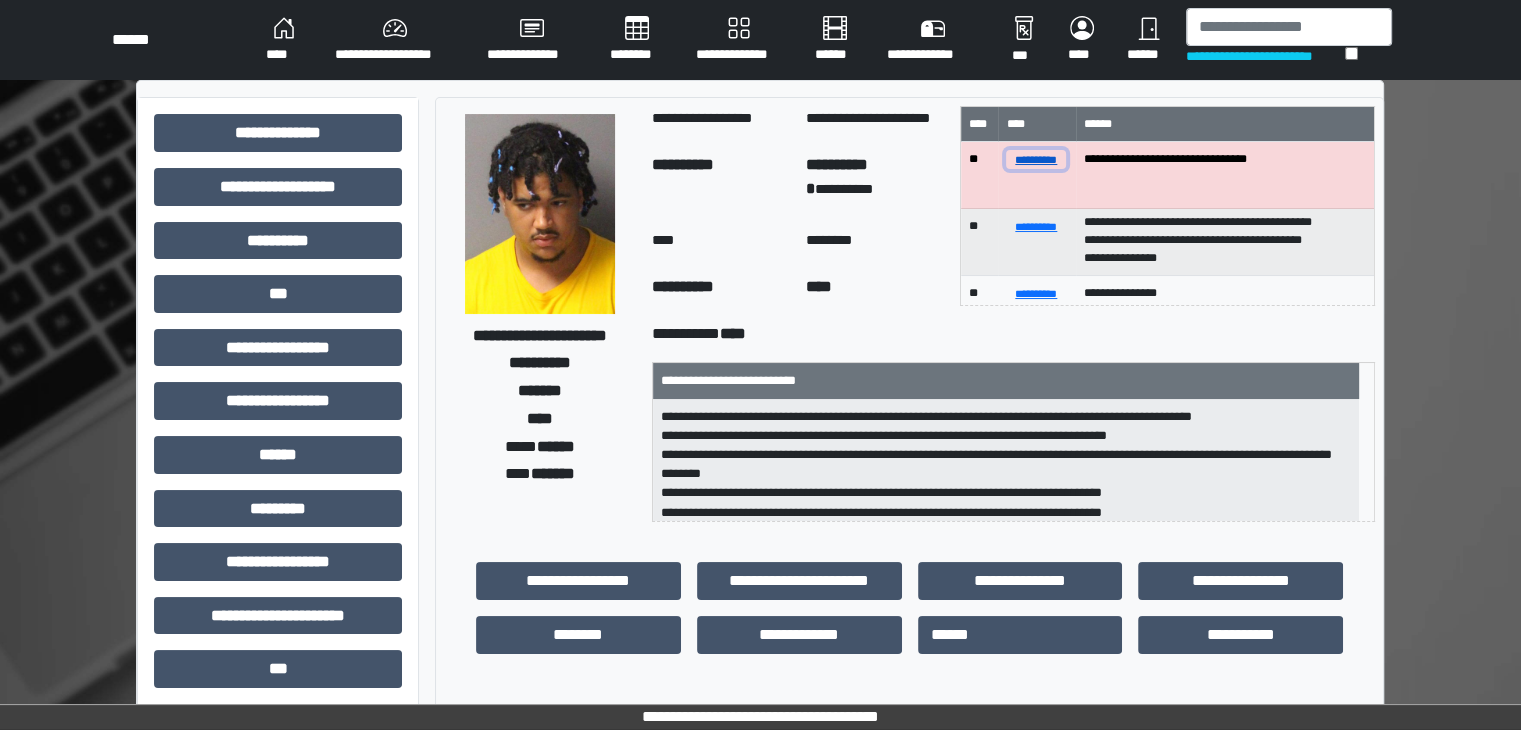 click on "**********" at bounding box center (1036, 159) 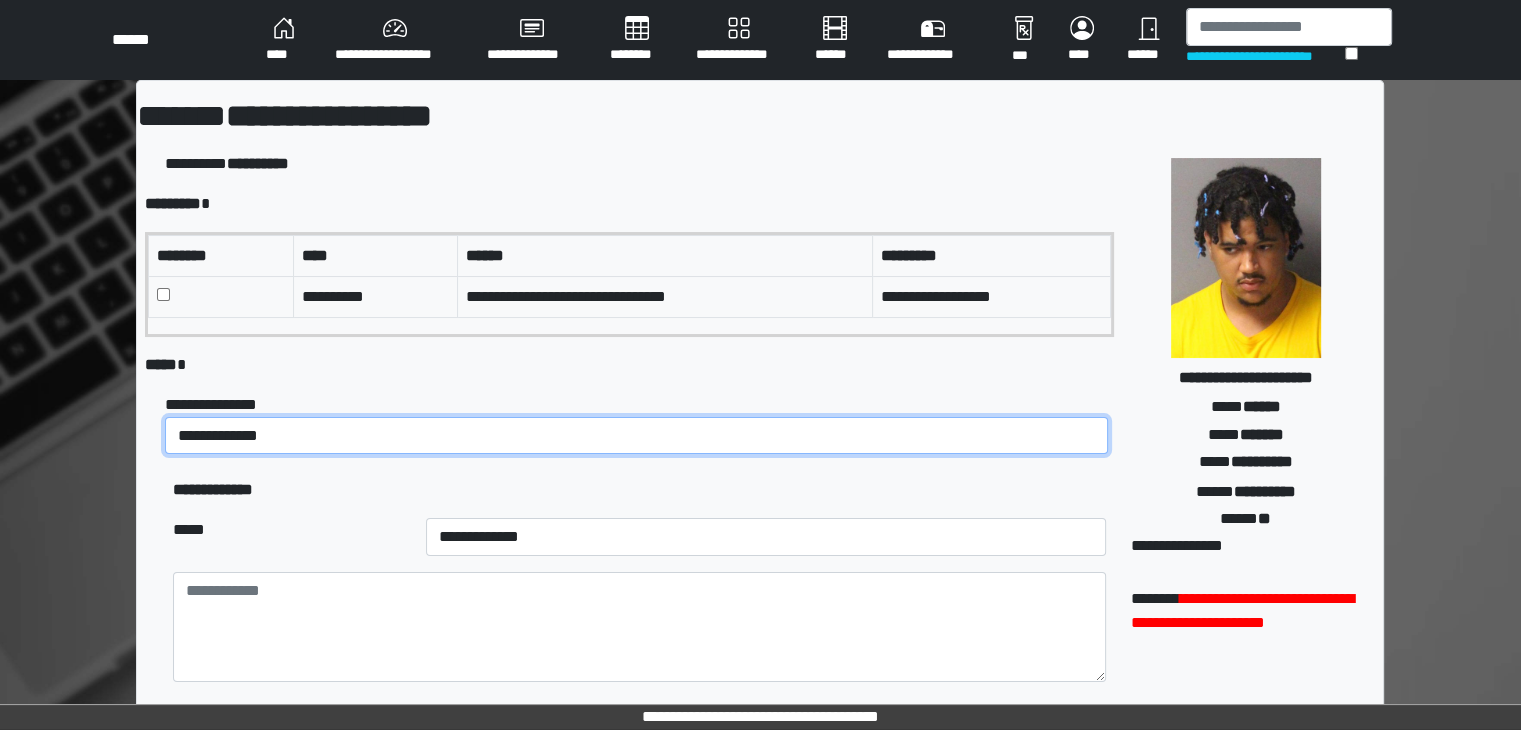 click on "**********" at bounding box center [636, 436] 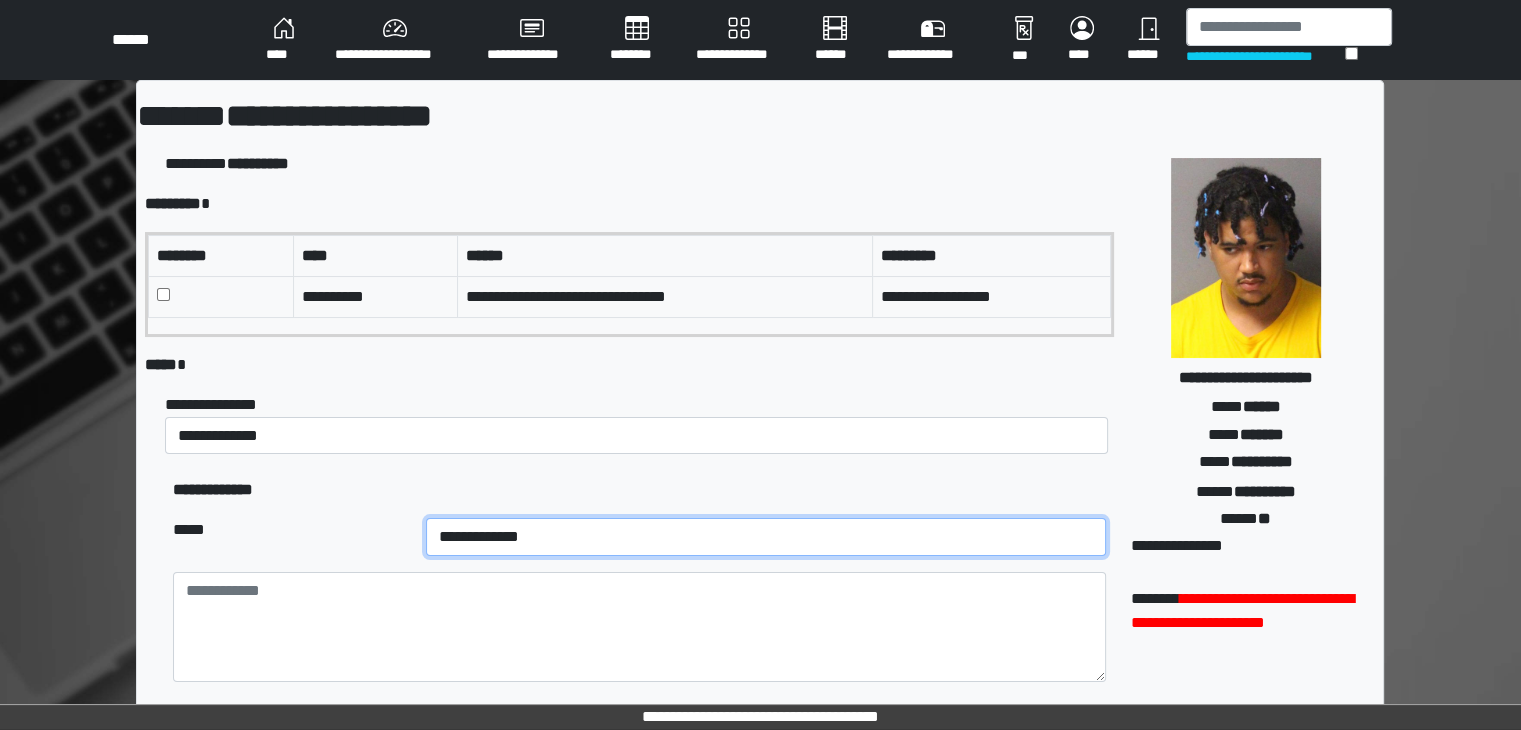 click on "**********" at bounding box center [766, 537] 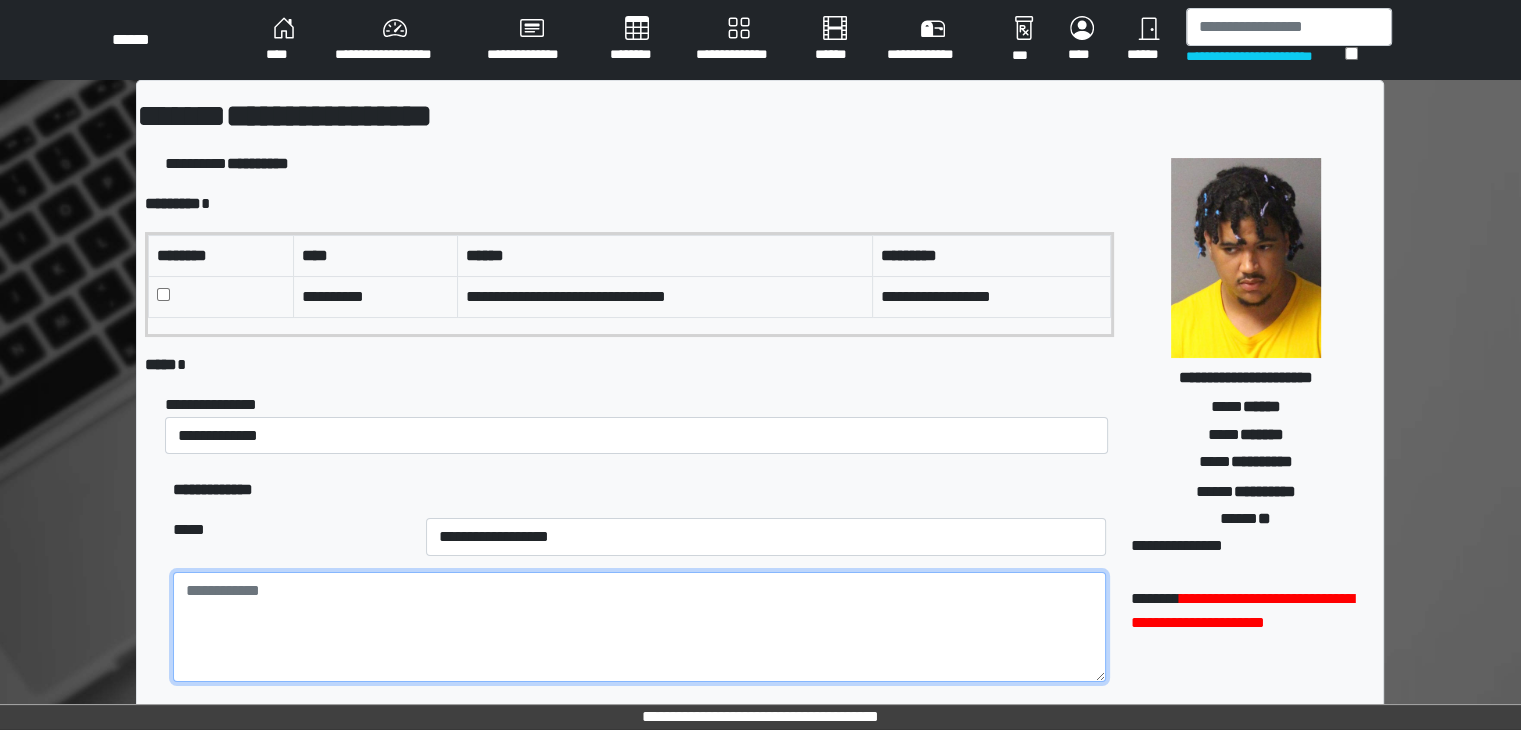 click at bounding box center [639, 627] 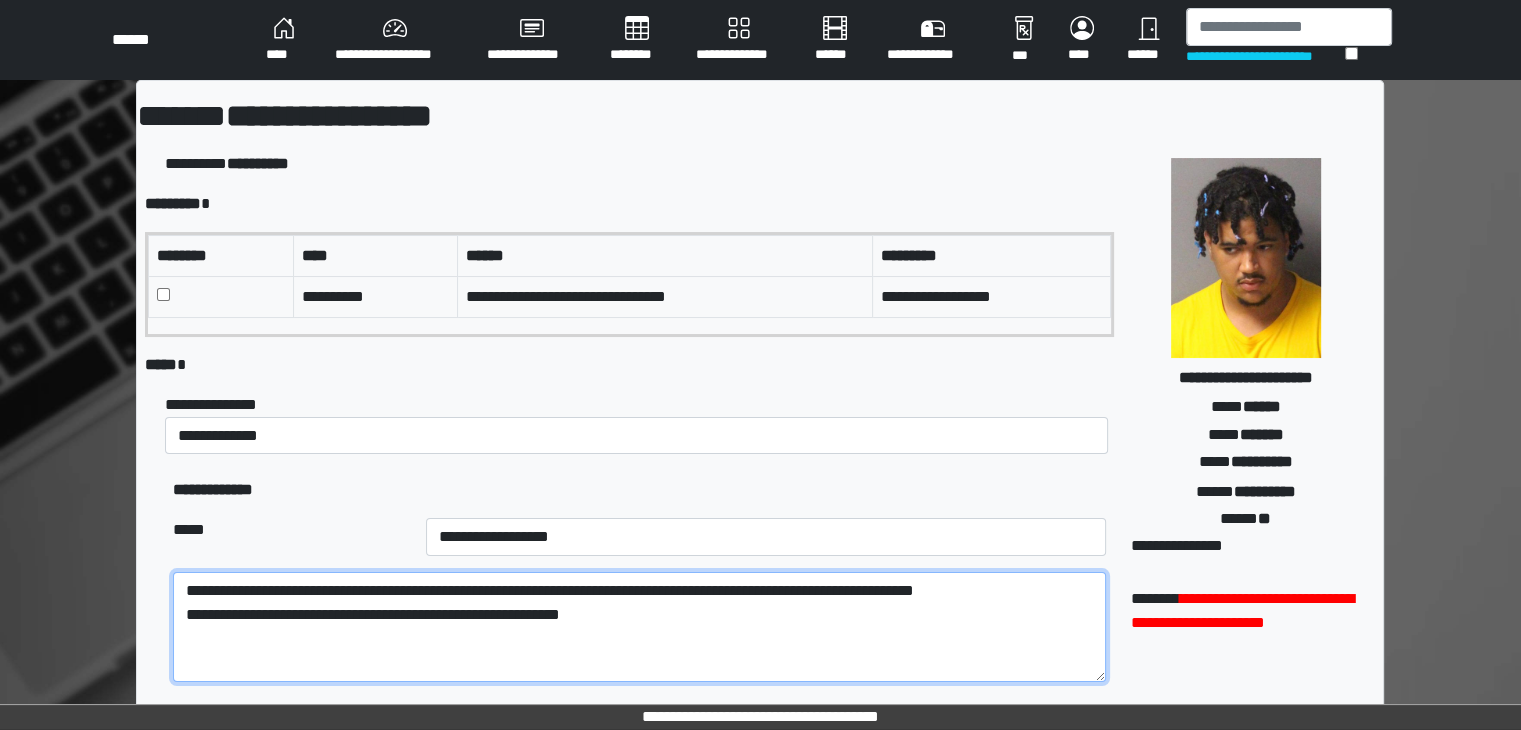 type on "**********" 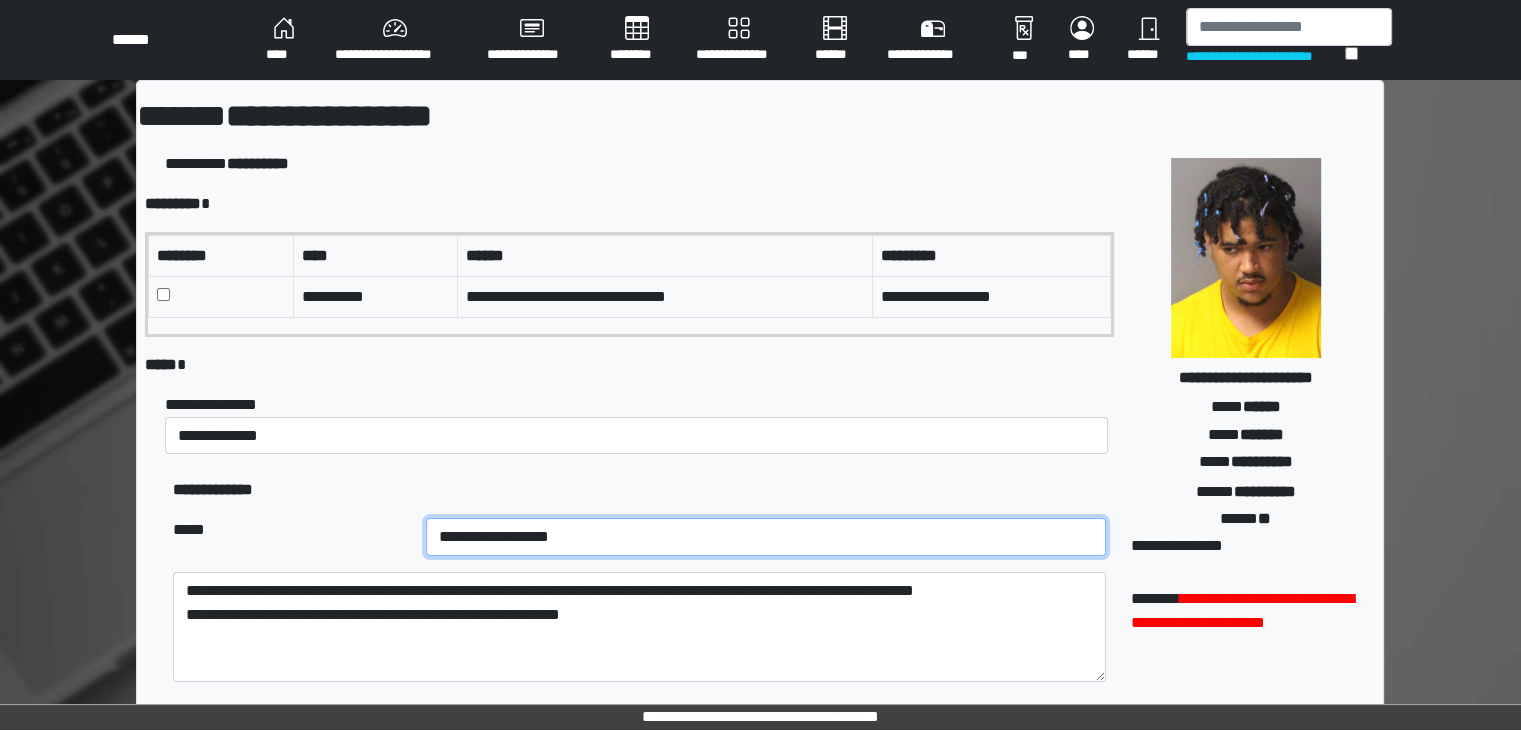 click on "**********" at bounding box center (766, 537) 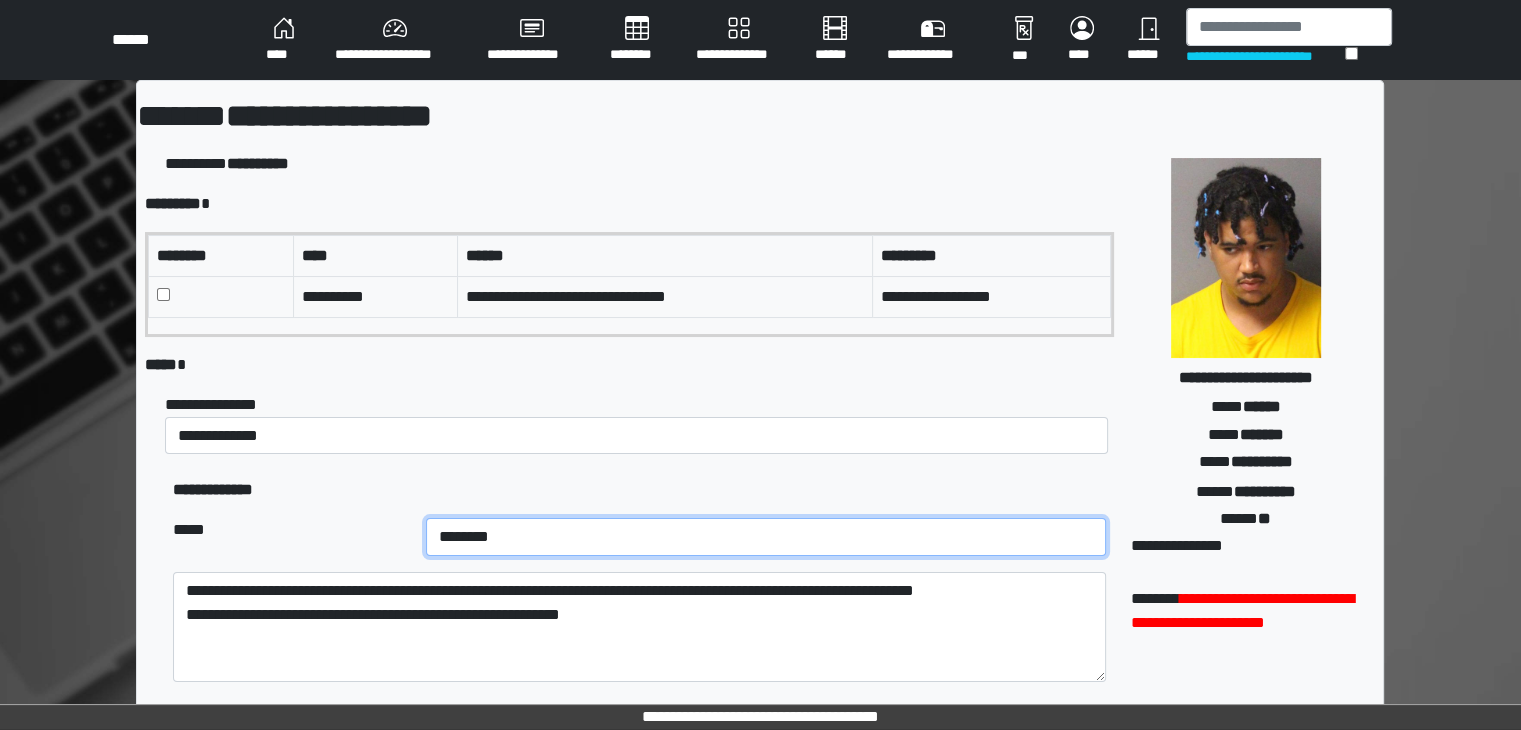 click on "**********" at bounding box center [766, 537] 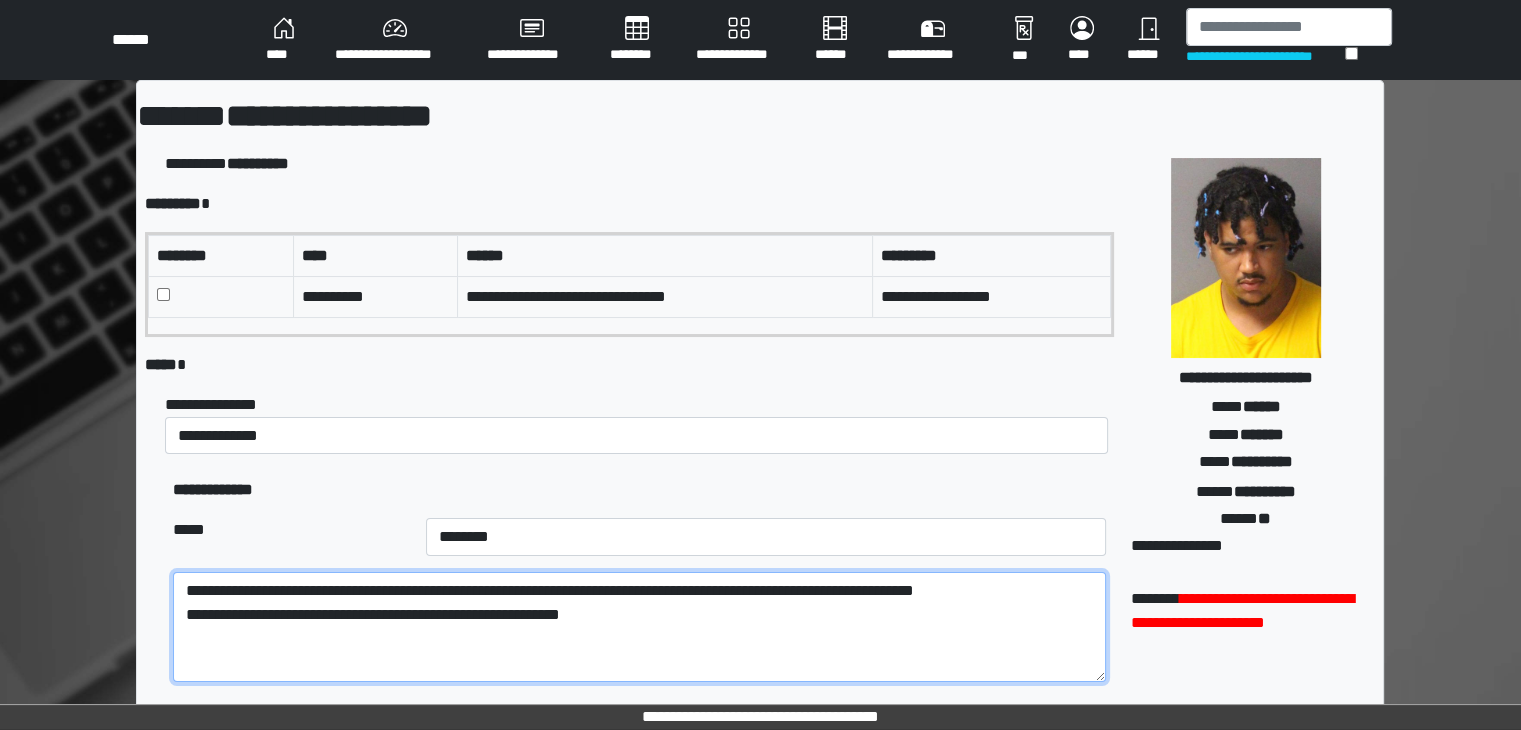 click on "**********" at bounding box center [639, 627] 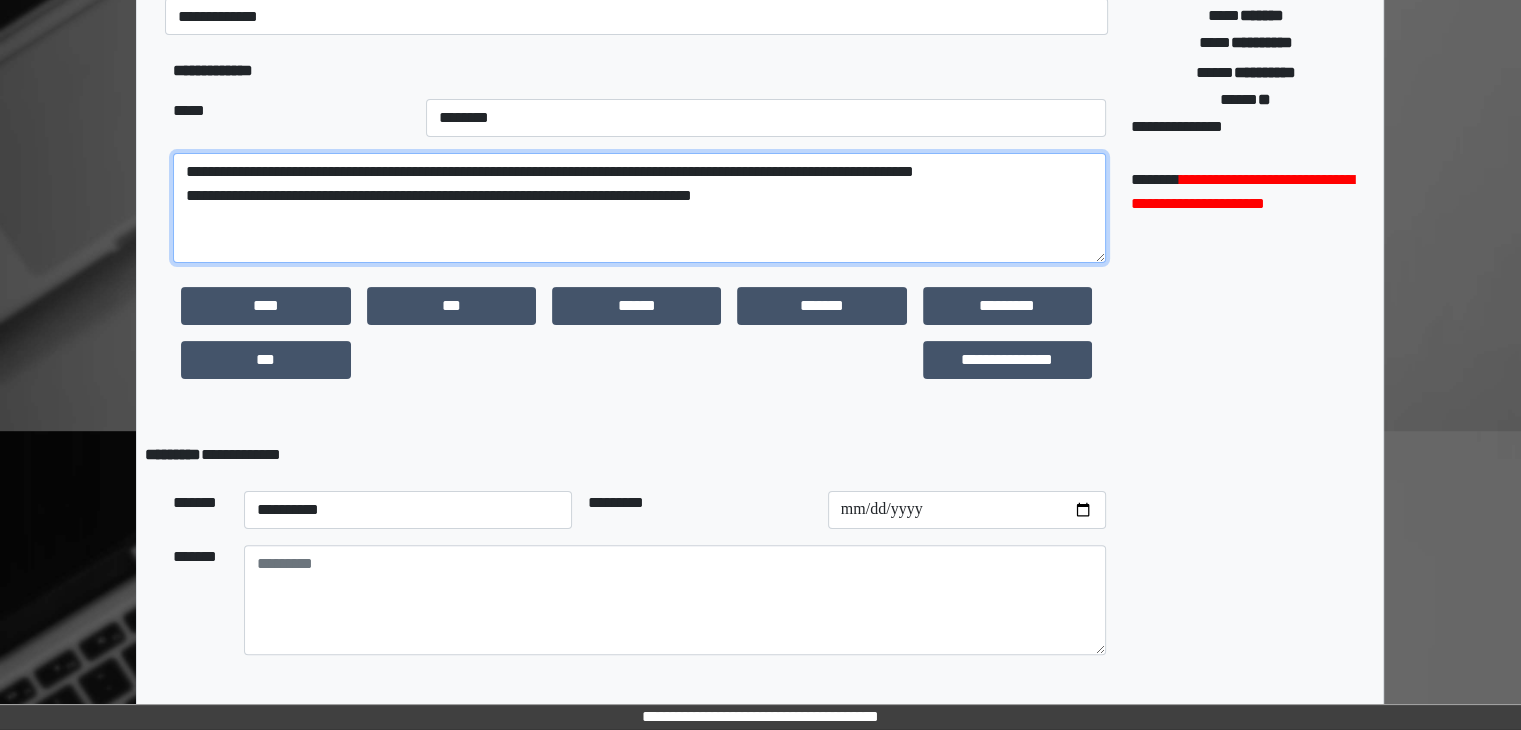 scroll, scrollTop: 475, scrollLeft: 0, axis: vertical 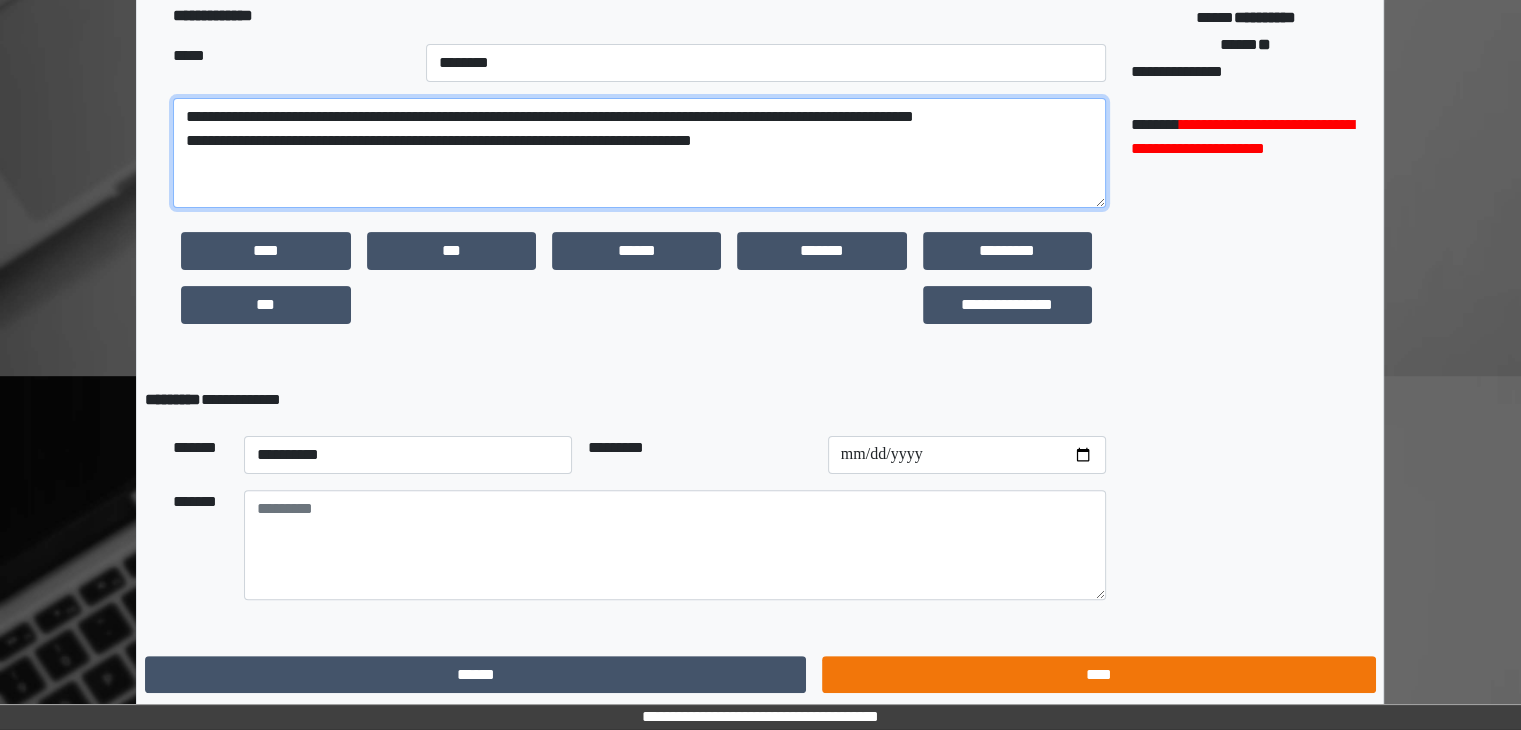 type on "**********" 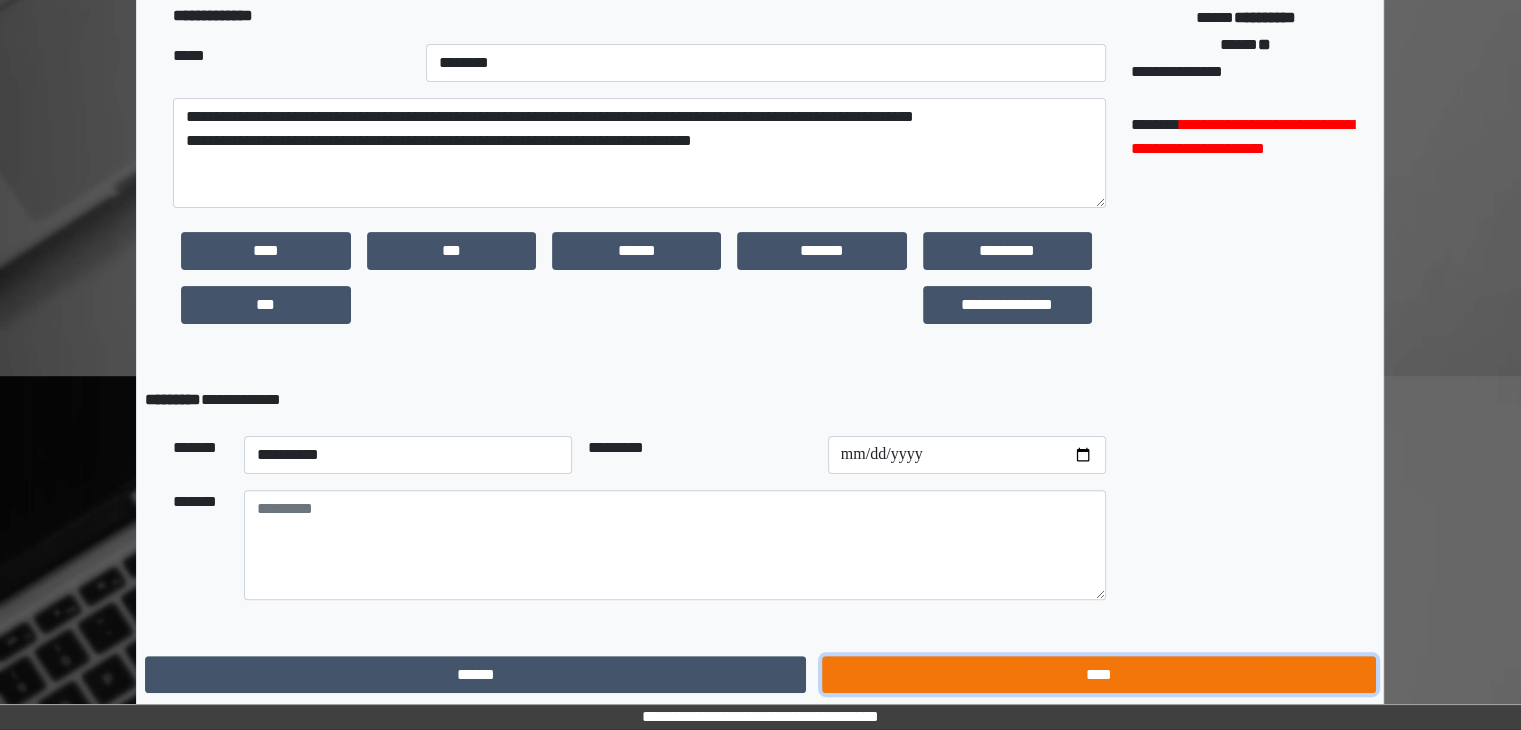 click on "****" at bounding box center [1098, 675] 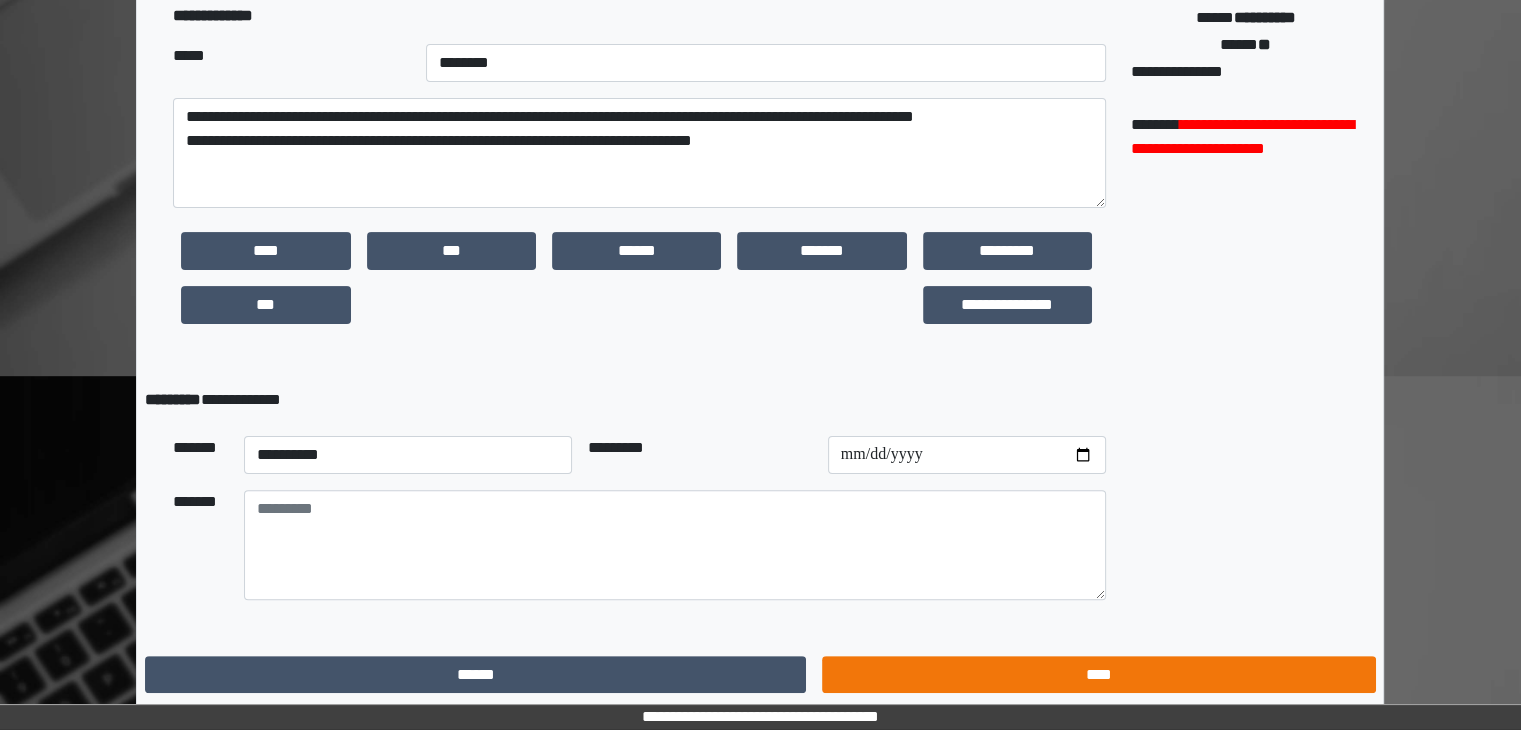 scroll, scrollTop: 0, scrollLeft: 0, axis: both 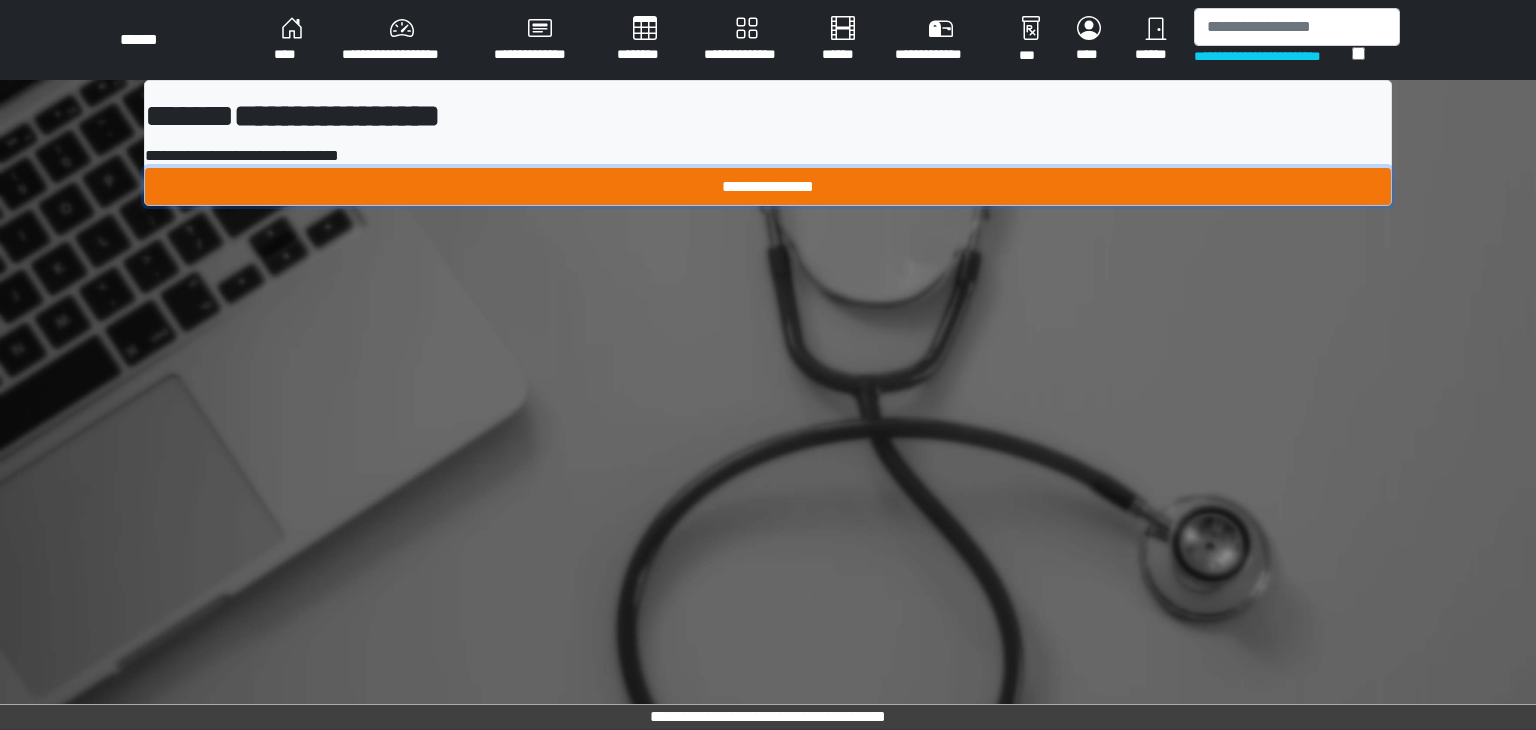 click on "**********" at bounding box center (768, 187) 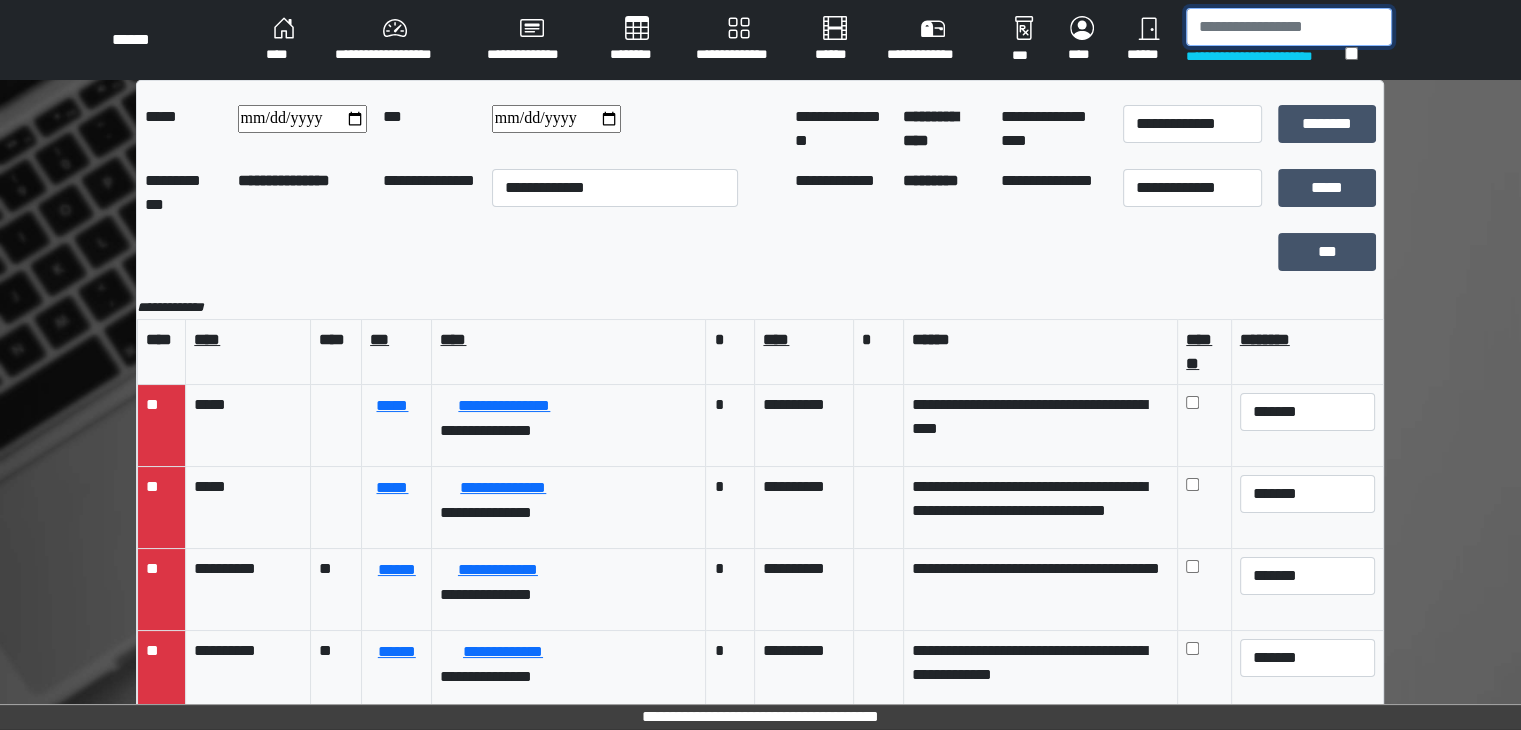 click at bounding box center [1289, 27] 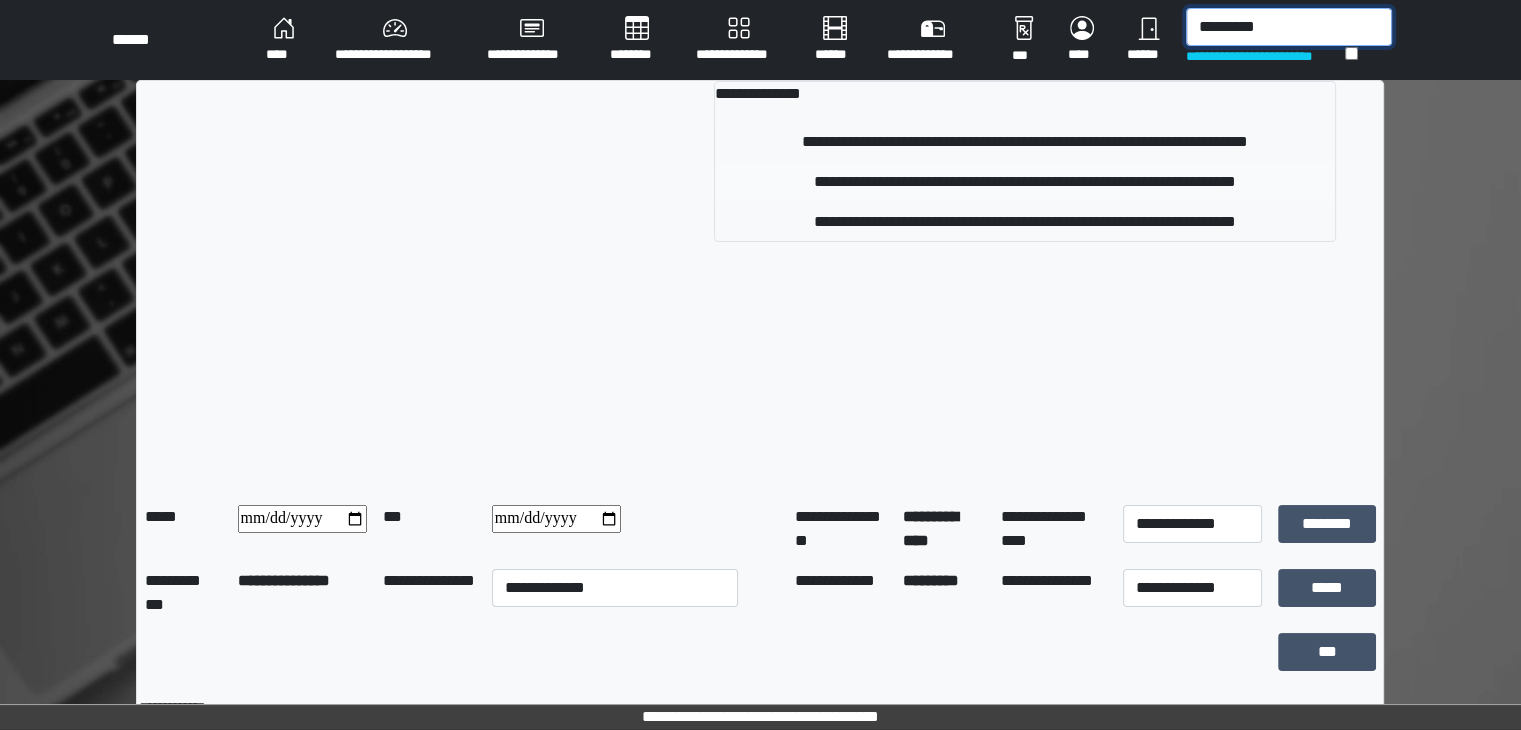 type on "*********" 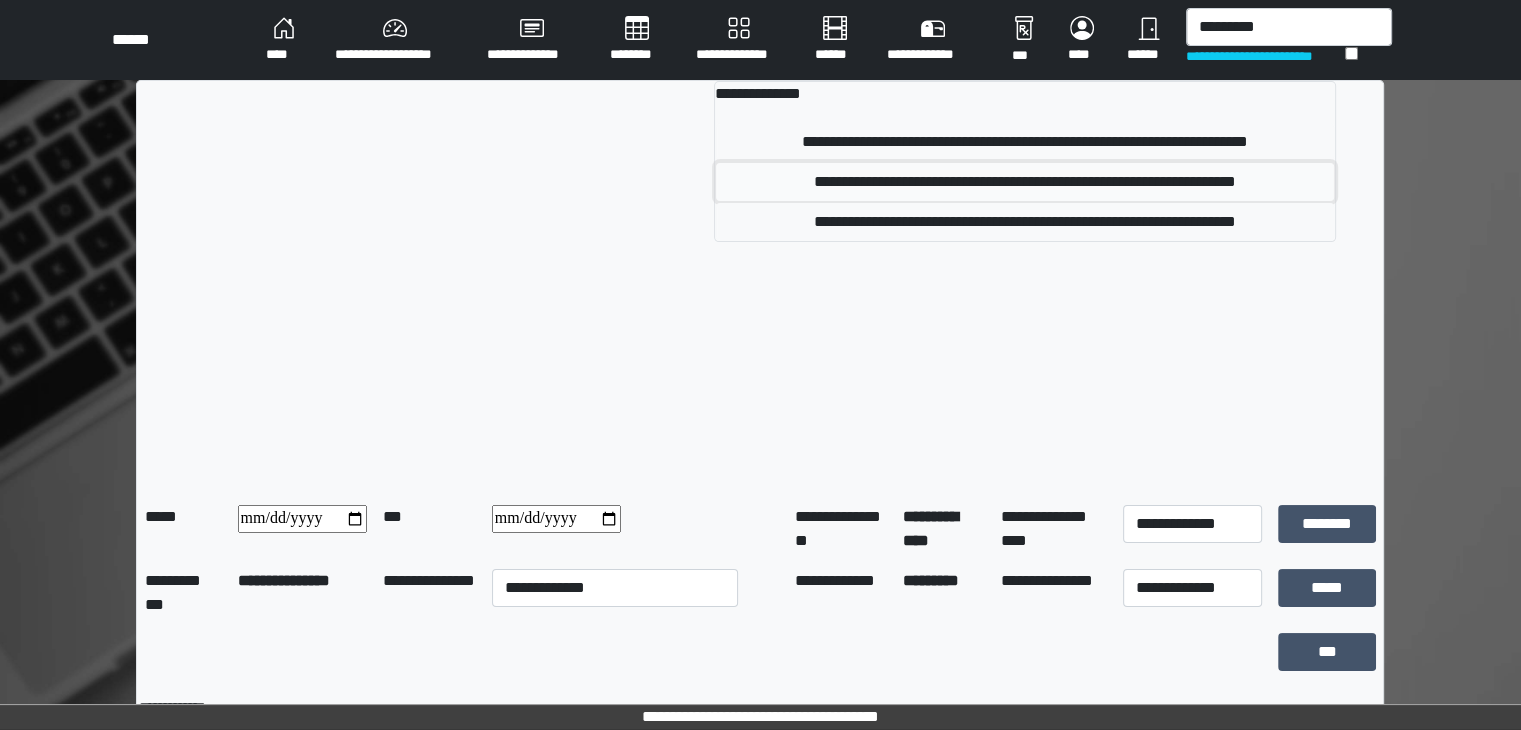 click on "**********" at bounding box center (1025, 182) 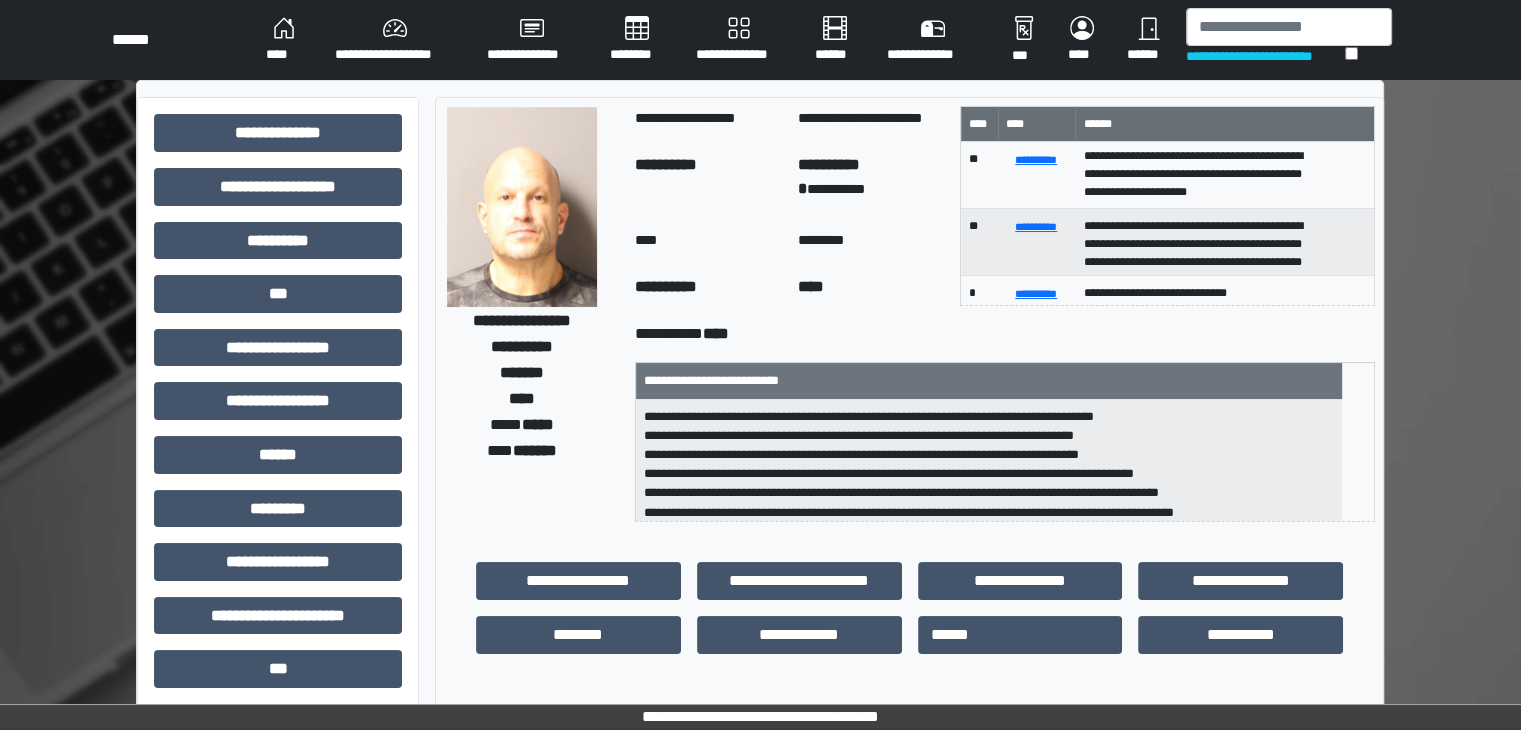 scroll, scrollTop: 4, scrollLeft: 0, axis: vertical 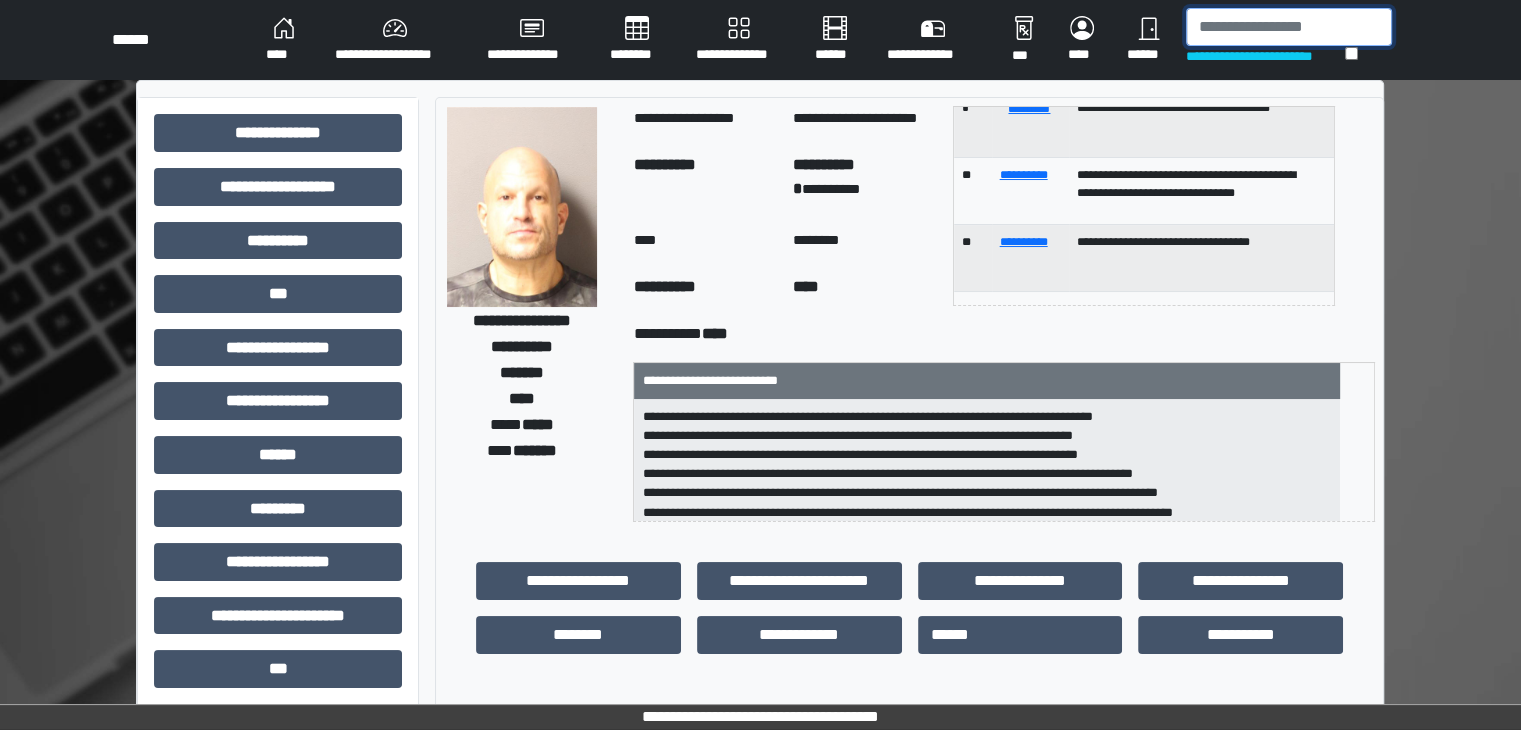 click at bounding box center (1289, 27) 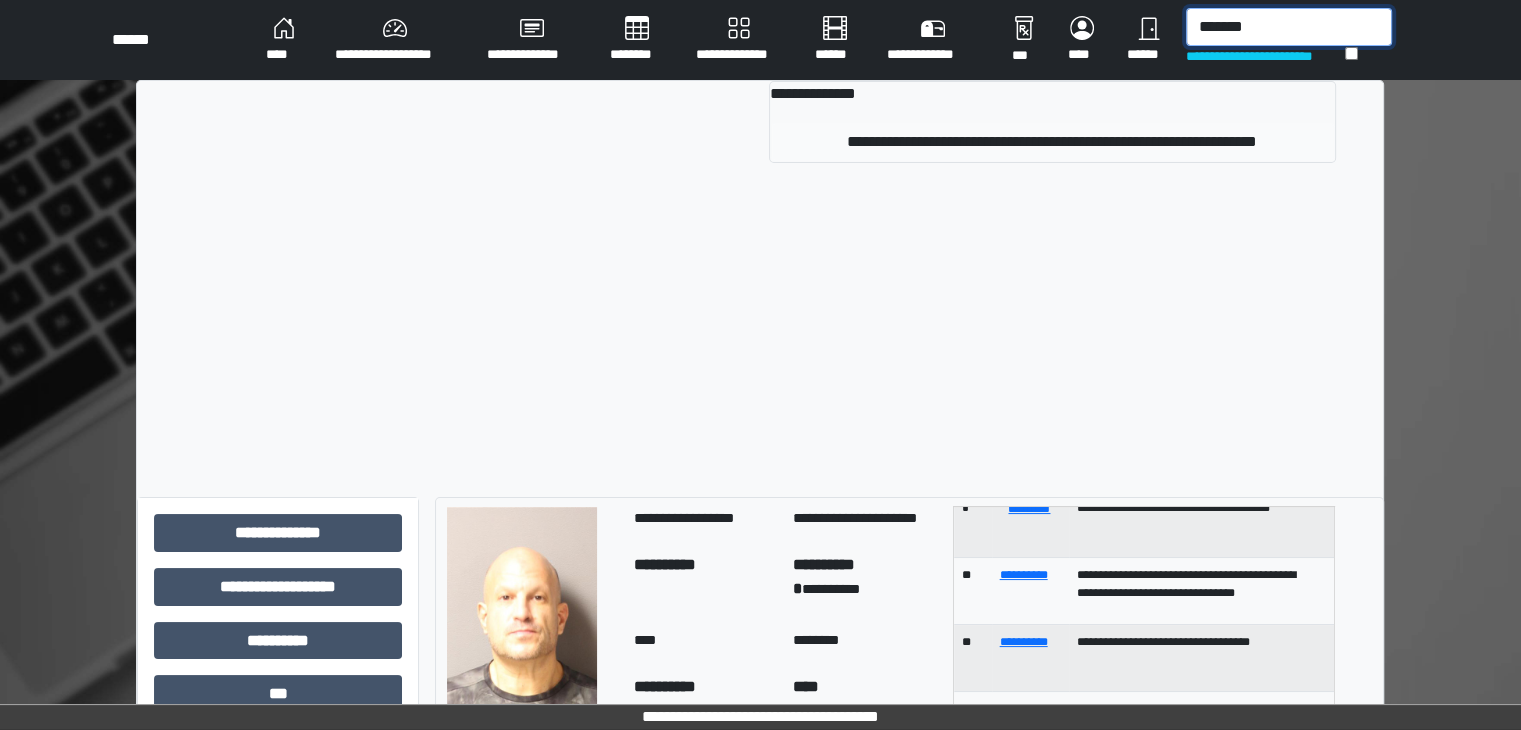 type on "*******" 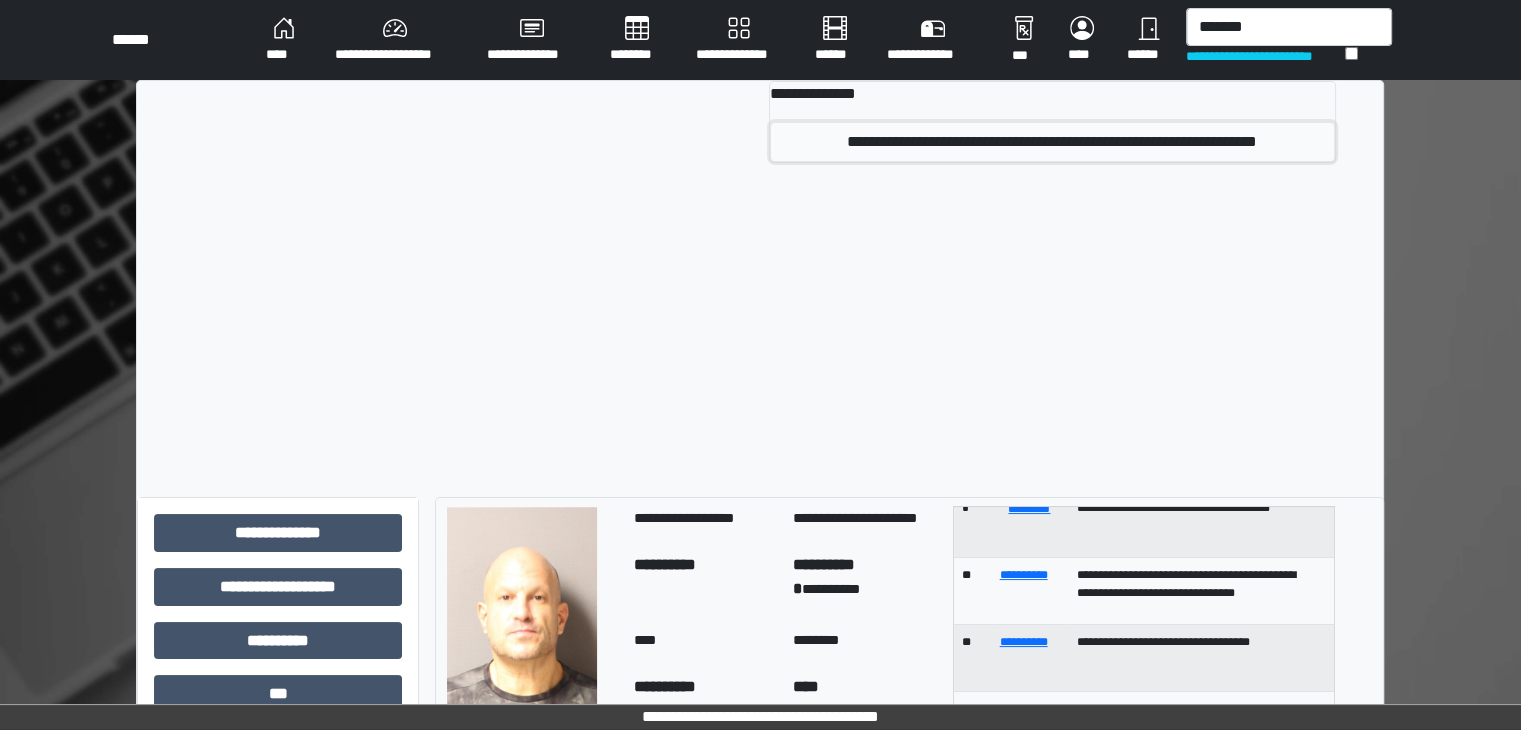 click on "**********" at bounding box center [1052, 142] 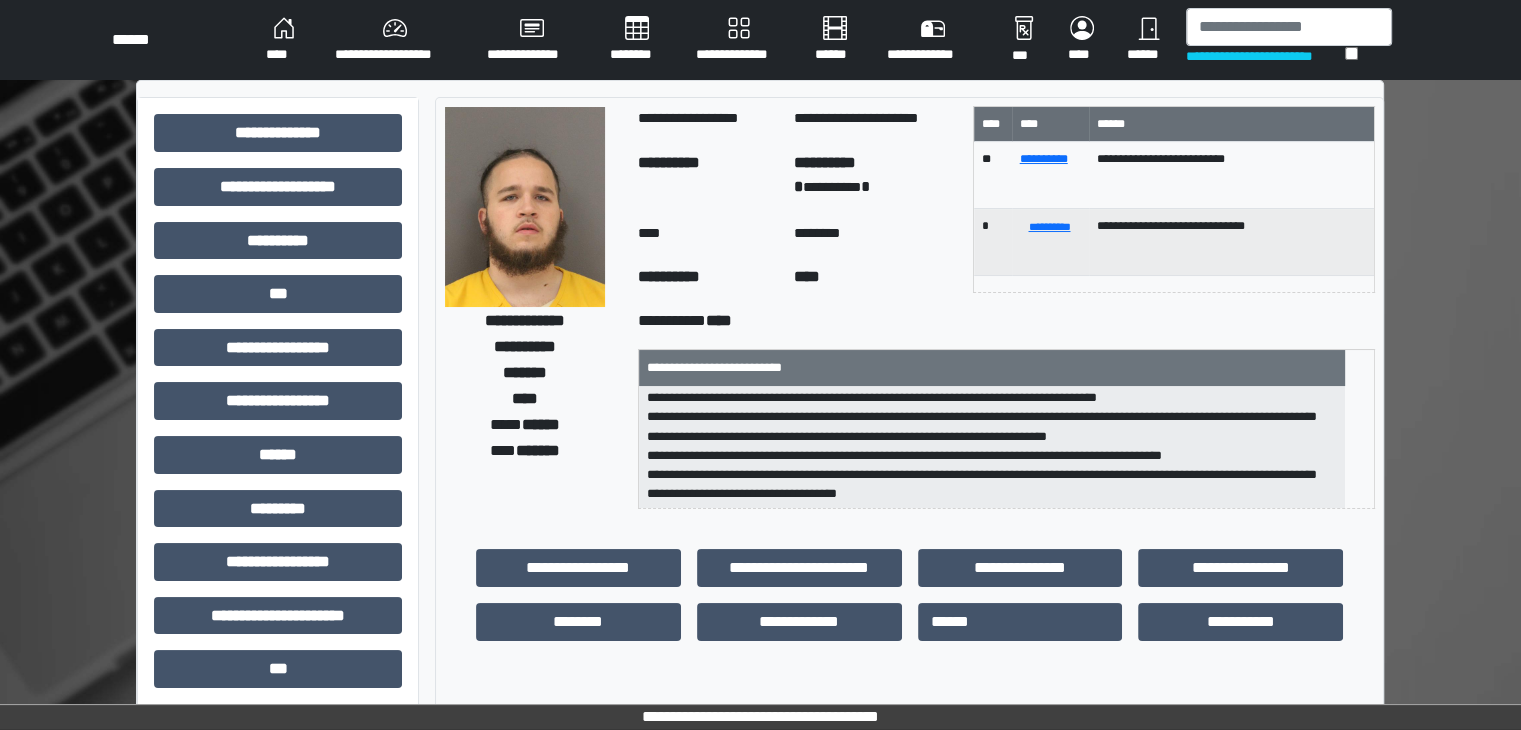 scroll, scrollTop: 64, scrollLeft: 0, axis: vertical 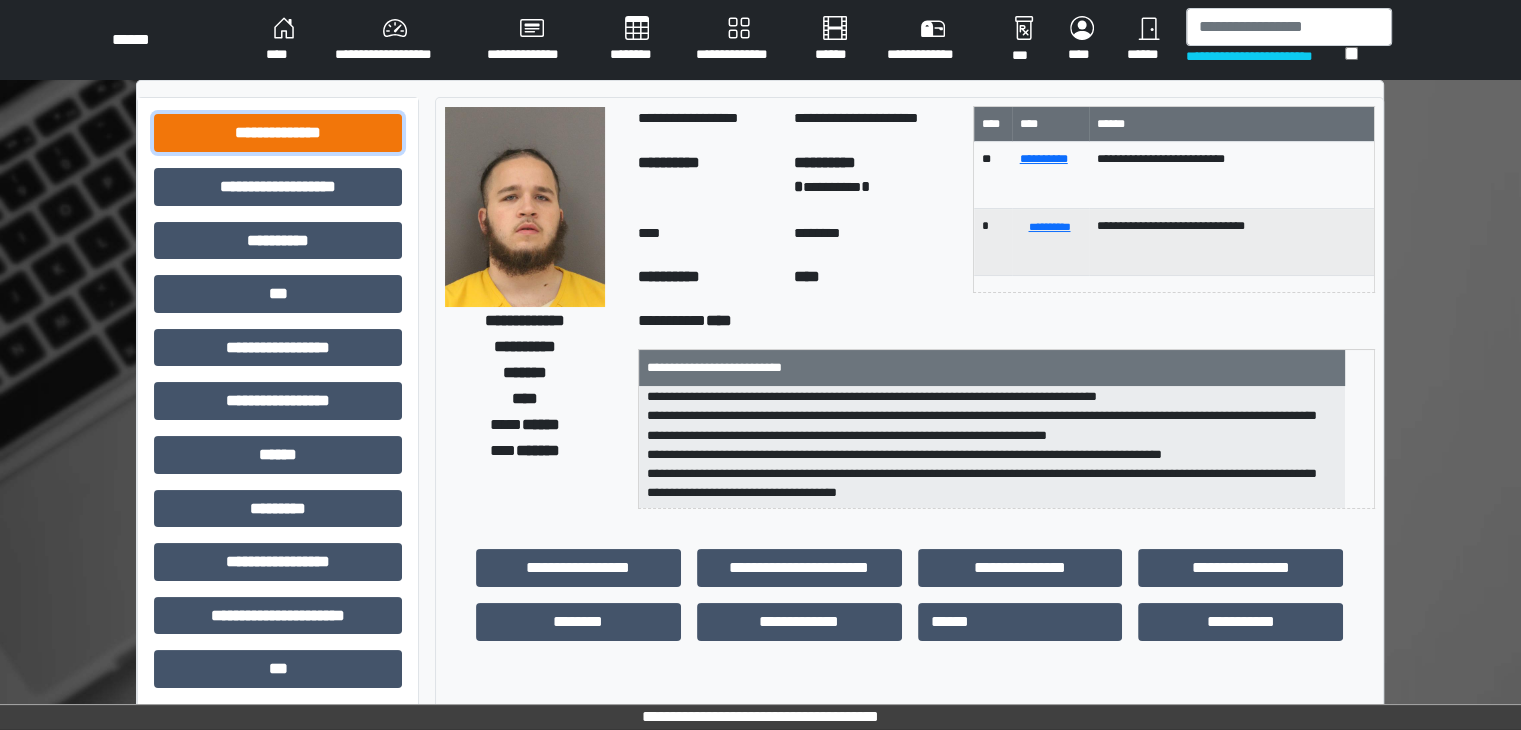 click on "**********" at bounding box center [278, 133] 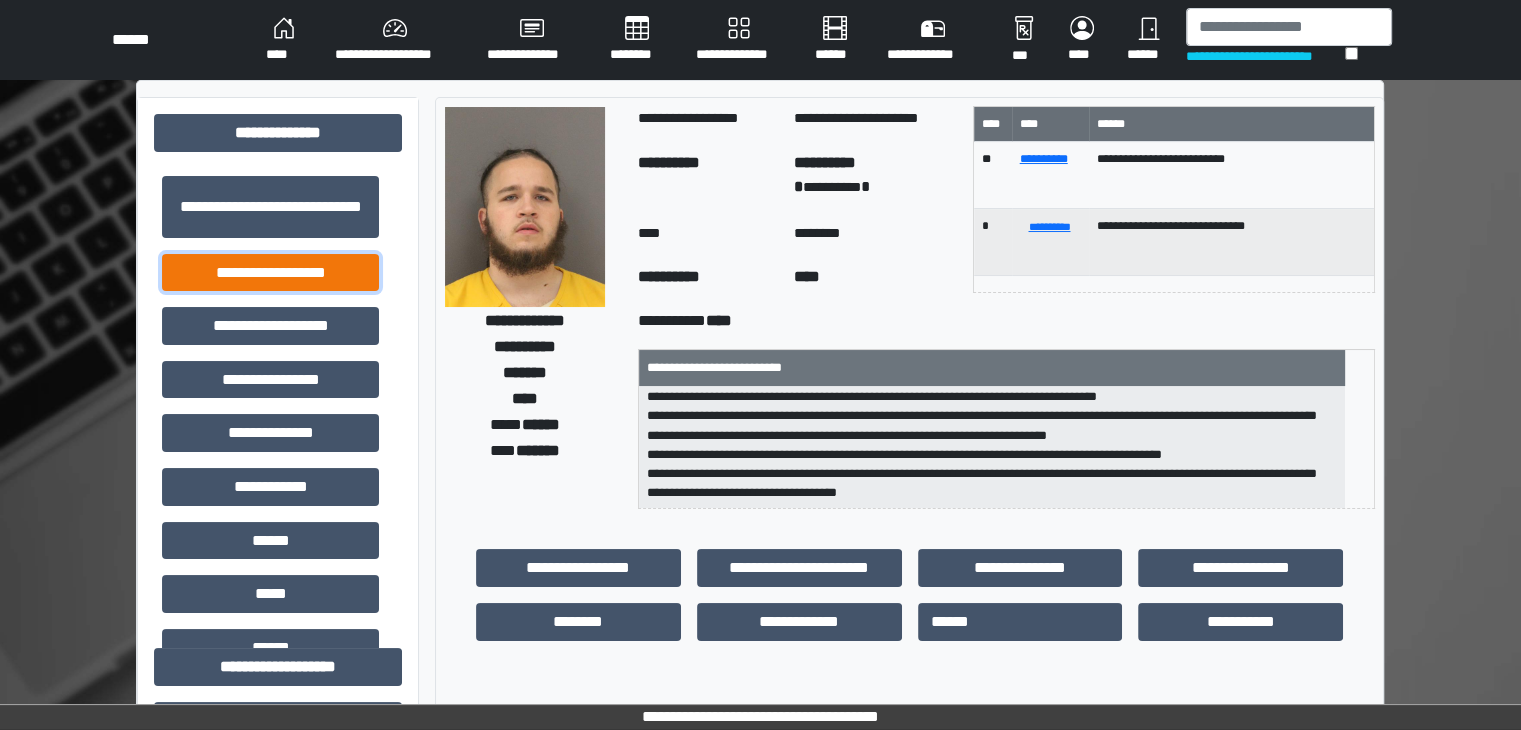 click on "**********" at bounding box center [270, 273] 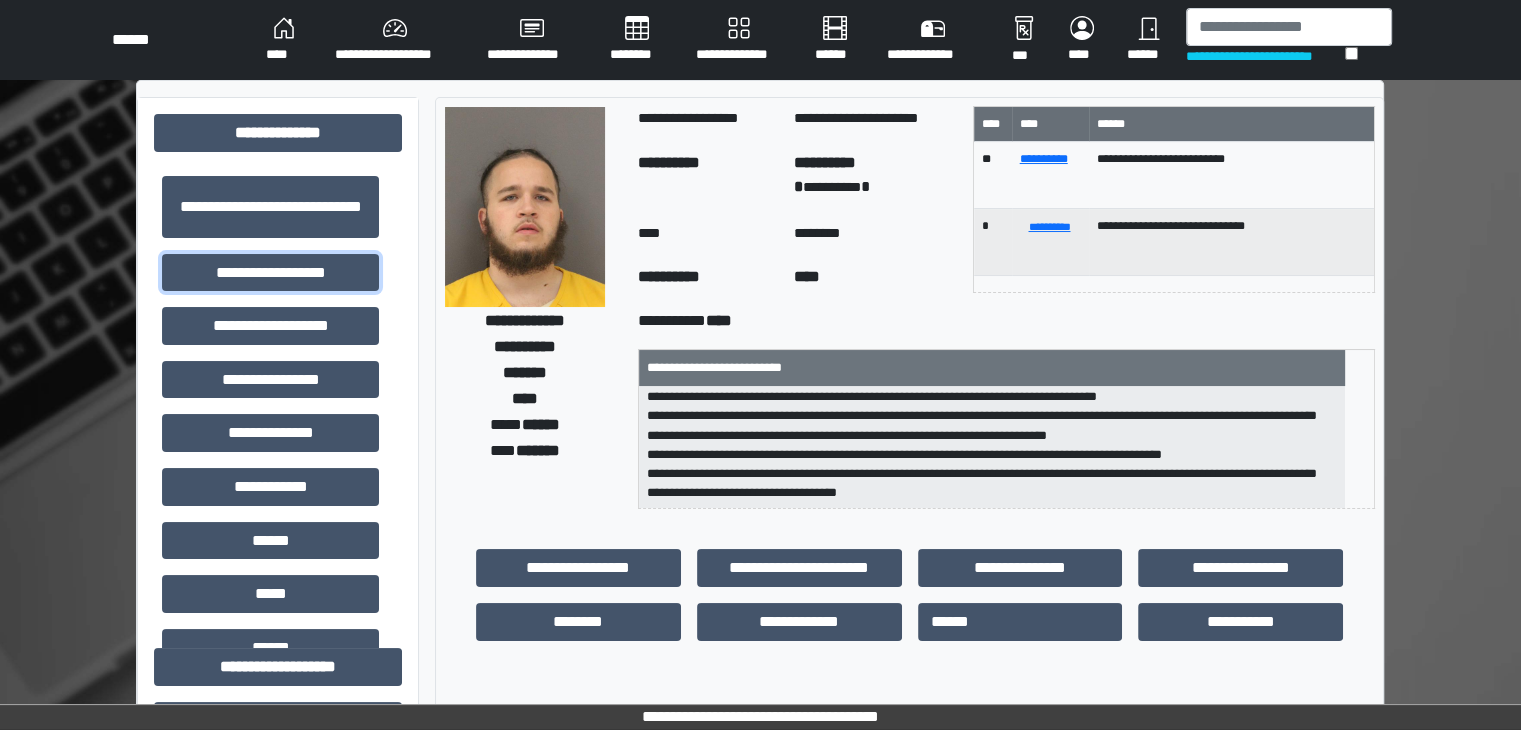 scroll, scrollTop: 1, scrollLeft: 0, axis: vertical 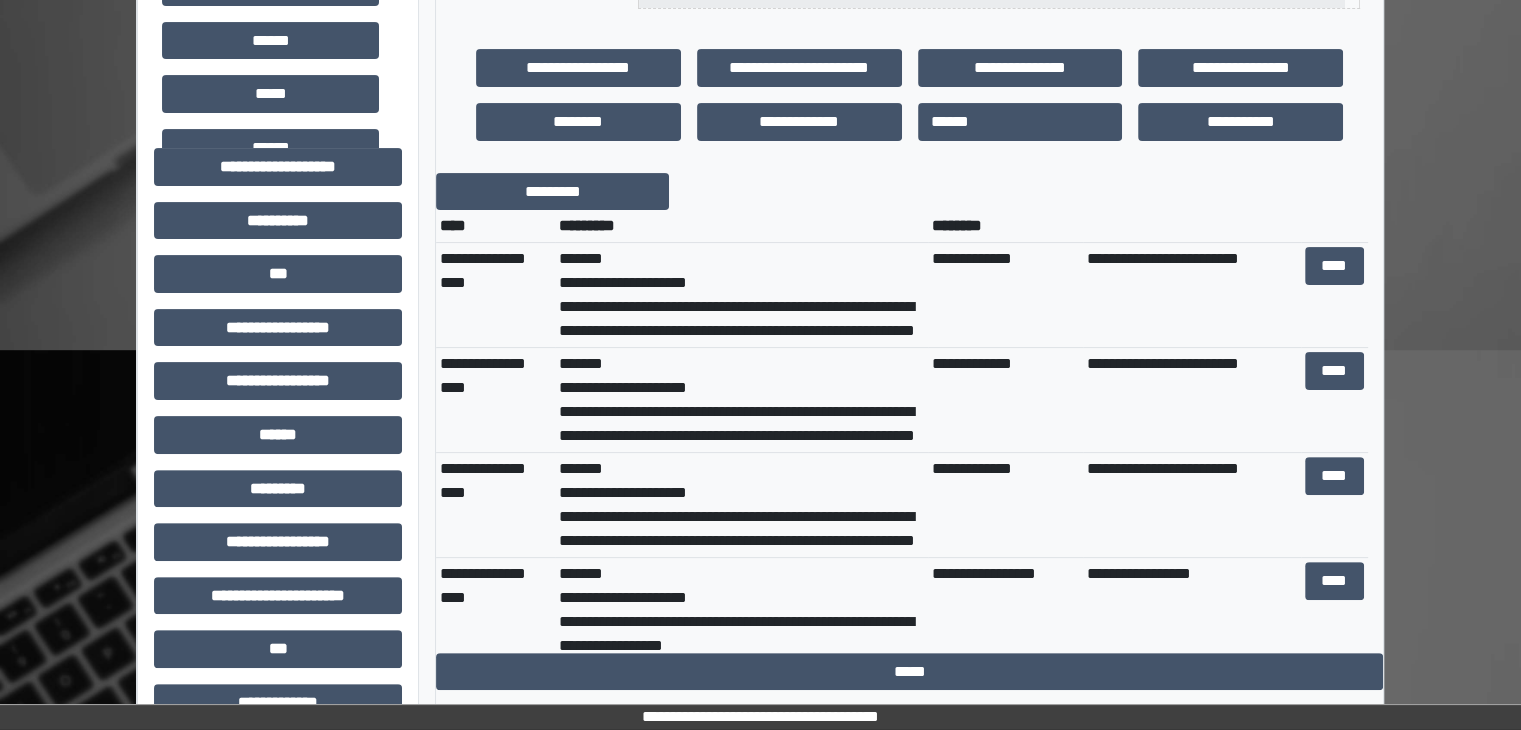 click on "**********" at bounding box center (909, 413) 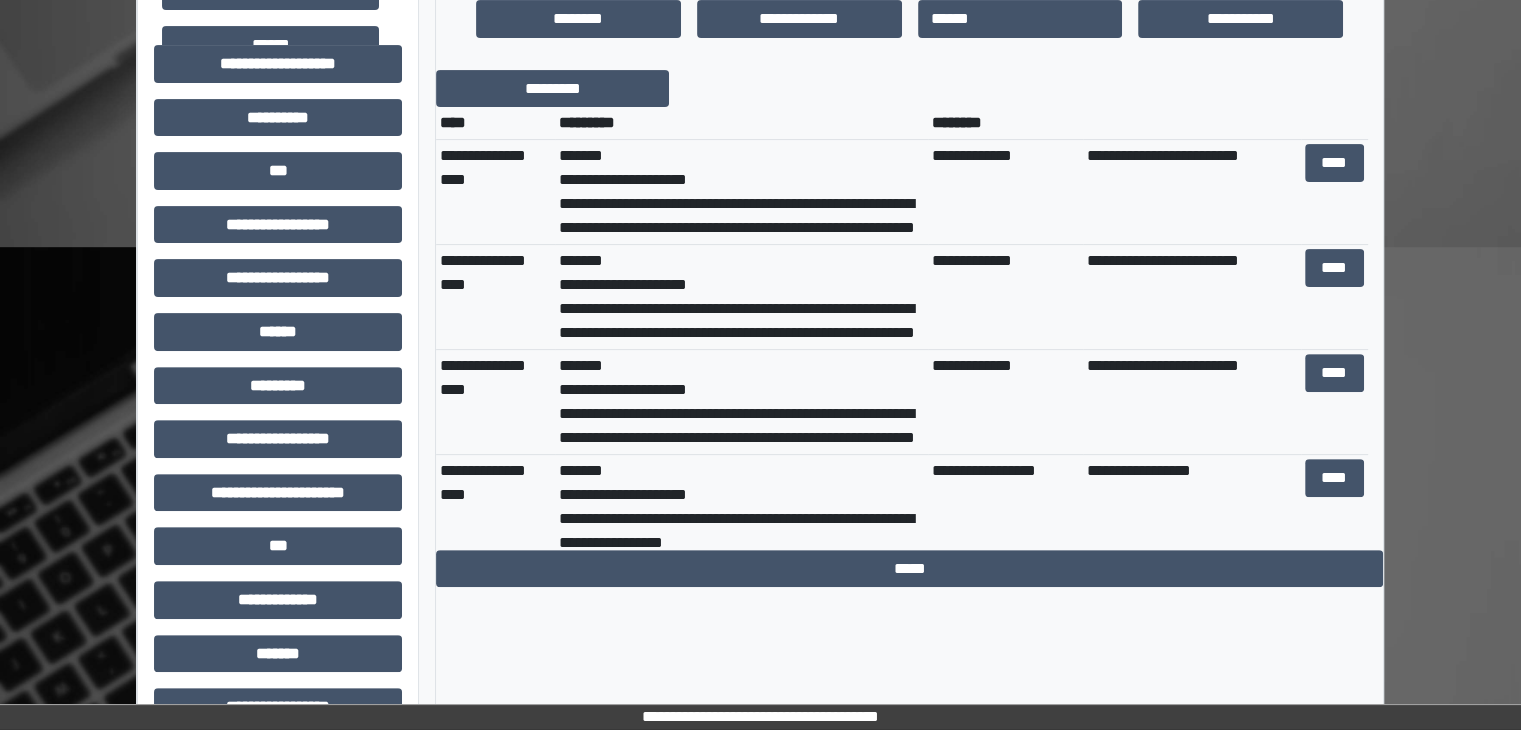scroll, scrollTop: 600, scrollLeft: 0, axis: vertical 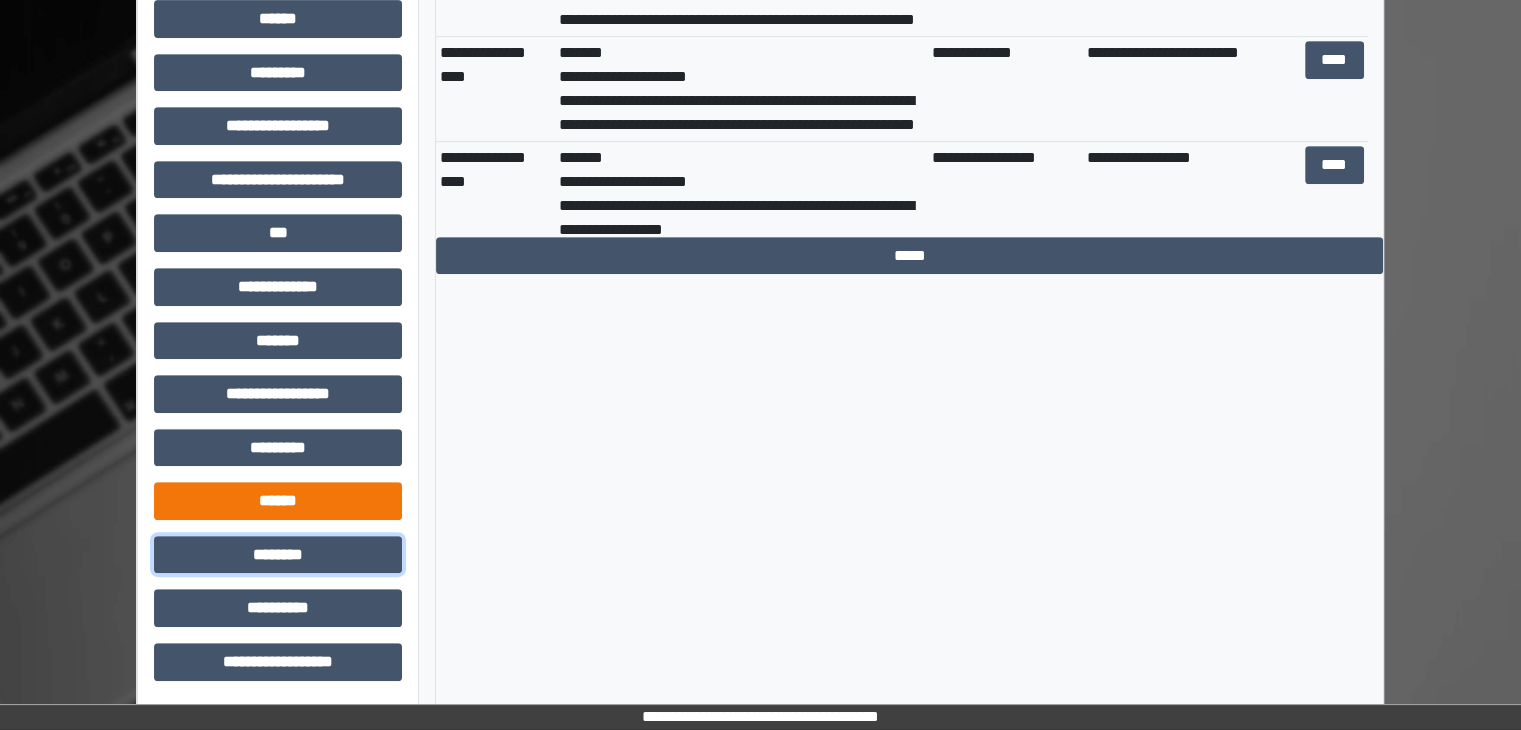 drag, startPoint x: 291, startPoint y: 557, endPoint x: 382, endPoint y: 517, distance: 99.40322 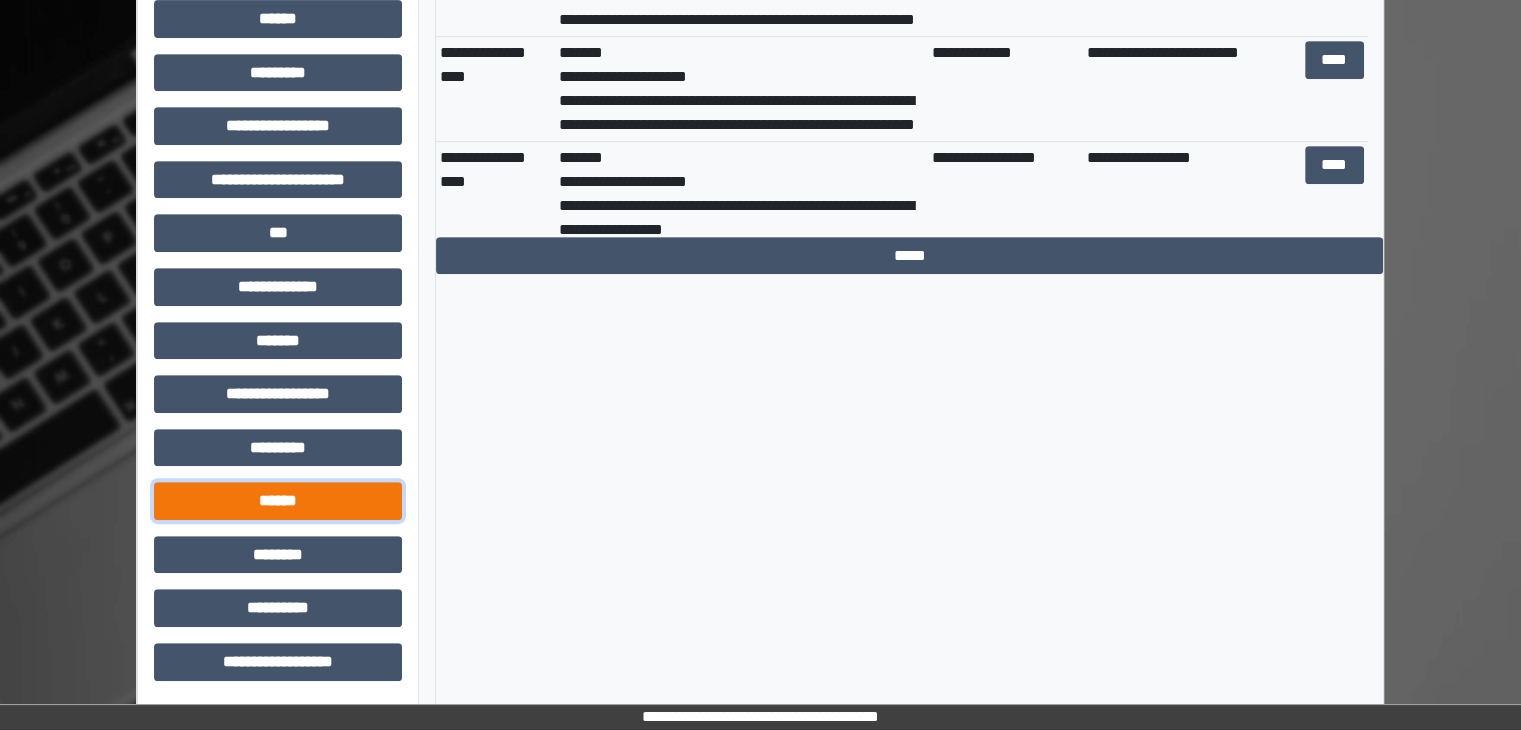 click on "******" at bounding box center (278, 501) 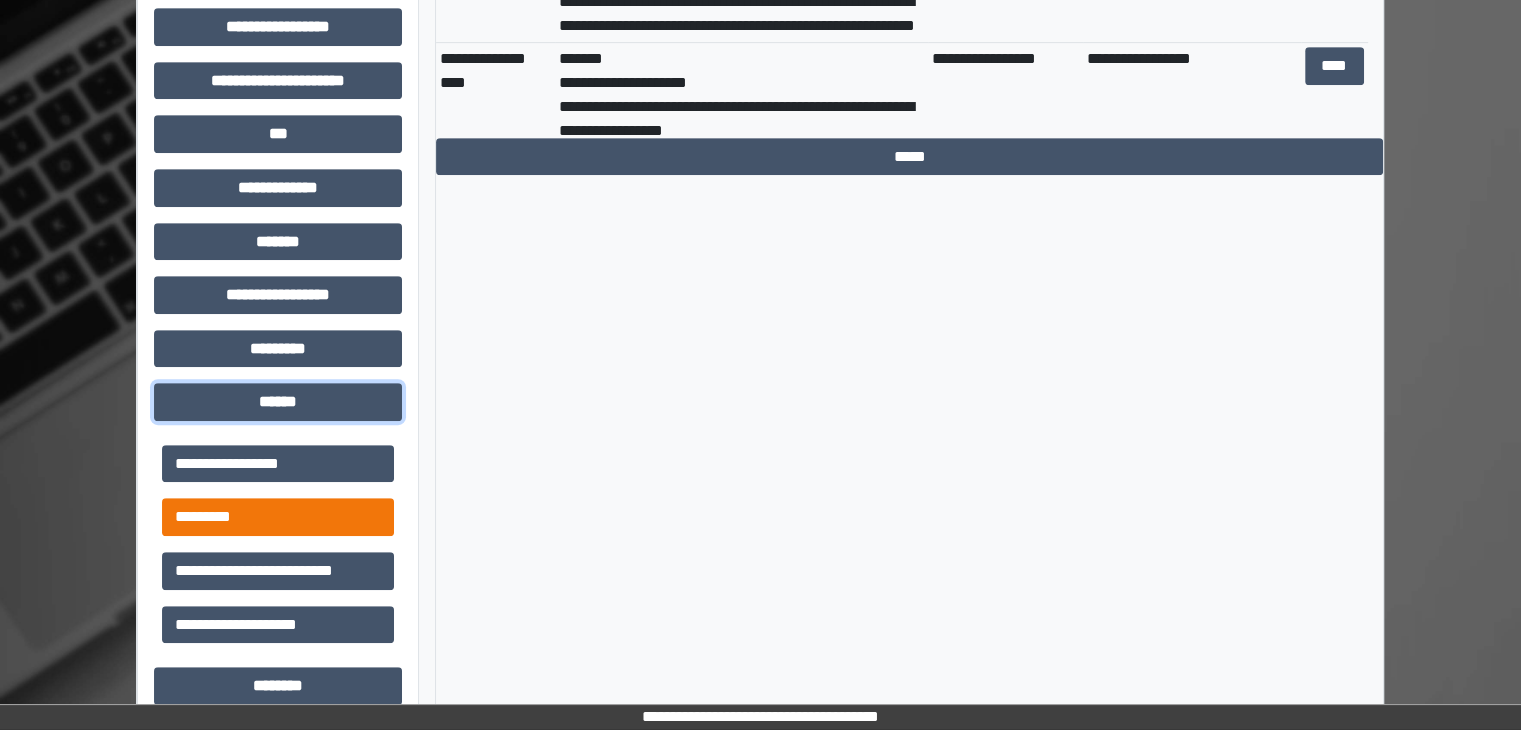 scroll, scrollTop: 1016, scrollLeft: 0, axis: vertical 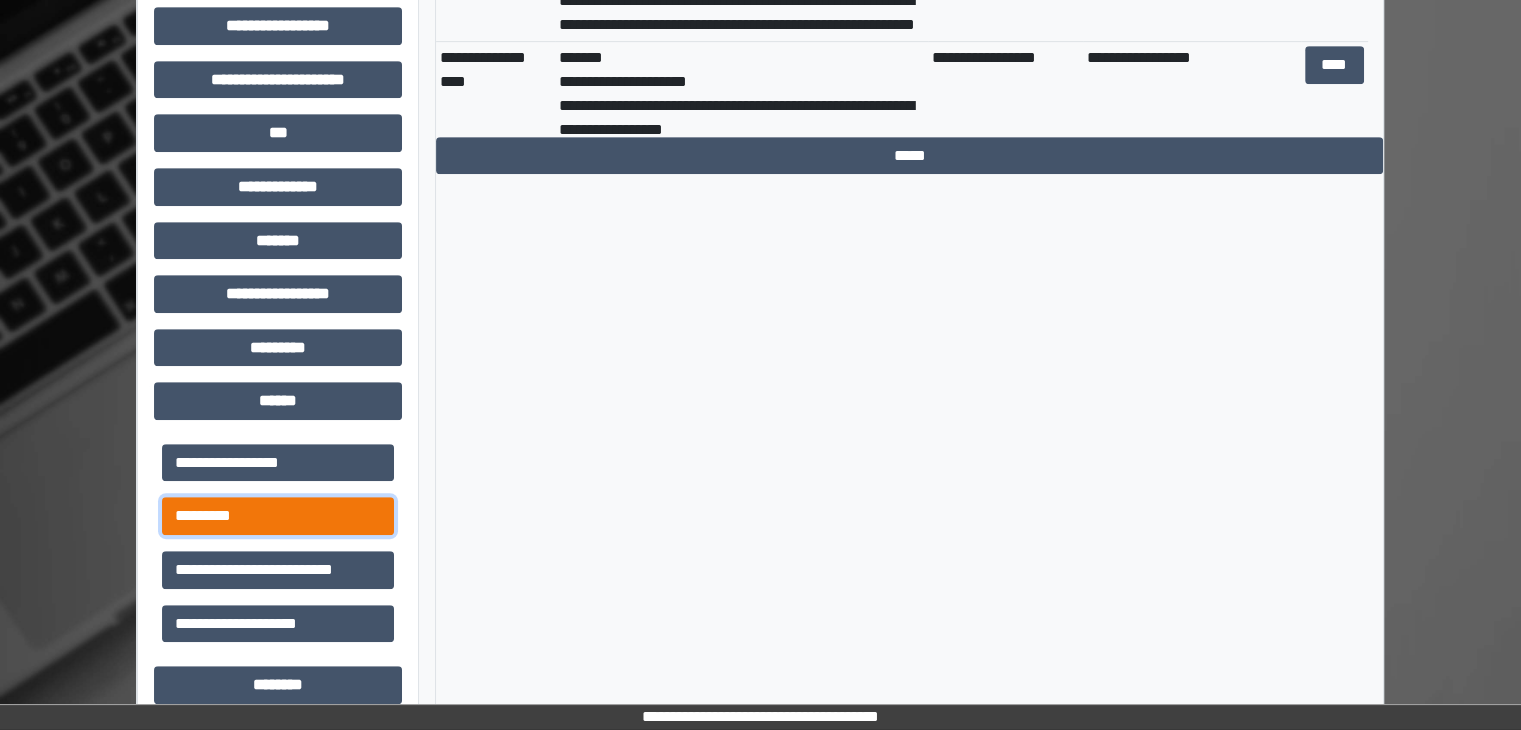 click on "*********" at bounding box center (278, 516) 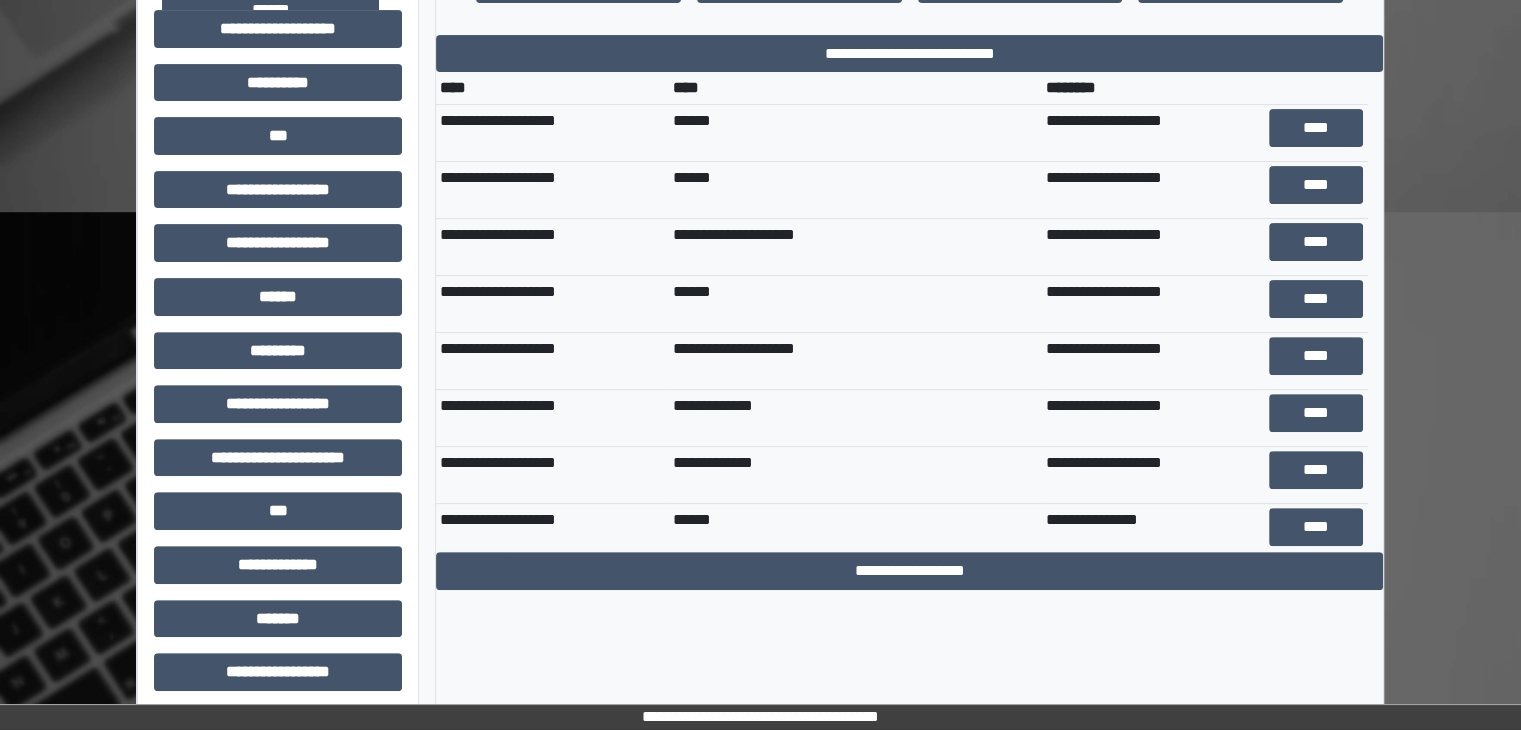scroll, scrollTop: 616, scrollLeft: 0, axis: vertical 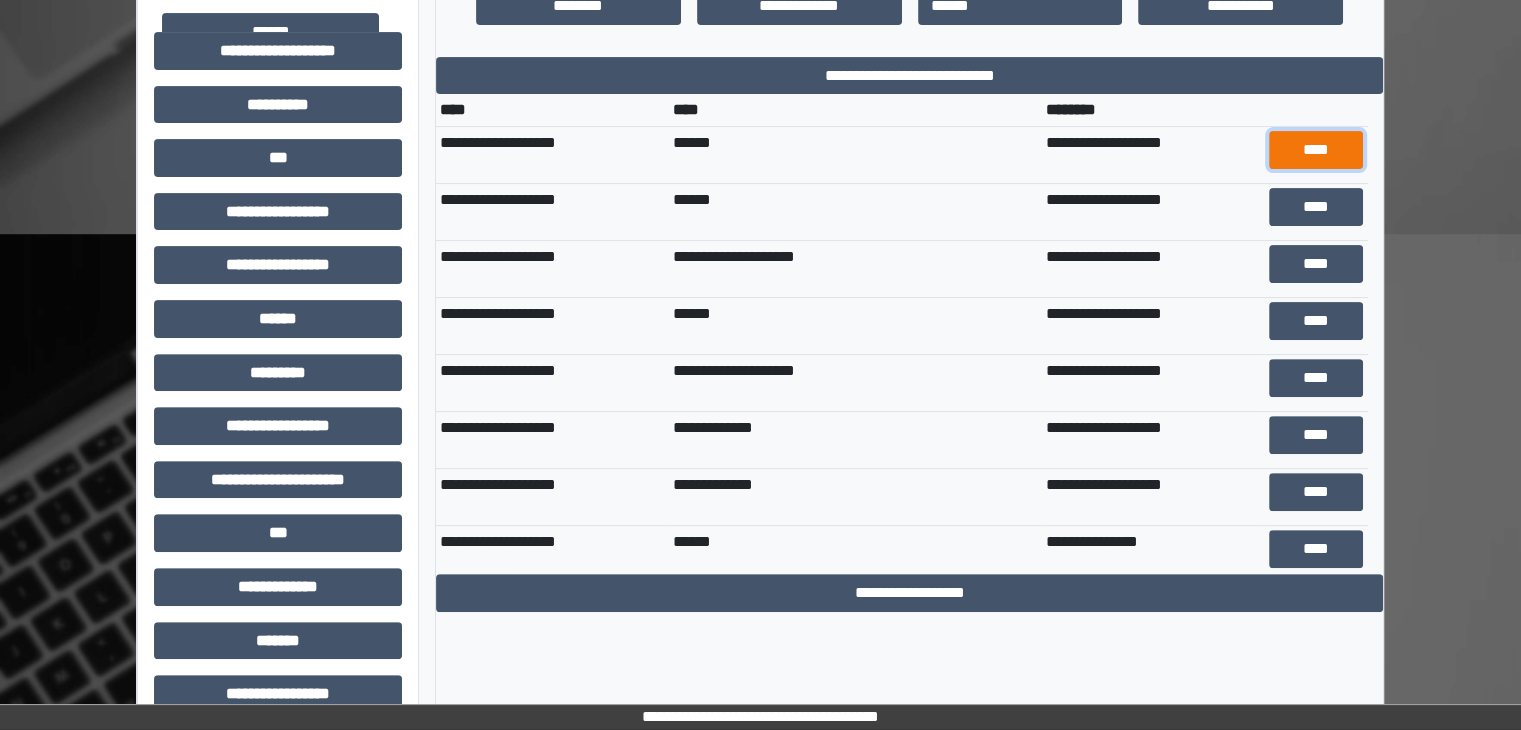 click on "****" at bounding box center [1316, 150] 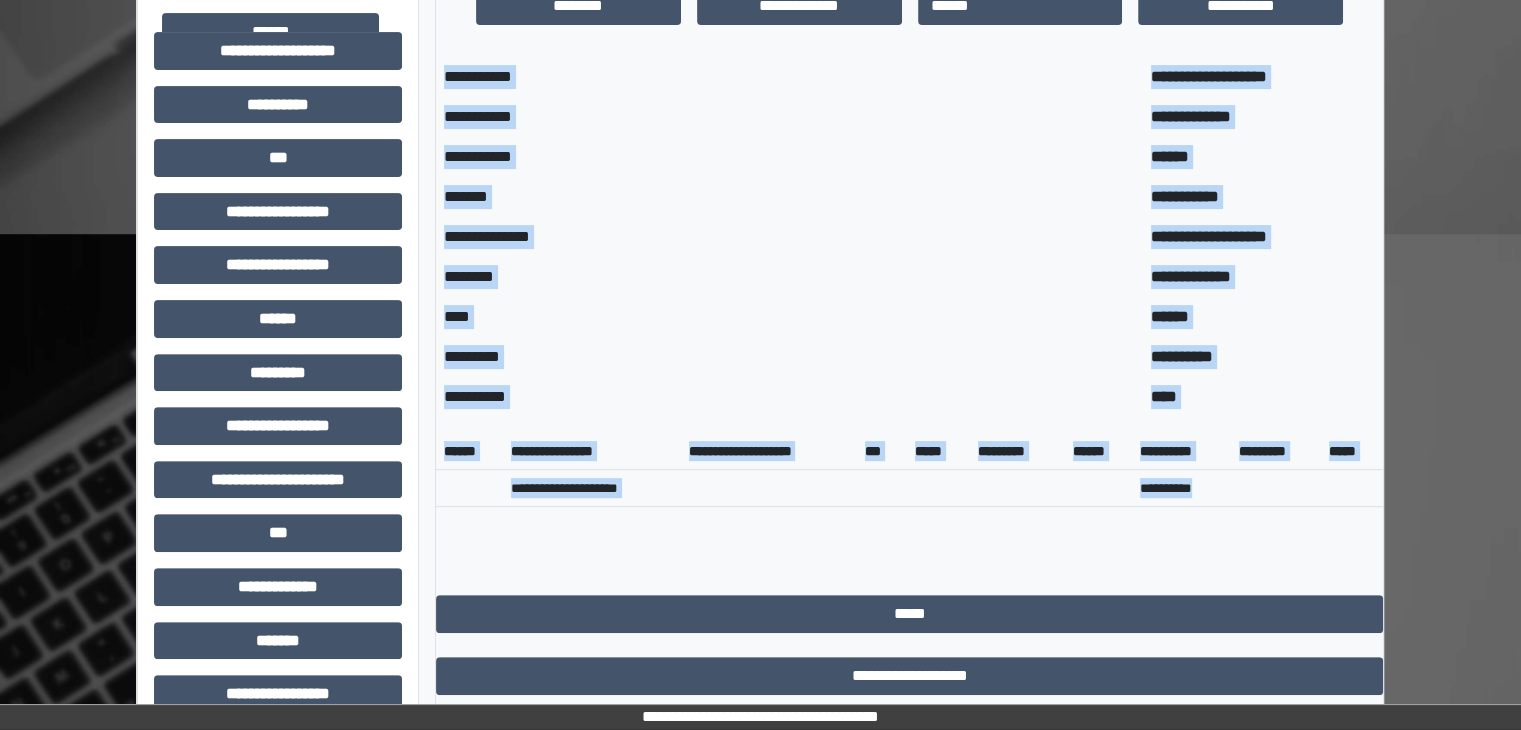 drag, startPoint x: 444, startPoint y: 67, endPoint x: 1355, endPoint y: 493, distance: 1005.6824 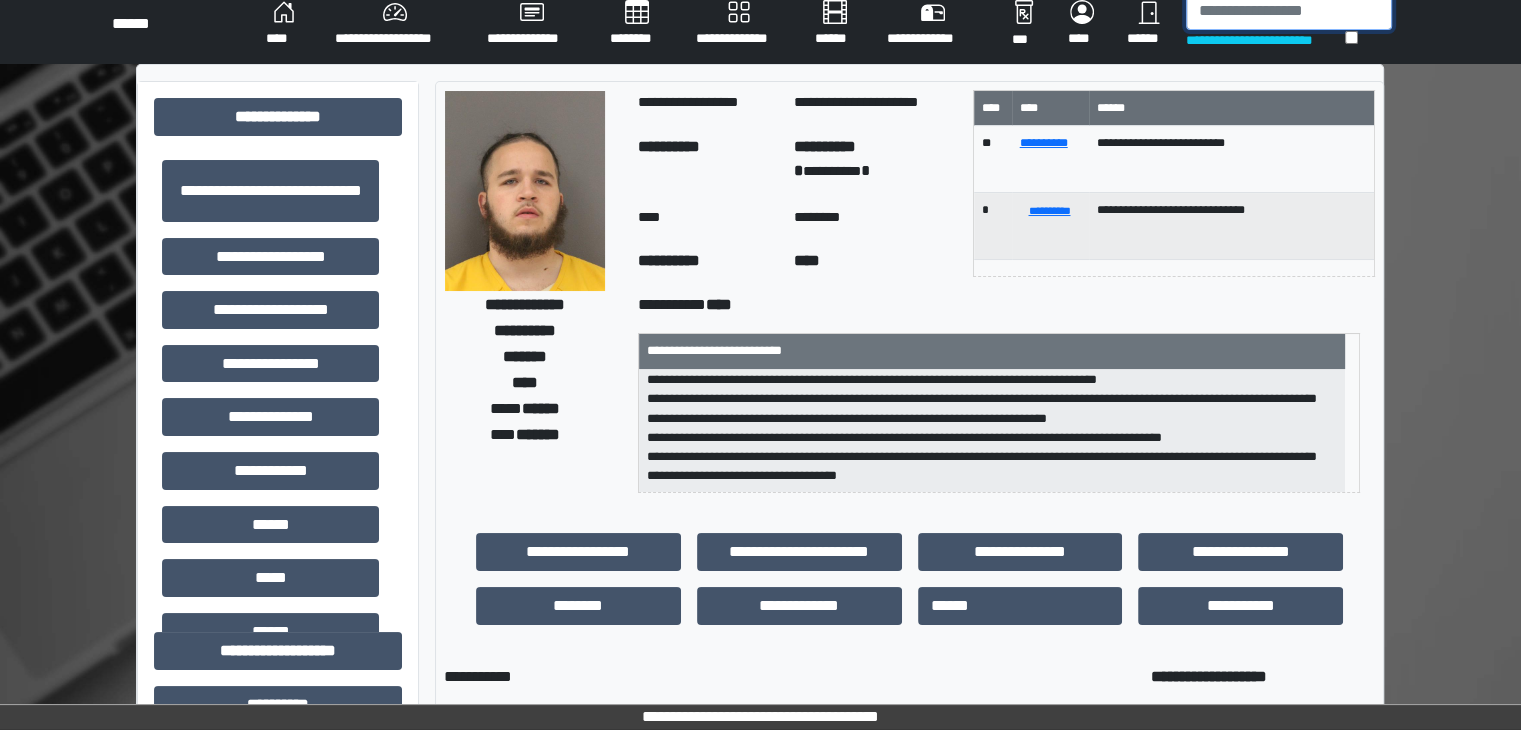 click at bounding box center [1289, 11] 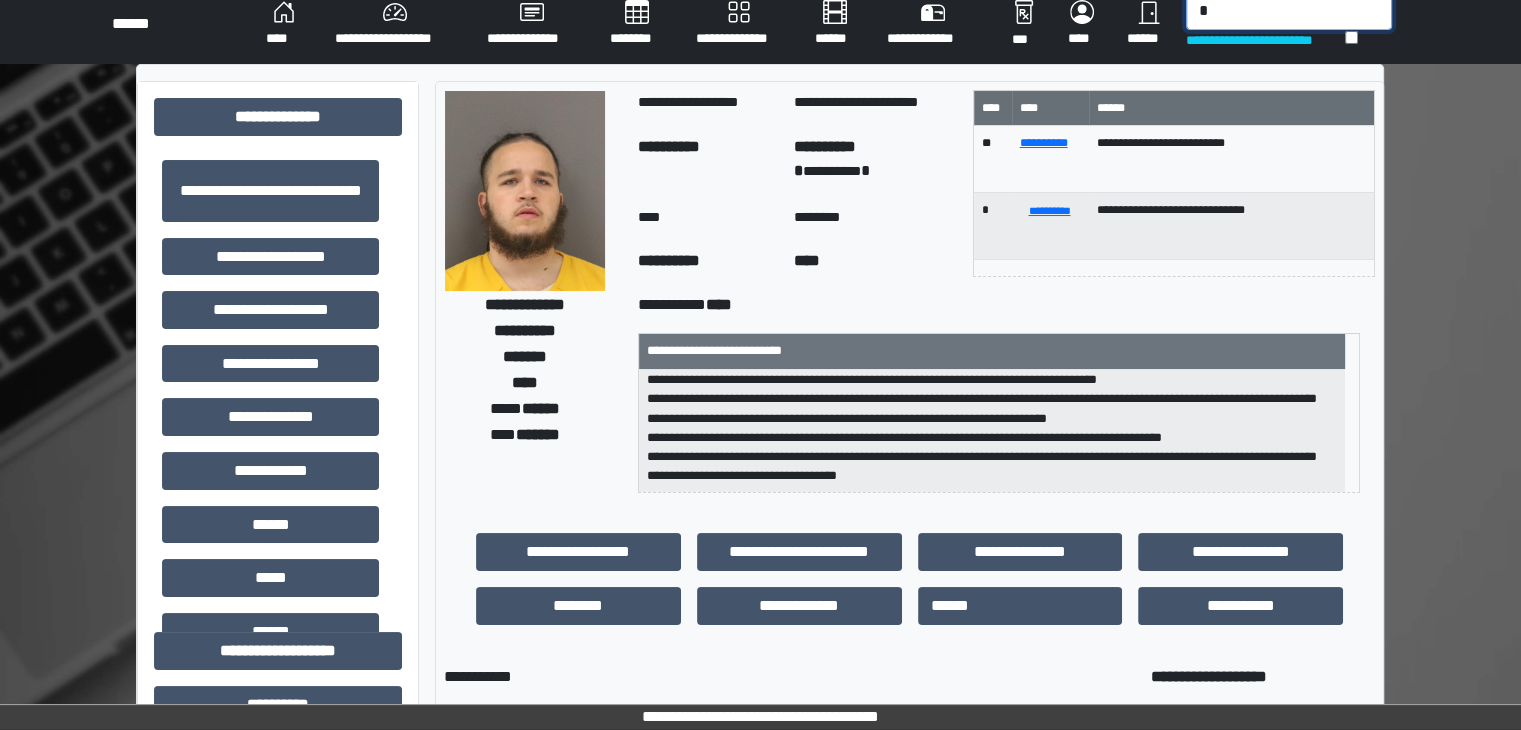 scroll, scrollTop: 15, scrollLeft: 0, axis: vertical 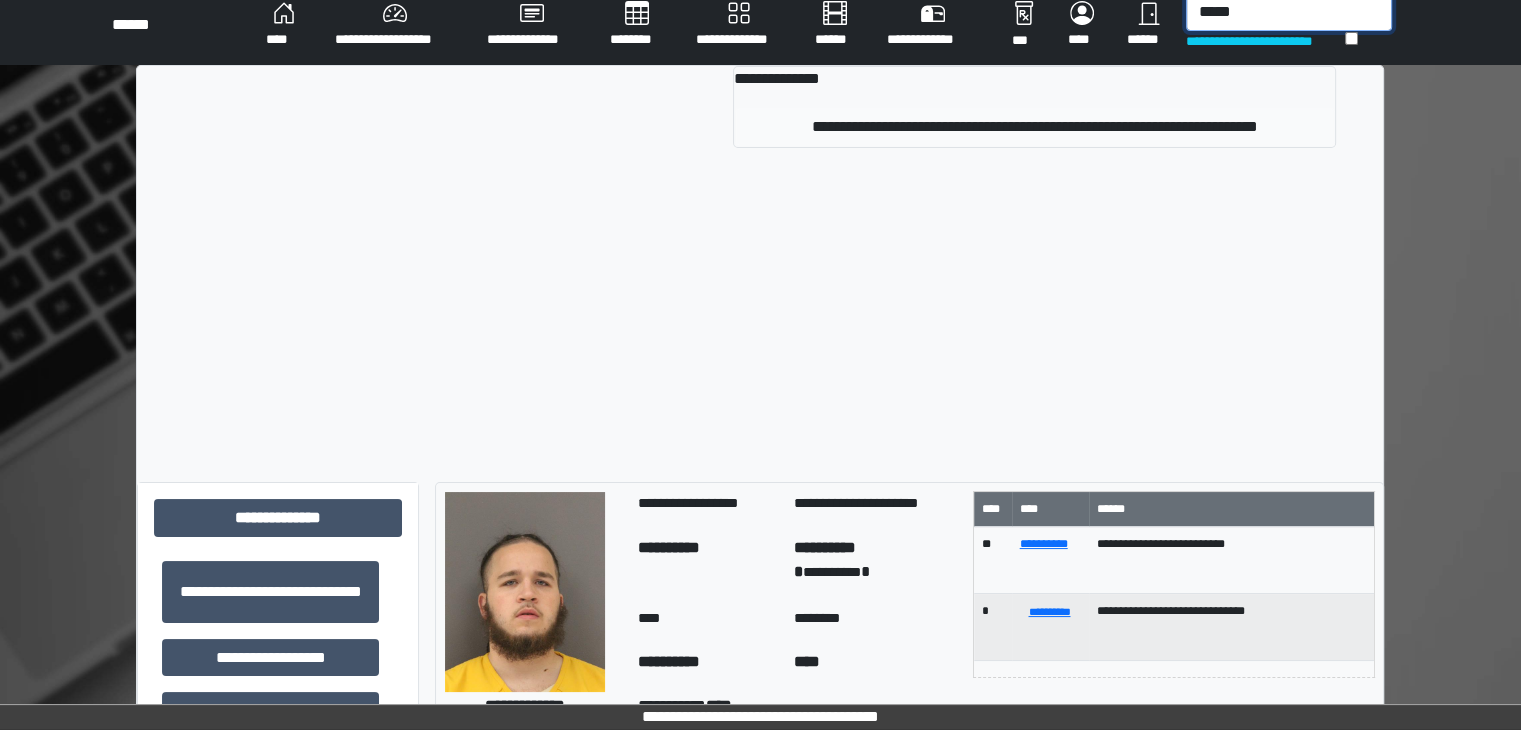 type on "*****" 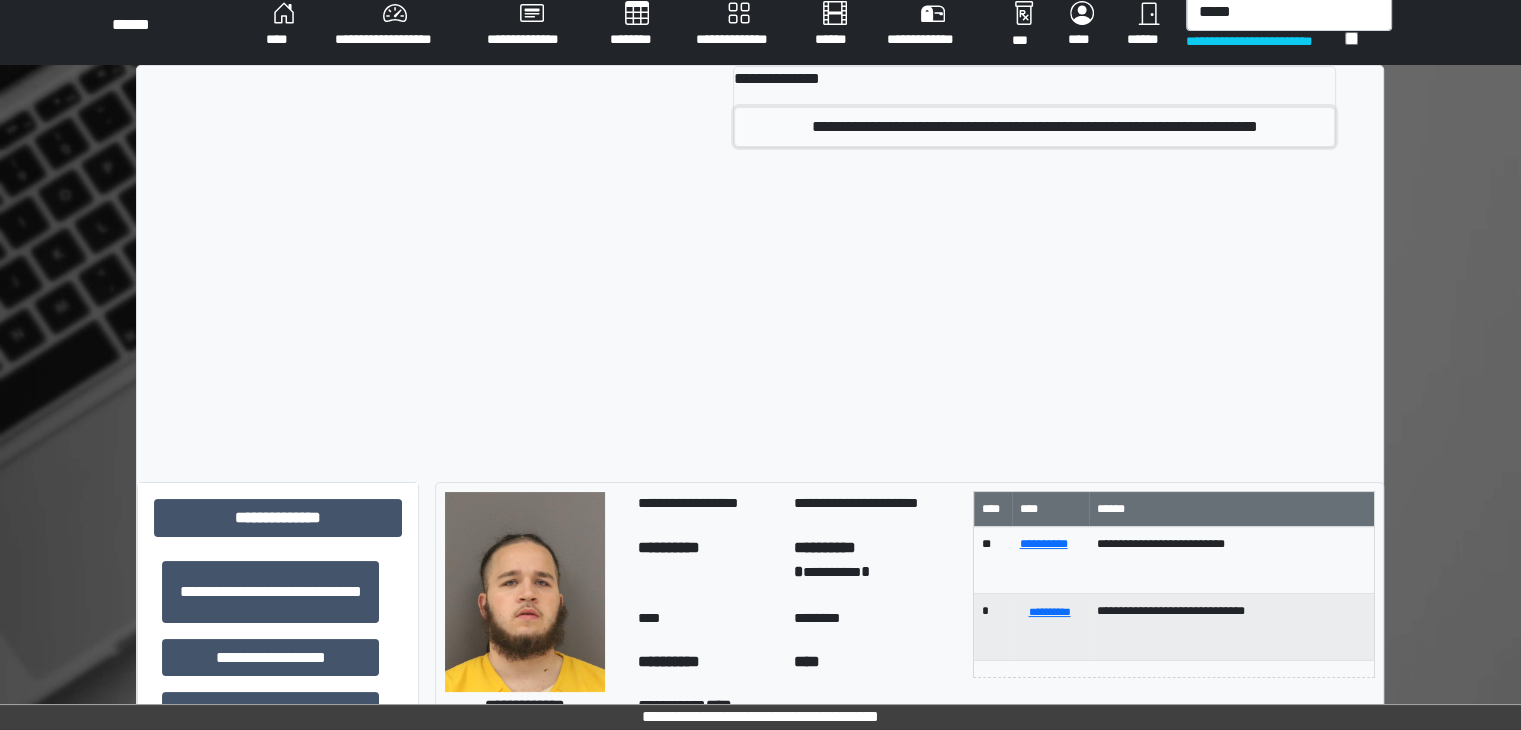 click on "**********" at bounding box center [1034, 127] 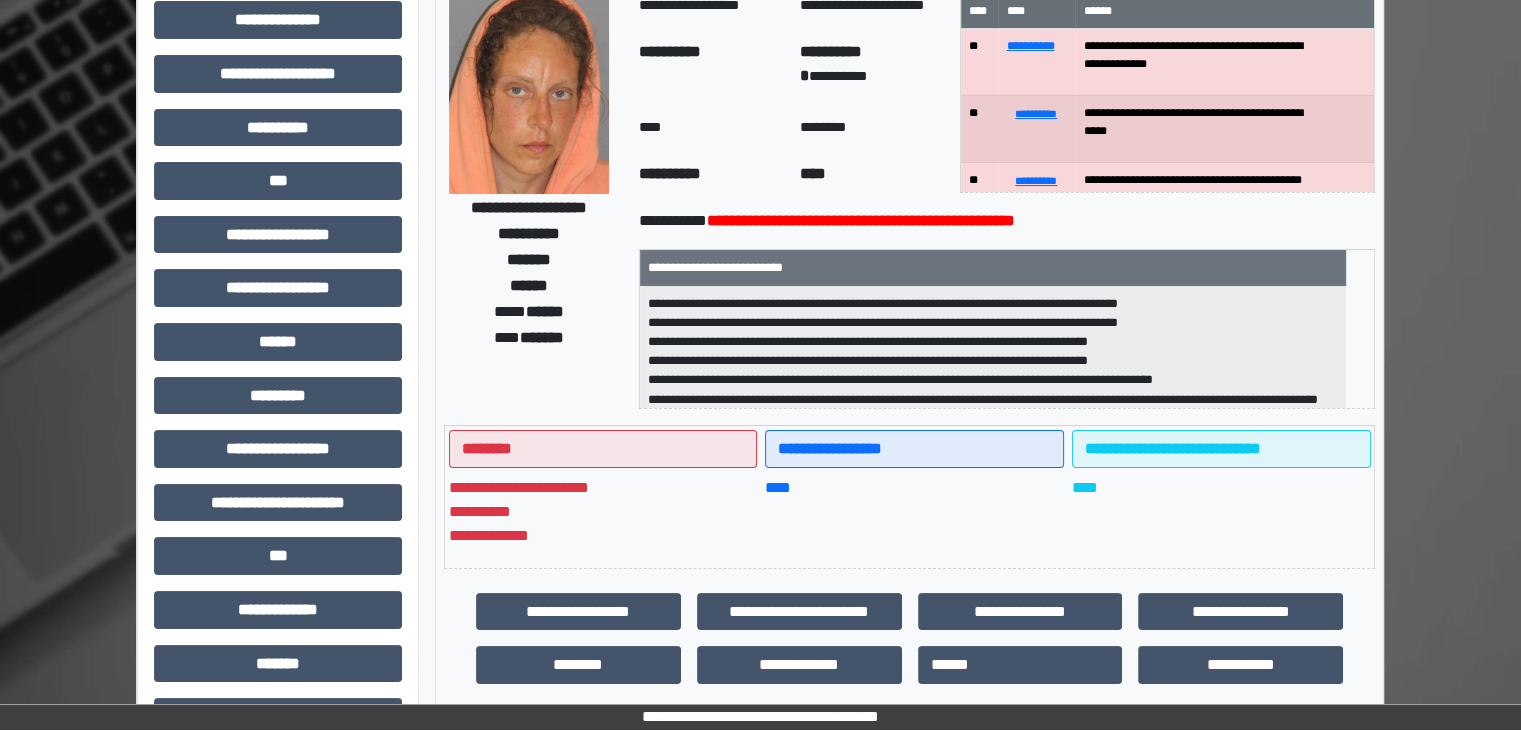 scroll, scrollTop: 115, scrollLeft: 0, axis: vertical 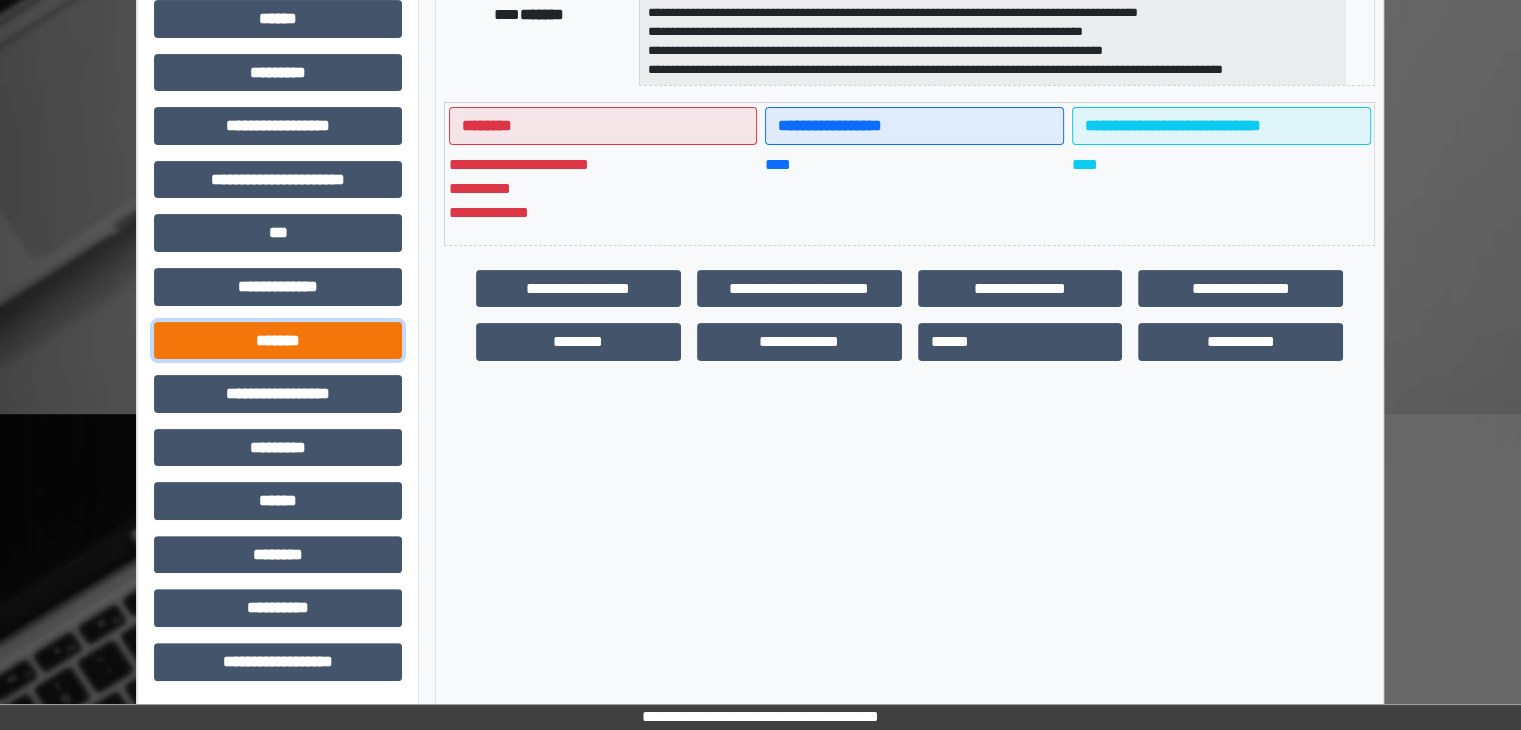 click on "*******" at bounding box center [278, 341] 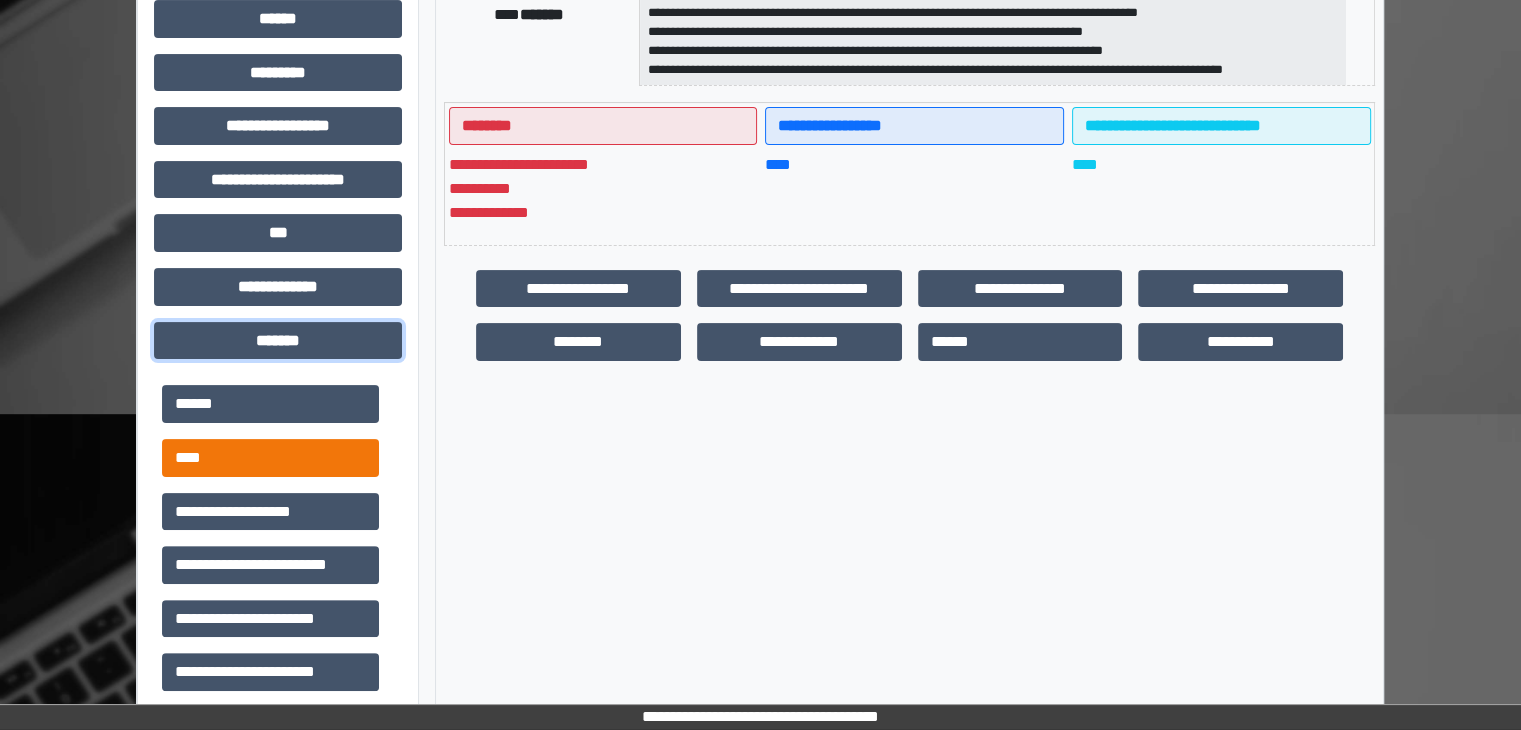 scroll, scrollTop: 200, scrollLeft: 0, axis: vertical 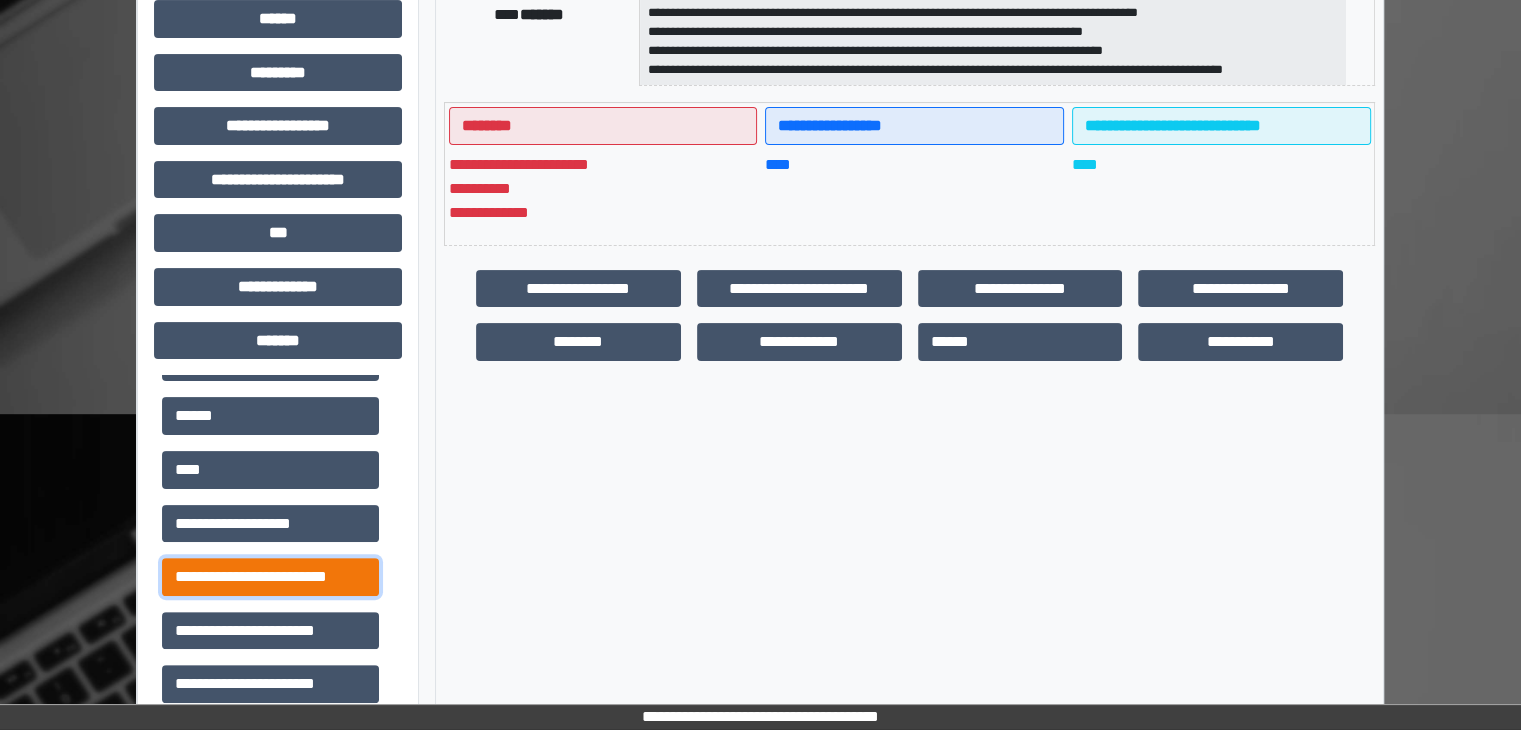 click on "**********" at bounding box center [270, 577] 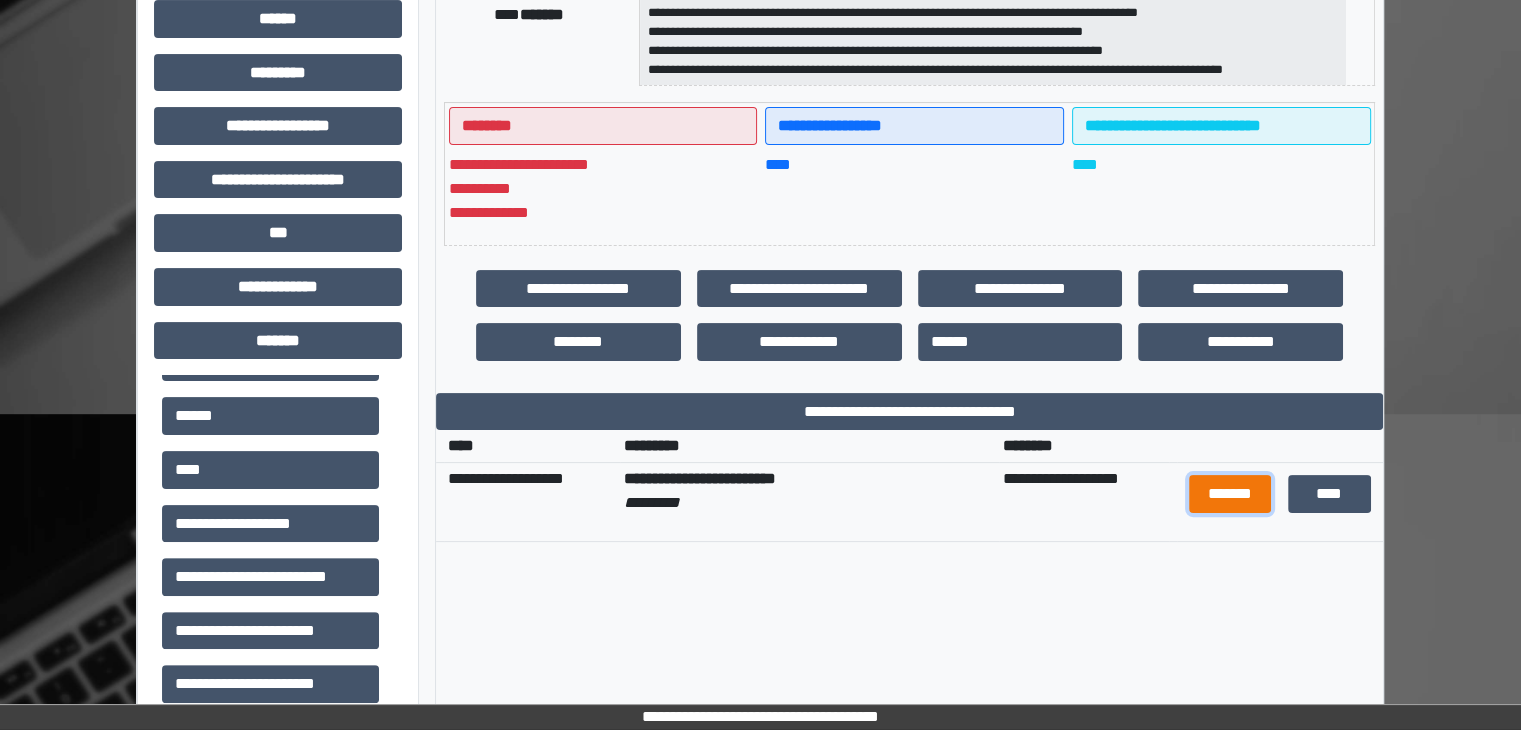click on "*******" at bounding box center [1230, 494] 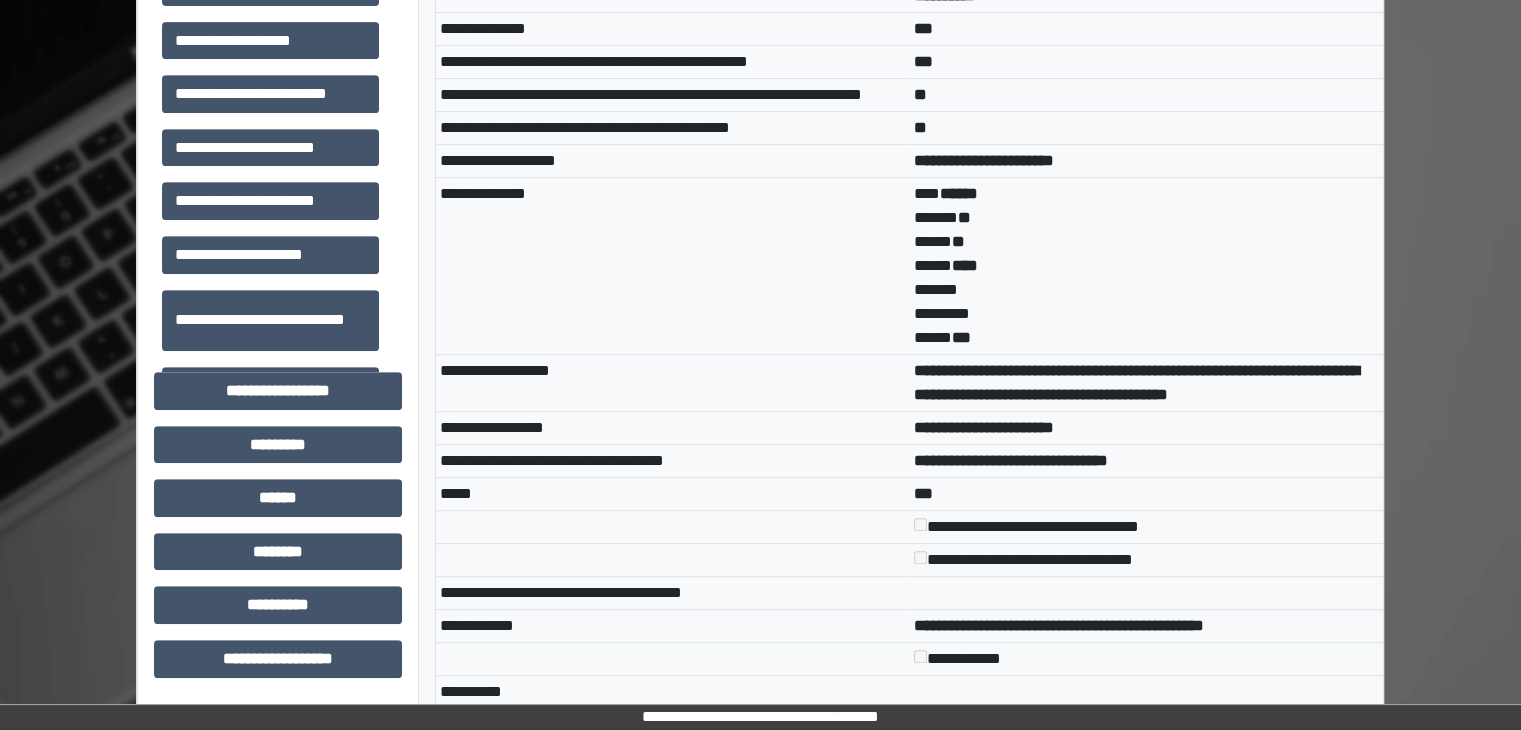 scroll, scrollTop: 909, scrollLeft: 0, axis: vertical 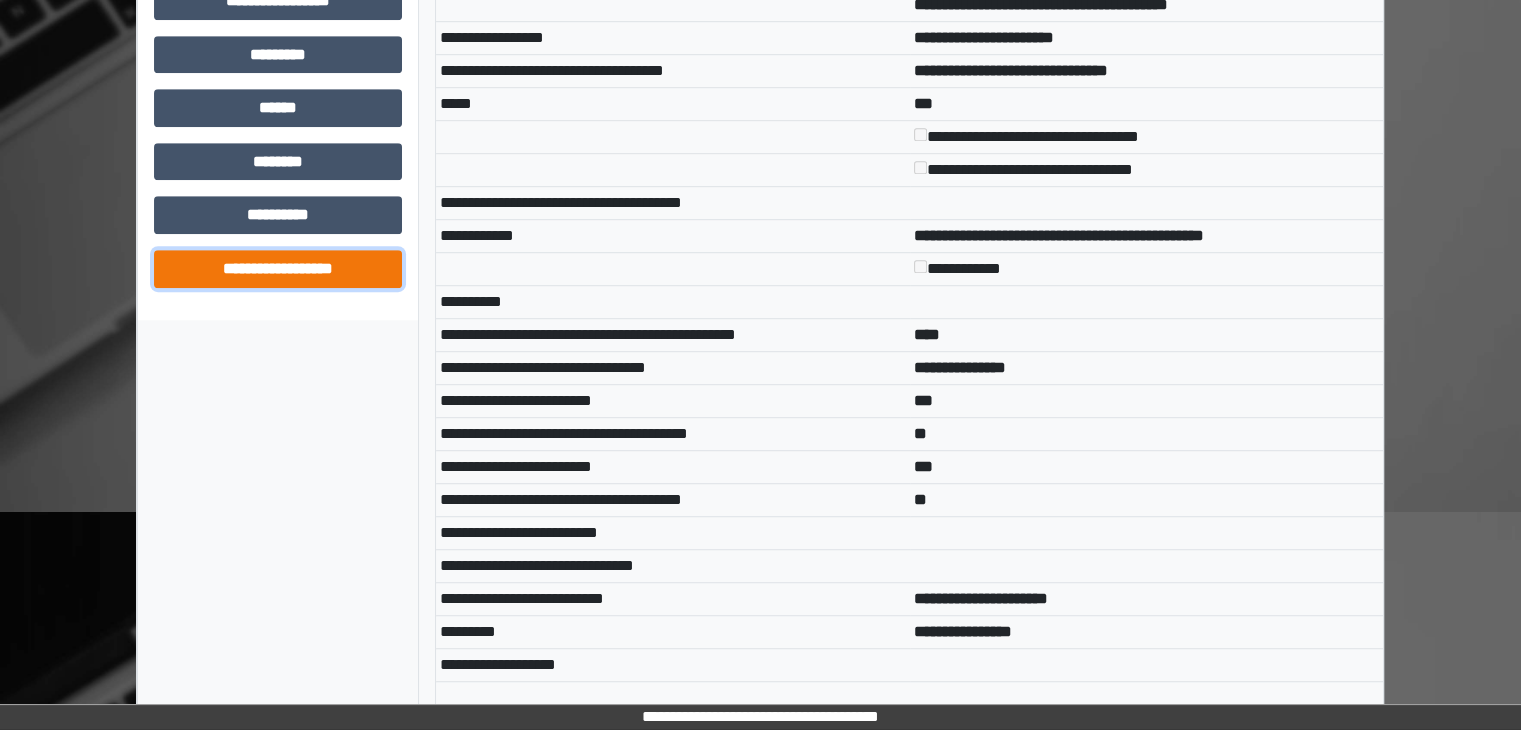 click on "**********" at bounding box center [278, 269] 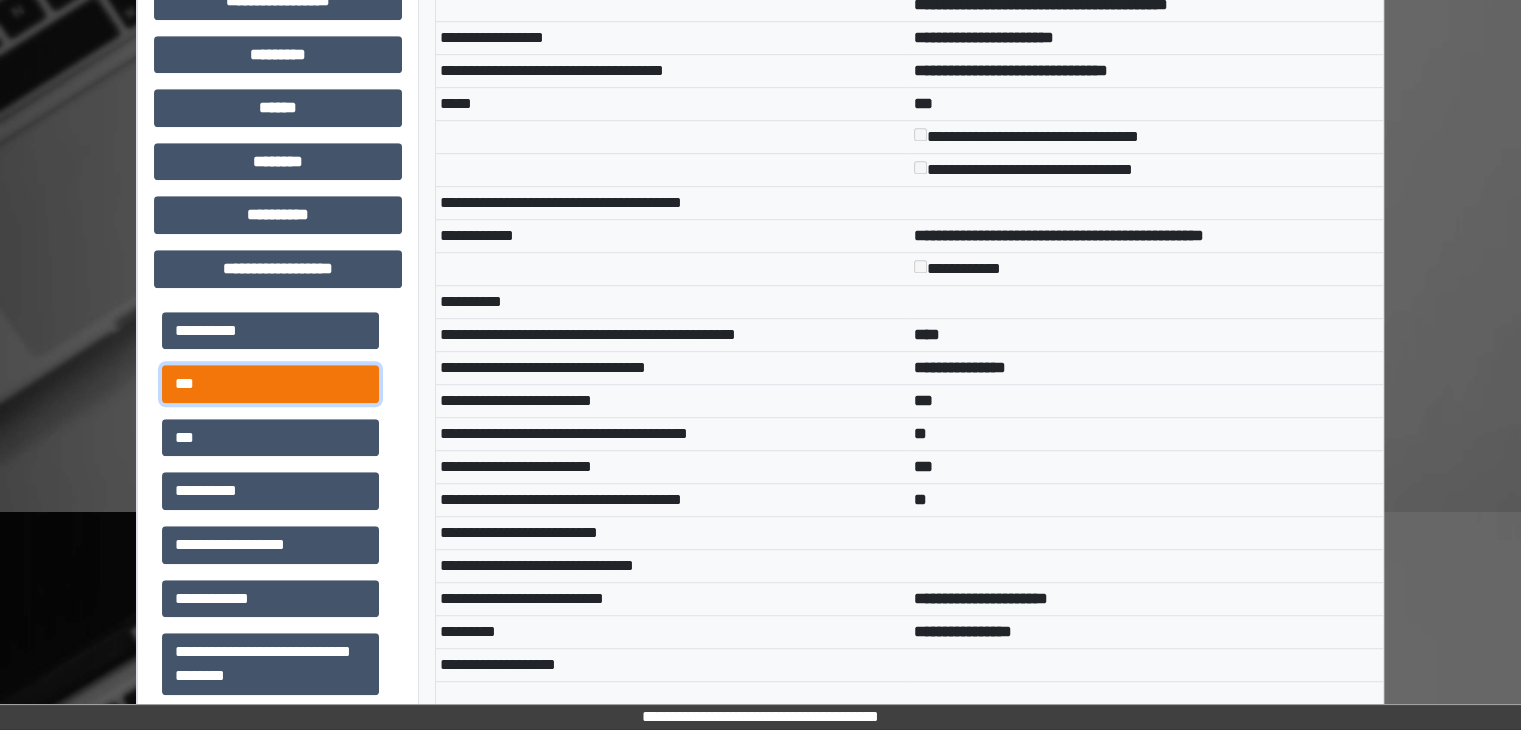 click on "***" at bounding box center [270, 384] 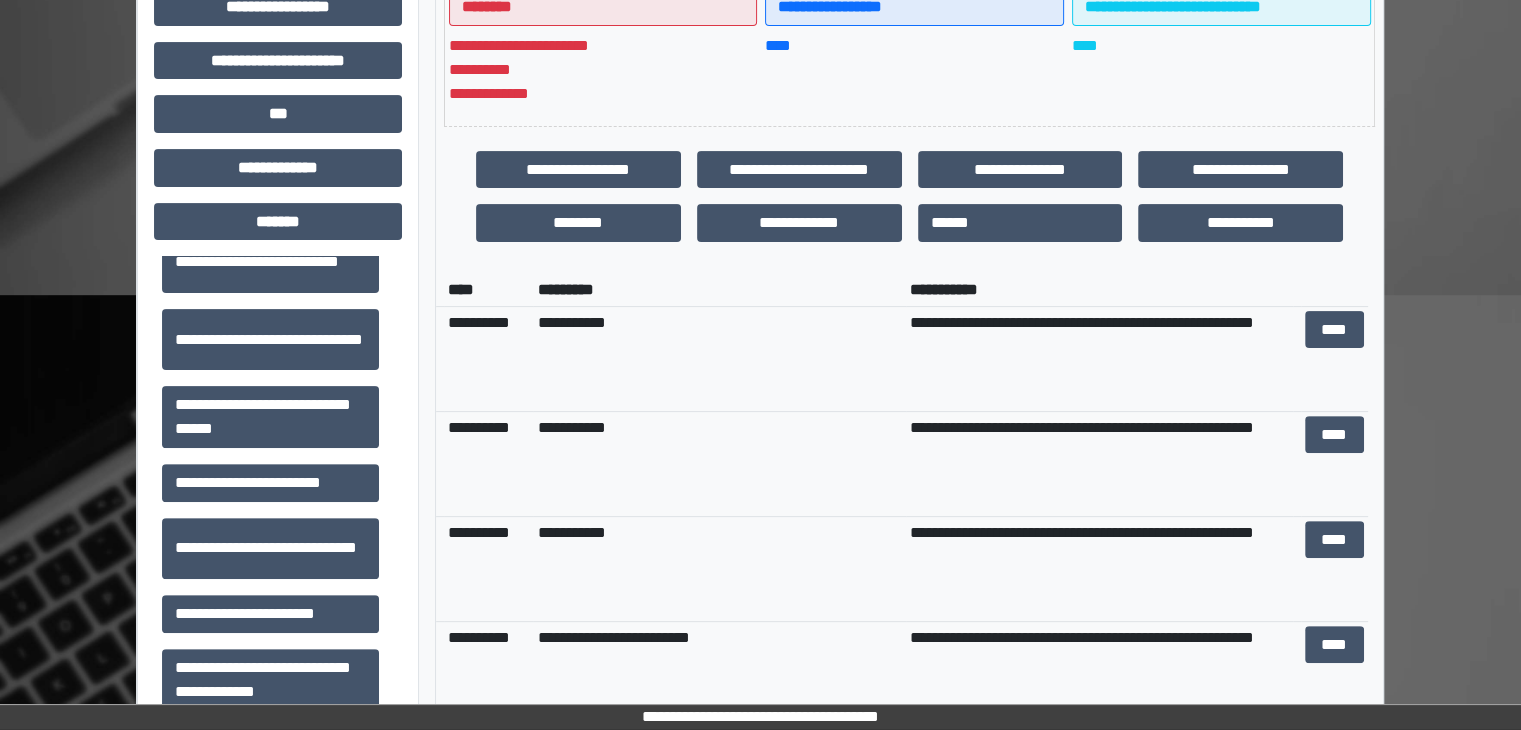 scroll, scrollTop: 609, scrollLeft: 0, axis: vertical 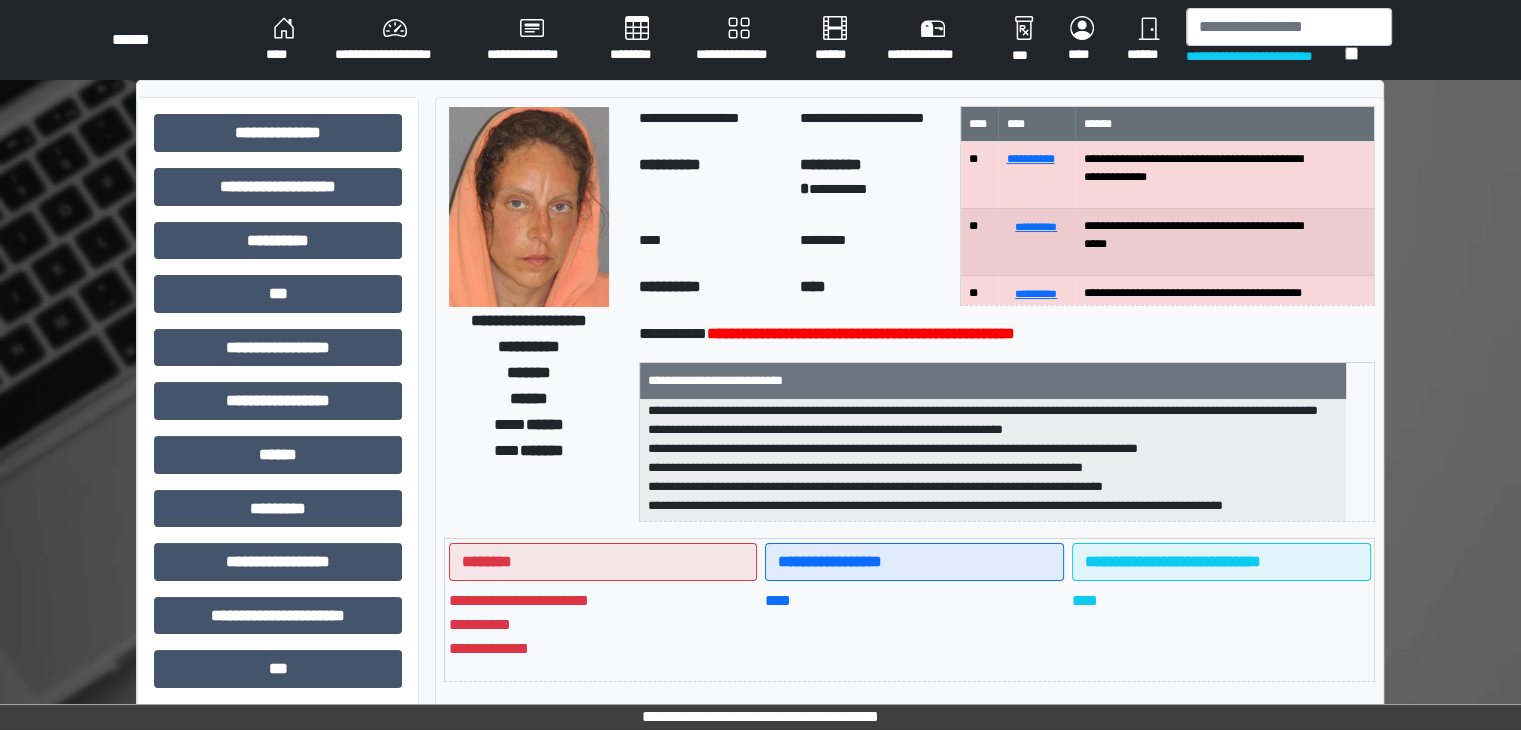 click on "****" at bounding box center [284, 40] 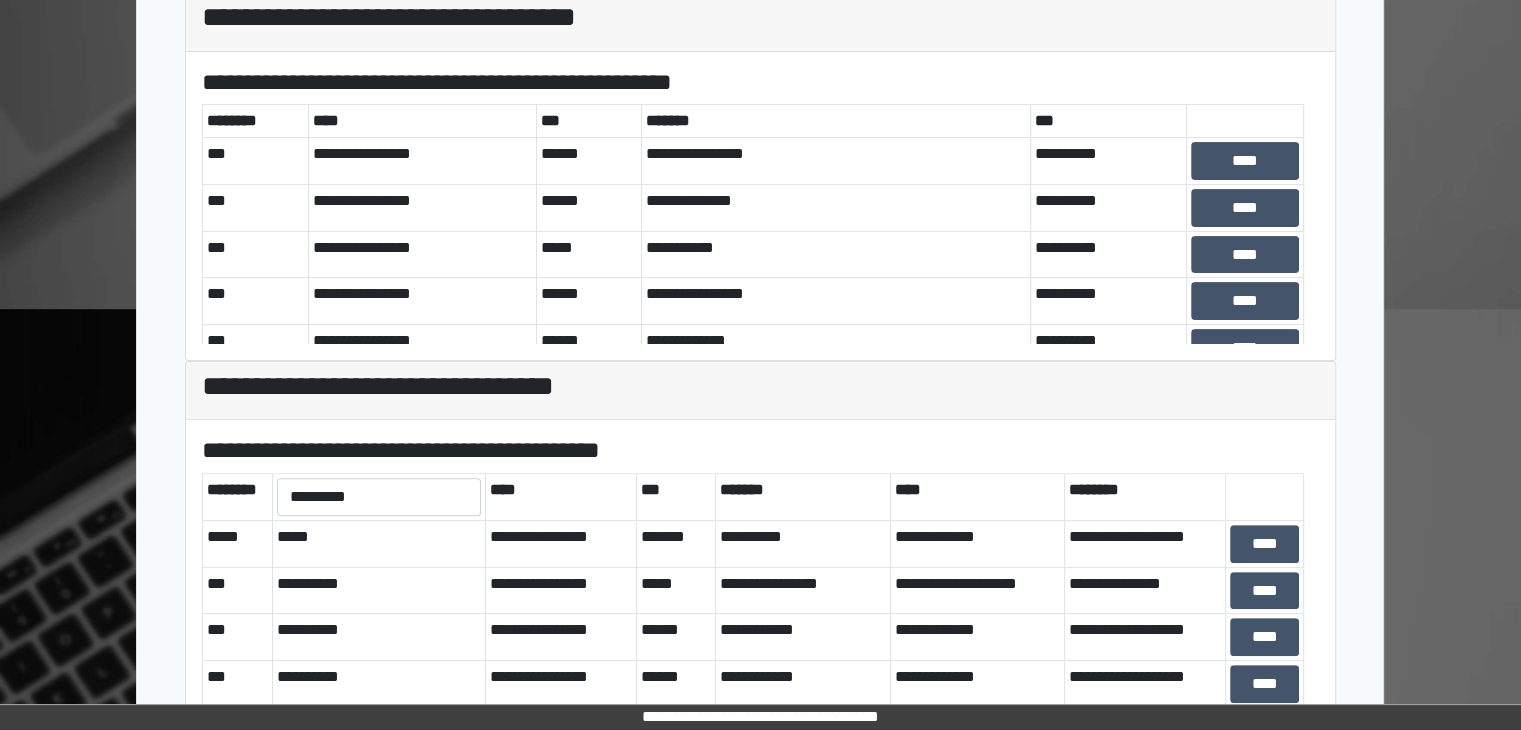 scroll, scrollTop: 581, scrollLeft: 0, axis: vertical 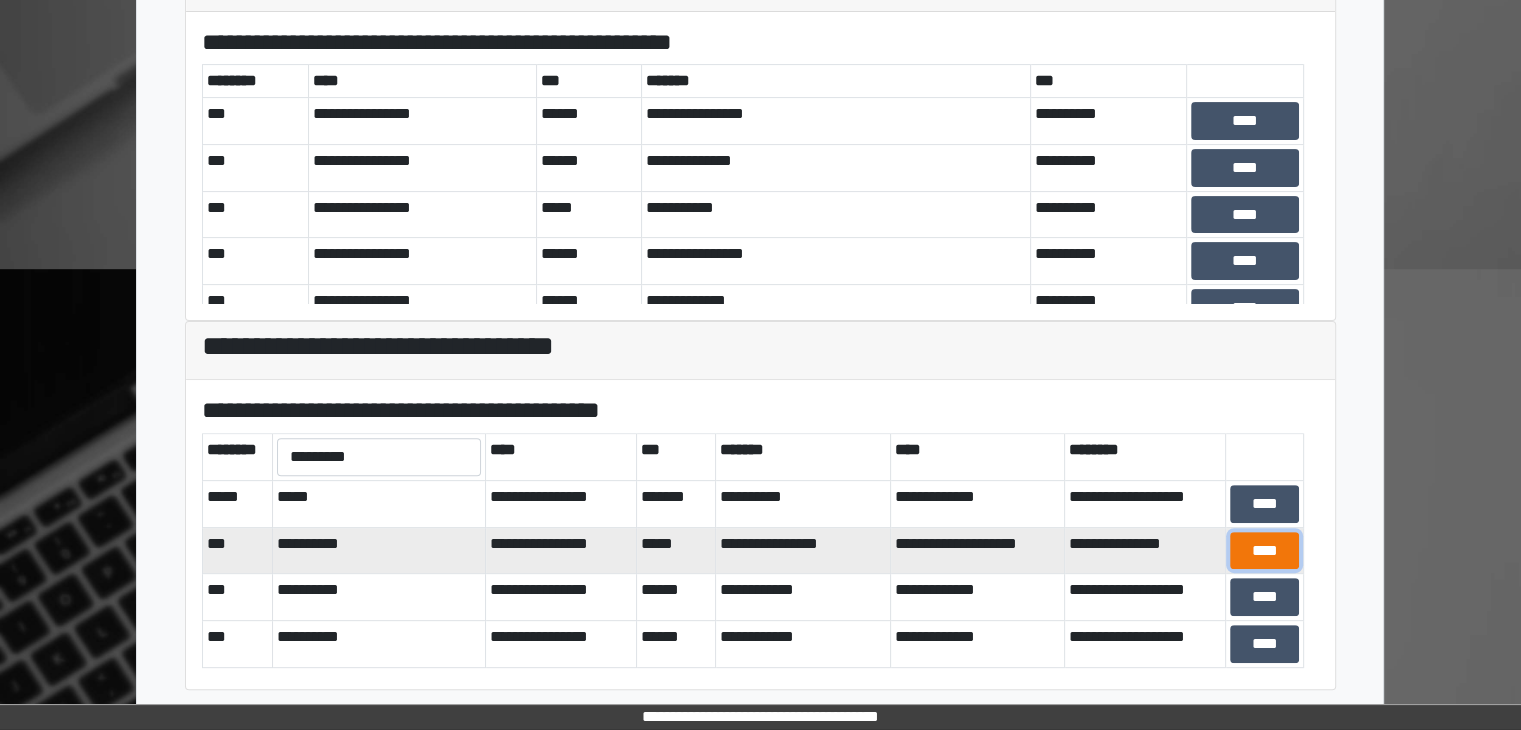 click on "****" at bounding box center [1264, 551] 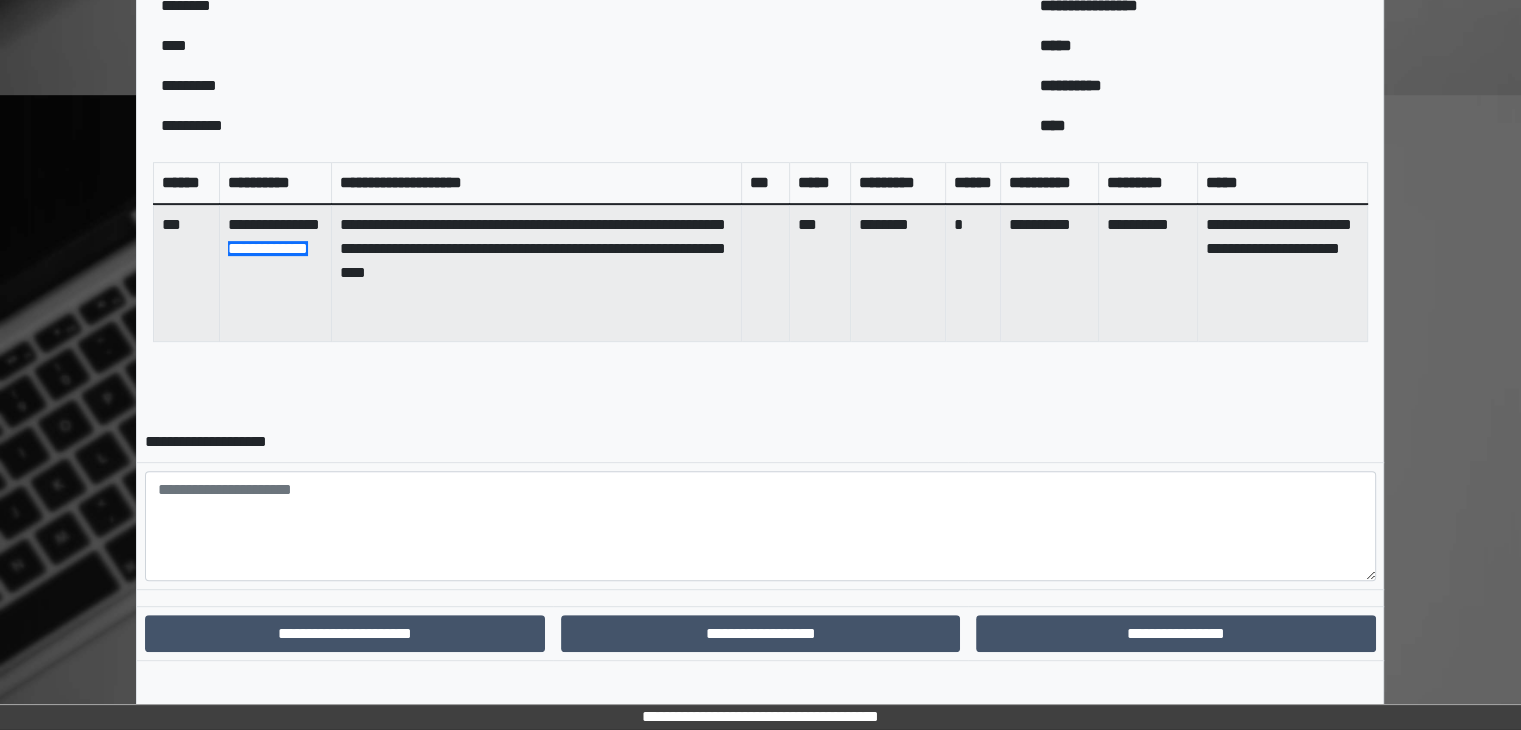 scroll, scrollTop: 766, scrollLeft: 0, axis: vertical 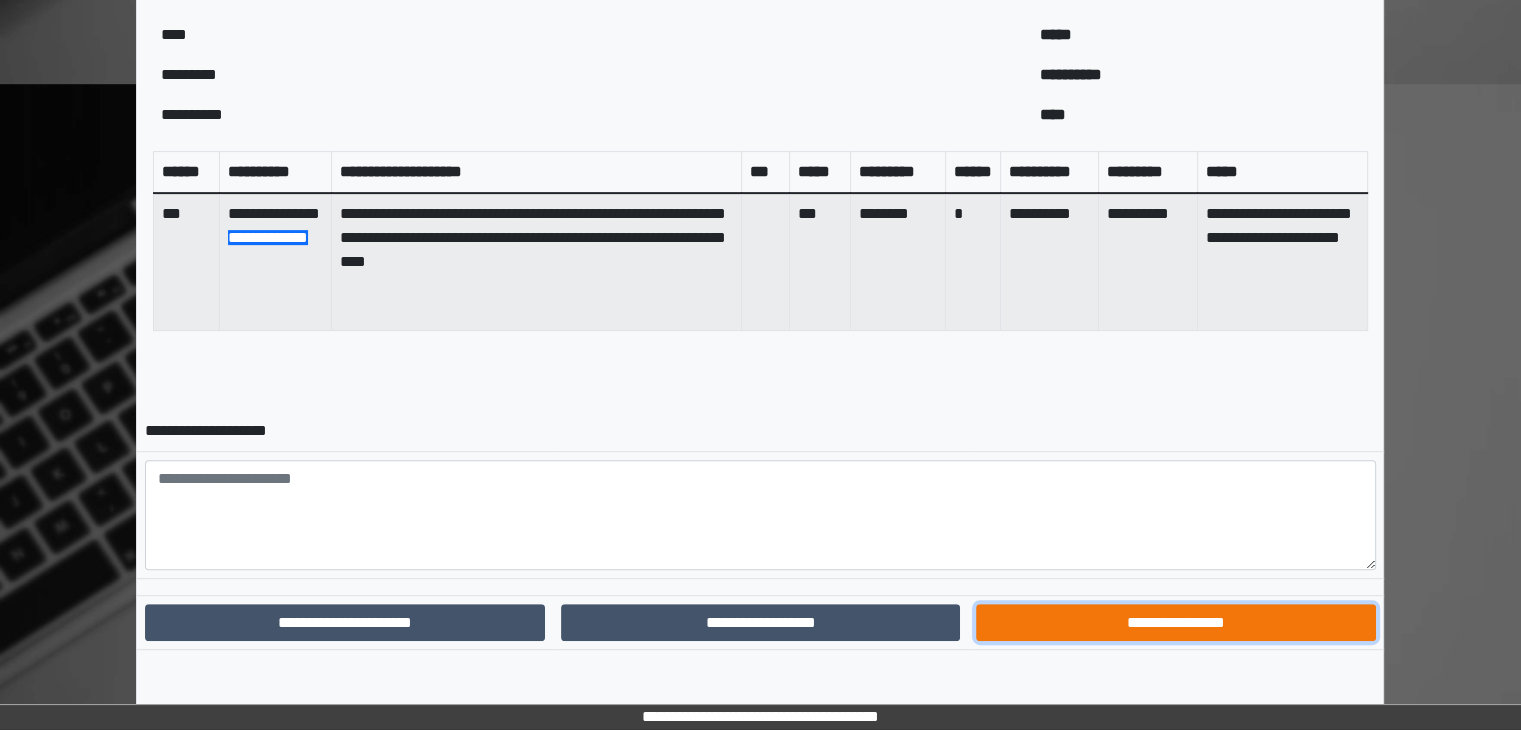 click on "**********" at bounding box center [1175, 623] 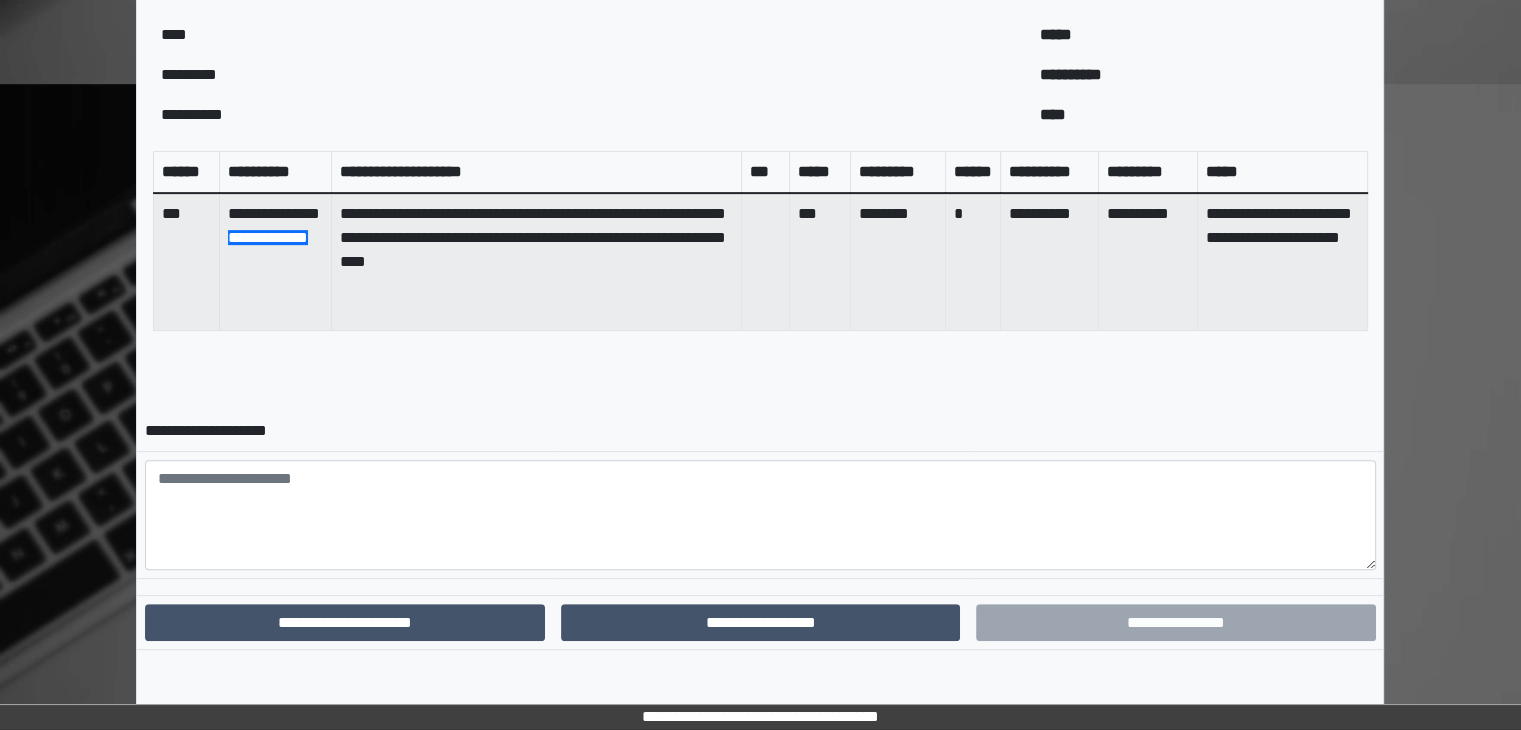 scroll, scrollTop: 664, scrollLeft: 0, axis: vertical 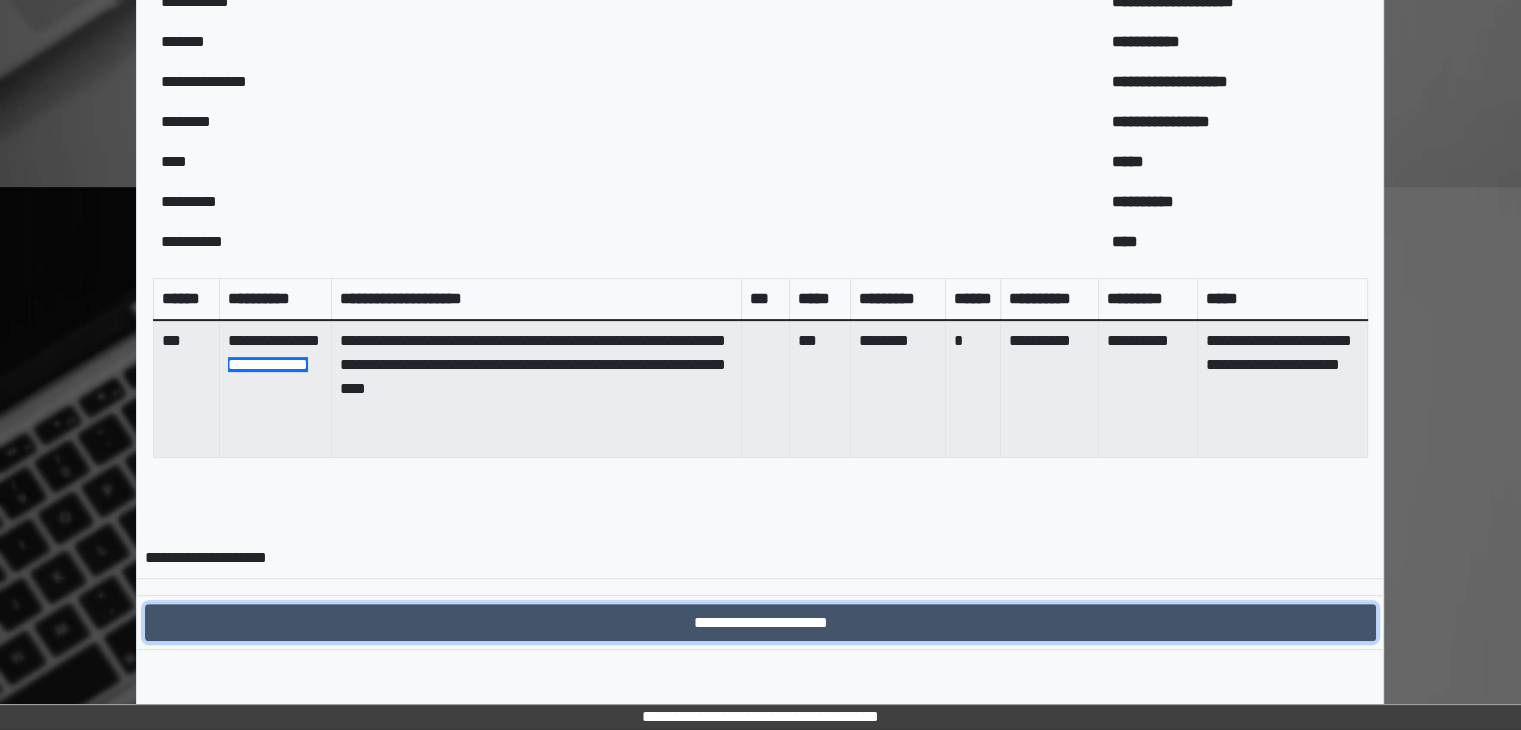click on "**********" at bounding box center (760, 623) 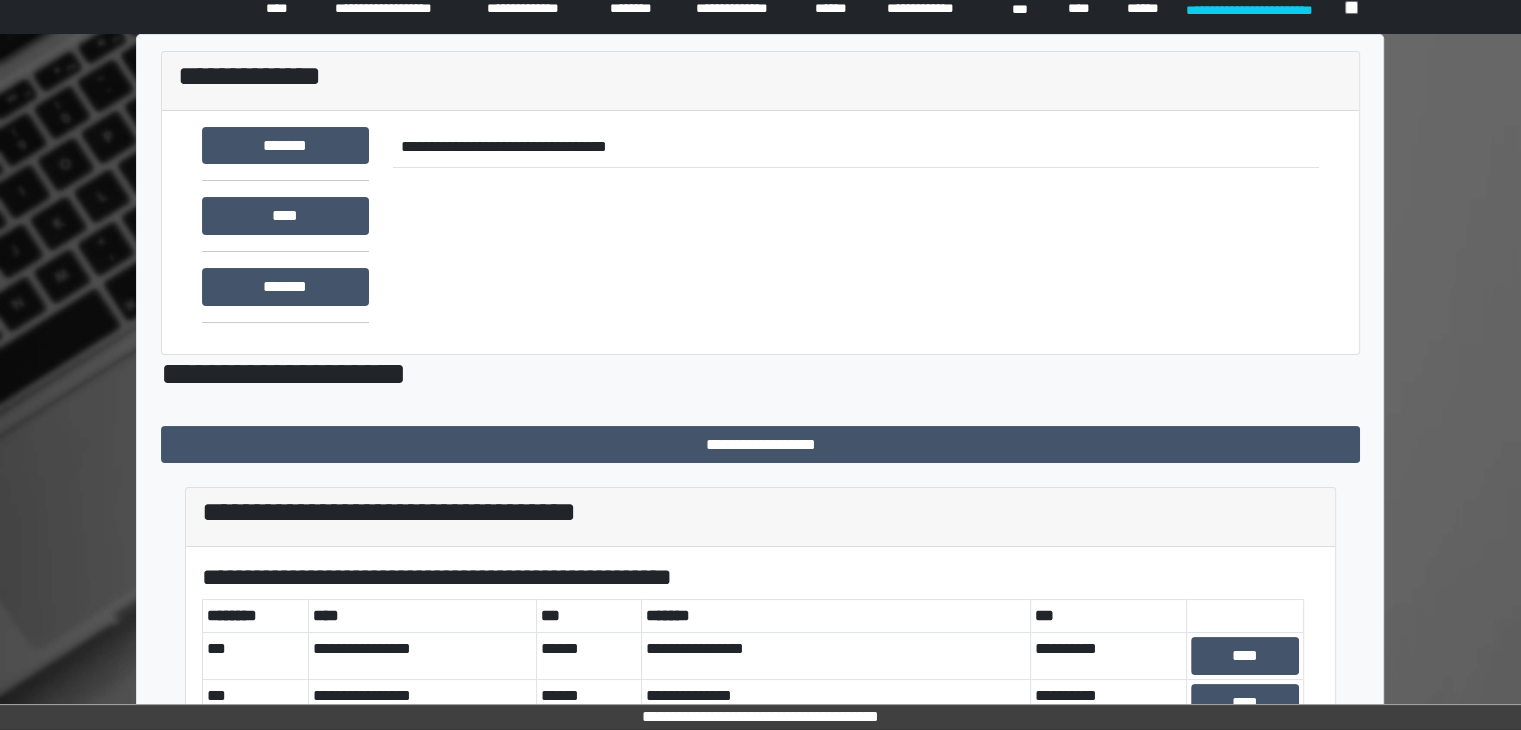 scroll, scrollTop: 0, scrollLeft: 0, axis: both 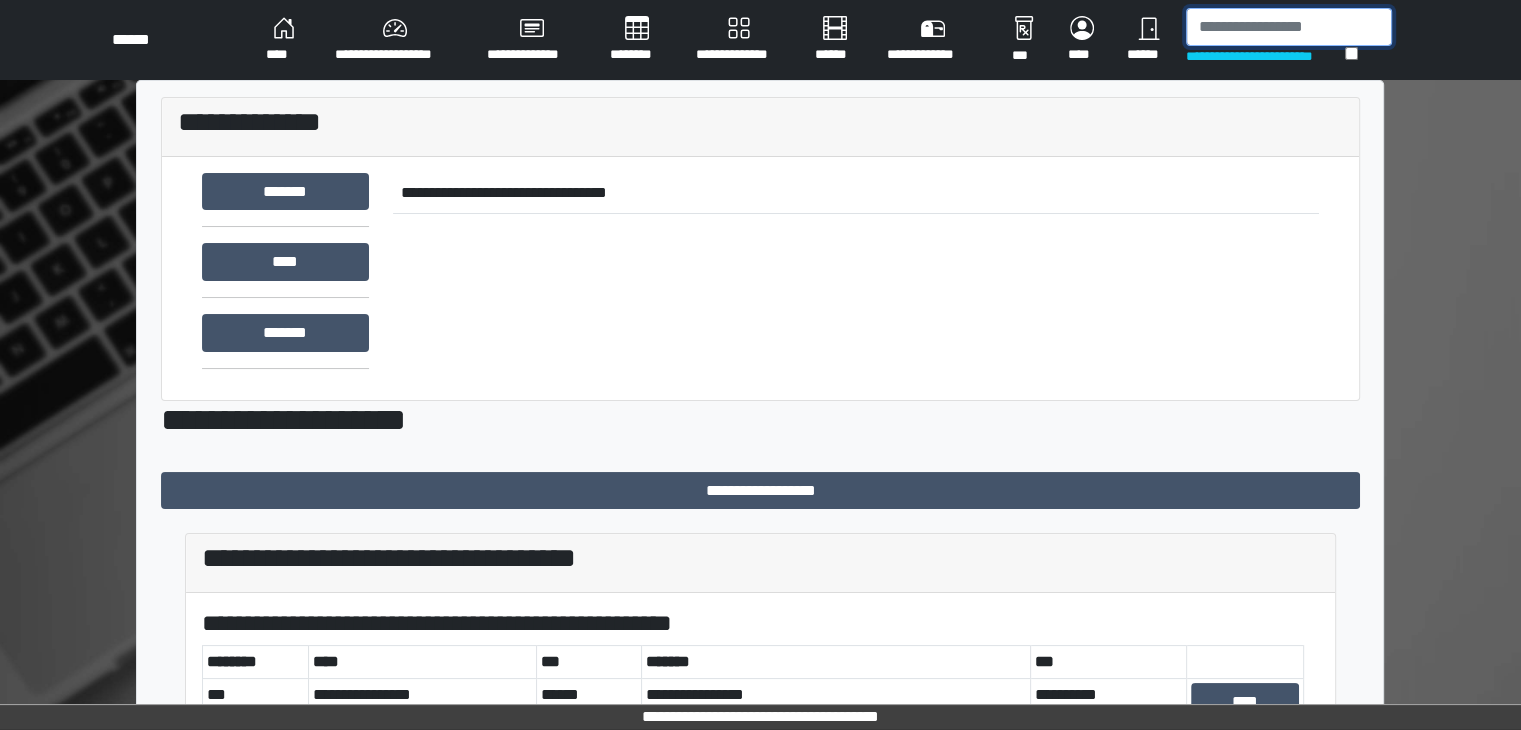 click at bounding box center [1289, 27] 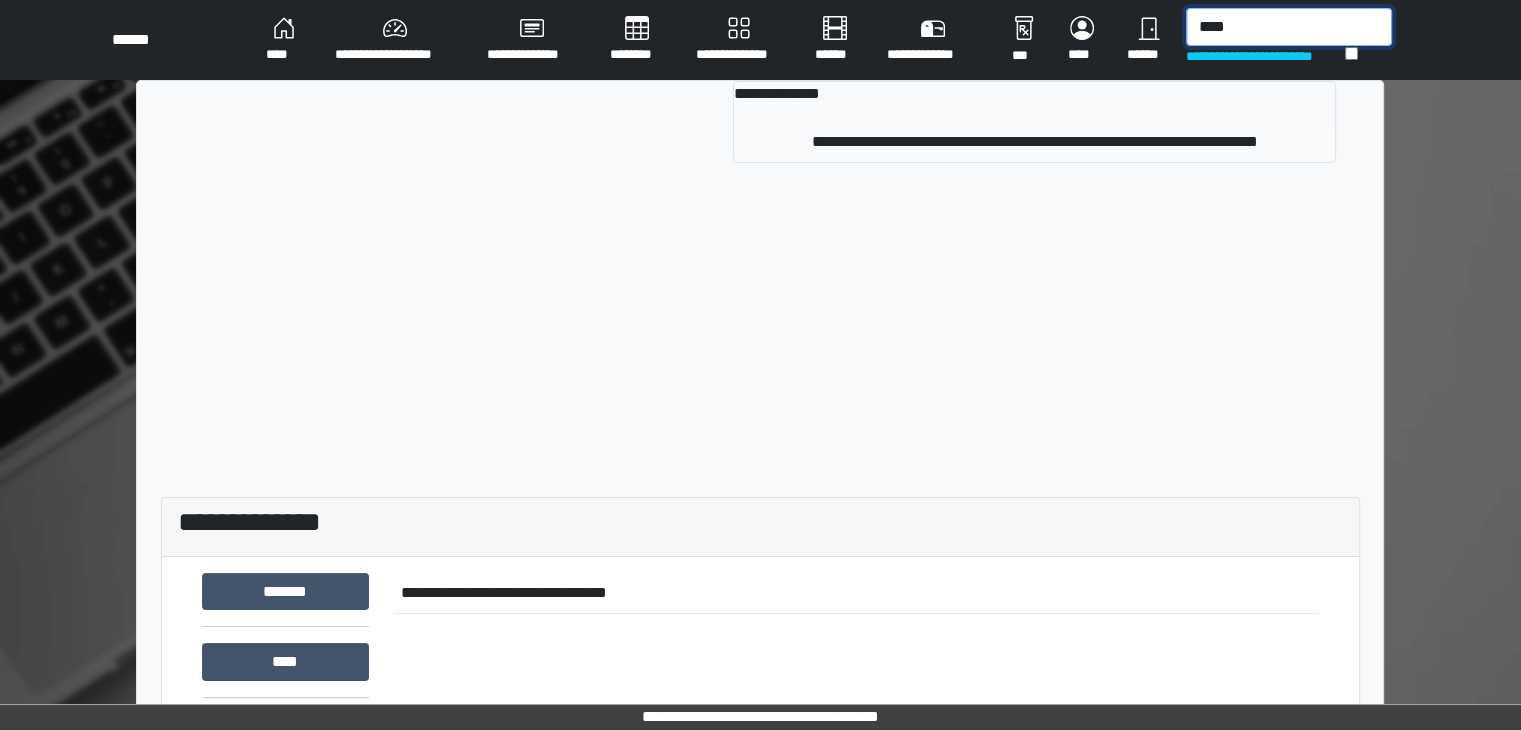 type on "****" 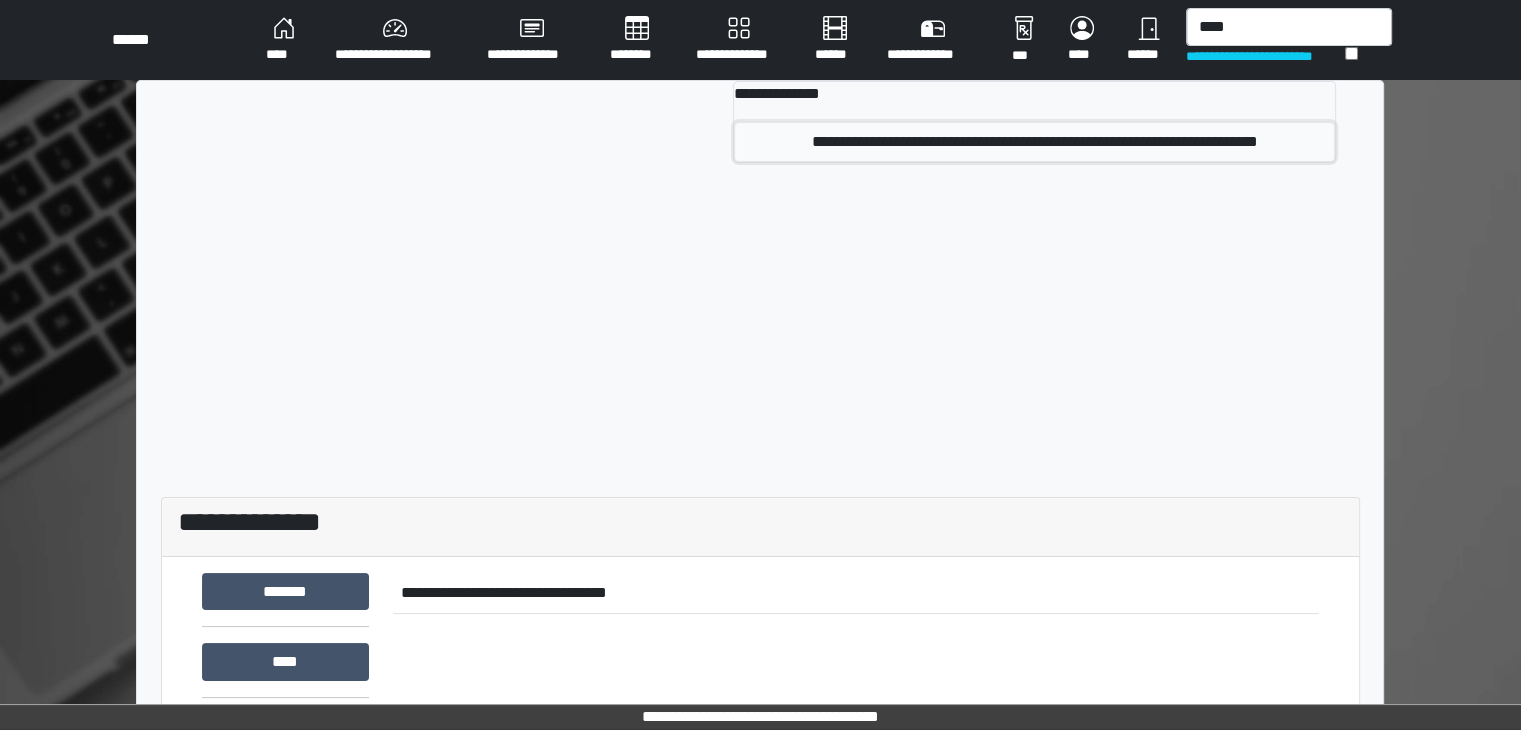 click on "**********" at bounding box center (1034, 142) 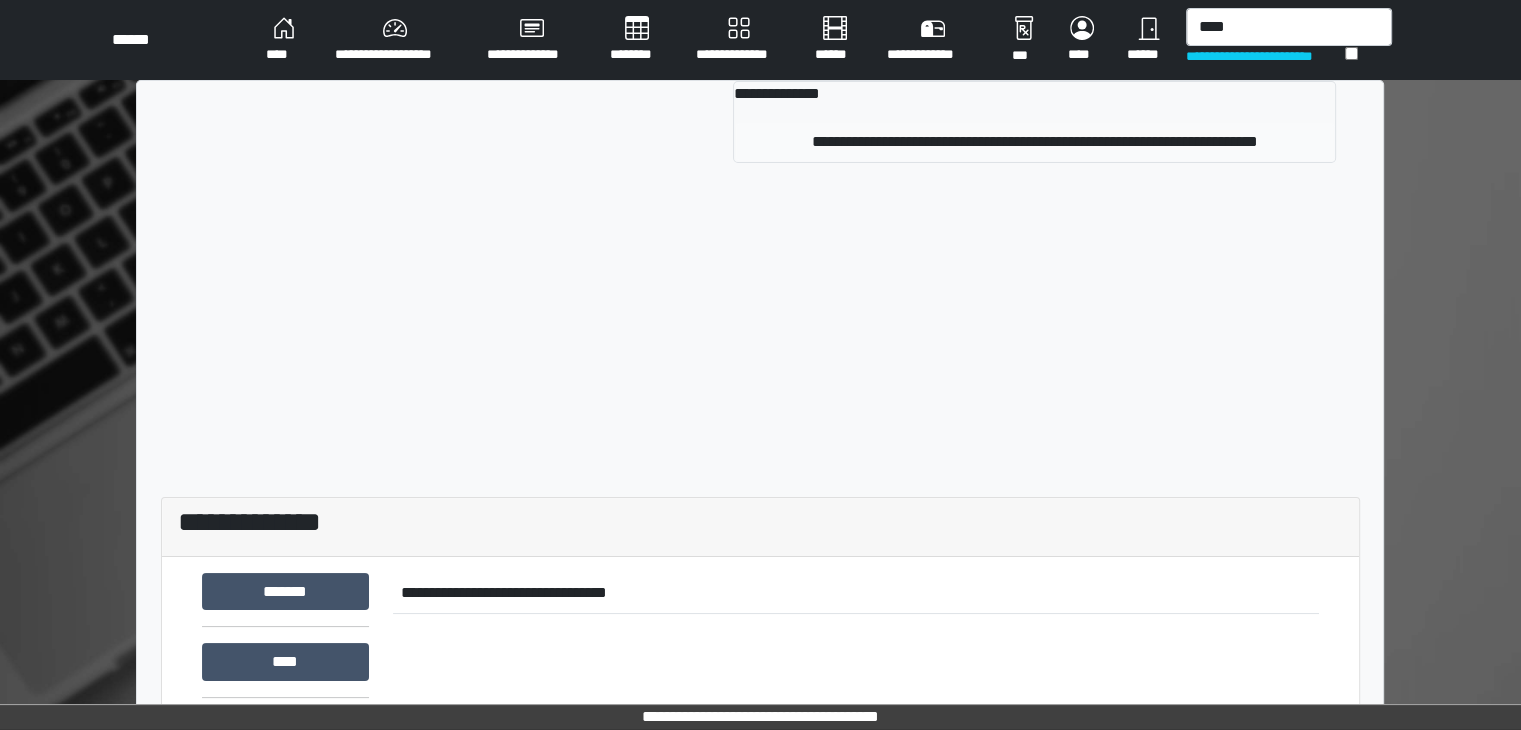 type 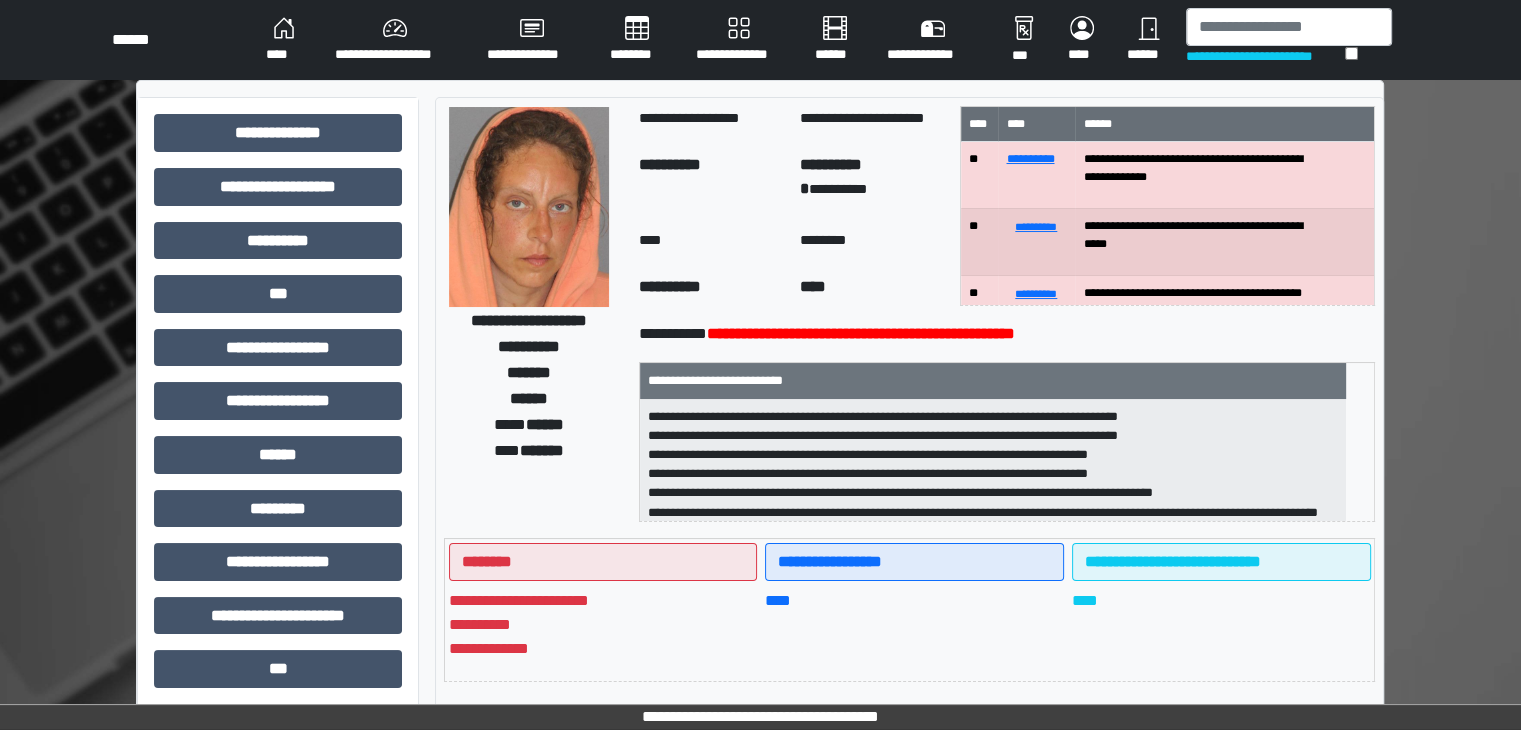 scroll, scrollTop: 1, scrollLeft: 0, axis: vertical 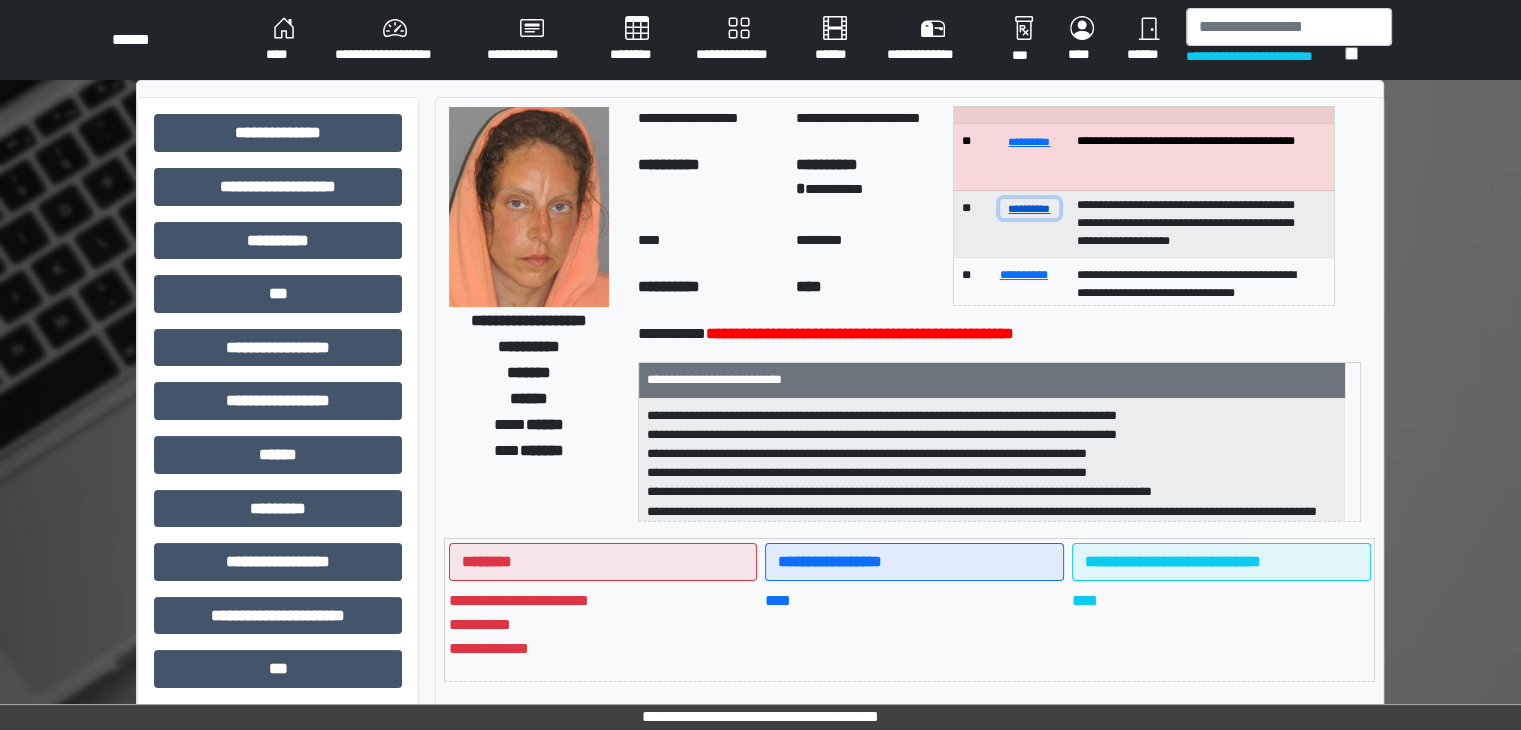 click on "**********" at bounding box center (1030, 208) 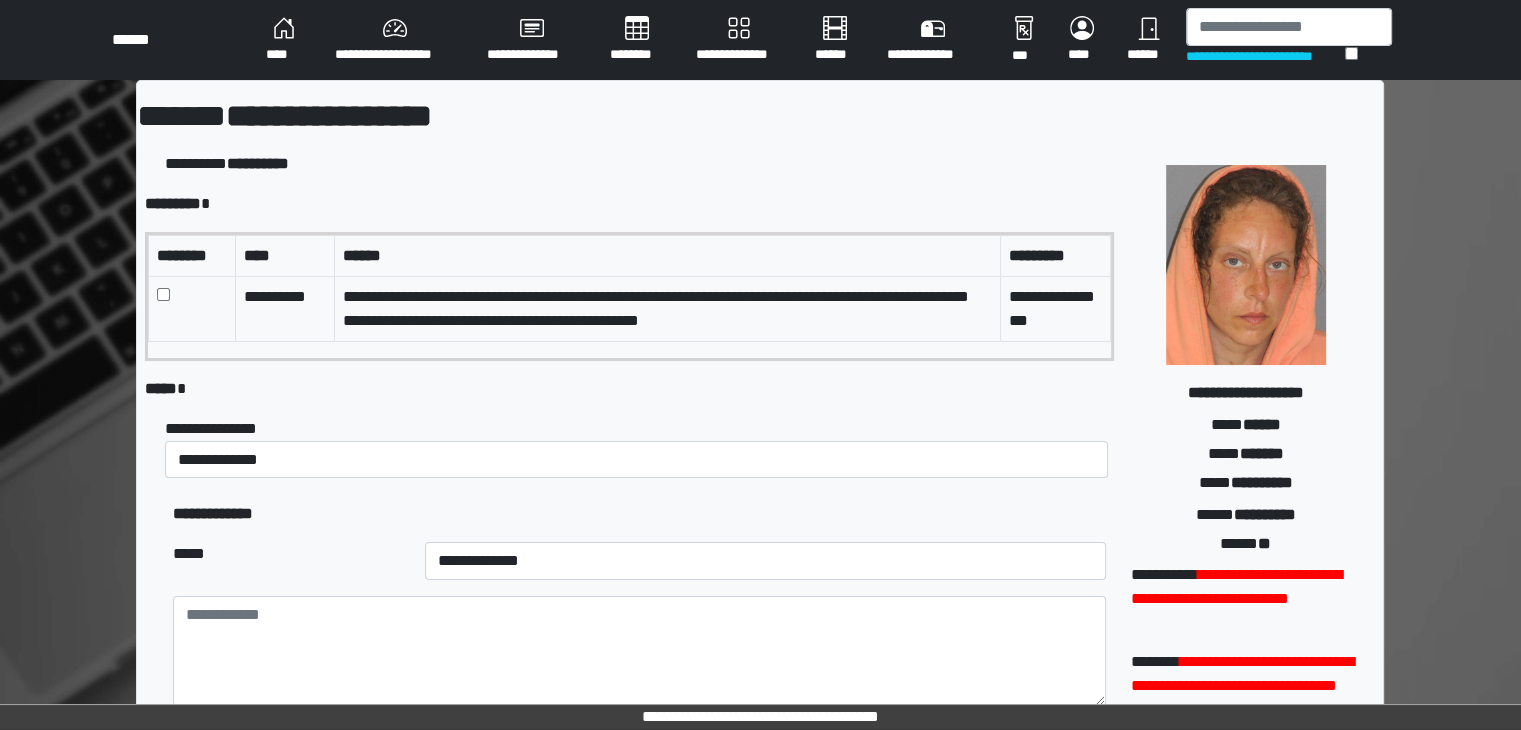 click on "**********" at bounding box center [639, 448] 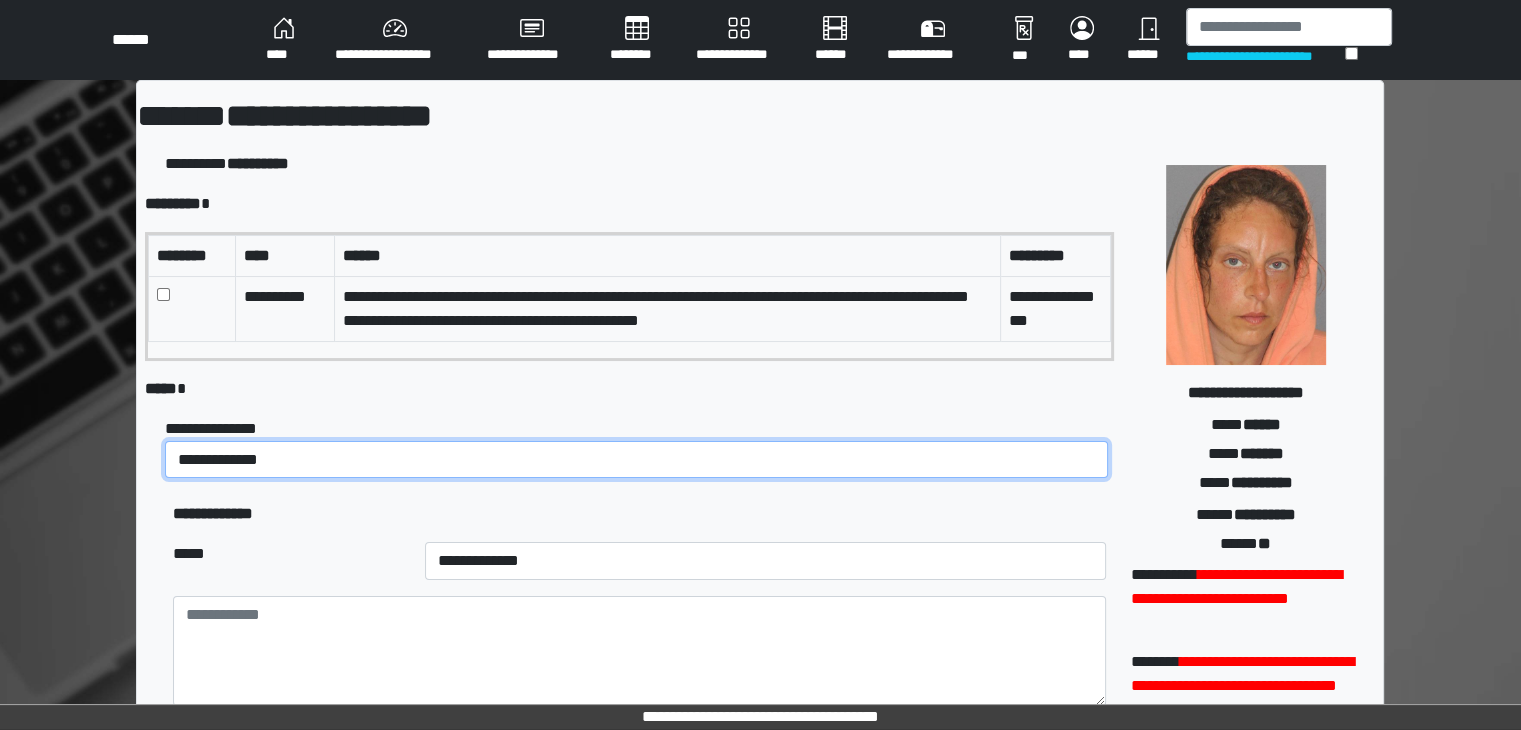 click on "**********" at bounding box center (636, 460) 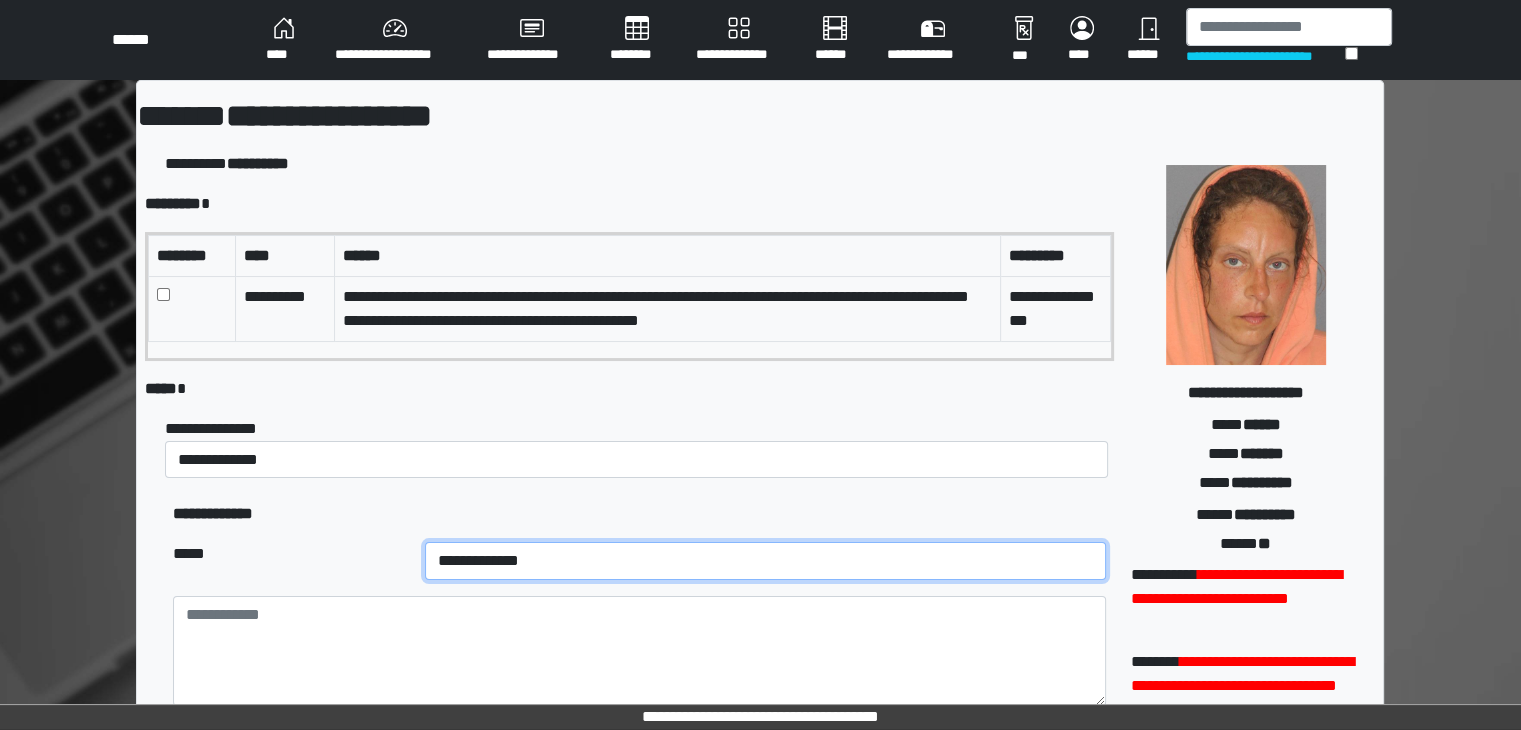 click on "**********" at bounding box center (765, 561) 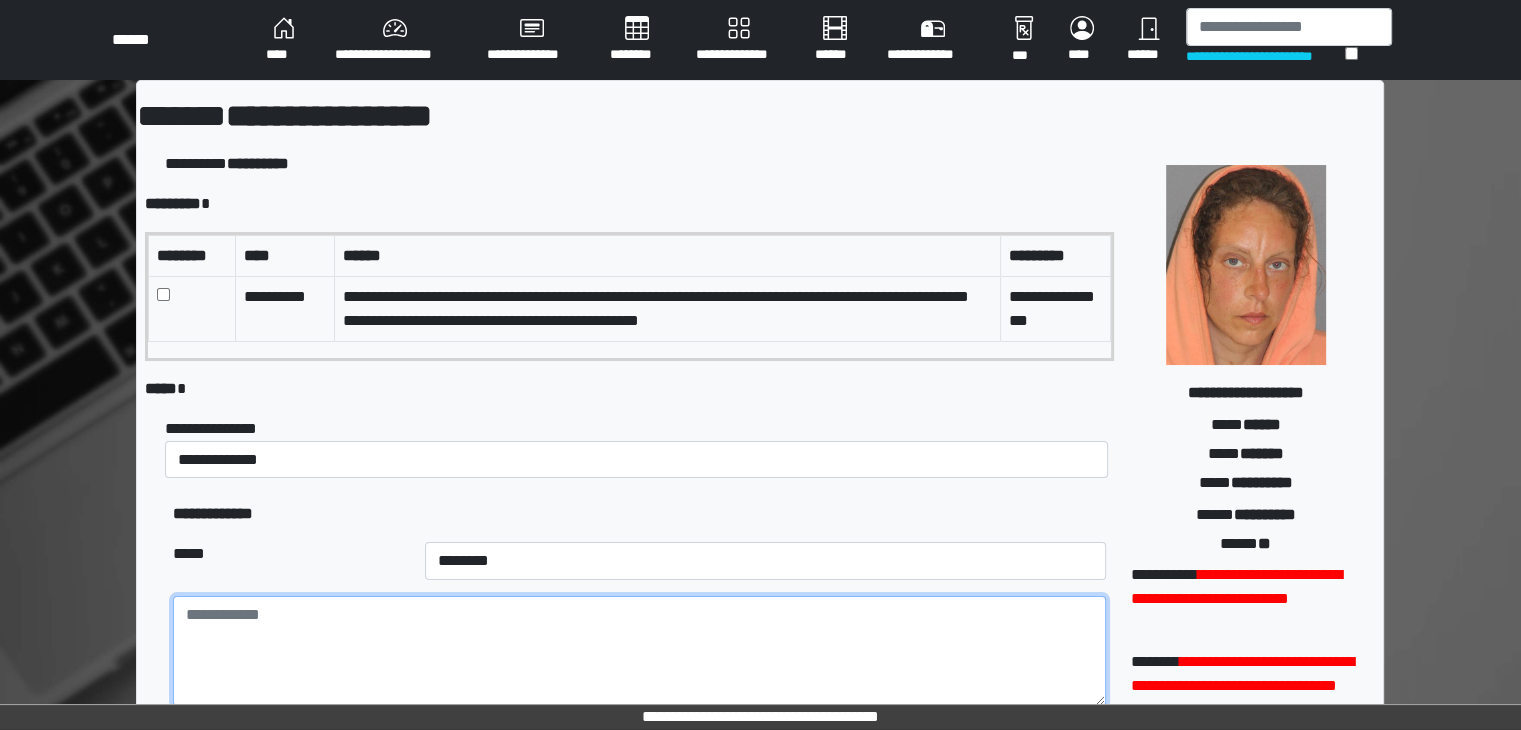 click at bounding box center [639, 651] 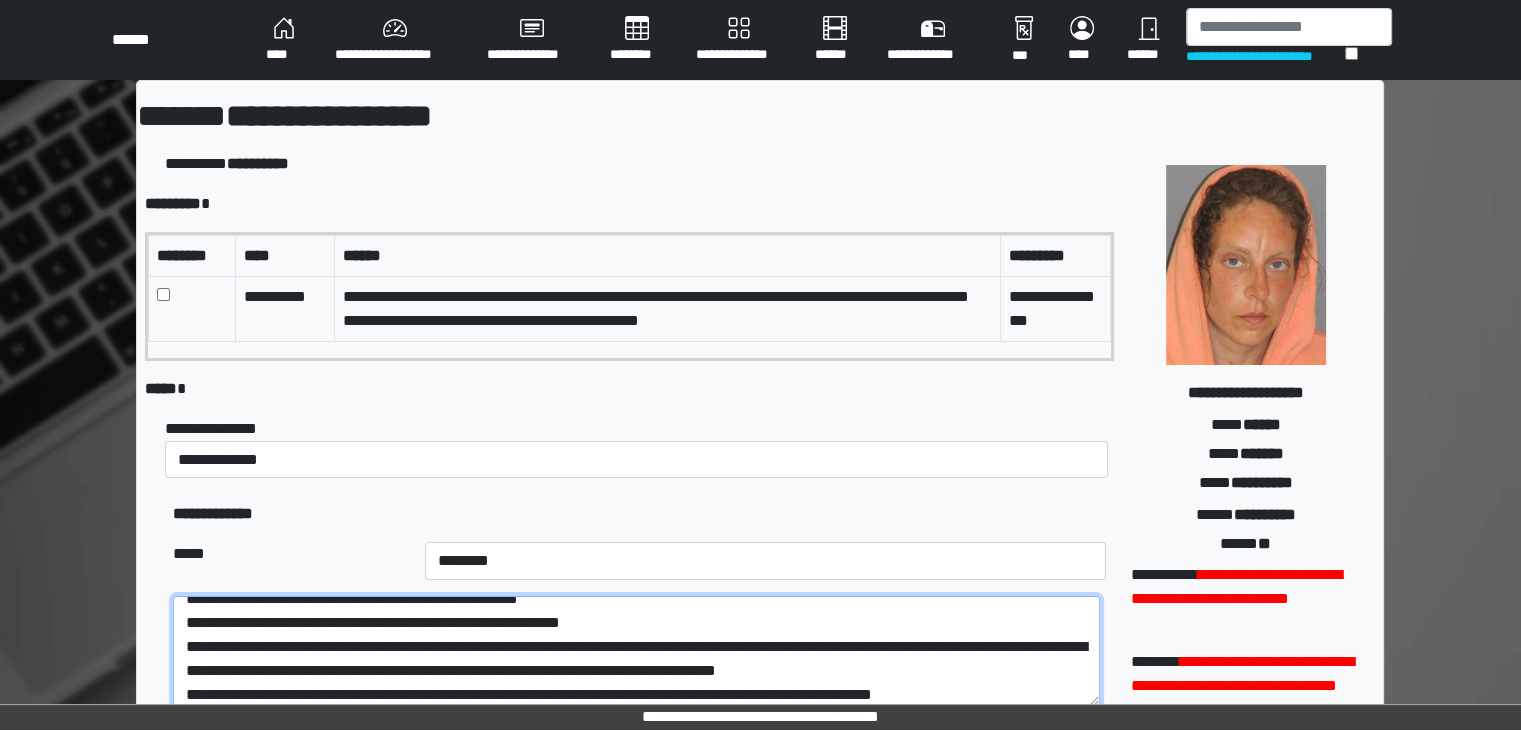 scroll, scrollTop: 40, scrollLeft: 0, axis: vertical 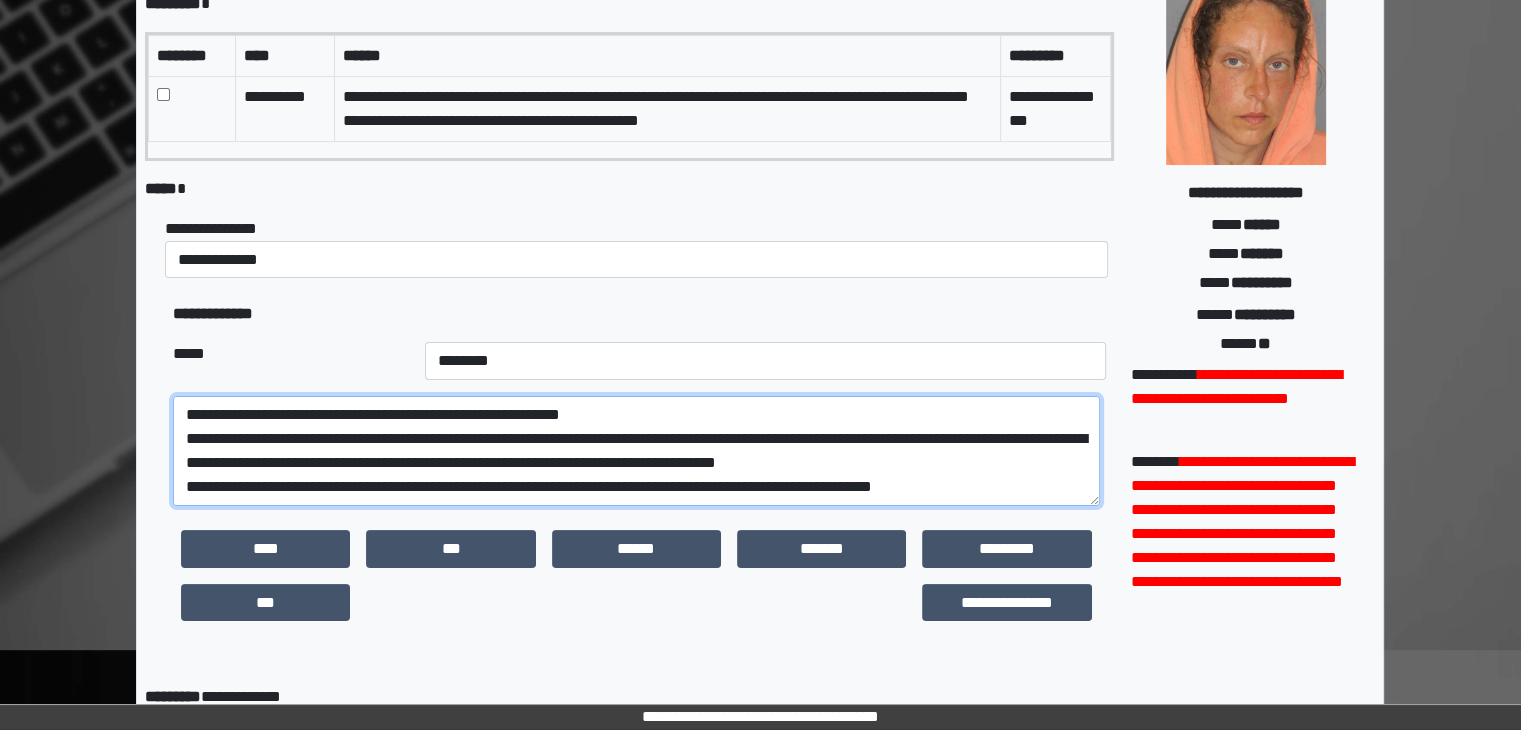 click on "**********" at bounding box center (636, 451) 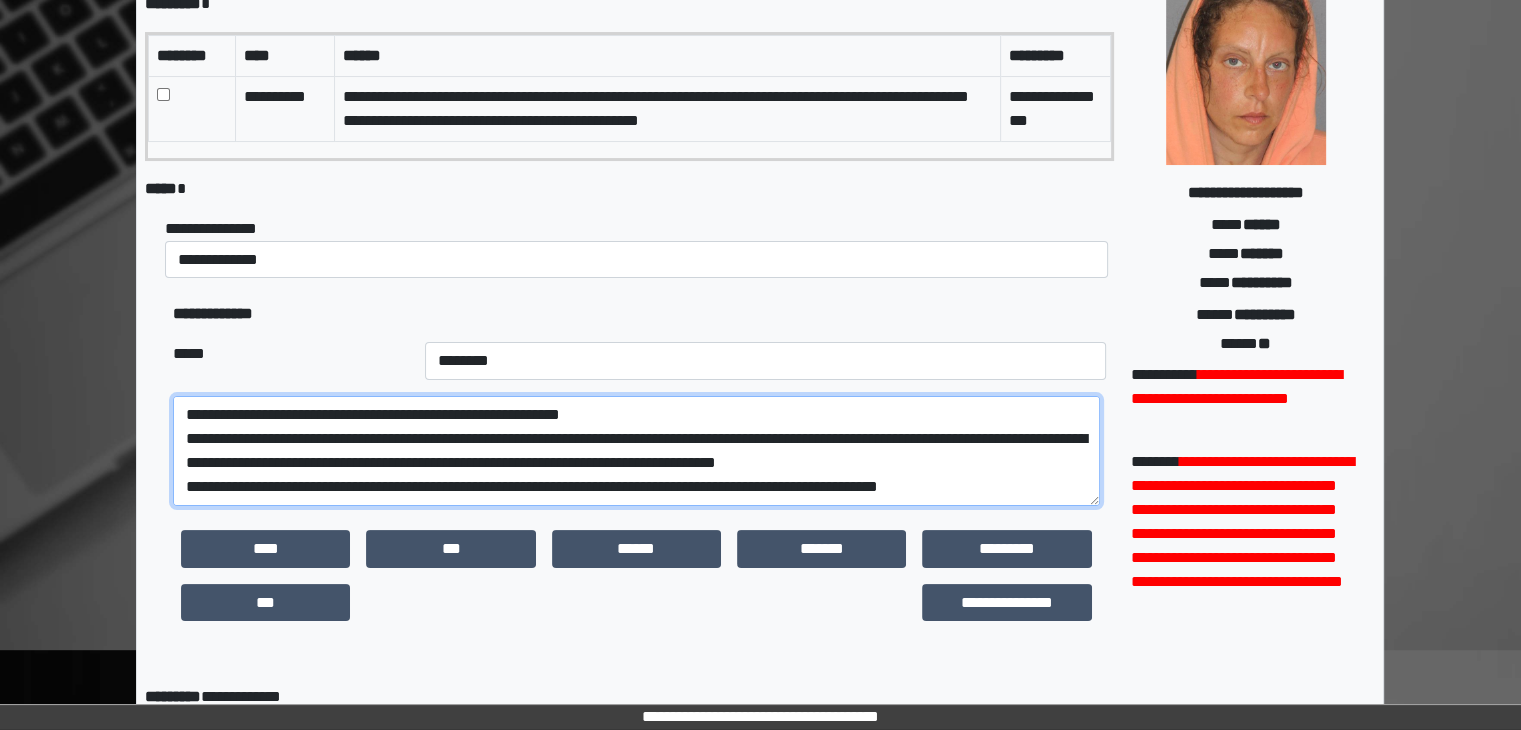 click on "**********" at bounding box center (636, 451) 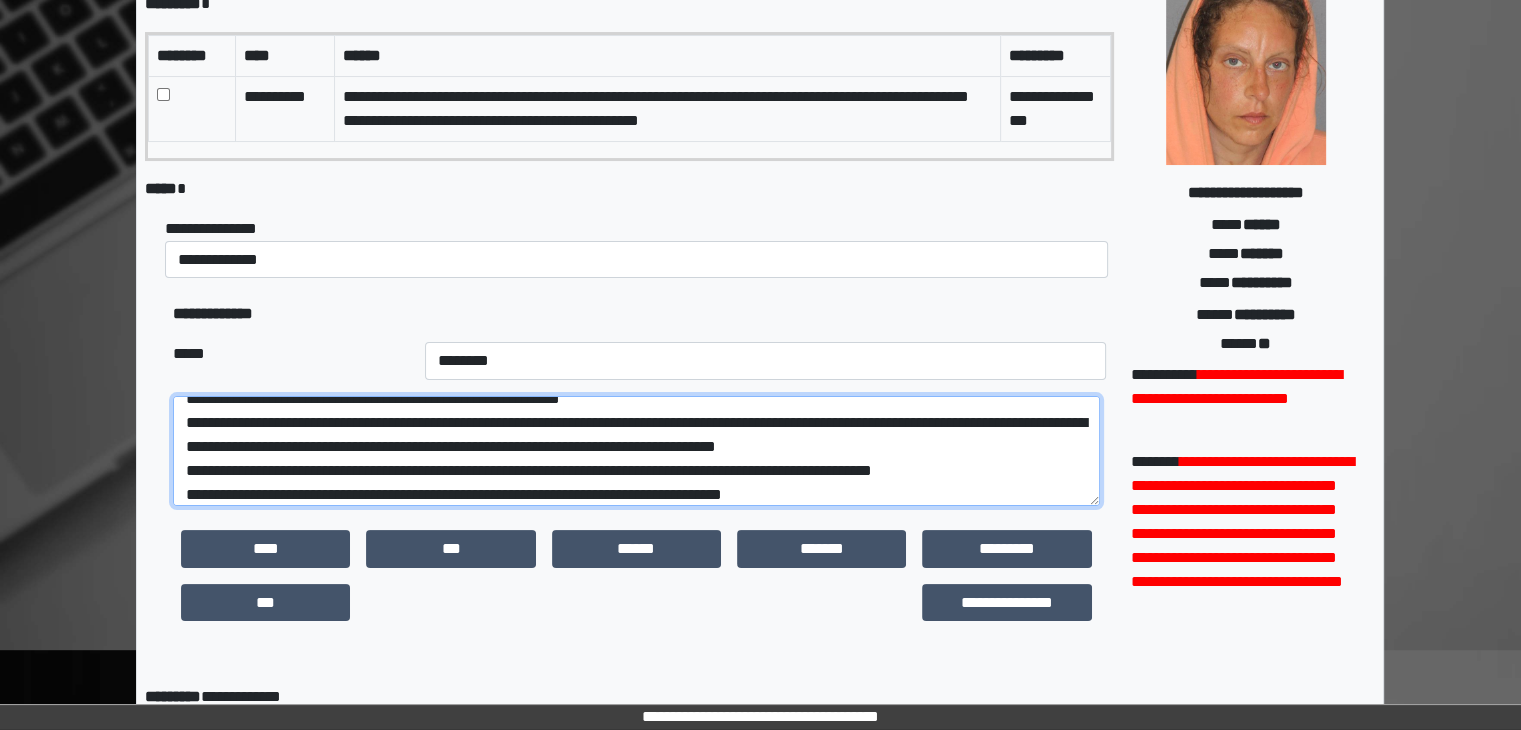 scroll, scrollTop: 0, scrollLeft: 0, axis: both 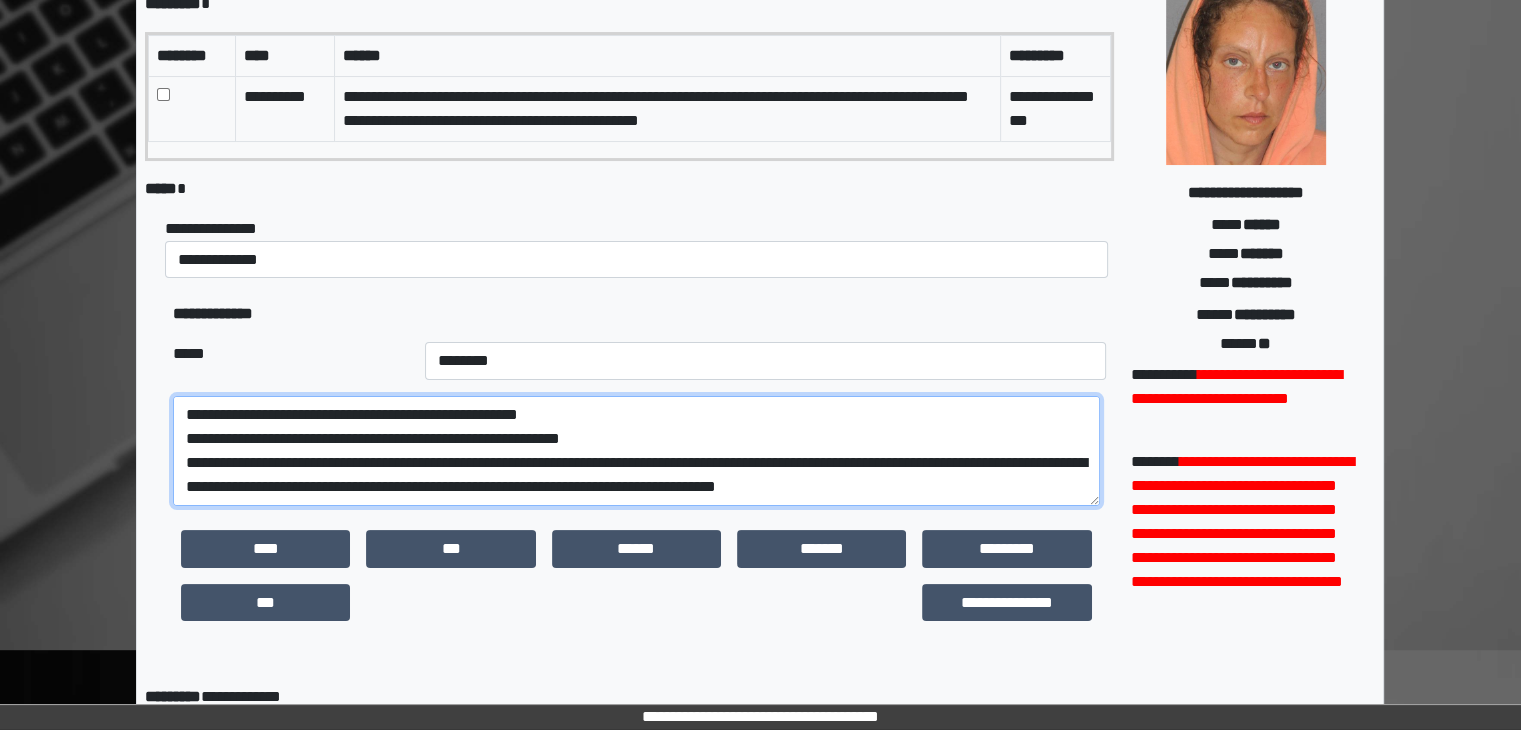 drag, startPoint x: 868, startPoint y: 485, endPoint x: 256, endPoint y: 437, distance: 613.87946 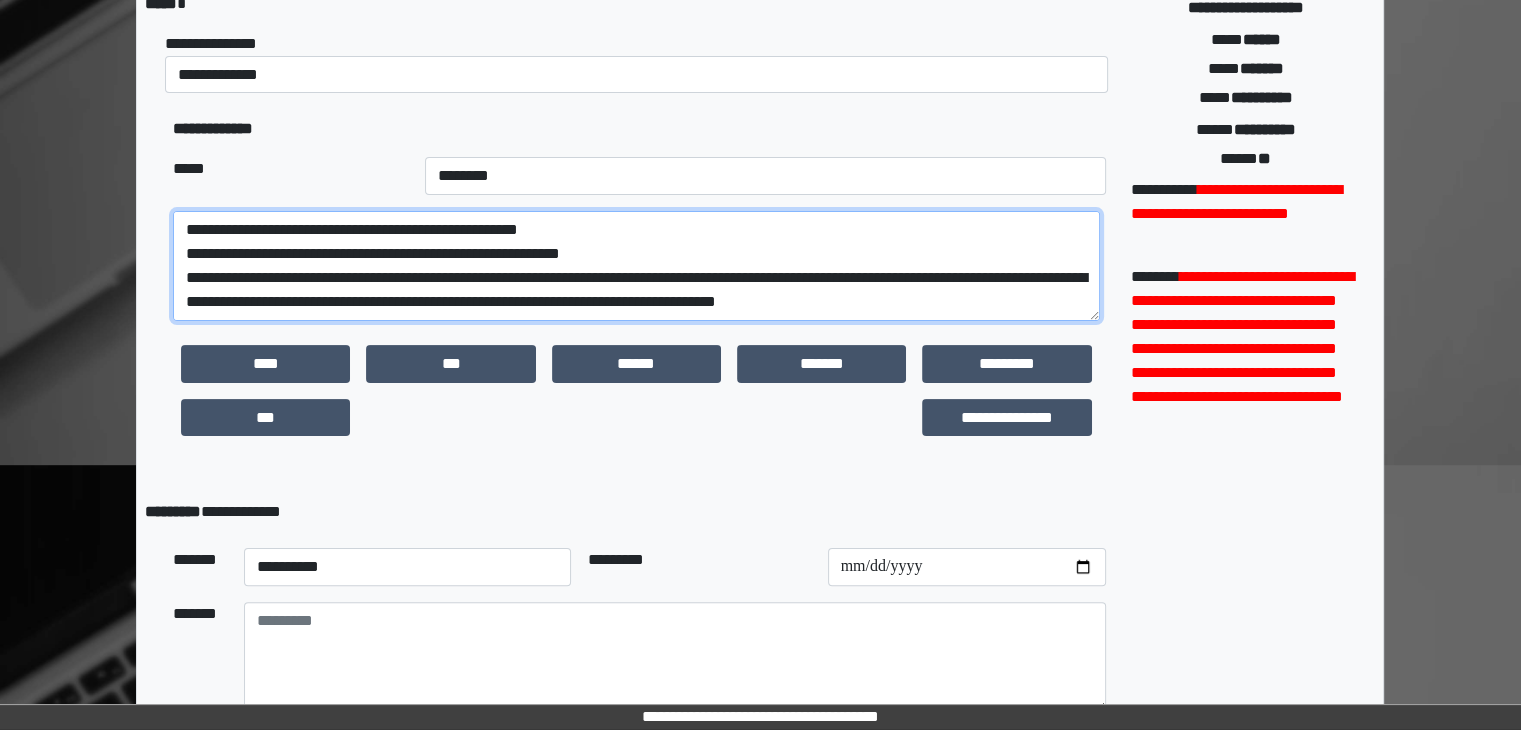 scroll, scrollTop: 499, scrollLeft: 0, axis: vertical 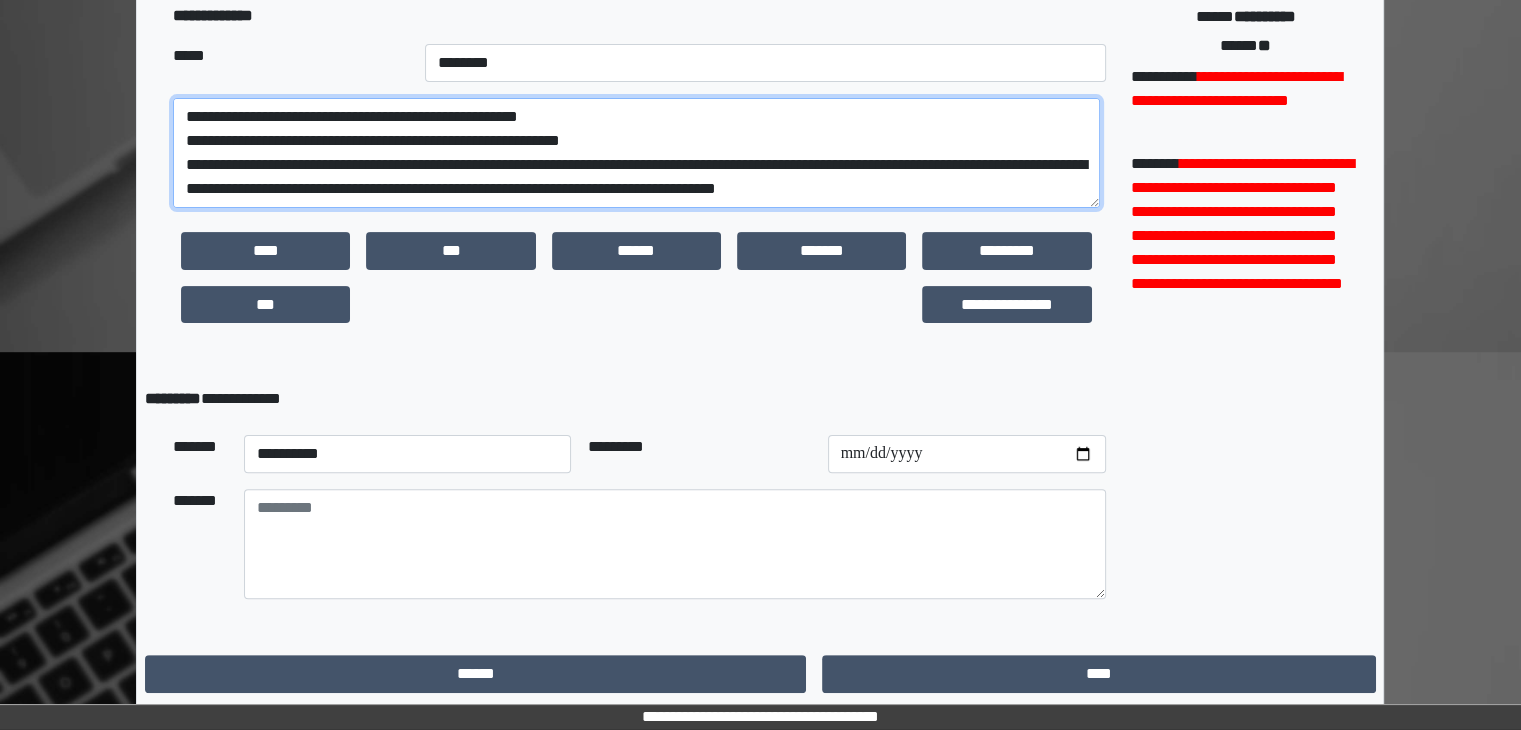 type on "**********" 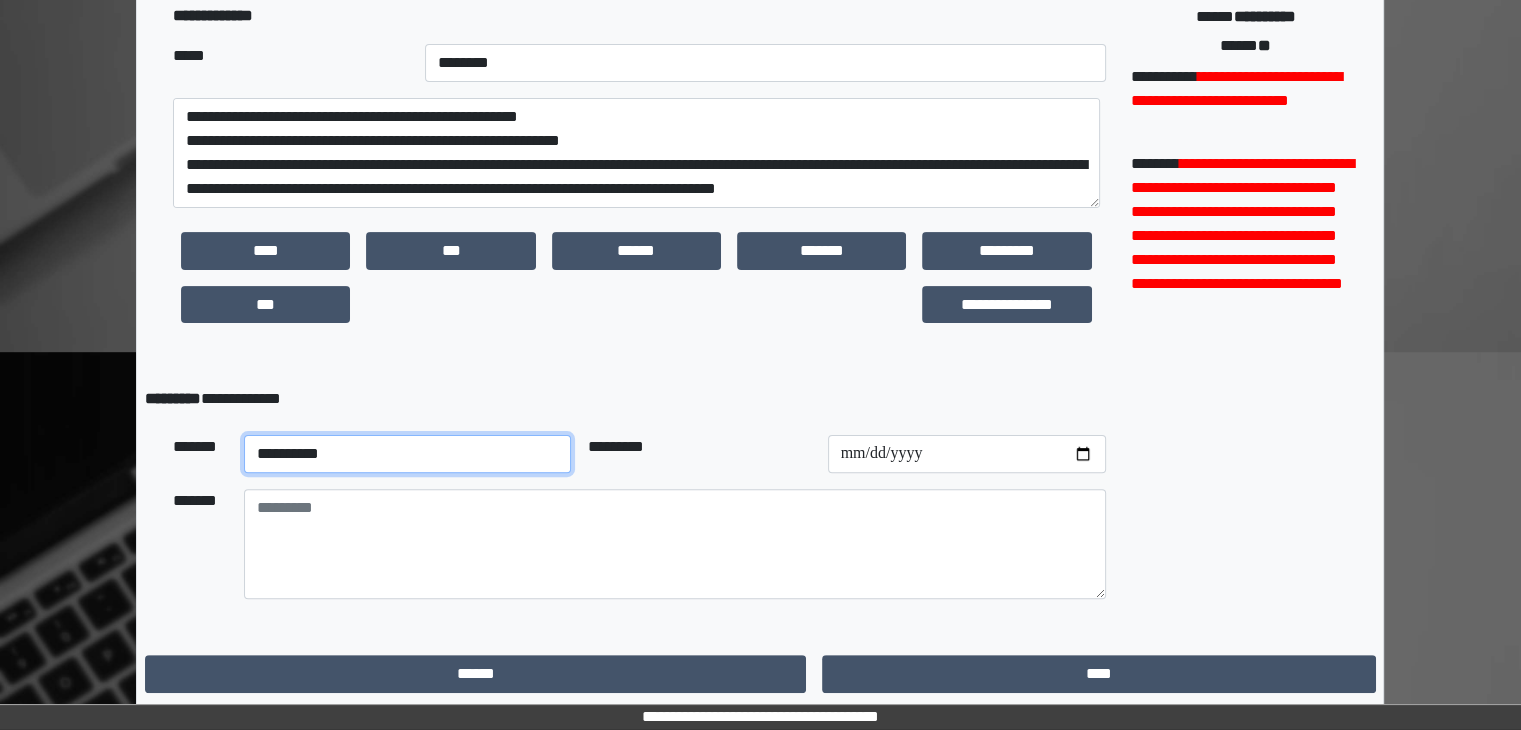 click on "**********" at bounding box center (408, 454) 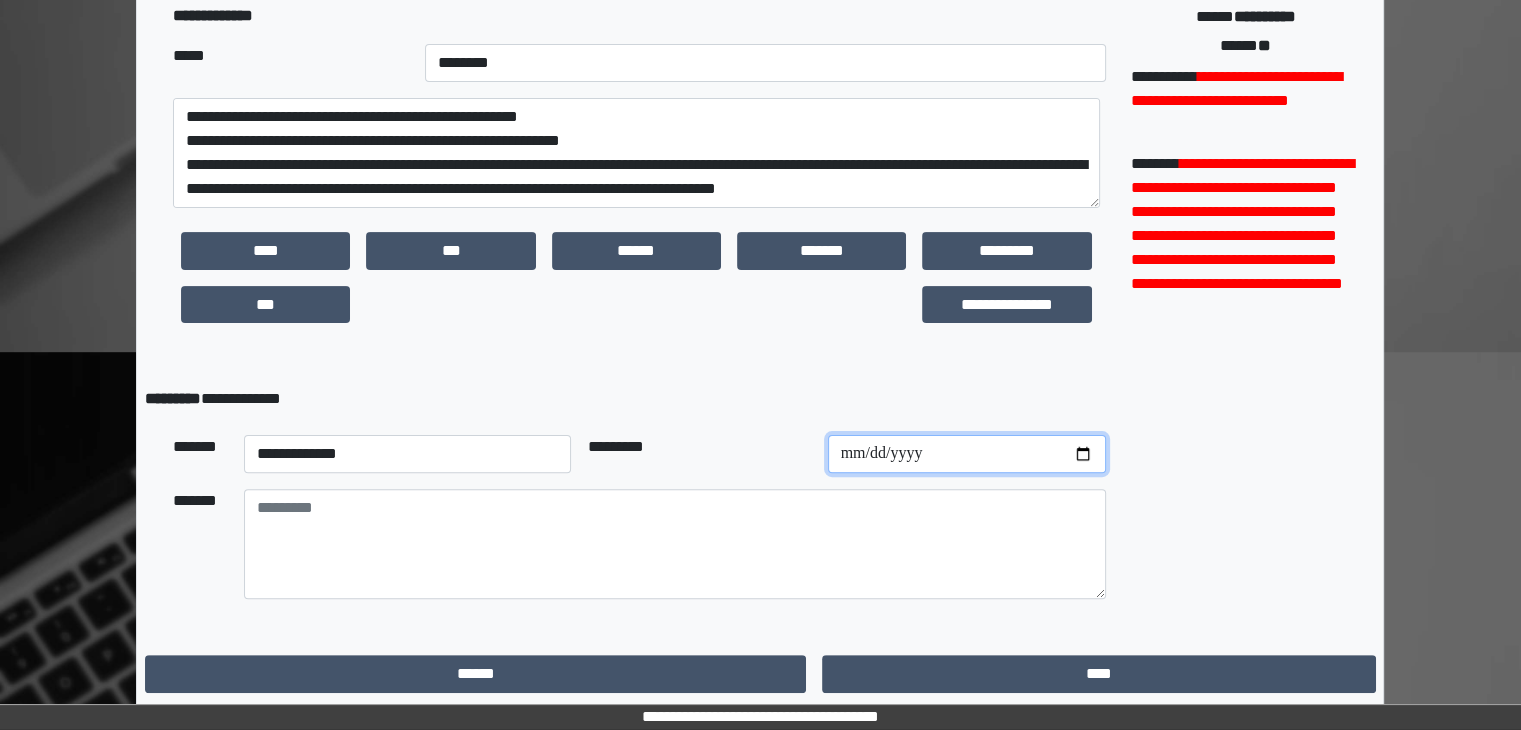 click at bounding box center (967, 454) 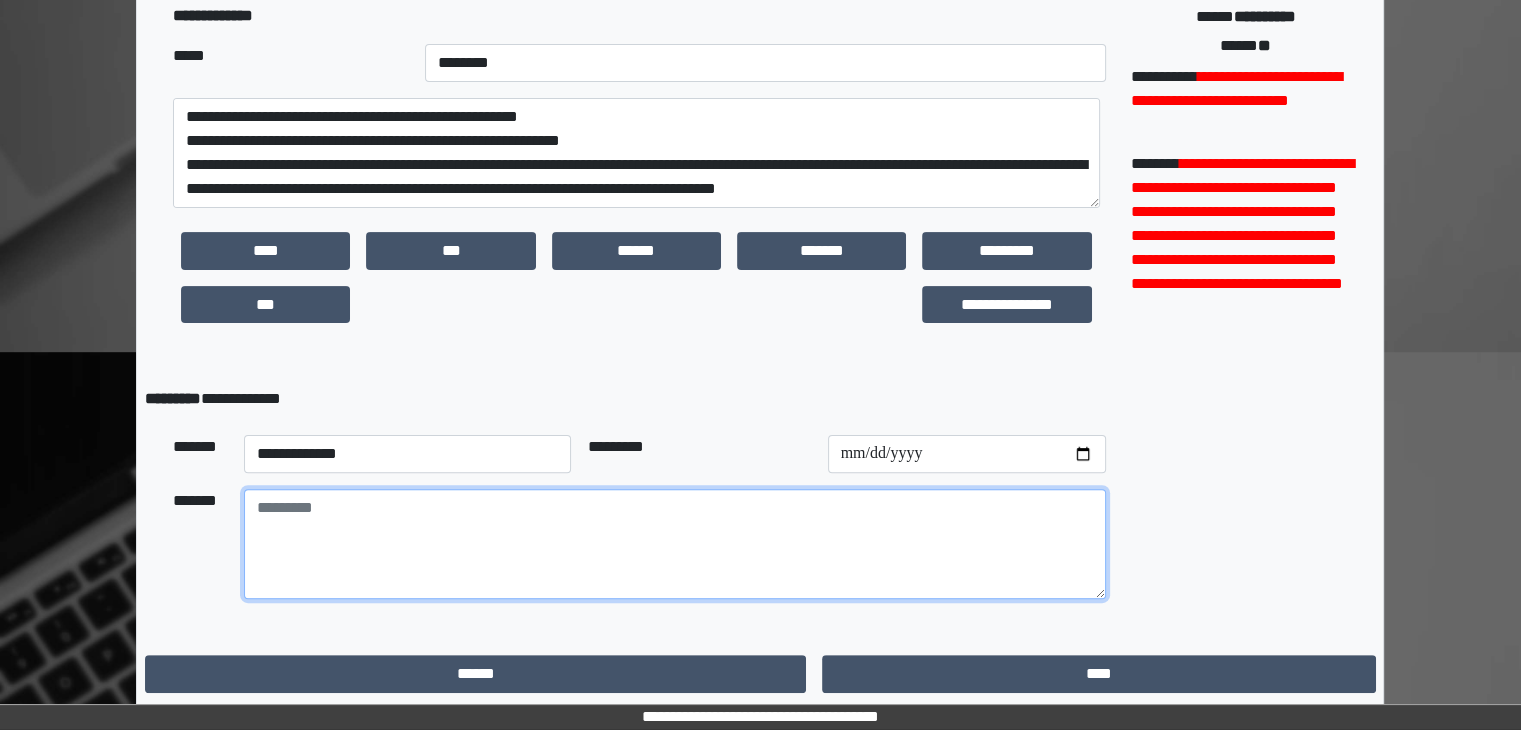 click at bounding box center (675, 544) 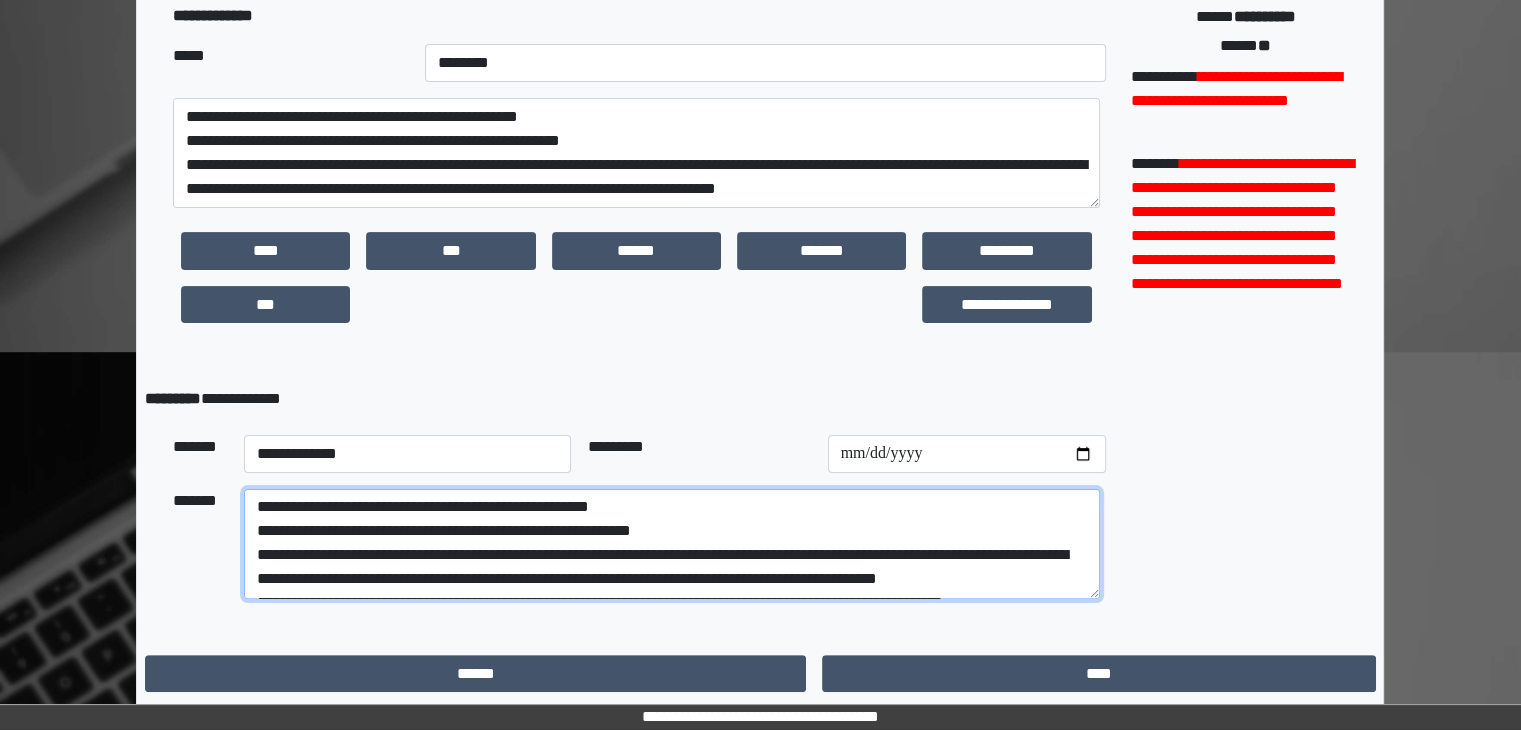 scroll, scrollTop: 0, scrollLeft: 0, axis: both 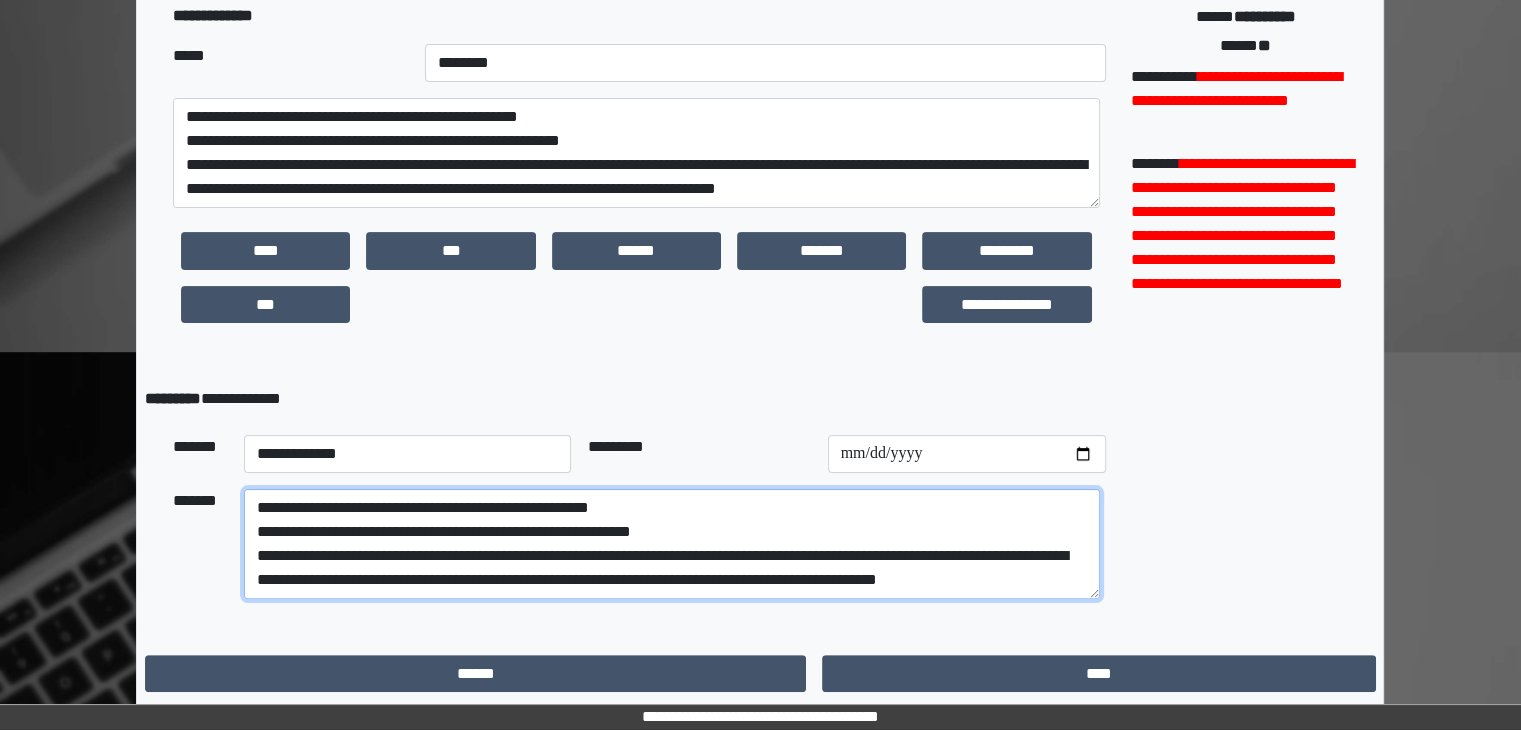 click on "**********" at bounding box center (672, 544) 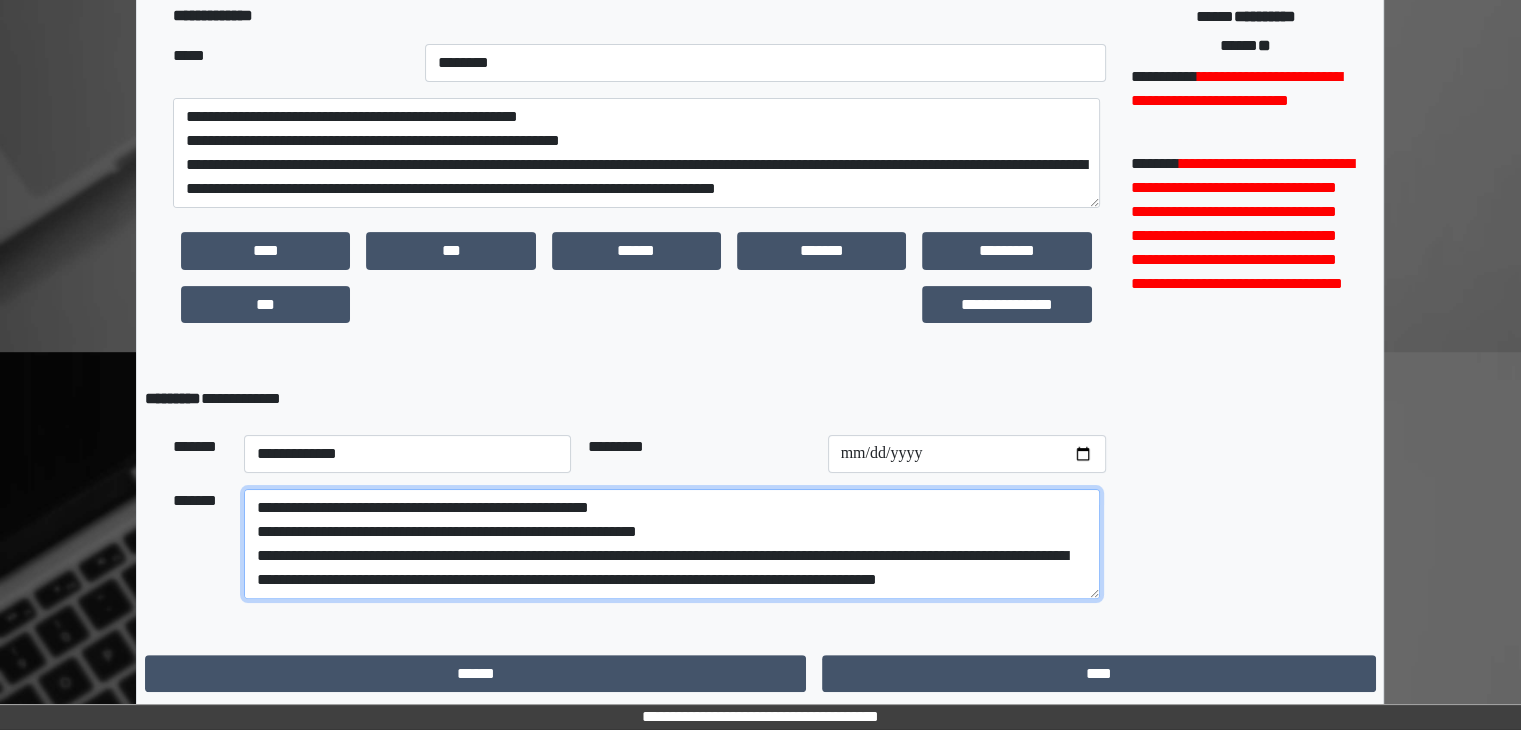 drag, startPoint x: 691, startPoint y: 513, endPoint x: 674, endPoint y: 509, distance: 17.464249 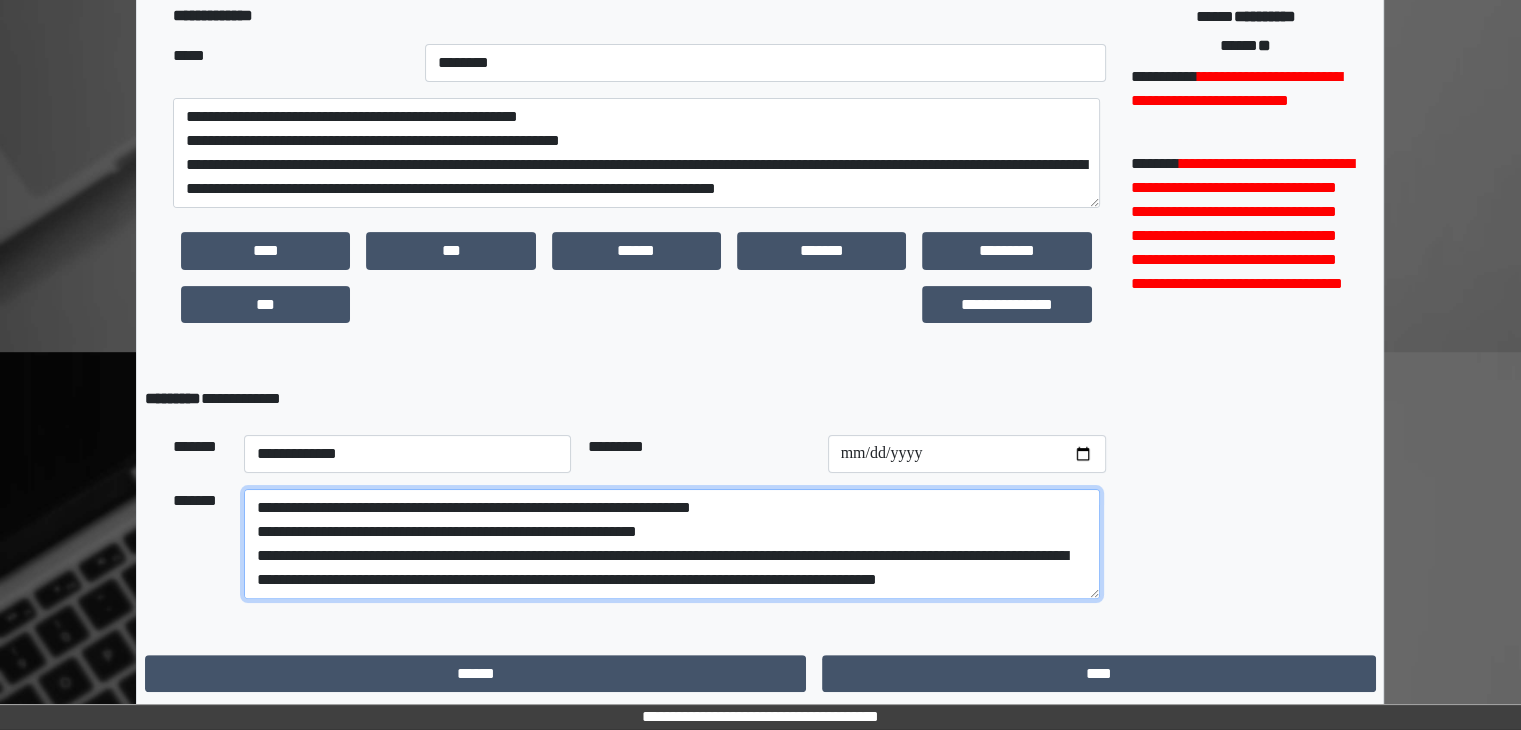type on "**********" 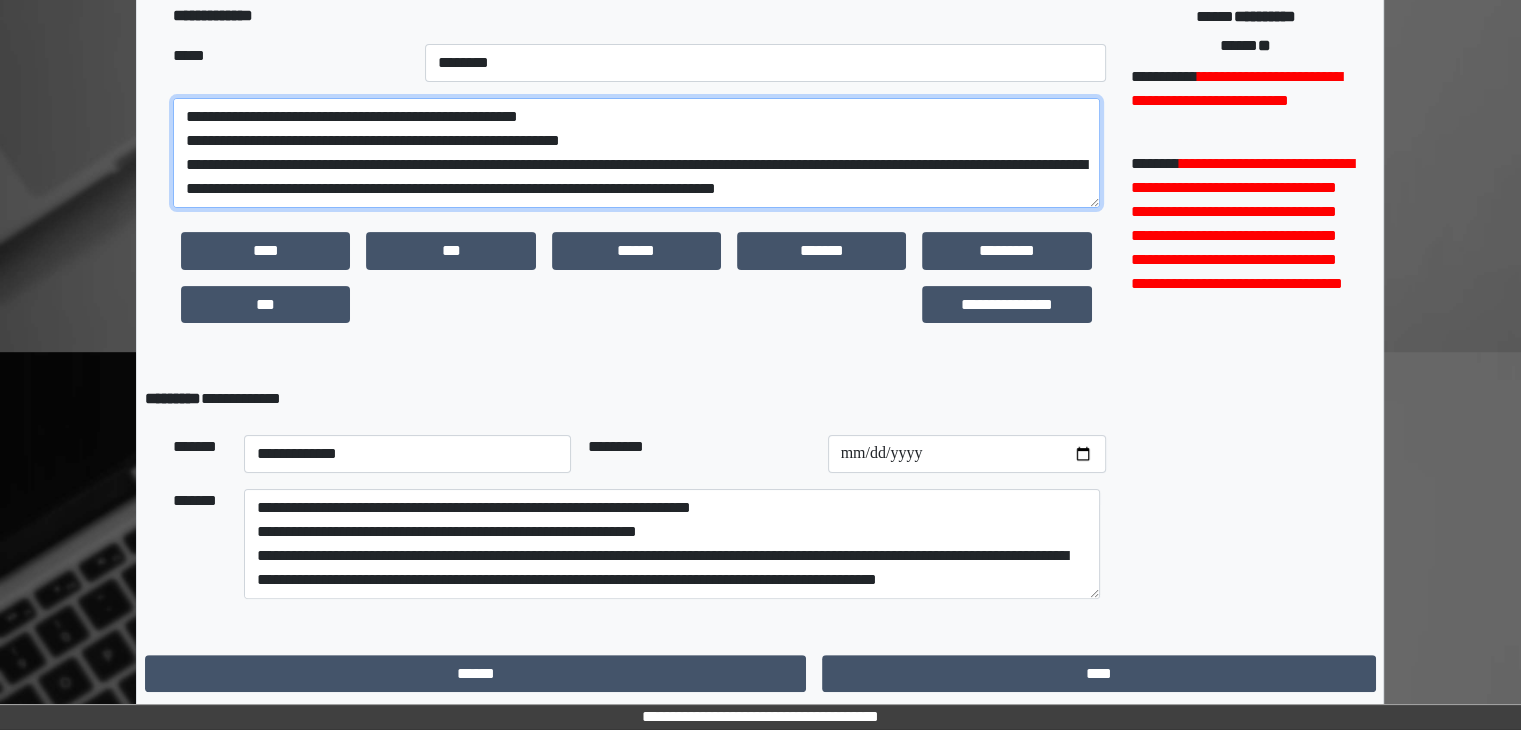 click on "**********" at bounding box center [636, 153] 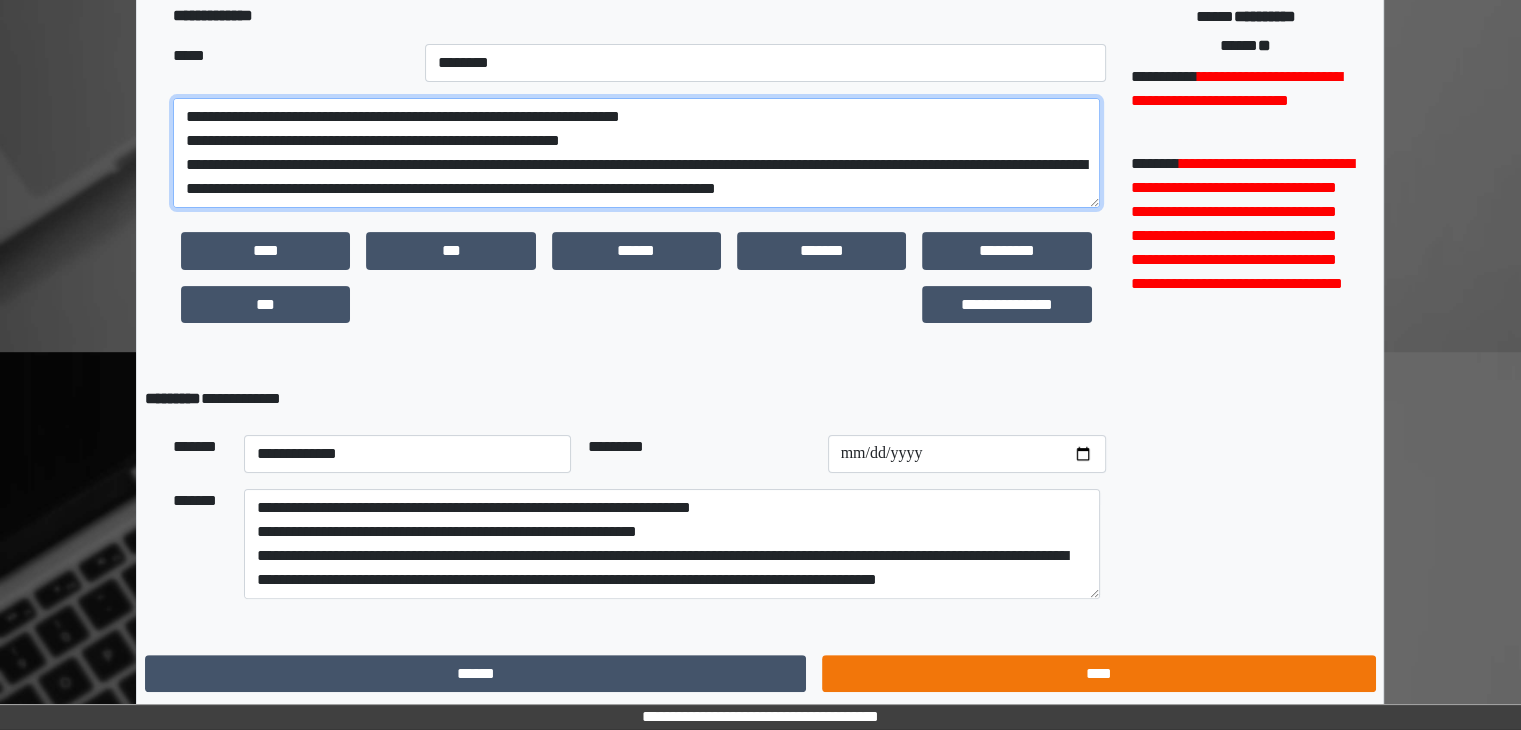 type on "**********" 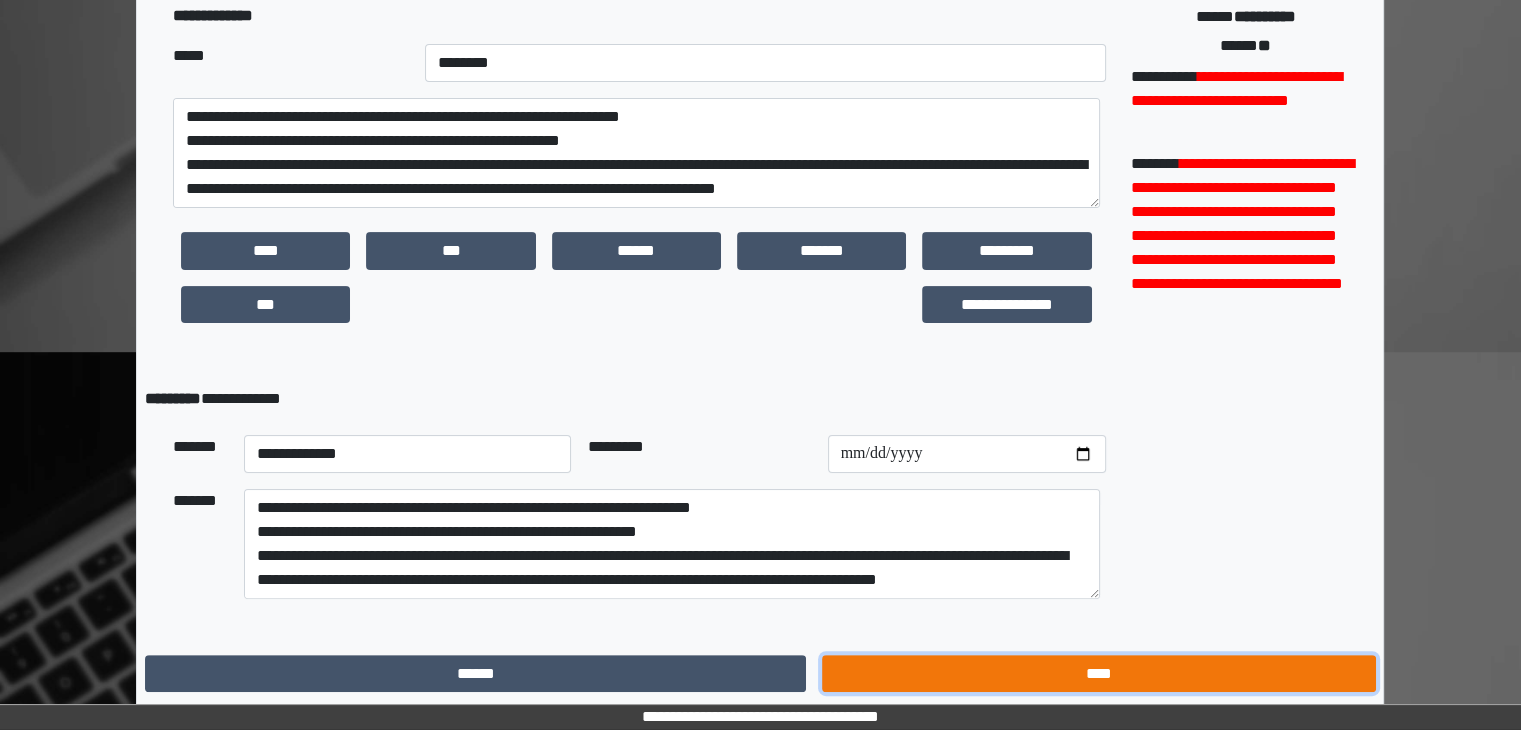 click on "****" at bounding box center (1098, 674) 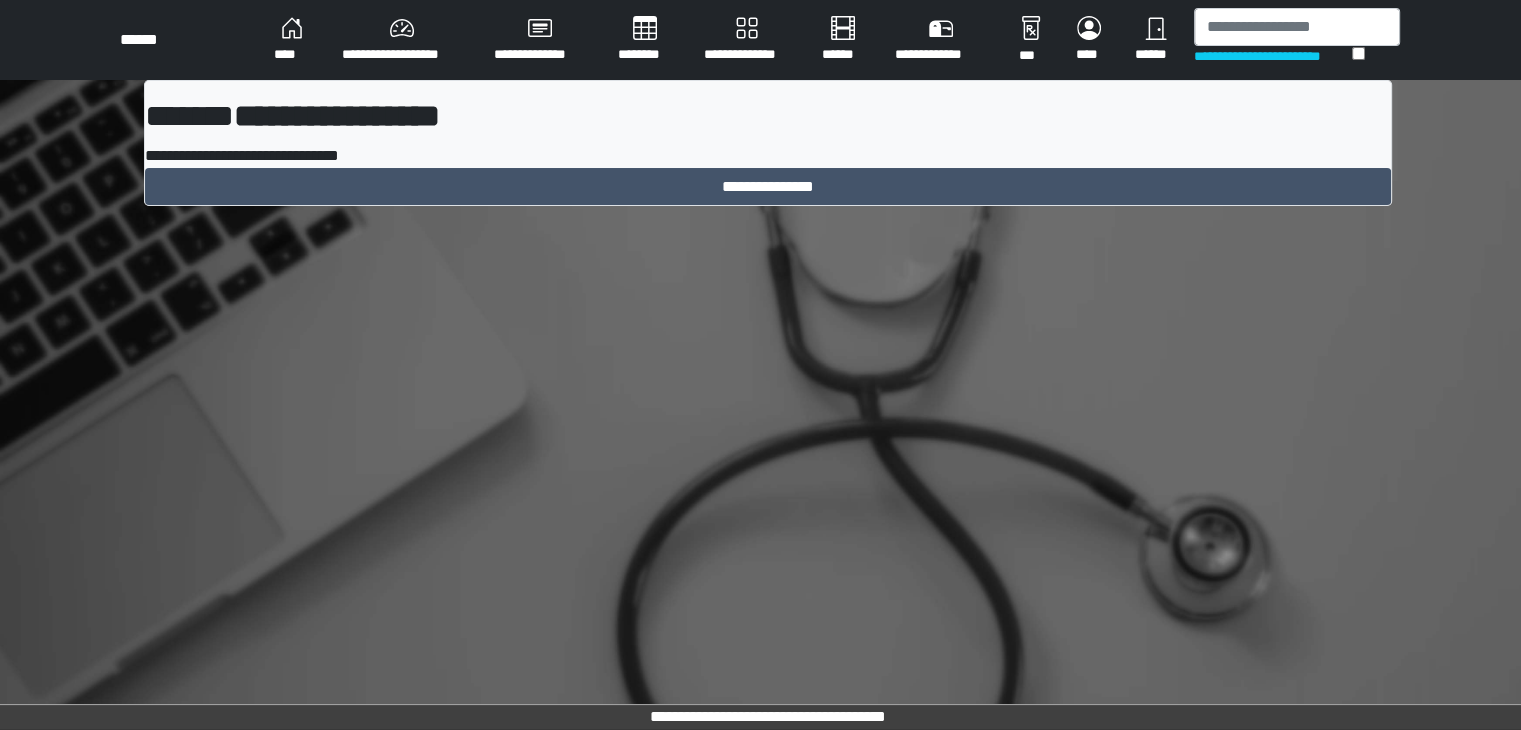 scroll, scrollTop: 0, scrollLeft: 0, axis: both 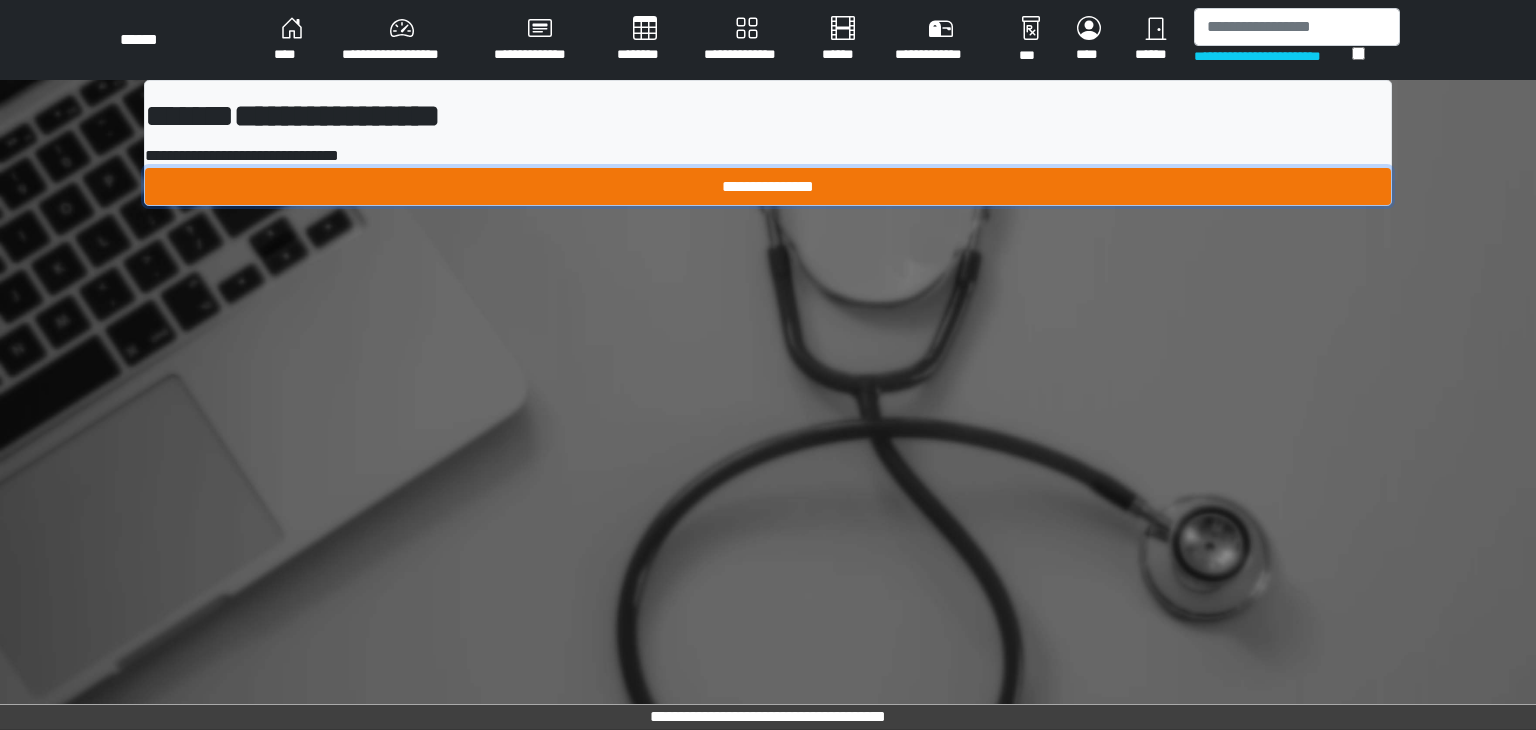 click on "**********" at bounding box center (768, 187) 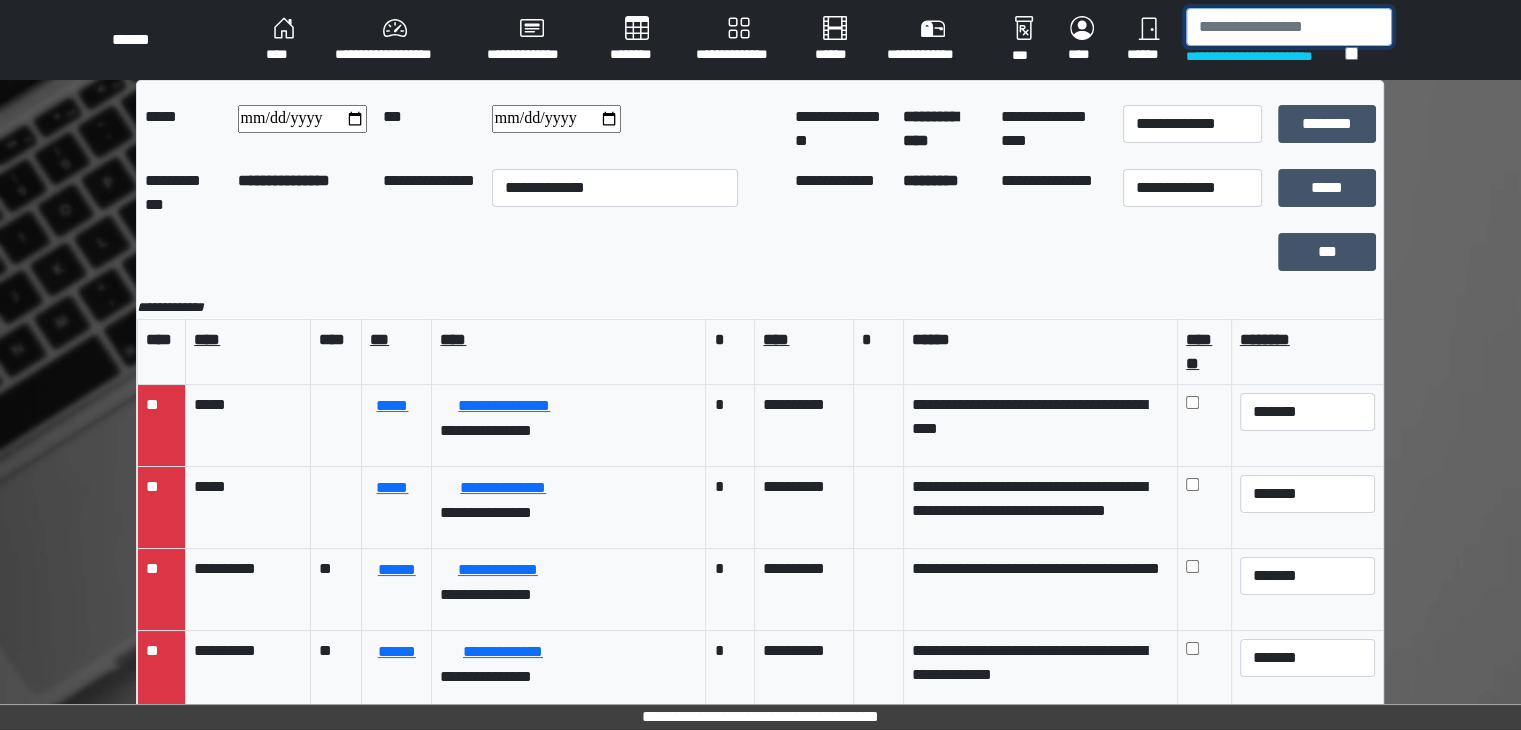click at bounding box center (1289, 27) 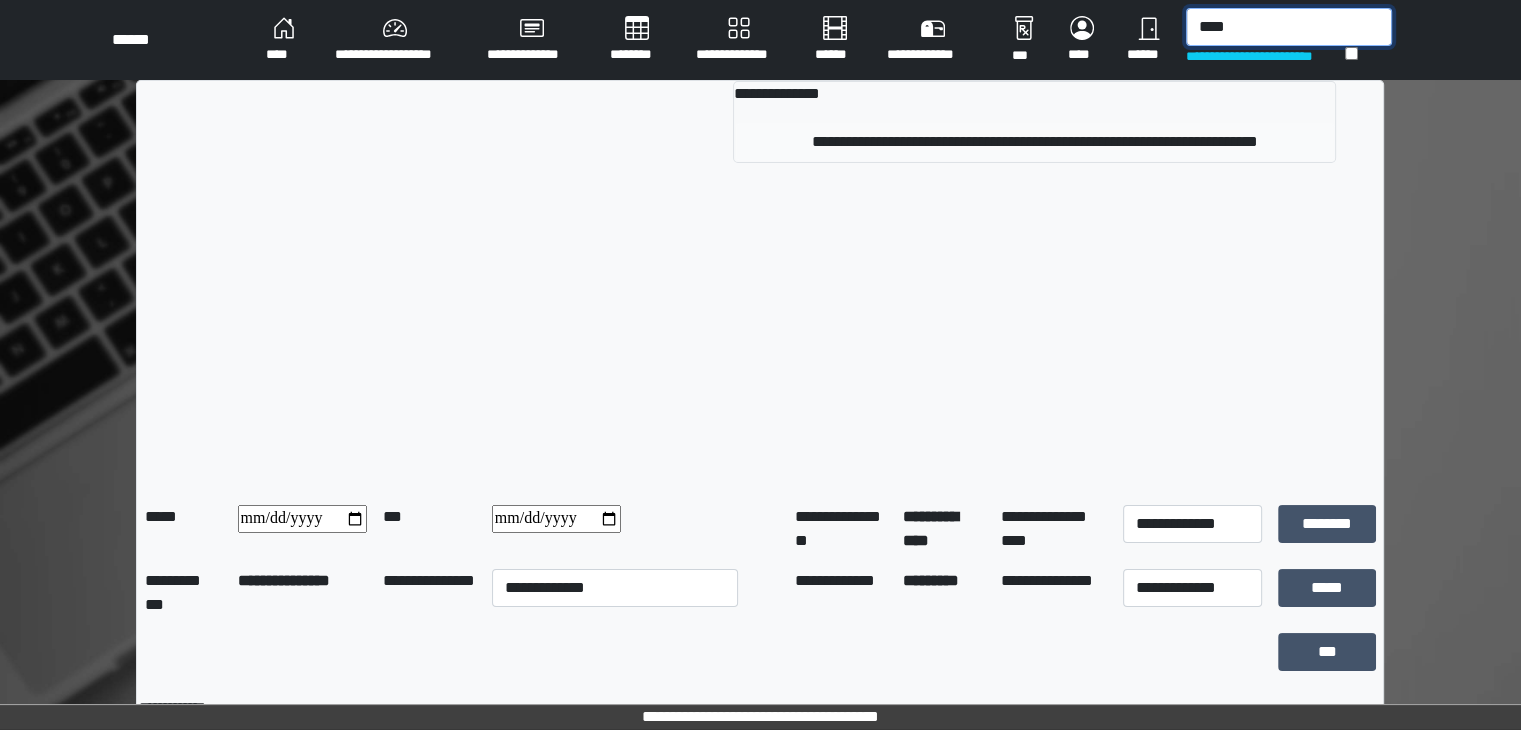 type on "****" 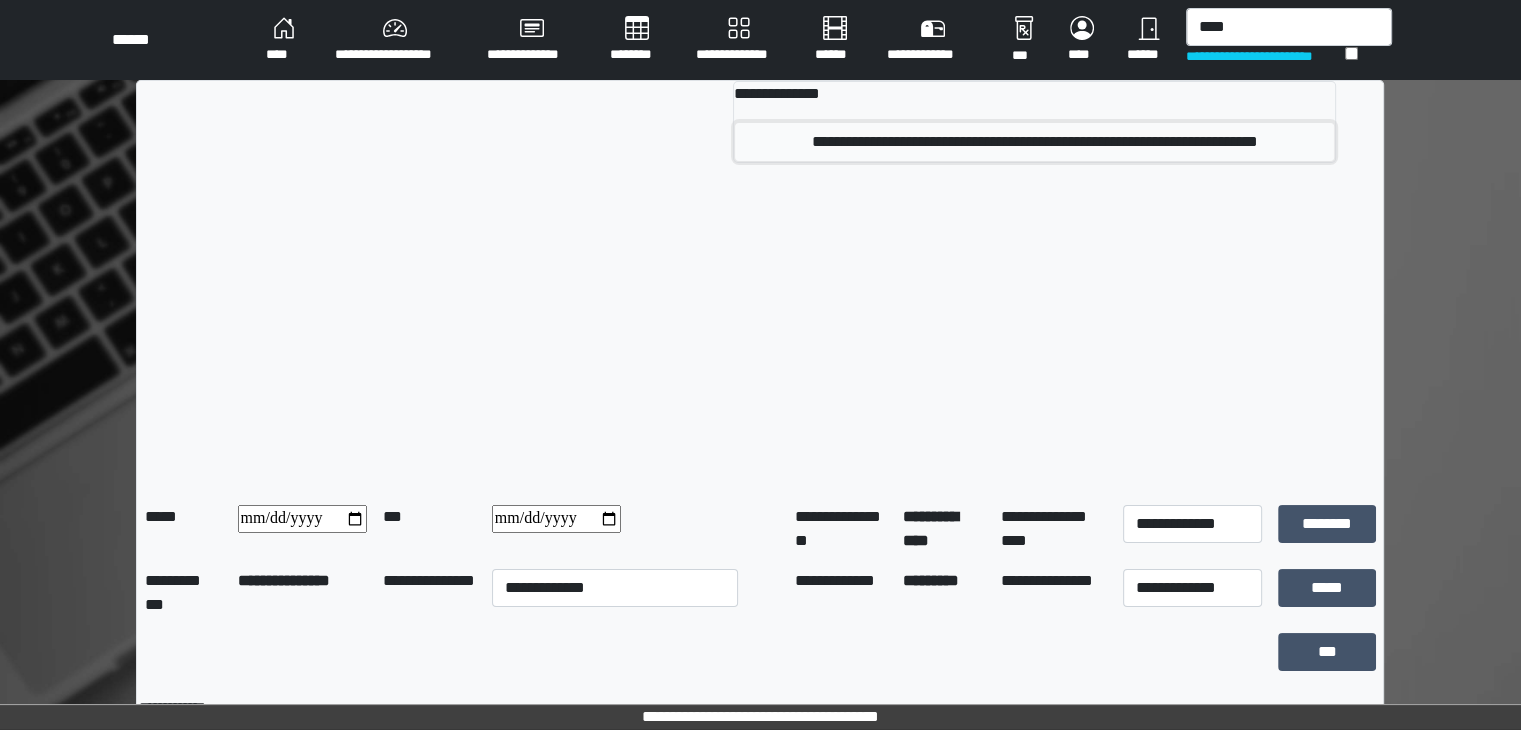 click on "**********" at bounding box center (1034, 142) 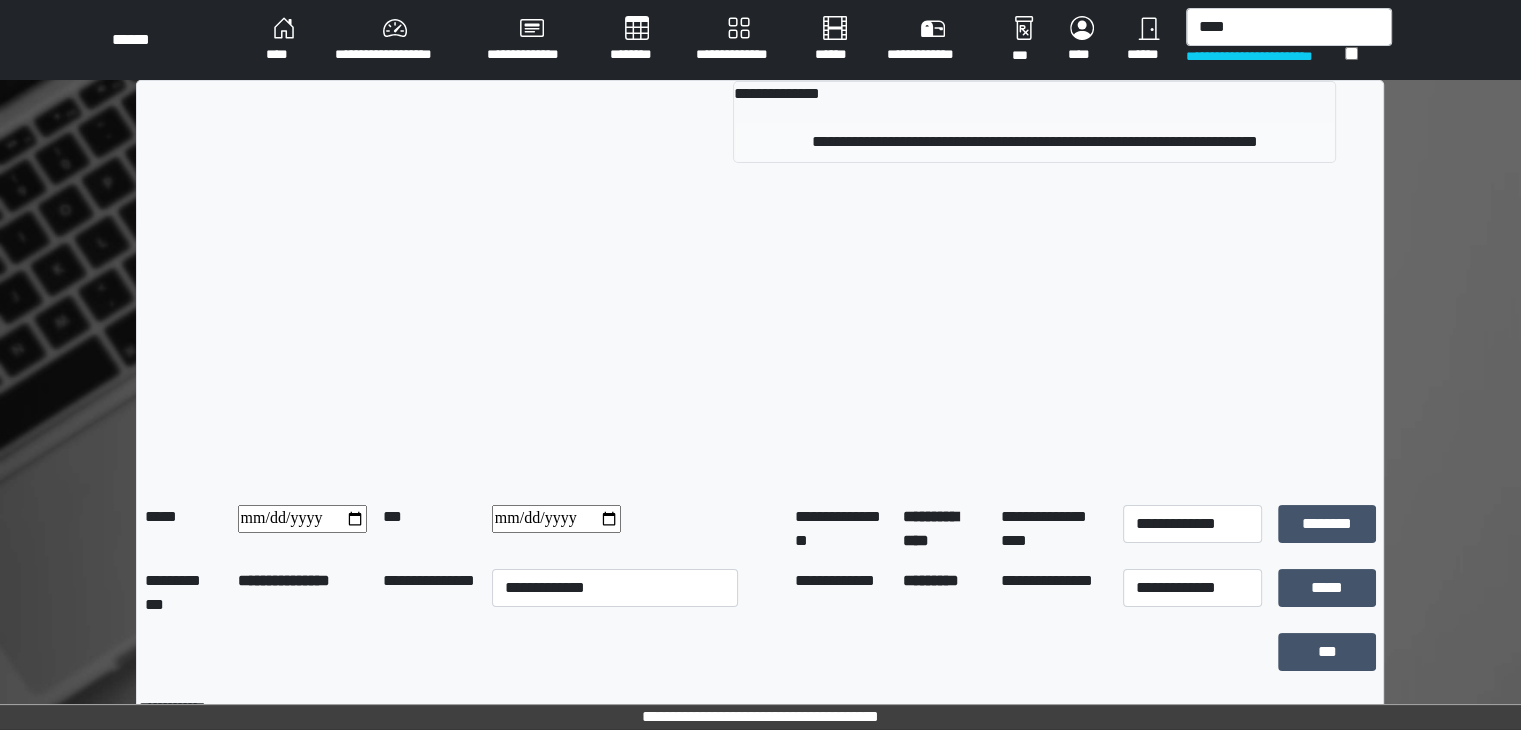 type 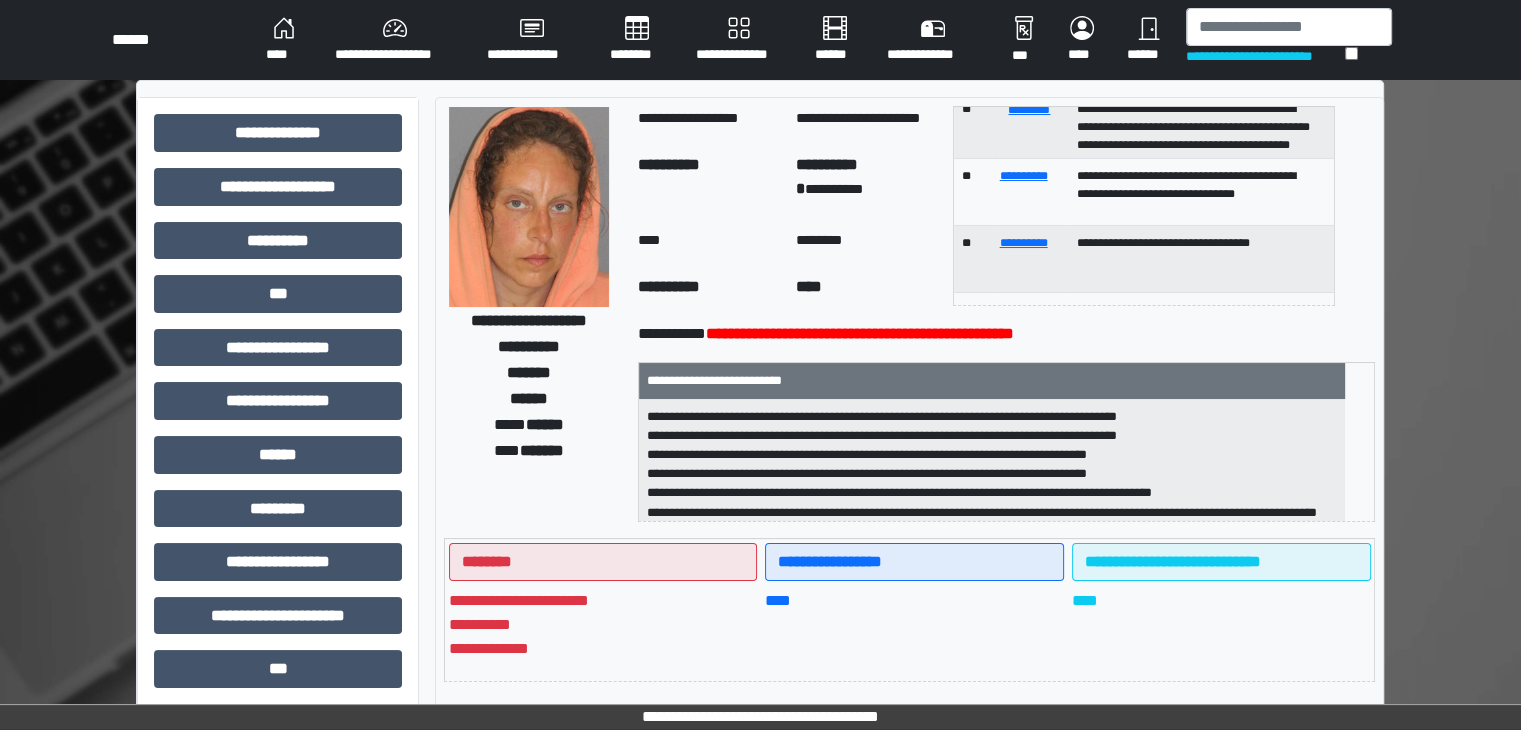 scroll, scrollTop: 252, scrollLeft: 0, axis: vertical 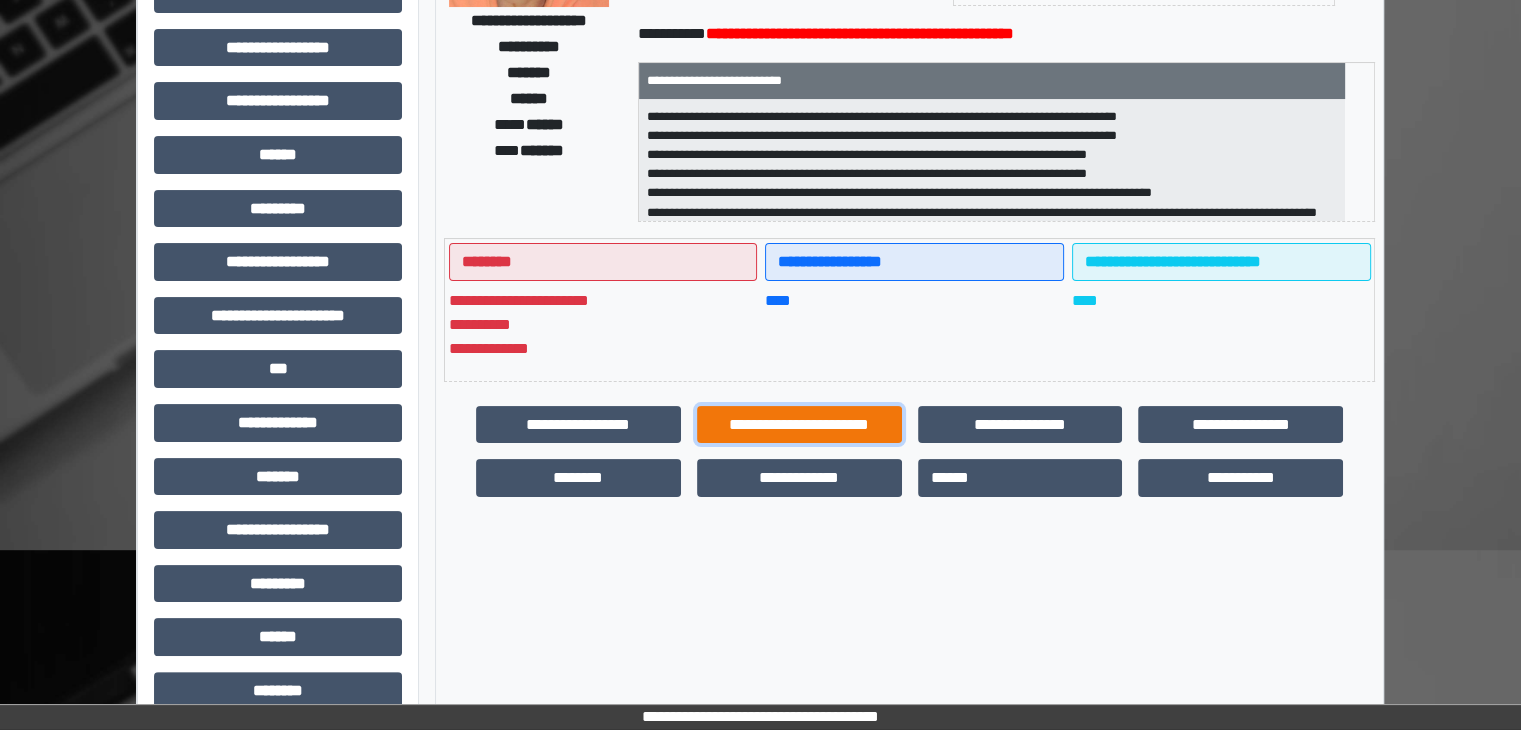click on "**********" at bounding box center (799, 425) 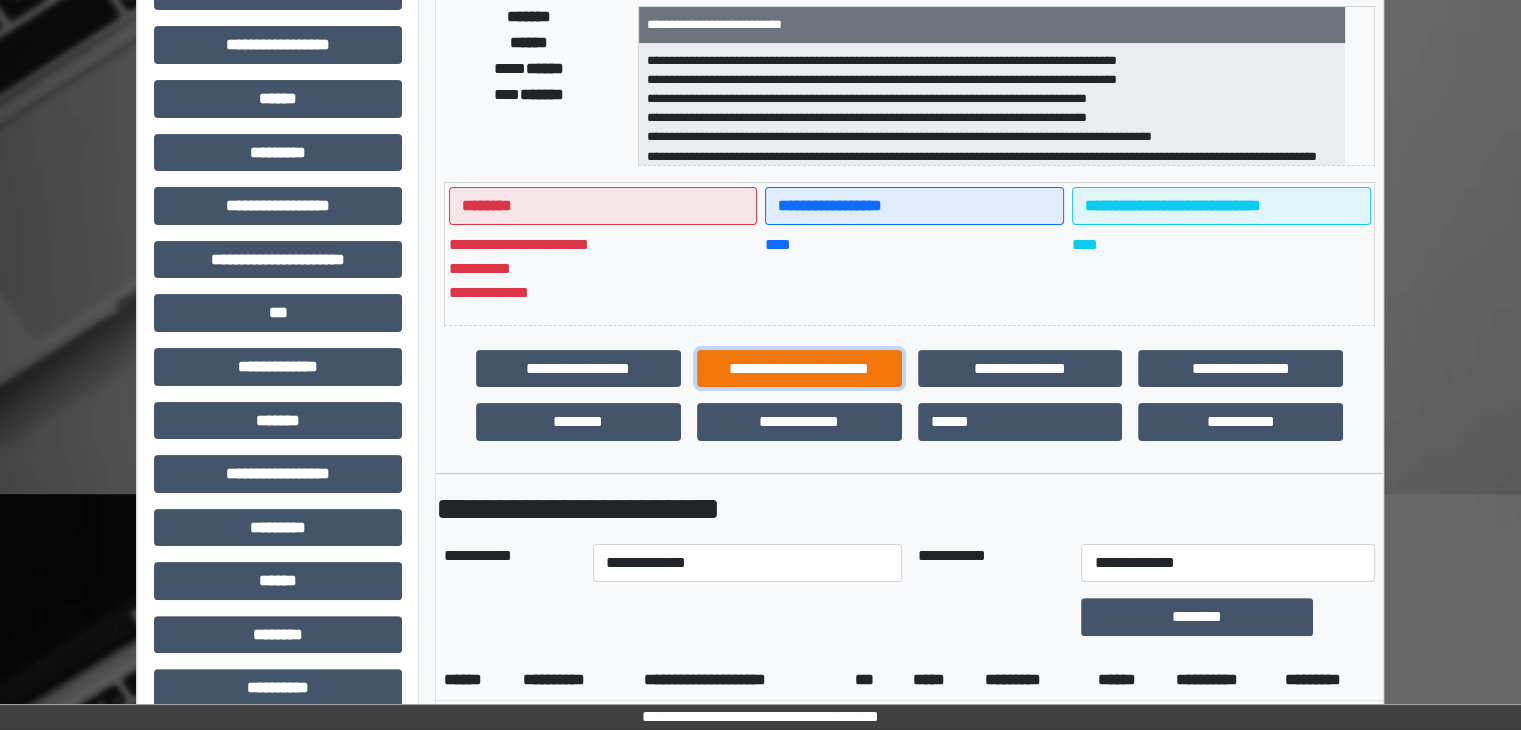 scroll, scrollTop: 436, scrollLeft: 0, axis: vertical 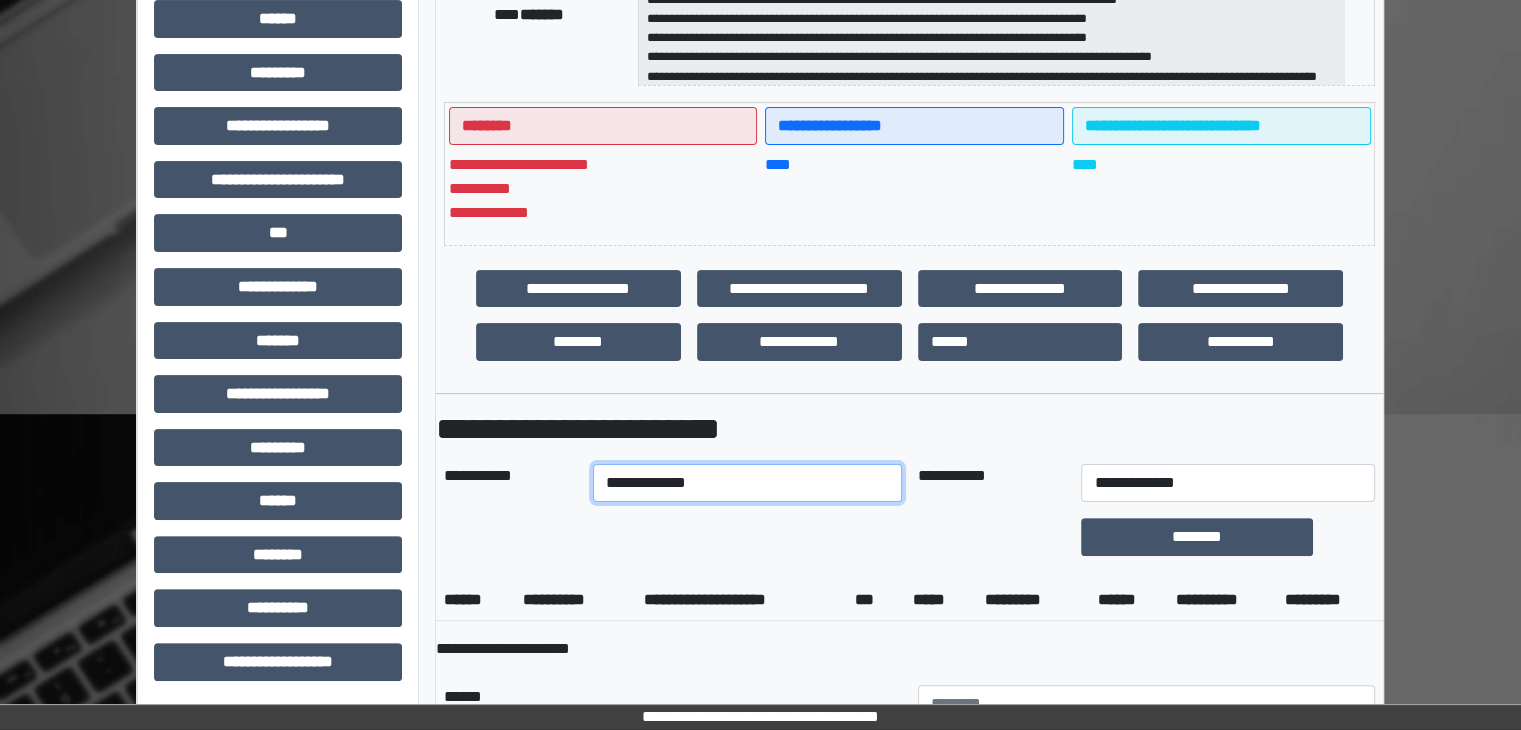 click on "**********" at bounding box center [747, 483] 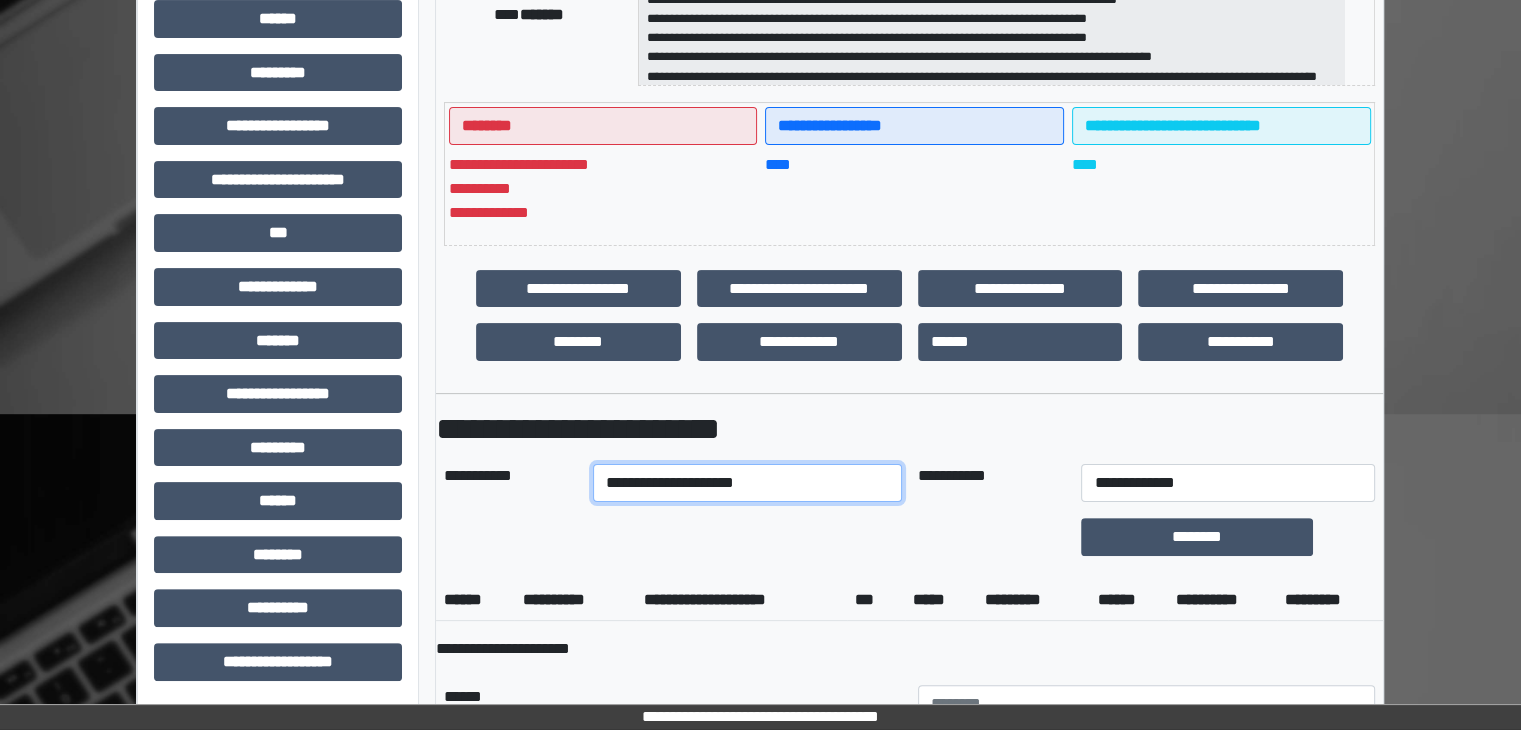 click on "**********" at bounding box center [747, 483] 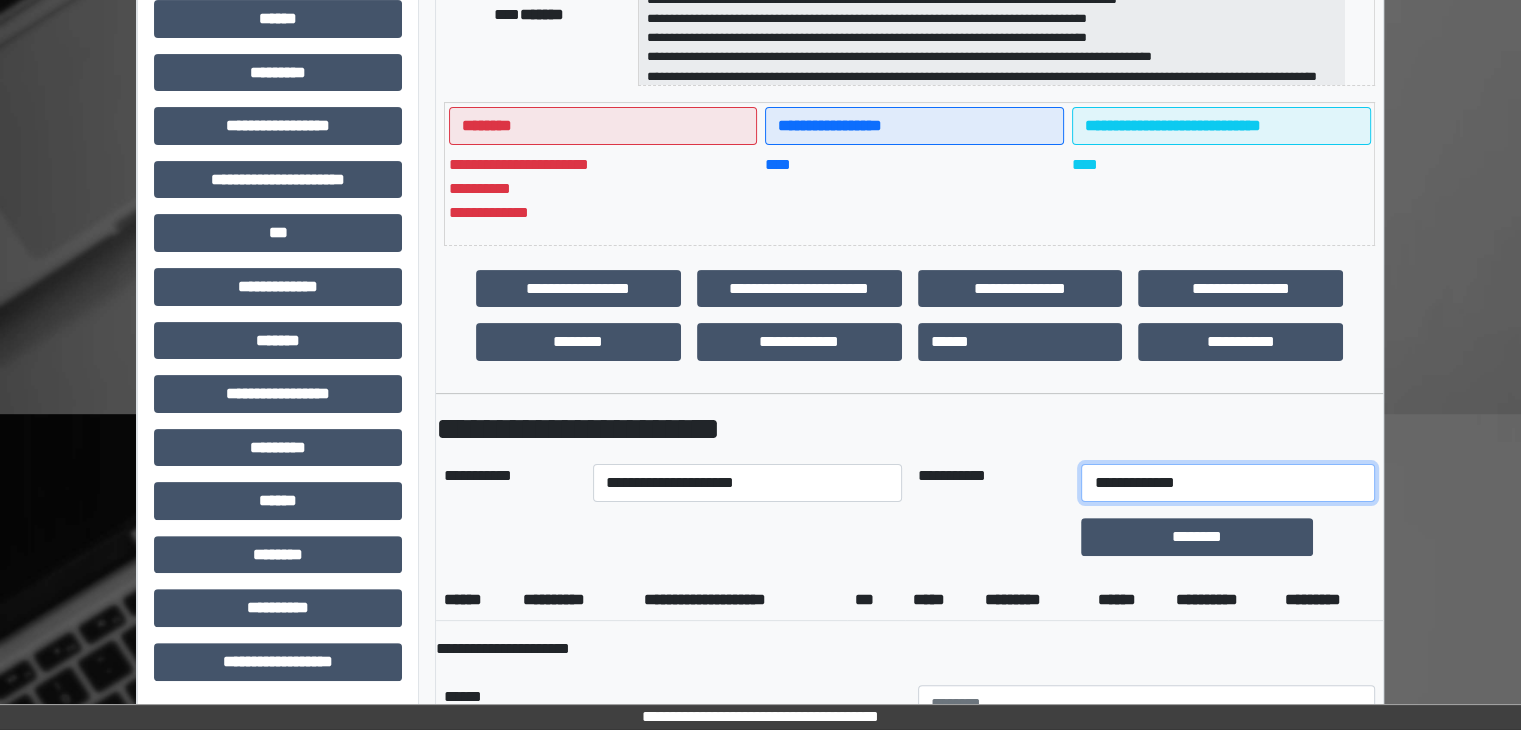 click on "**********" at bounding box center (1227, 483) 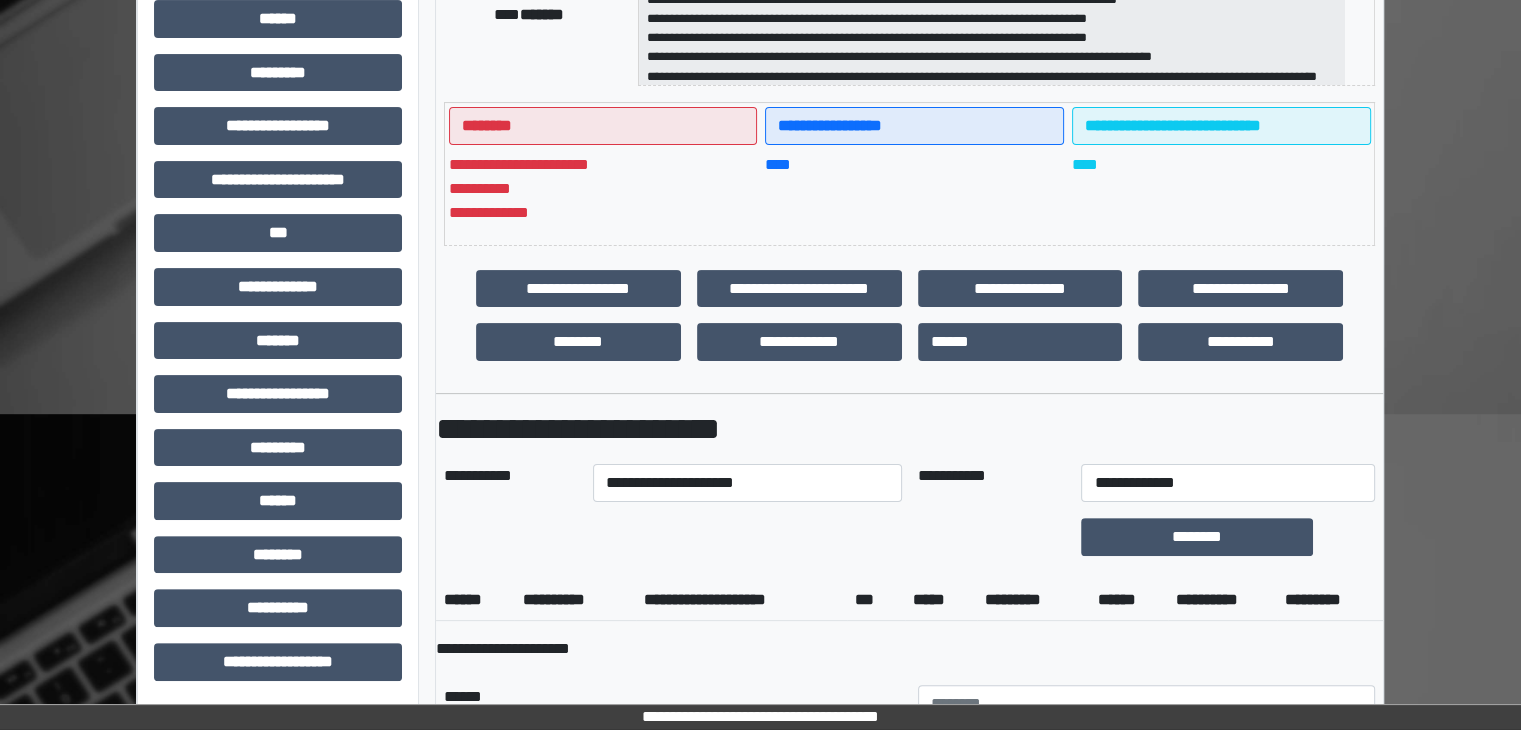 click at bounding box center (747, 537) 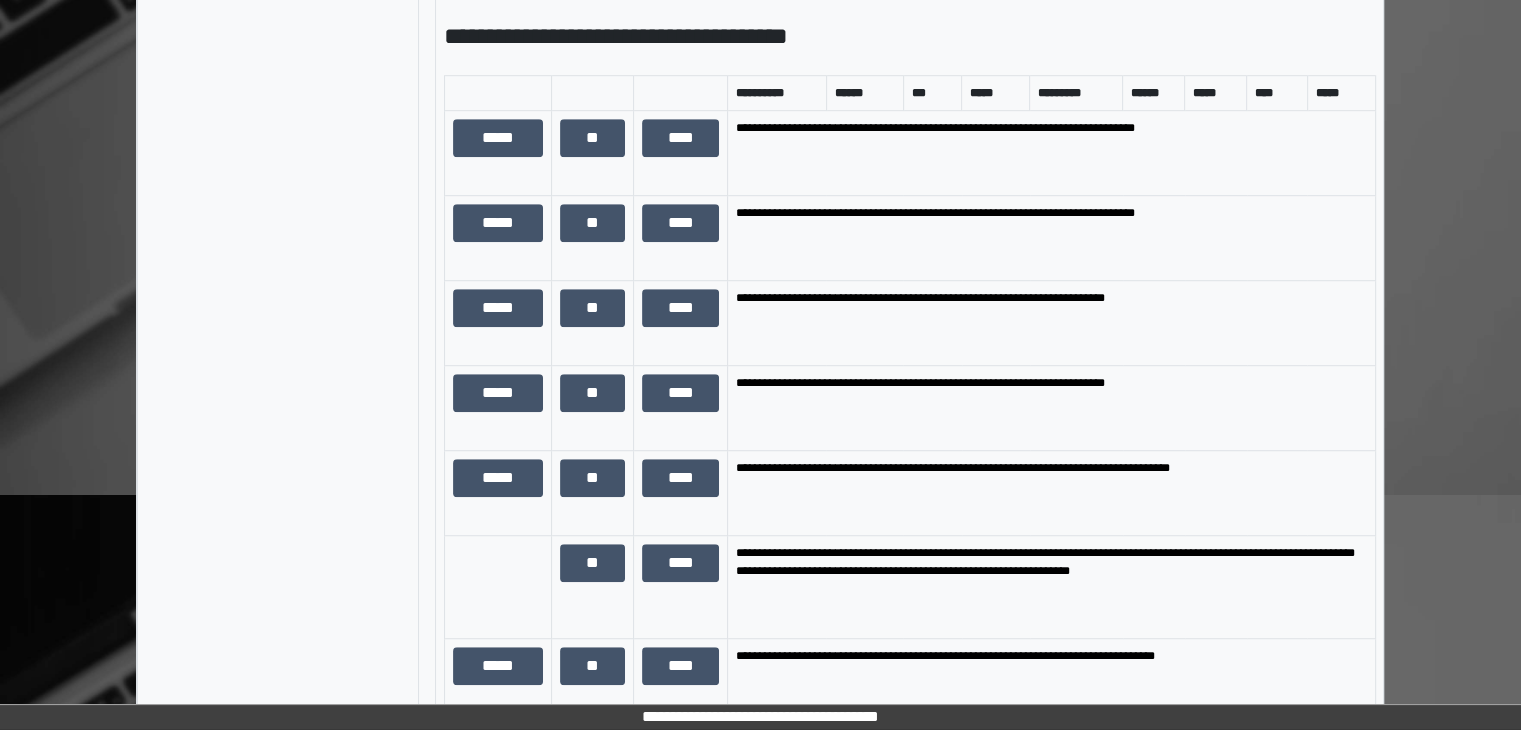 scroll, scrollTop: 1336, scrollLeft: 0, axis: vertical 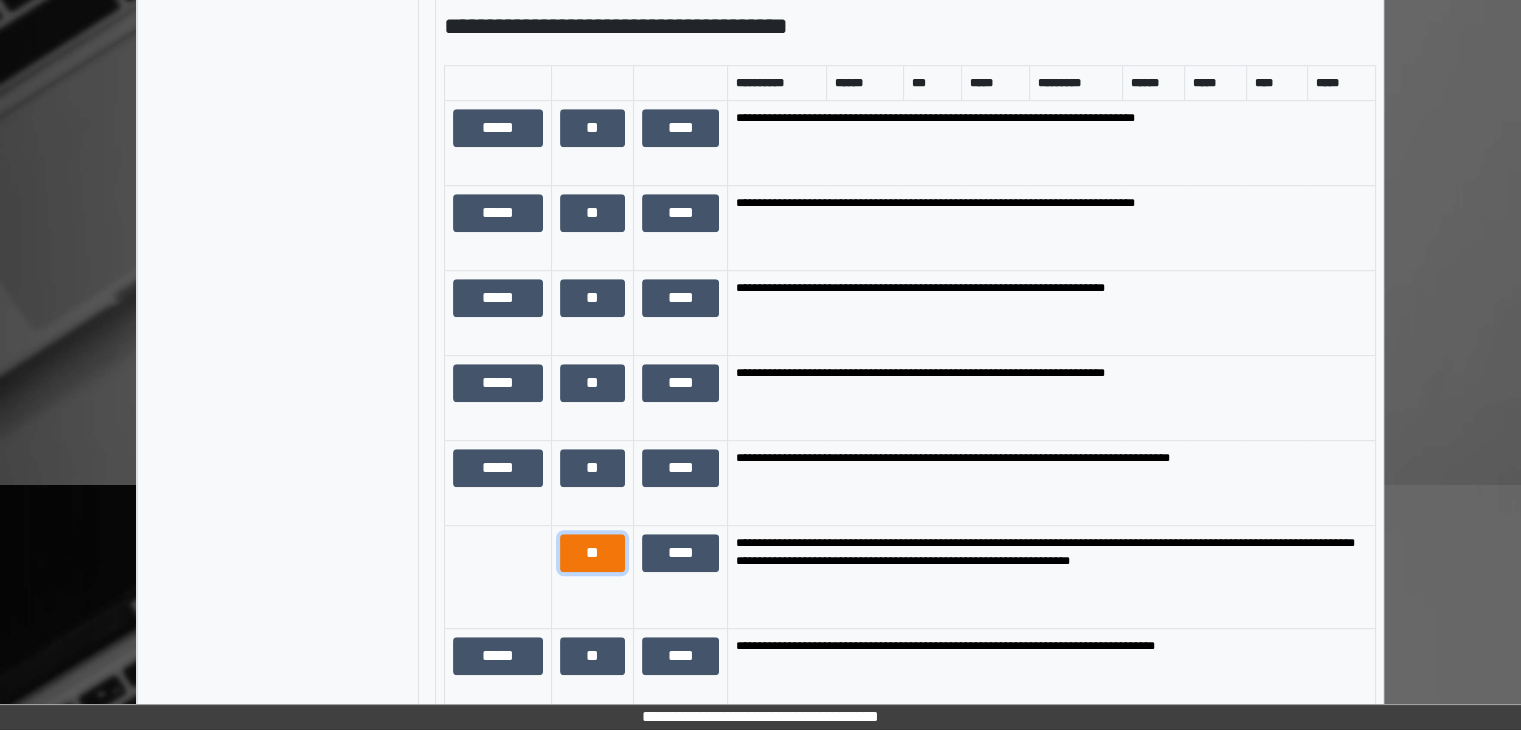 click on "**" at bounding box center [592, 553] 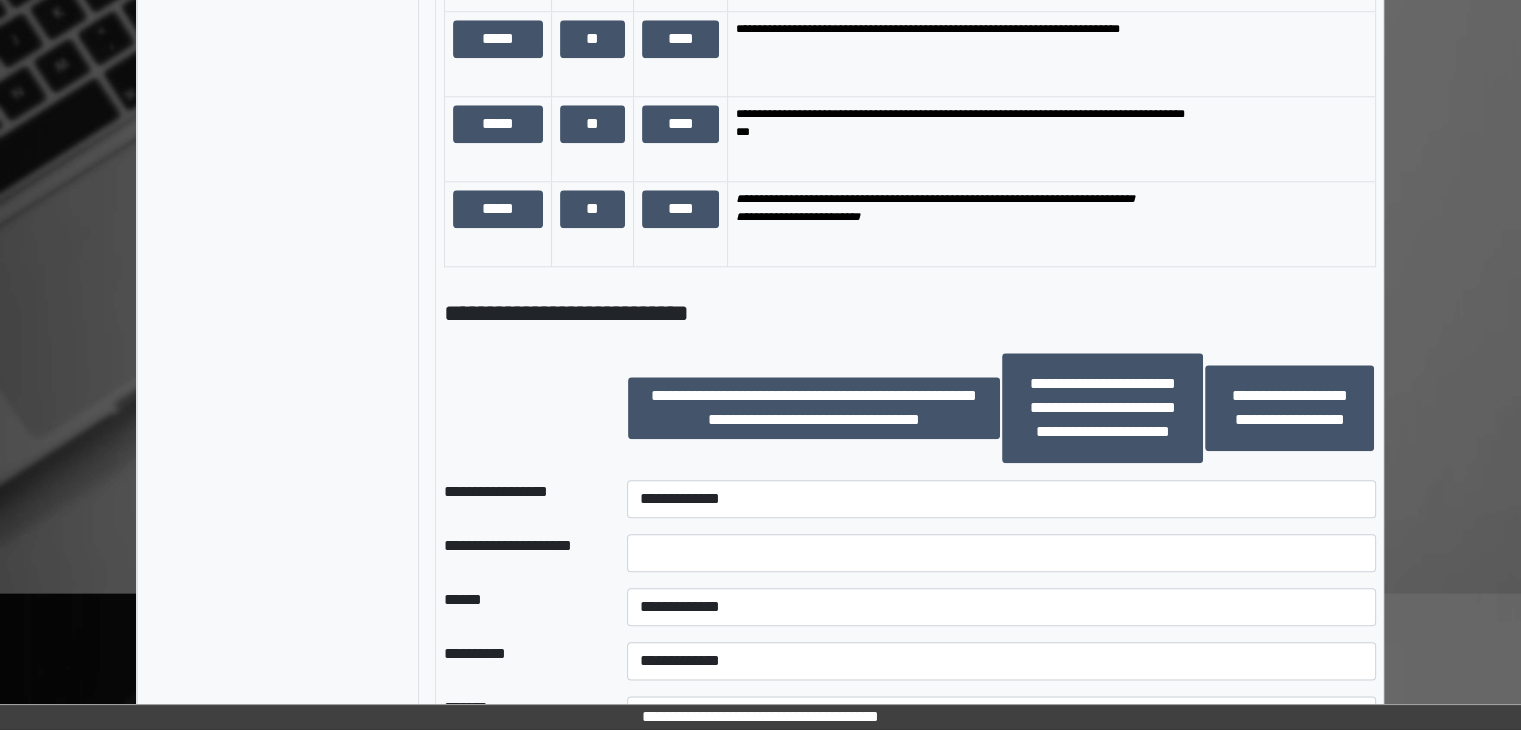 scroll, scrollTop: 2236, scrollLeft: 0, axis: vertical 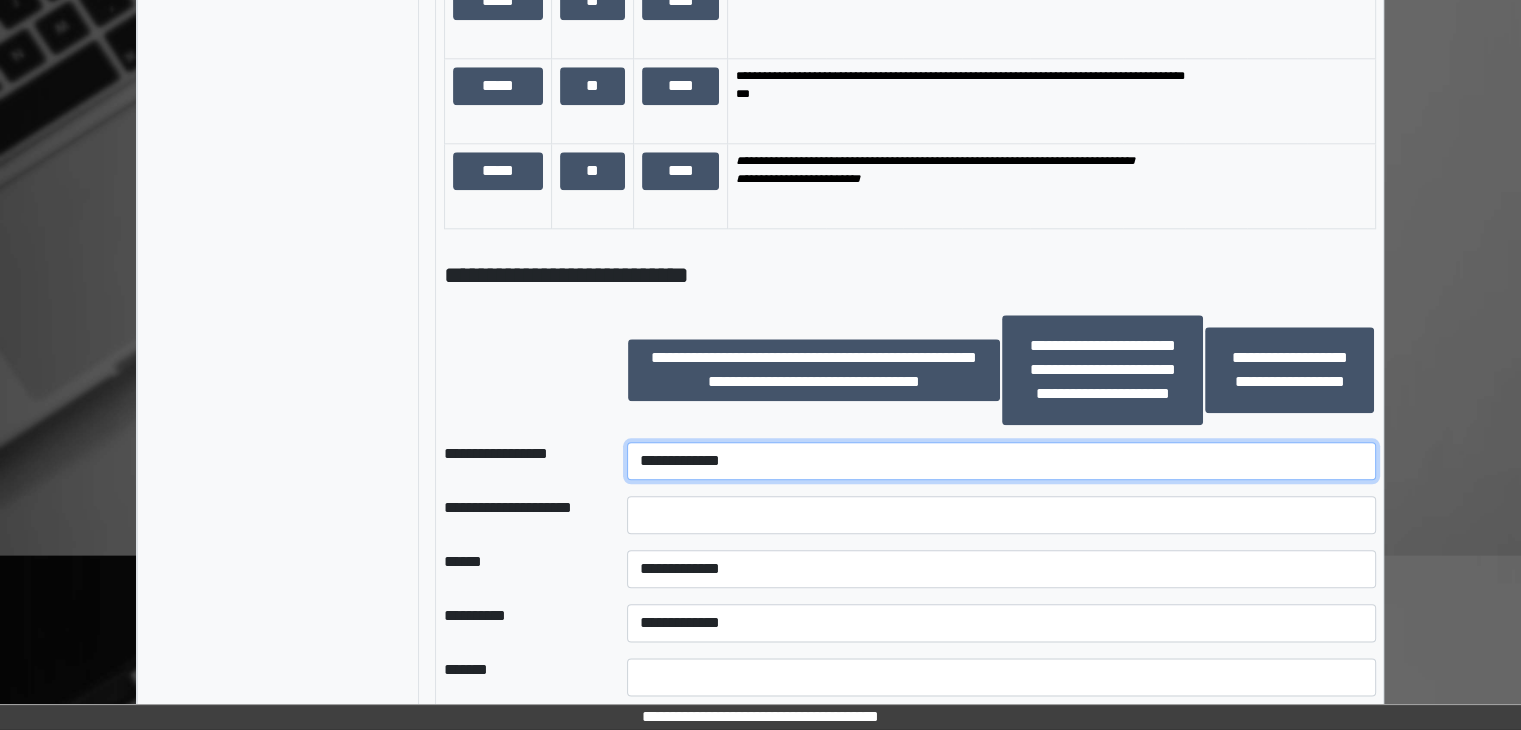 click on "**********" at bounding box center [1001, 461] 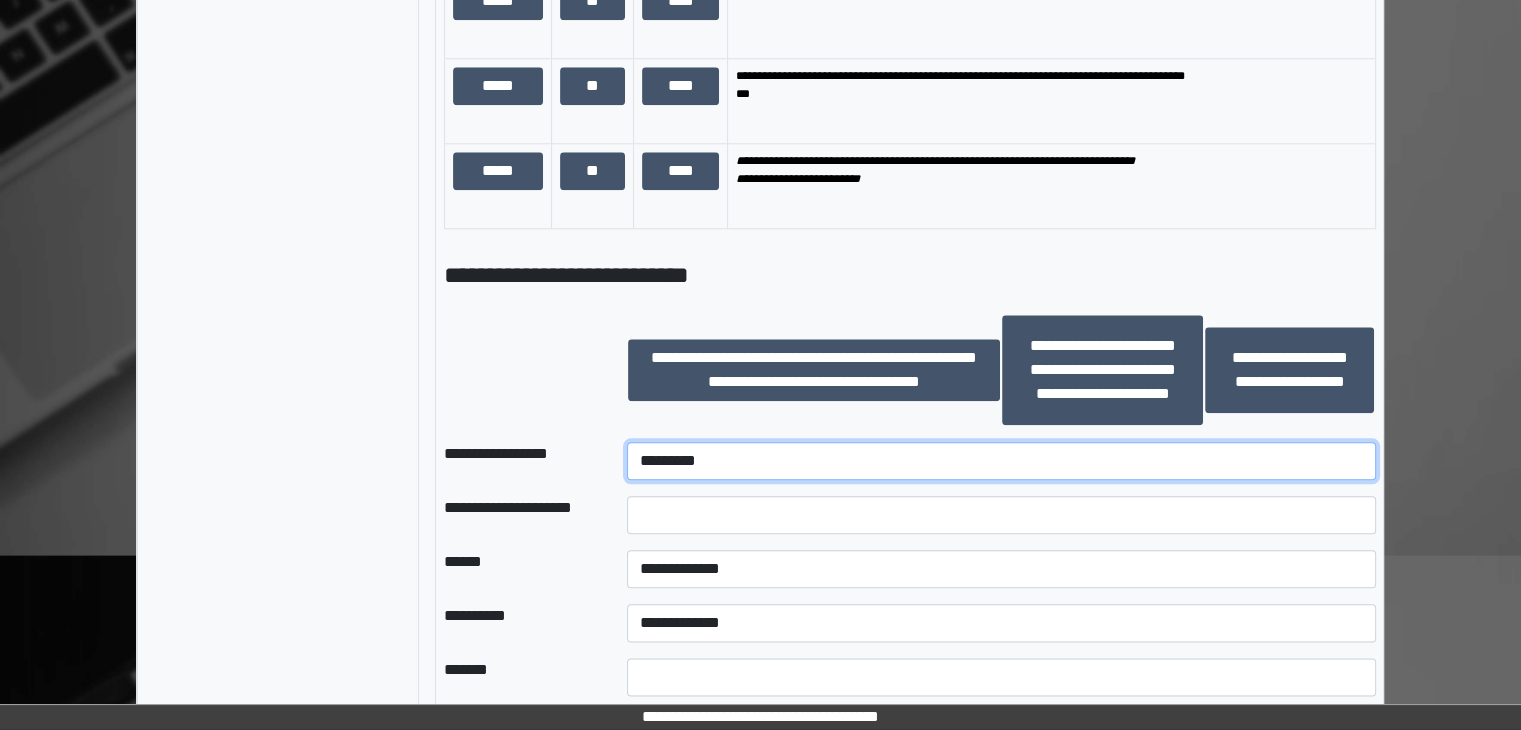 click on "**********" at bounding box center [1001, 461] 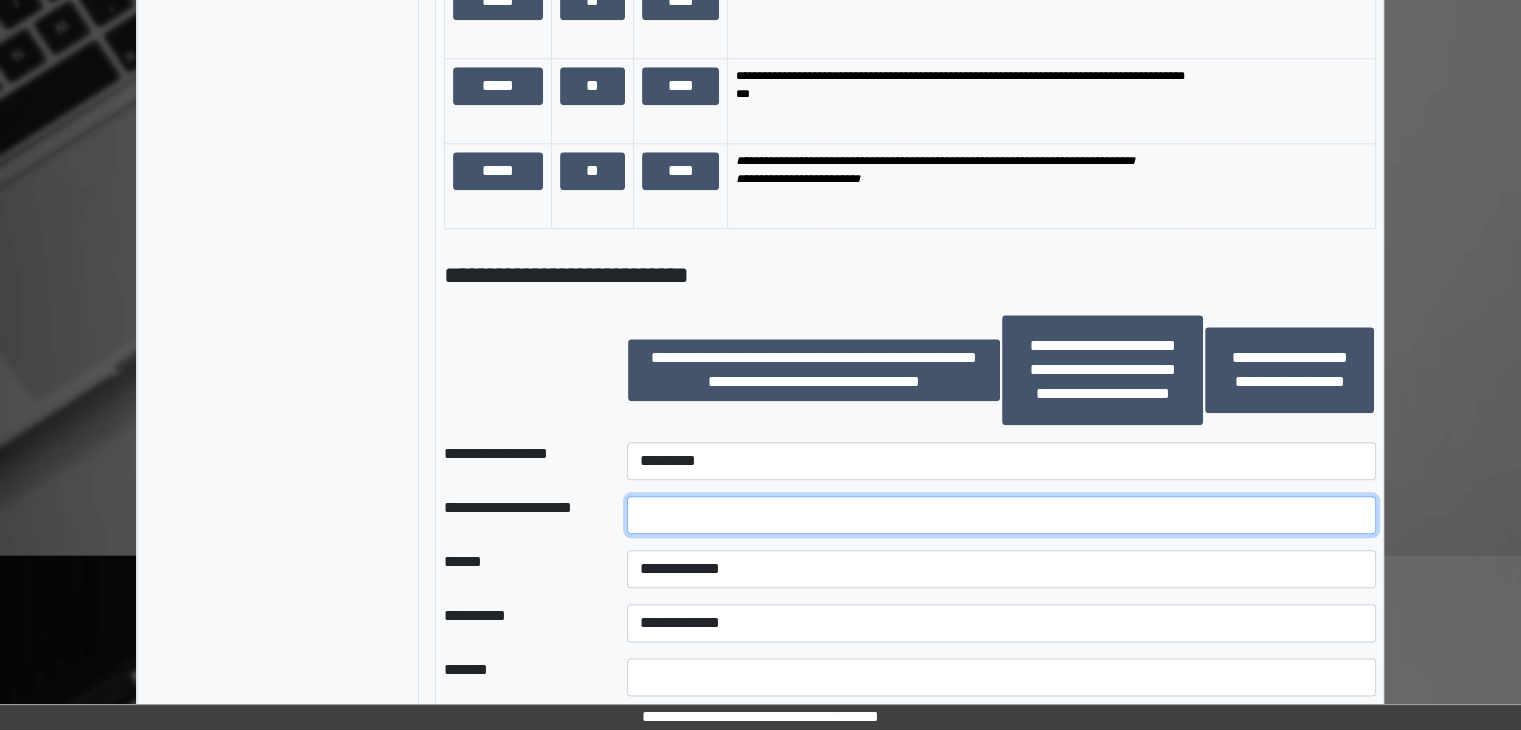click at bounding box center (1001, 515) 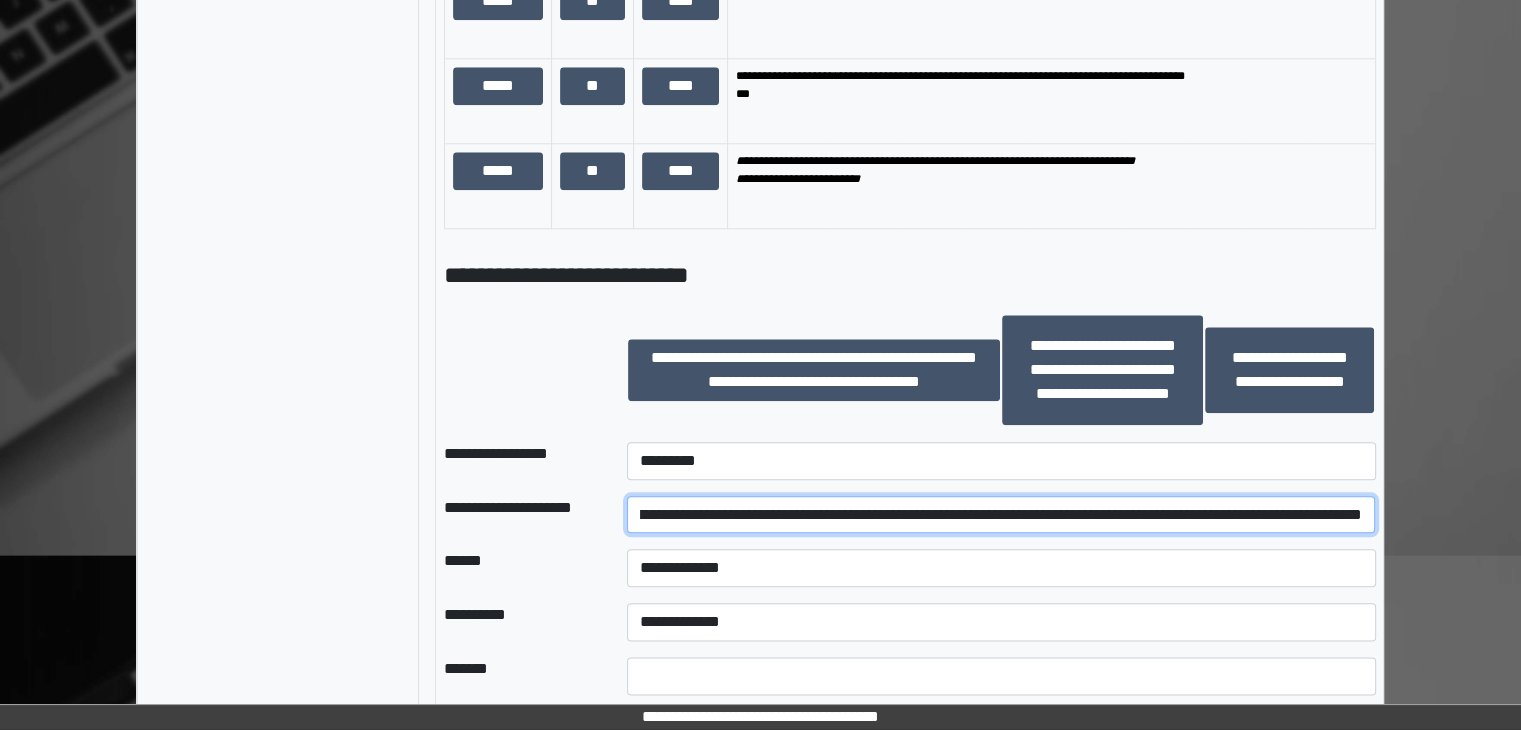 scroll, scrollTop: 0, scrollLeft: 157, axis: horizontal 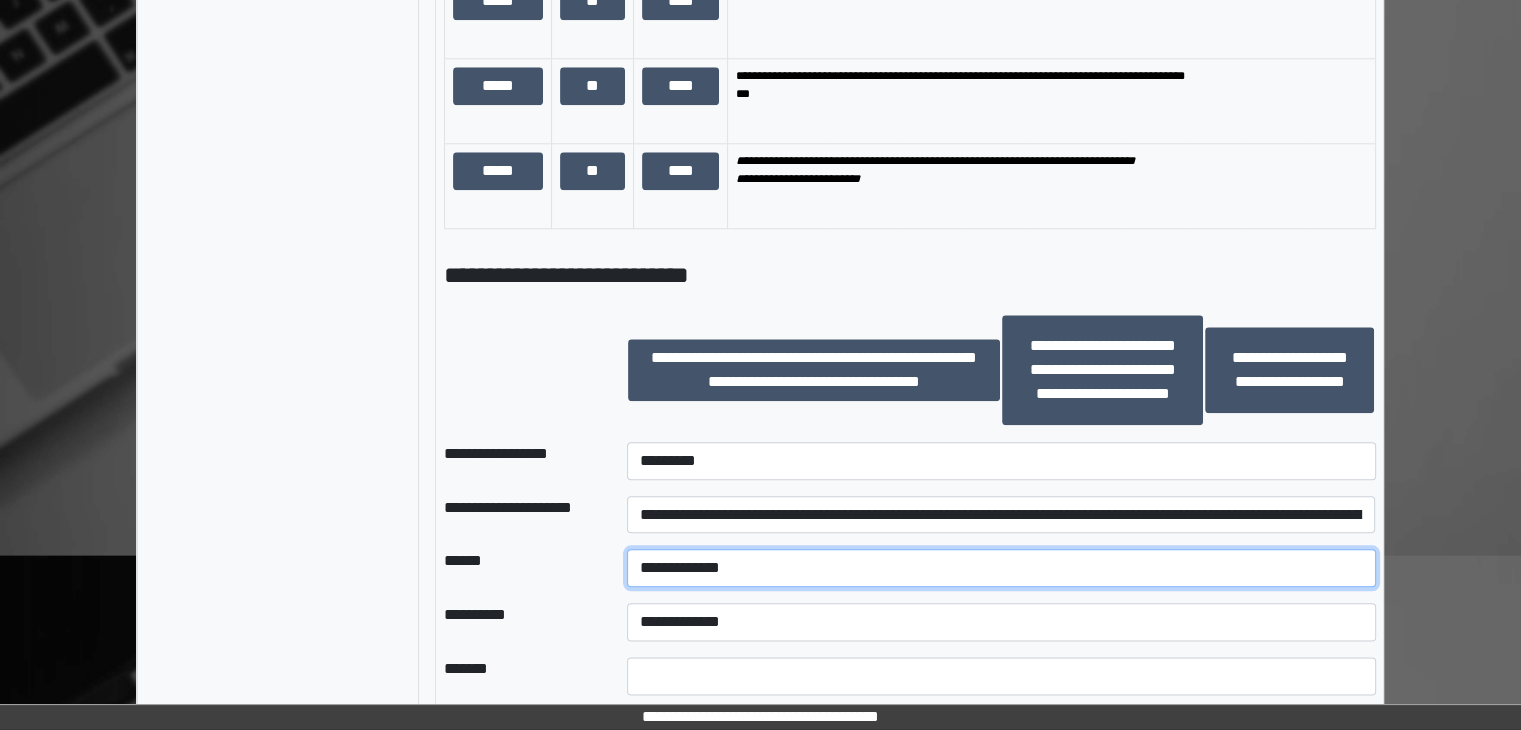 click on "**********" at bounding box center (1001, 568) 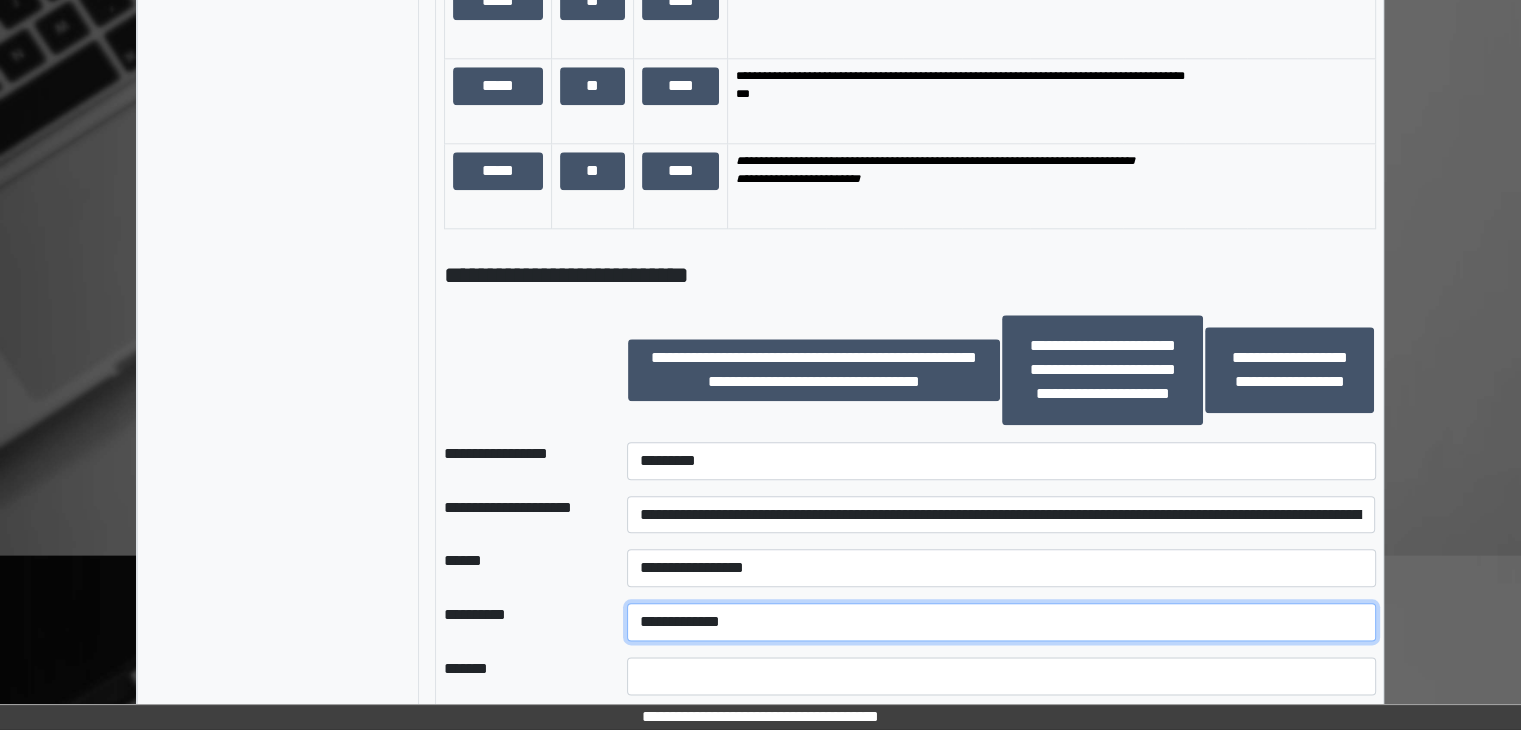 click on "**********" at bounding box center (1001, 622) 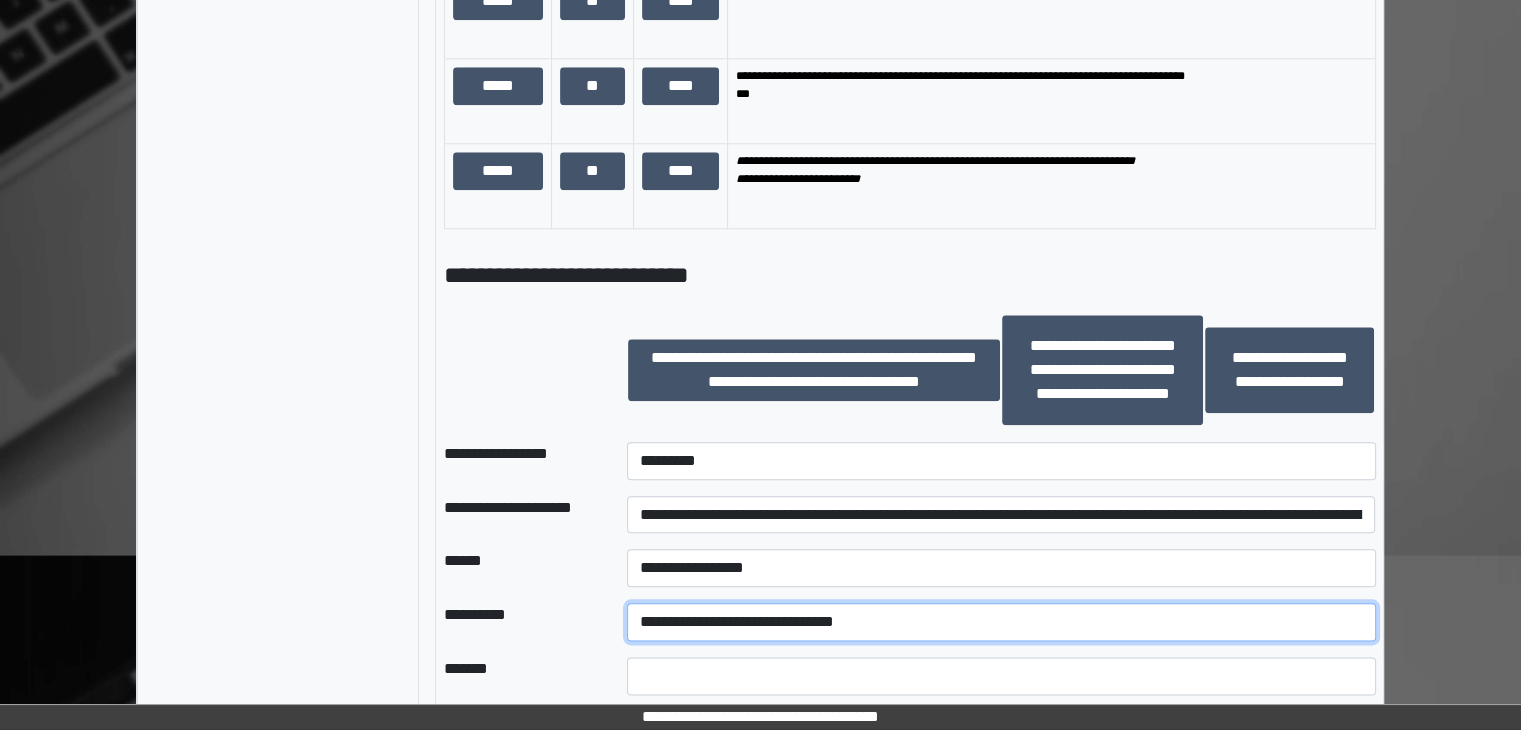 click on "**********" at bounding box center [1001, 622] 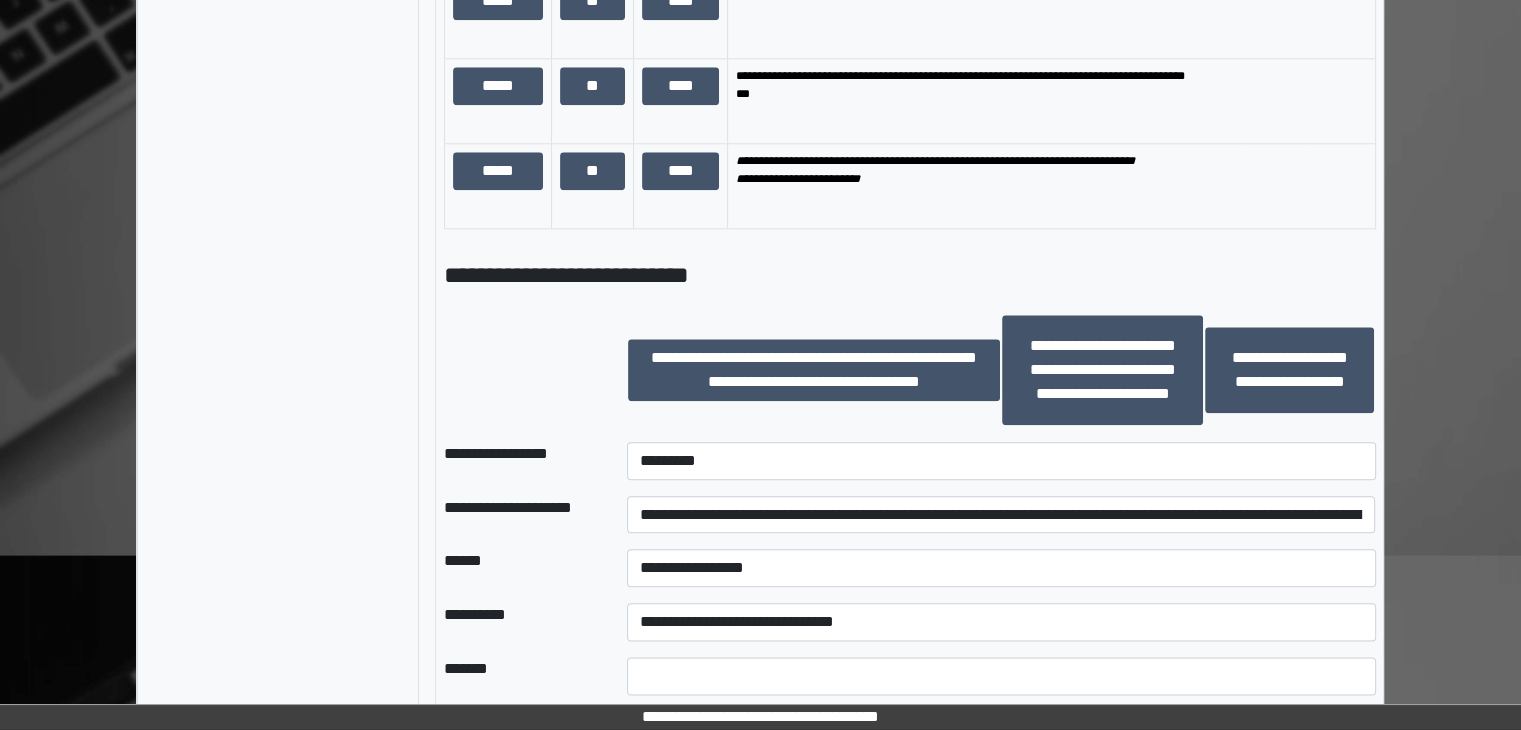 click on "******" at bounding box center (519, 568) 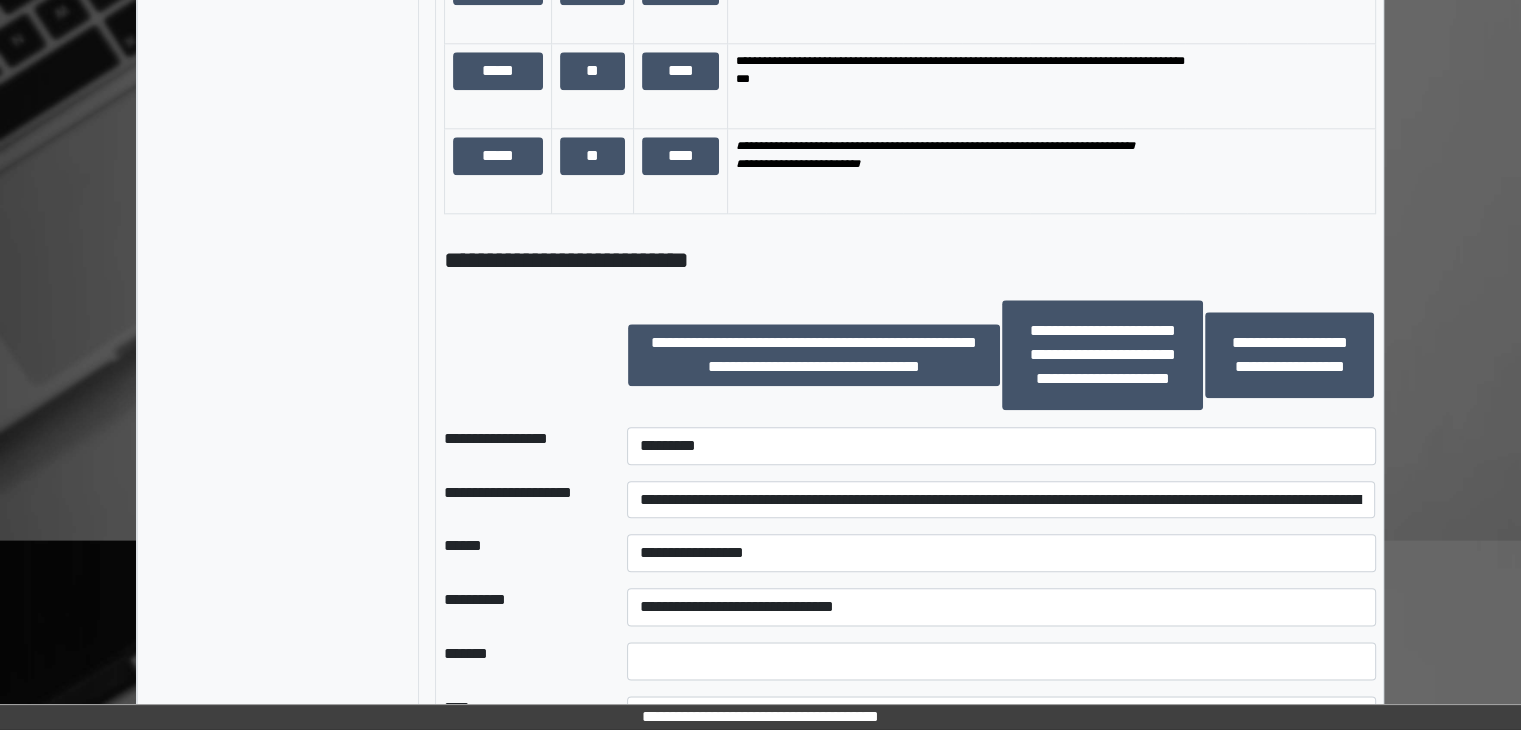 scroll, scrollTop: 2536, scrollLeft: 0, axis: vertical 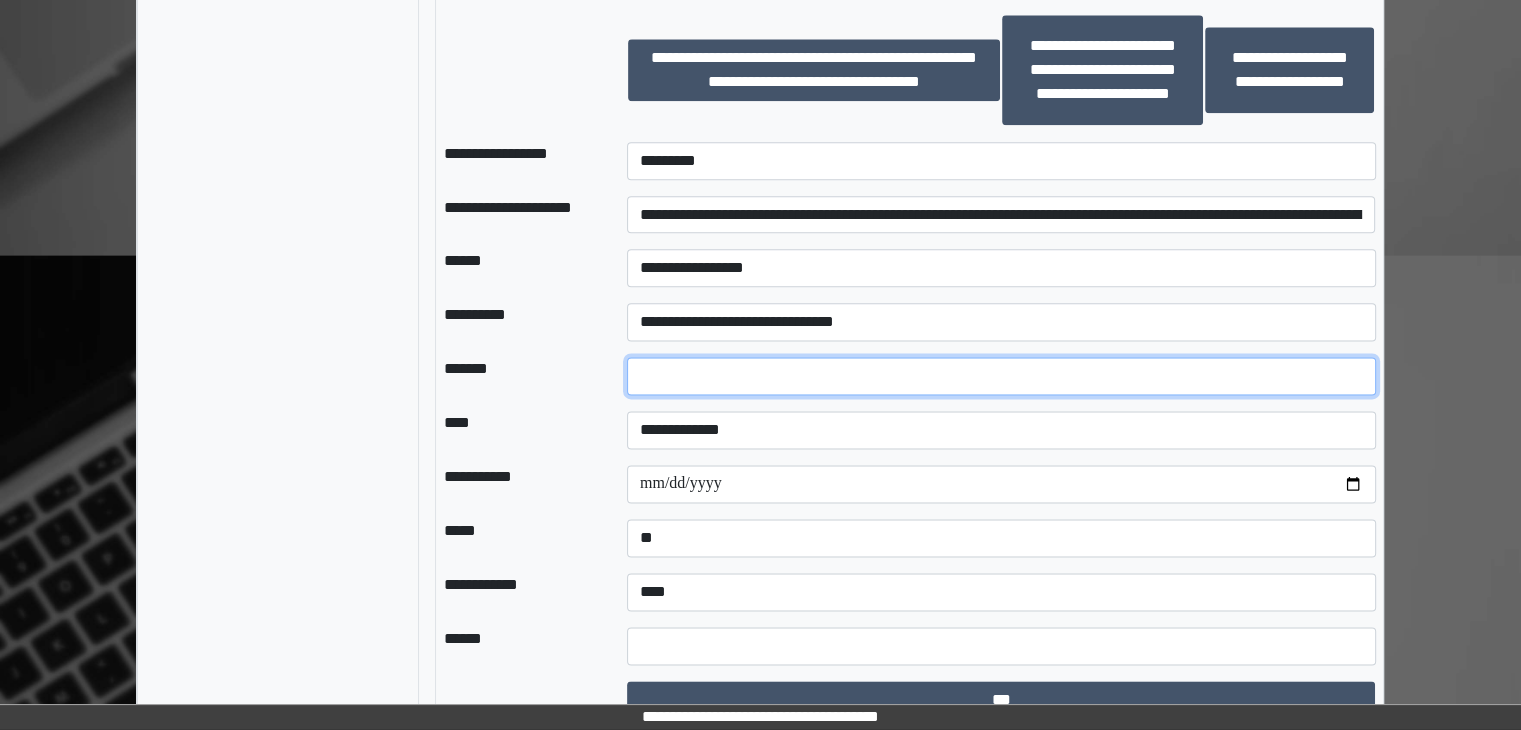 click at bounding box center [1001, 376] 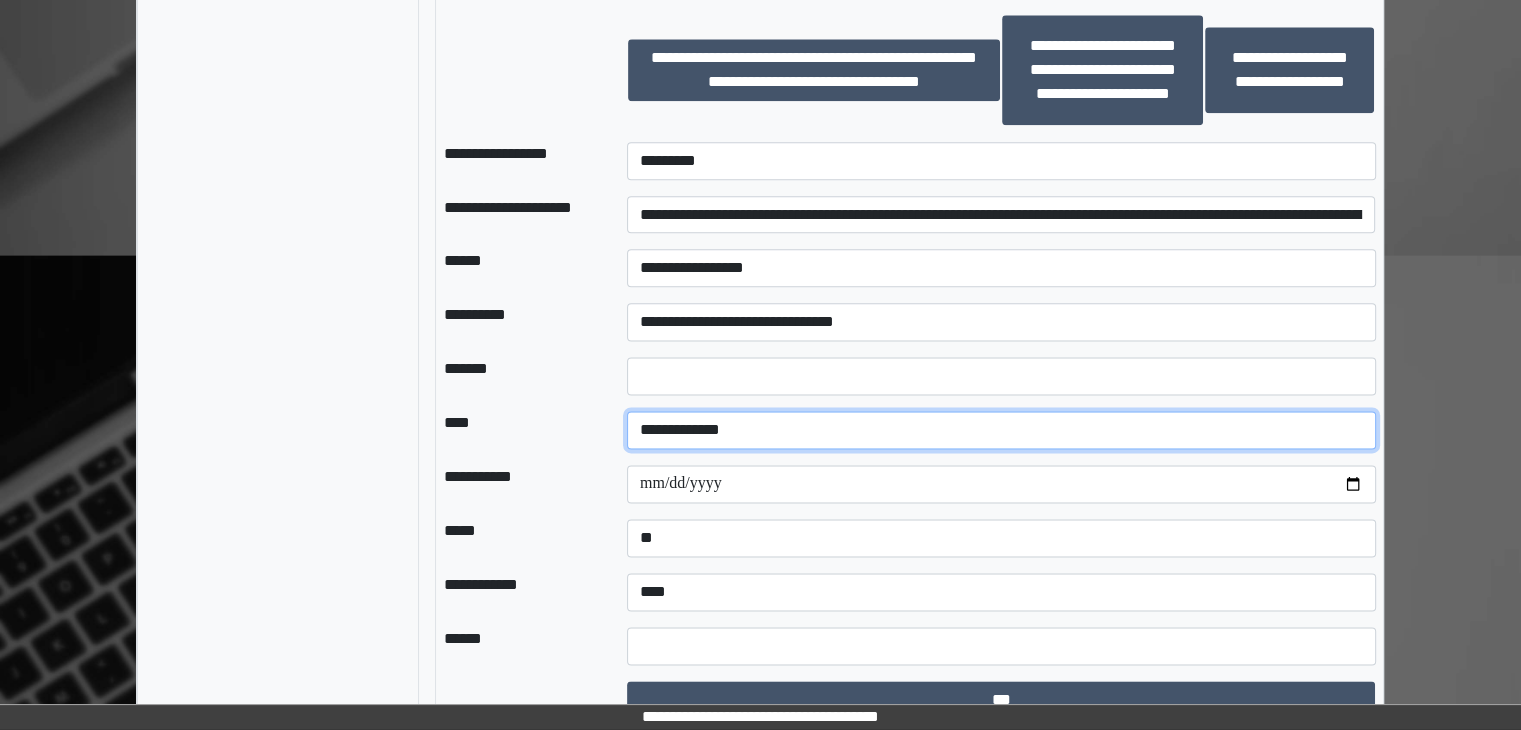 click on "**********" at bounding box center (1001, 430) 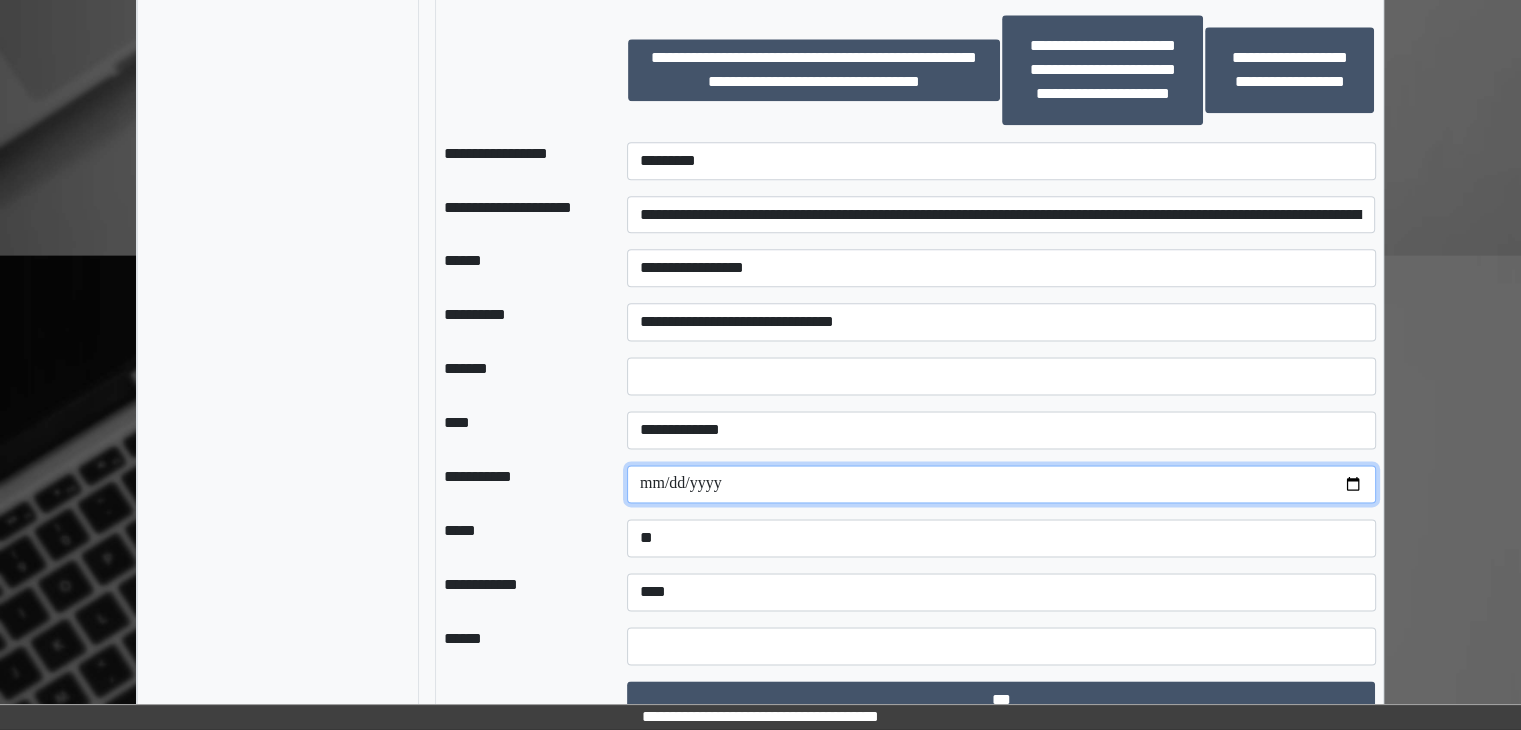 click at bounding box center (1001, 484) 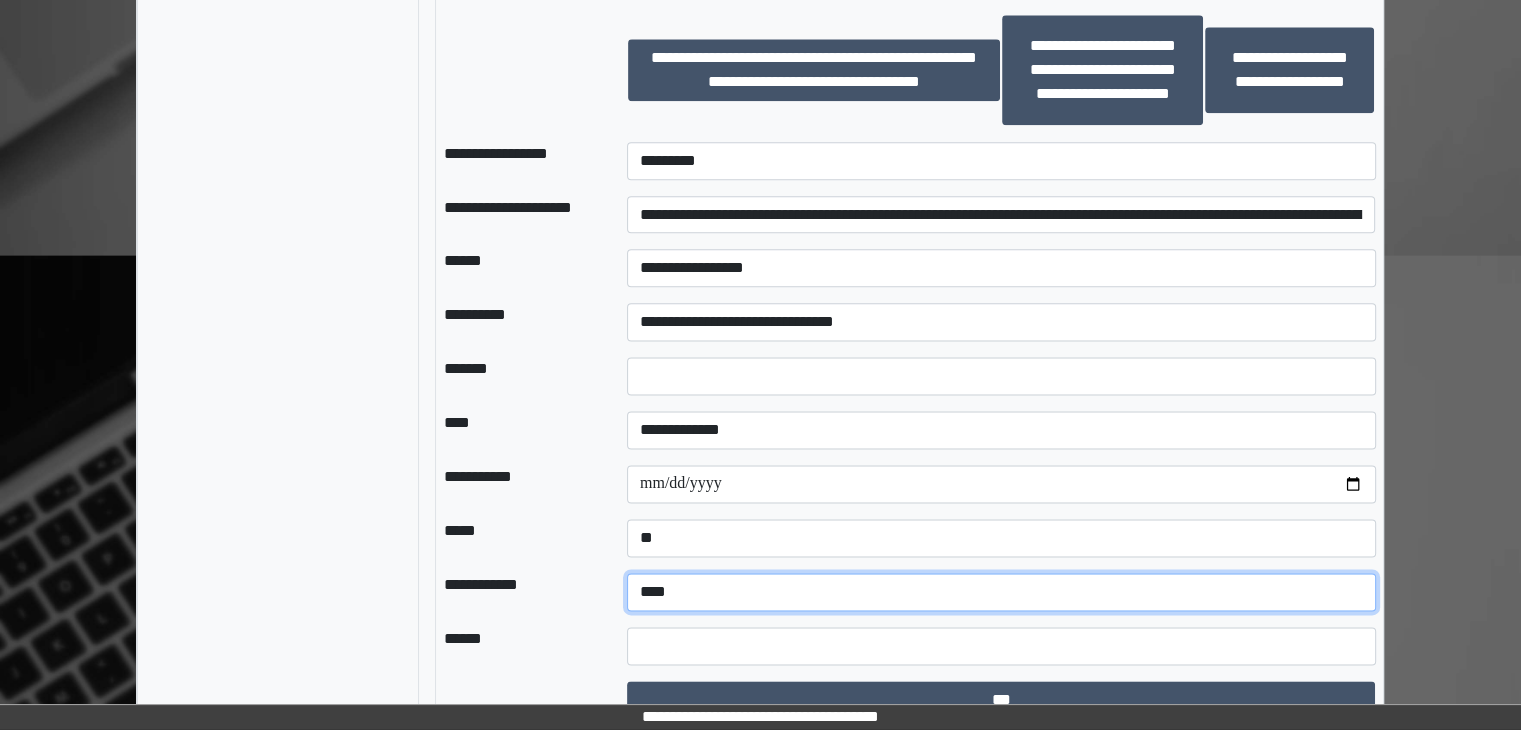 click on "**********" at bounding box center [1001, 592] 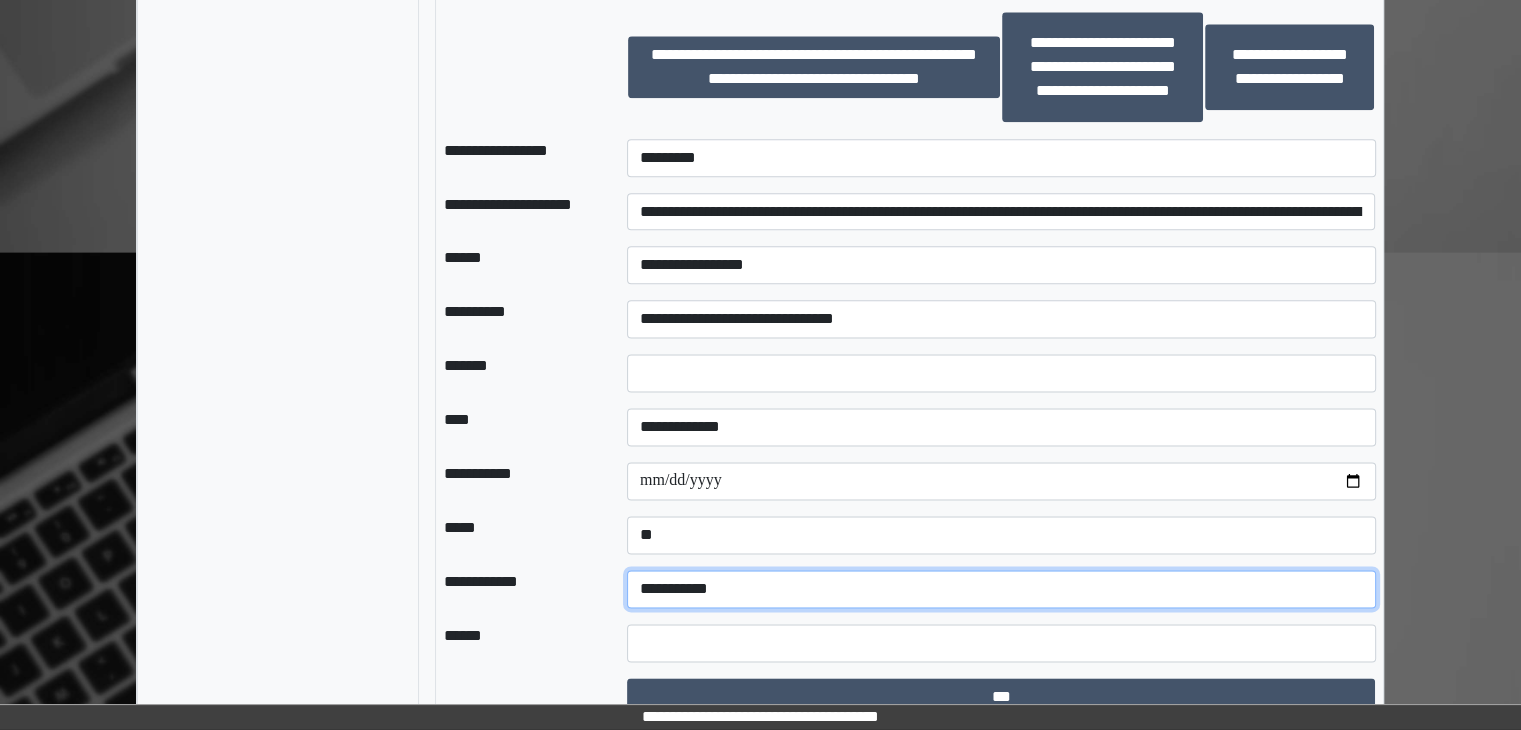 scroll, scrollTop: 2580, scrollLeft: 0, axis: vertical 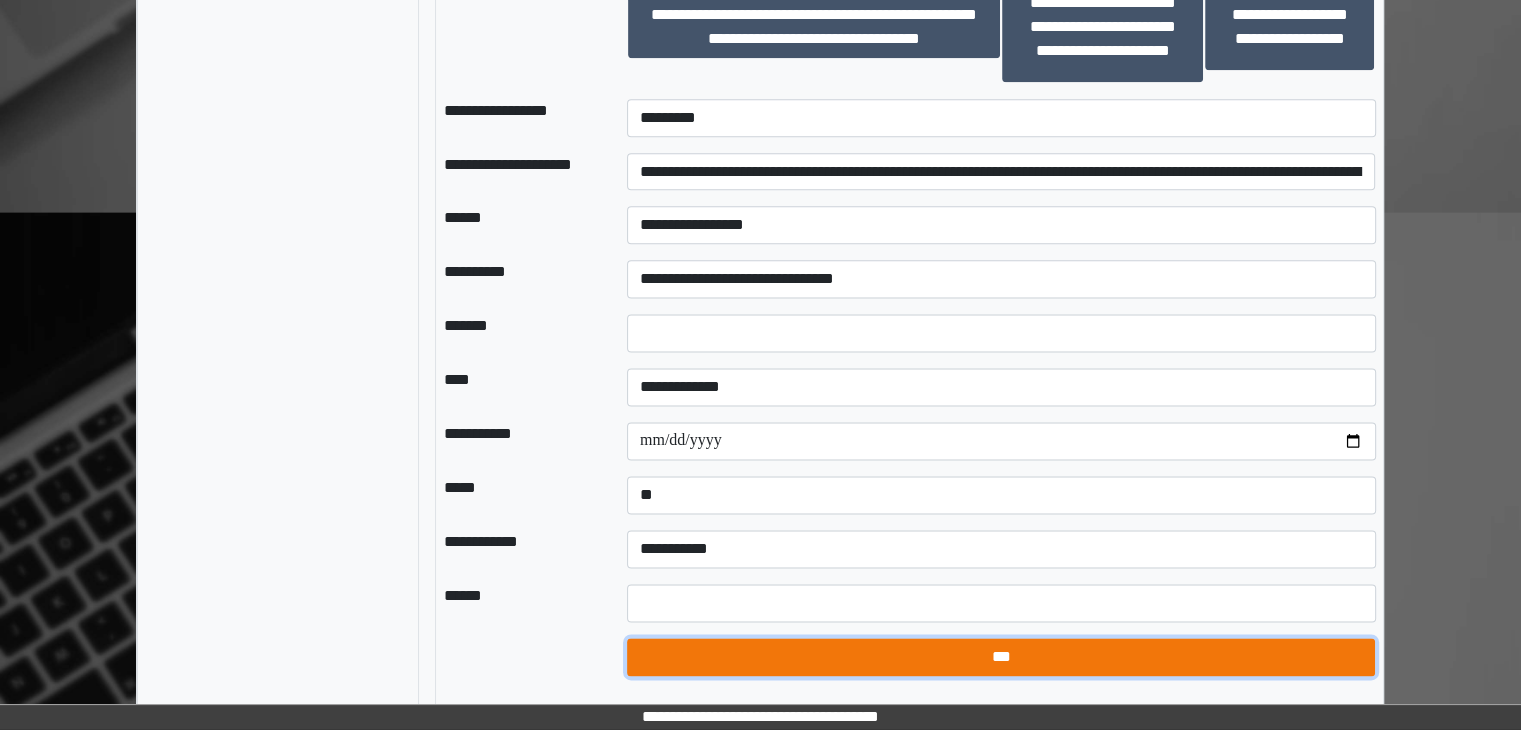 click on "***" at bounding box center (1001, 657) 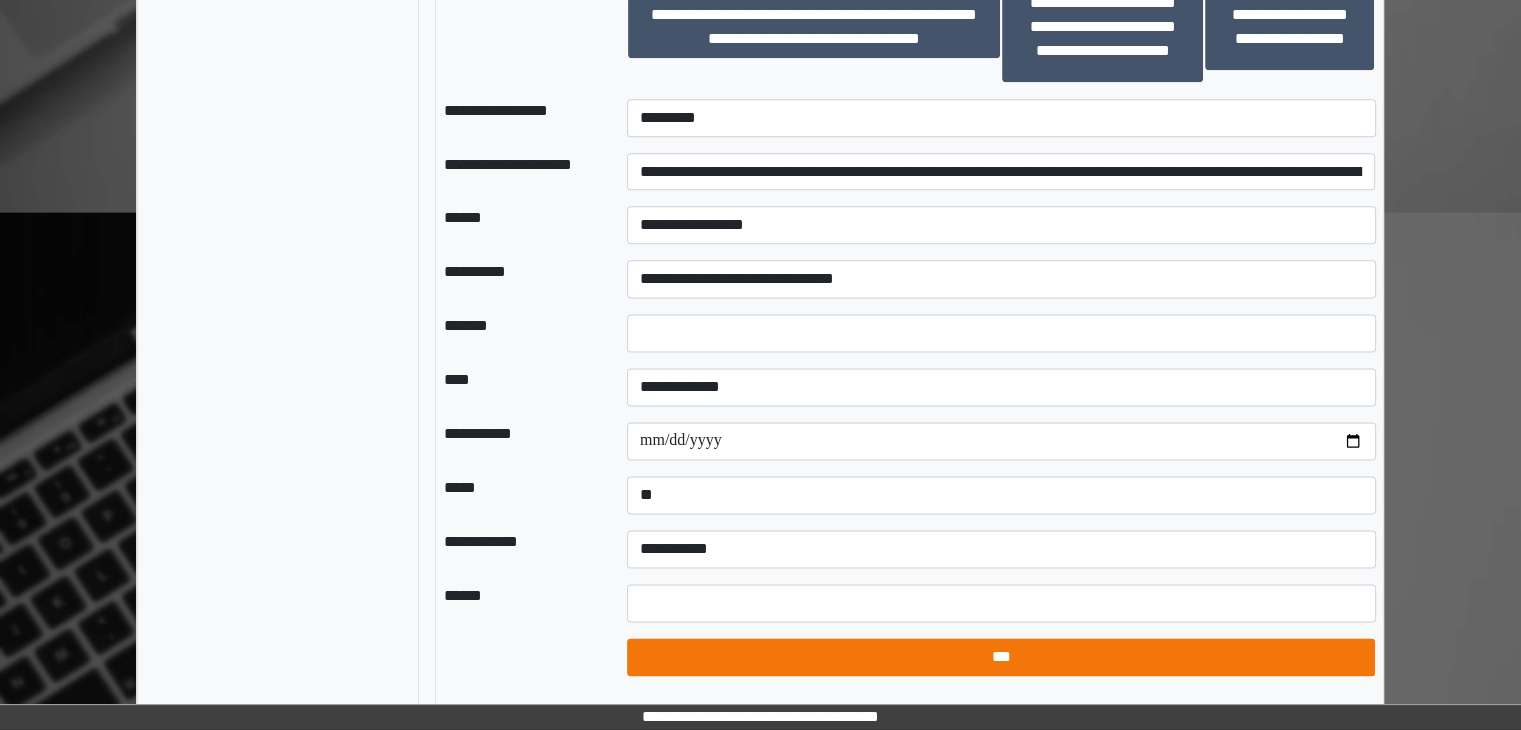 select on "*" 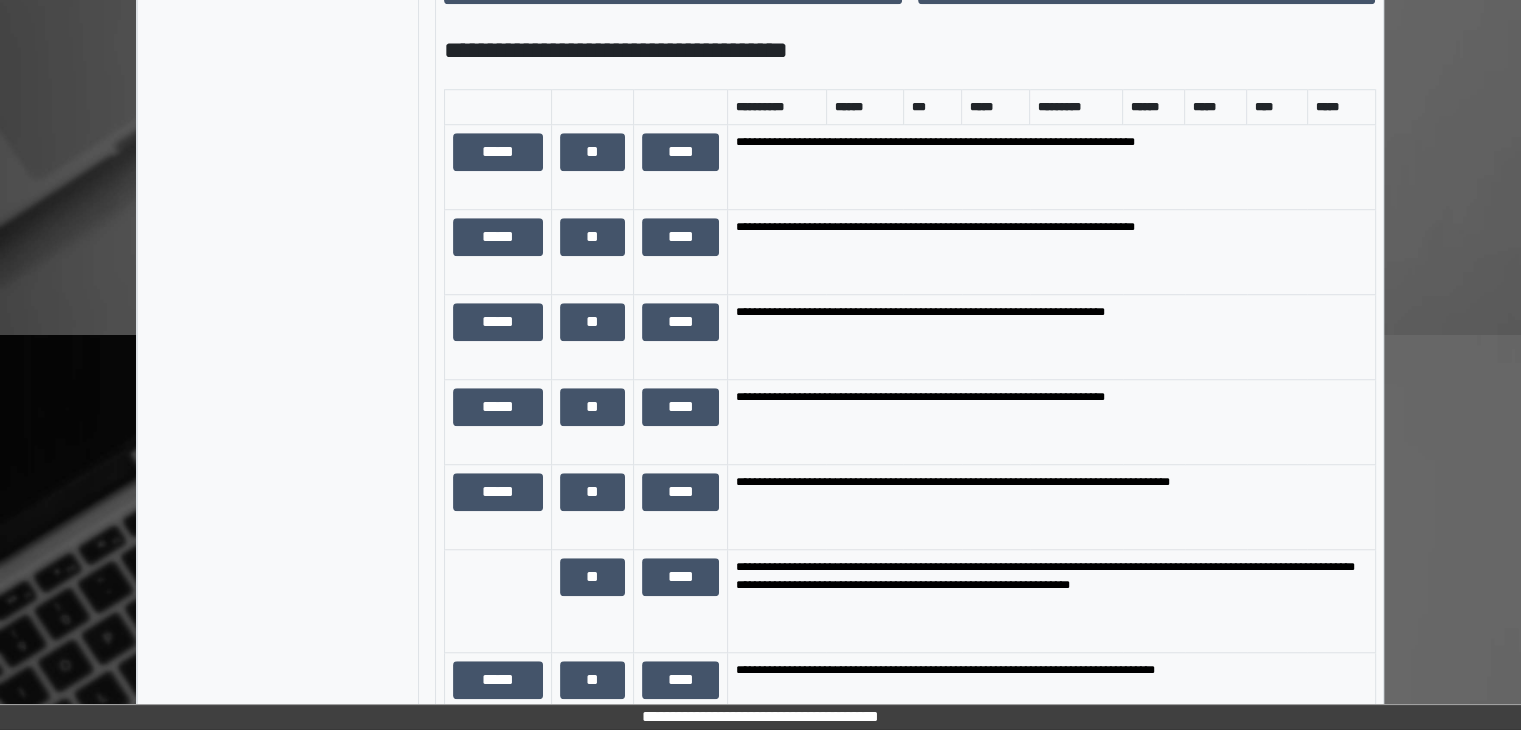 scroll, scrollTop: 1080, scrollLeft: 0, axis: vertical 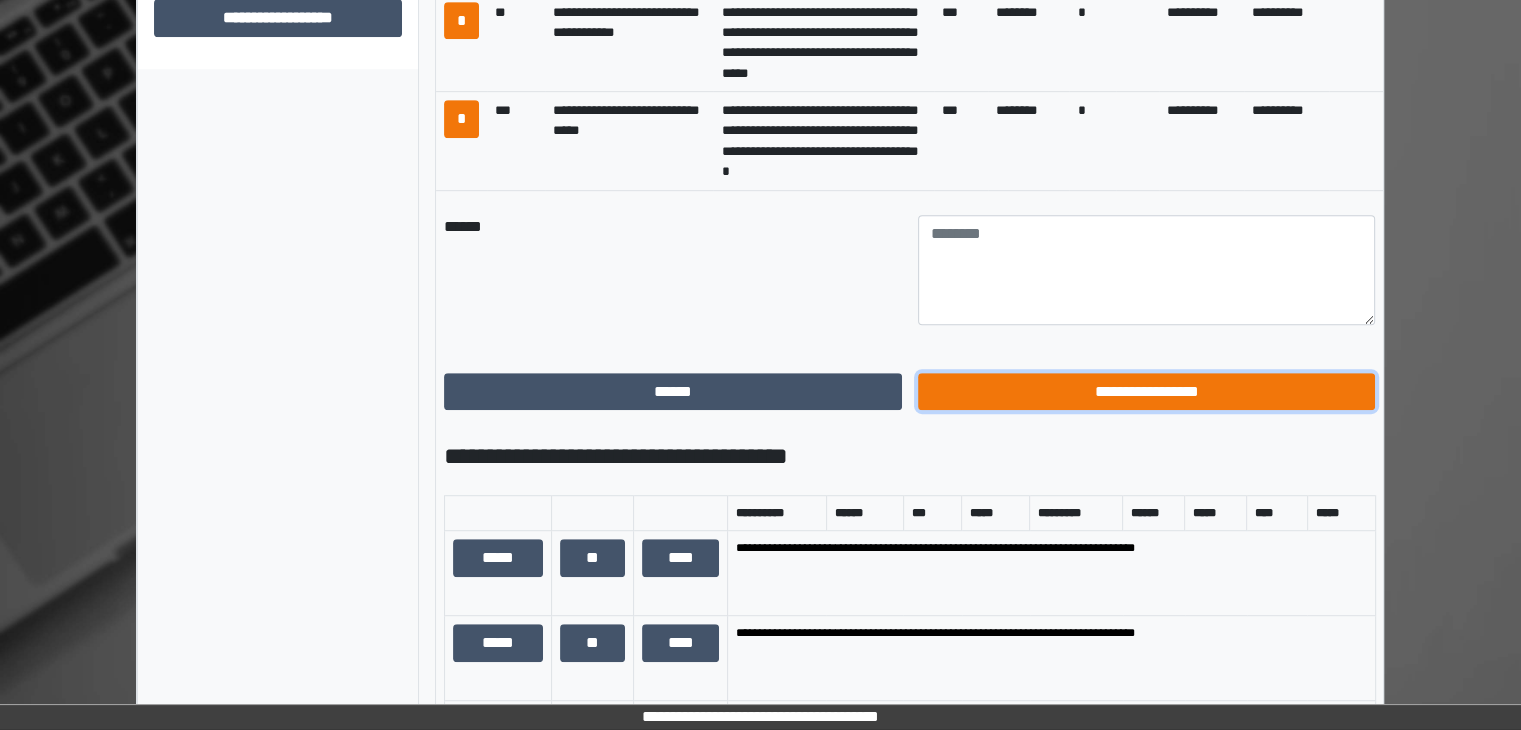click on "**********" at bounding box center [1147, 392] 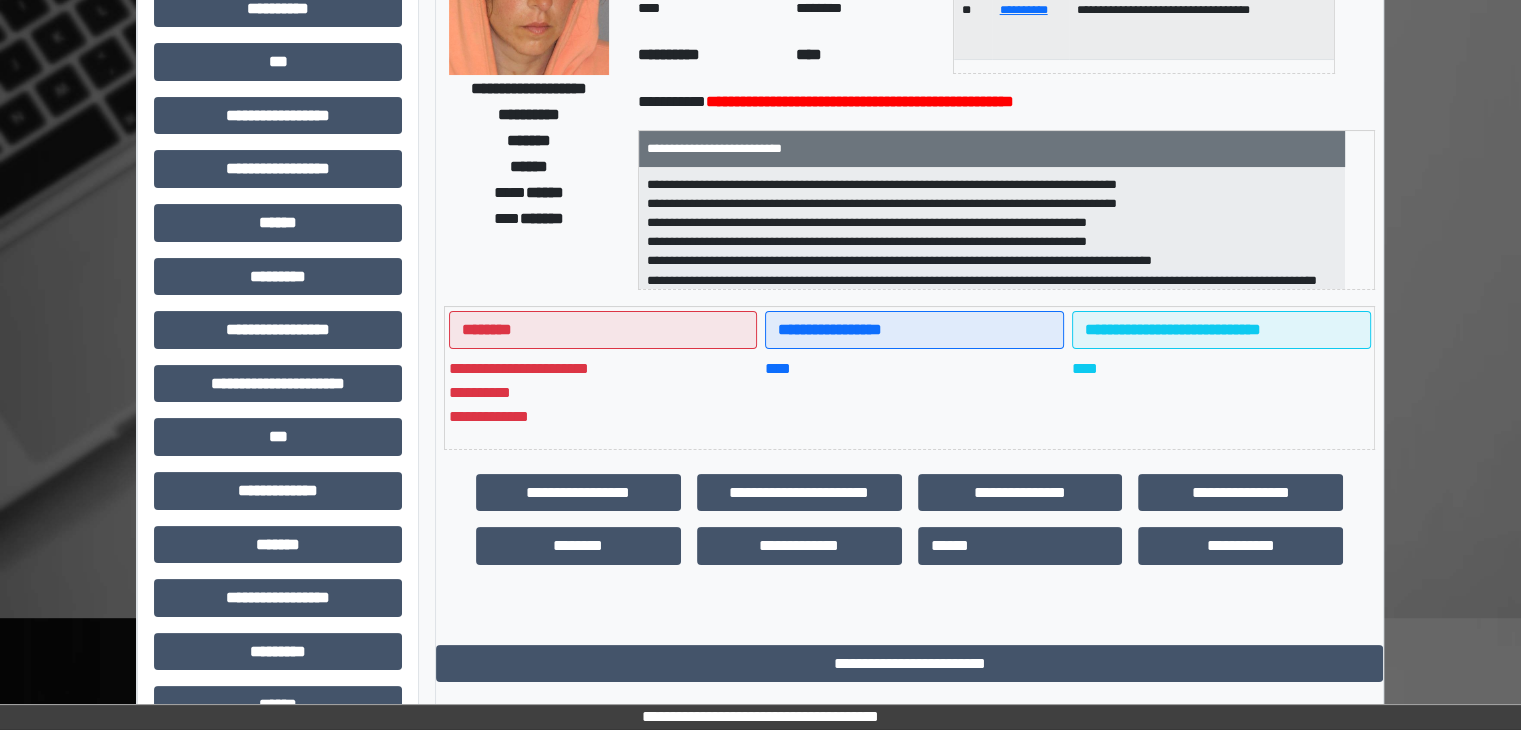 scroll, scrollTop: 36, scrollLeft: 0, axis: vertical 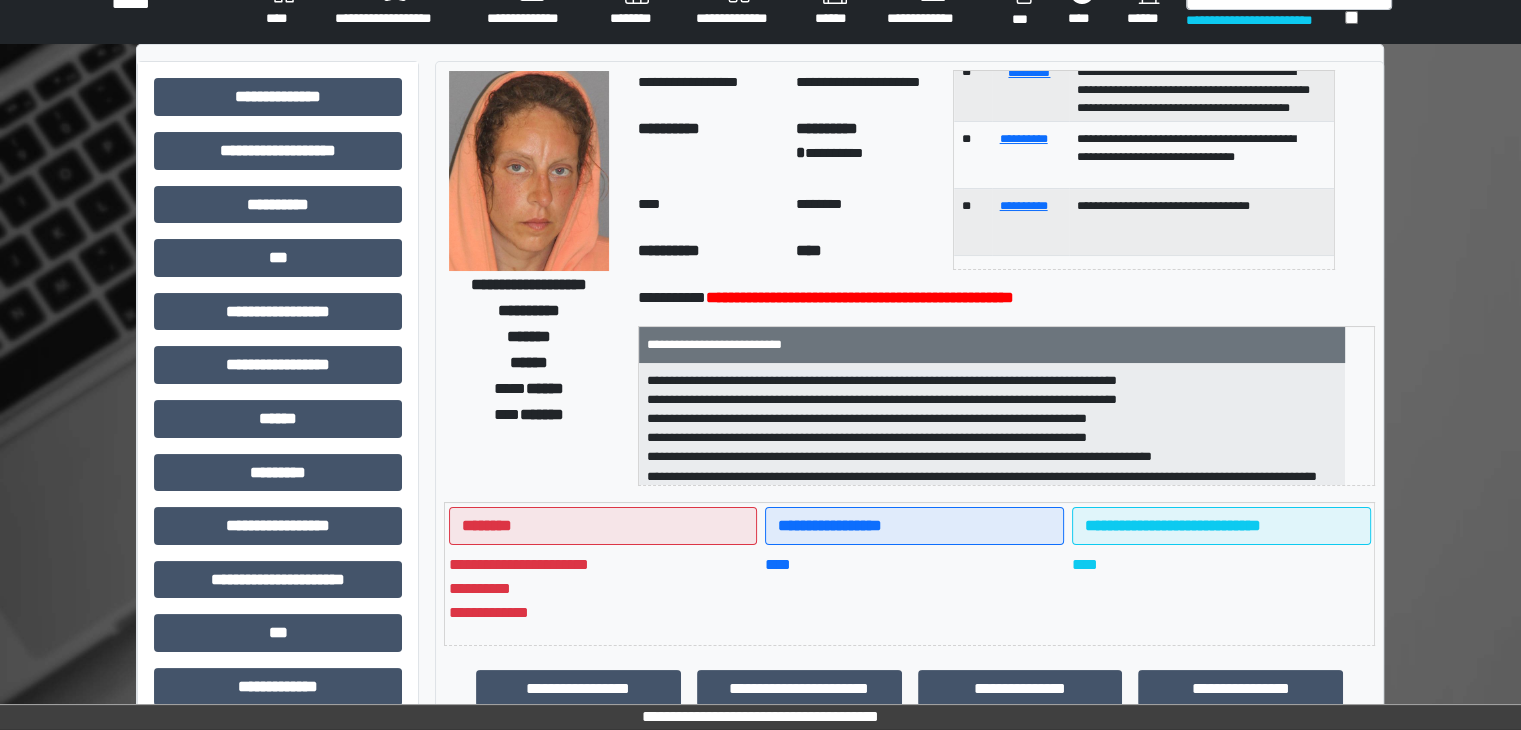 click on "****" at bounding box center (284, 4) 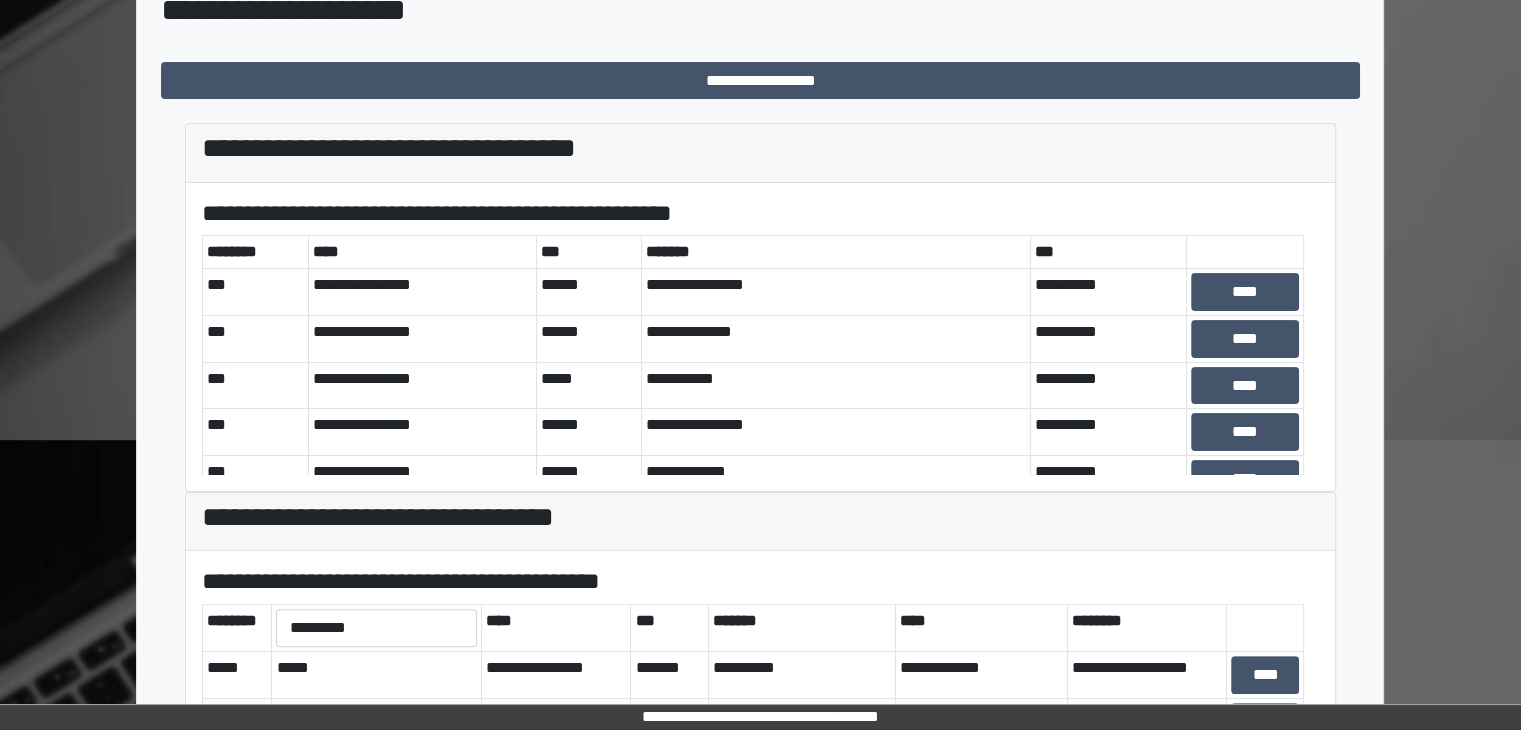 scroll, scrollTop: 581, scrollLeft: 0, axis: vertical 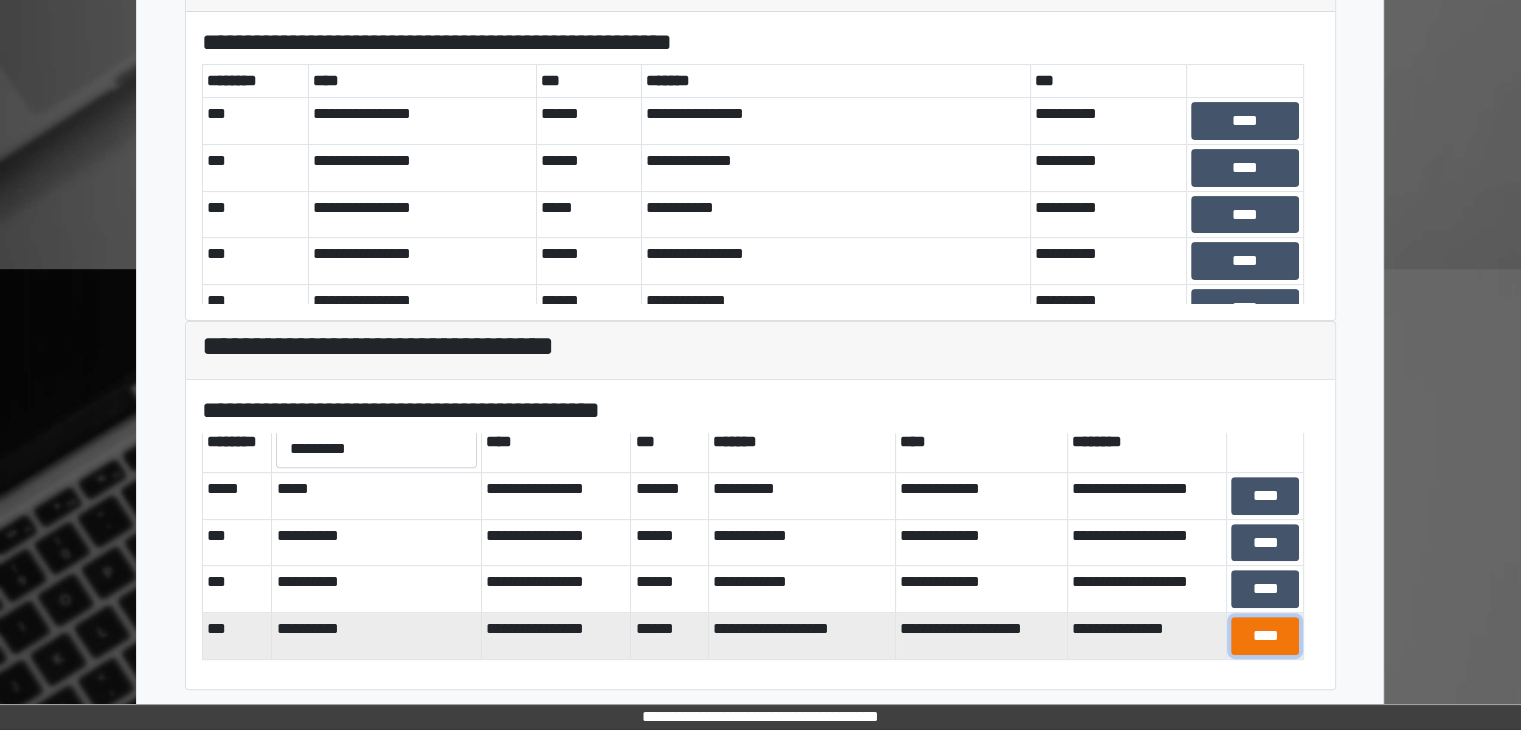 click on "****" at bounding box center [1265, 636] 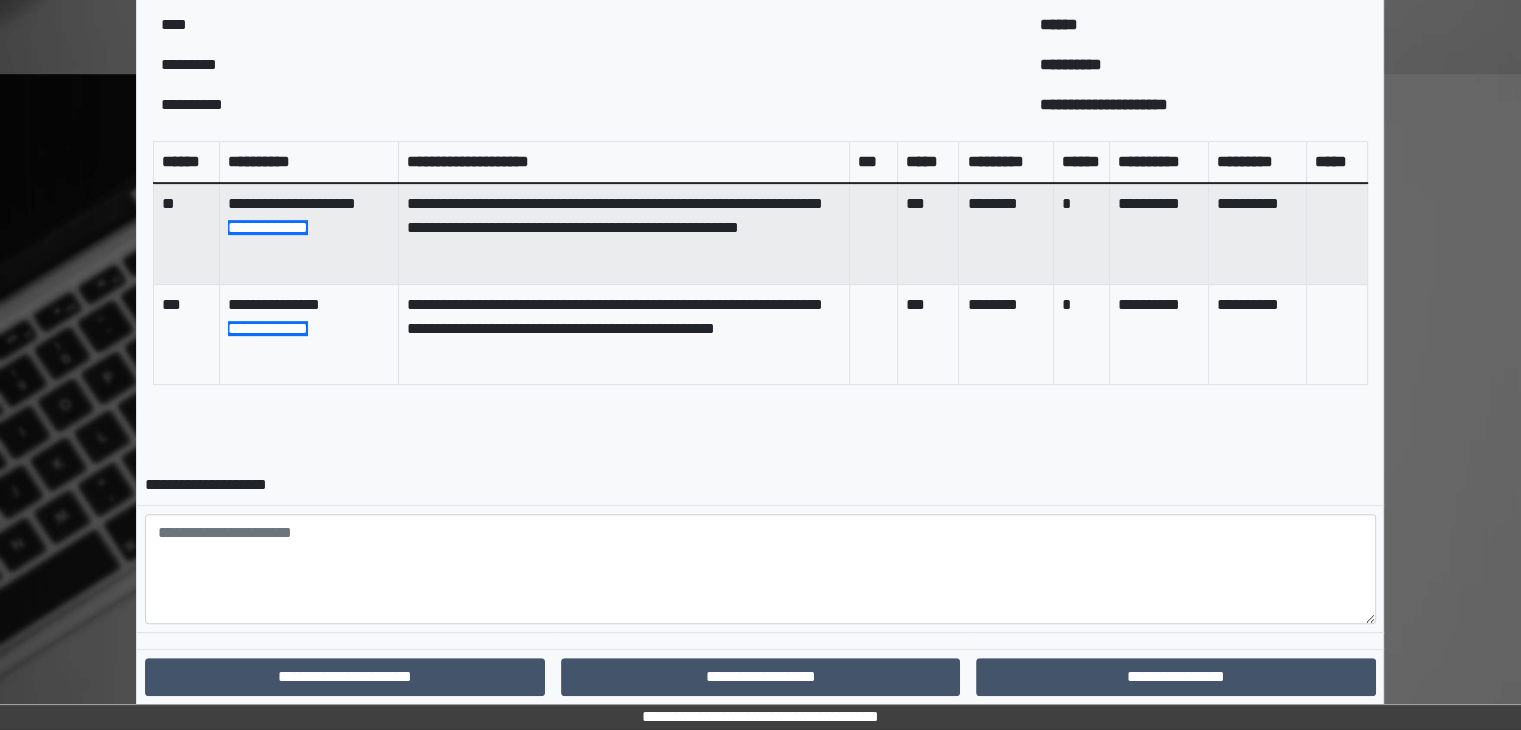 scroll, scrollTop: 831, scrollLeft: 0, axis: vertical 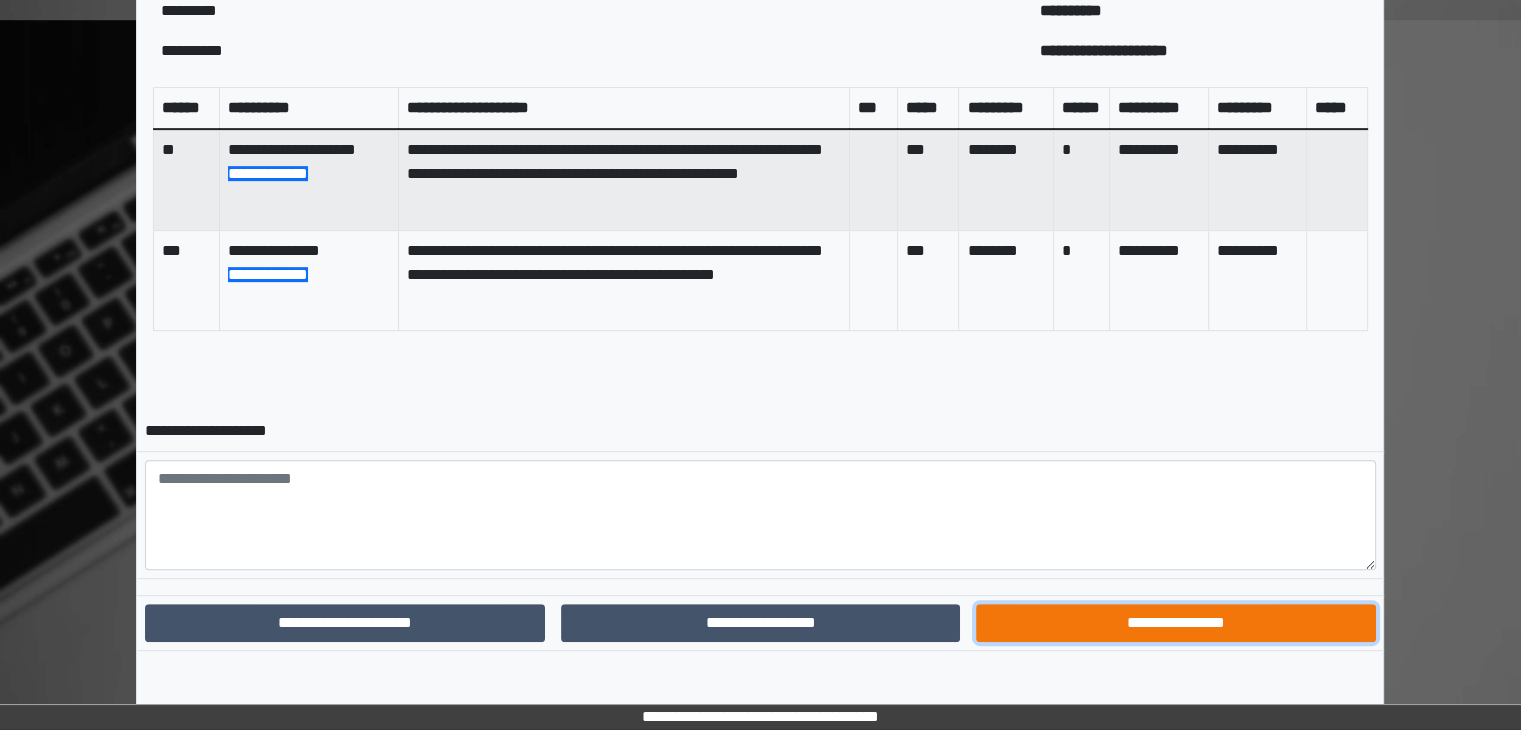 click on "**********" at bounding box center [1175, 623] 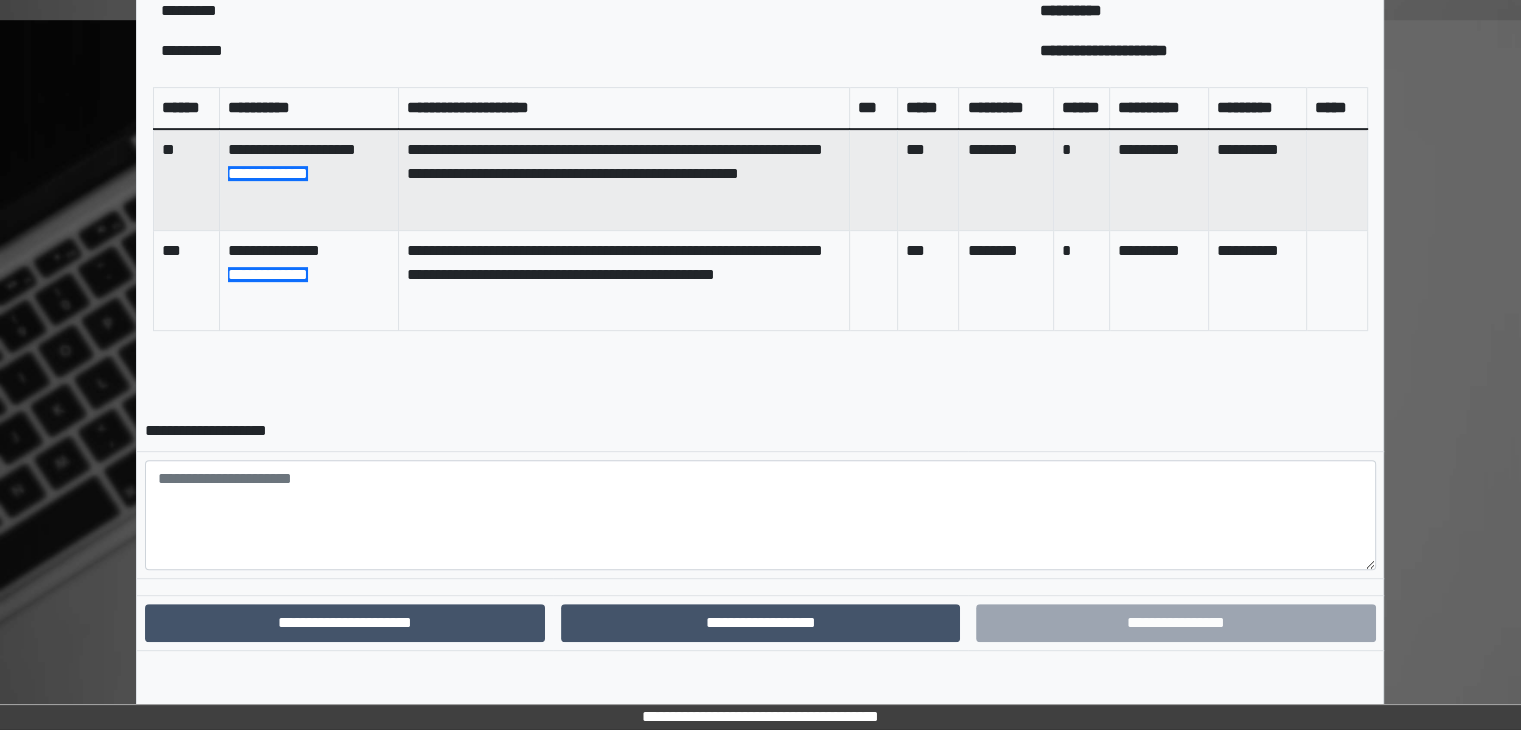 scroll, scrollTop: 728, scrollLeft: 0, axis: vertical 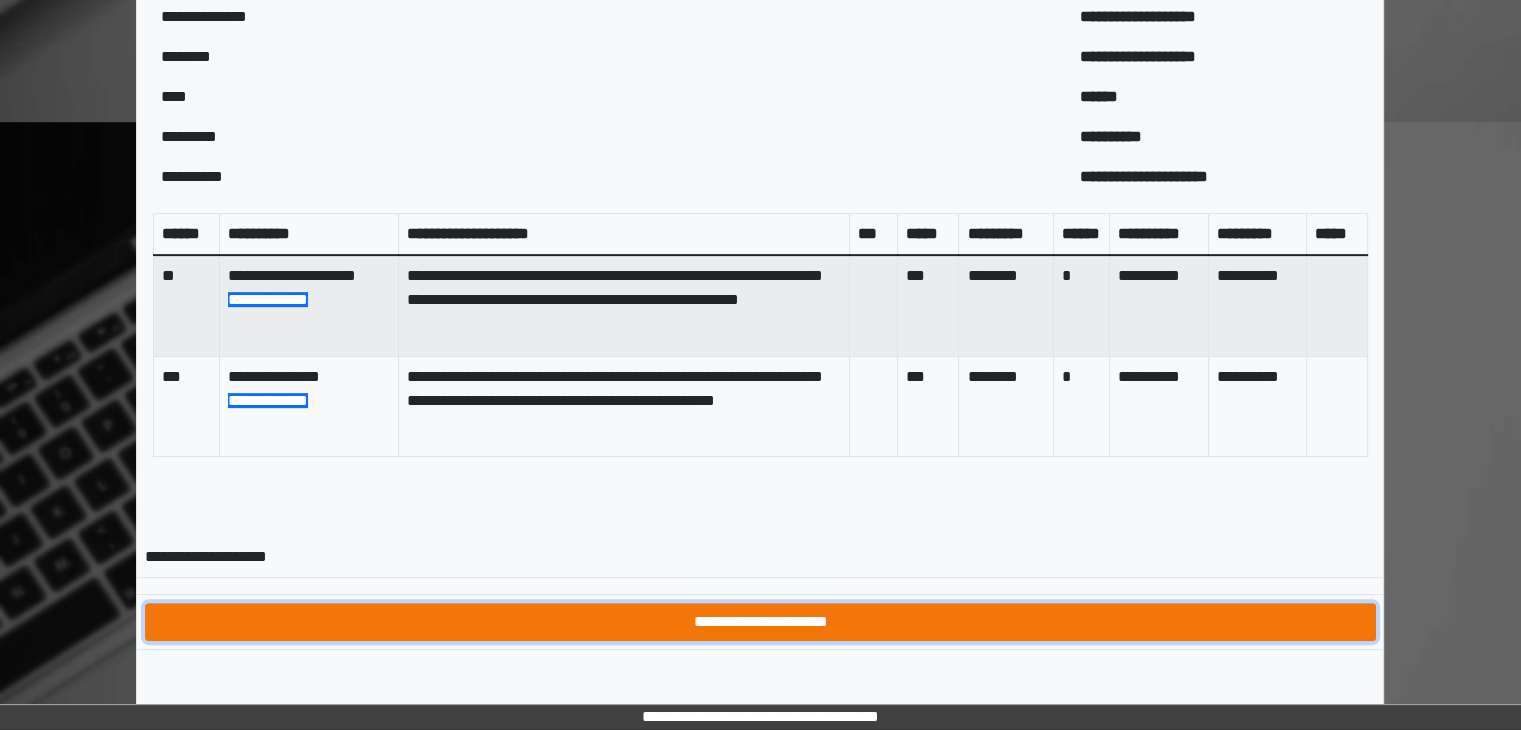 click on "**********" at bounding box center (760, 622) 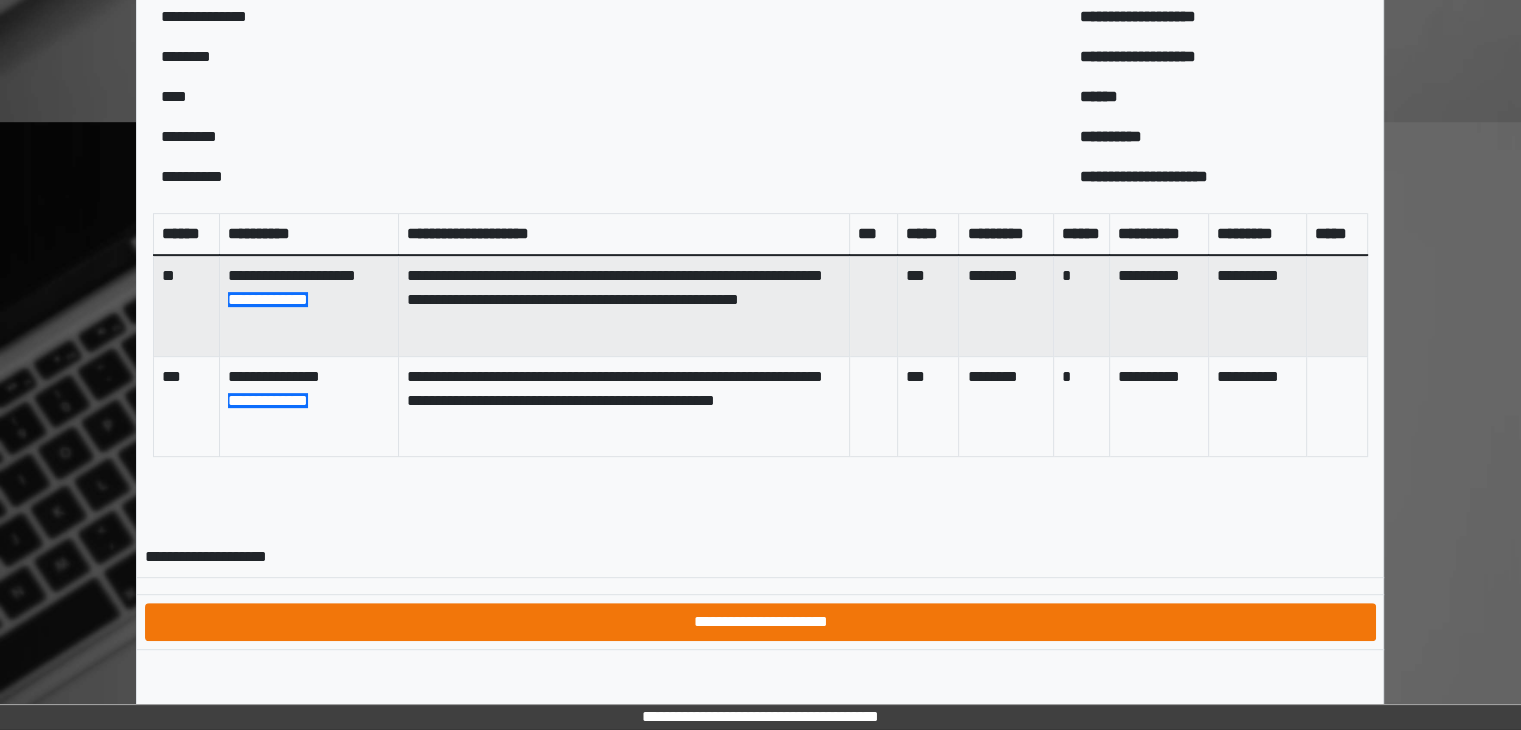 scroll, scrollTop: 0, scrollLeft: 0, axis: both 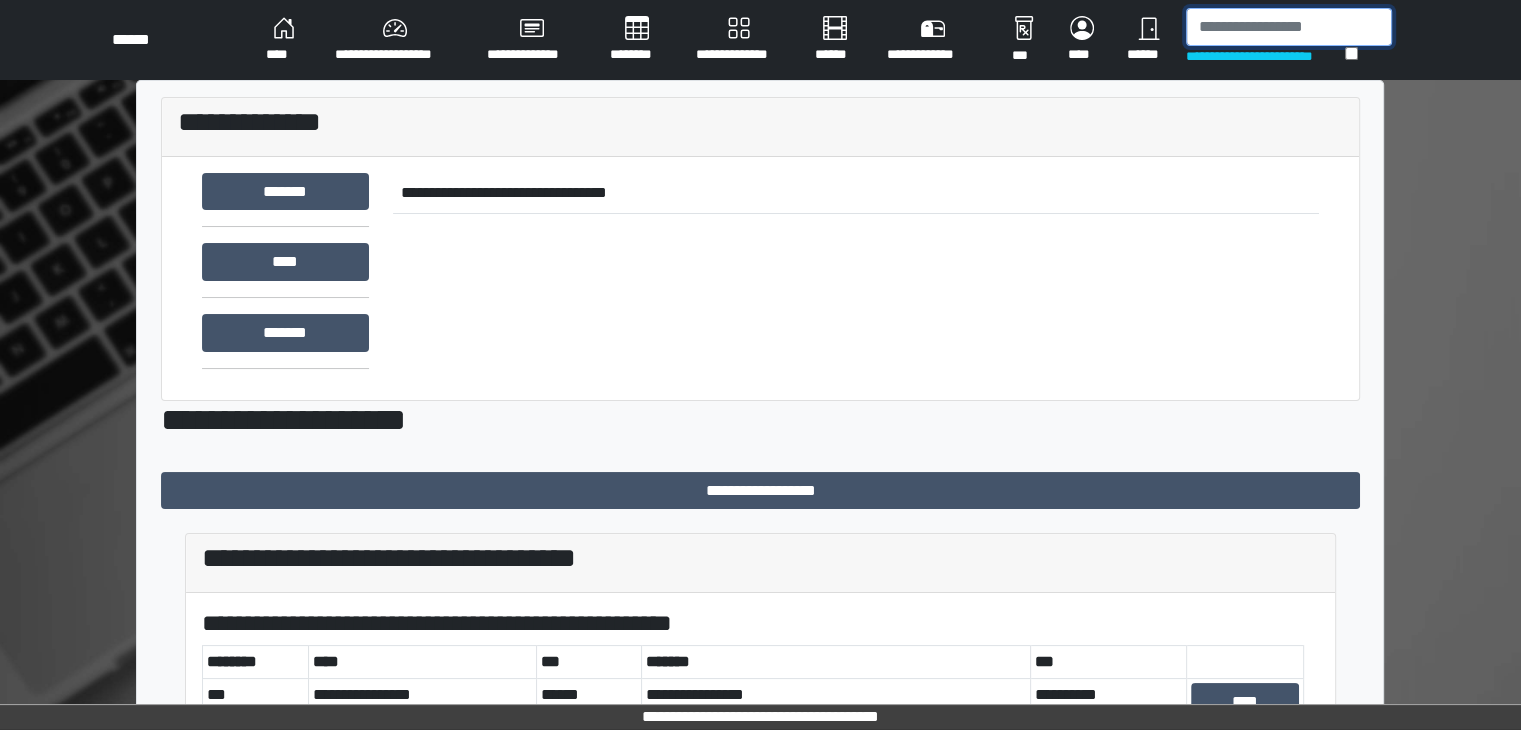 click at bounding box center [1289, 27] 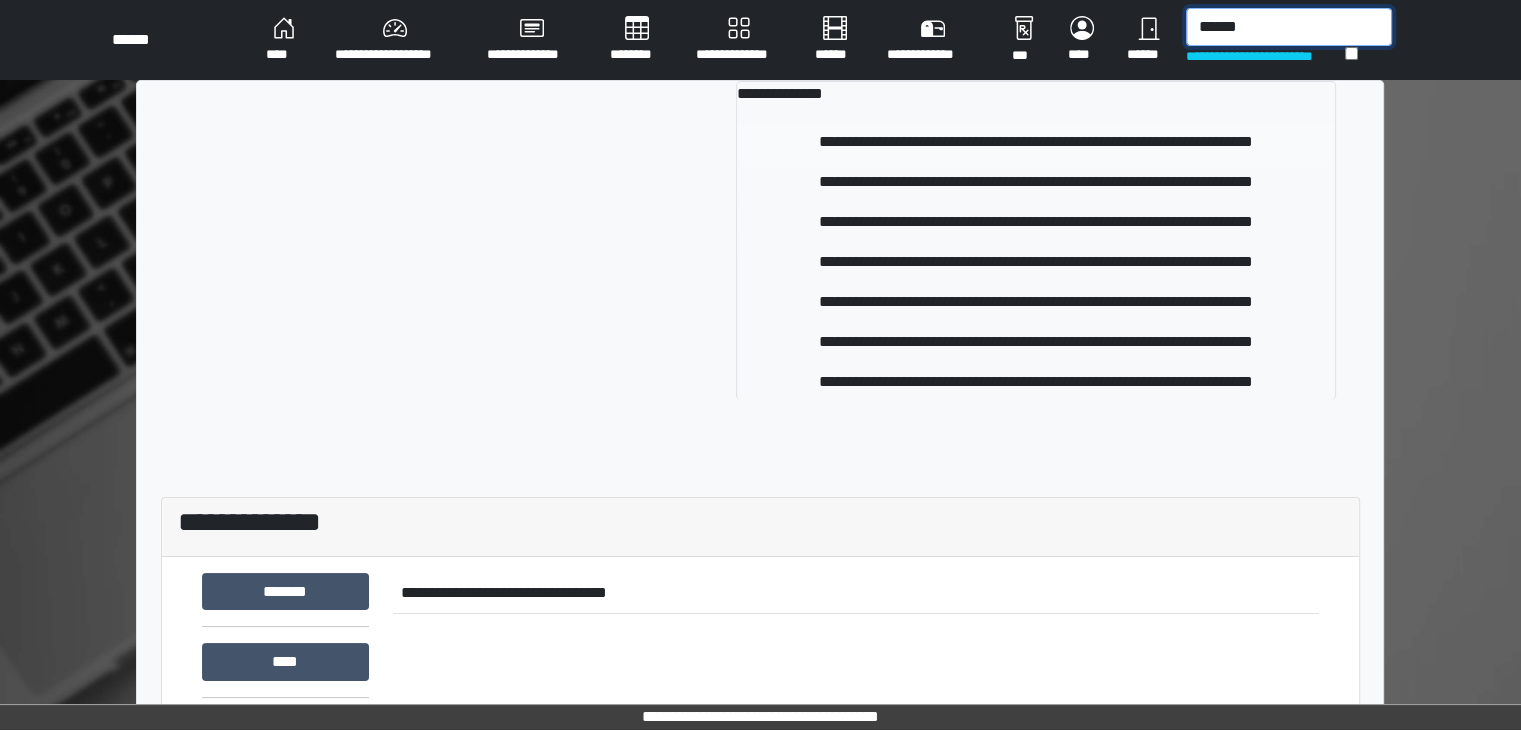 type on "******" 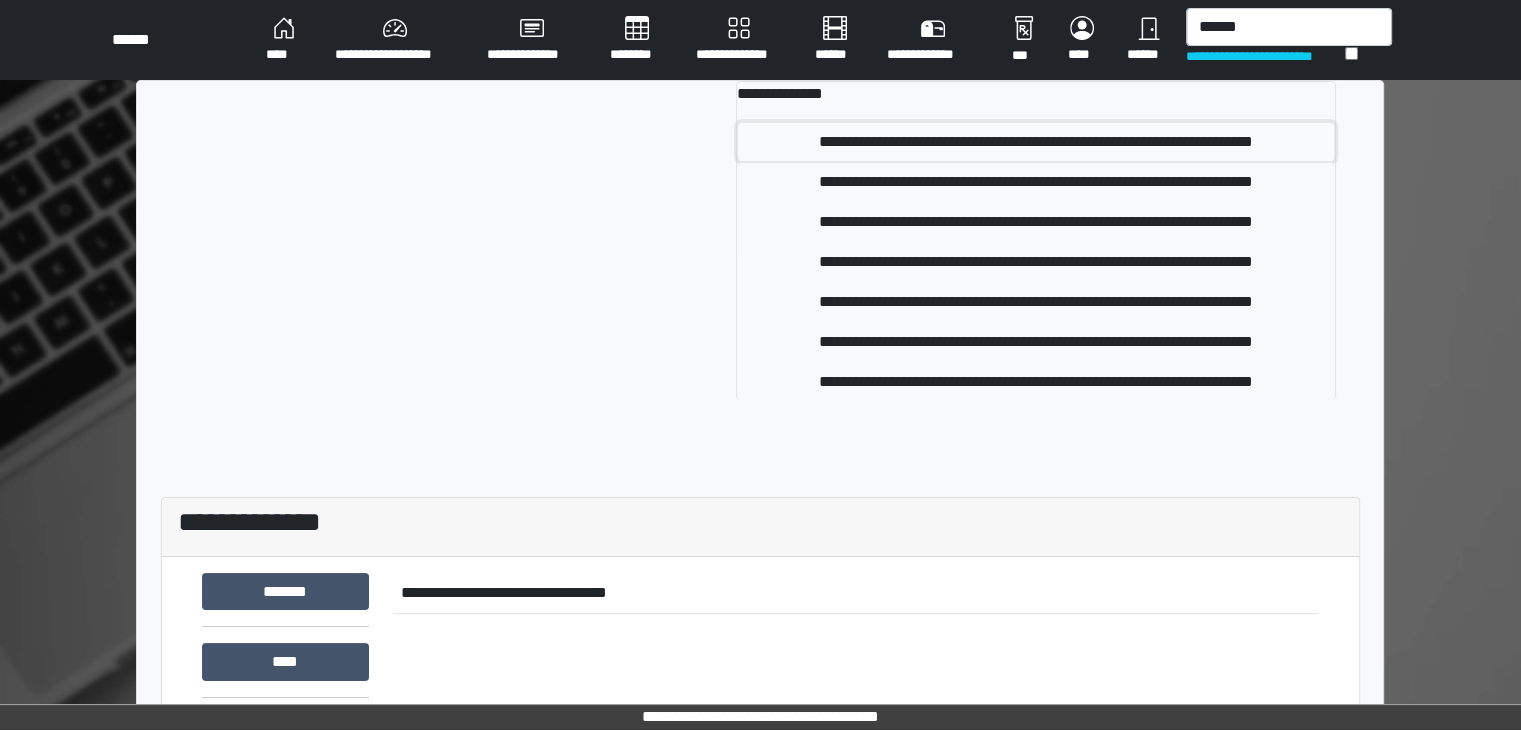 click on "**********" at bounding box center (1036, 142) 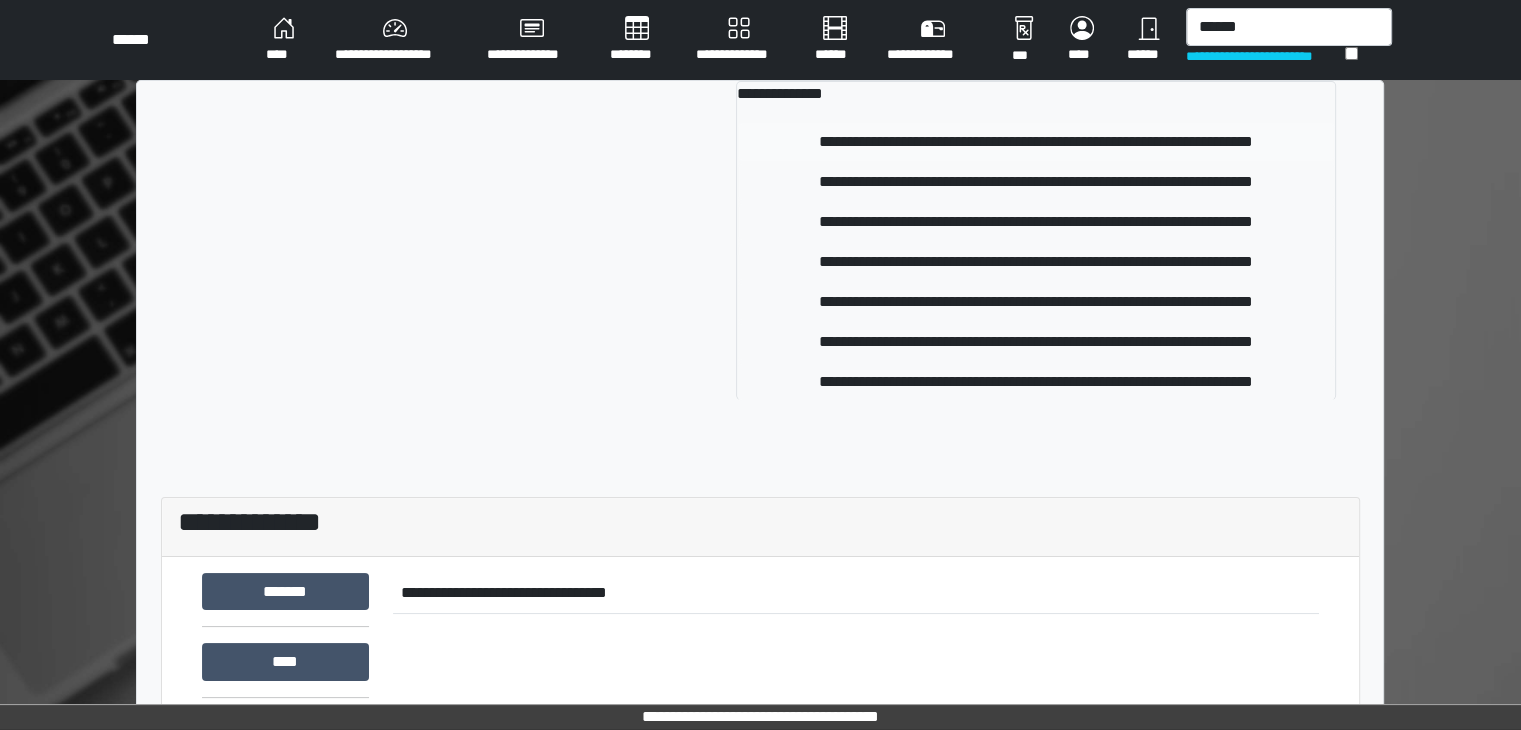 type 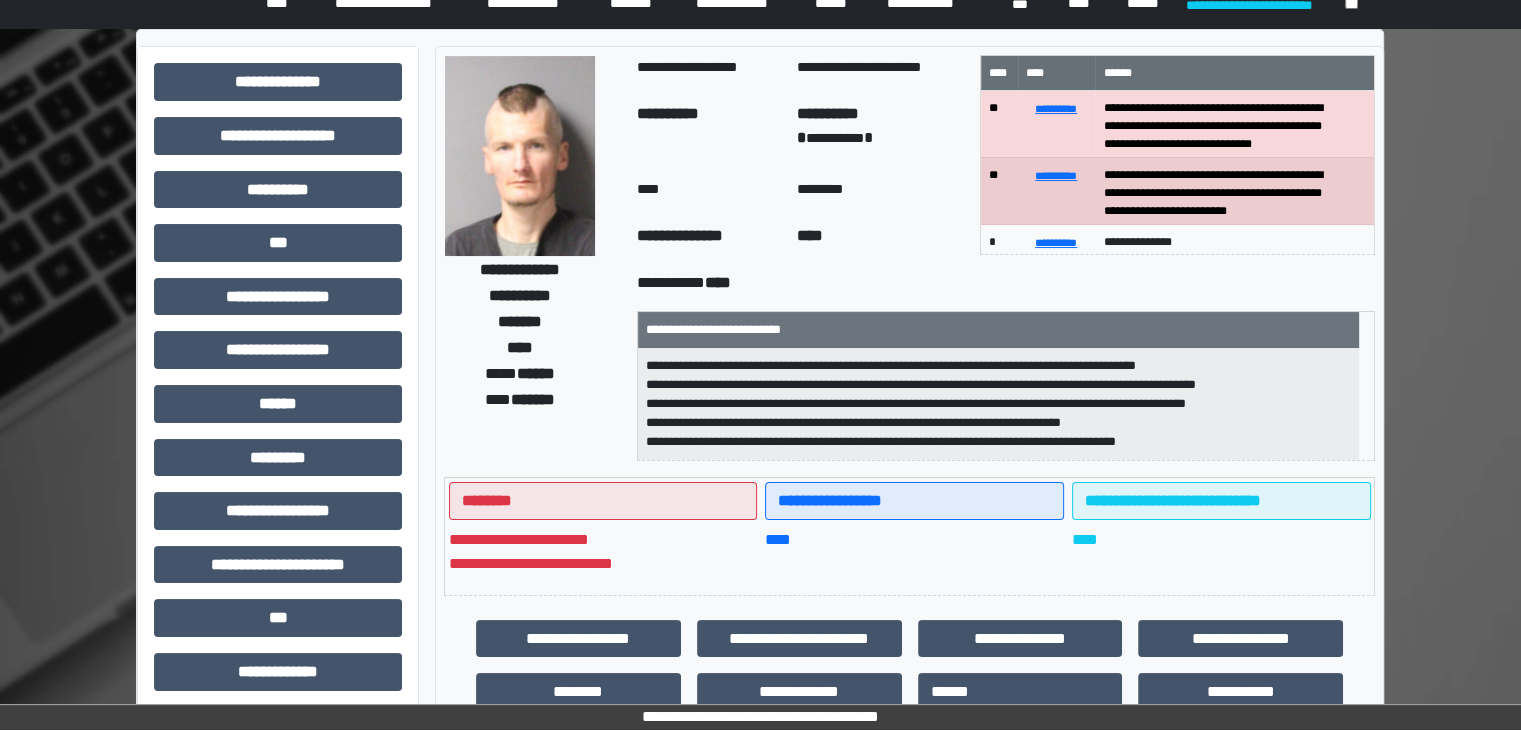scroll, scrollTop: 100, scrollLeft: 0, axis: vertical 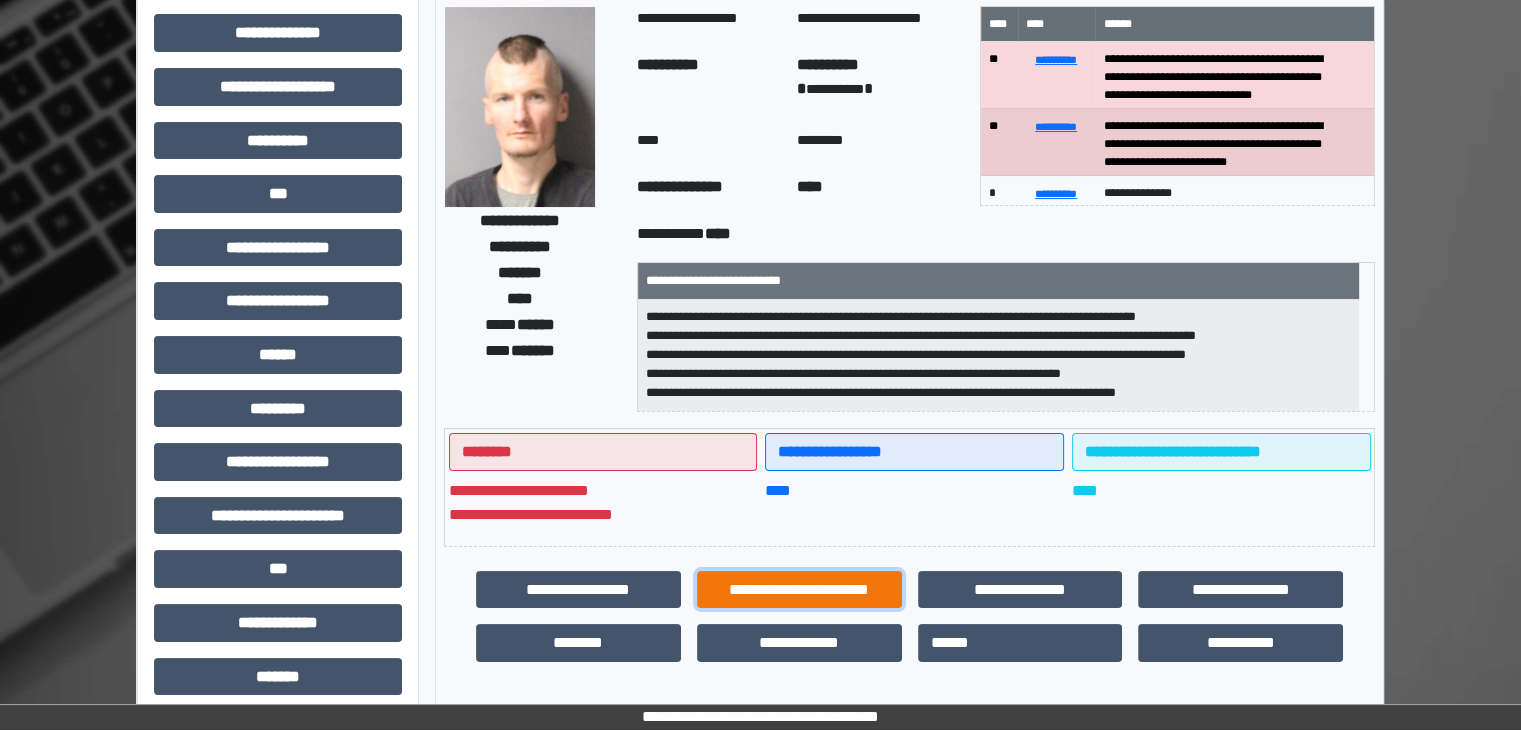 click on "**********" at bounding box center [799, 590] 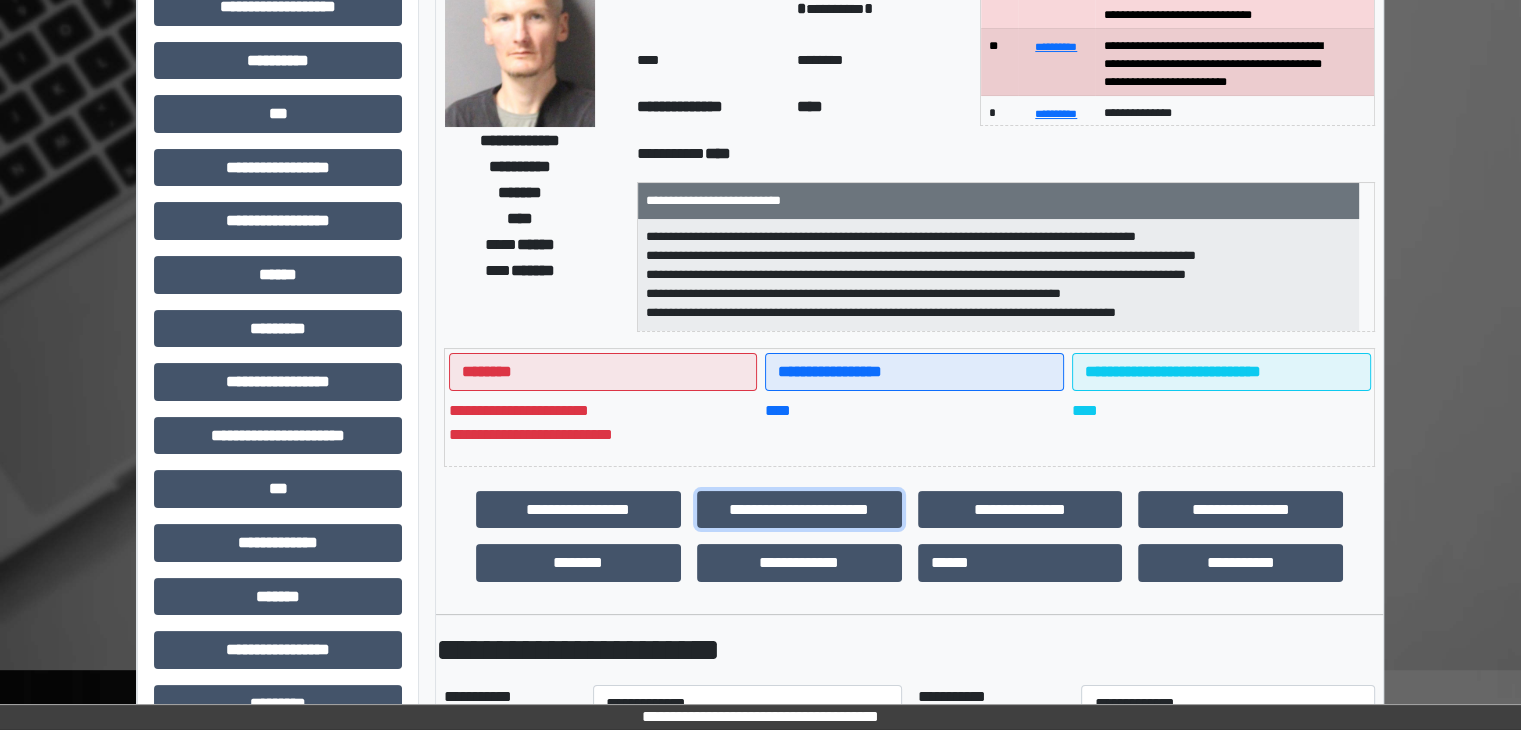 scroll, scrollTop: 500, scrollLeft: 0, axis: vertical 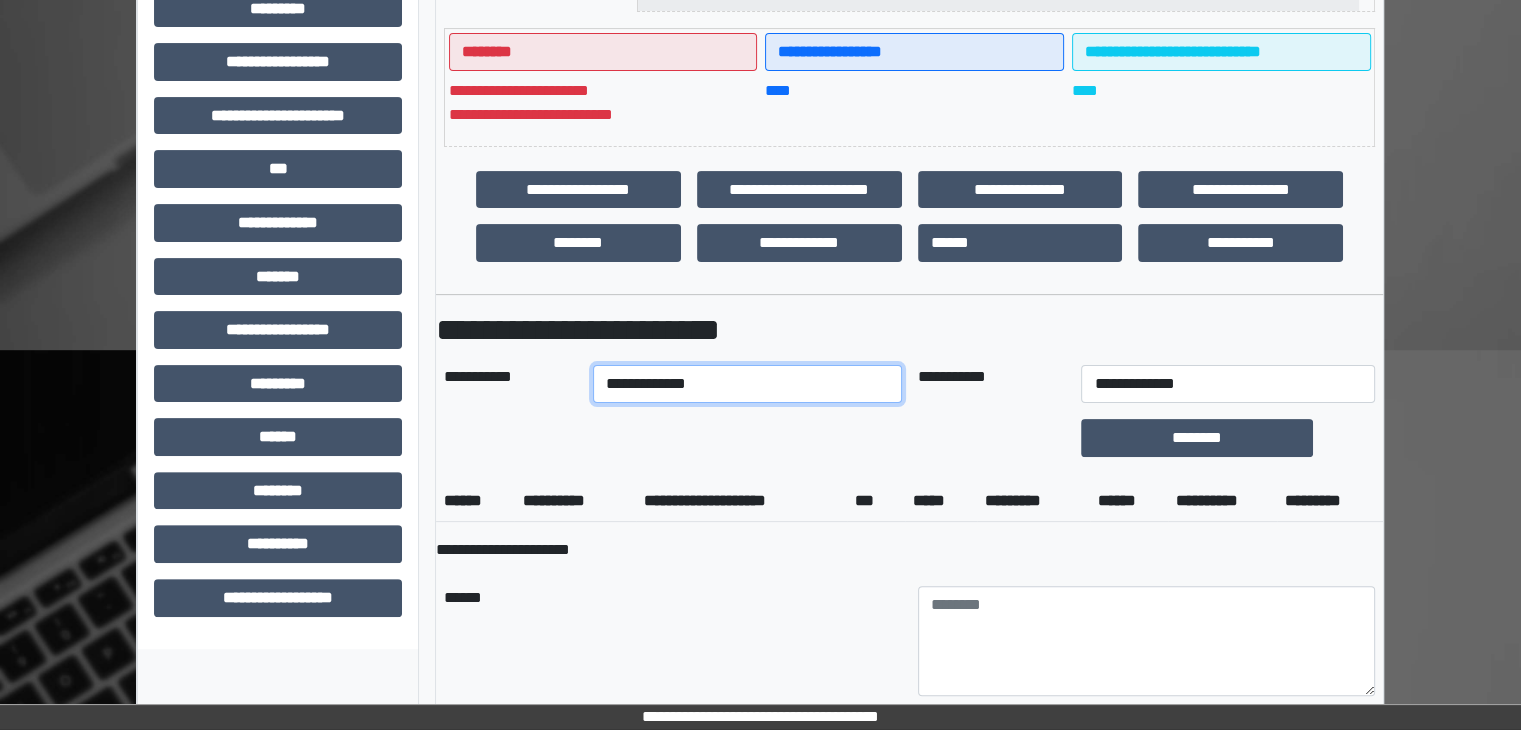 click on "**********" at bounding box center (747, 384) 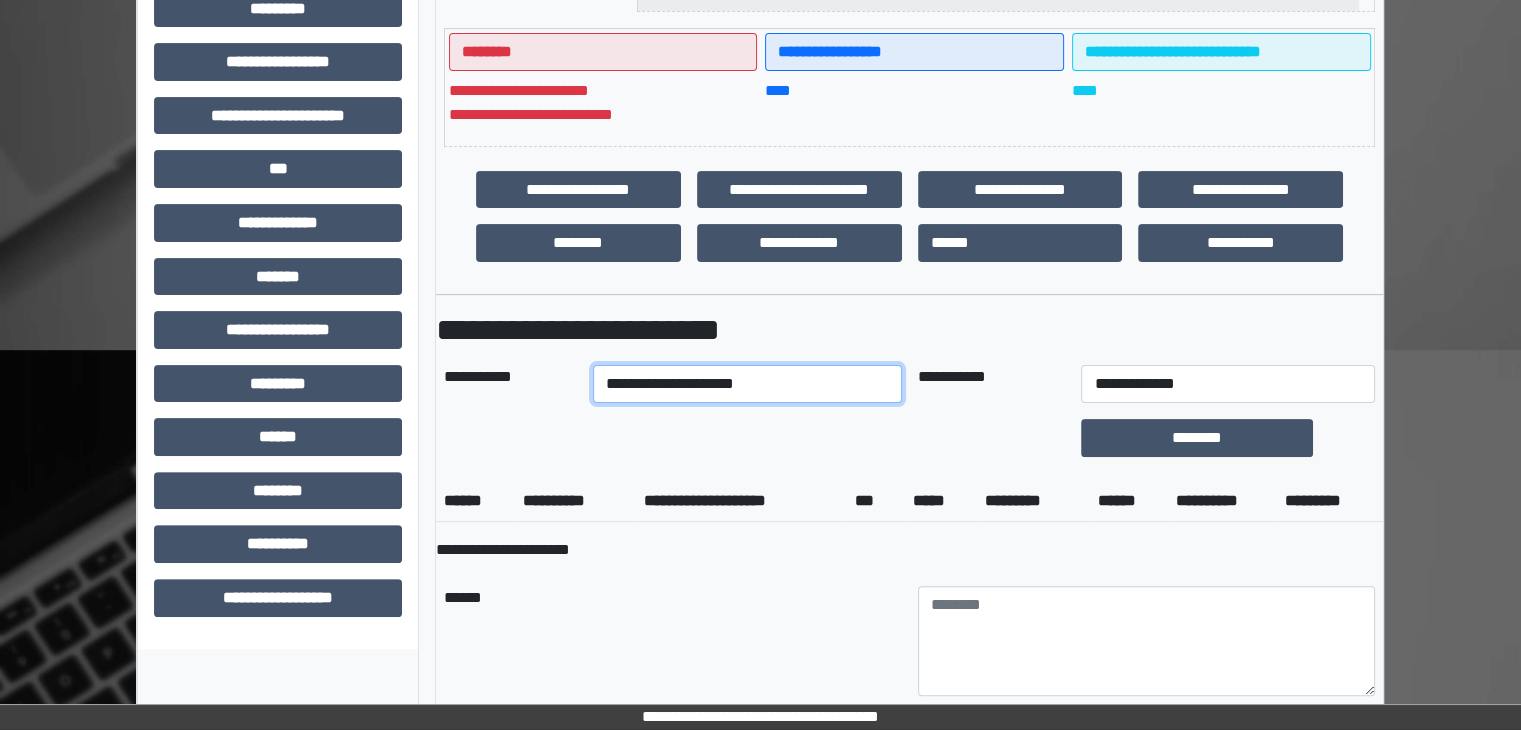 click on "**********" at bounding box center [747, 384] 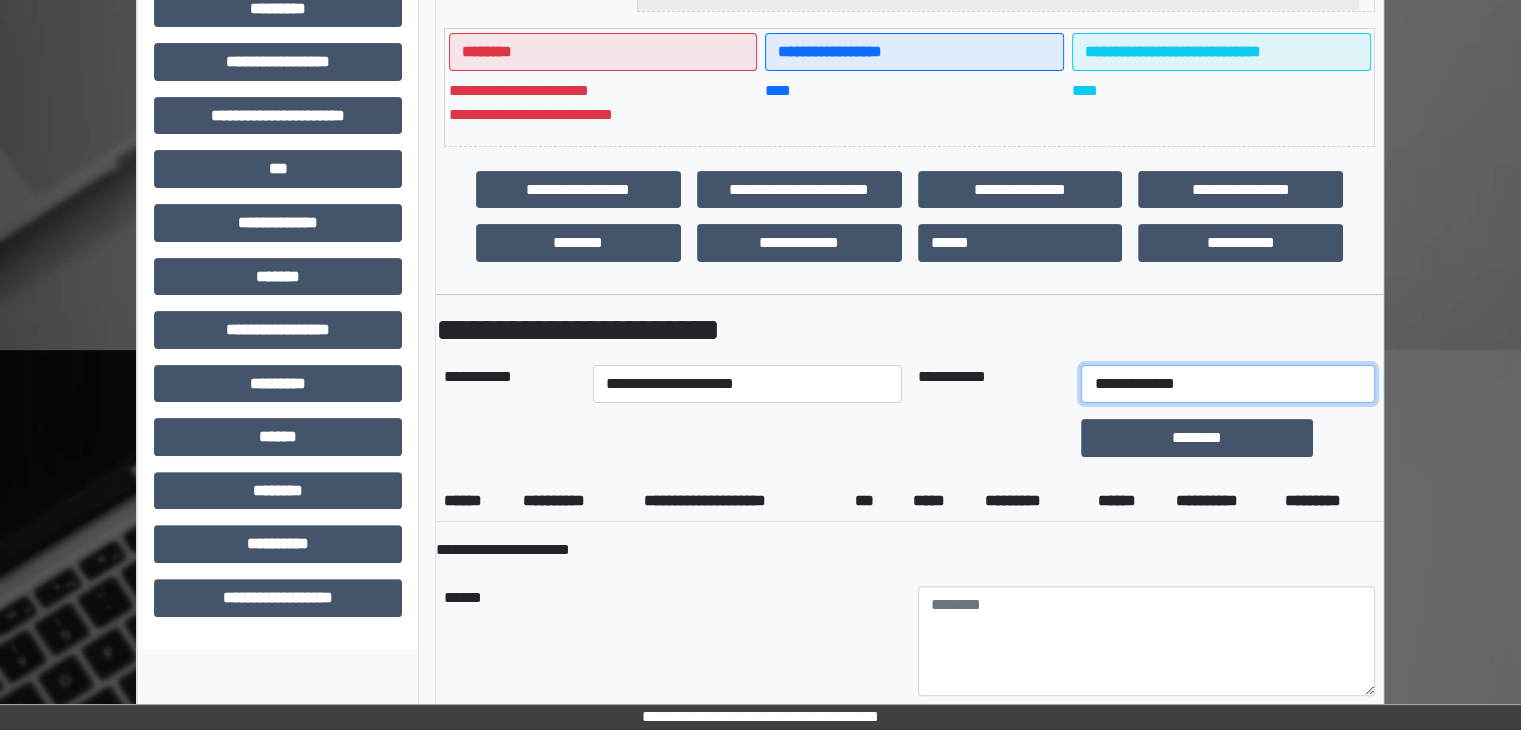 click on "**********" at bounding box center [1227, 384] 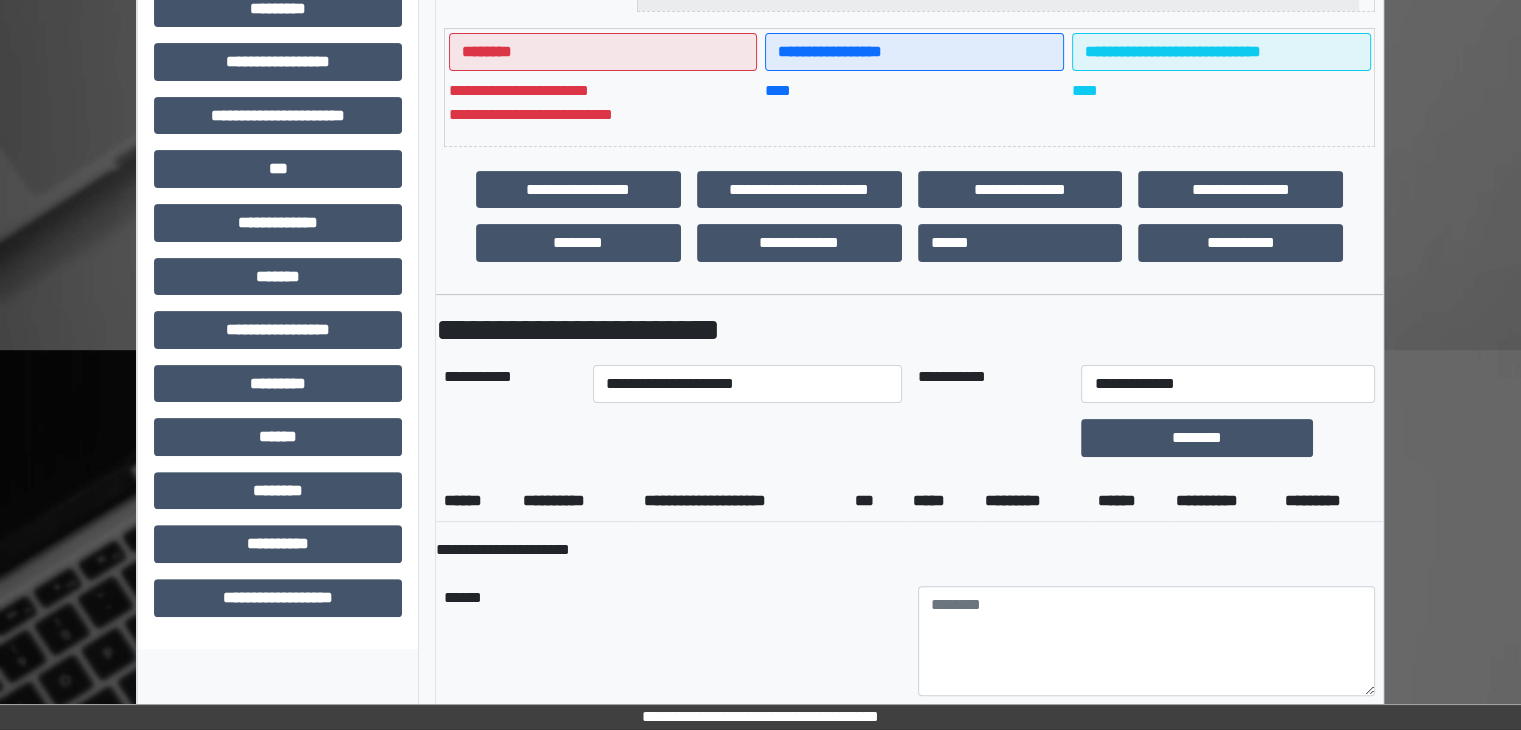 click on "**********" at bounding box center (909, 521) 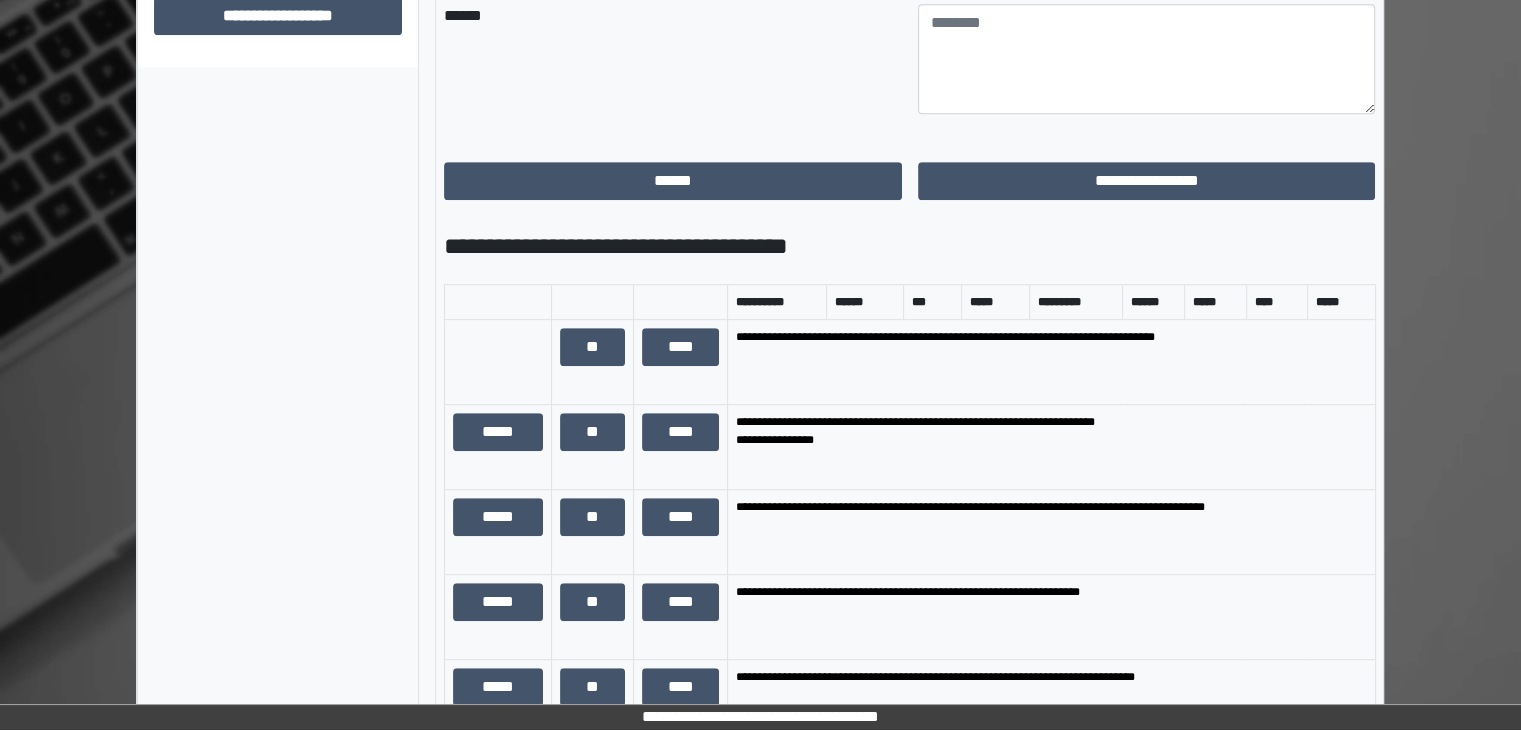 scroll, scrollTop: 1100, scrollLeft: 0, axis: vertical 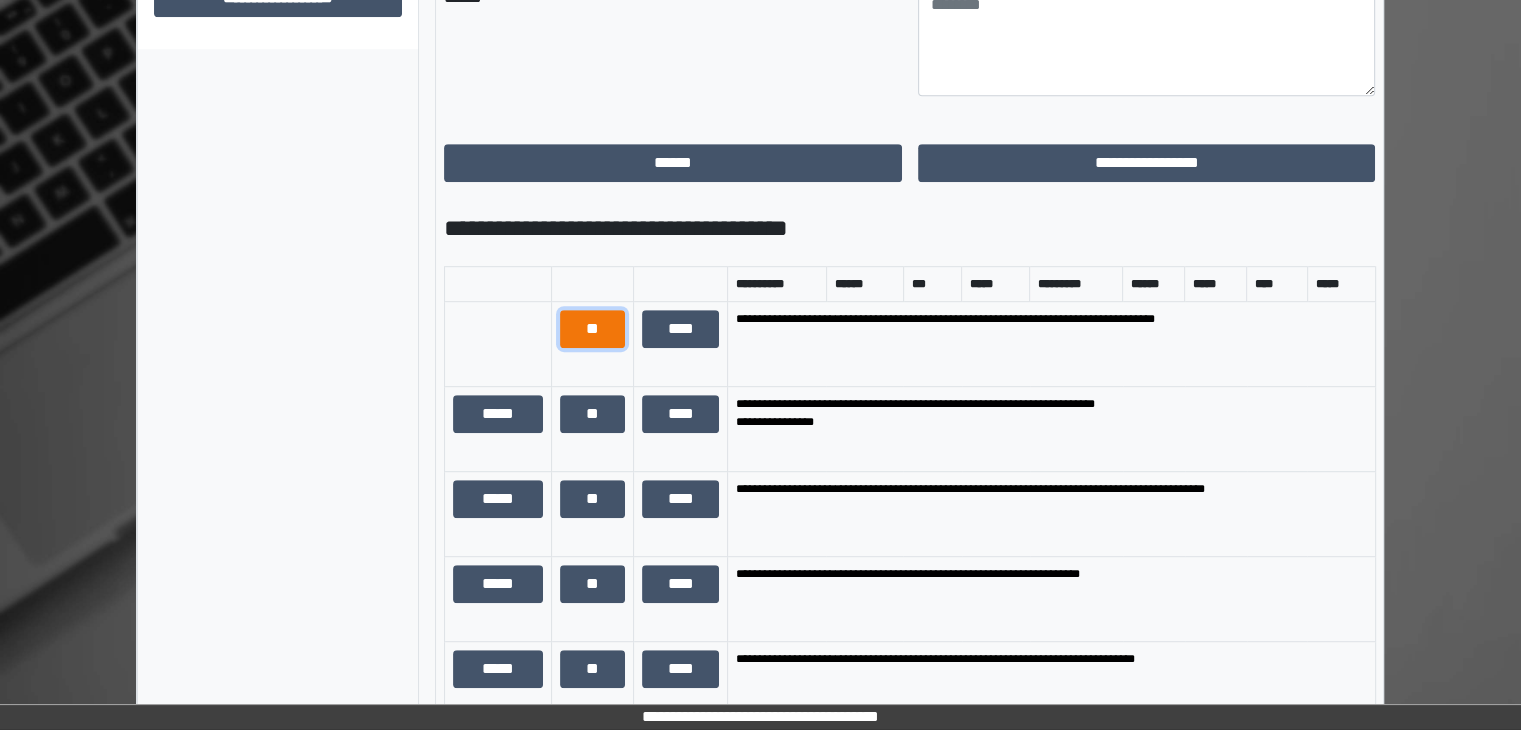 click on "**" at bounding box center [592, 329] 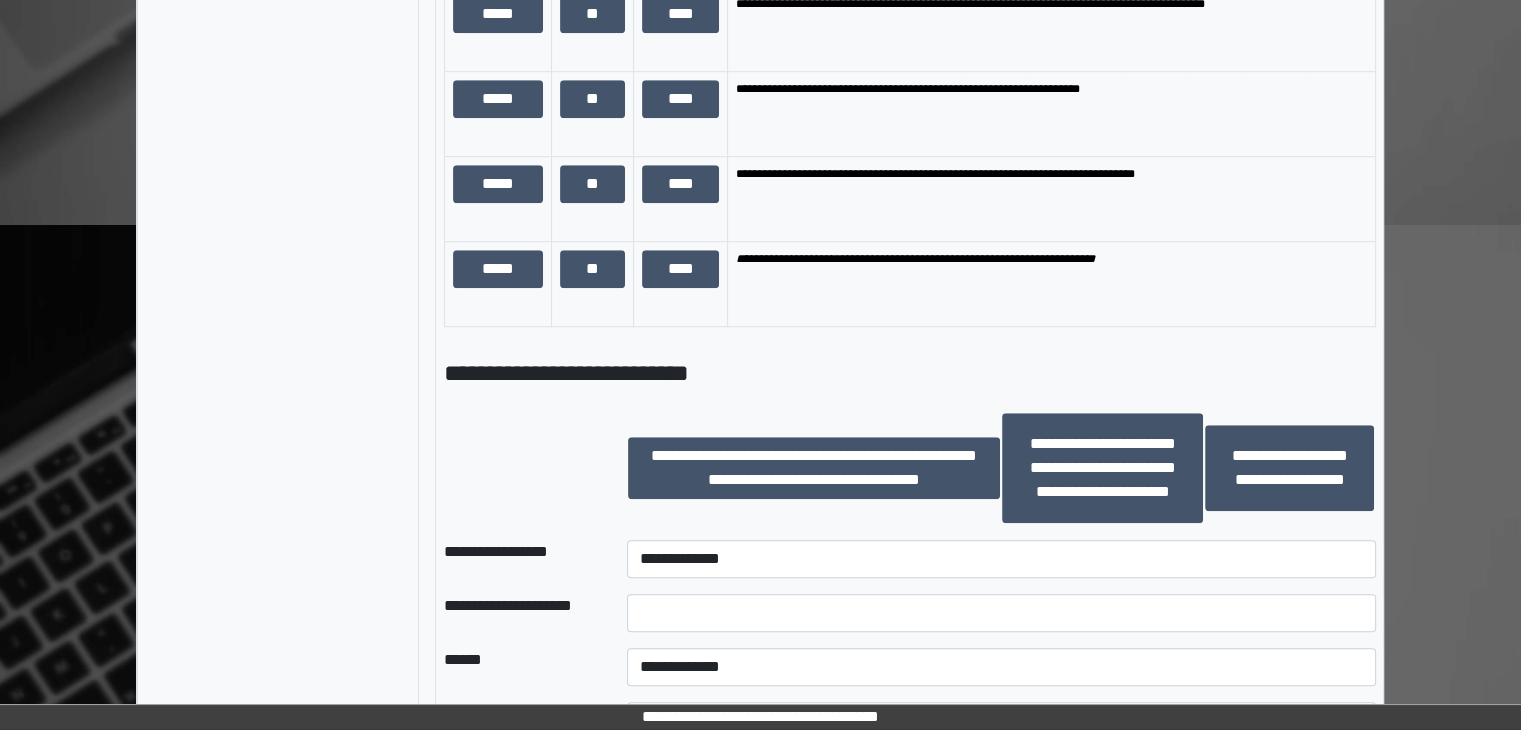 scroll, scrollTop: 1600, scrollLeft: 0, axis: vertical 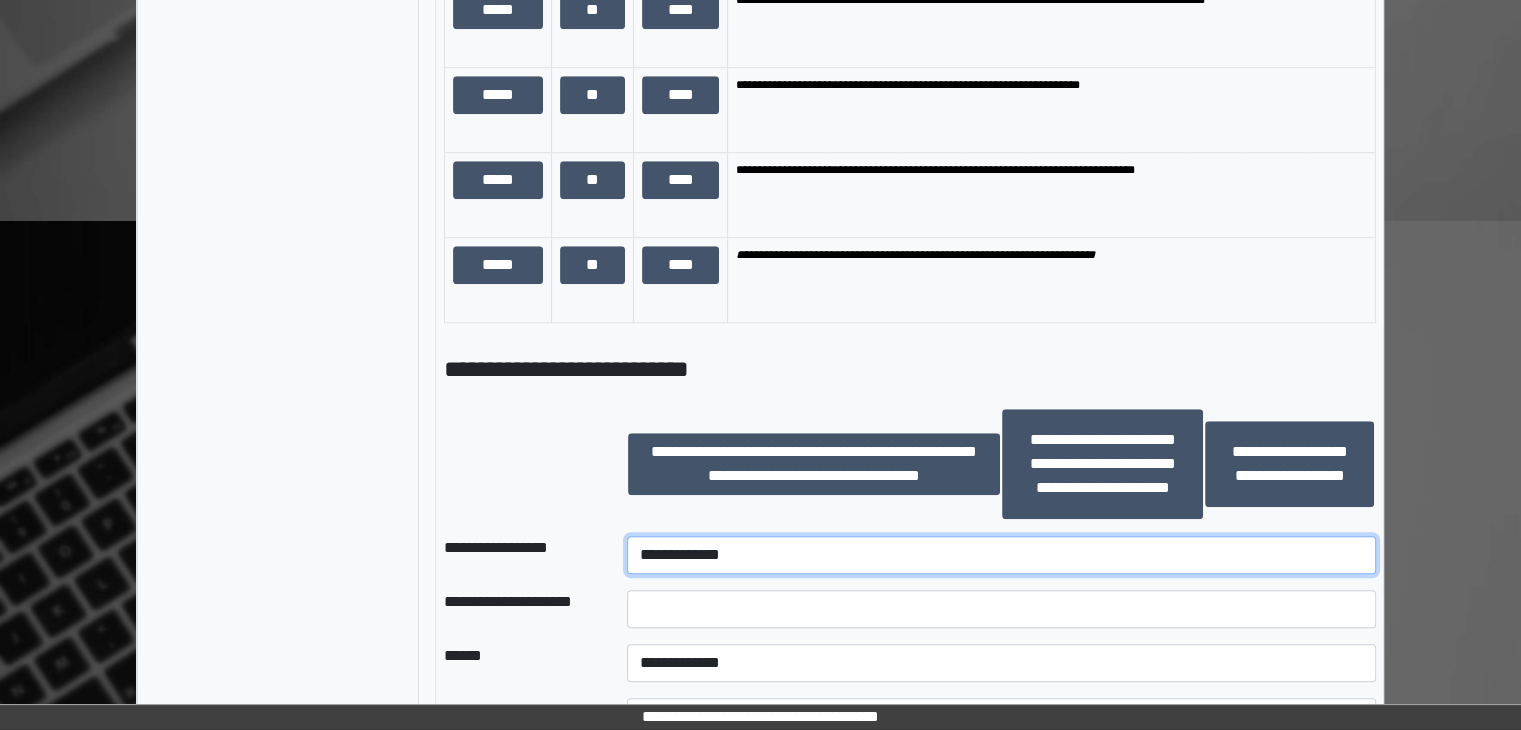 click on "**********" at bounding box center [1001, 555] 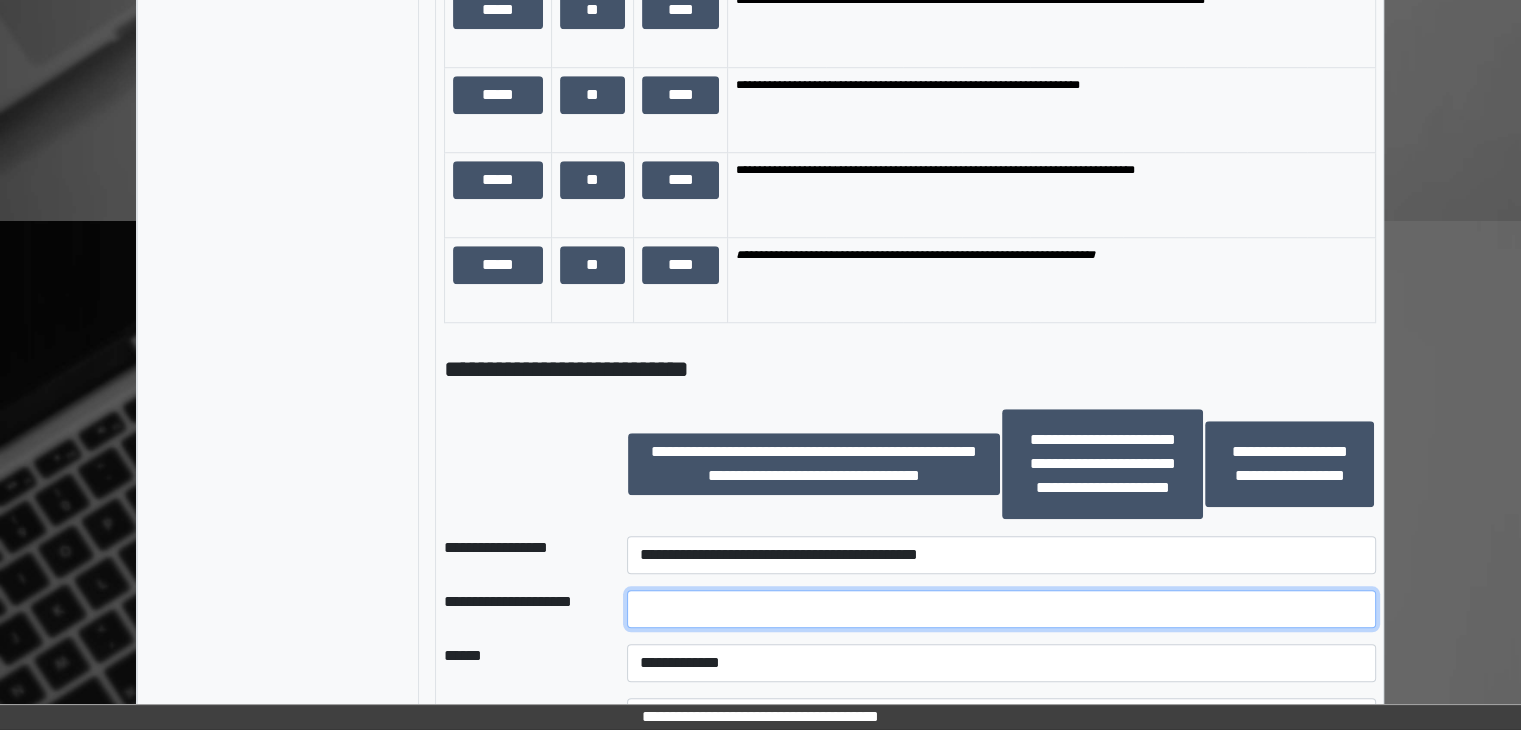click at bounding box center (1001, 609) 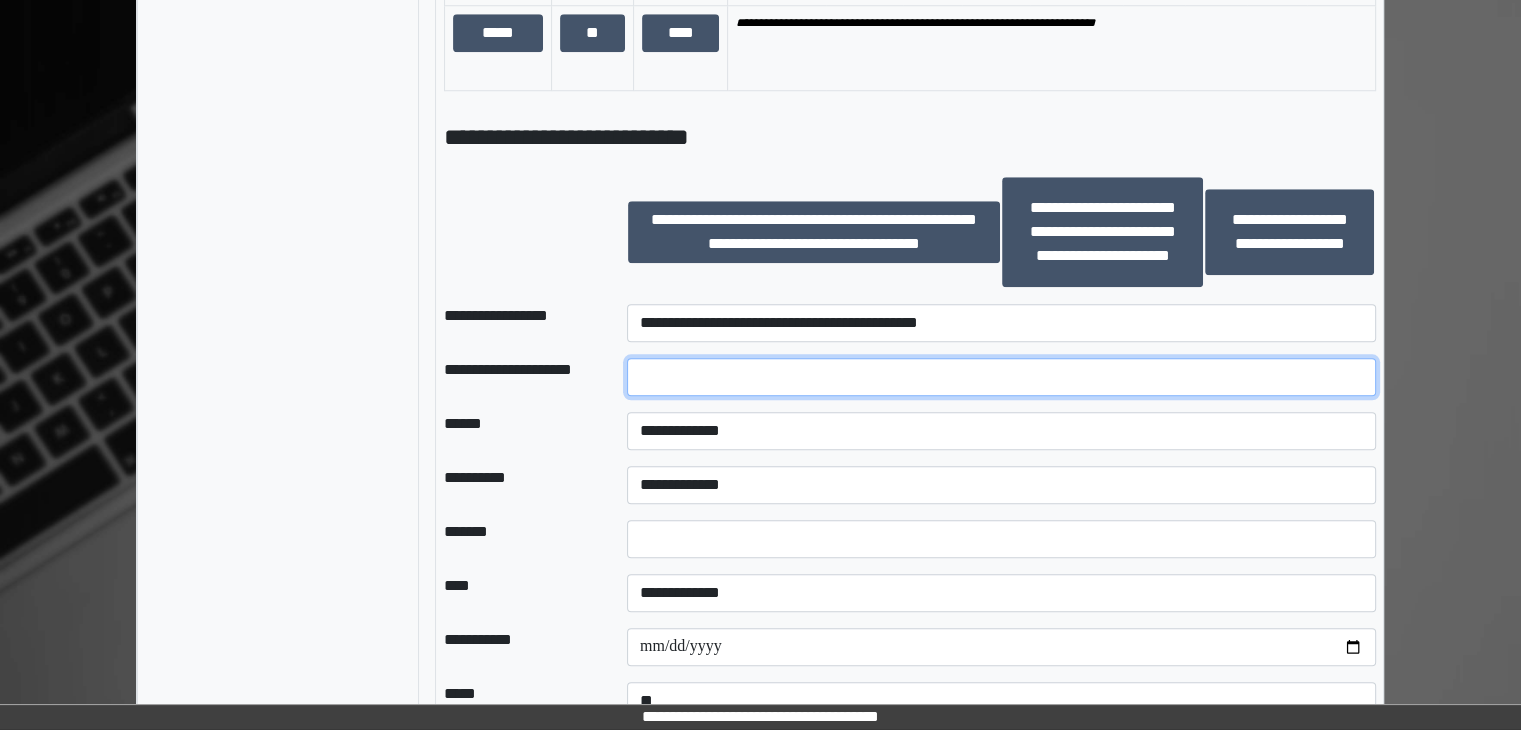 scroll, scrollTop: 2041, scrollLeft: 0, axis: vertical 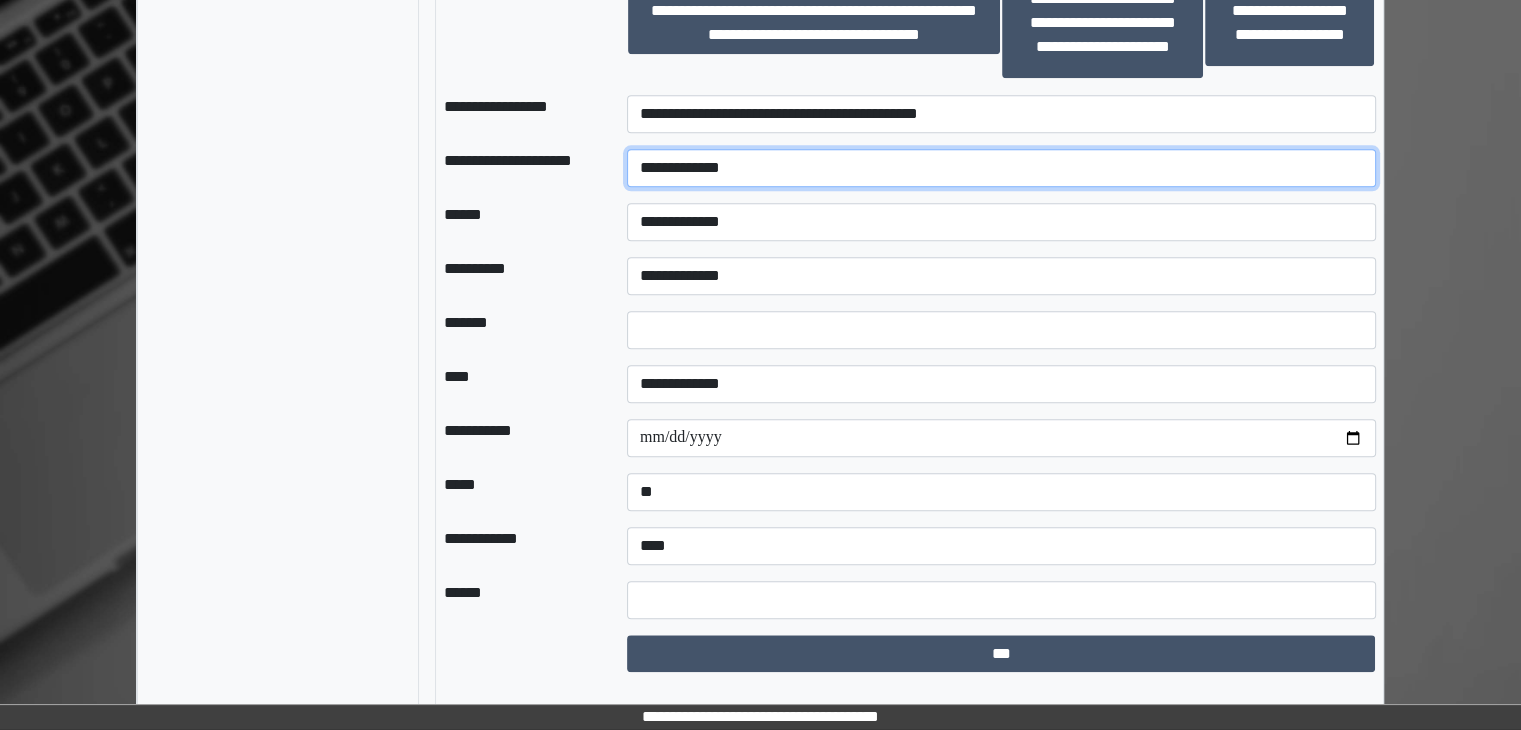 type on "**********" 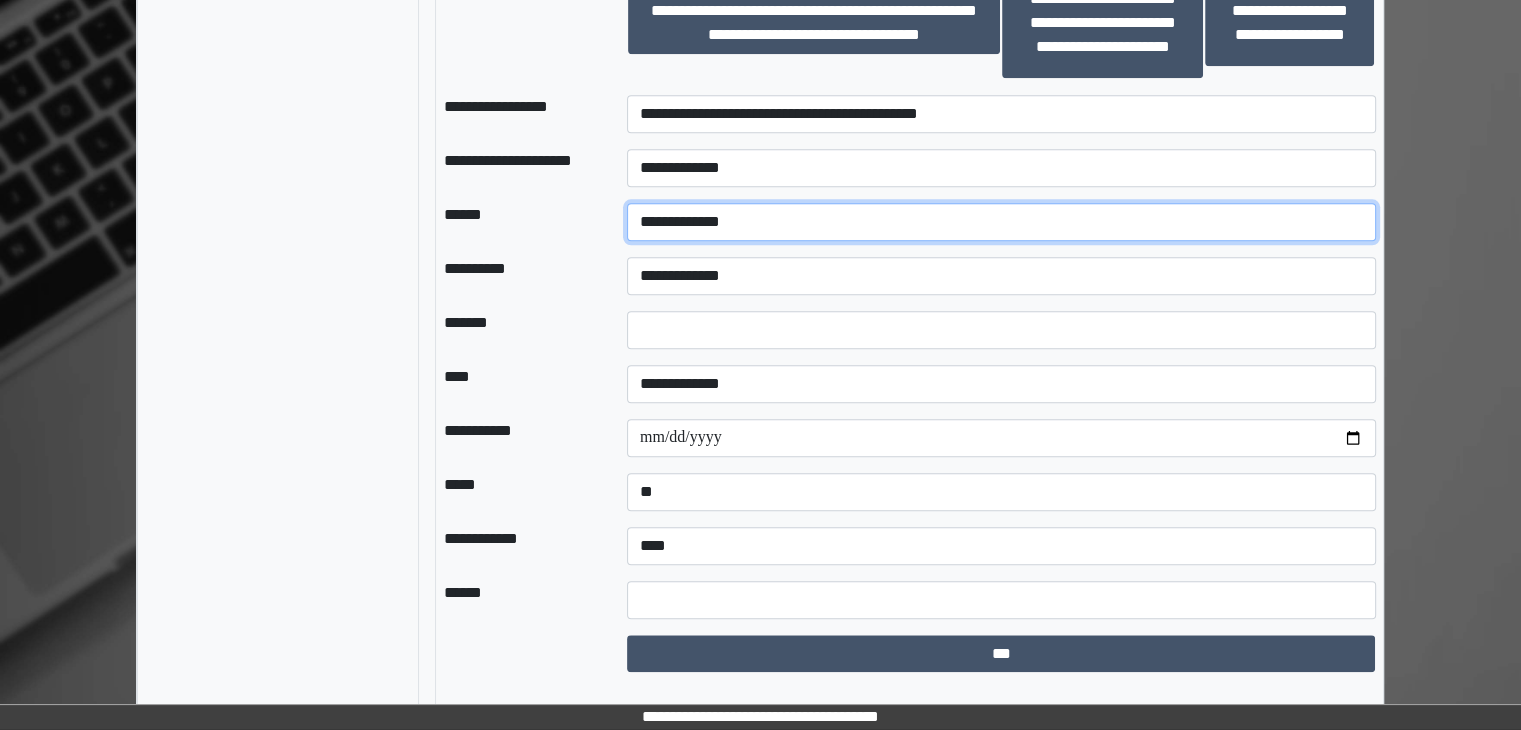 click on "**********" at bounding box center (1001, 222) 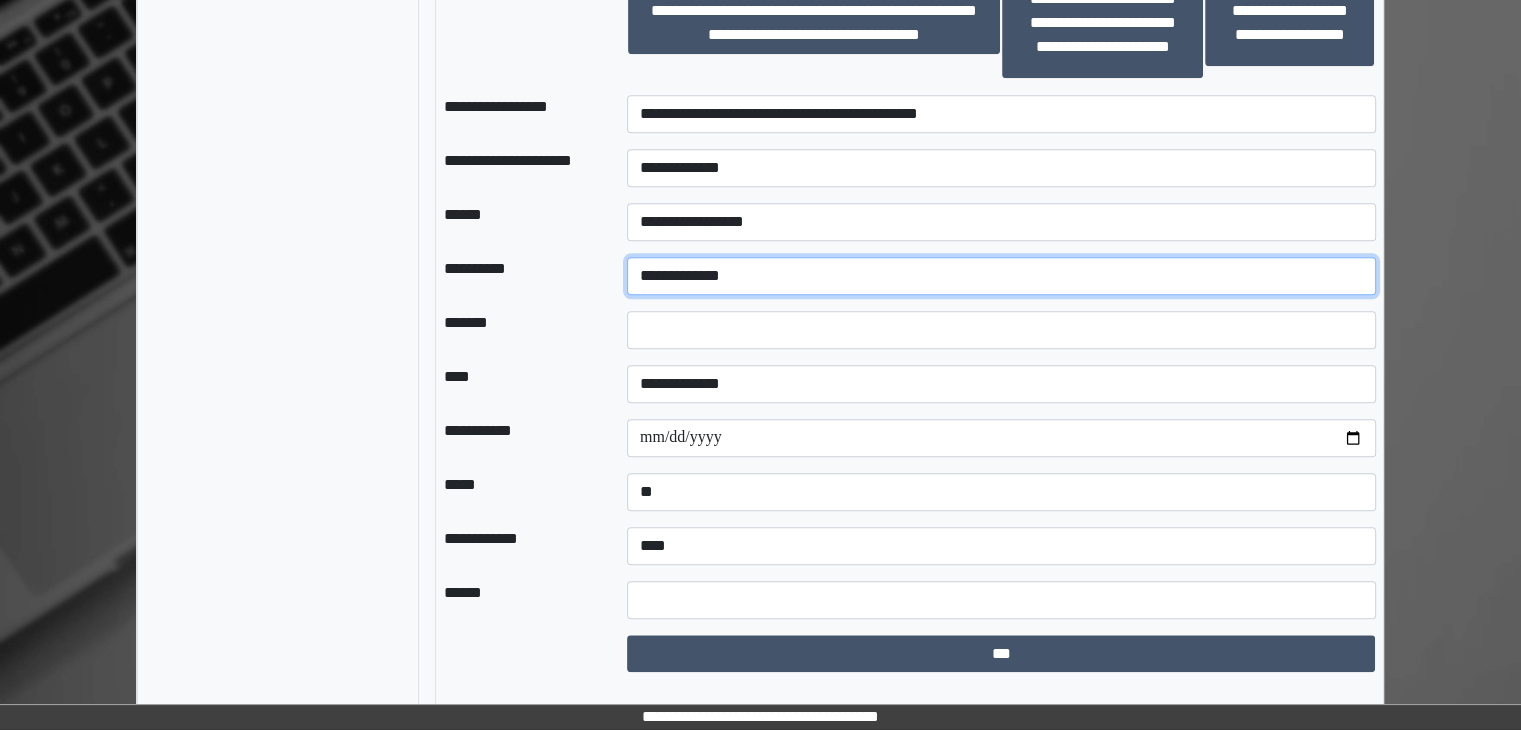 click on "**********" at bounding box center [1001, 276] 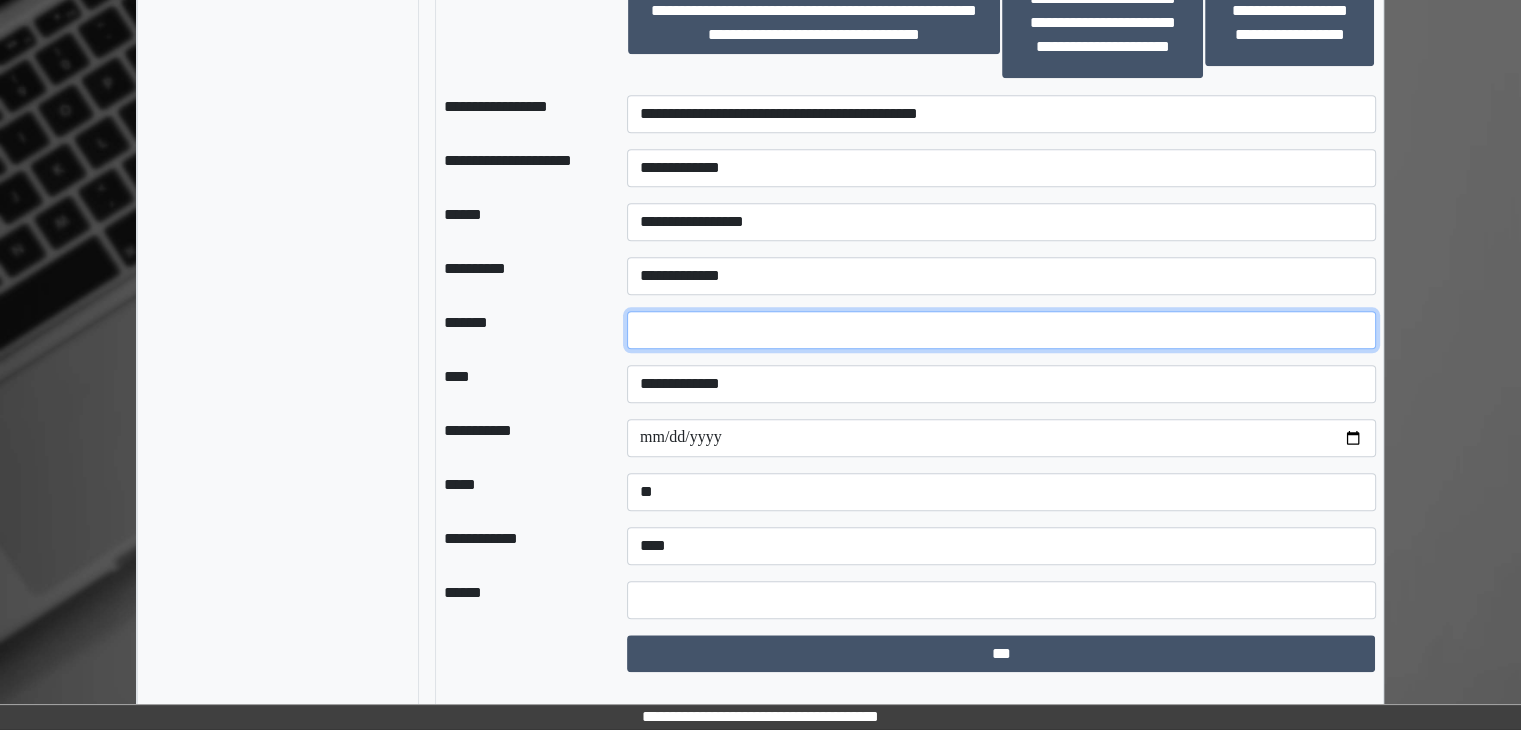 click at bounding box center [1001, 330] 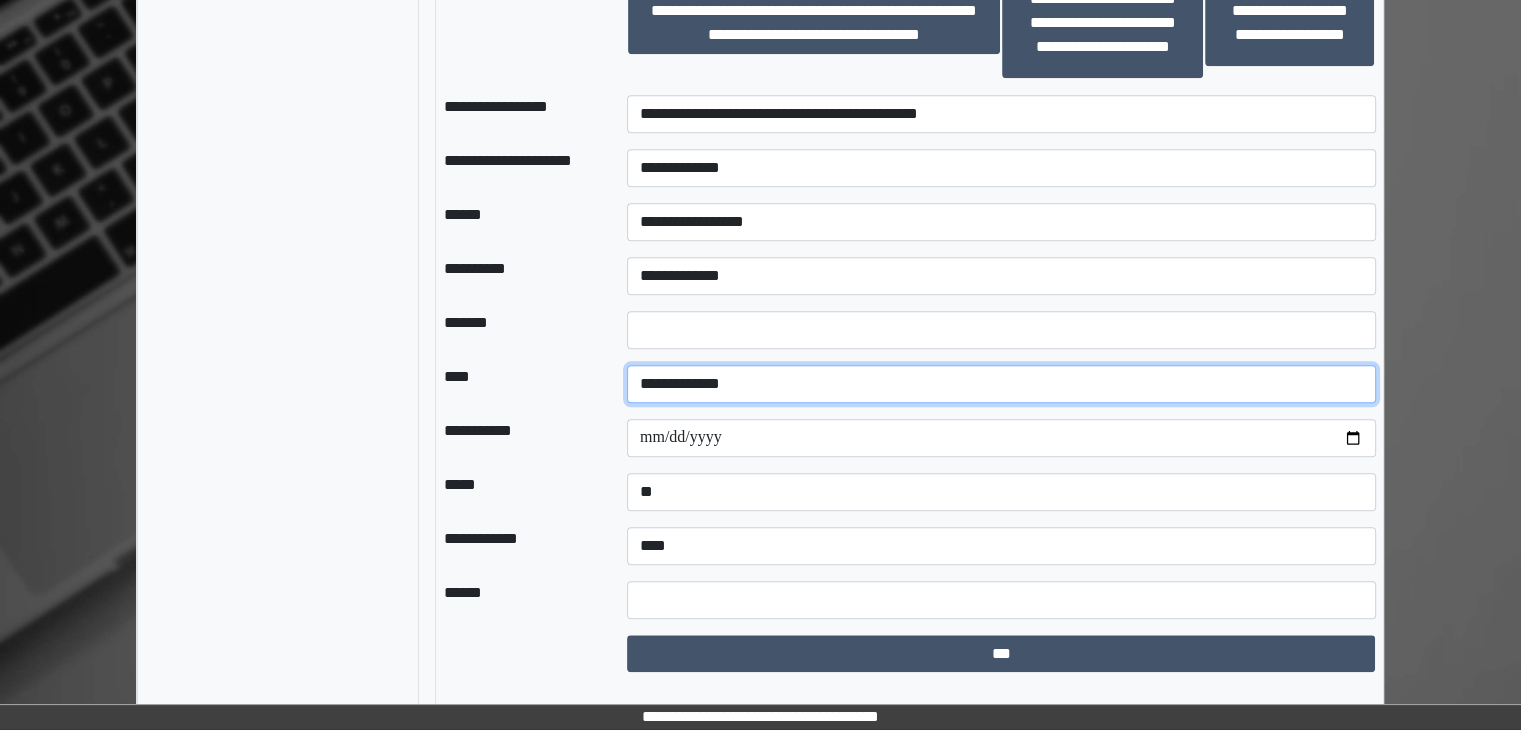 click on "**********" at bounding box center (1001, 384) 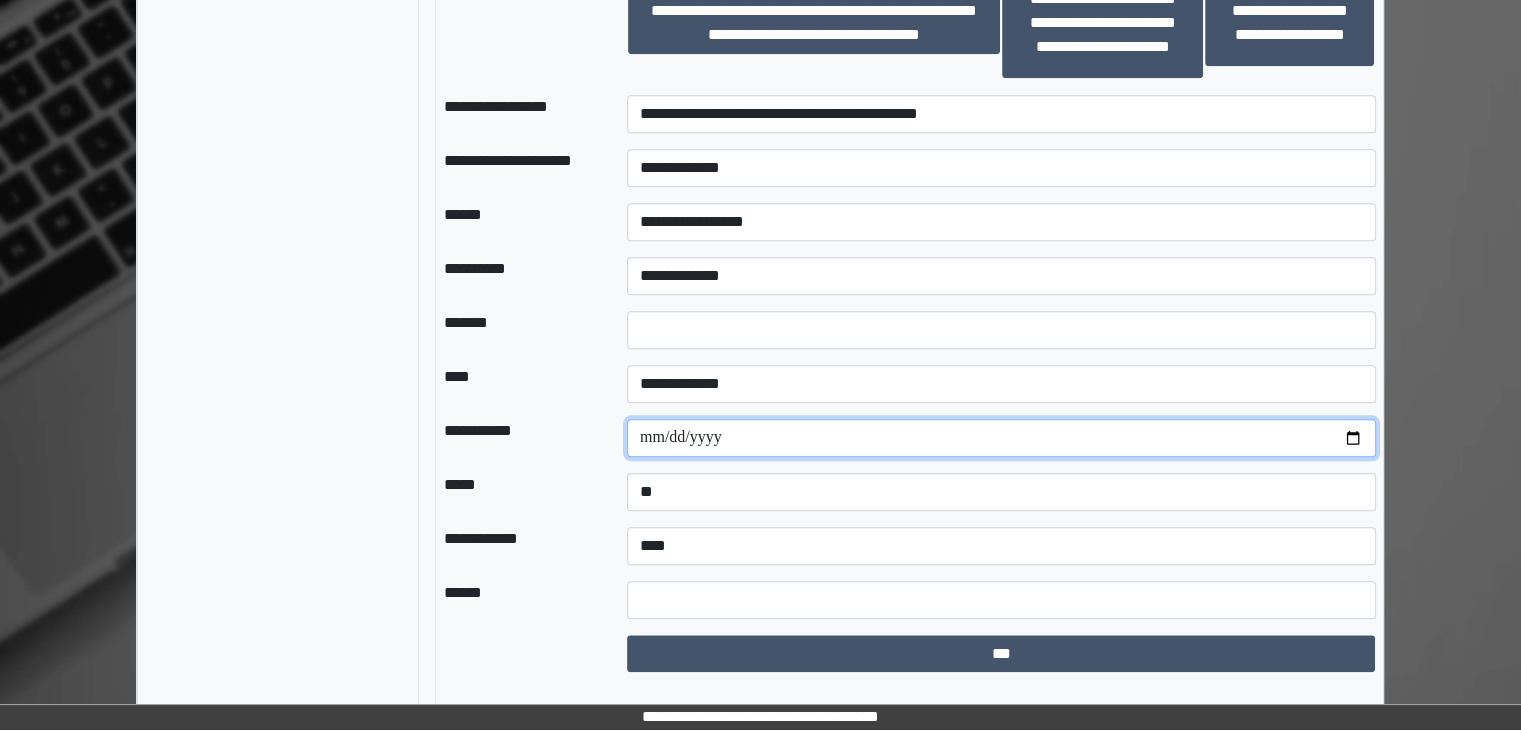 drag, startPoint x: 1344, startPoint y: 457, endPoint x: 1370, endPoint y: 454, distance: 26.172504 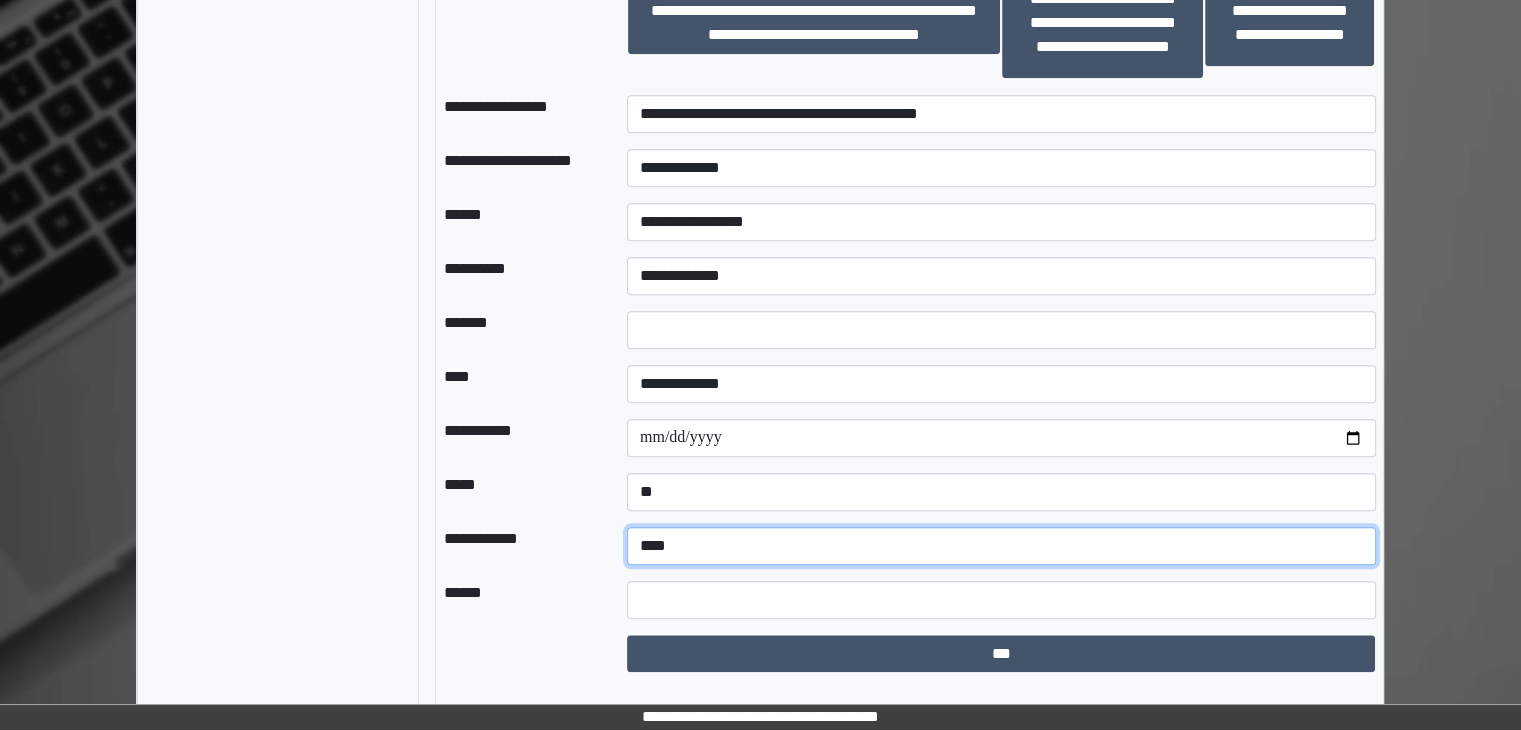 click on "**********" at bounding box center (1001, 546) 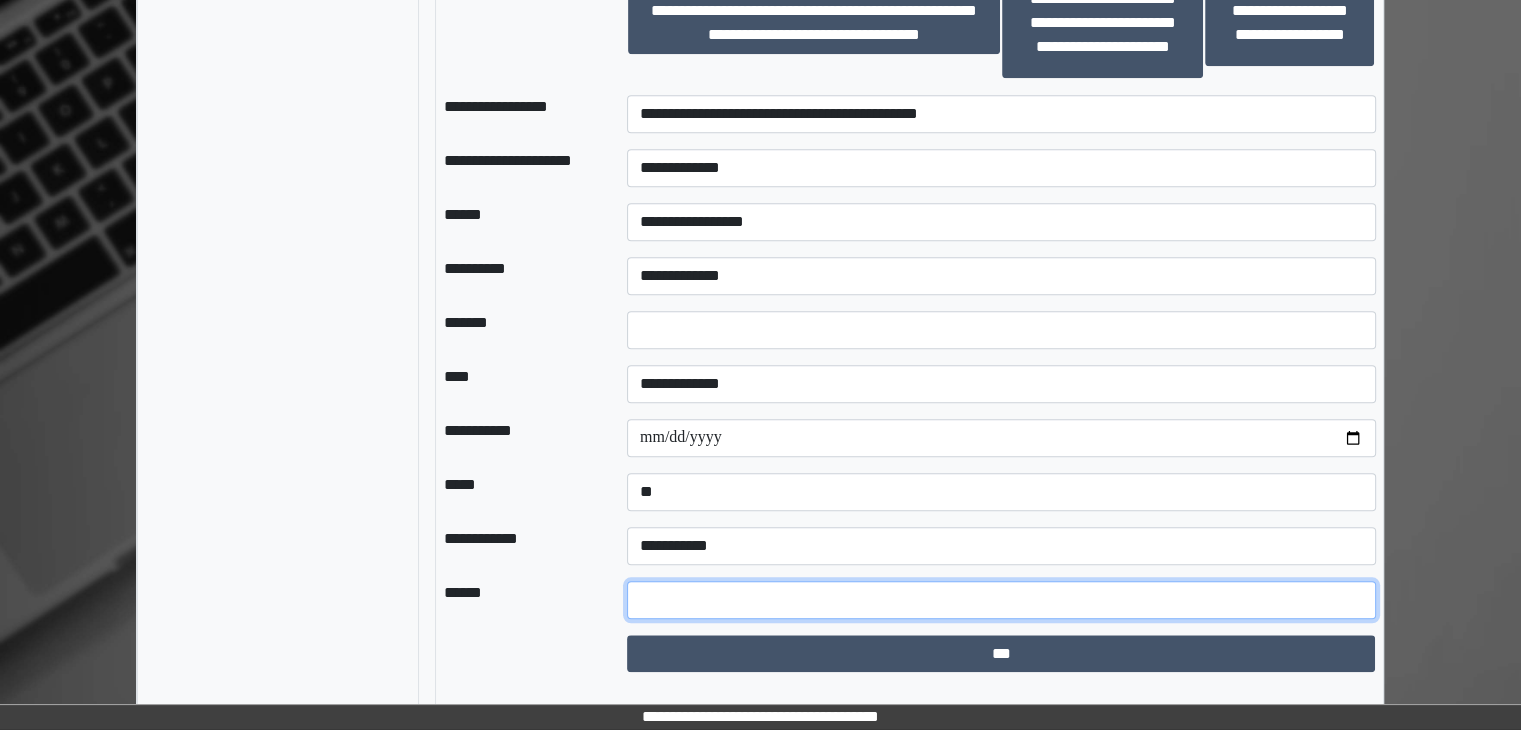 click at bounding box center (1001, 600) 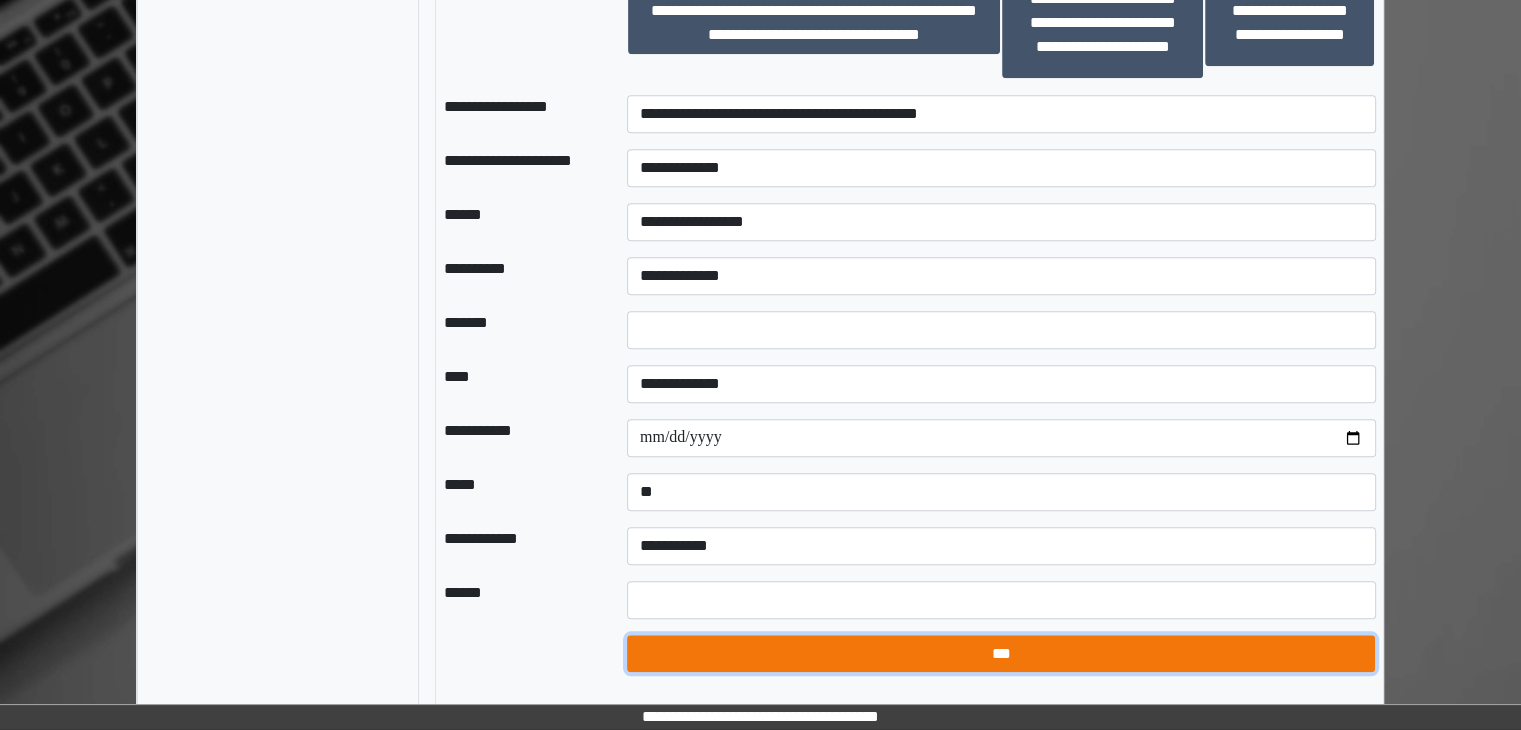 click on "***" at bounding box center [1001, 654] 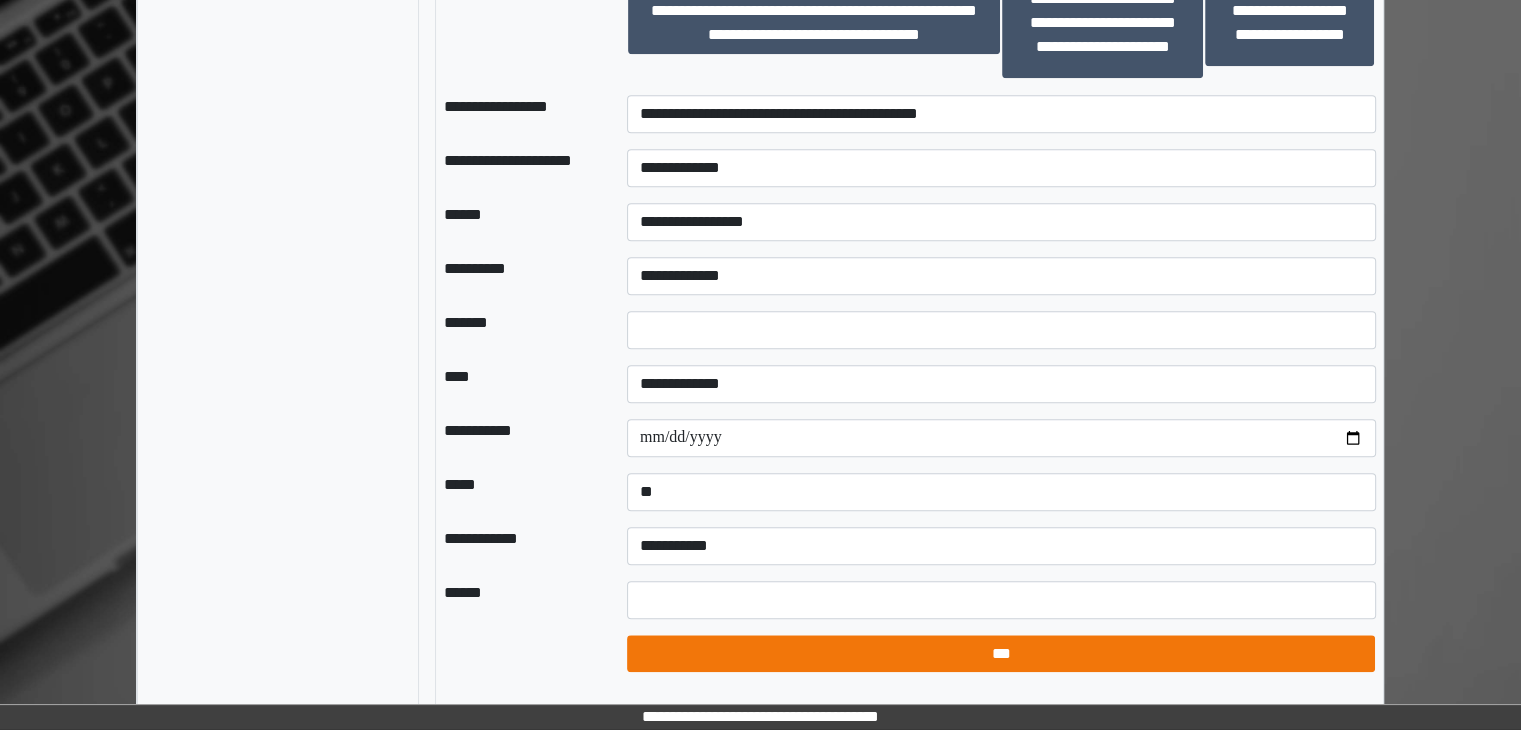 select on "*" 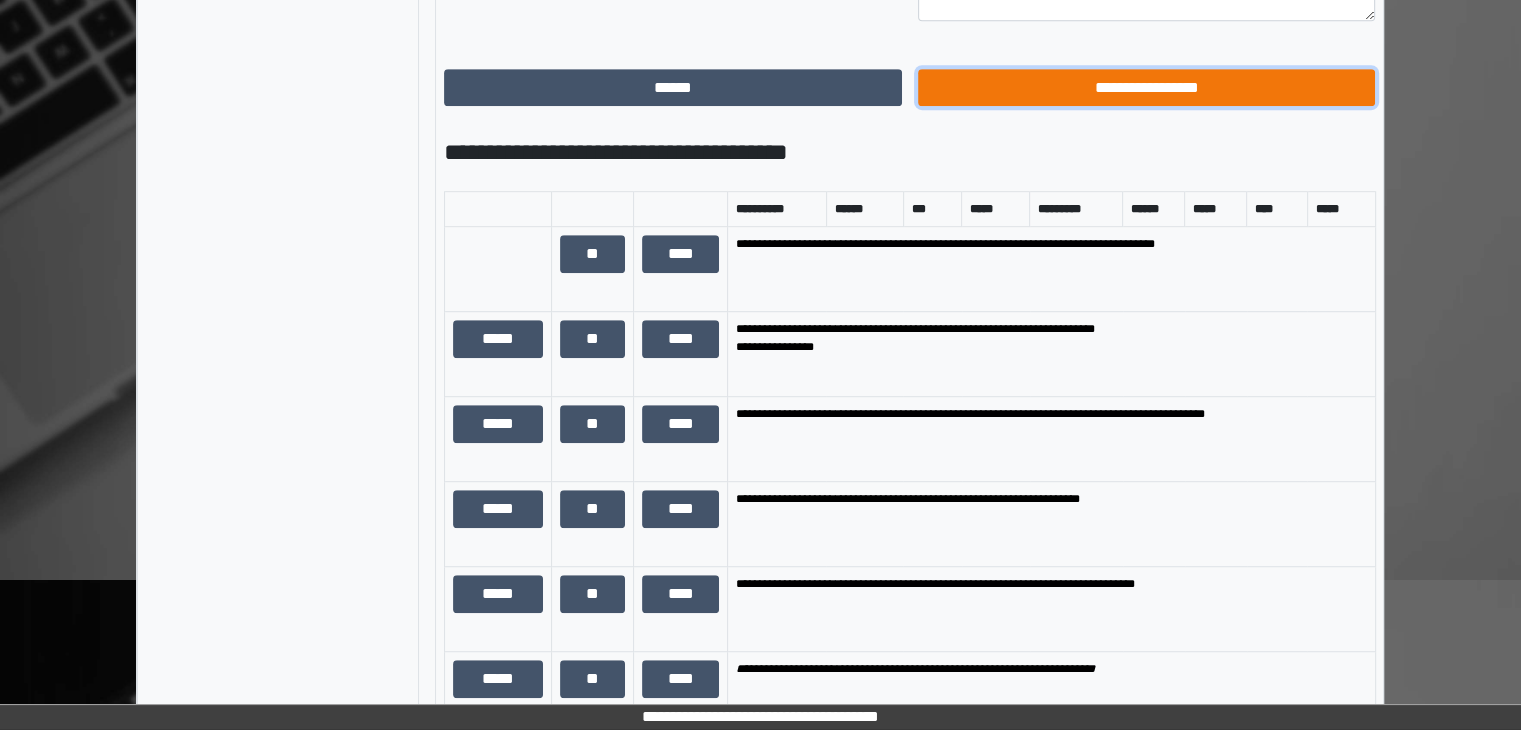 click on "**********" at bounding box center [1147, 88] 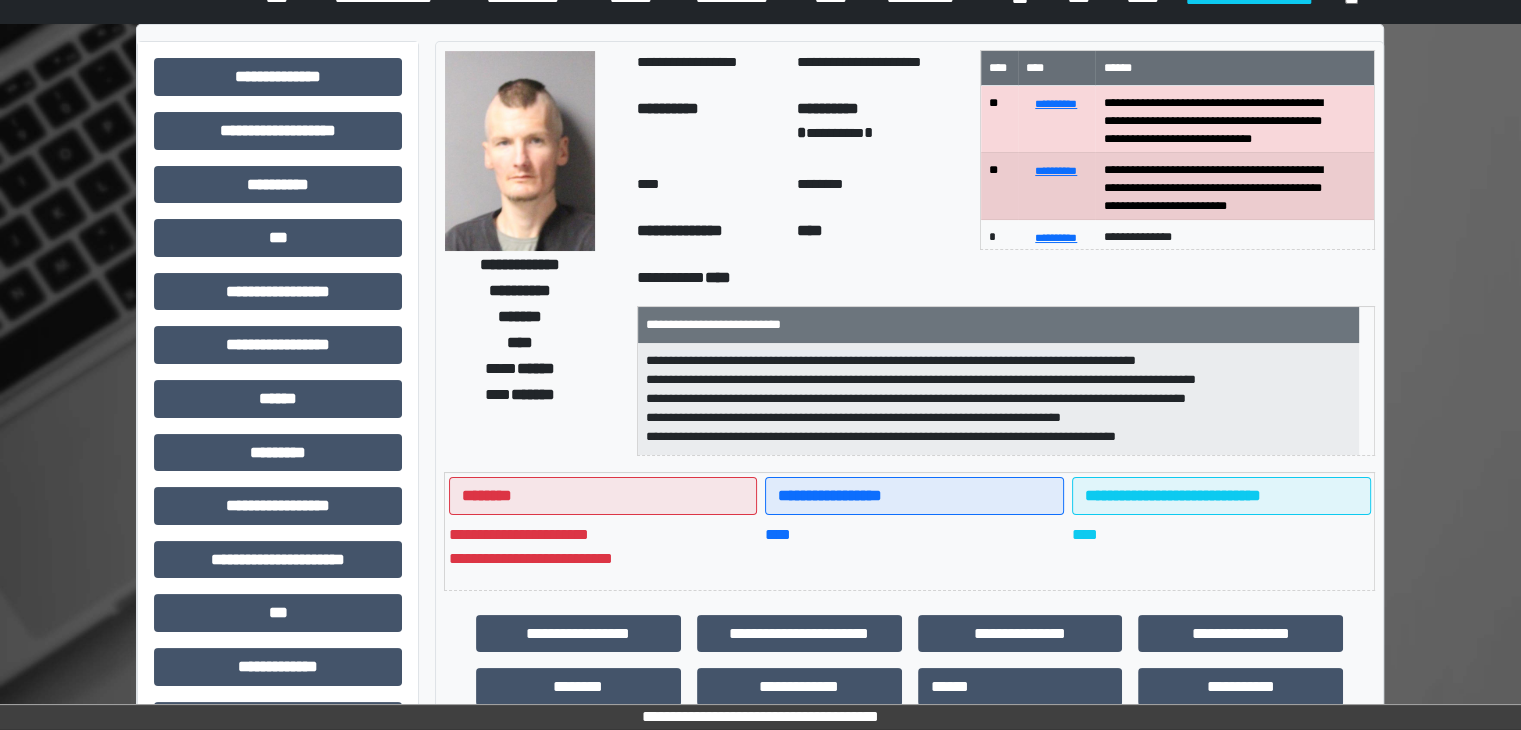 scroll, scrollTop: 0, scrollLeft: 0, axis: both 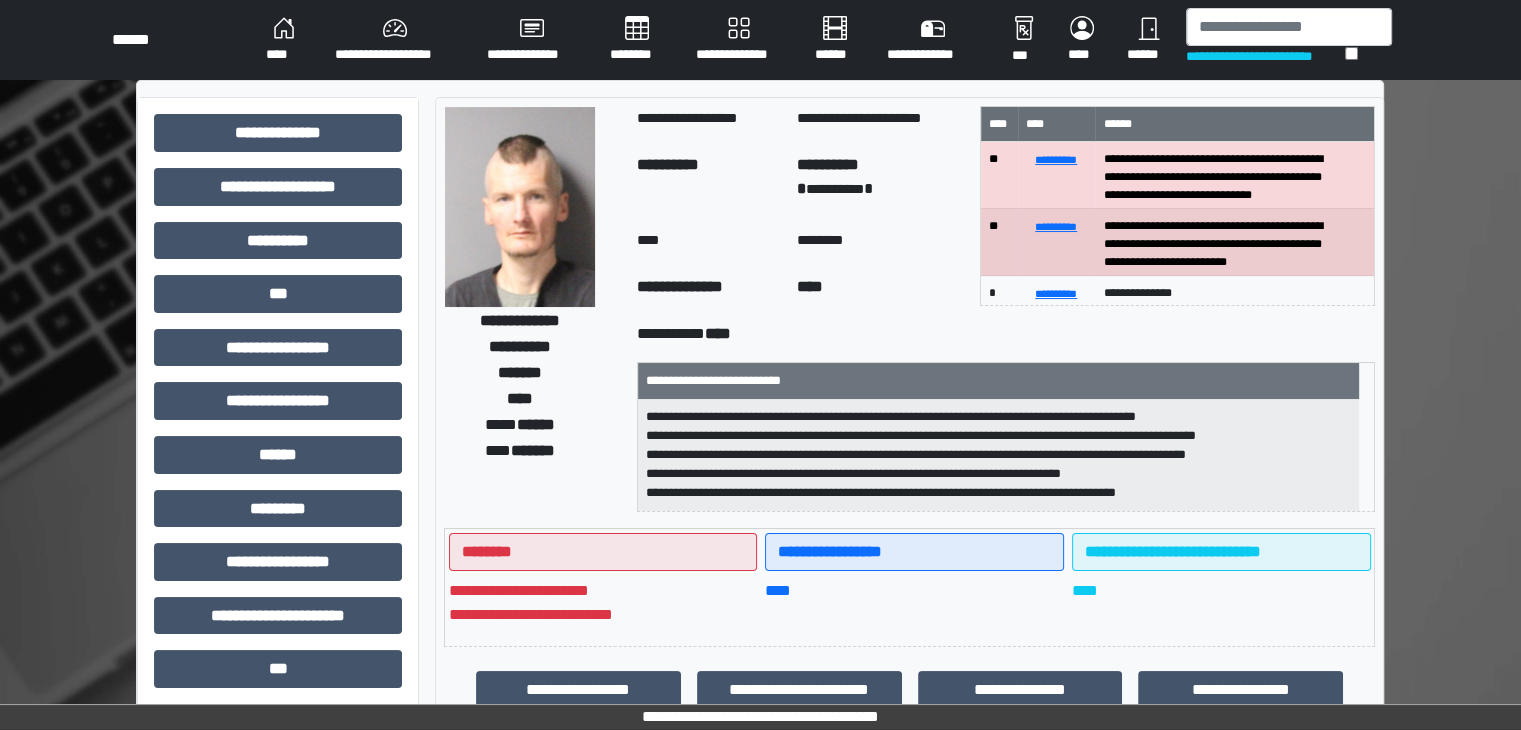 click on "****" at bounding box center (284, 40) 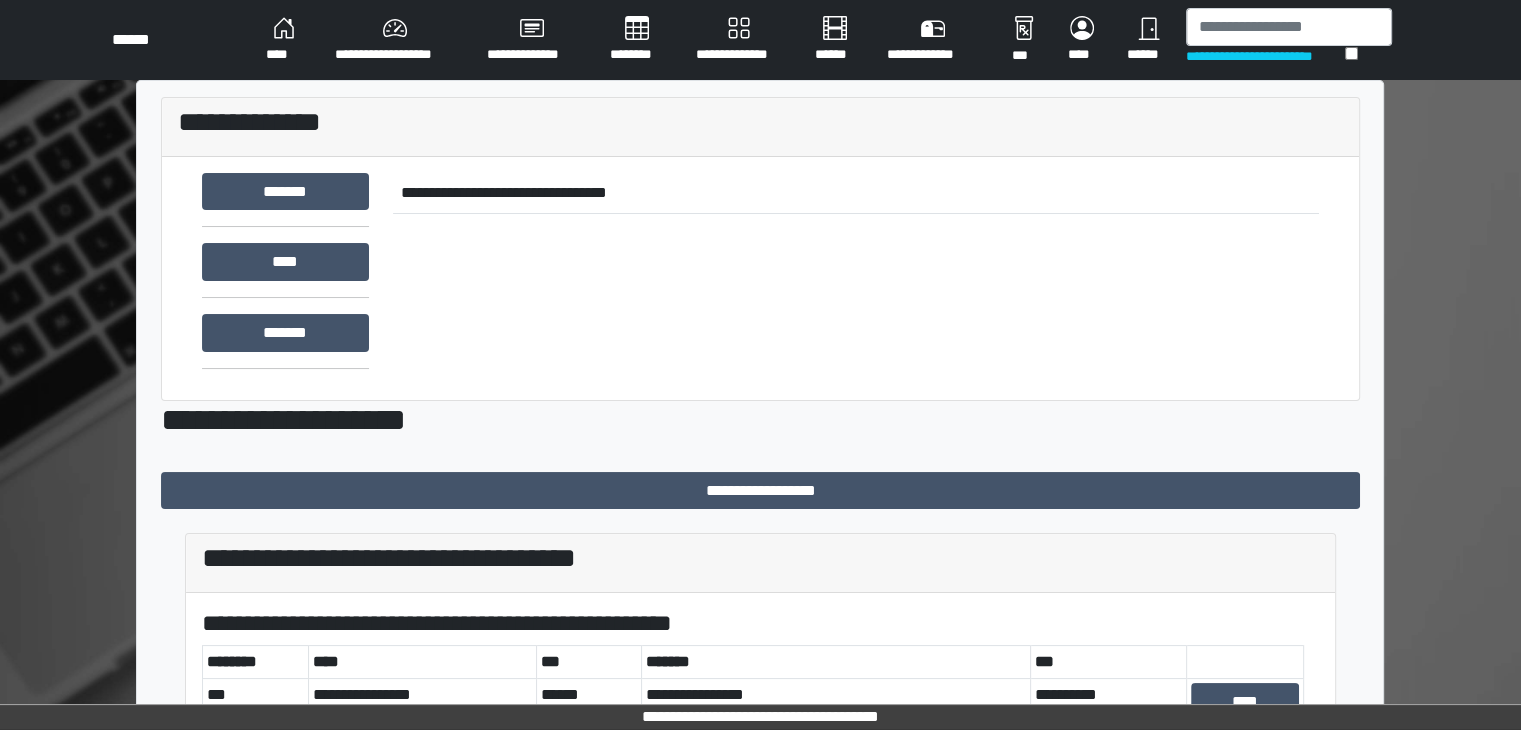 scroll, scrollTop: 581, scrollLeft: 0, axis: vertical 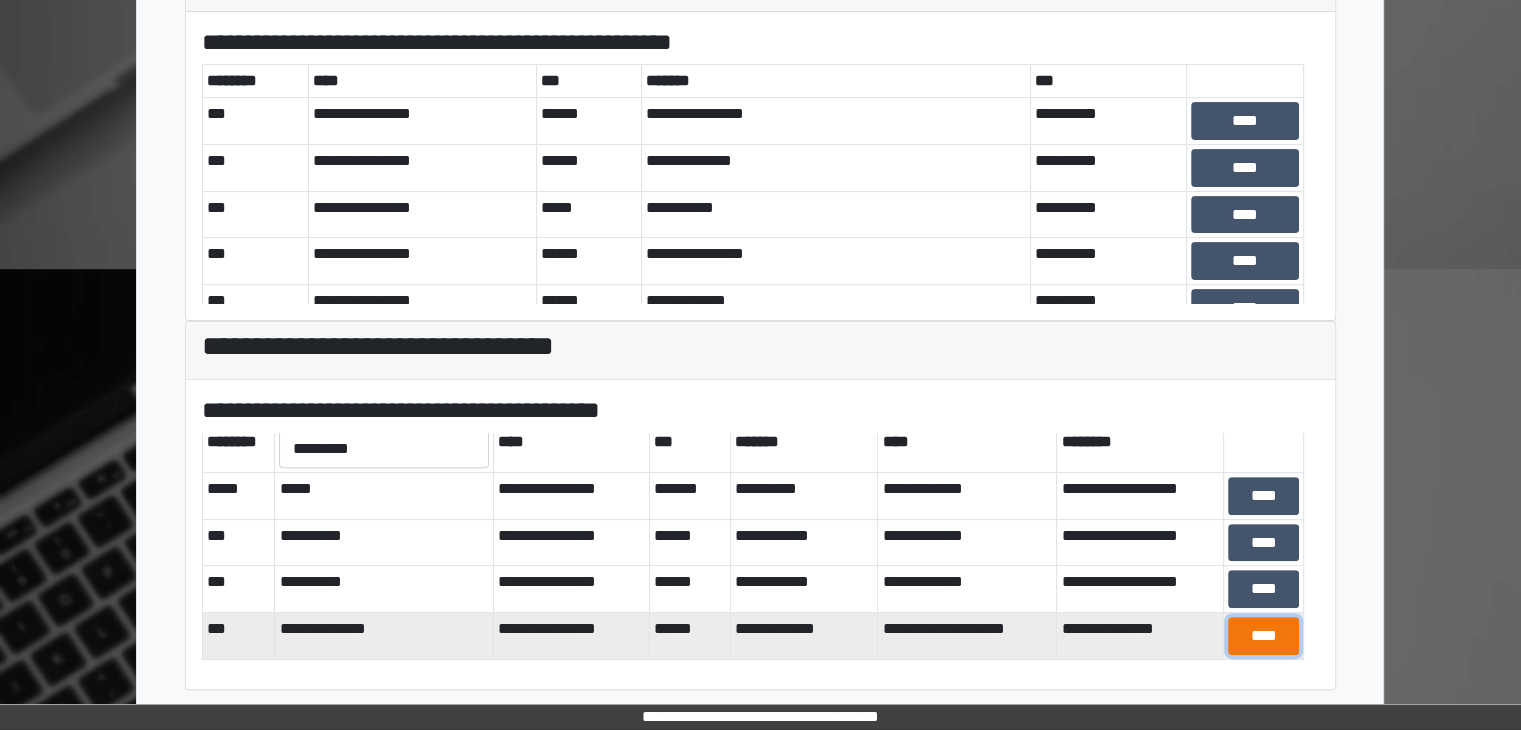 click on "****" at bounding box center [1263, 636] 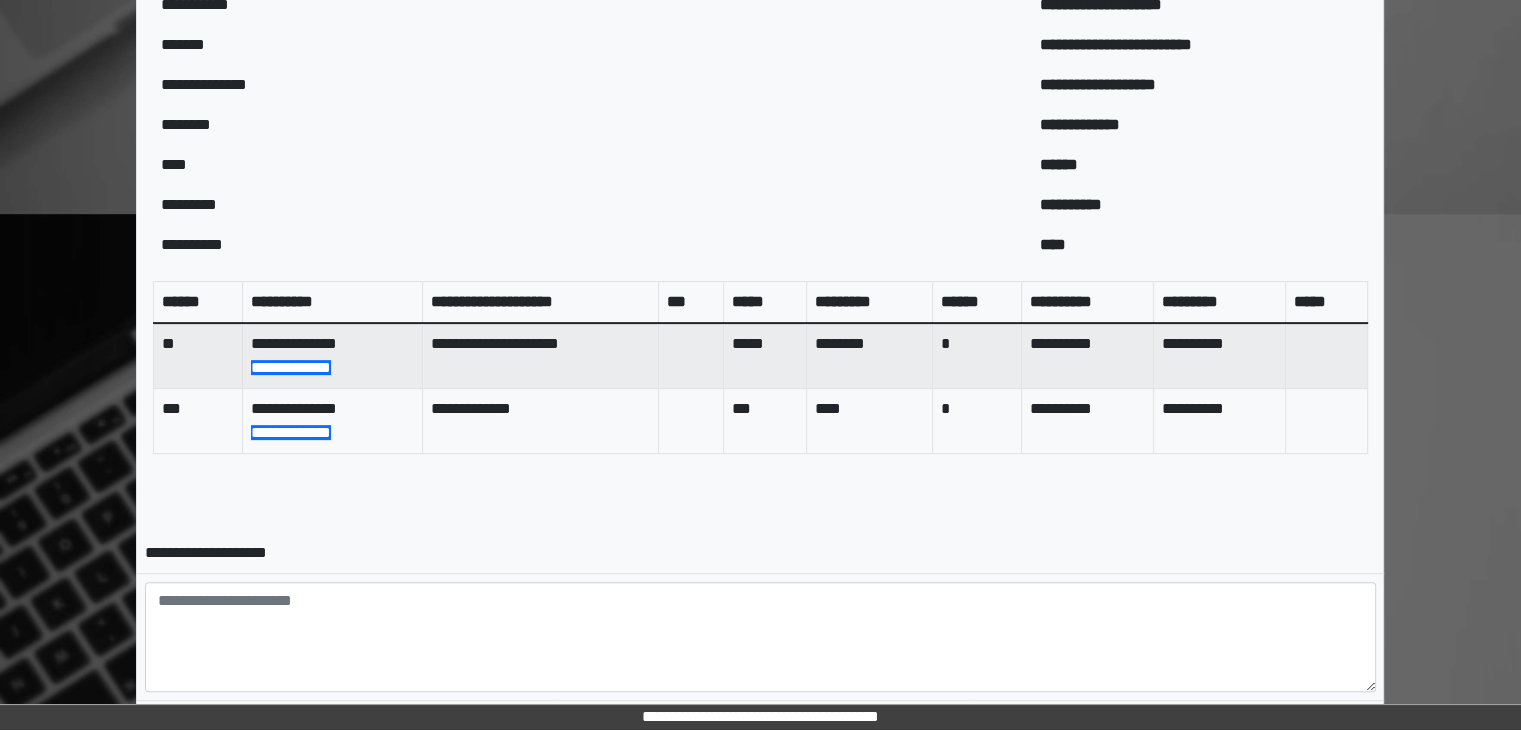 scroll, scrollTop: 759, scrollLeft: 0, axis: vertical 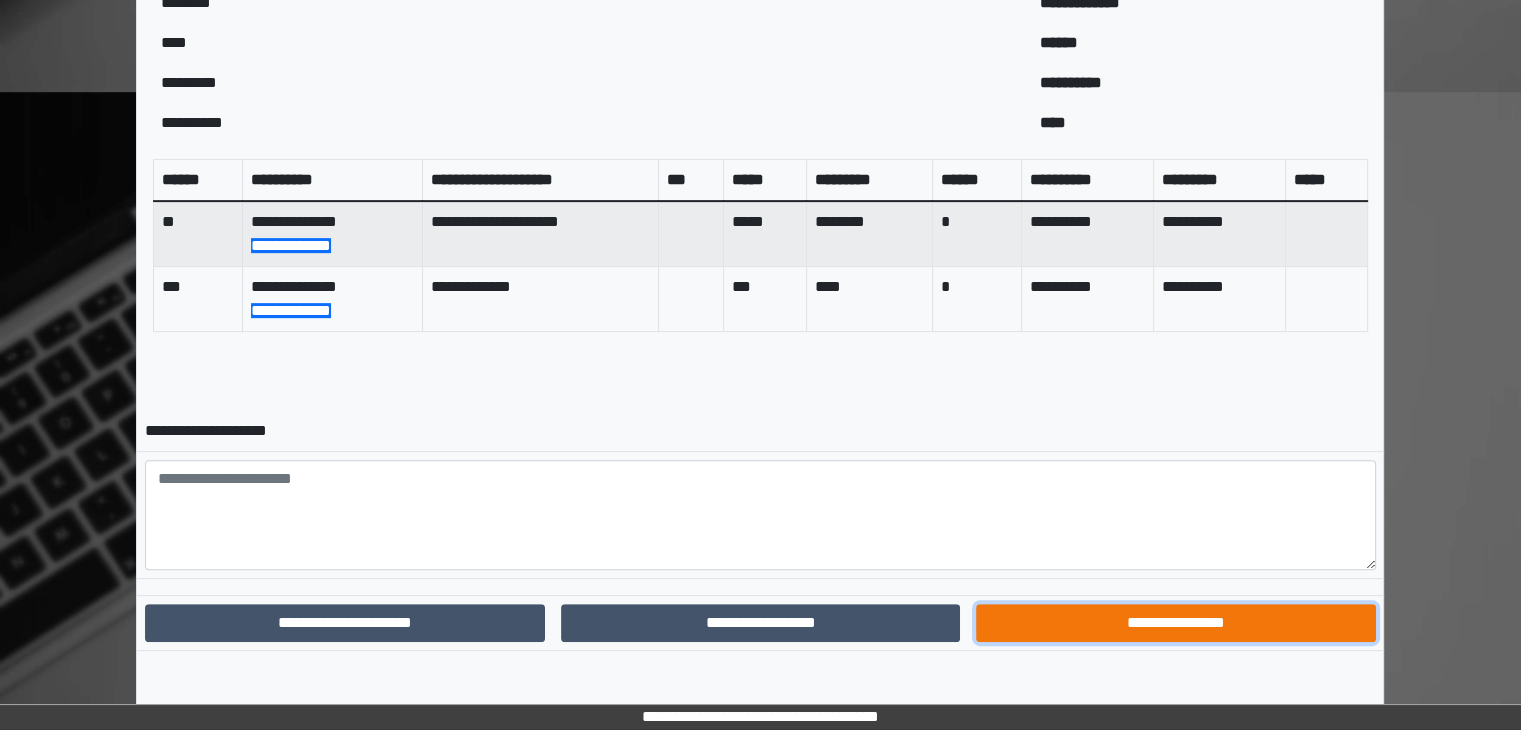 click on "**********" at bounding box center (1175, 623) 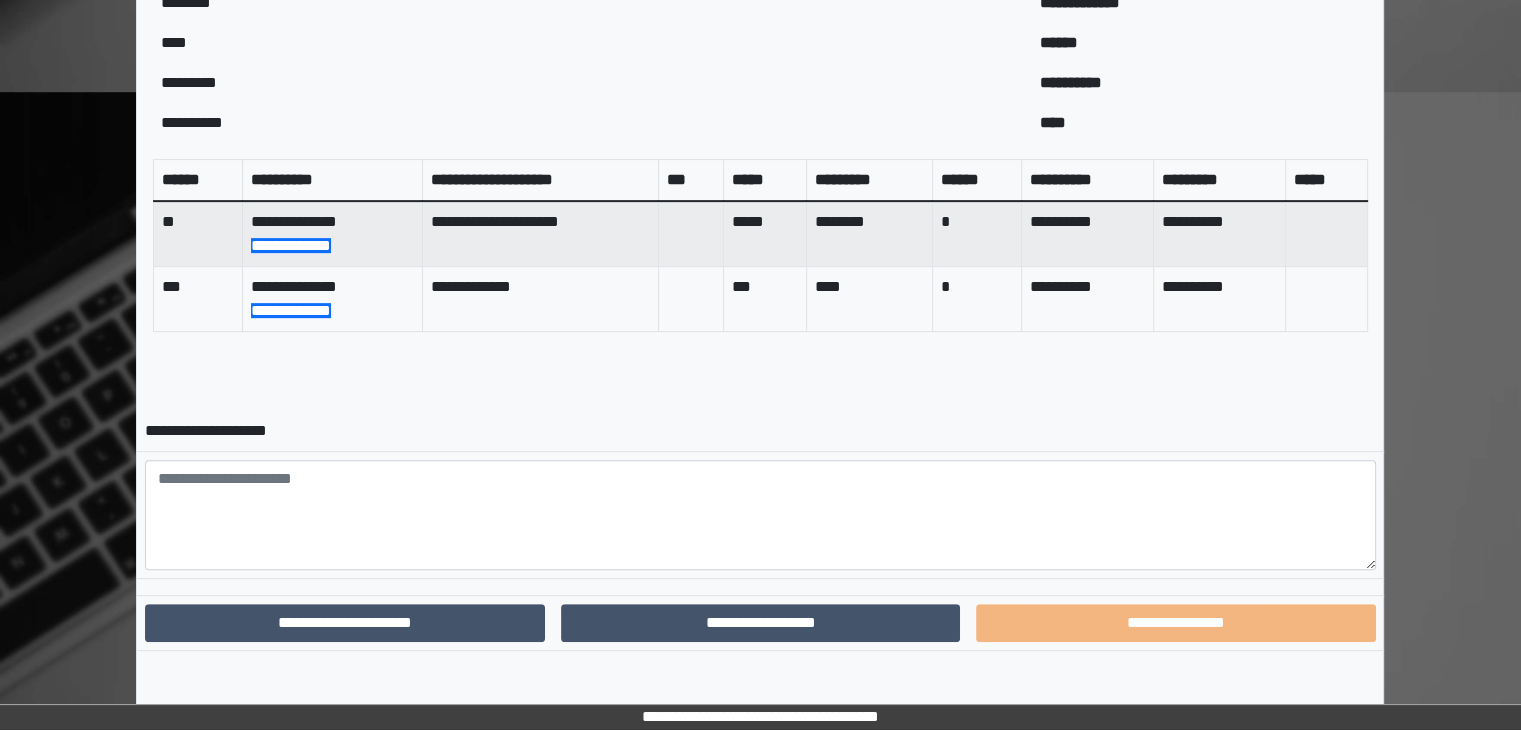 scroll, scrollTop: 656, scrollLeft: 0, axis: vertical 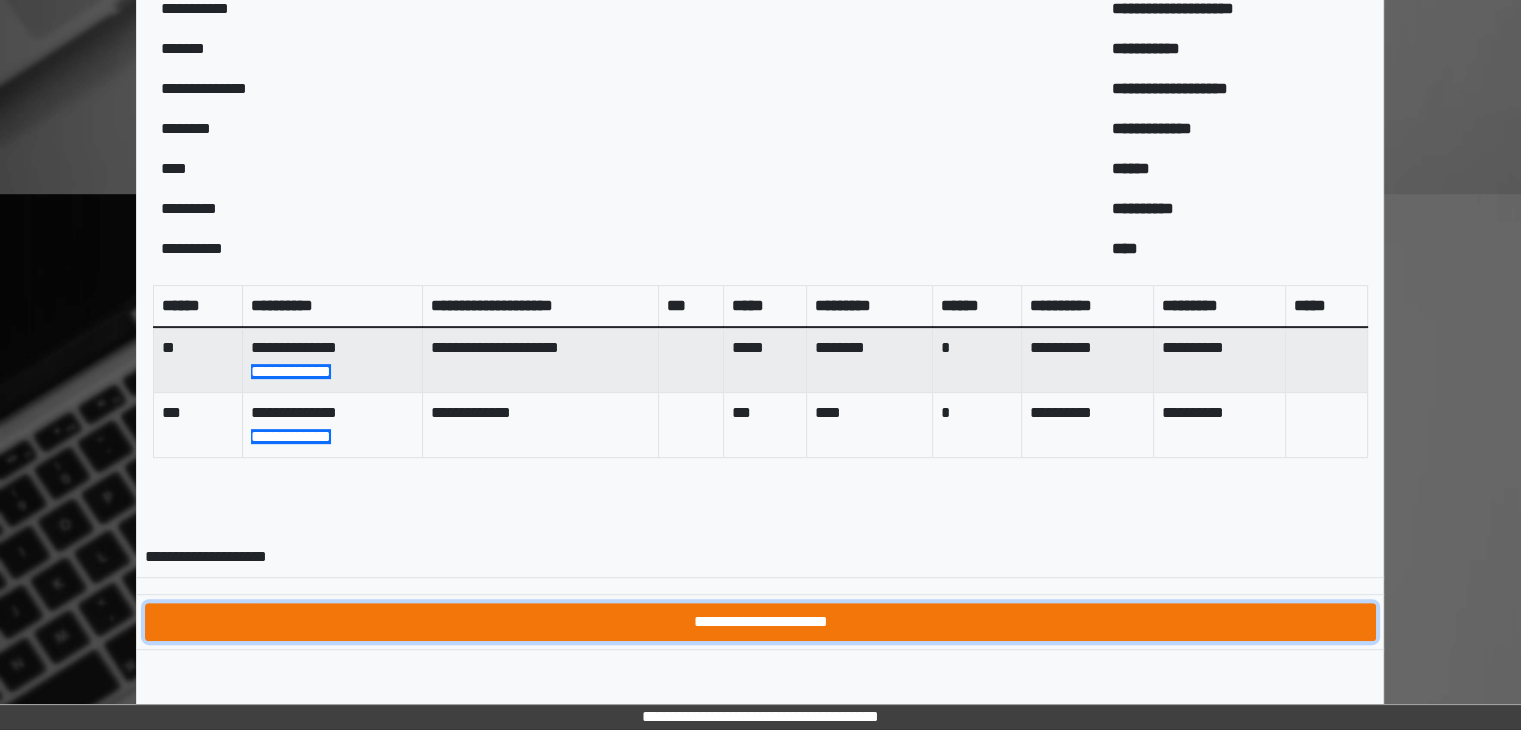 click on "**********" at bounding box center (760, 622) 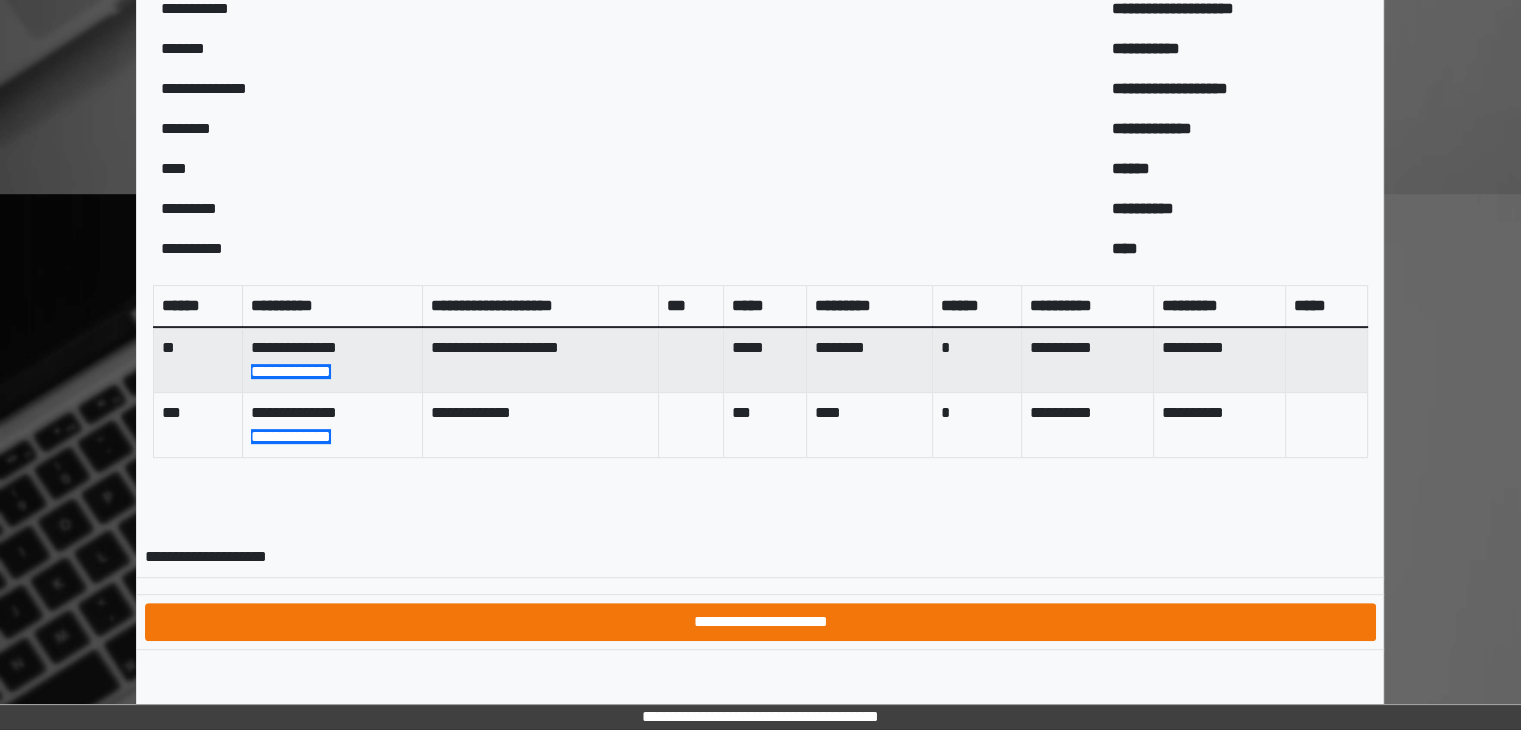 scroll, scrollTop: 0, scrollLeft: 0, axis: both 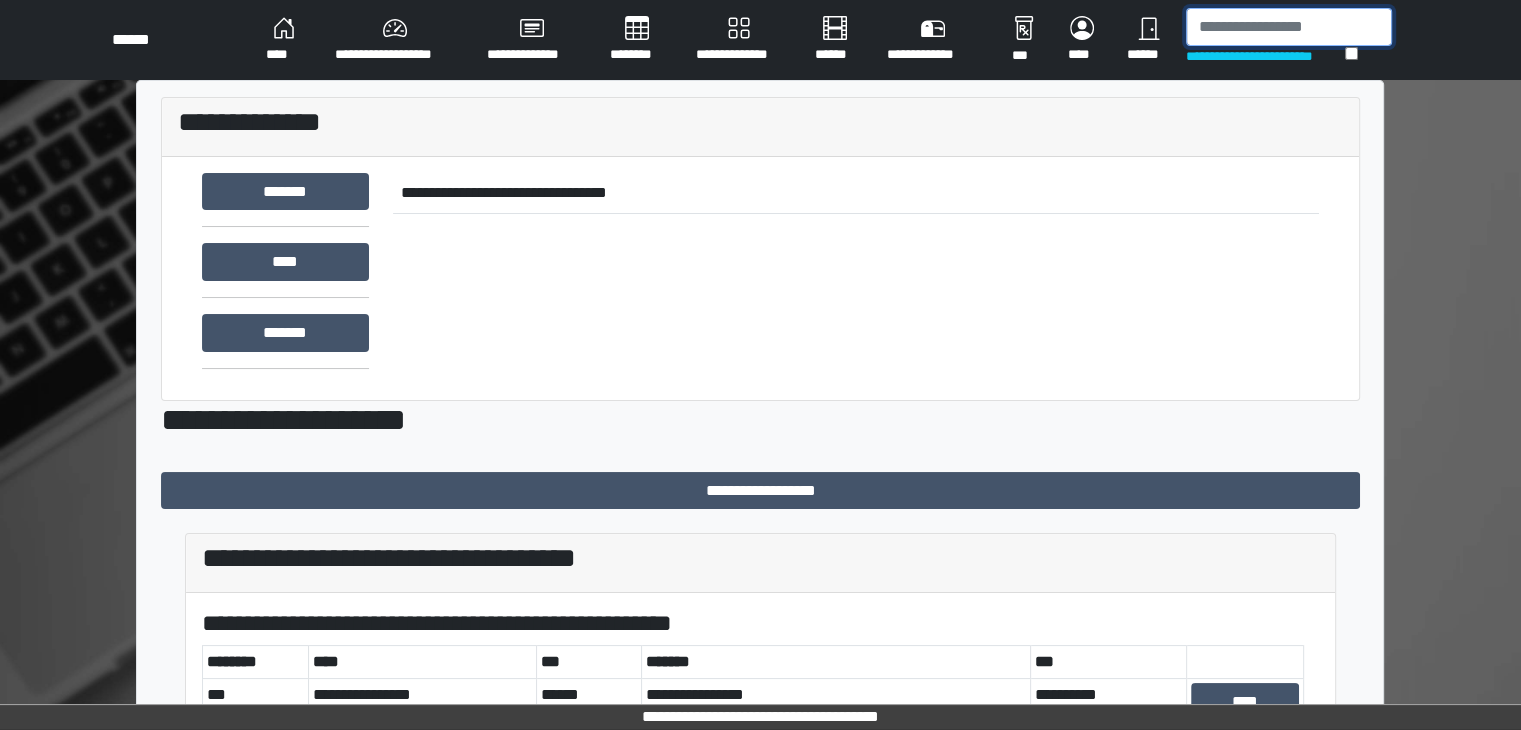click at bounding box center (1289, 27) 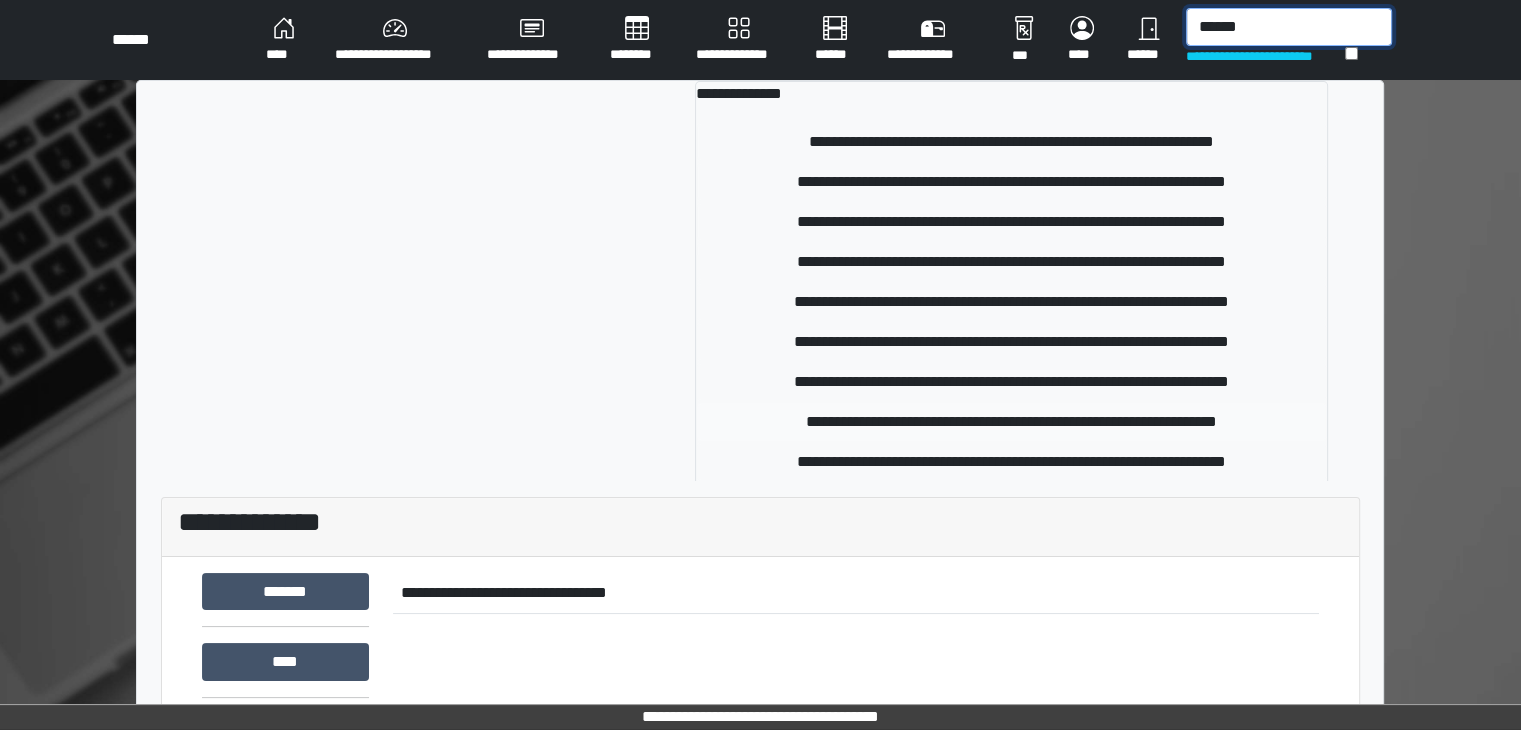 type on "******" 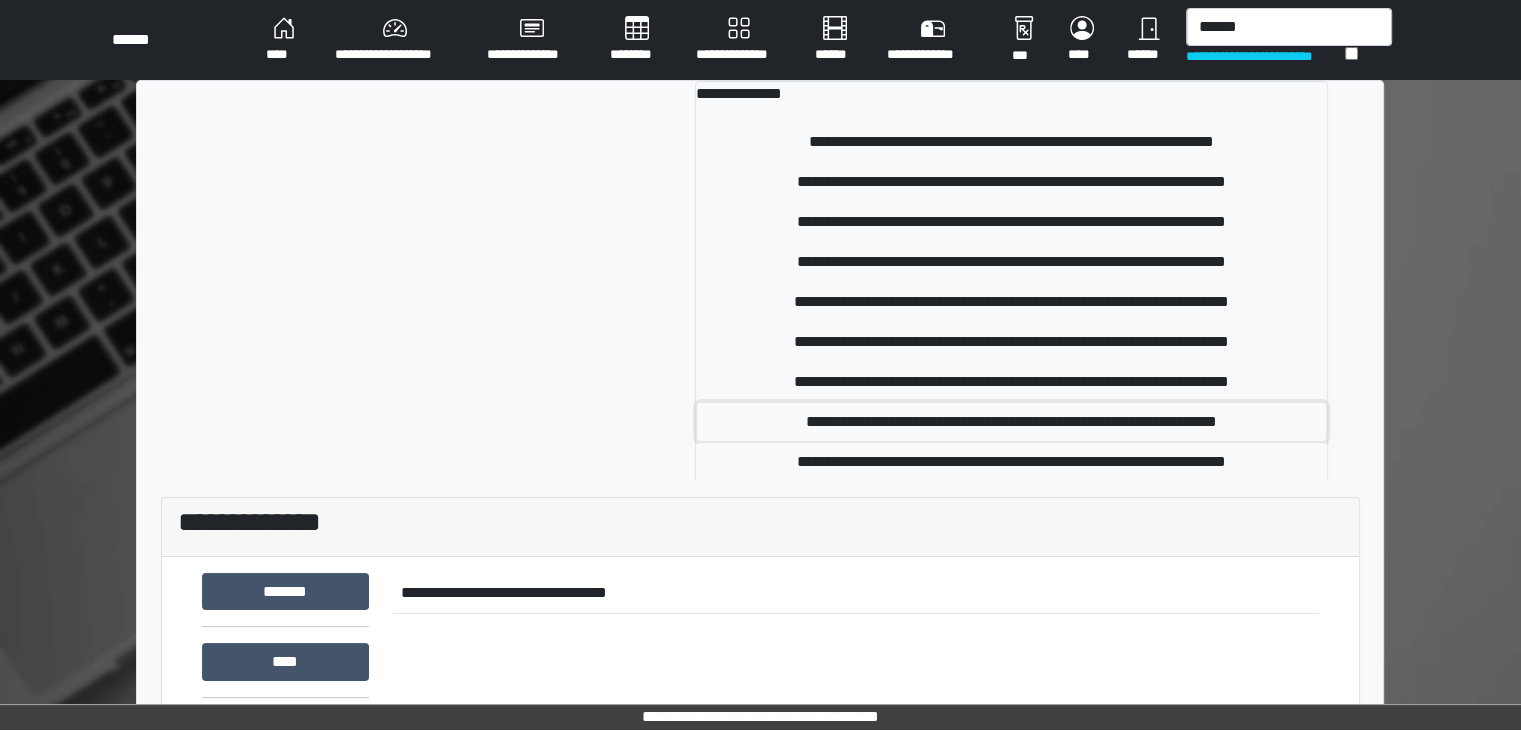 click on "**********" at bounding box center (1012, 422) 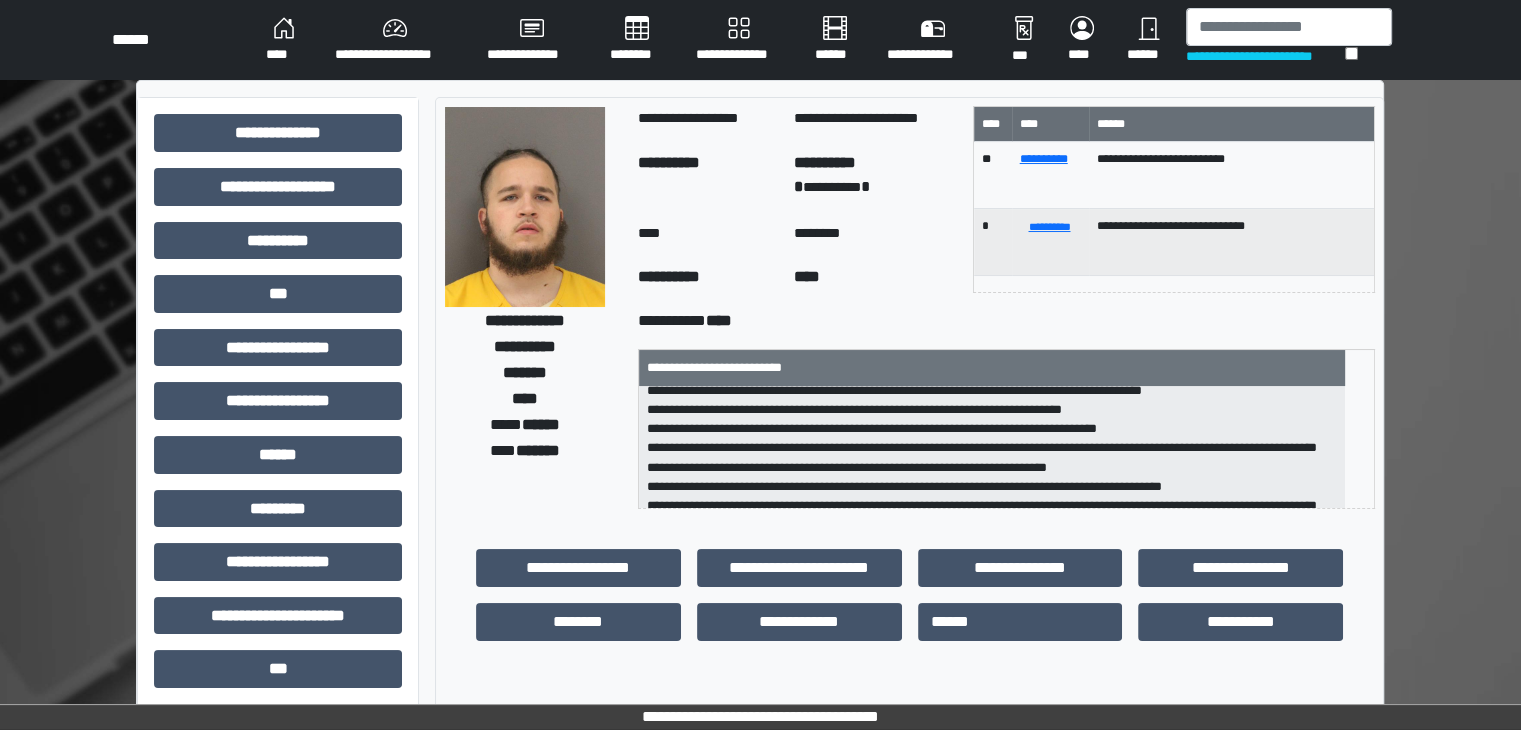 scroll, scrollTop: 64, scrollLeft: 0, axis: vertical 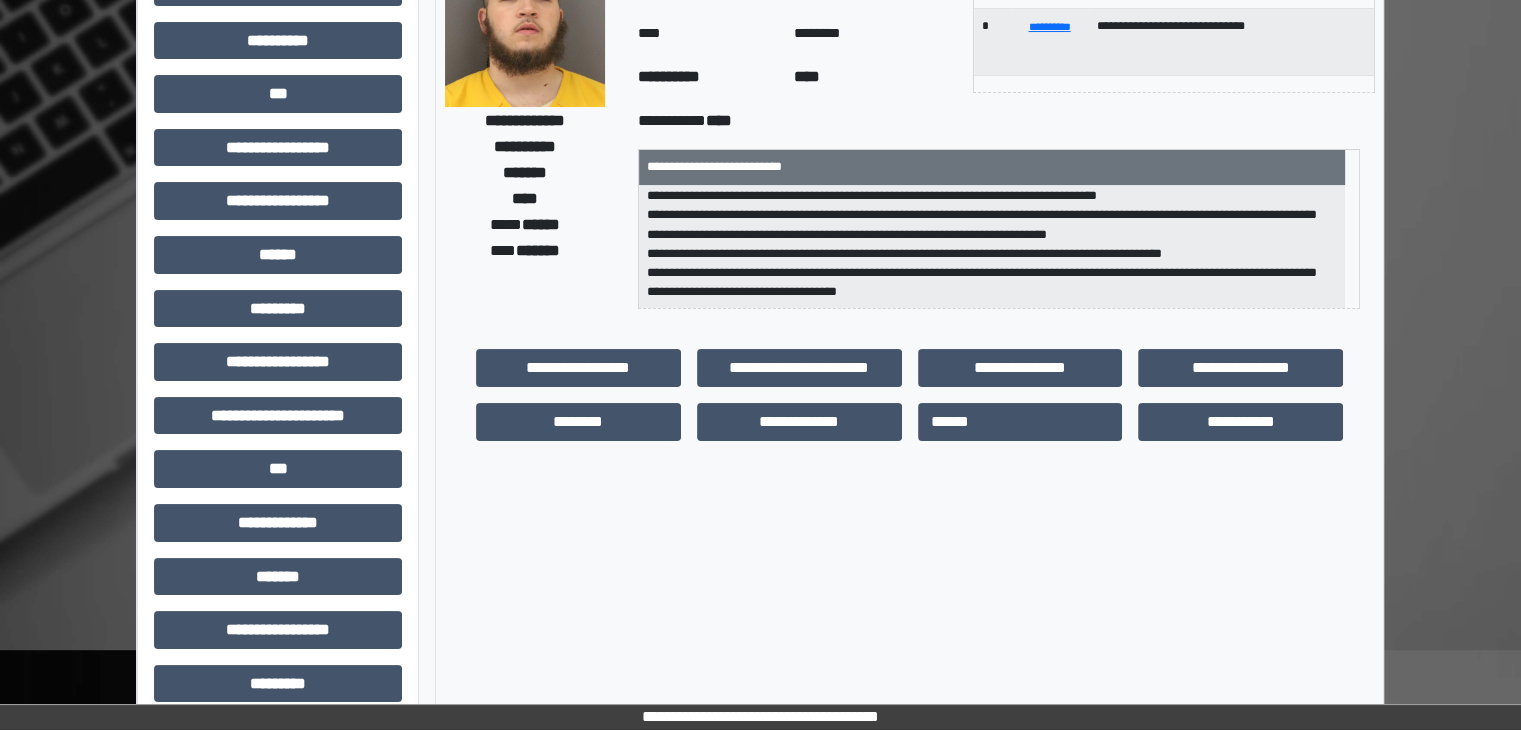 click on "**********" at bounding box center (533, 107) 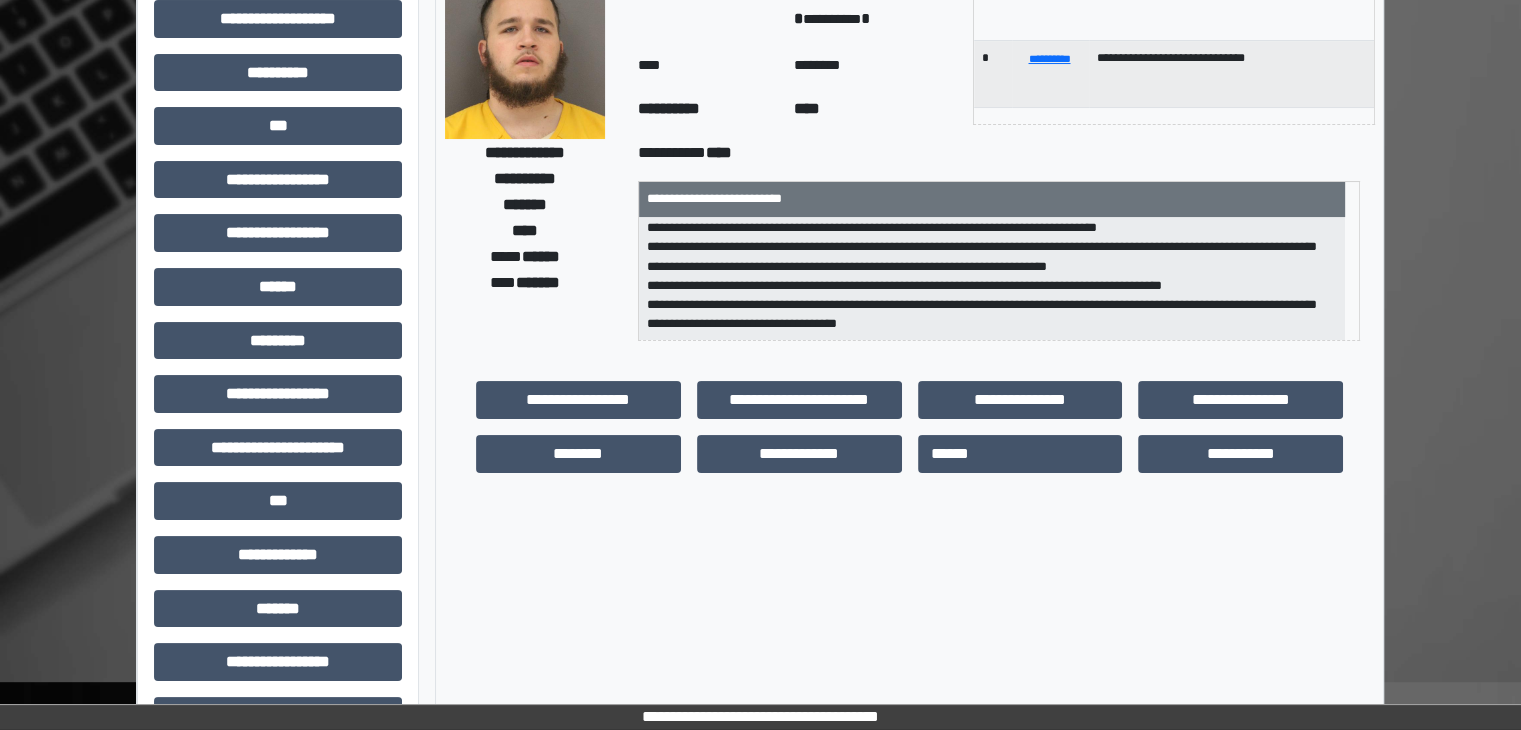 scroll, scrollTop: 200, scrollLeft: 0, axis: vertical 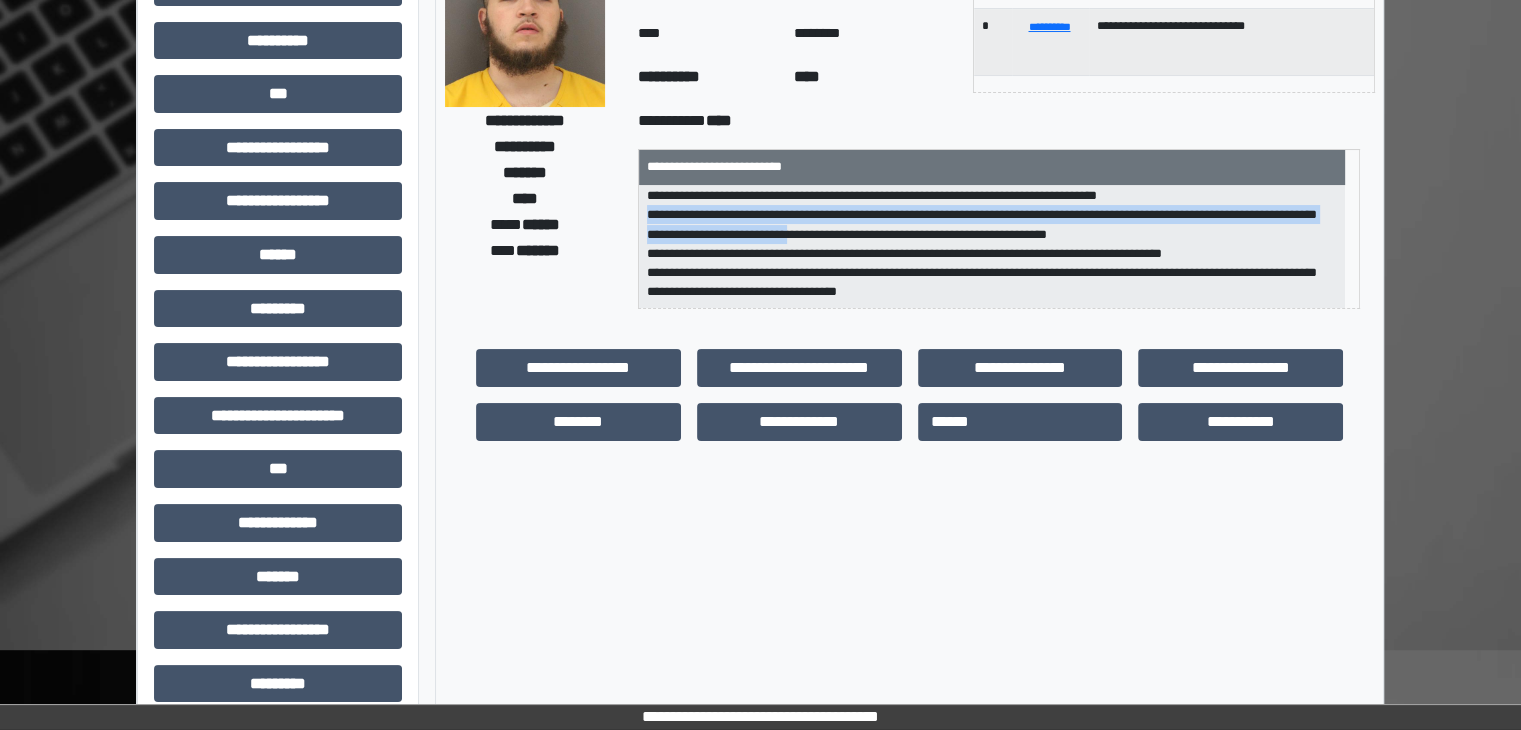drag, startPoint x: 663, startPoint y: 215, endPoint x: 930, endPoint y: 235, distance: 267.74802 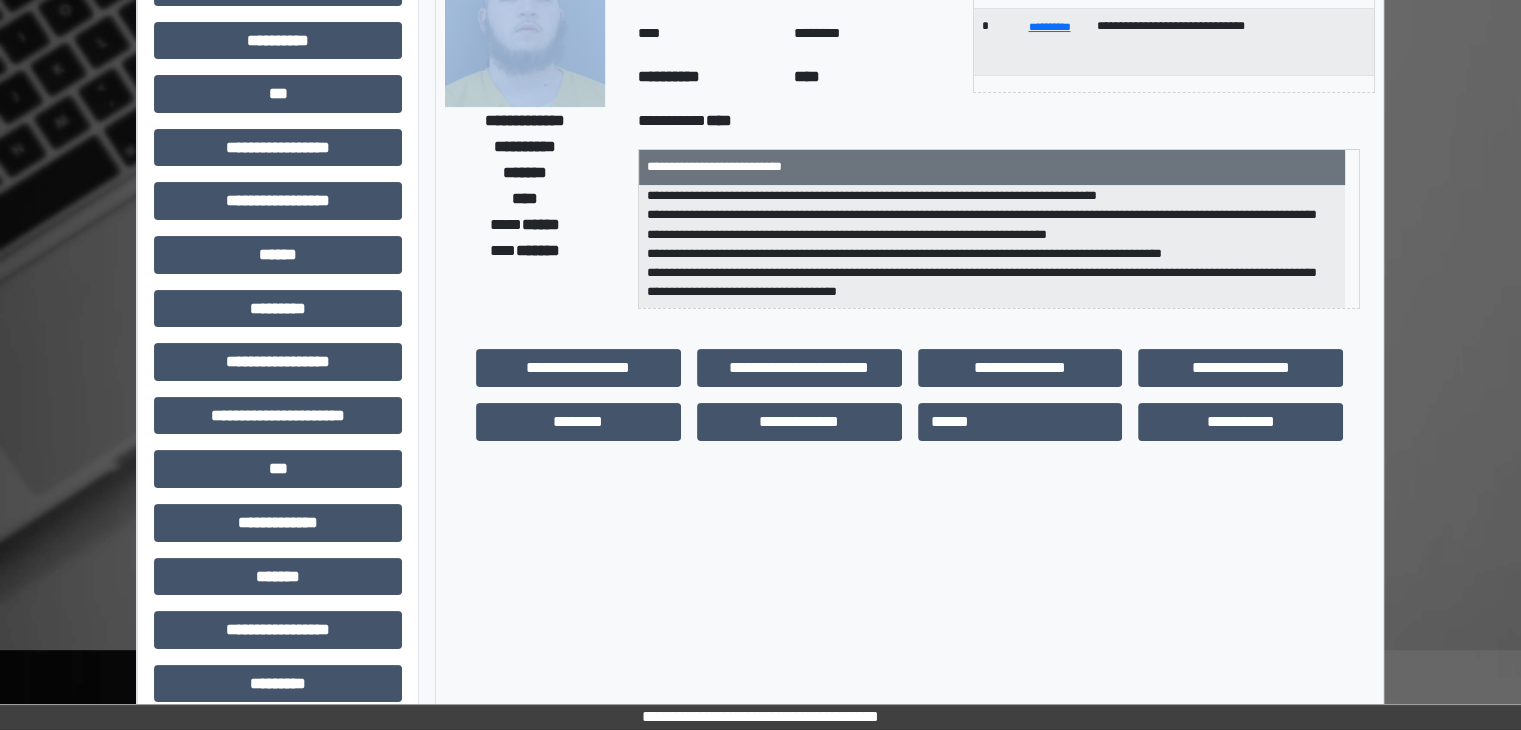 drag, startPoint x: 470, startPoint y: 118, endPoint x: 548, endPoint y: 173, distance: 95.44108 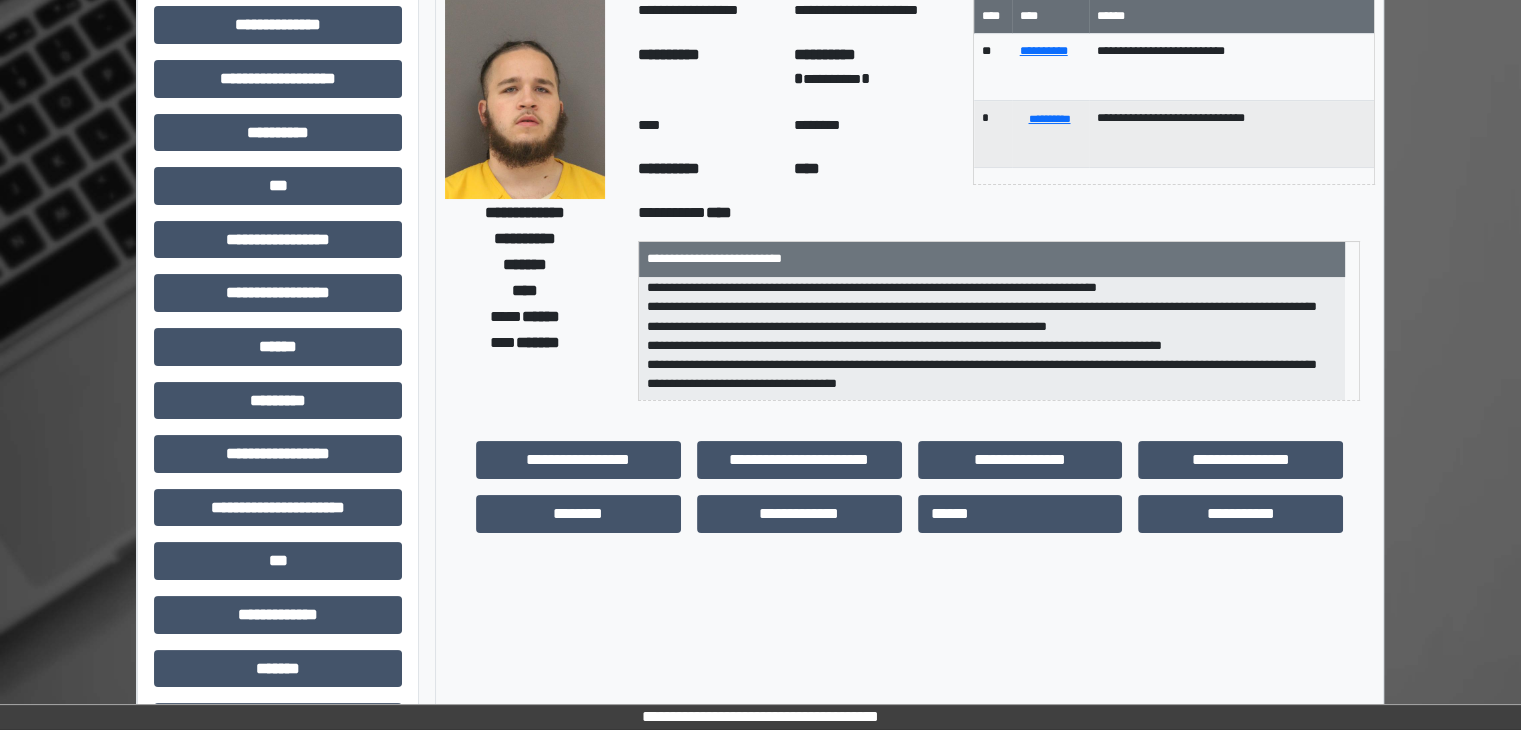scroll, scrollTop: 0, scrollLeft: 0, axis: both 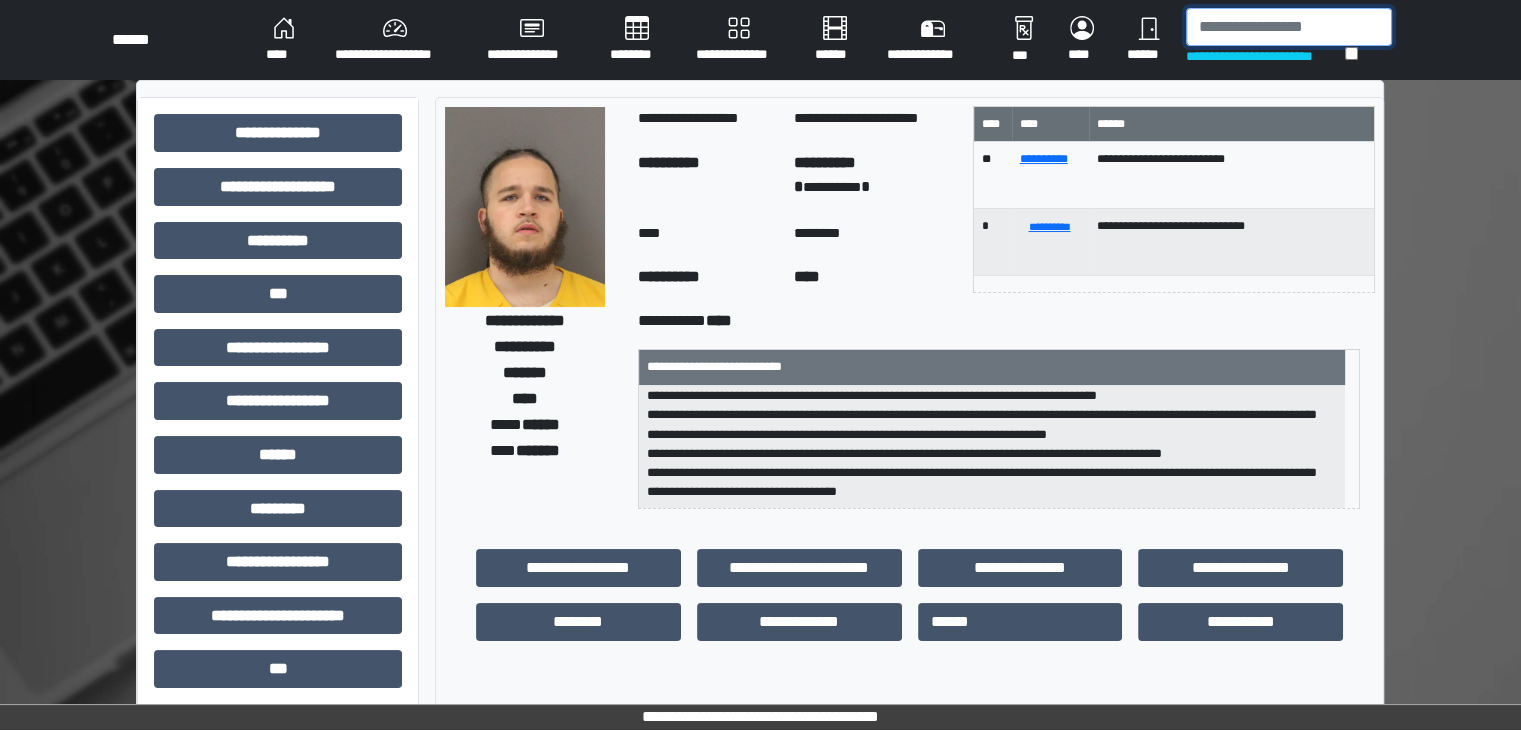 click at bounding box center (1289, 27) 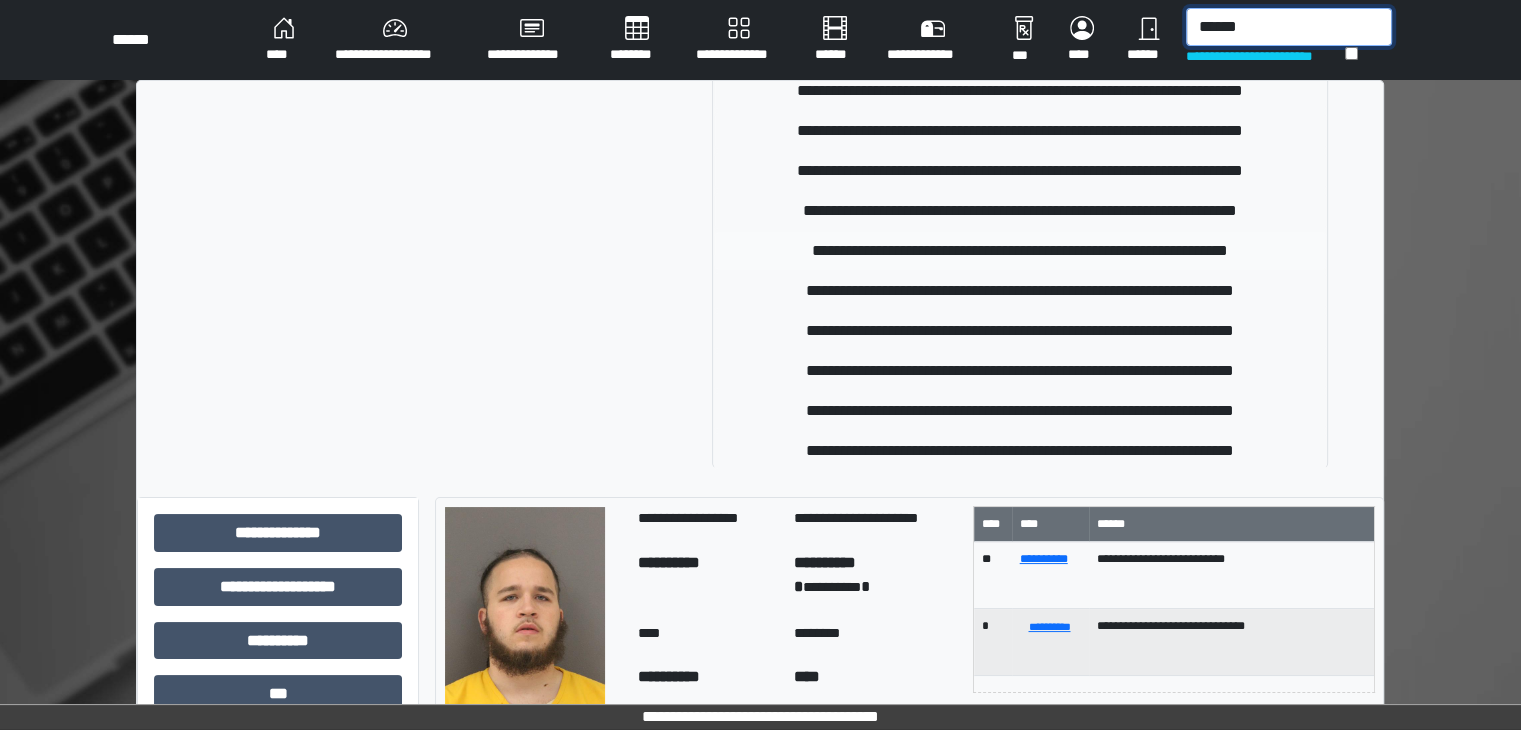 scroll, scrollTop: 92, scrollLeft: 0, axis: vertical 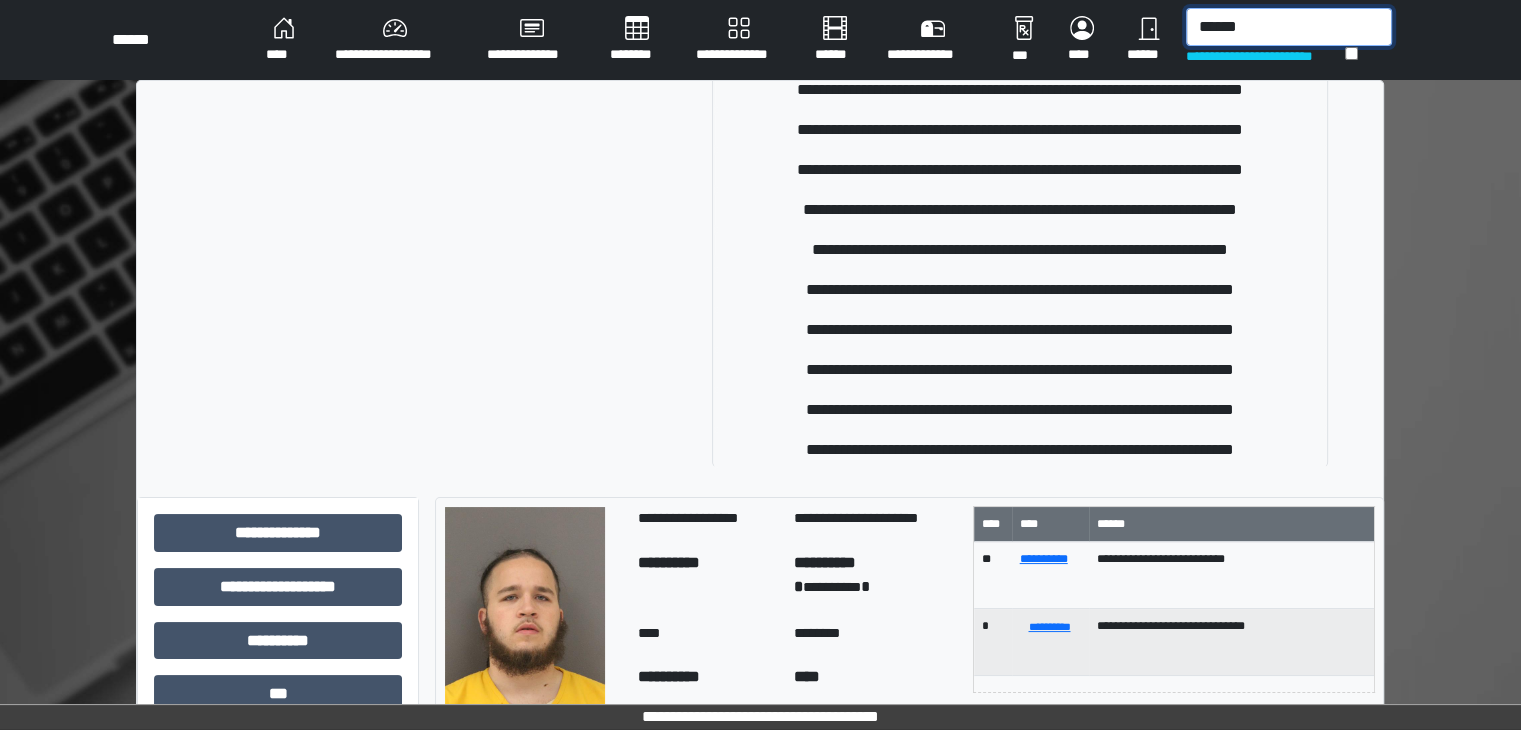 click on "******" at bounding box center (1289, 27) 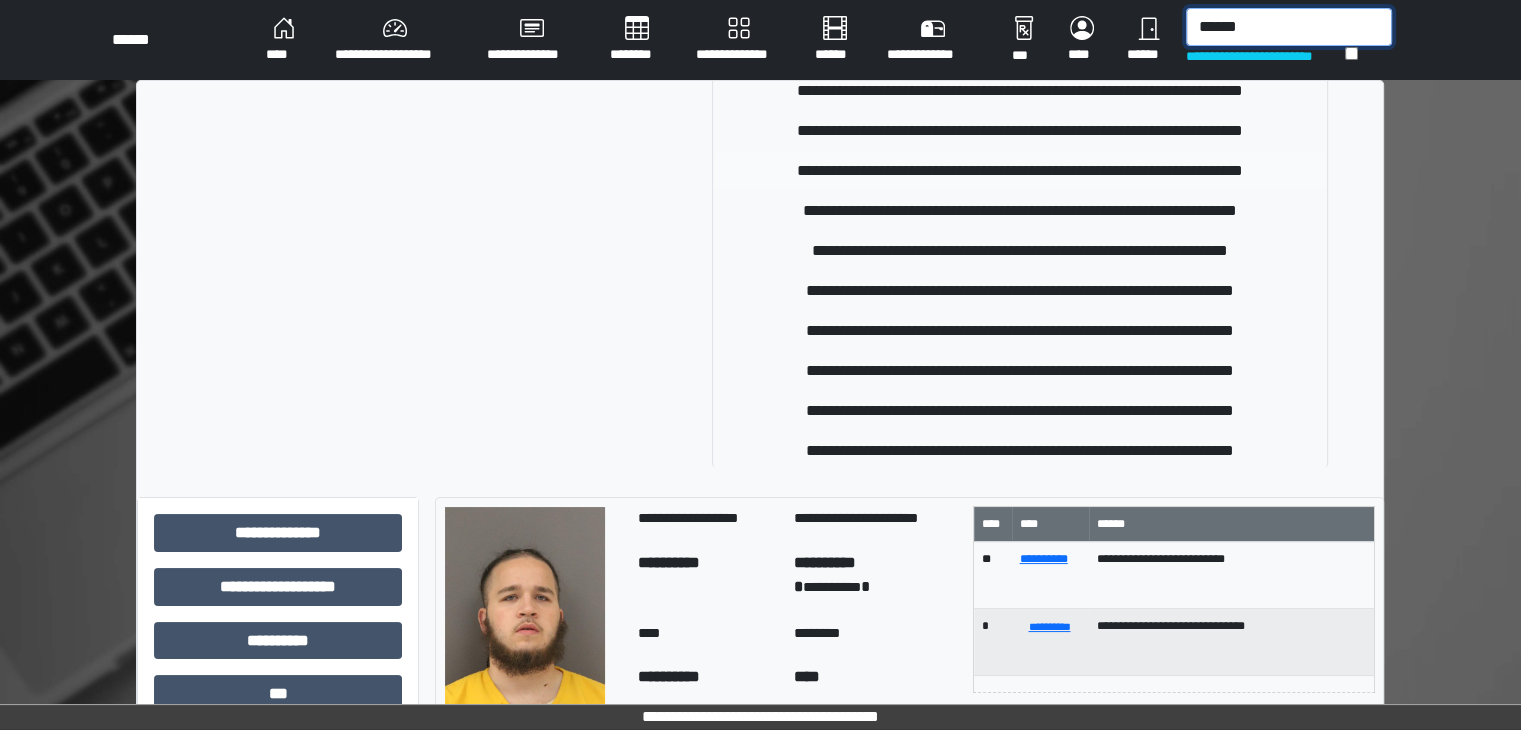 scroll, scrollTop: 92, scrollLeft: 0, axis: vertical 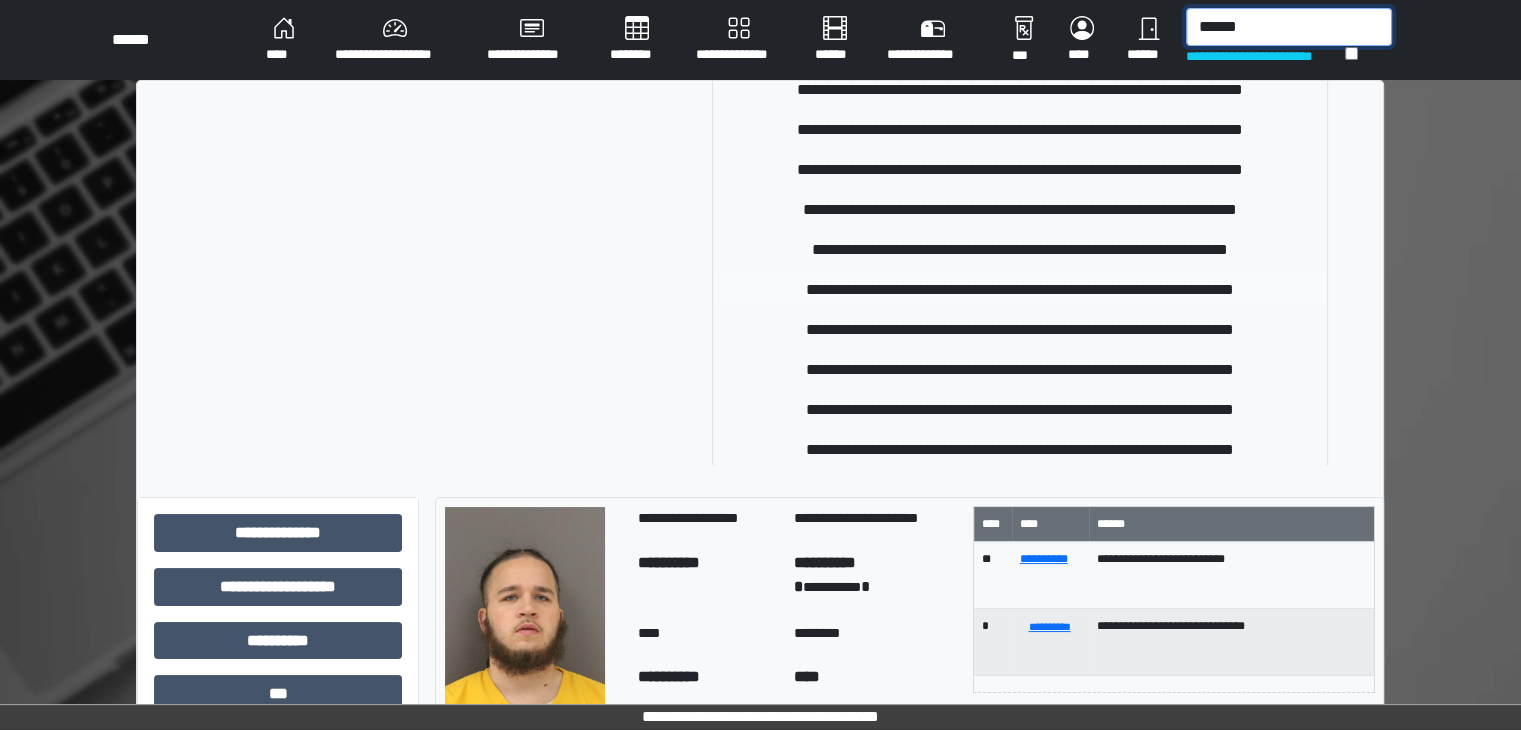type on "******" 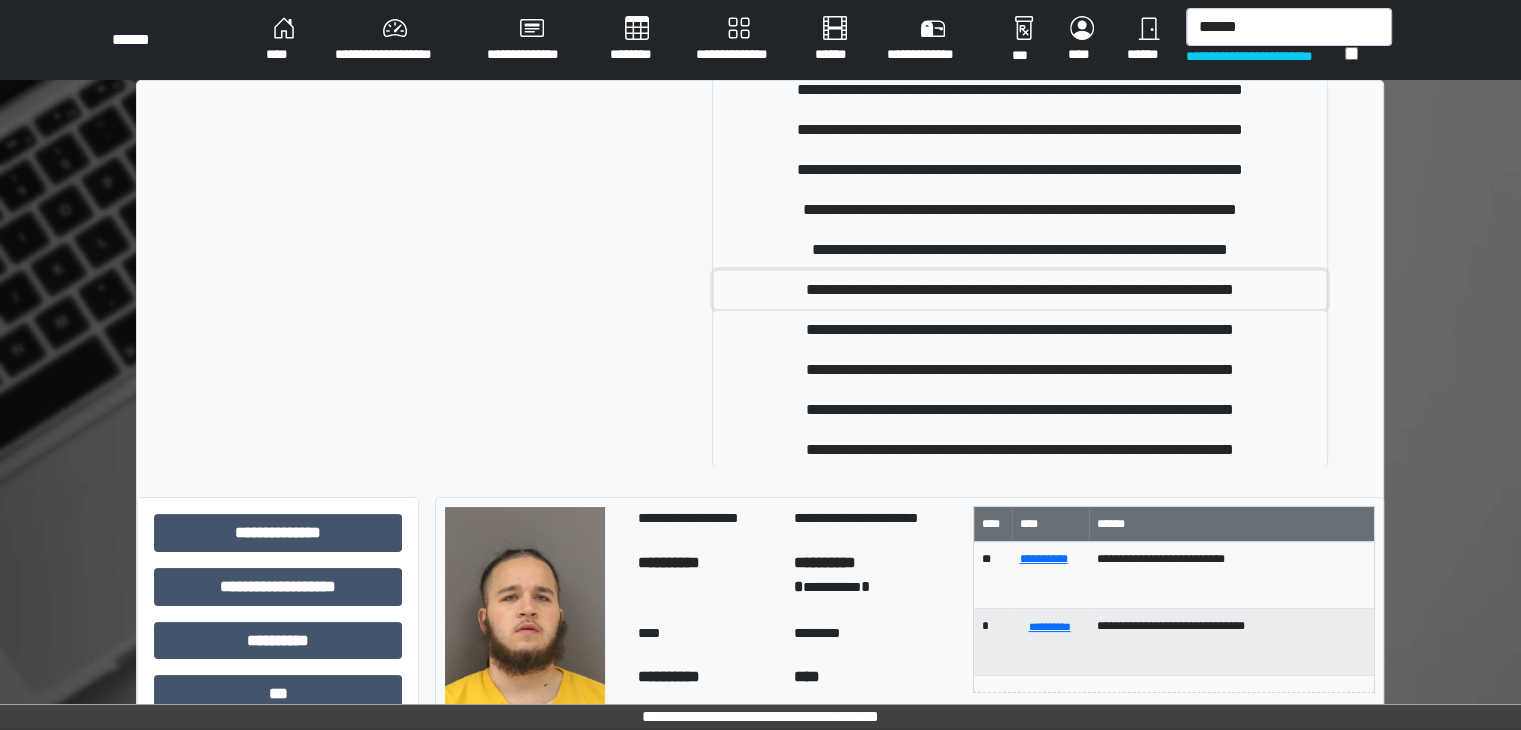 click on "**********" at bounding box center [1020, 290] 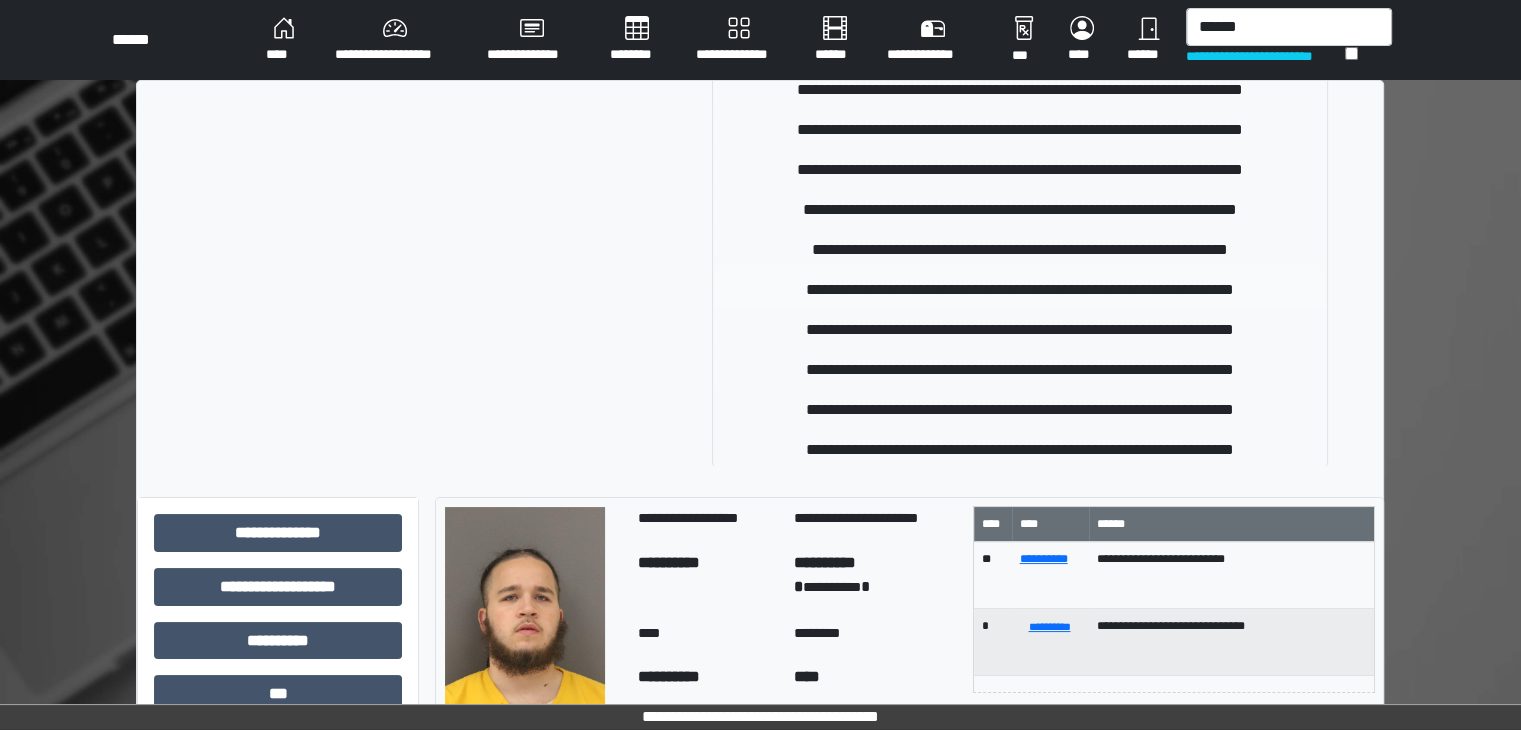 type 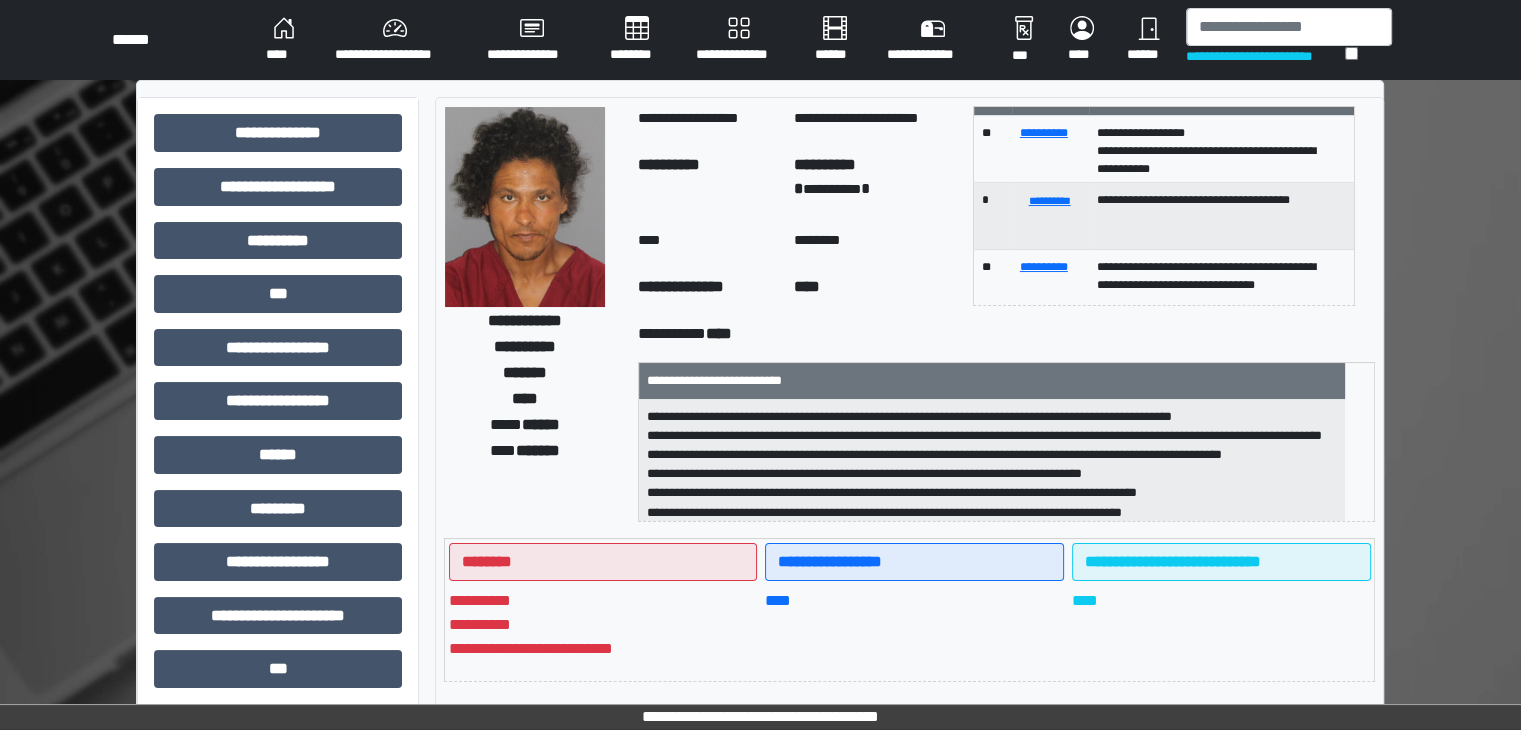 scroll, scrollTop: 0, scrollLeft: 0, axis: both 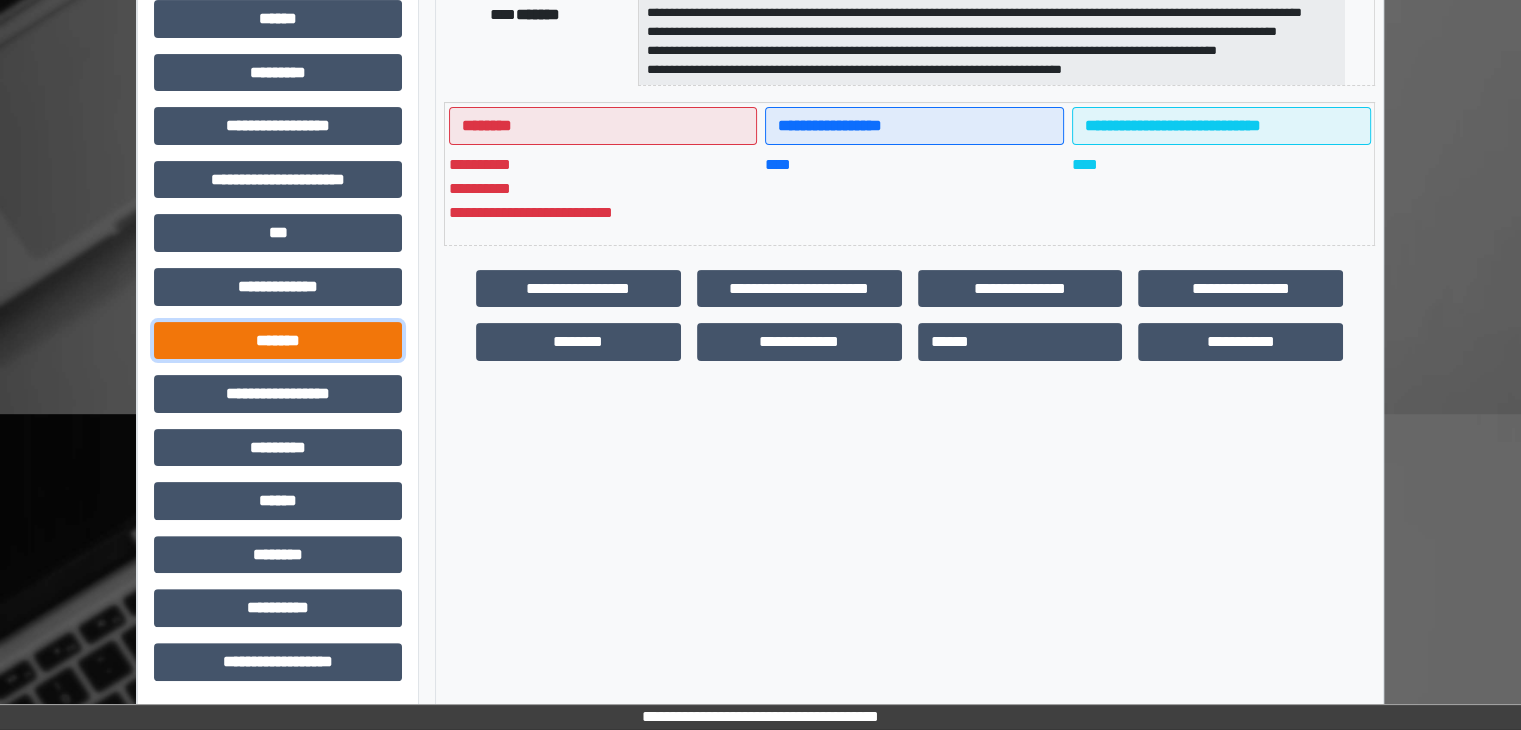 click on "*******" at bounding box center [278, 341] 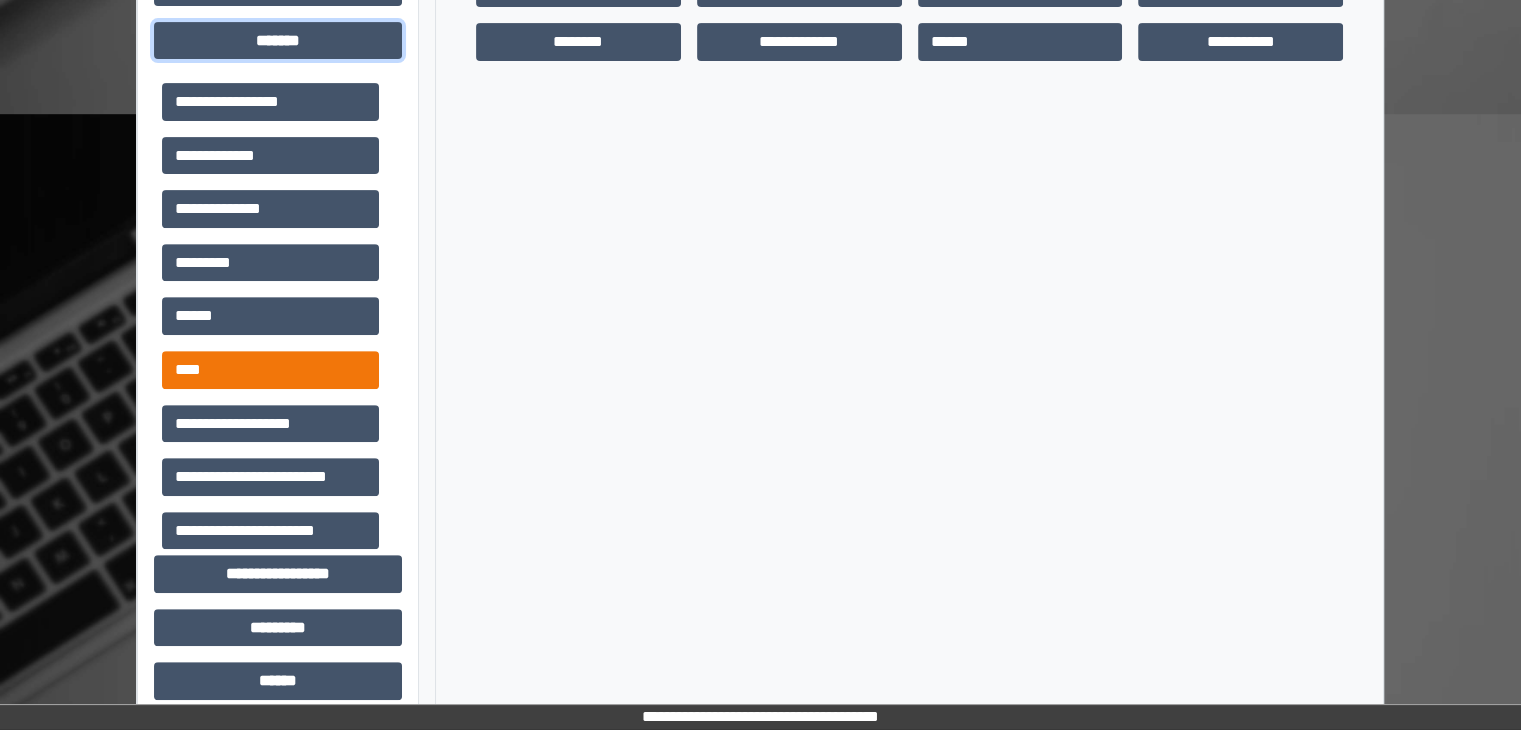 scroll, scrollTop: 736, scrollLeft: 0, axis: vertical 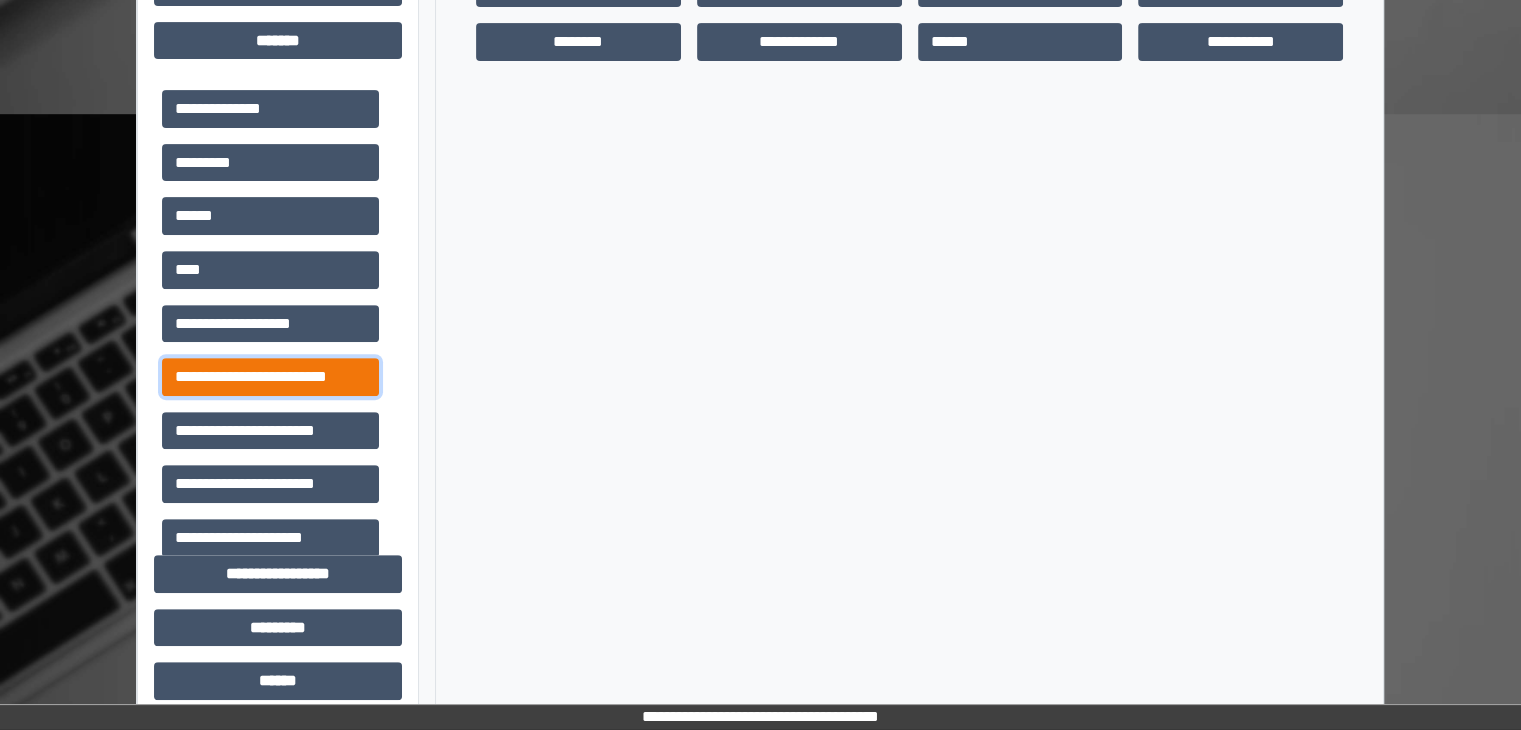 click on "**********" at bounding box center [270, 377] 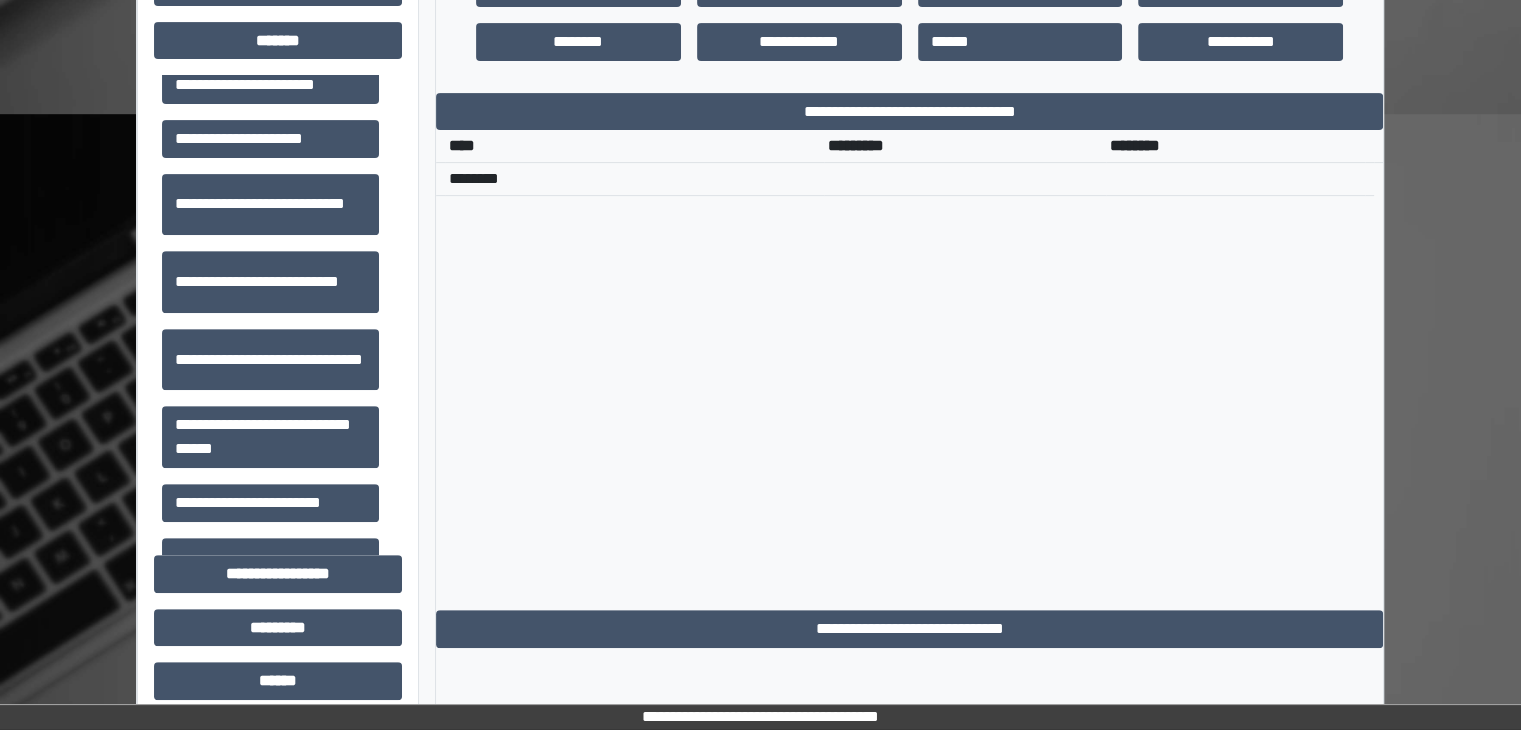 scroll, scrollTop: 500, scrollLeft: 0, axis: vertical 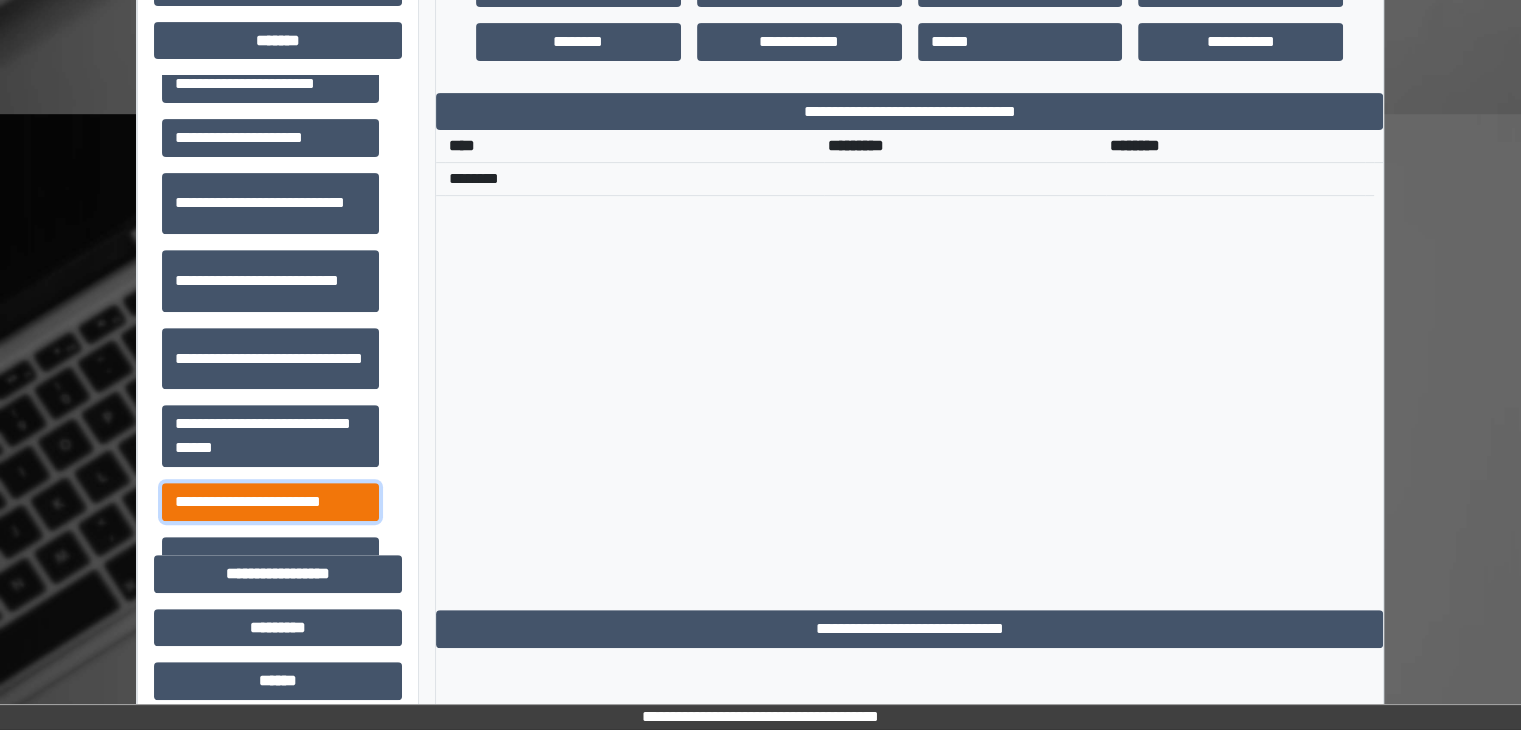 click on "**********" at bounding box center (270, 502) 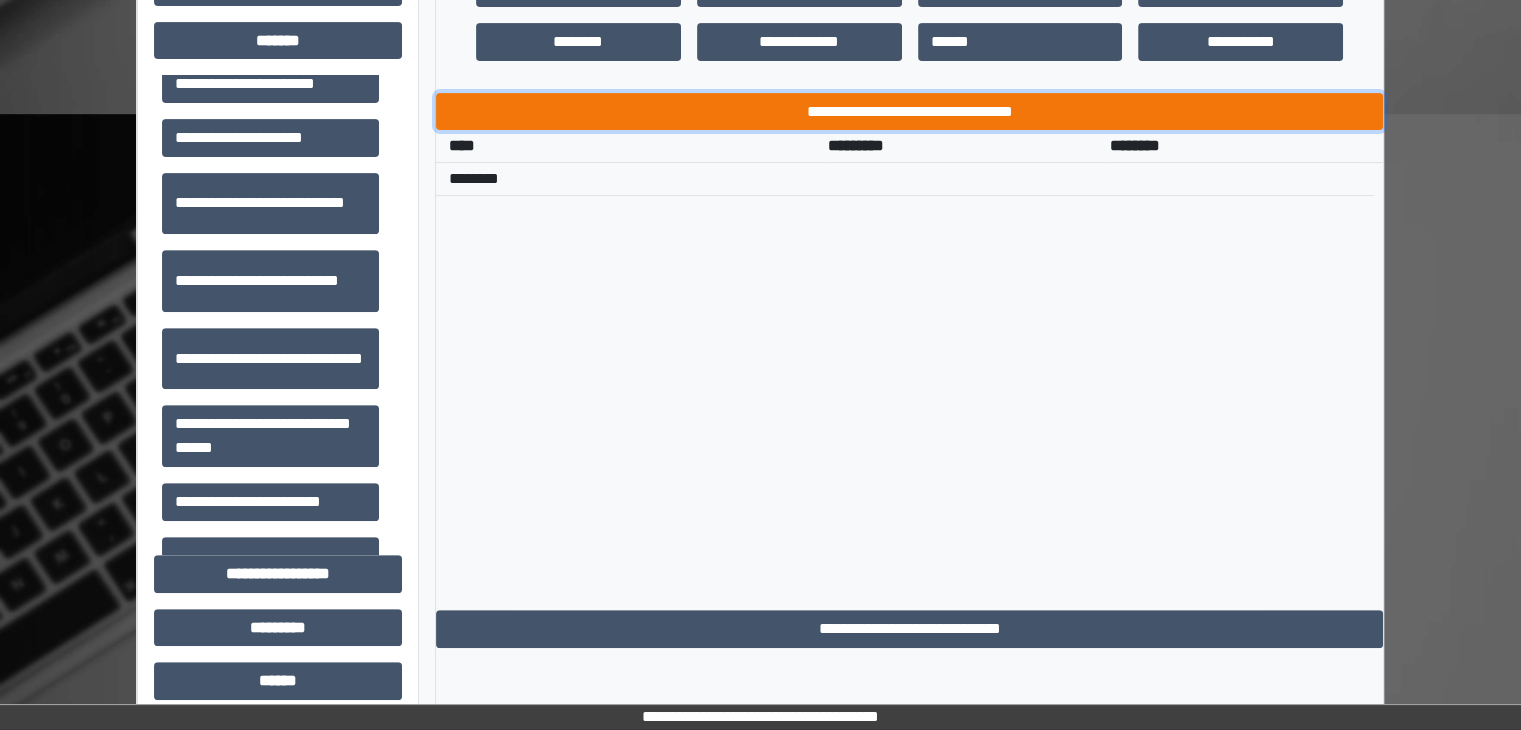 click on "**********" at bounding box center [909, 112] 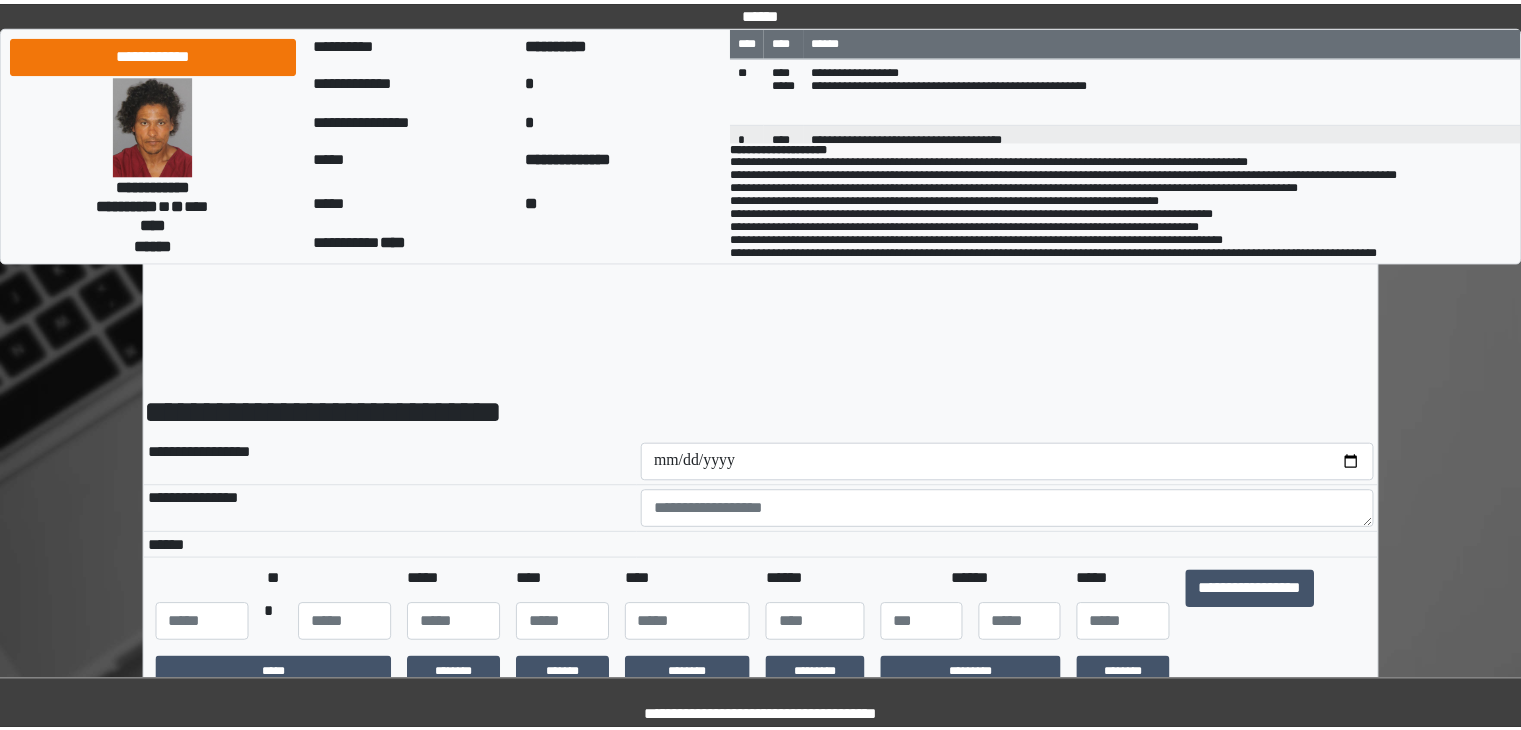 scroll, scrollTop: 0, scrollLeft: 0, axis: both 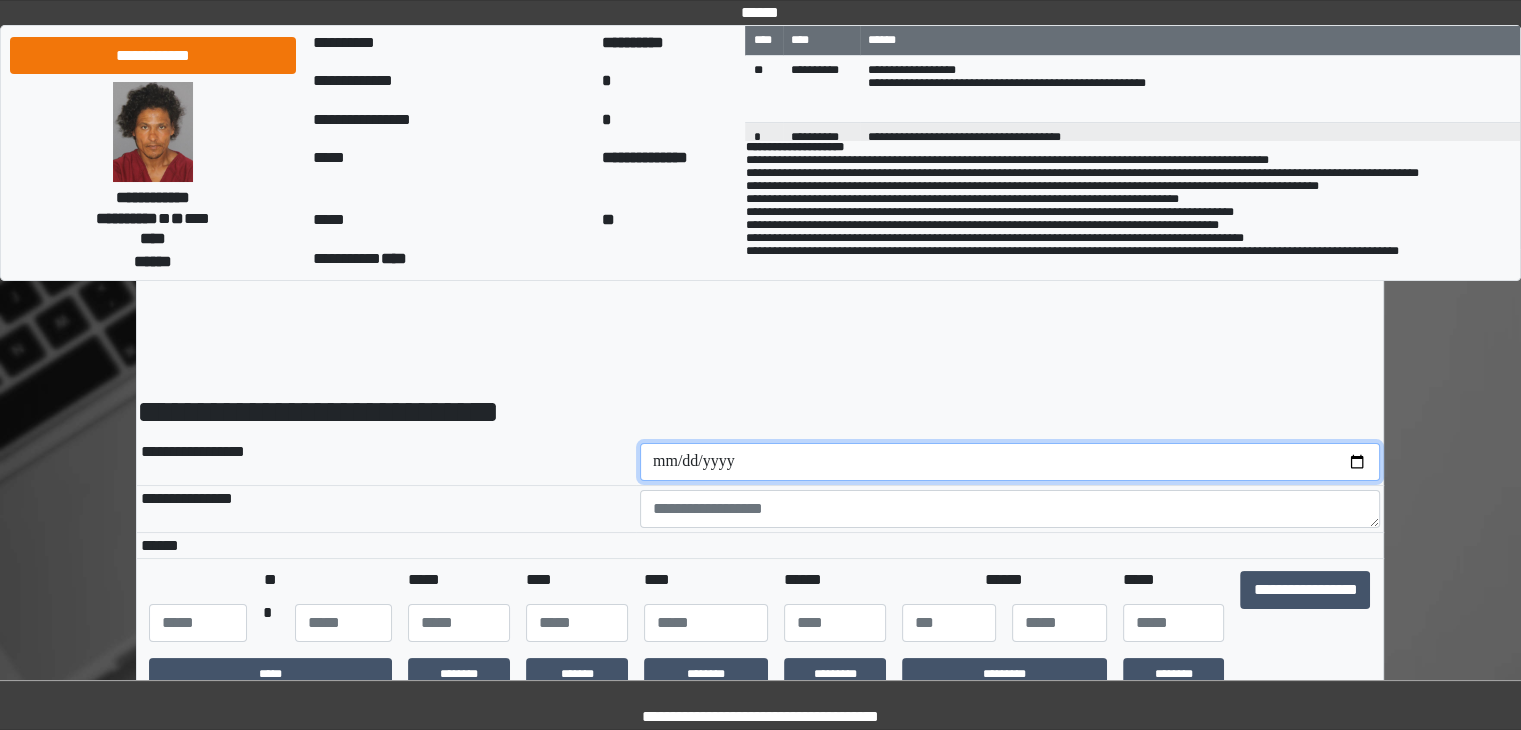 click at bounding box center [1010, 462] 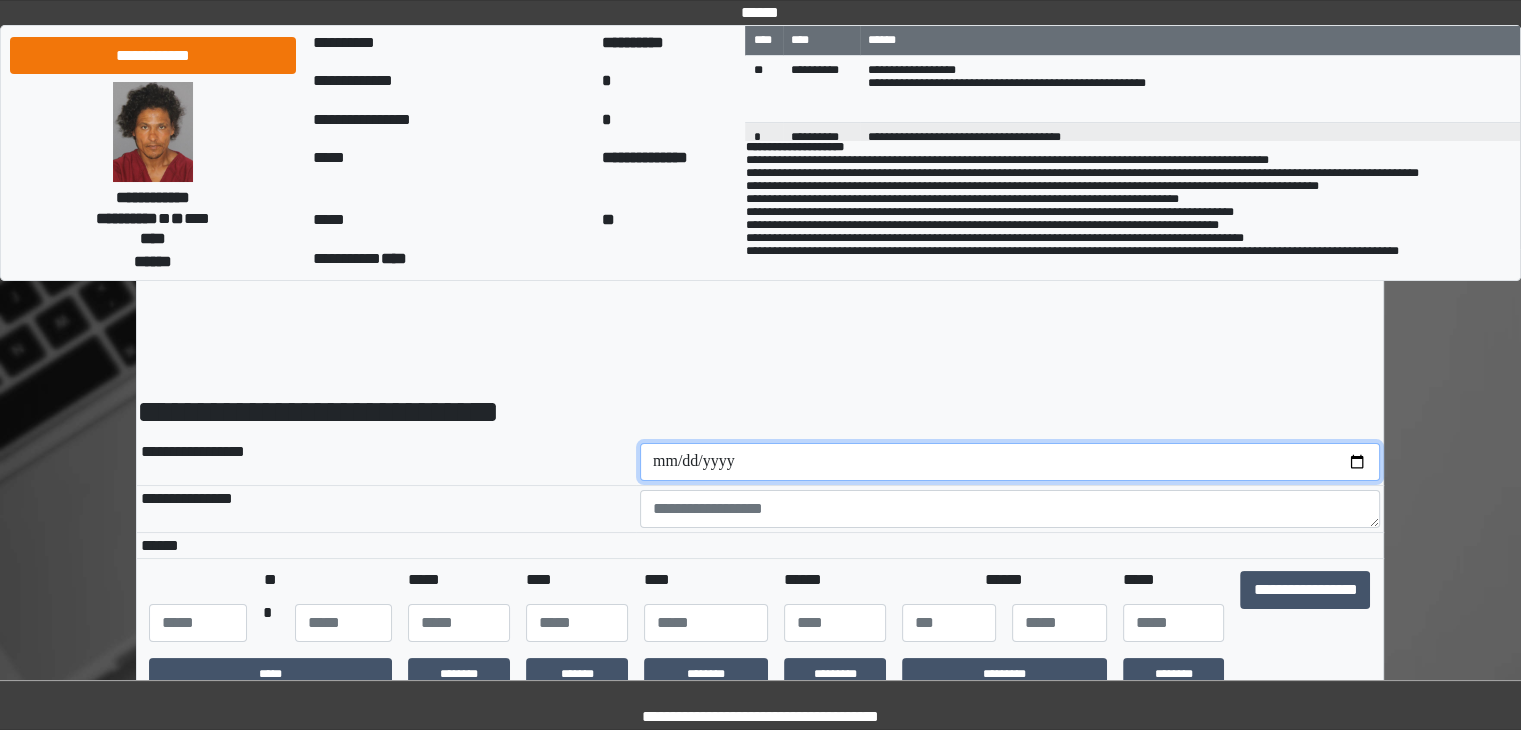 type on "**********" 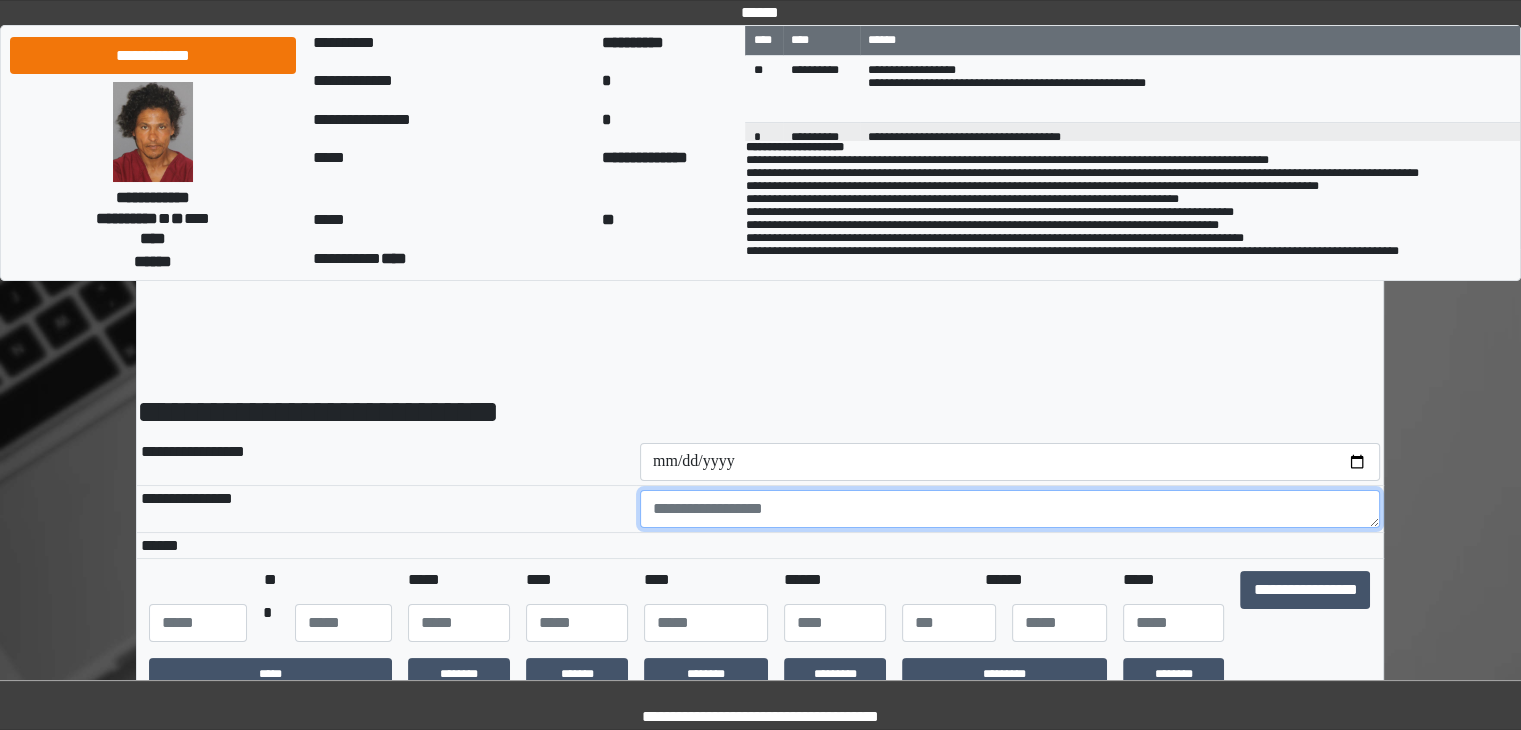 click at bounding box center [1010, 509] 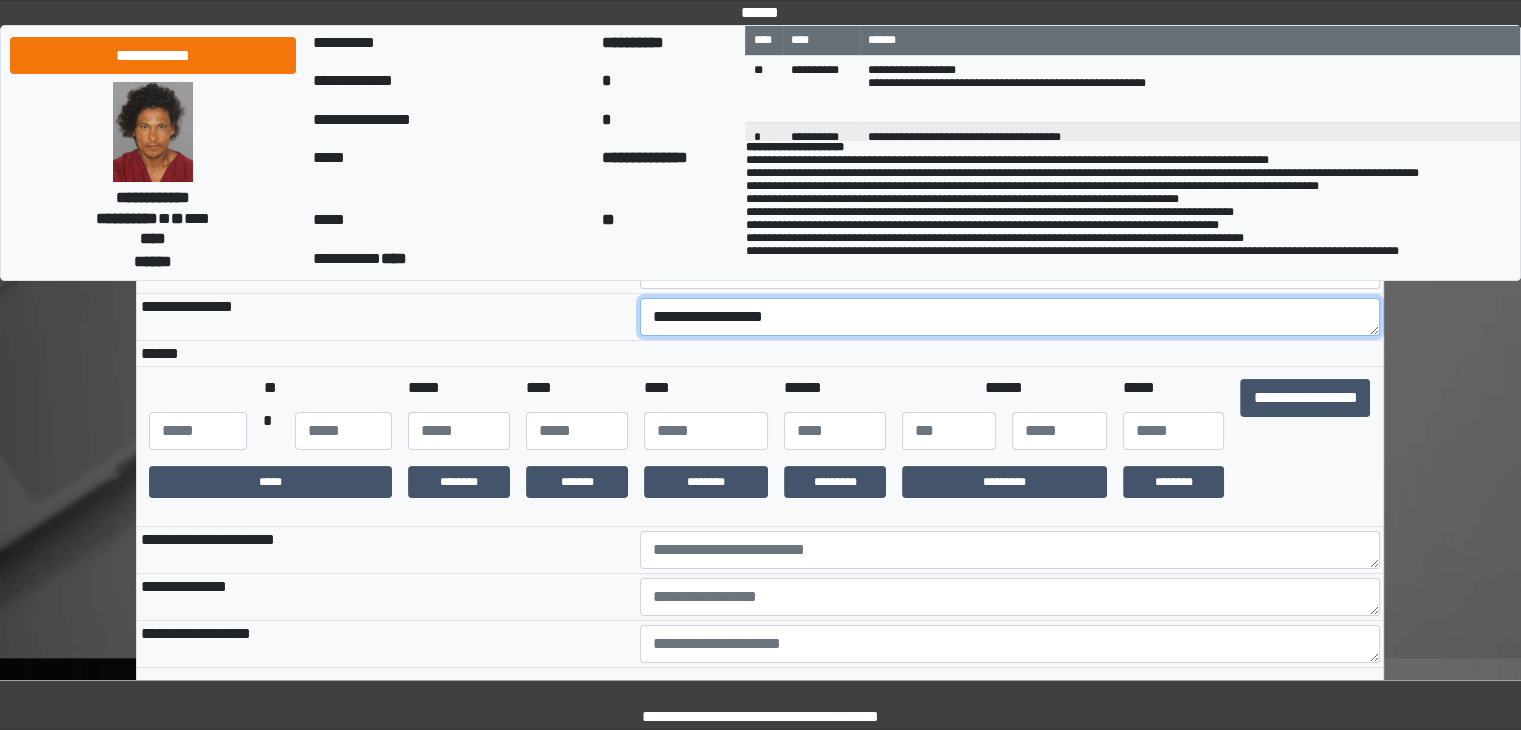 scroll, scrollTop: 200, scrollLeft: 0, axis: vertical 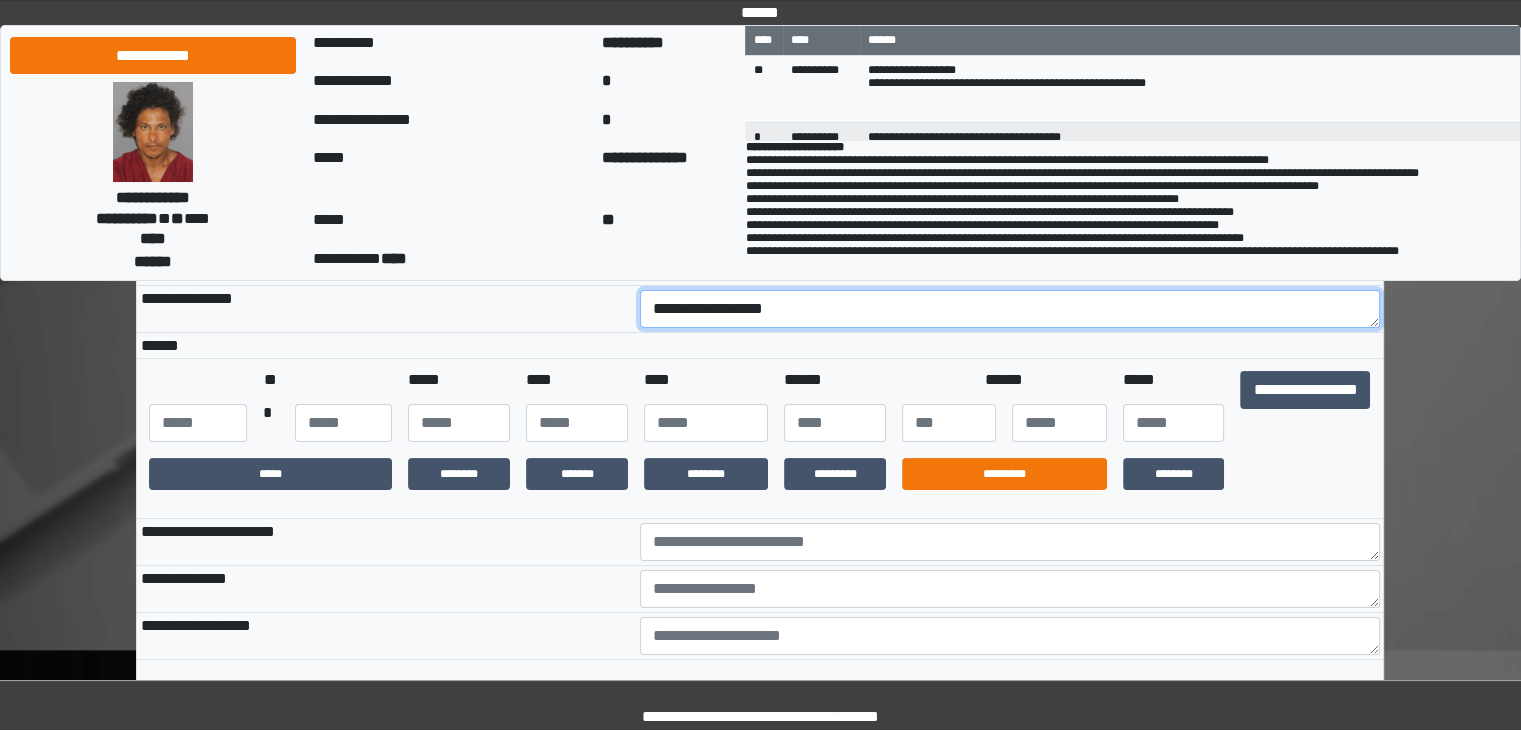 type on "**********" 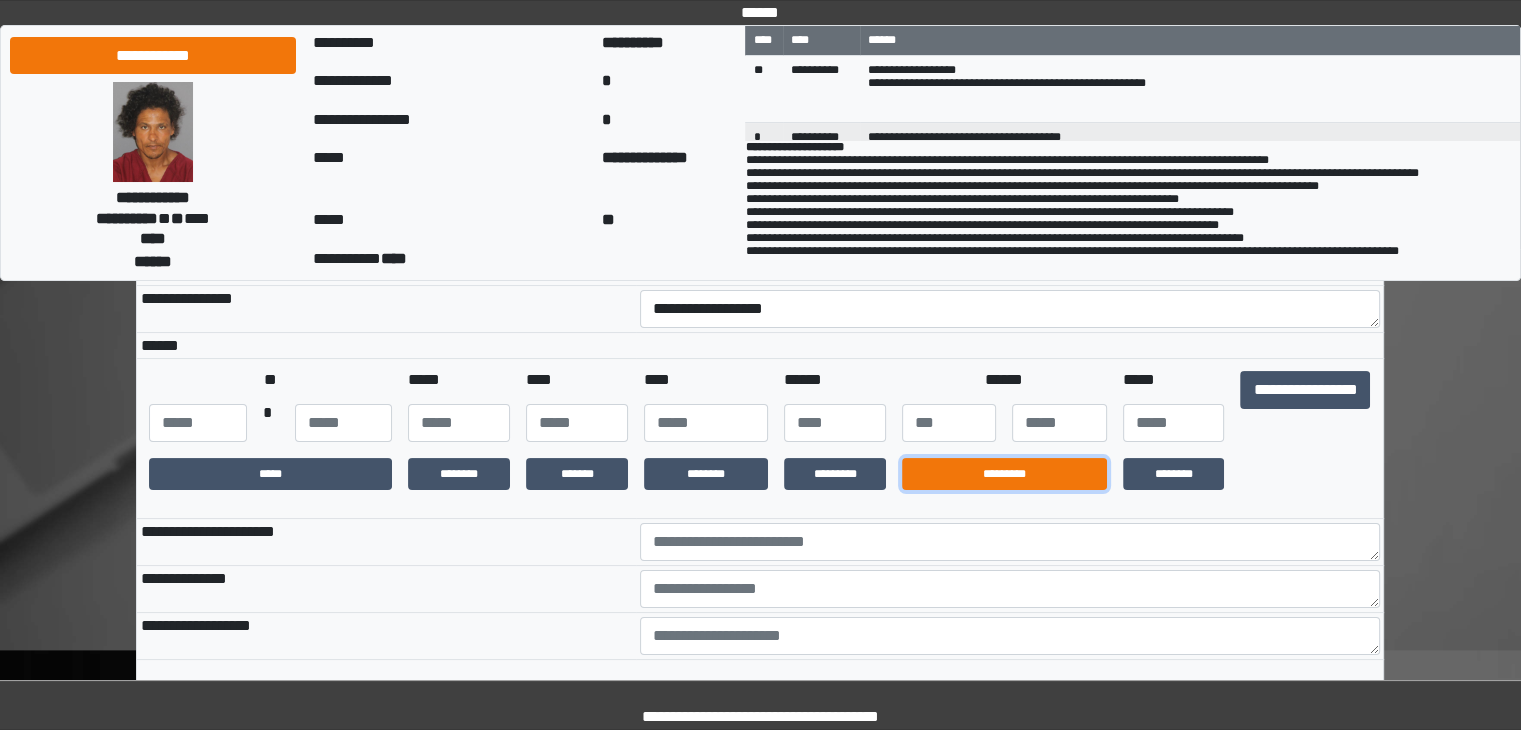 click on "*********" at bounding box center (1004, 474) 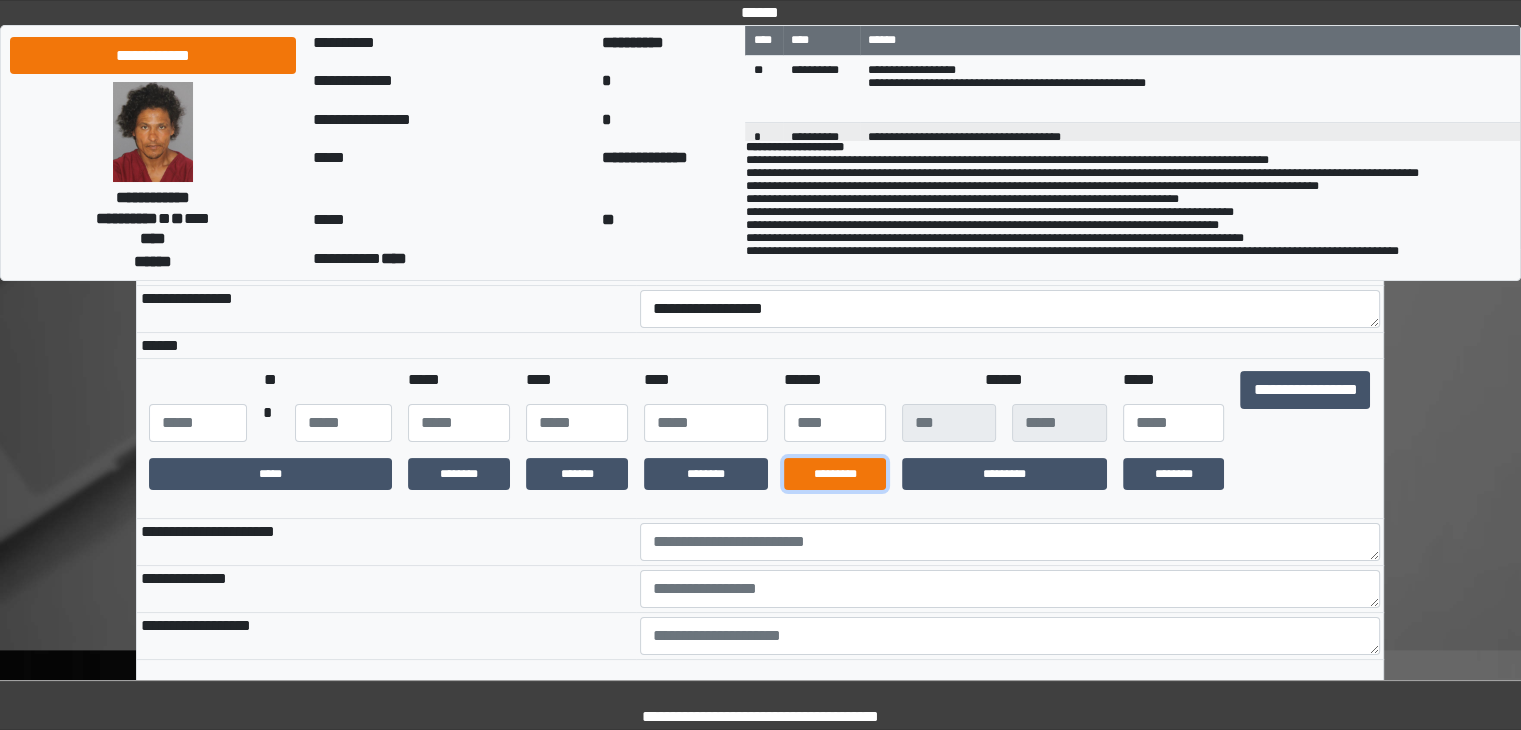 click on "*********" at bounding box center (835, 474) 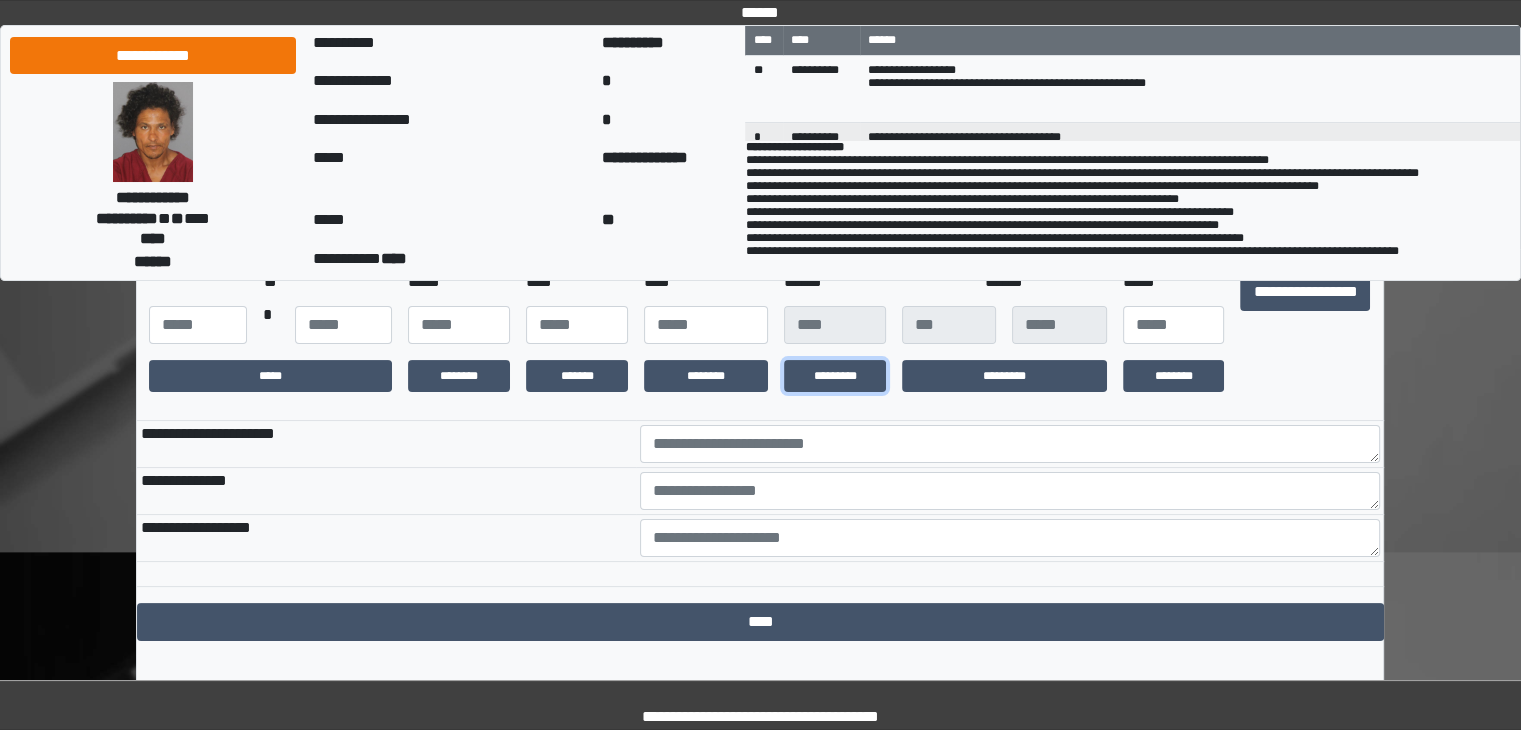 scroll, scrollTop: 300, scrollLeft: 0, axis: vertical 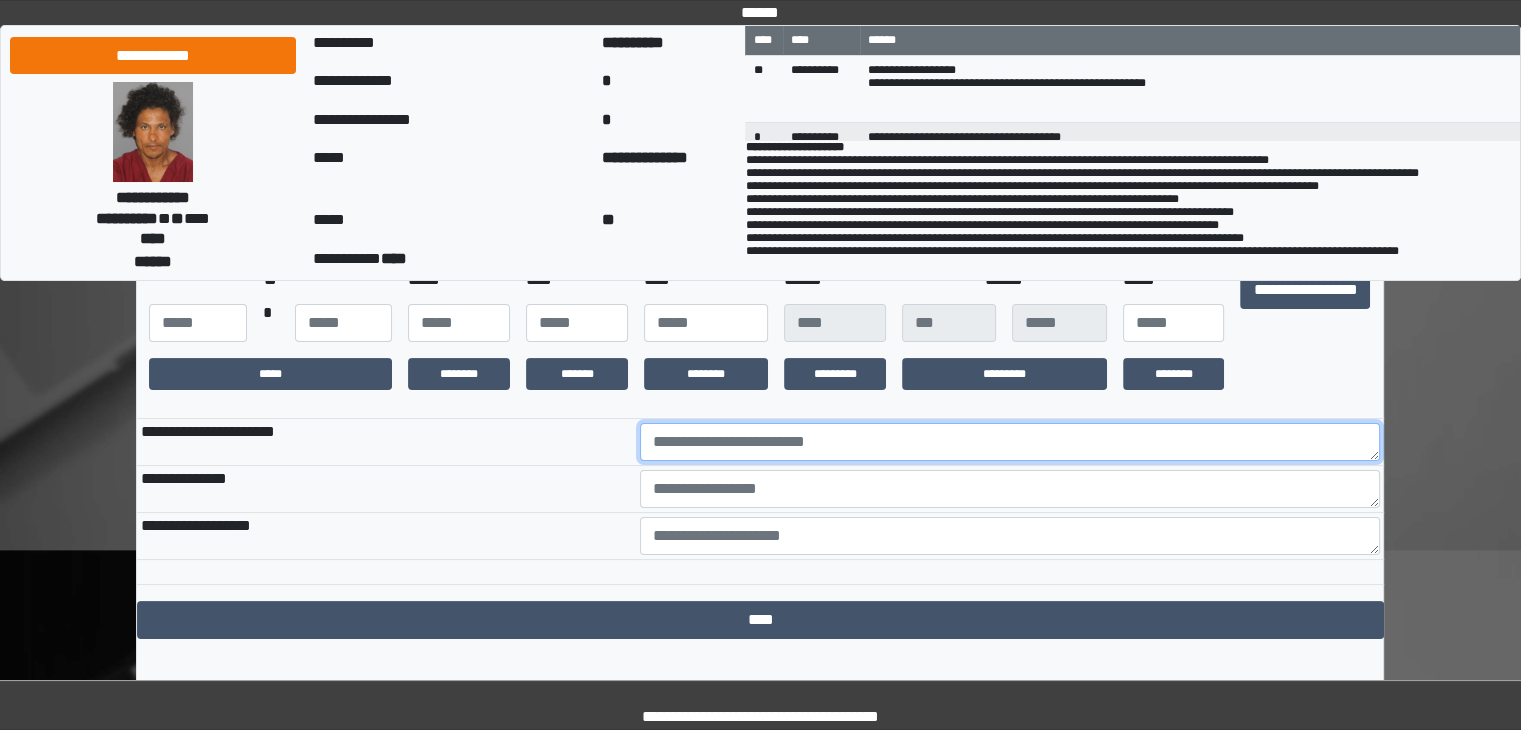 click at bounding box center (1010, 442) 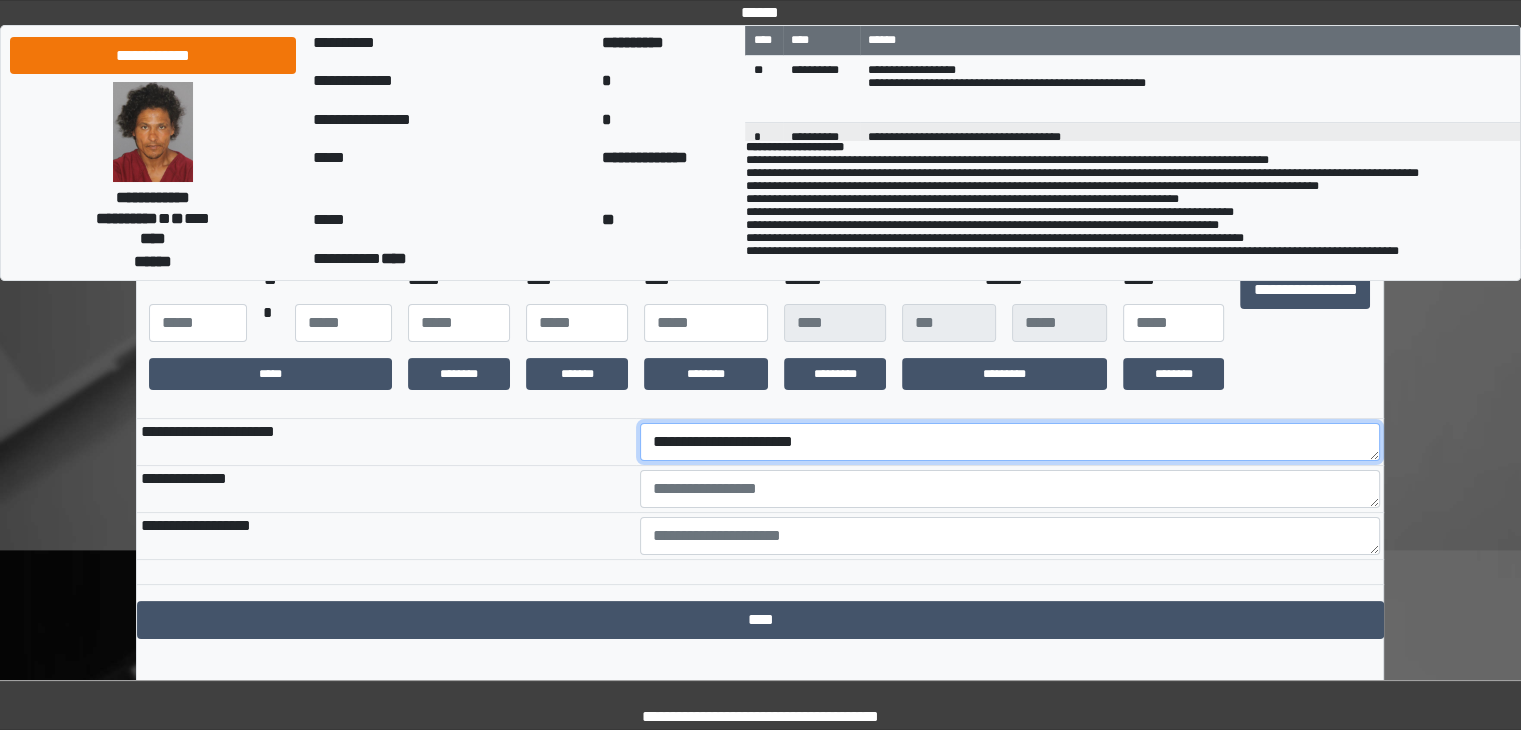 type on "**********" 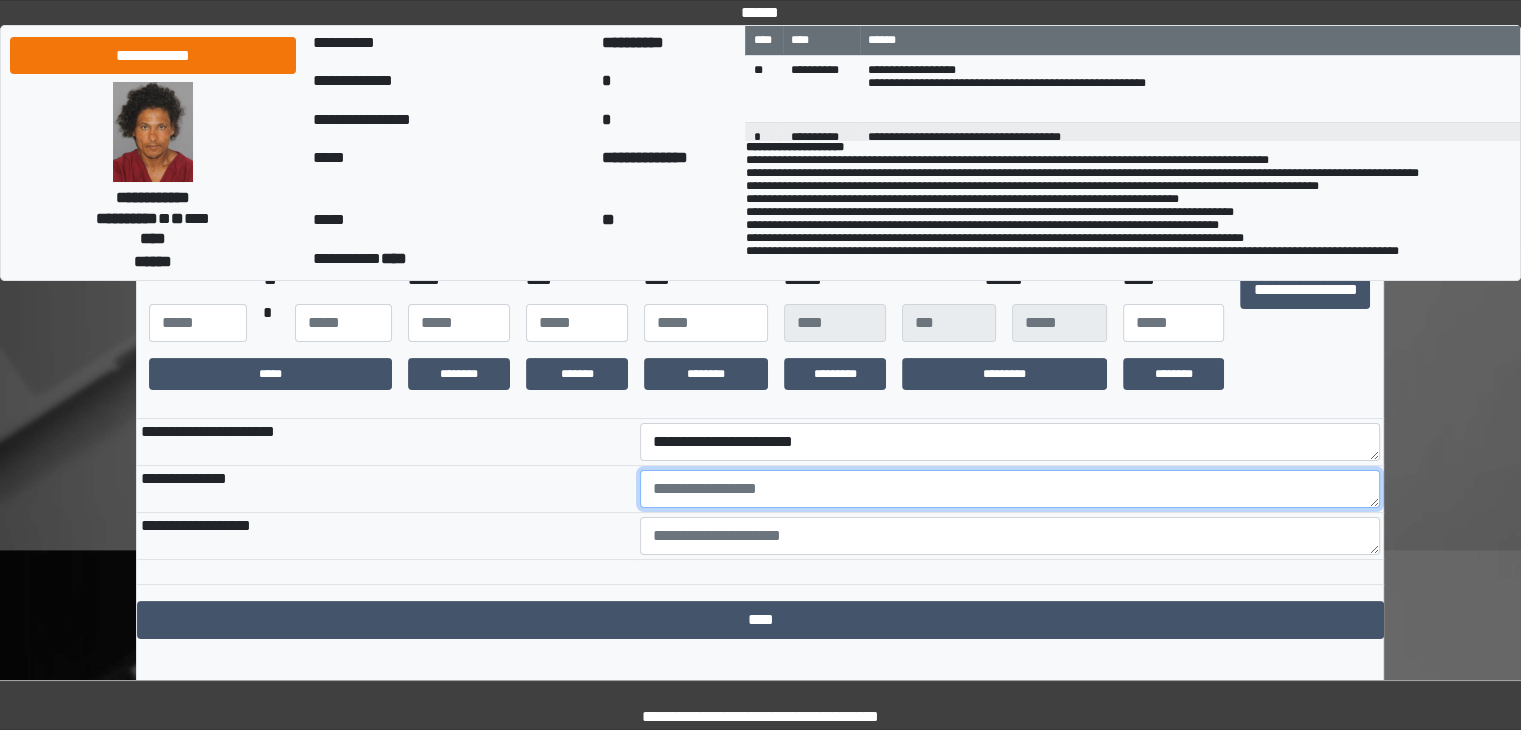click at bounding box center [1010, 489] 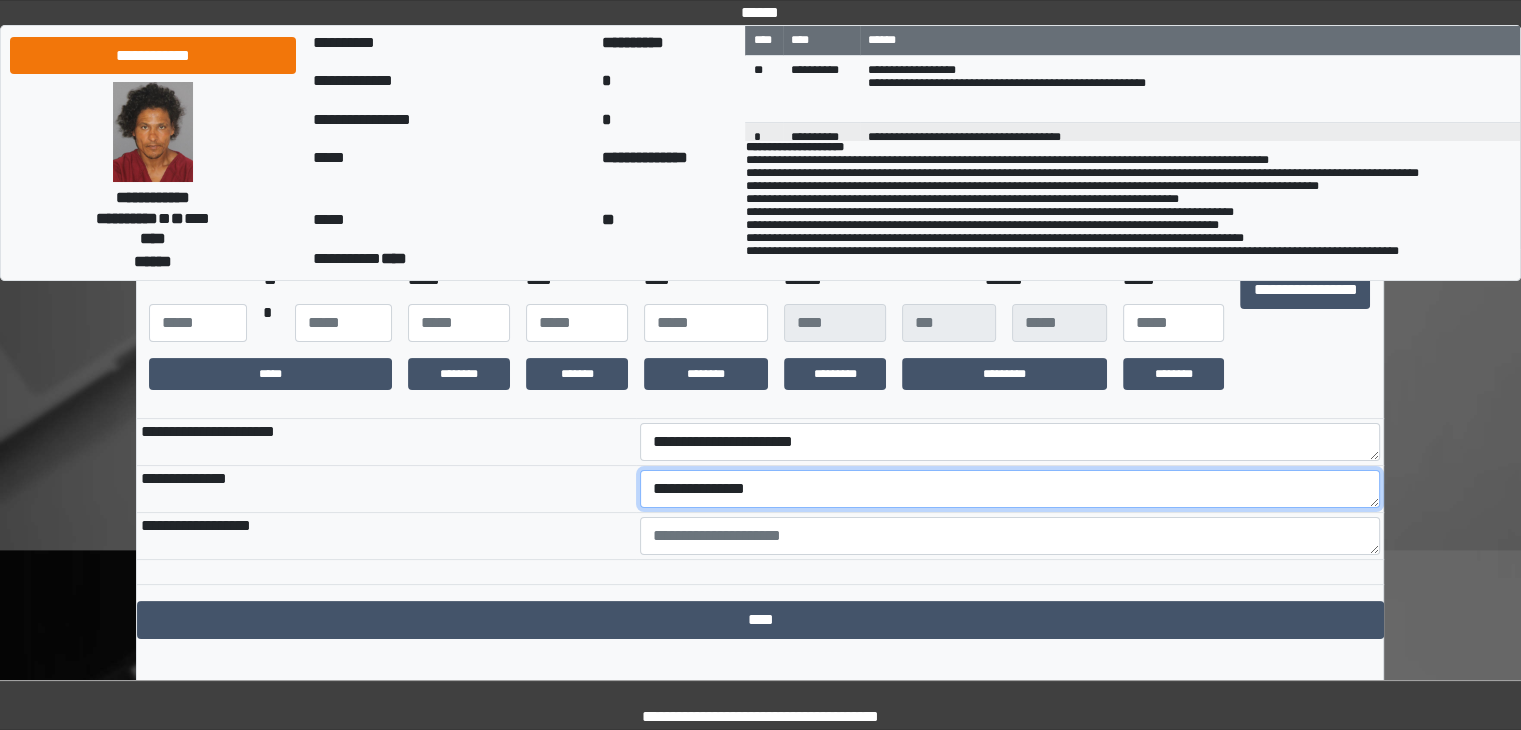type on "**********" 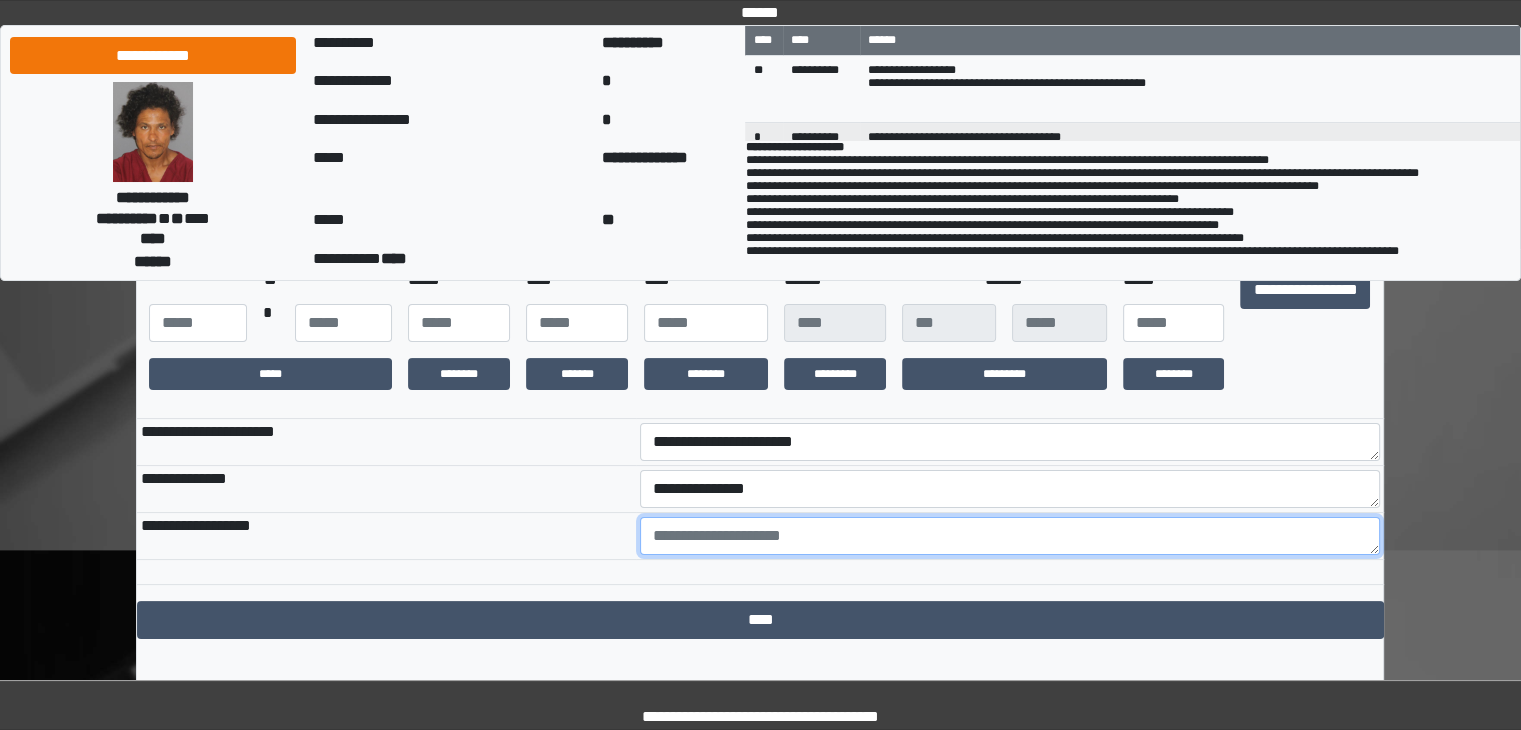 click at bounding box center (1010, 536) 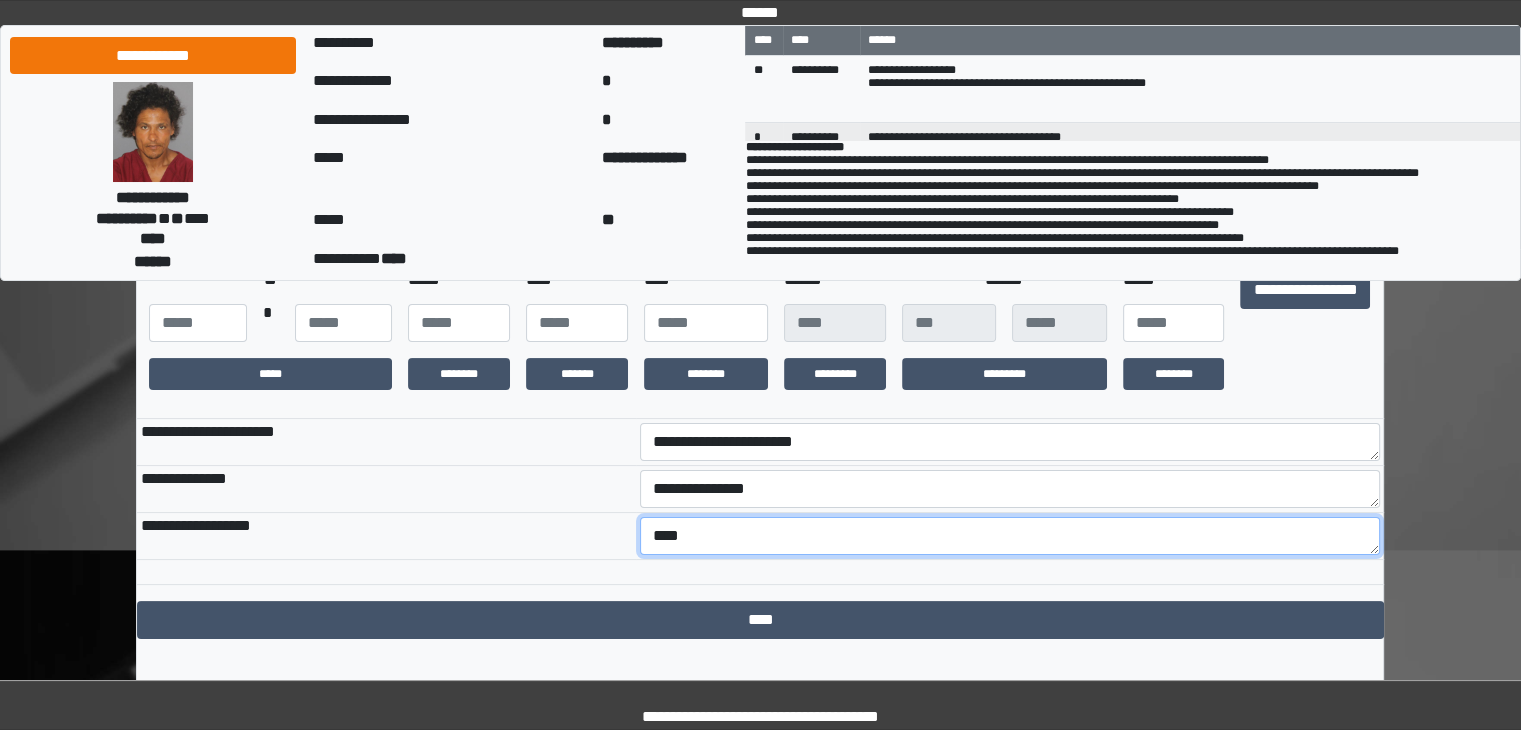 type on "****" 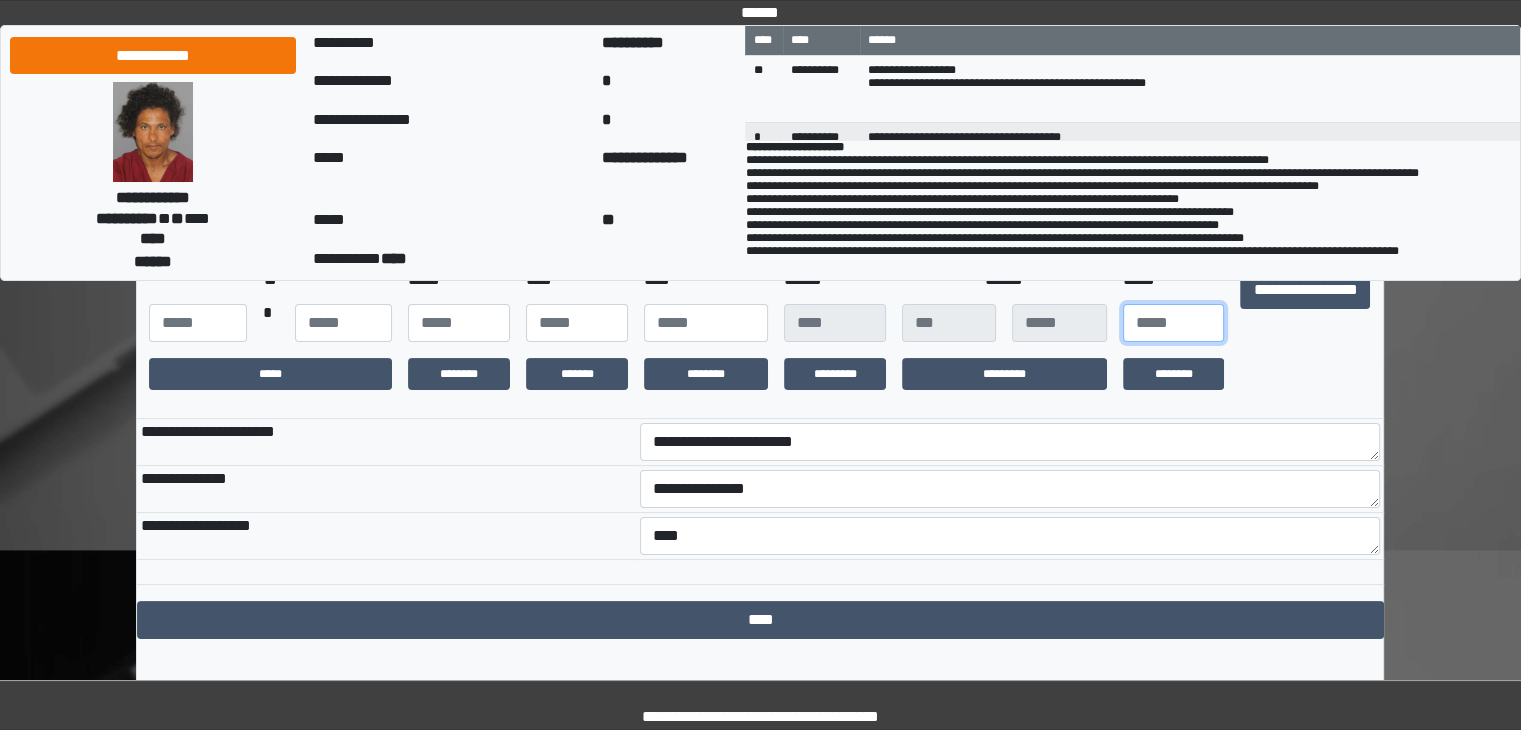 click at bounding box center [1174, 323] 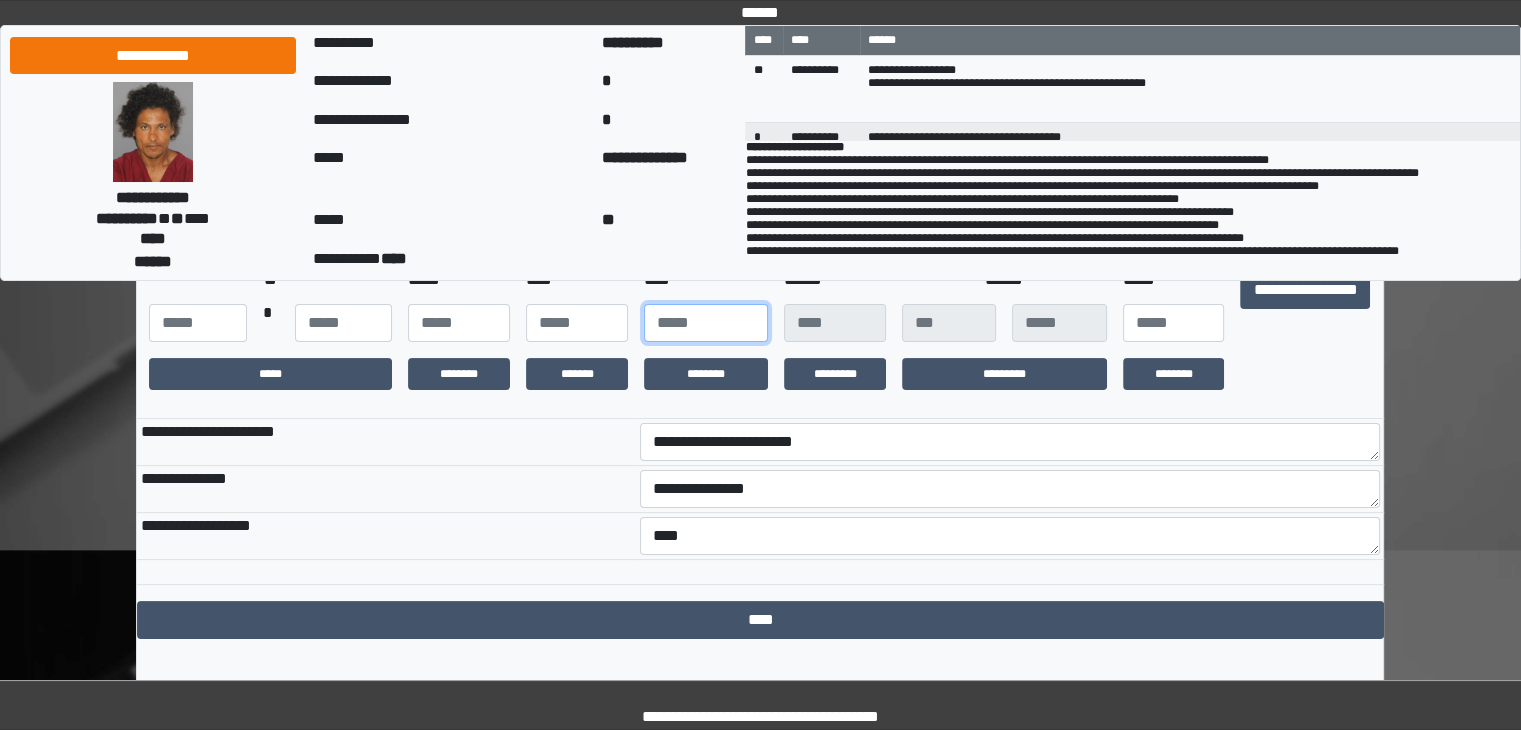 click at bounding box center [706, 323] 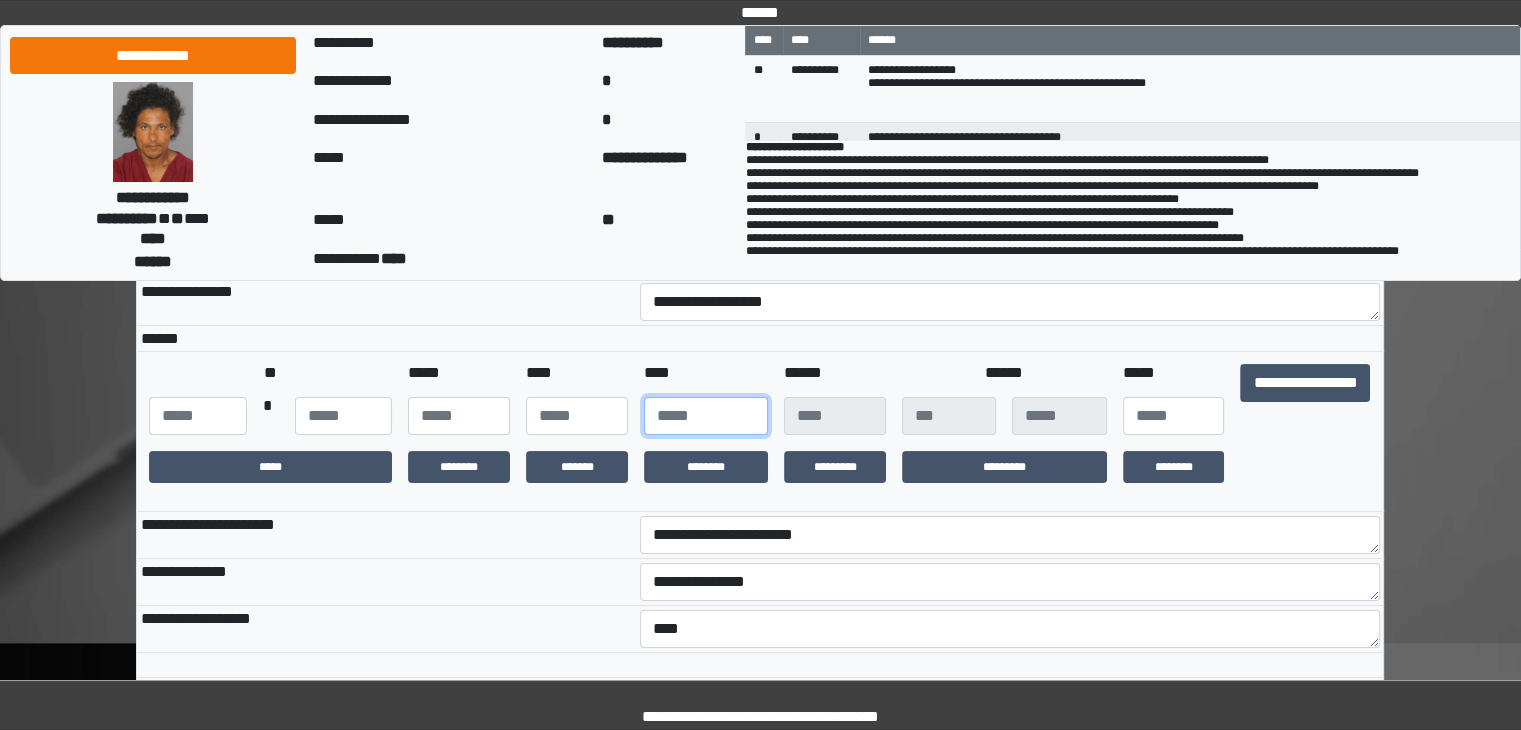 scroll, scrollTop: 200, scrollLeft: 0, axis: vertical 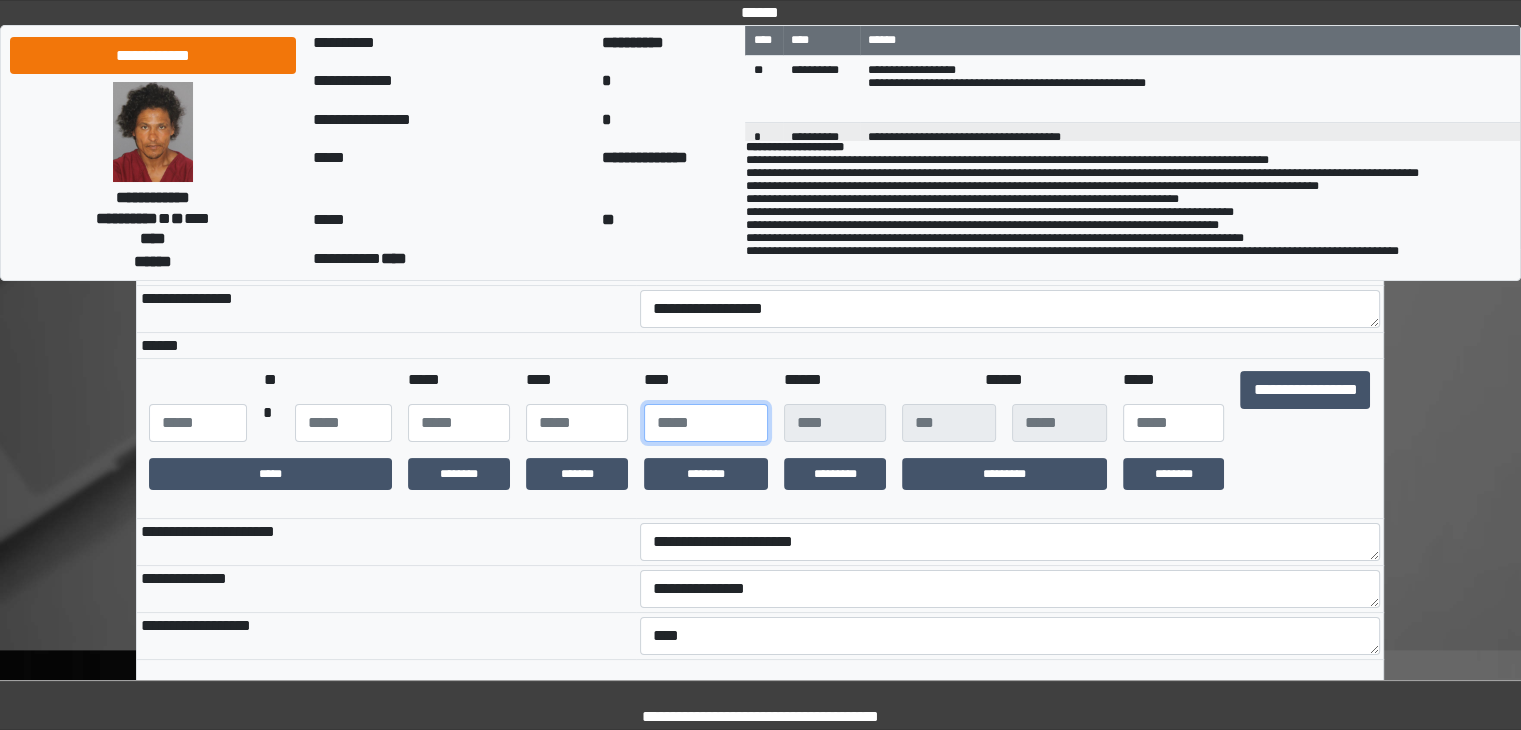 type on "****" 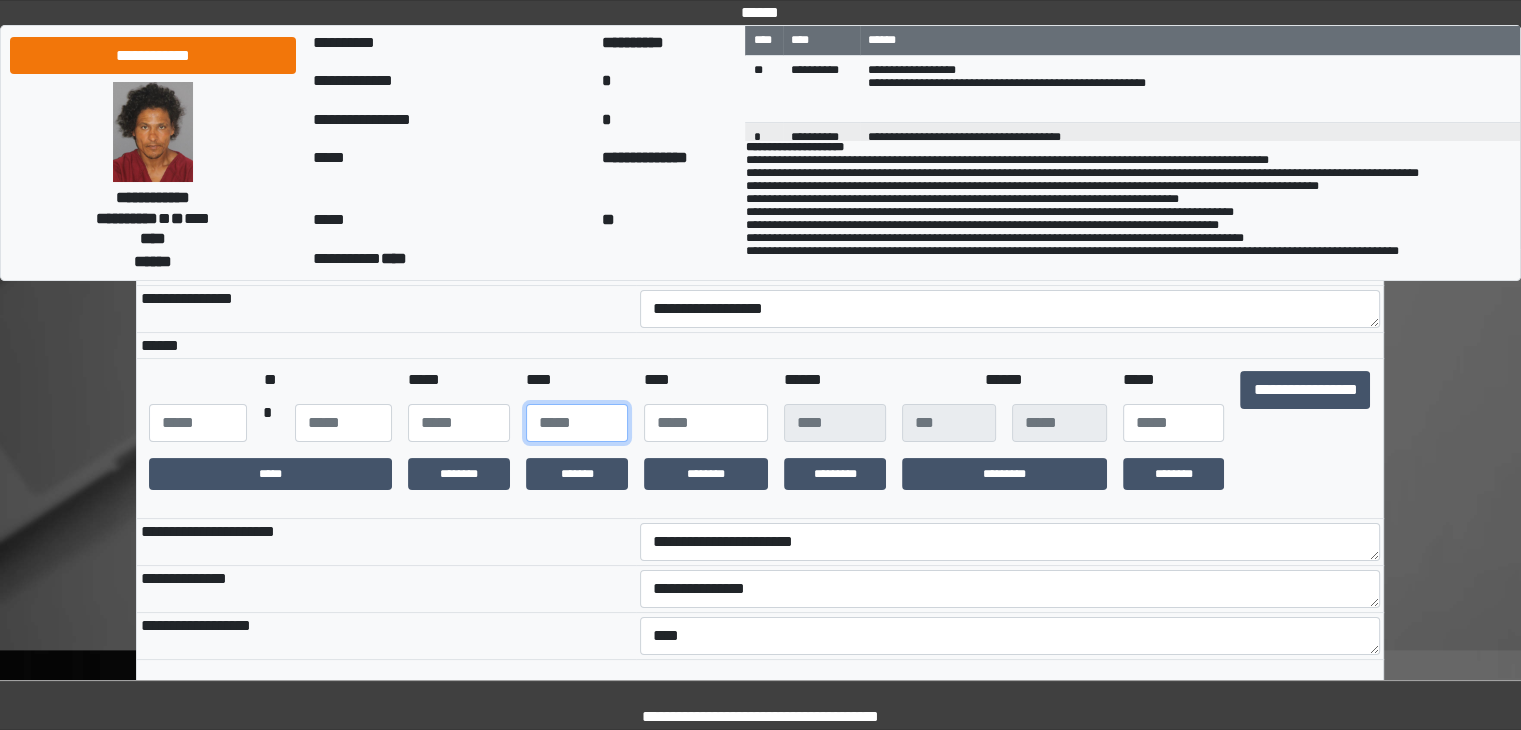 click at bounding box center [577, 423] 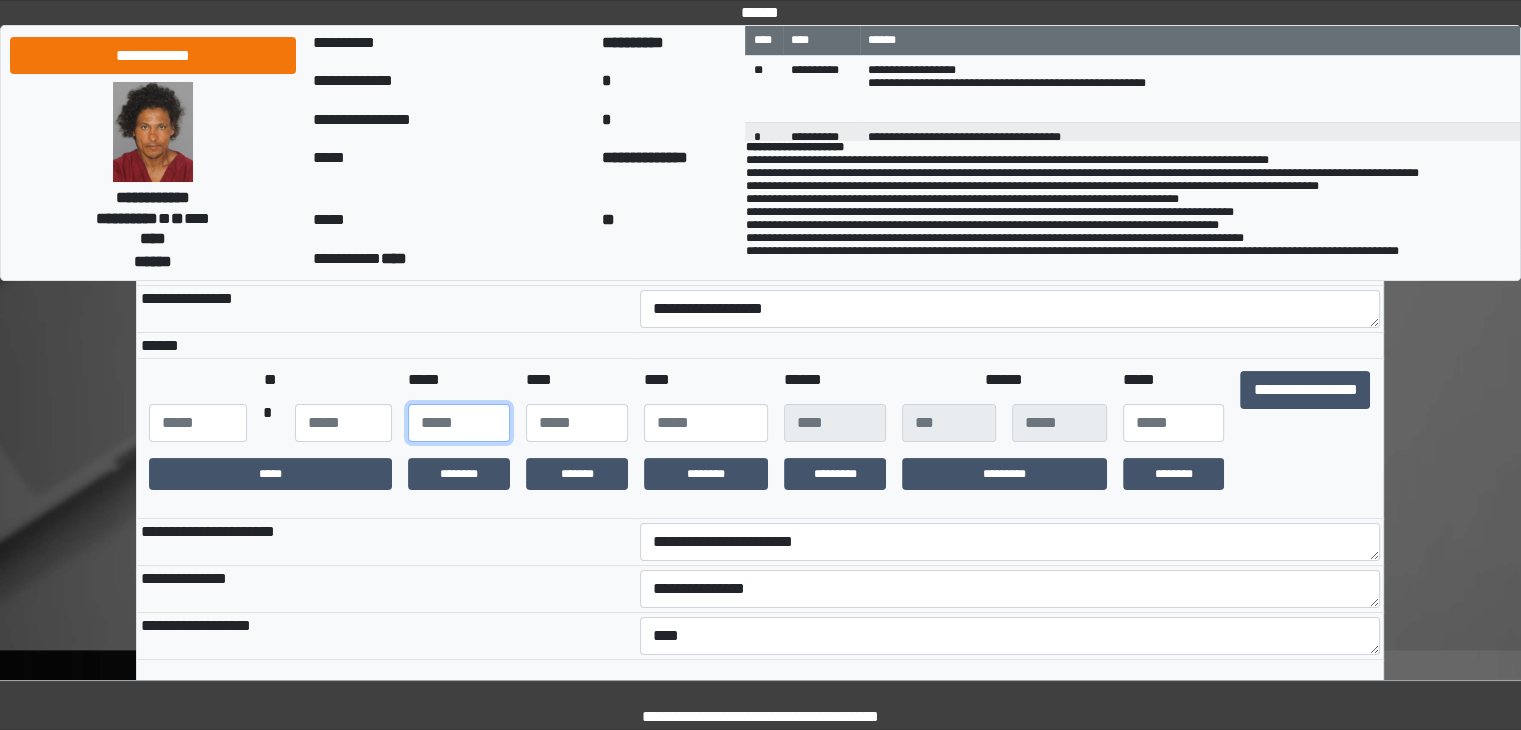 click at bounding box center (459, 423) 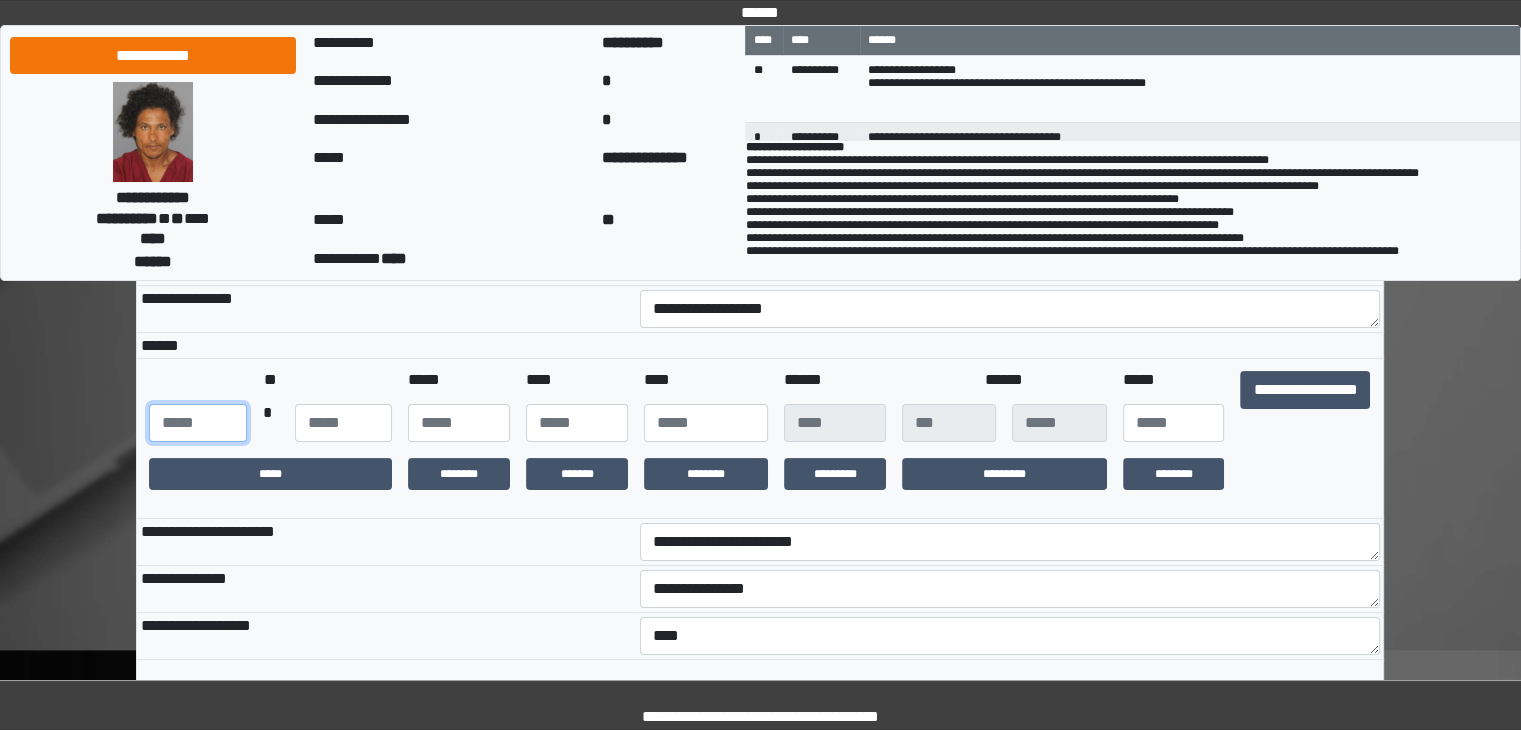 click at bounding box center [197, 423] 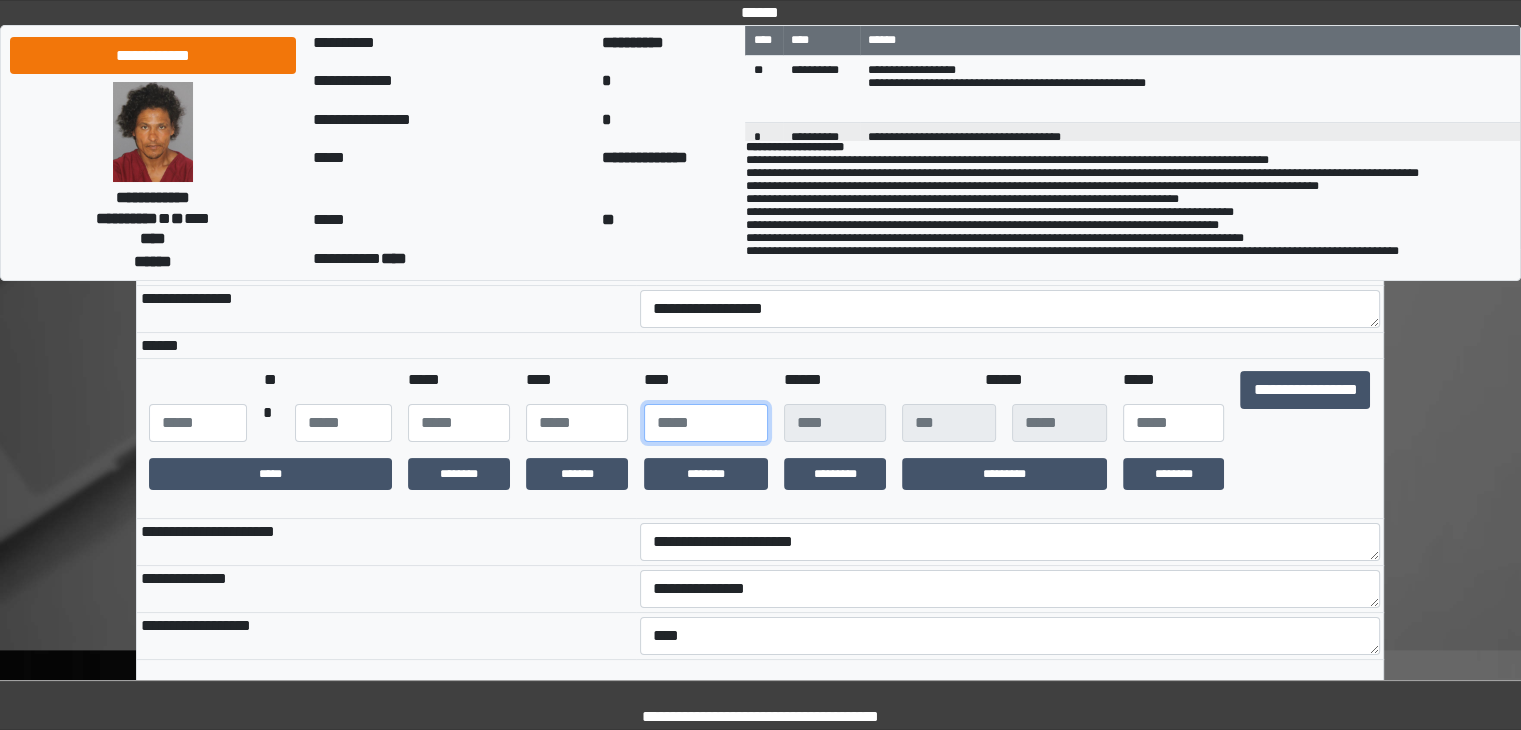click on "*****" at bounding box center [706, 423] 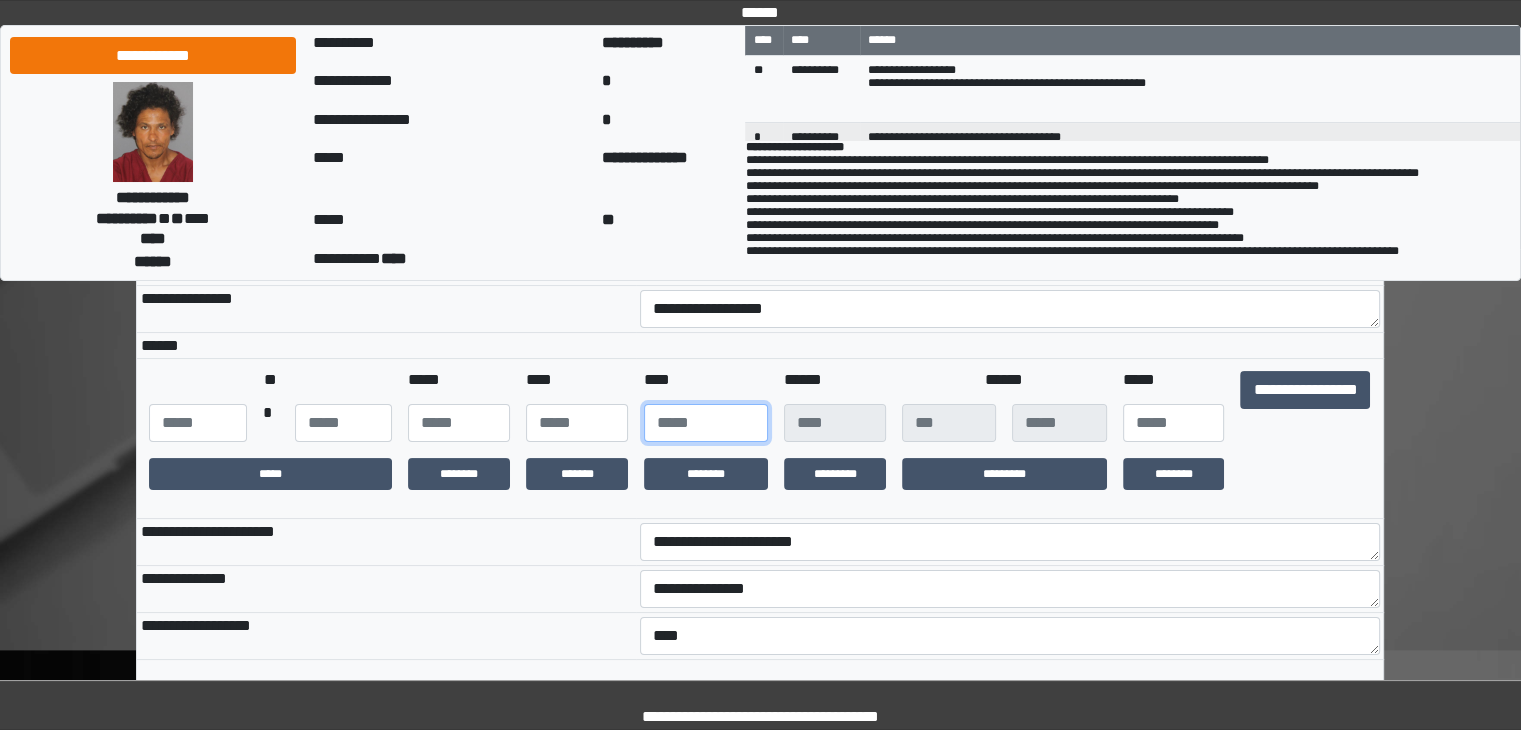 type on "*" 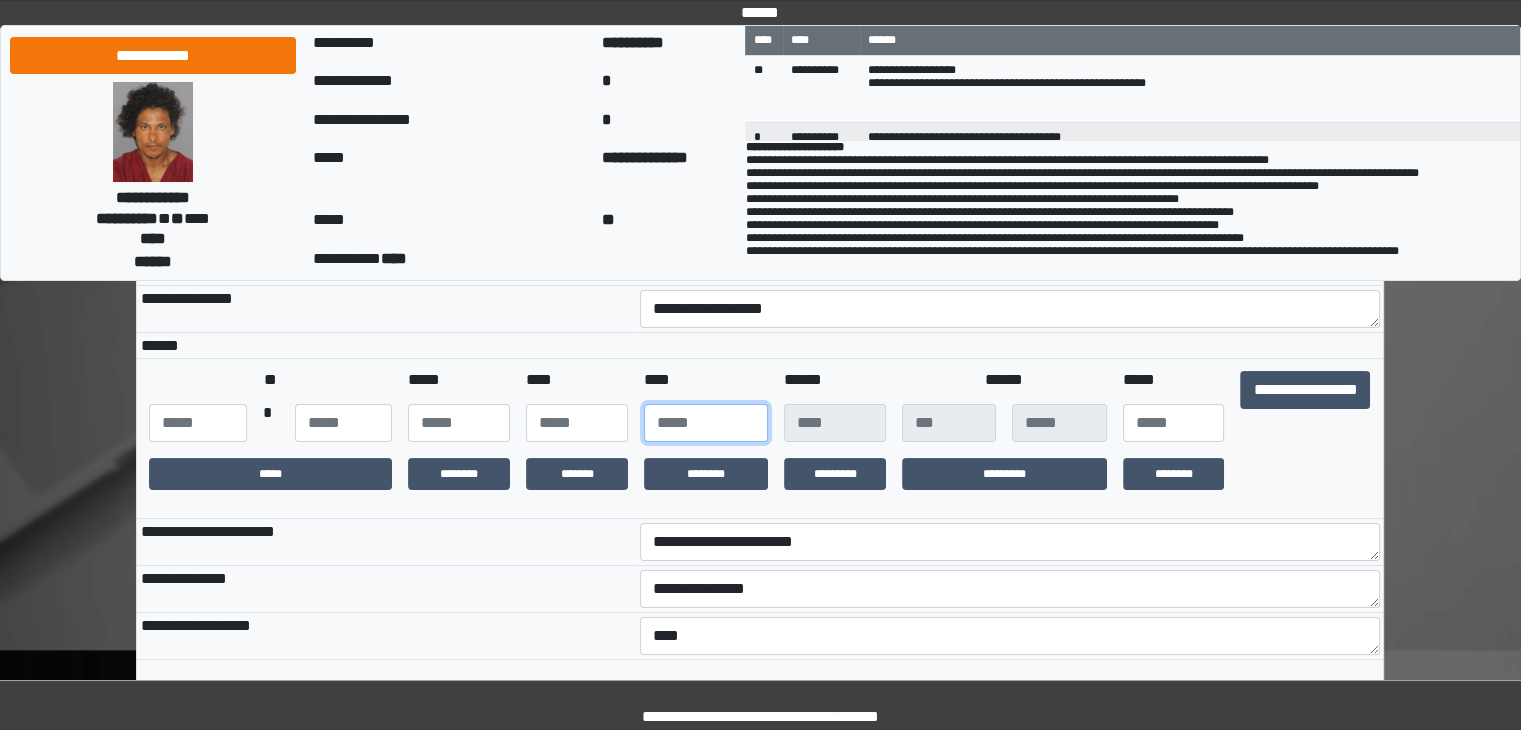 type on "****" 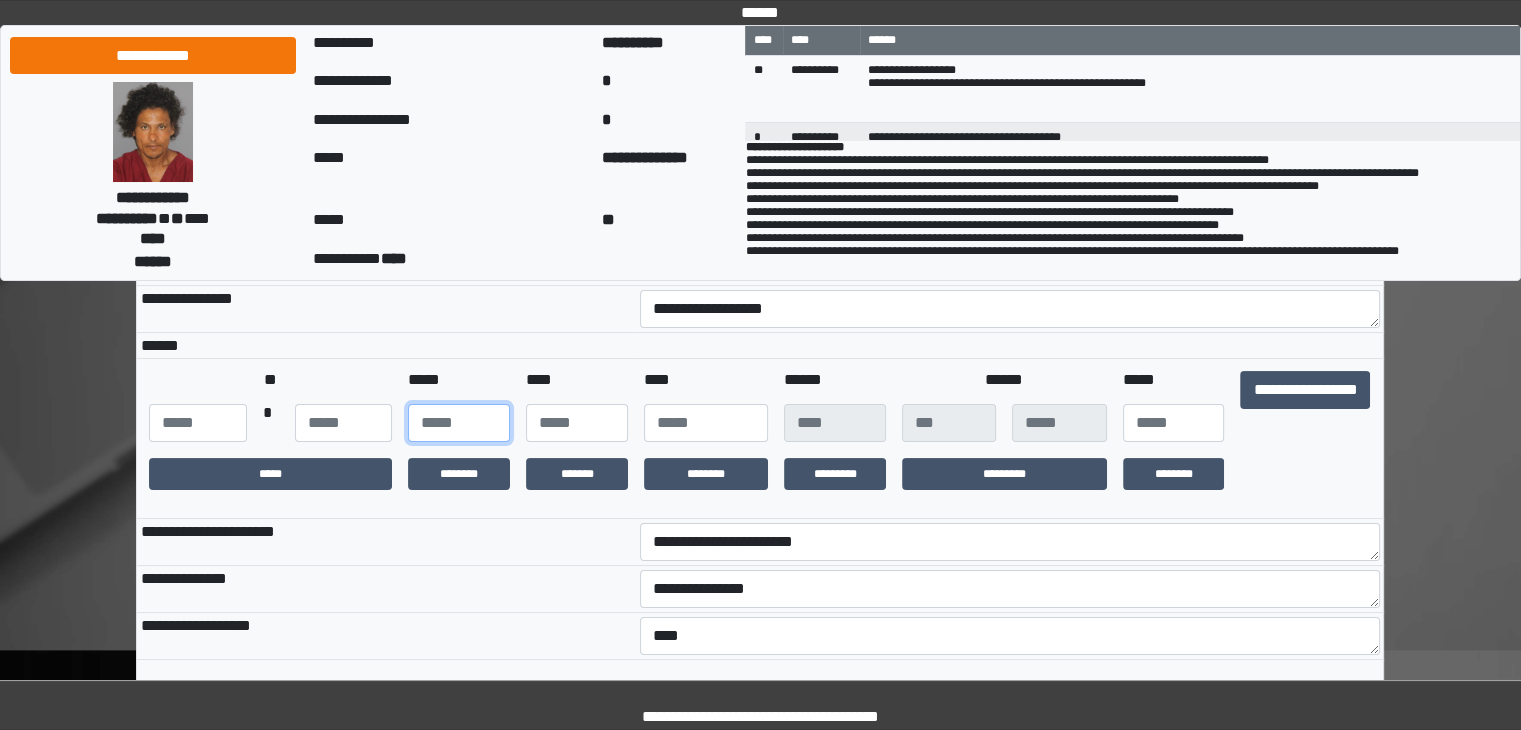 click on "**" at bounding box center (459, 423) 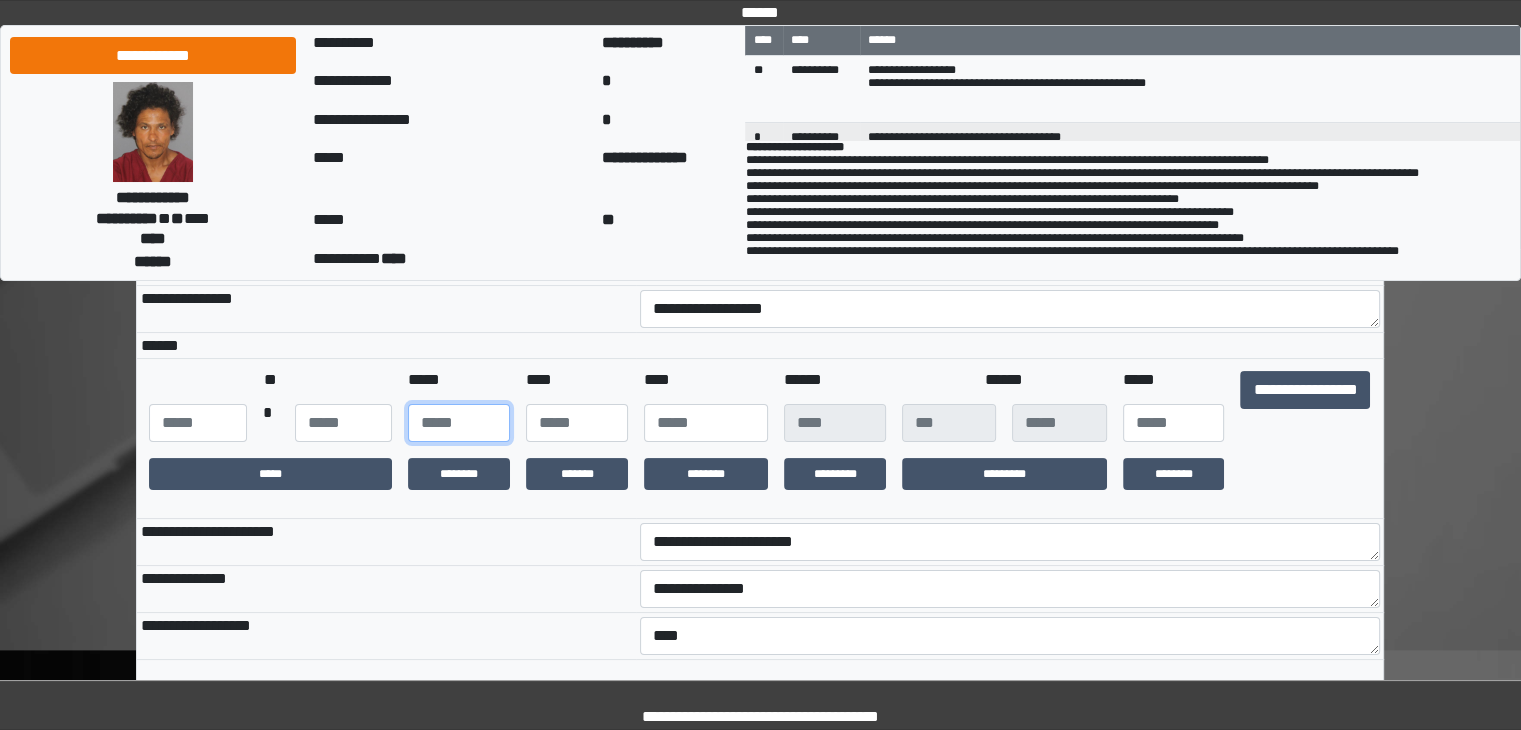 scroll, scrollTop: 100, scrollLeft: 0, axis: vertical 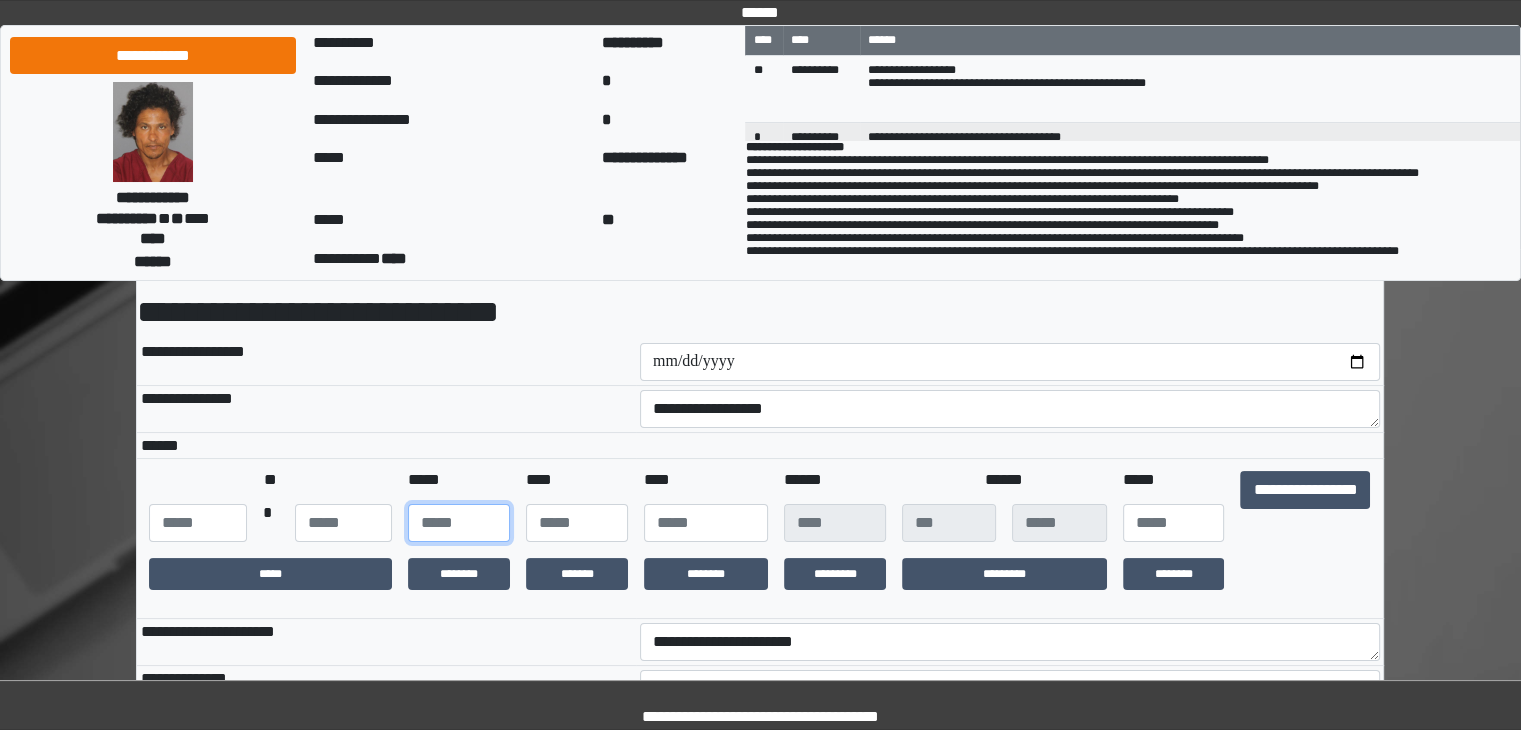 type on "**" 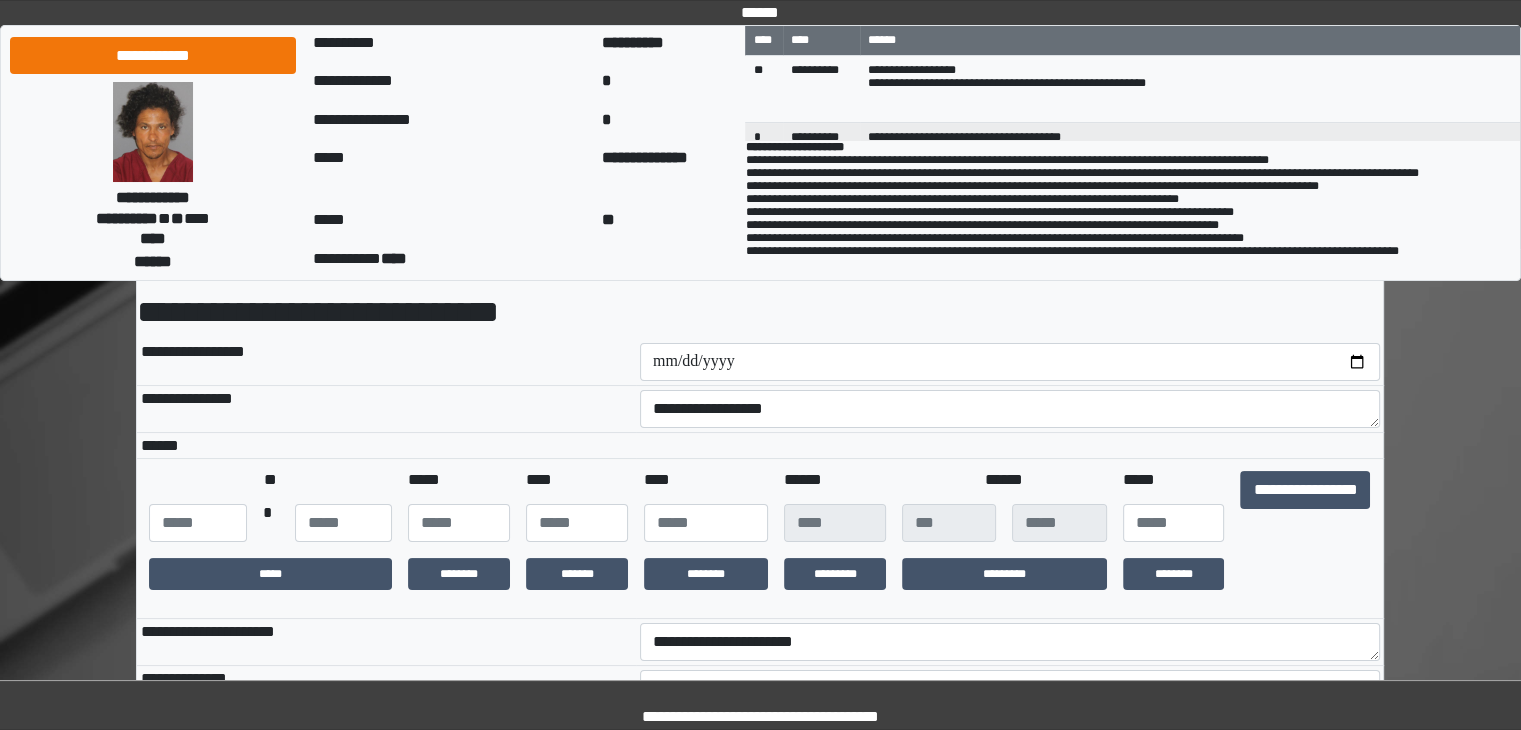 click on "******" at bounding box center (386, 446) 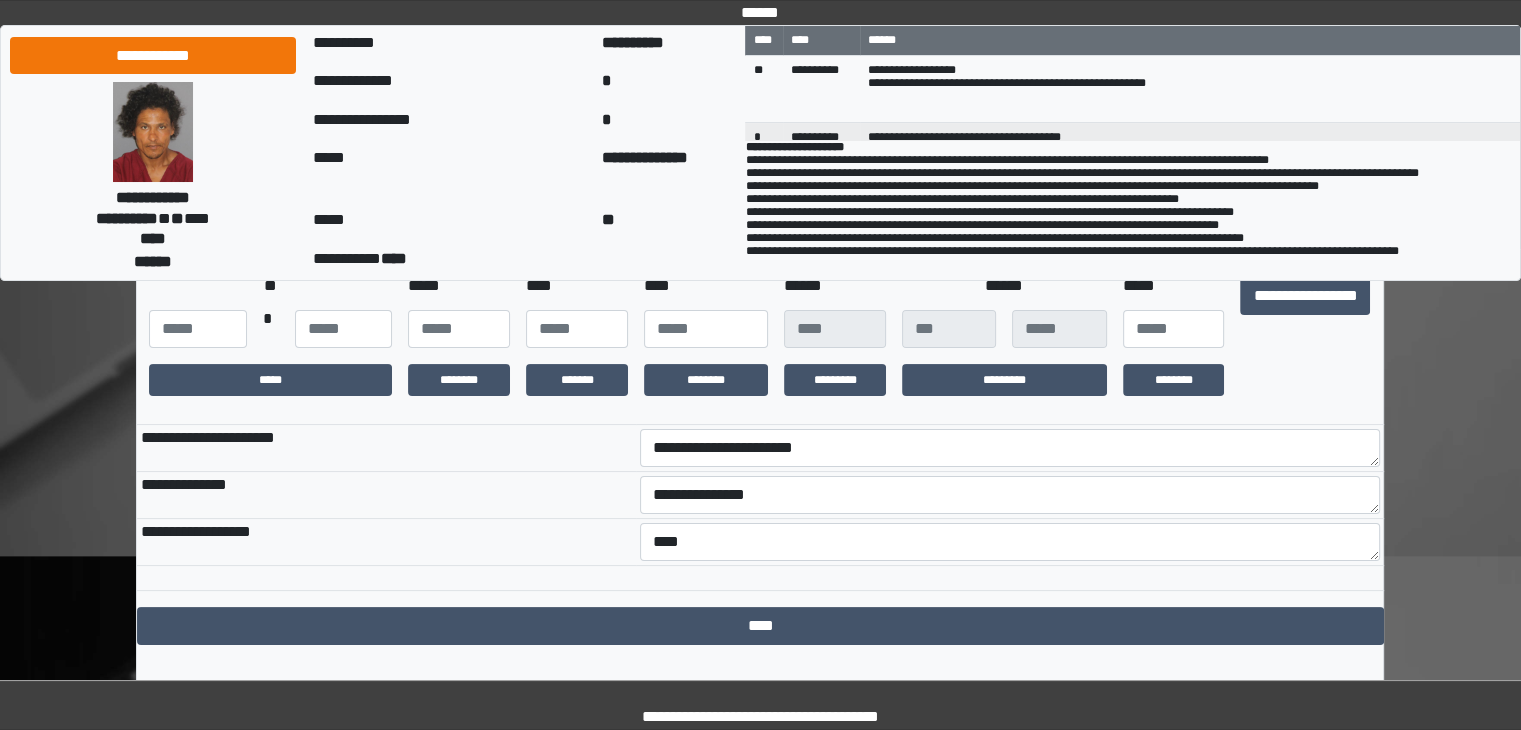 scroll, scrollTop: 300, scrollLeft: 0, axis: vertical 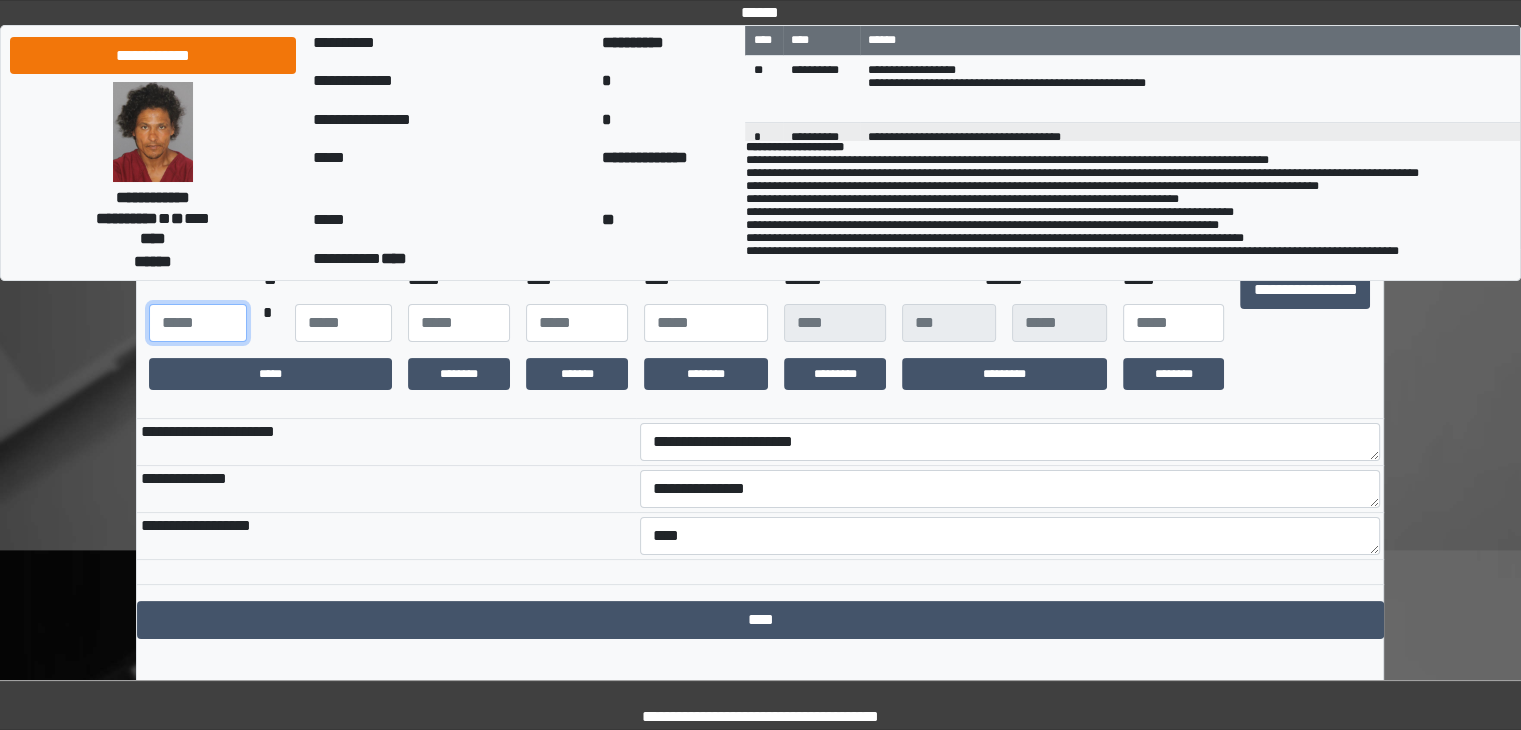 click at bounding box center (197, 323) 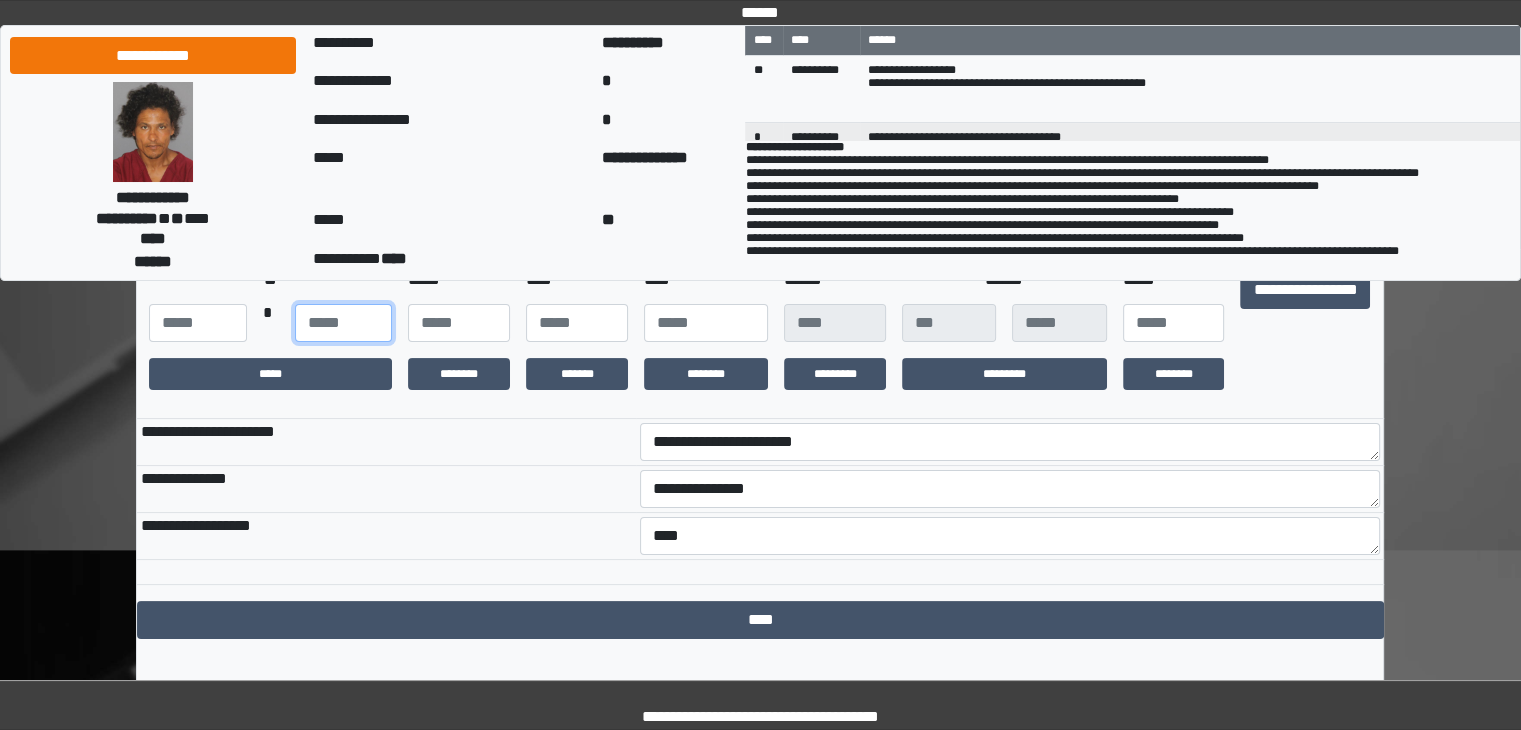 click at bounding box center (343, 323) 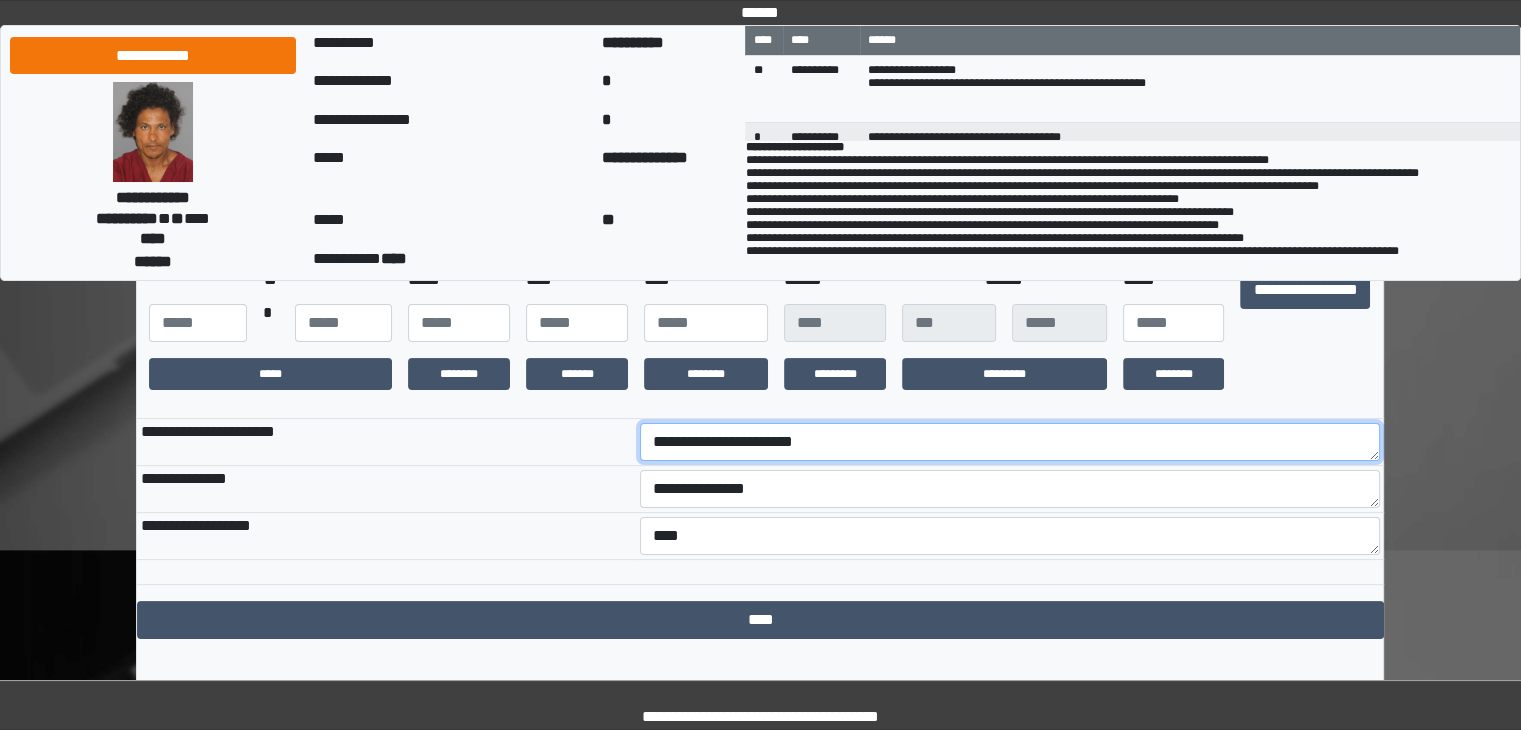 drag, startPoint x: 876, startPoint y: 459, endPoint x: 645, endPoint y: 479, distance: 231.86418 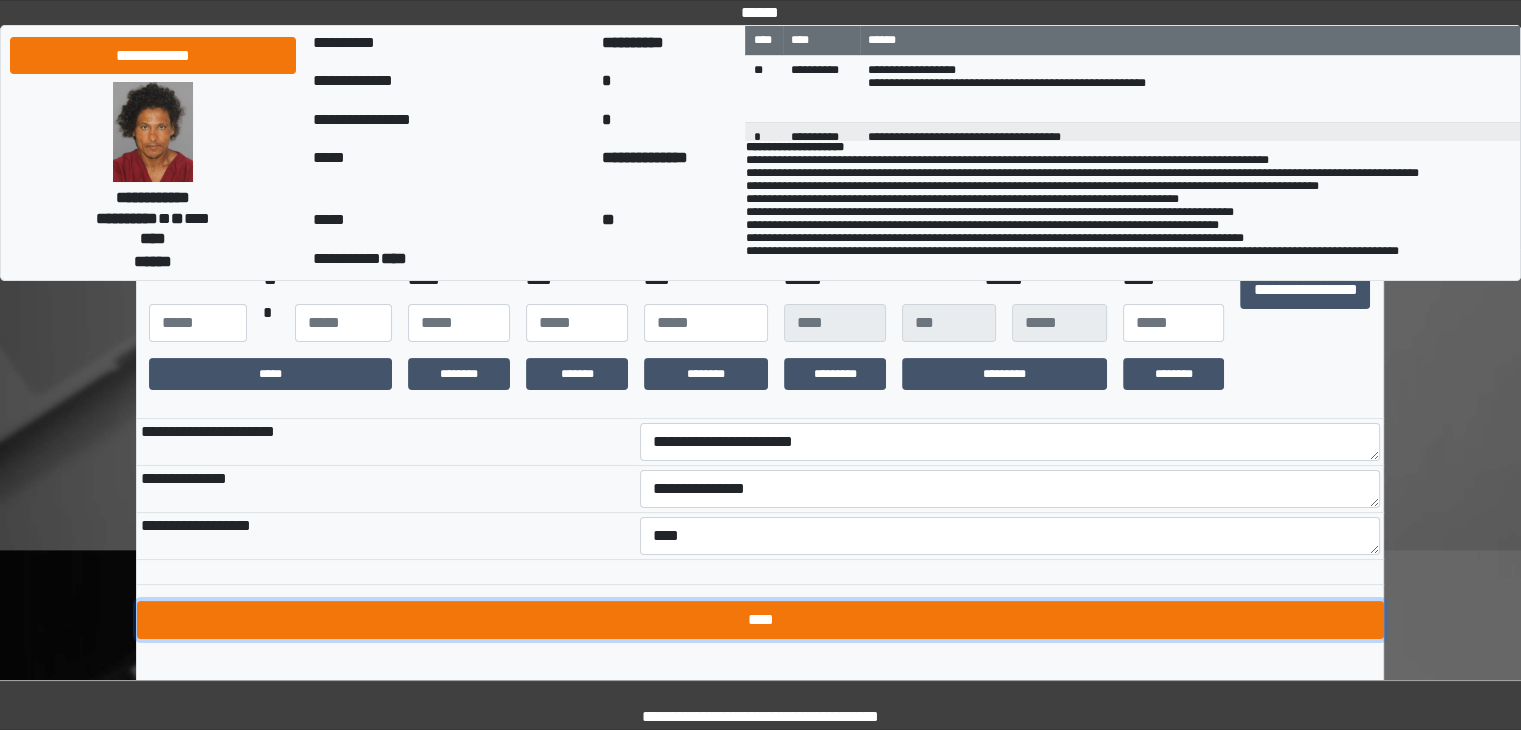 click on "****" at bounding box center [760, 620] 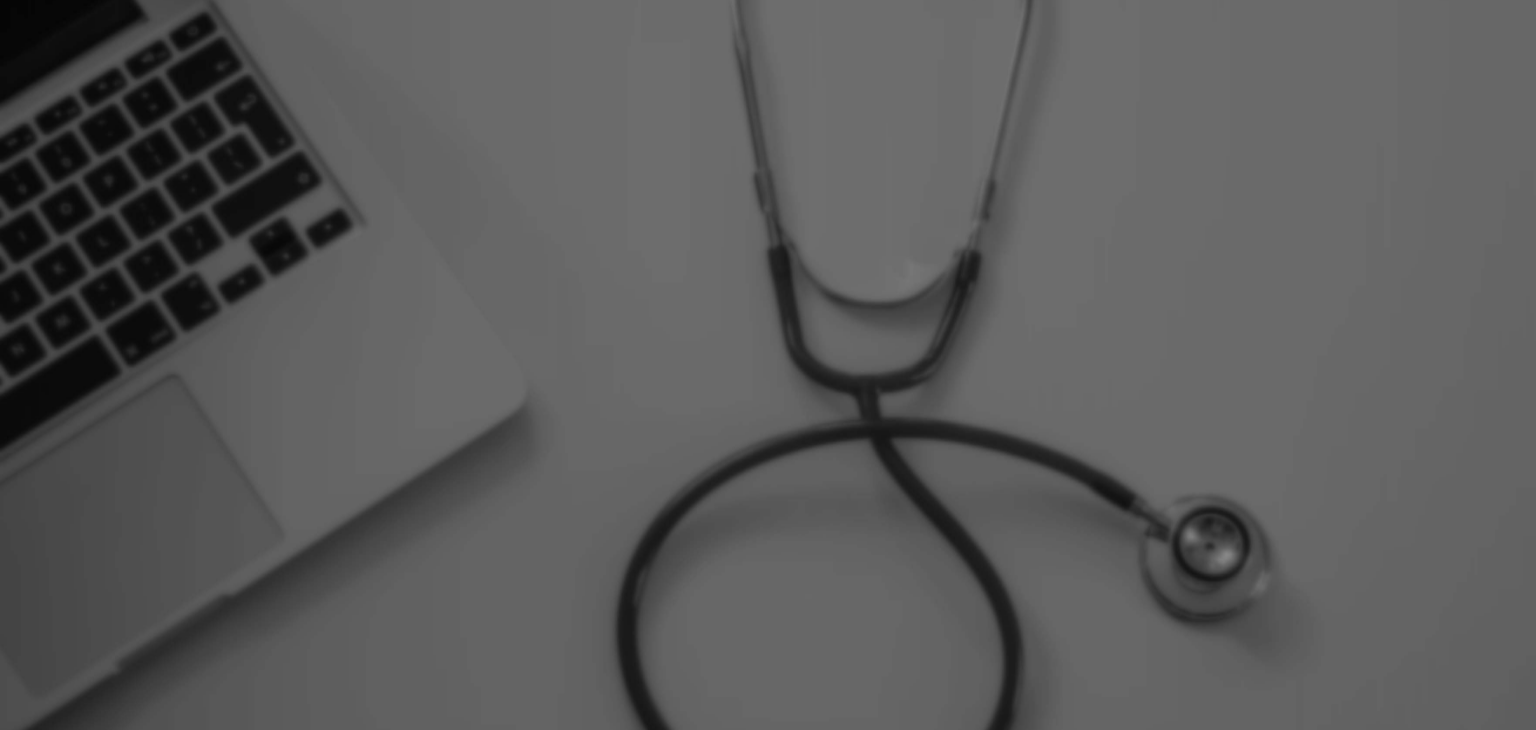 scroll, scrollTop: 0, scrollLeft: 0, axis: both 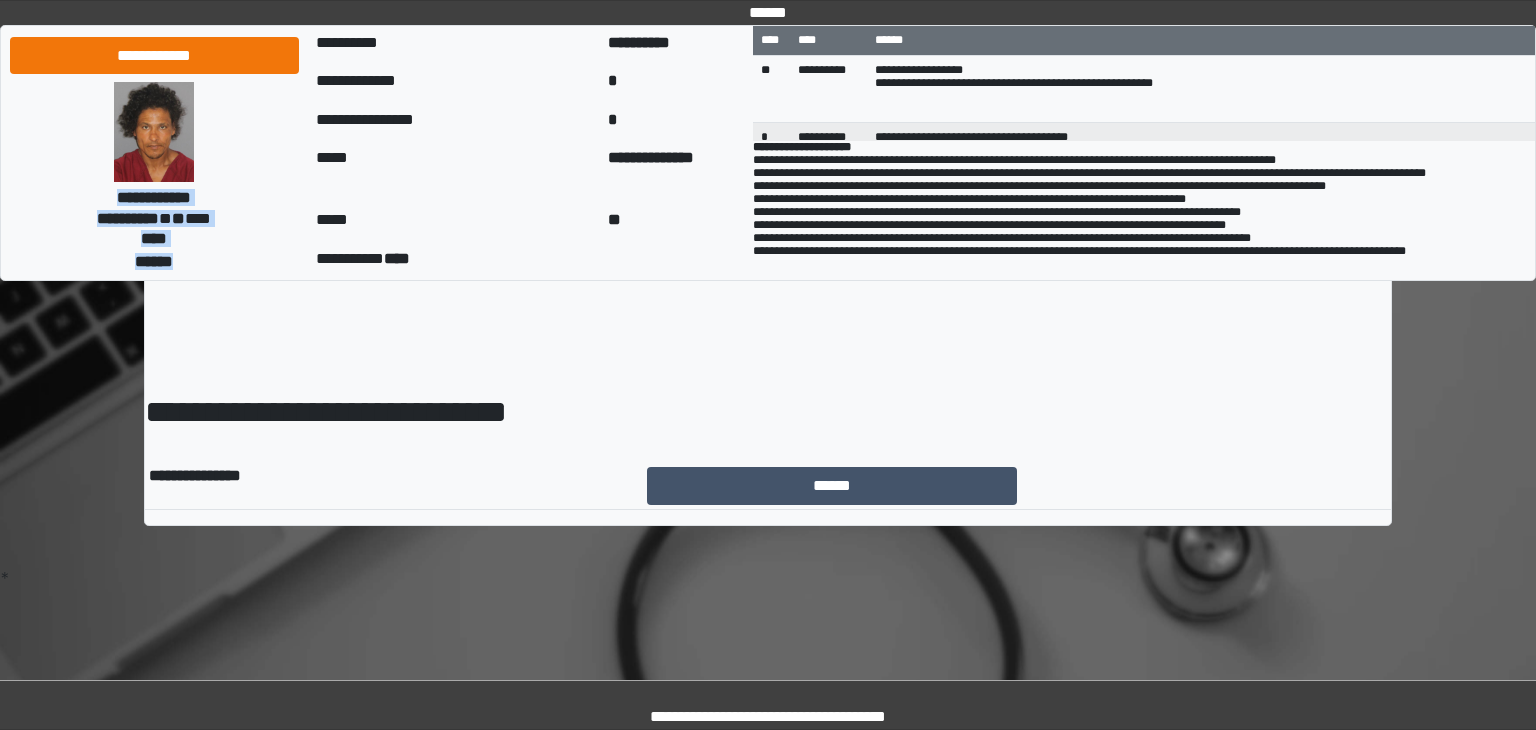 drag, startPoint x: 94, startPoint y: 186, endPoint x: 160, endPoint y: 204, distance: 68.41052 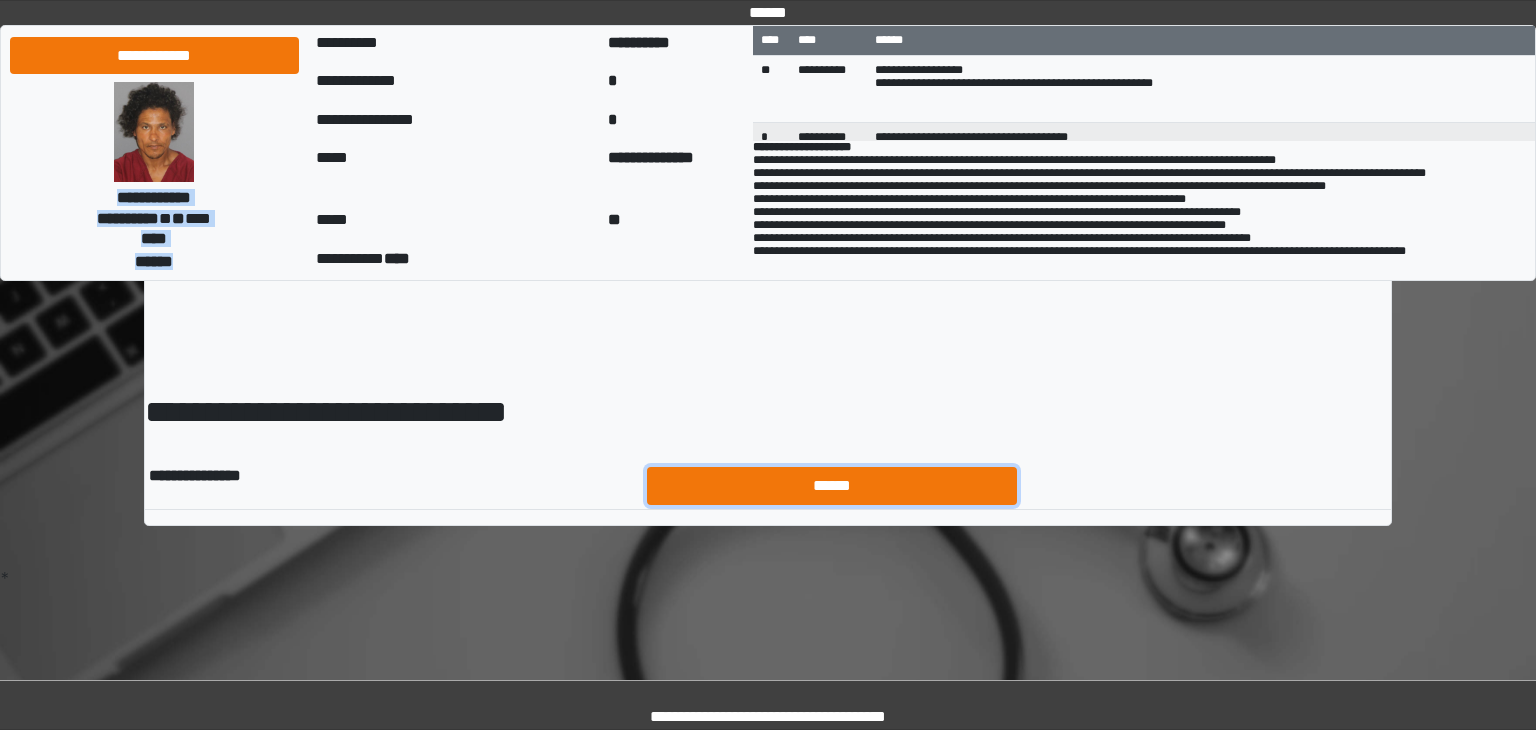 click on "******" at bounding box center (832, 486) 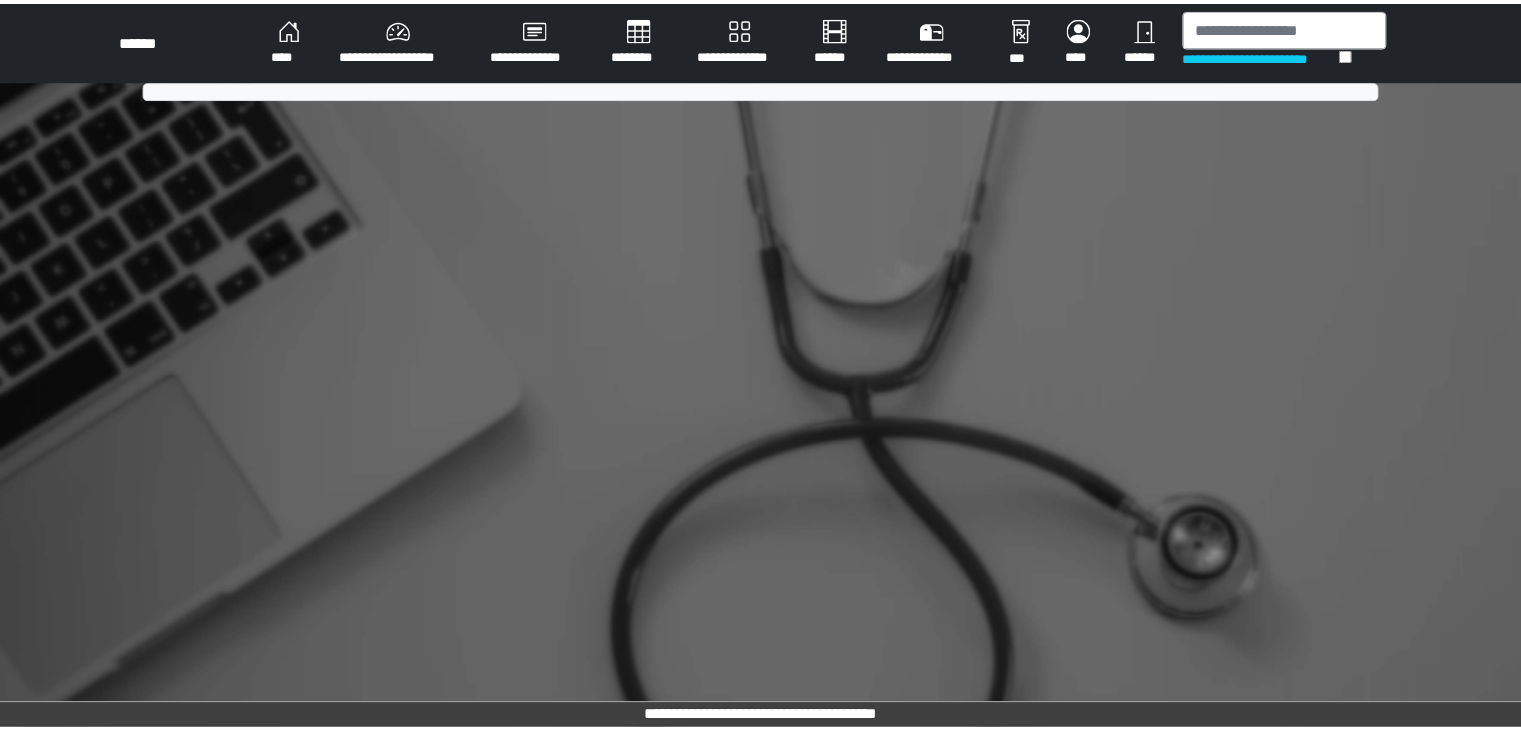 scroll, scrollTop: 0, scrollLeft: 0, axis: both 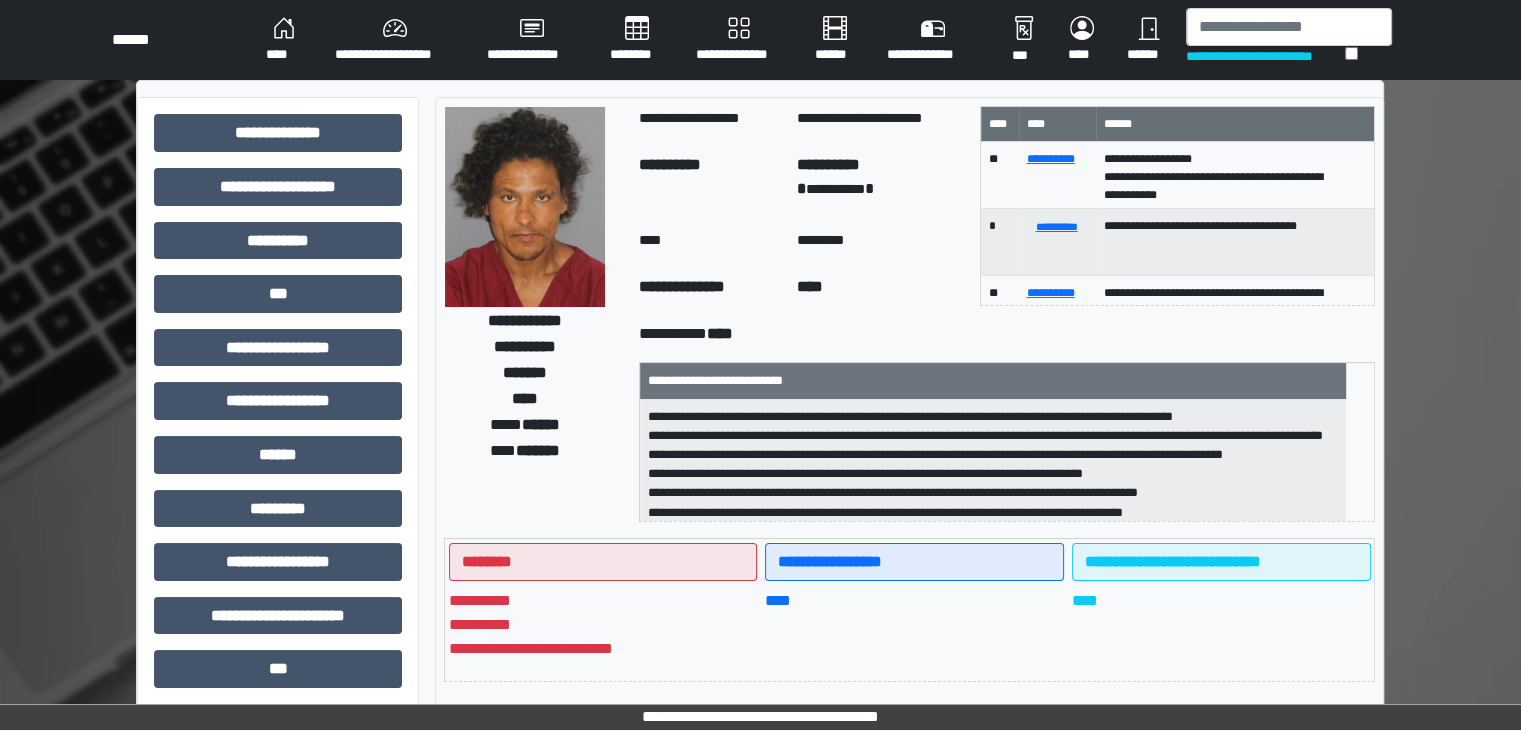 click on "**********" at bounding box center [1265, 56] 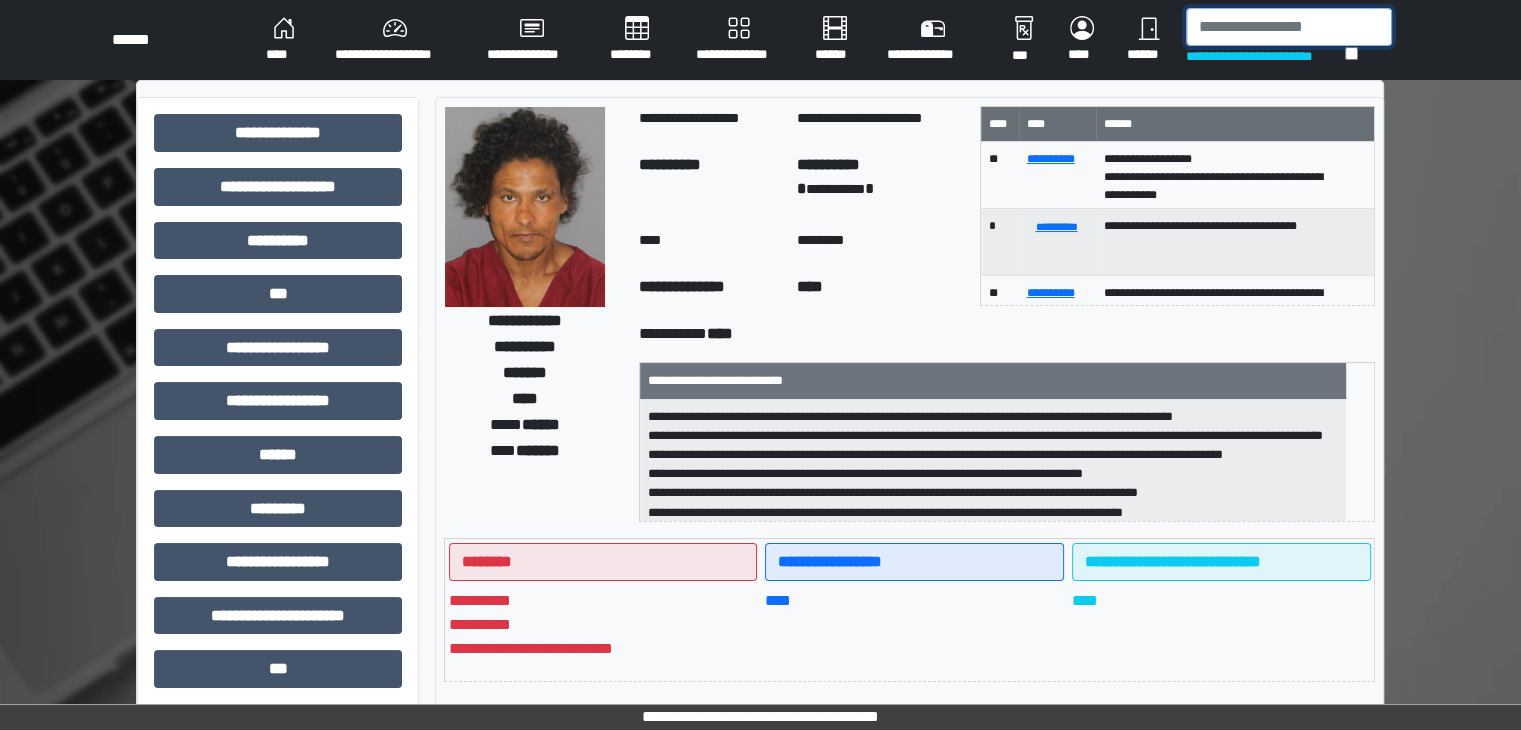 click at bounding box center [1289, 27] 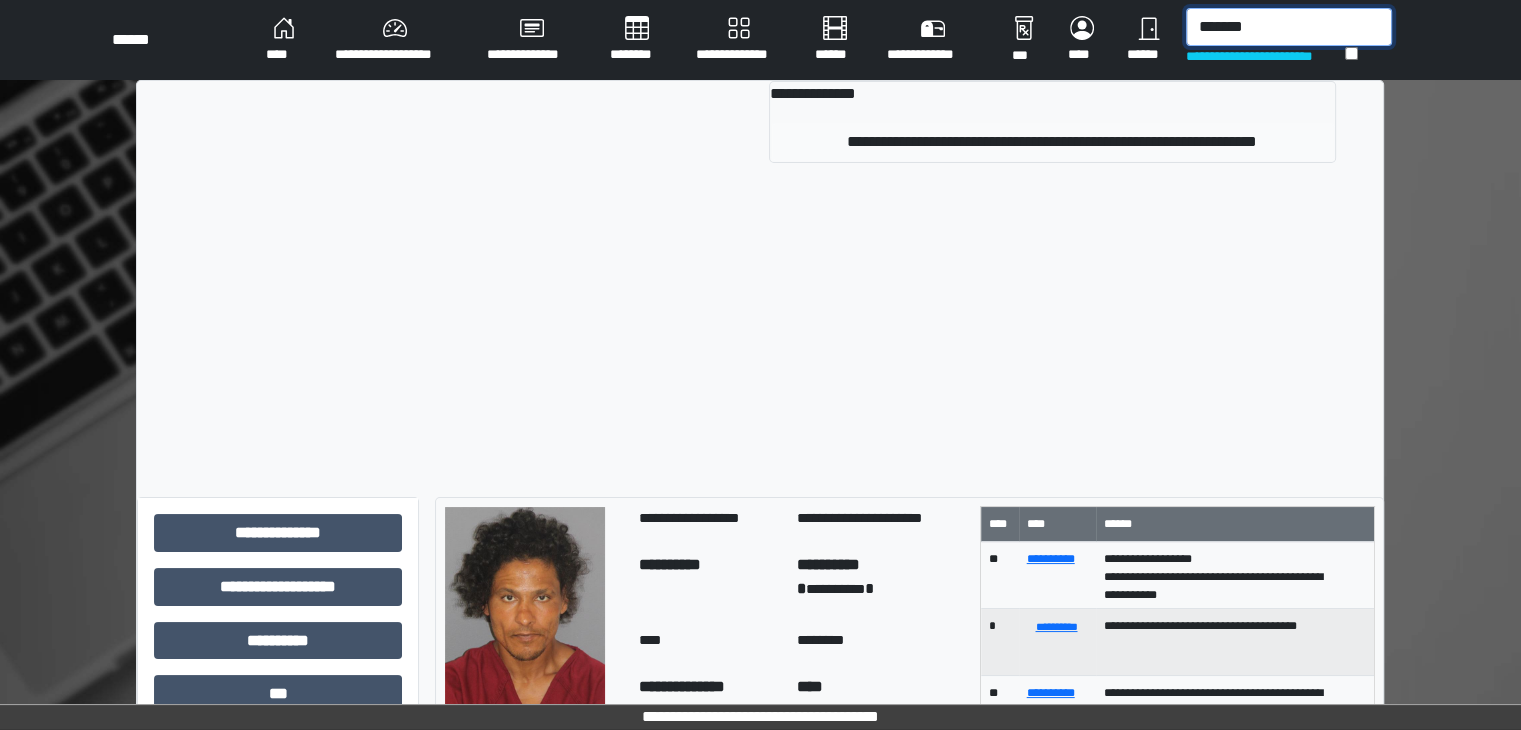type on "*******" 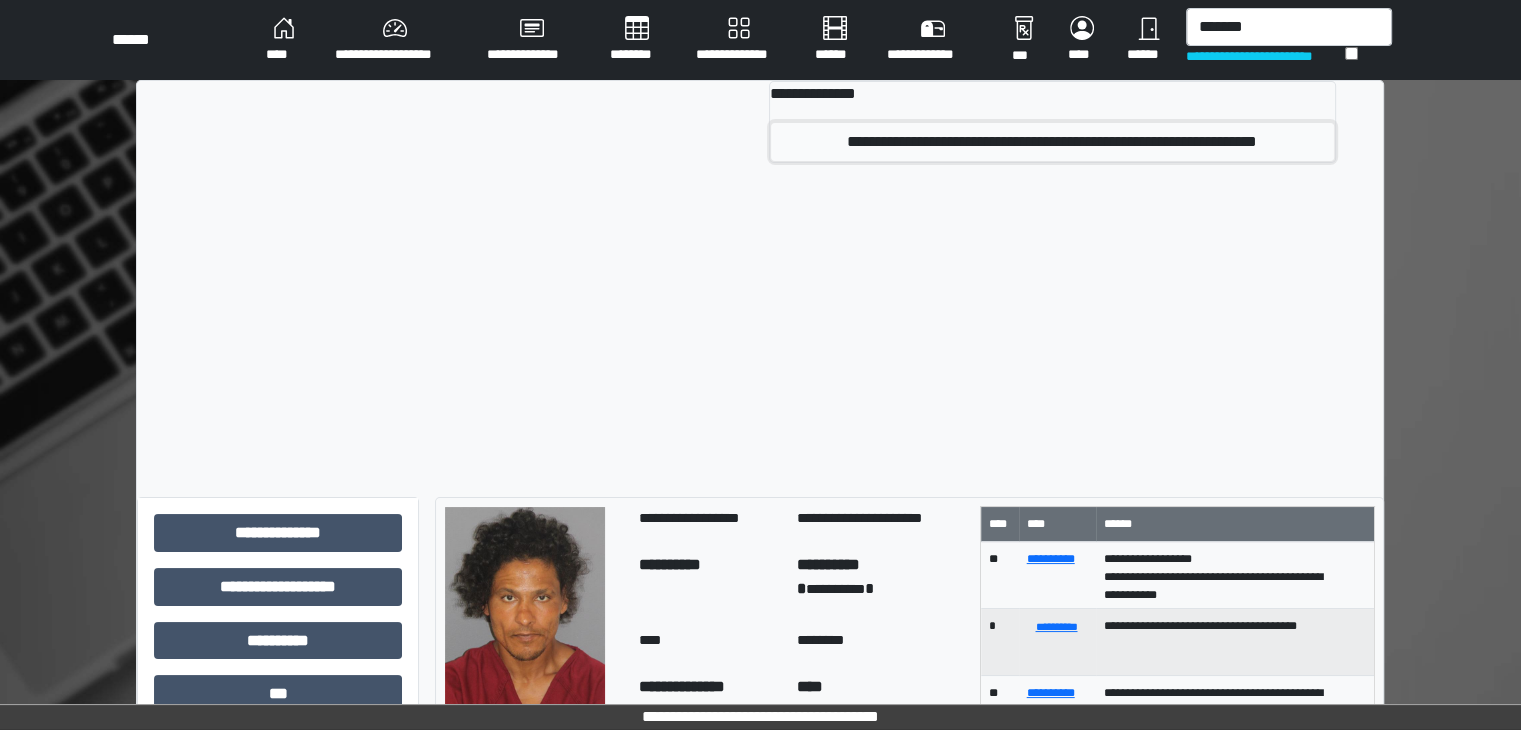 click on "**********" at bounding box center (1052, 142) 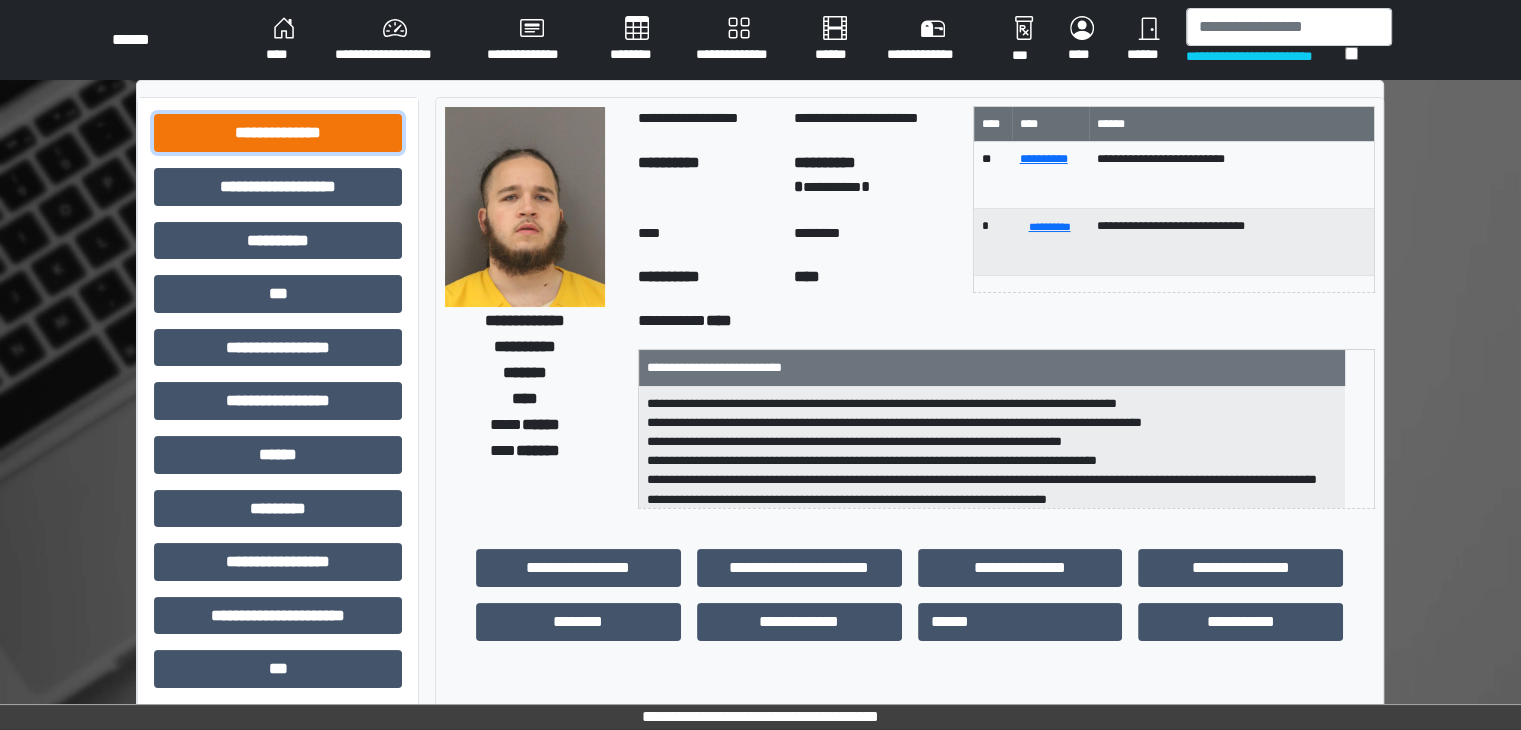 click on "**********" at bounding box center [278, 133] 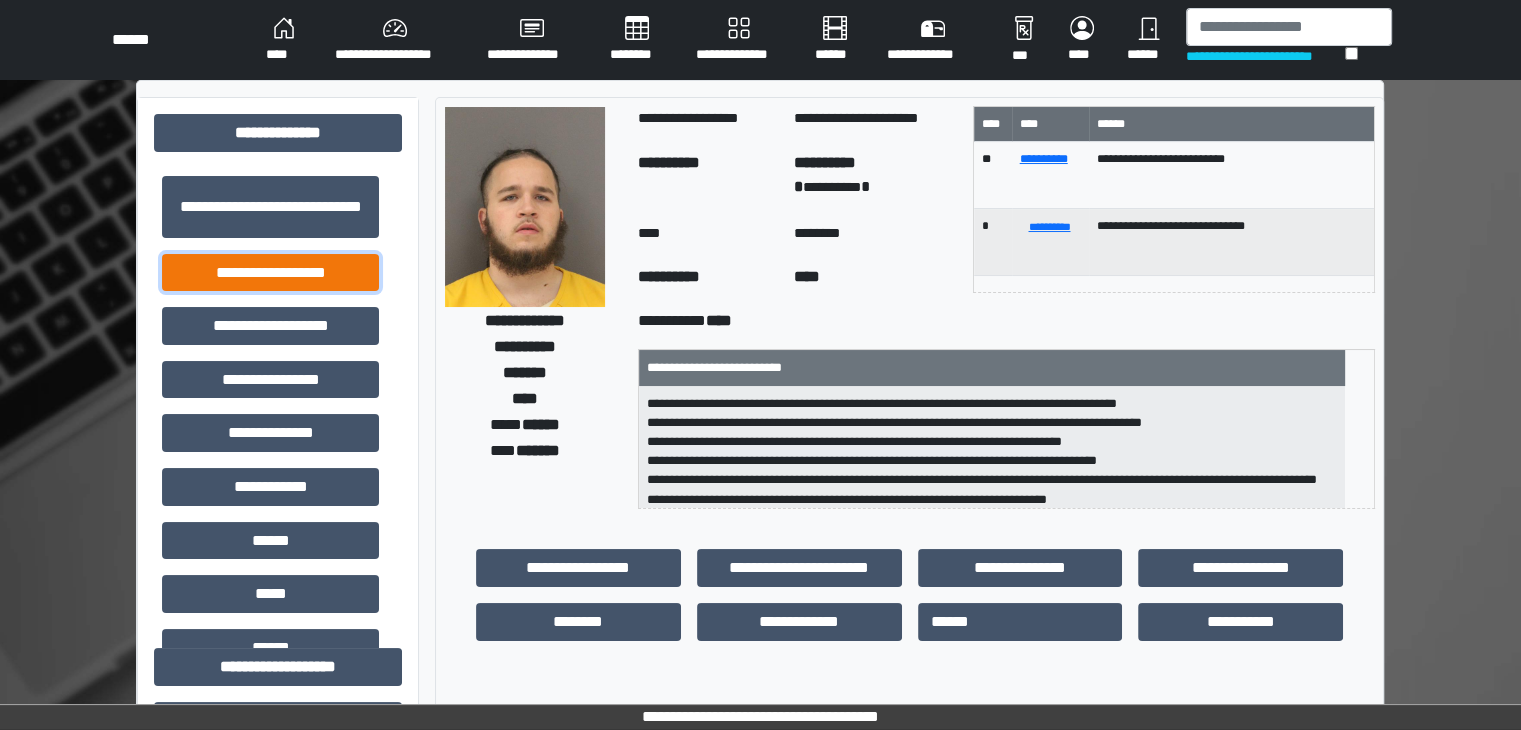 click on "**********" at bounding box center (270, 273) 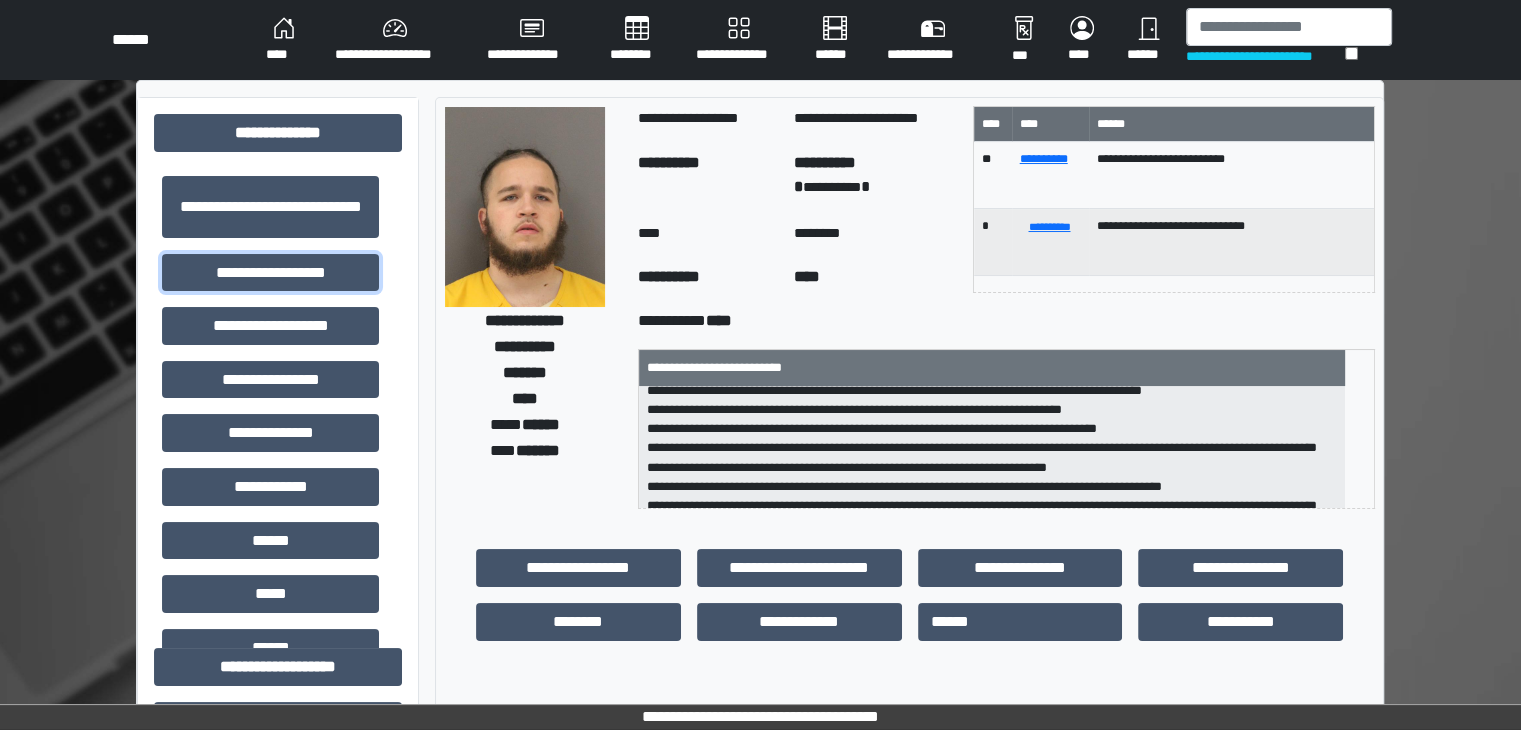 scroll, scrollTop: 64, scrollLeft: 0, axis: vertical 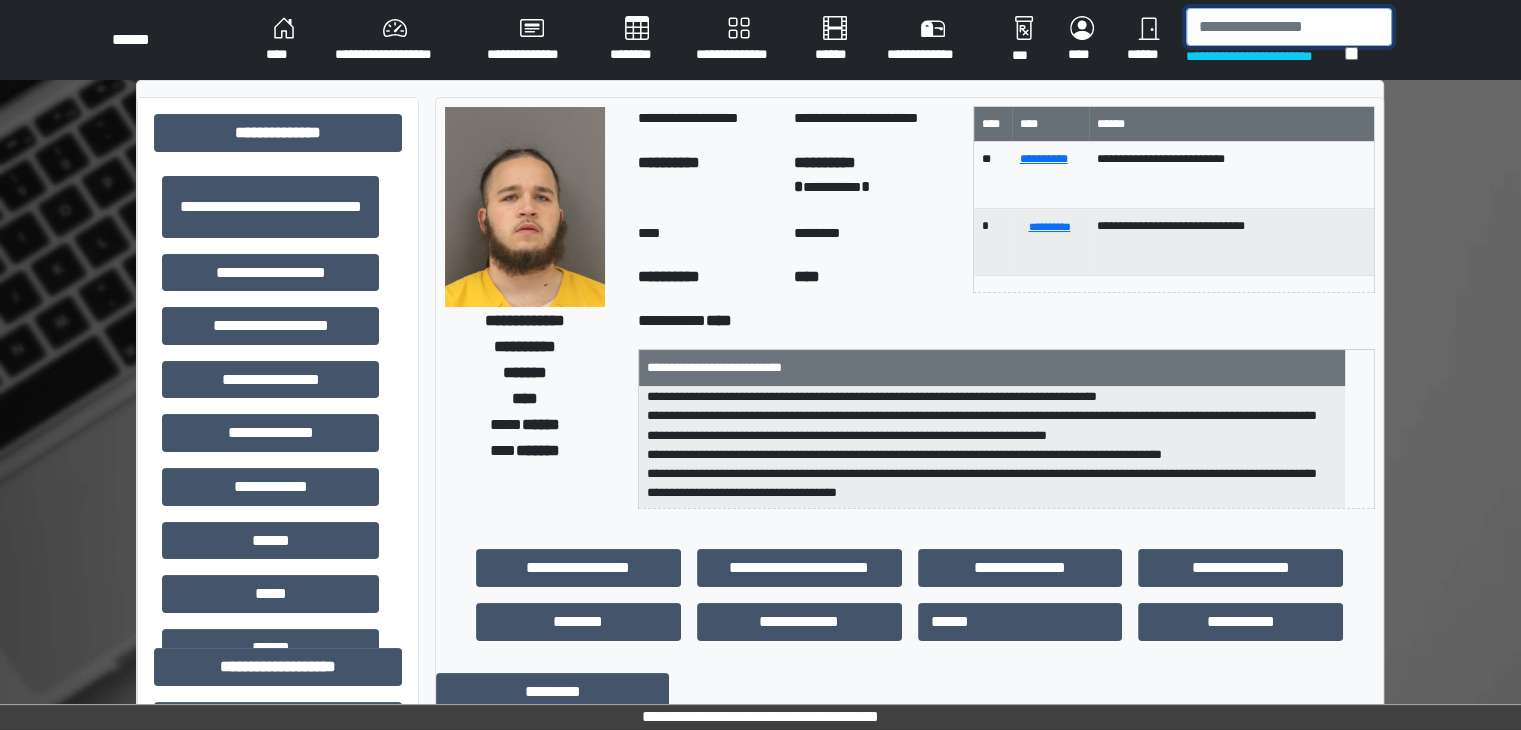 click at bounding box center (1289, 27) 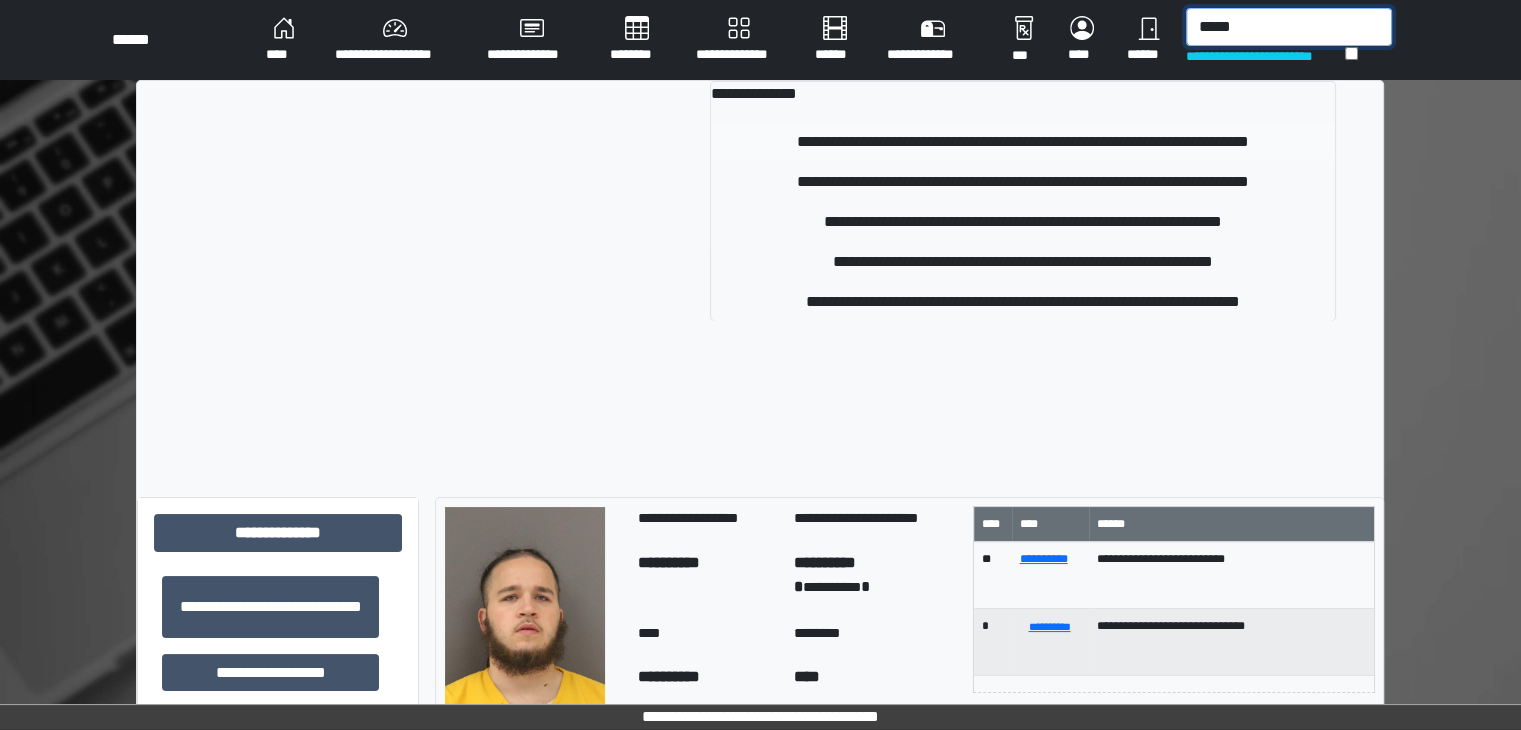 type on "*****" 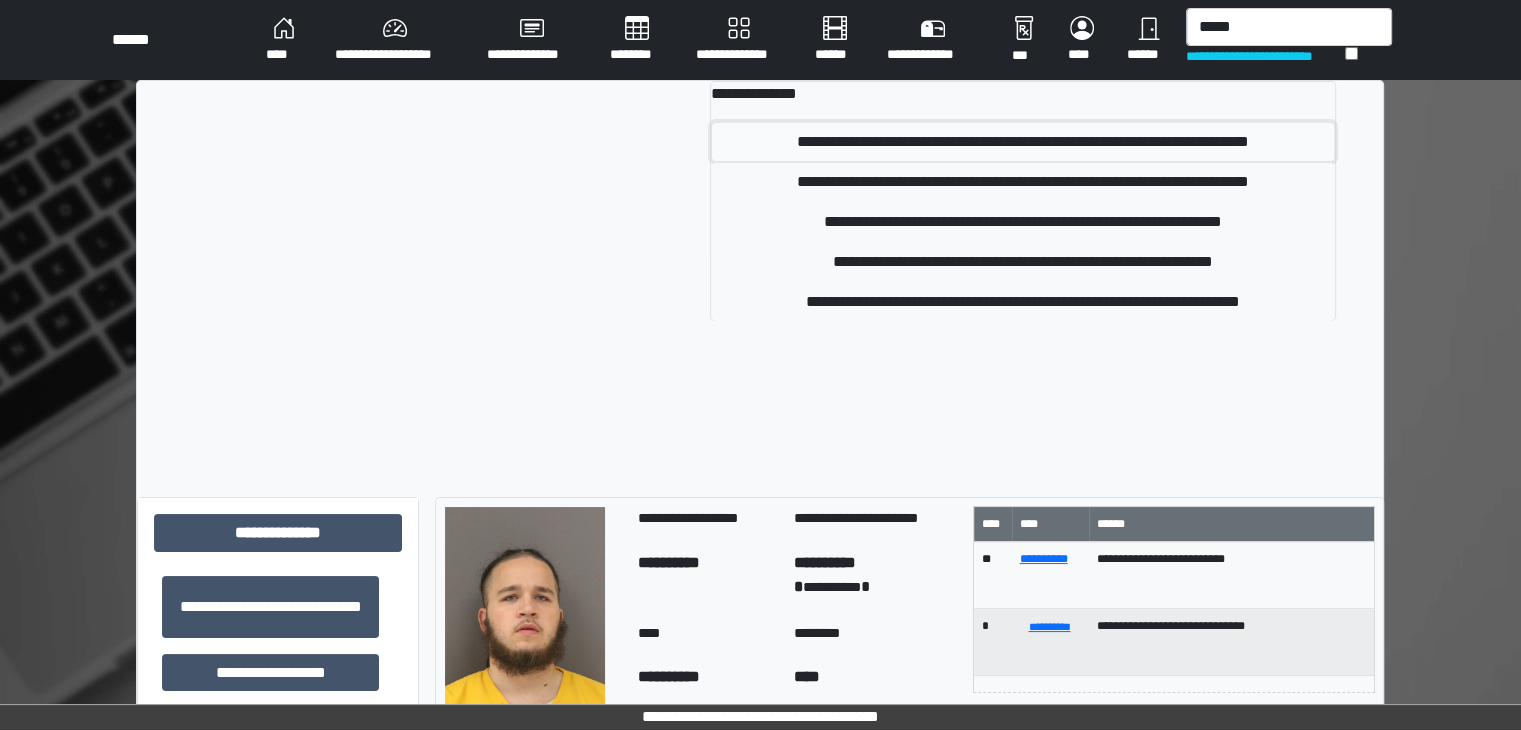 click on "**********" at bounding box center (1023, 142) 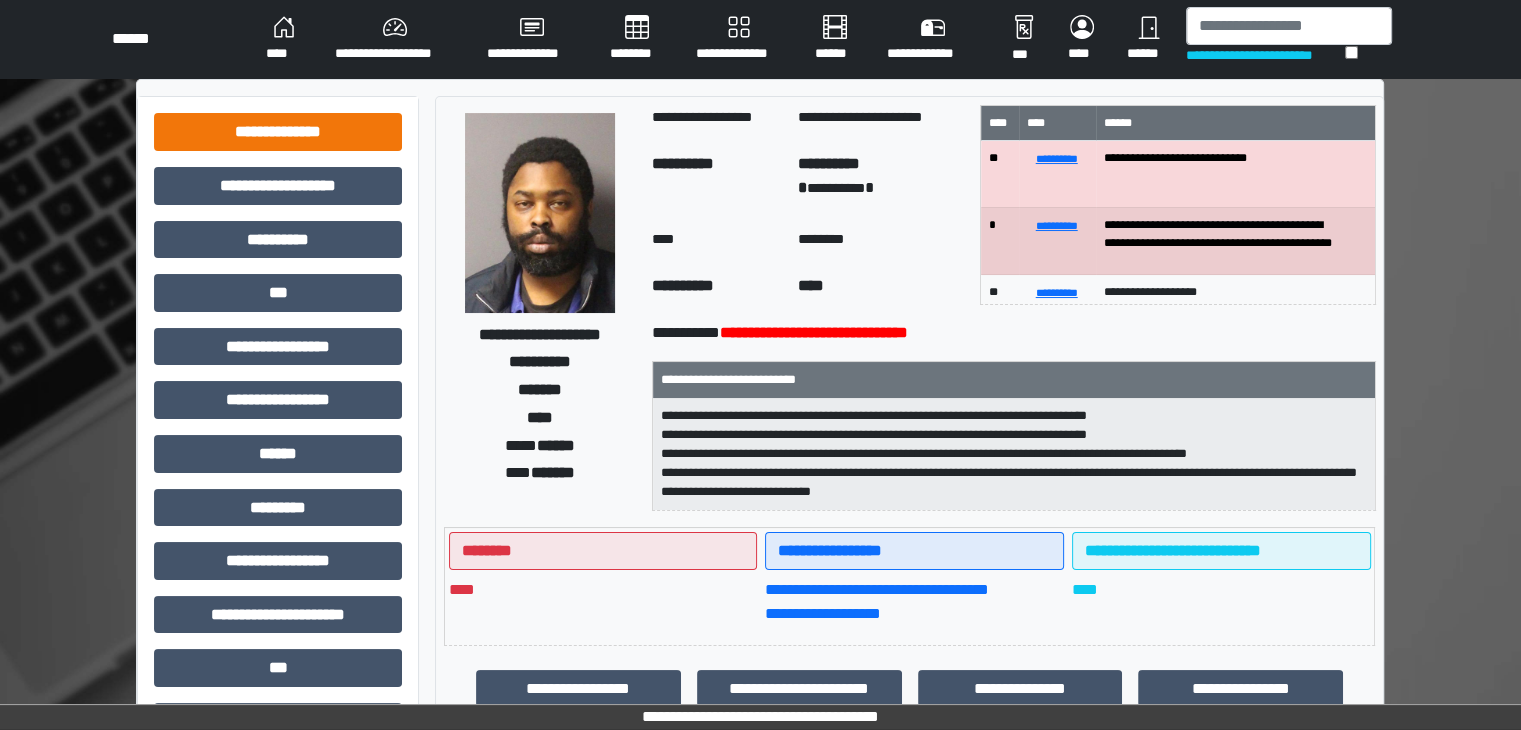 scroll, scrollTop: 0, scrollLeft: 0, axis: both 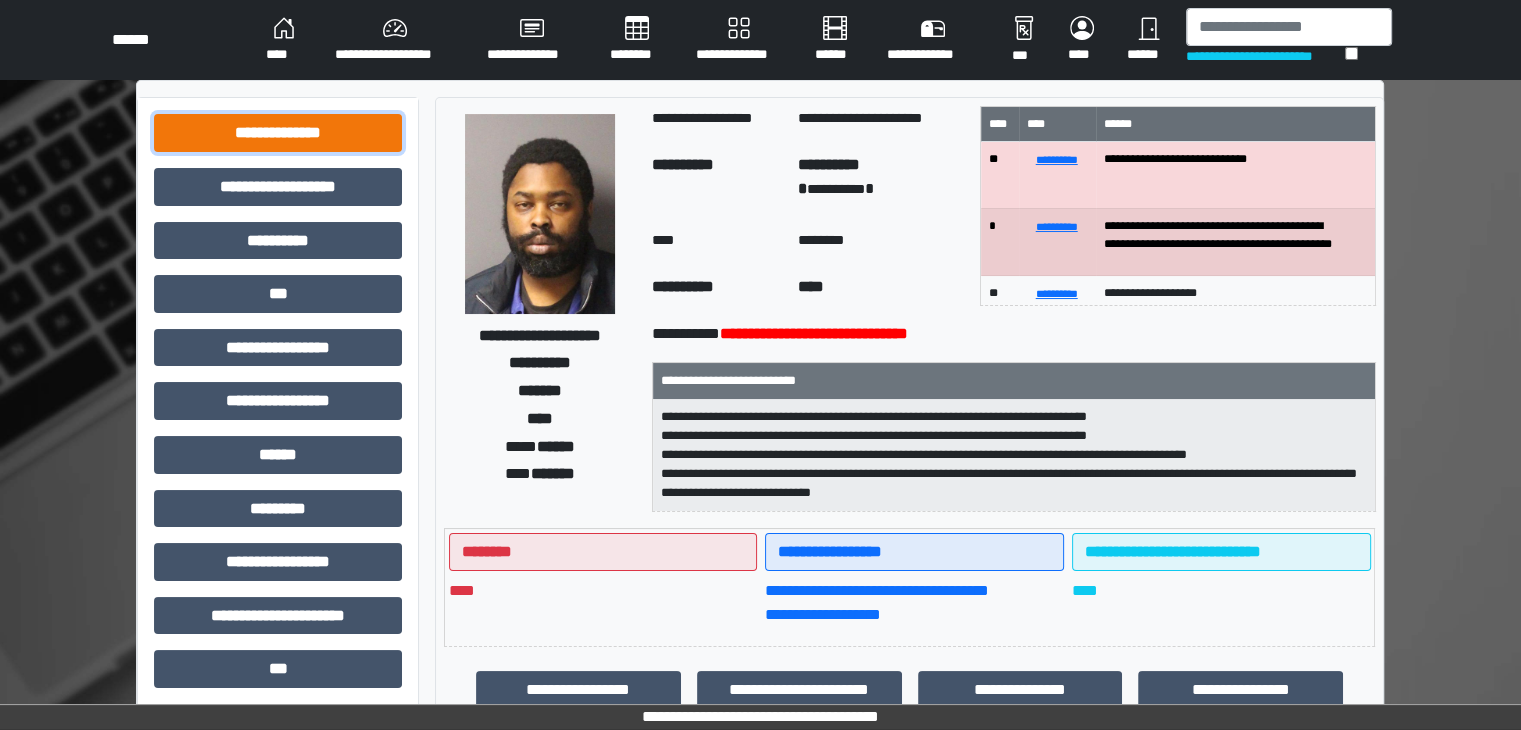 click on "**********" at bounding box center [278, 133] 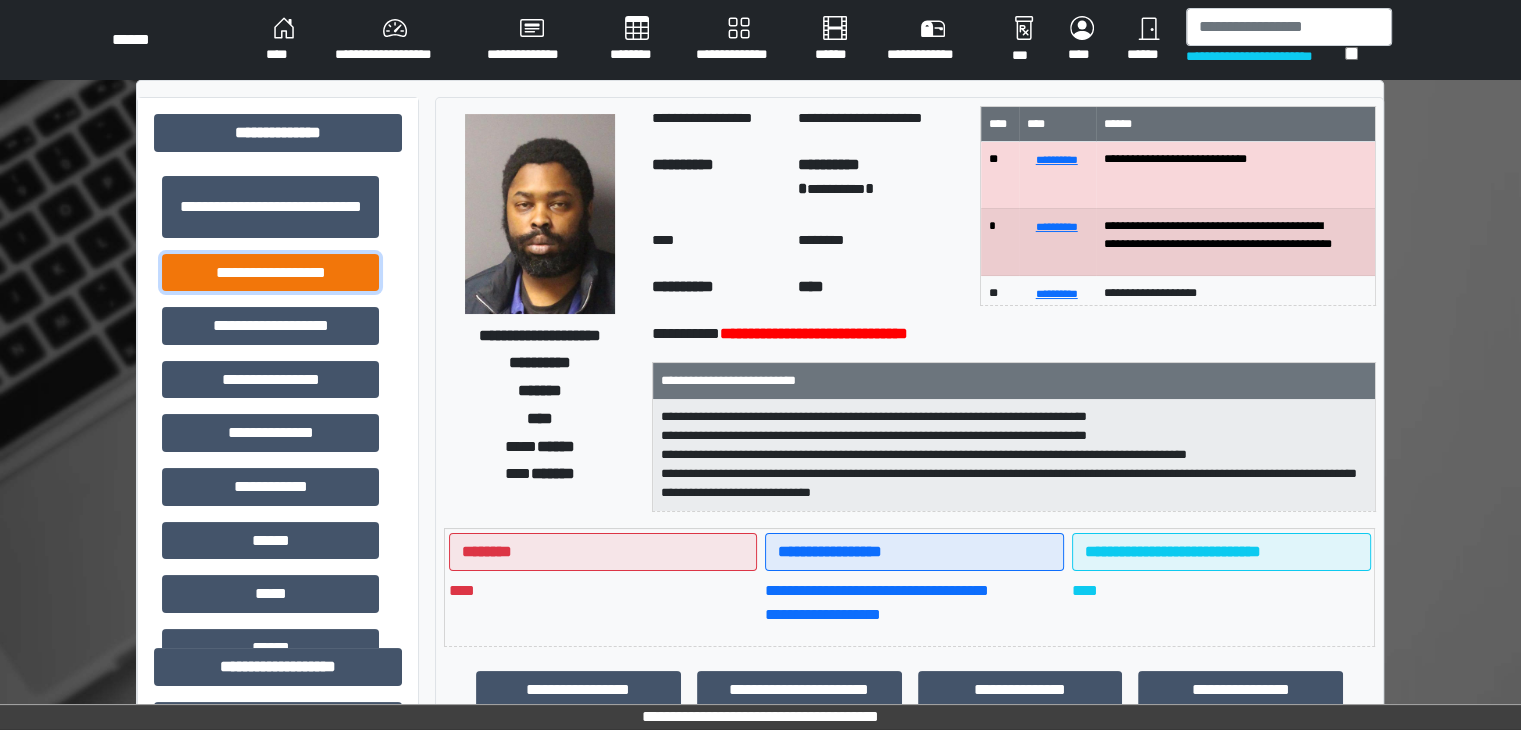 click on "**********" at bounding box center (270, 273) 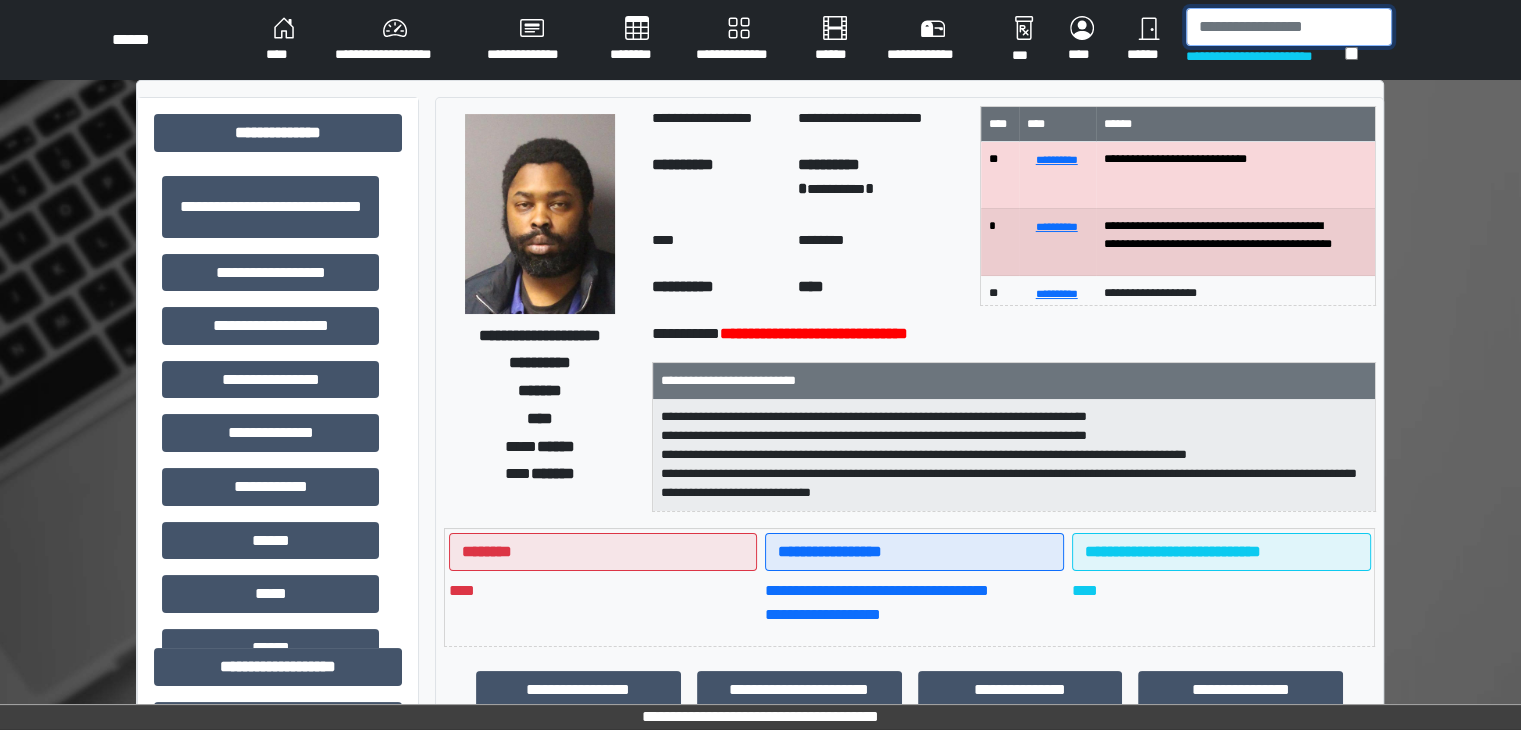 click at bounding box center (1289, 27) 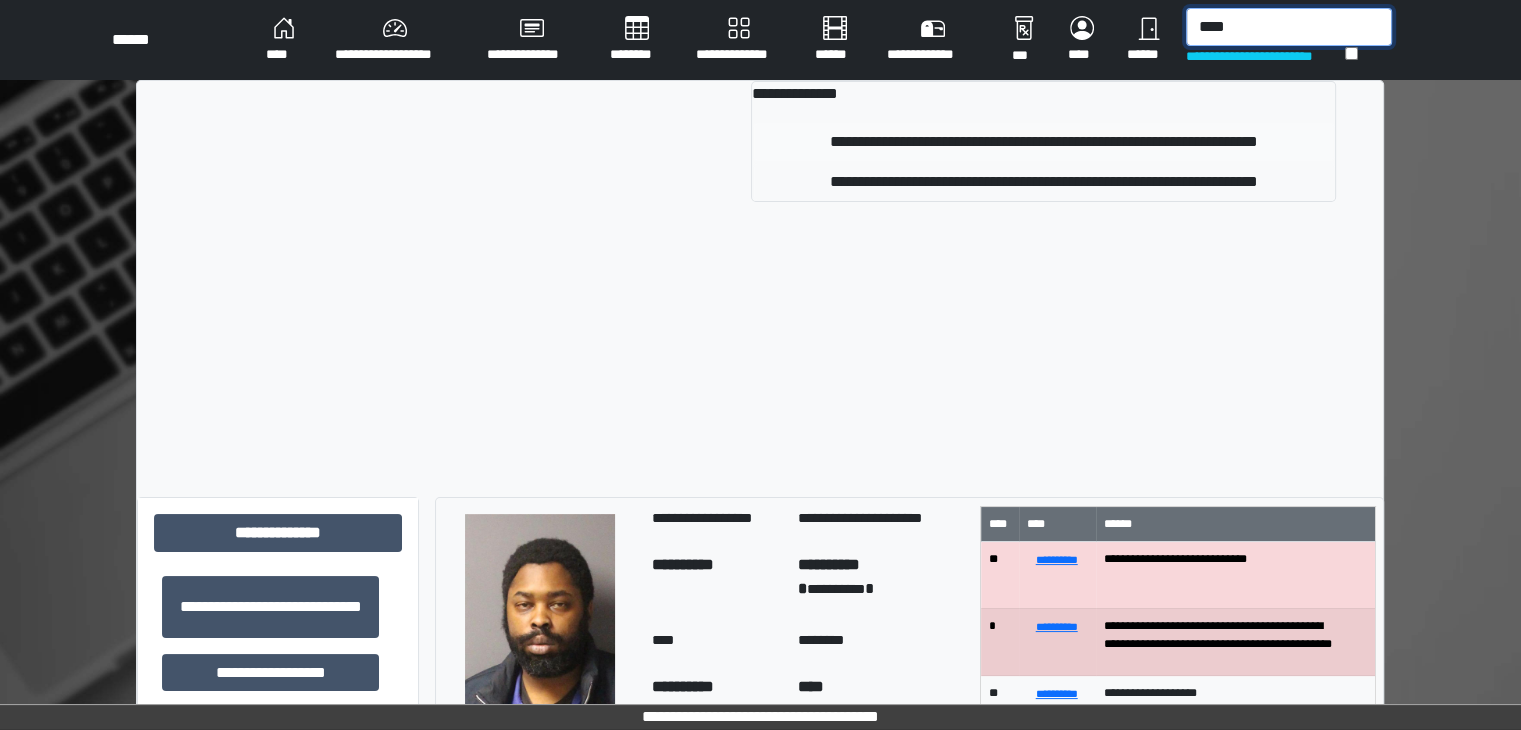 type on "****" 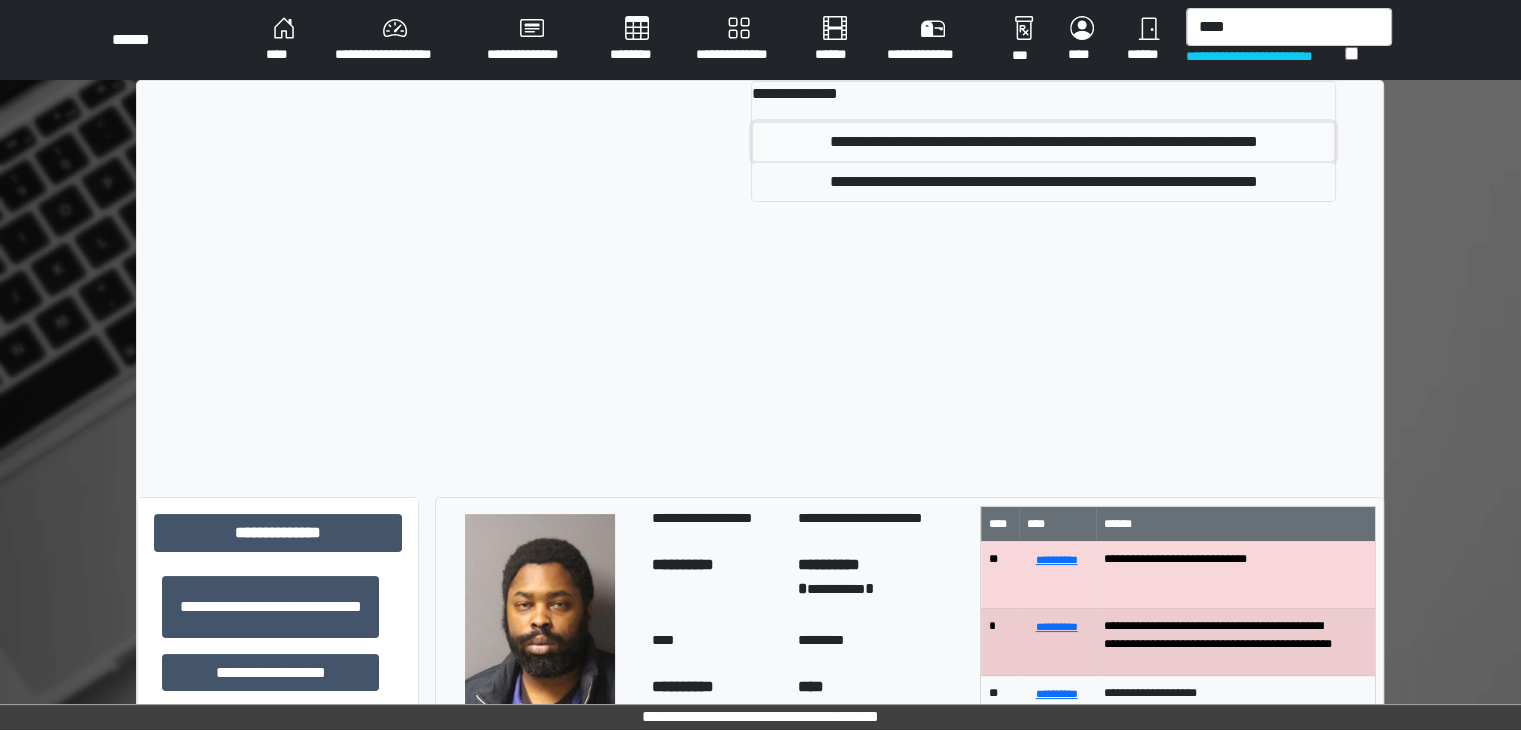 click on "**********" at bounding box center (1043, 142) 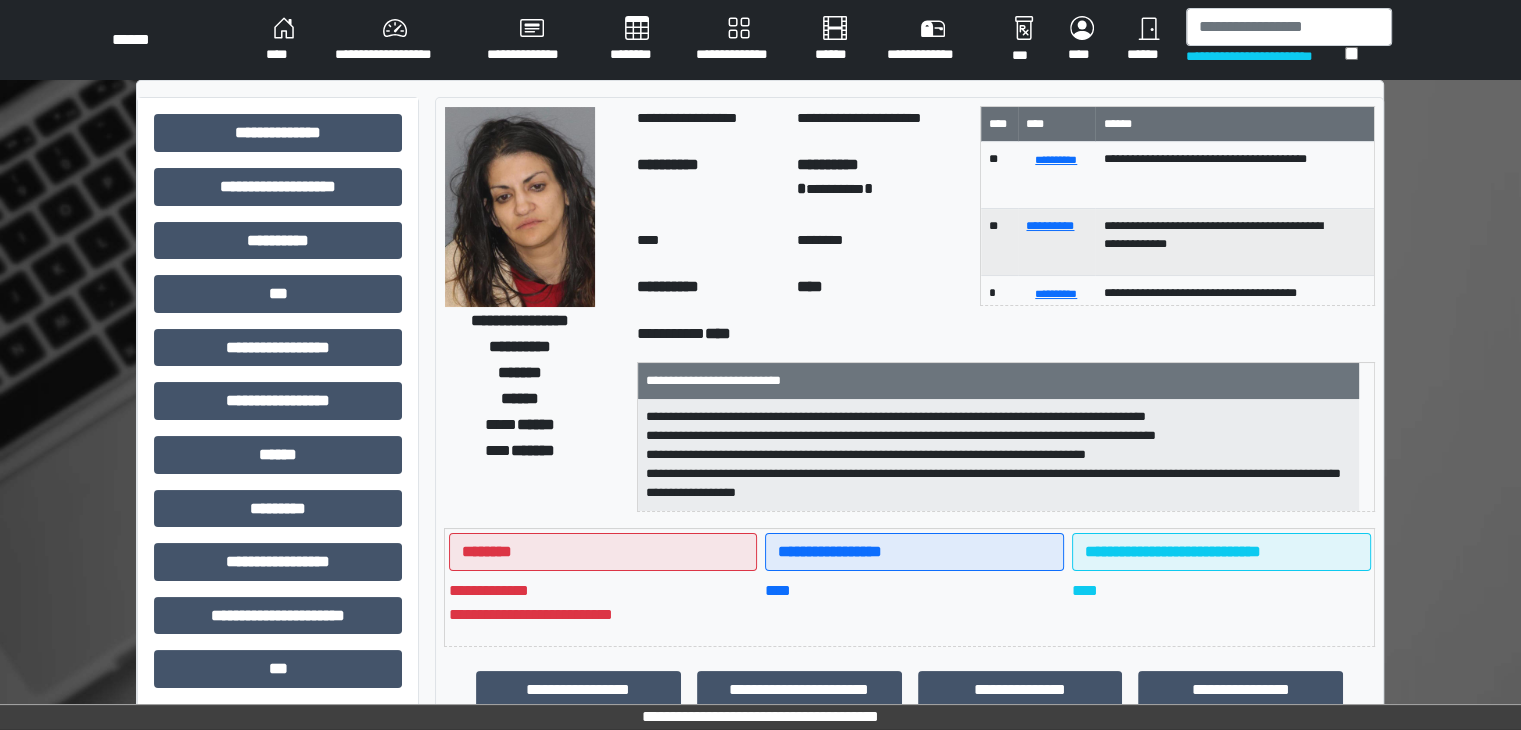 click on "********" at bounding box center [880, 243] 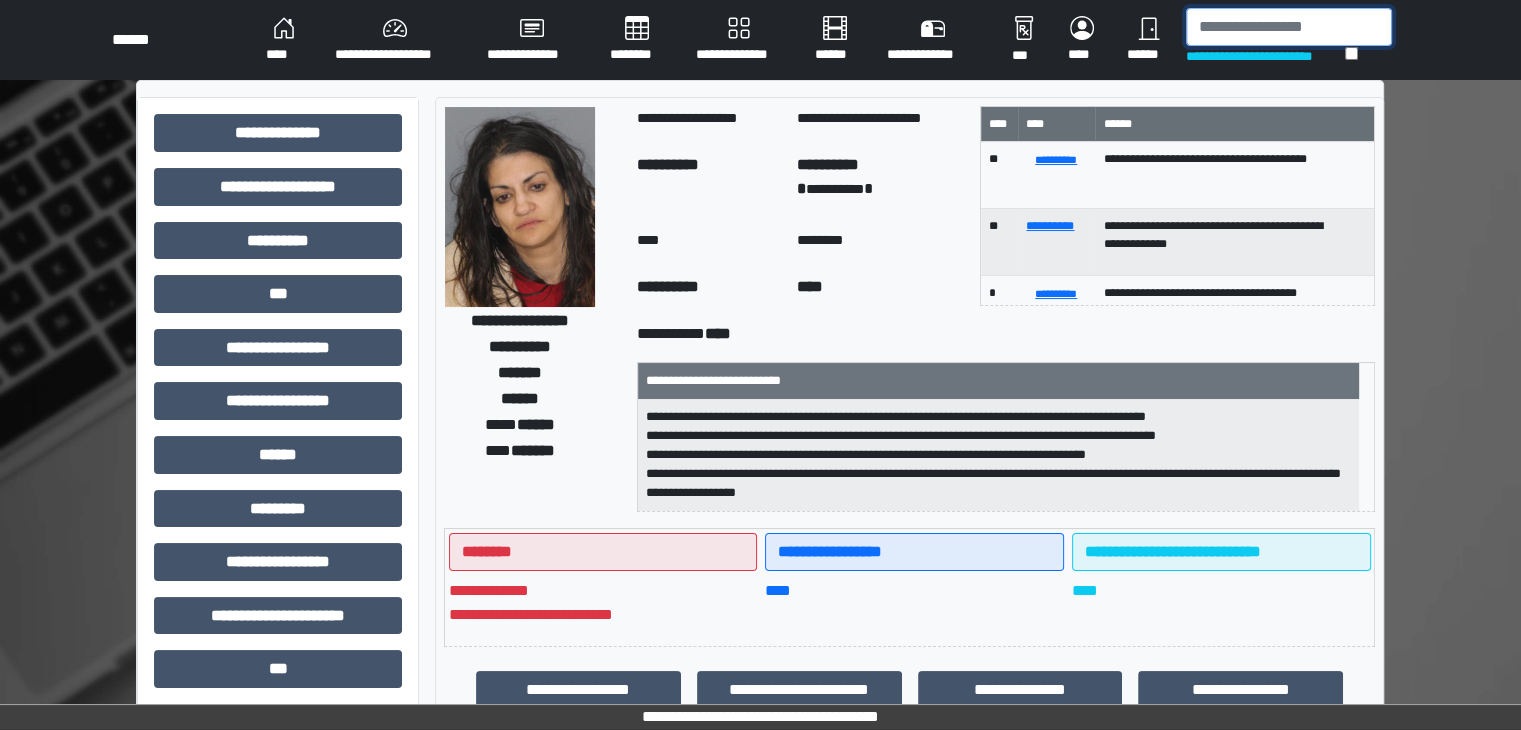 click at bounding box center [1289, 27] 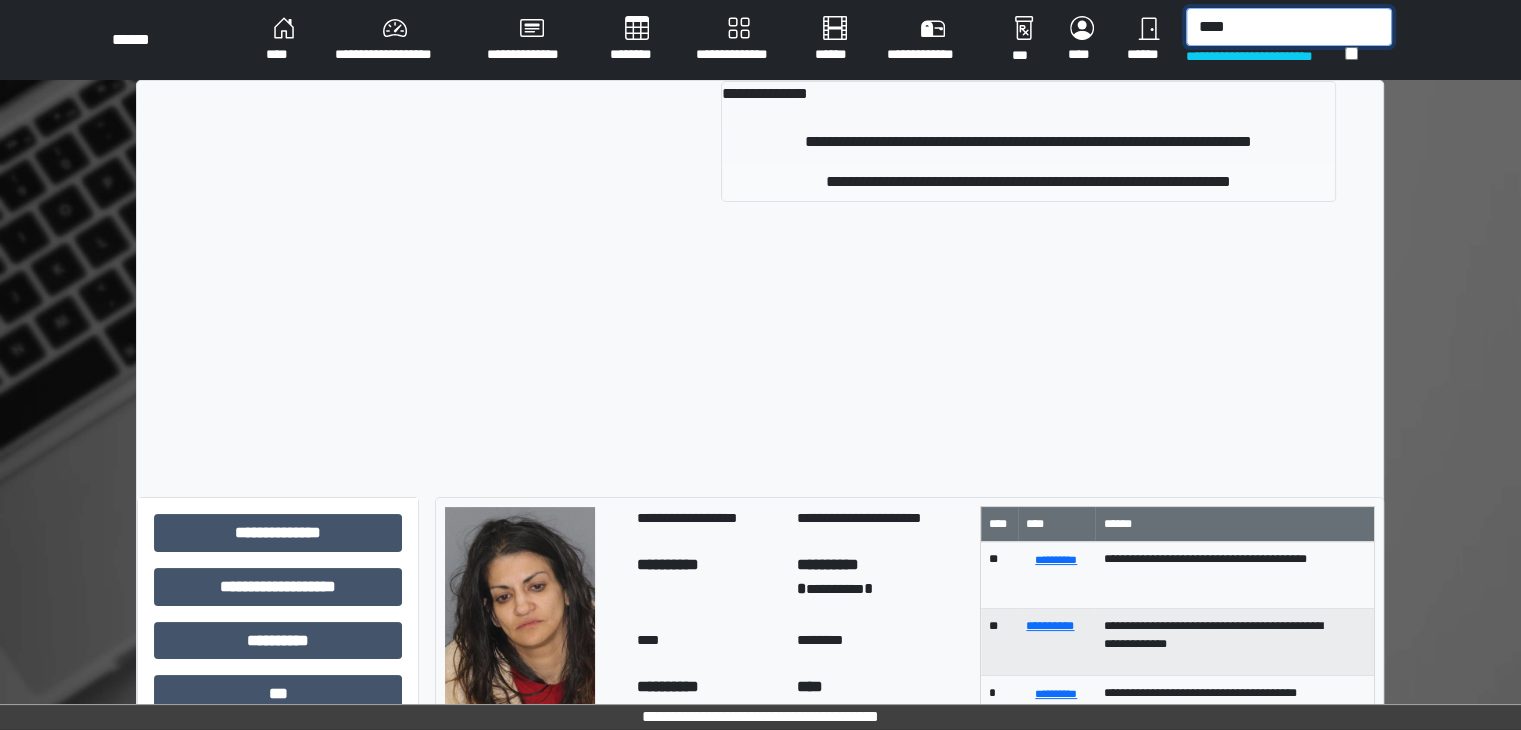 type on "****" 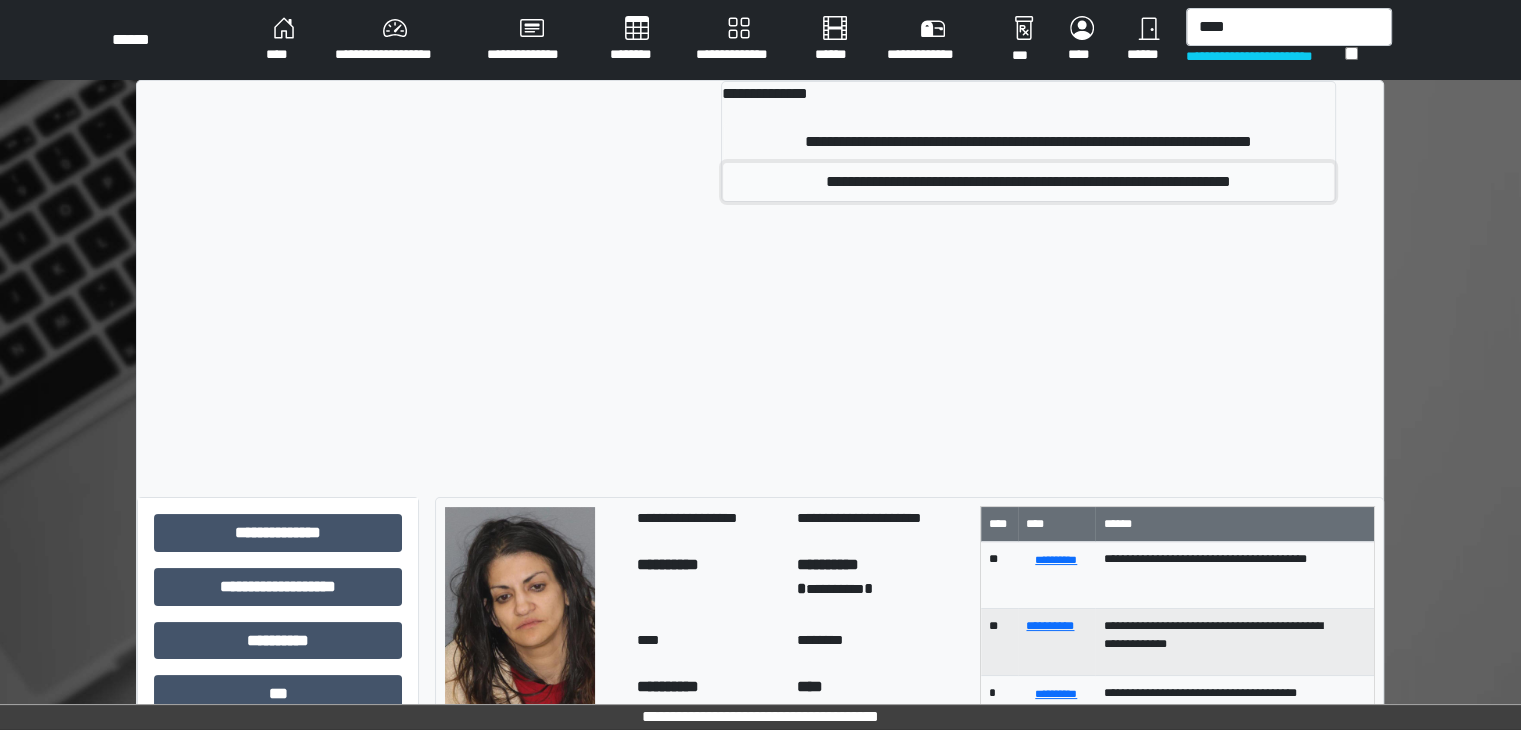 click on "**********" at bounding box center (1028, 182) 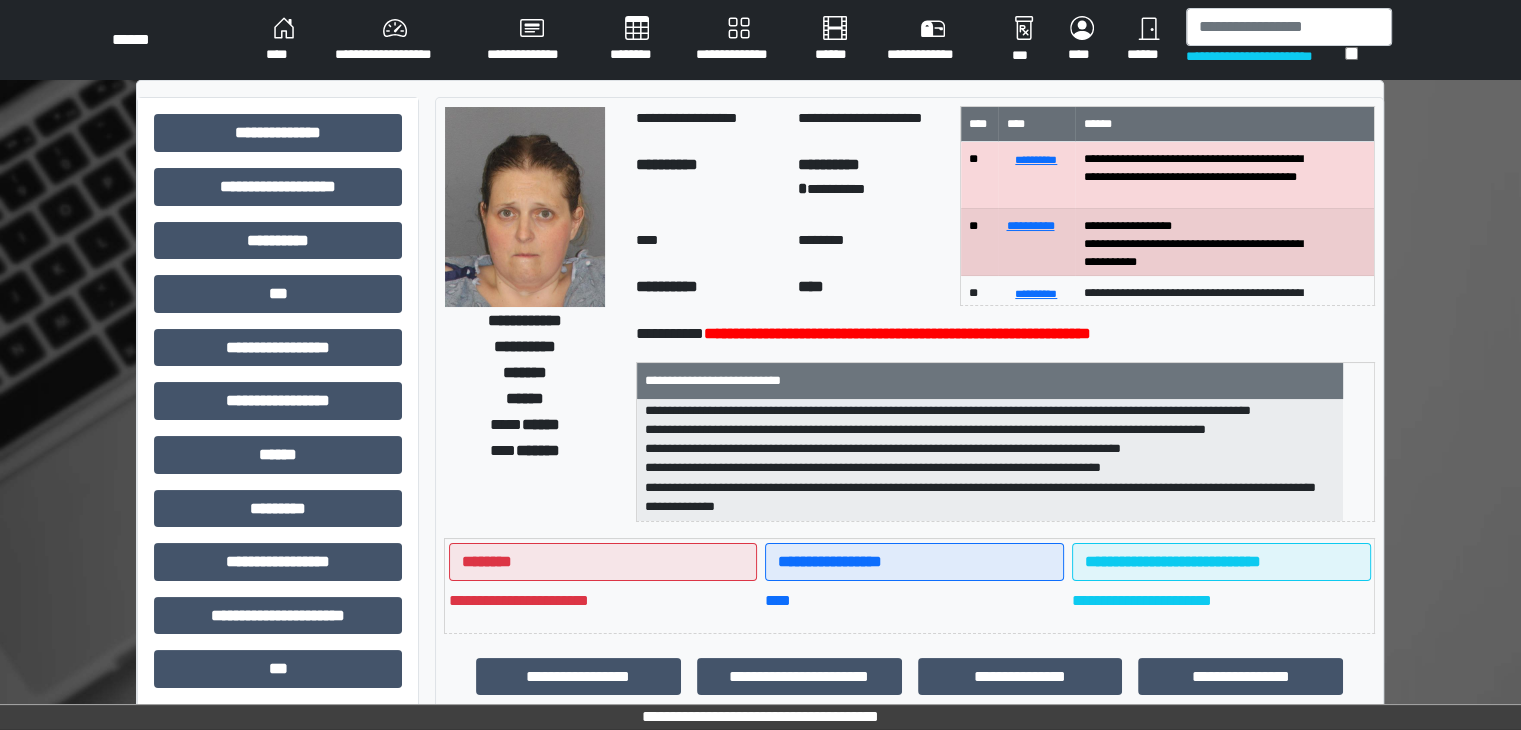 scroll, scrollTop: 179, scrollLeft: 0, axis: vertical 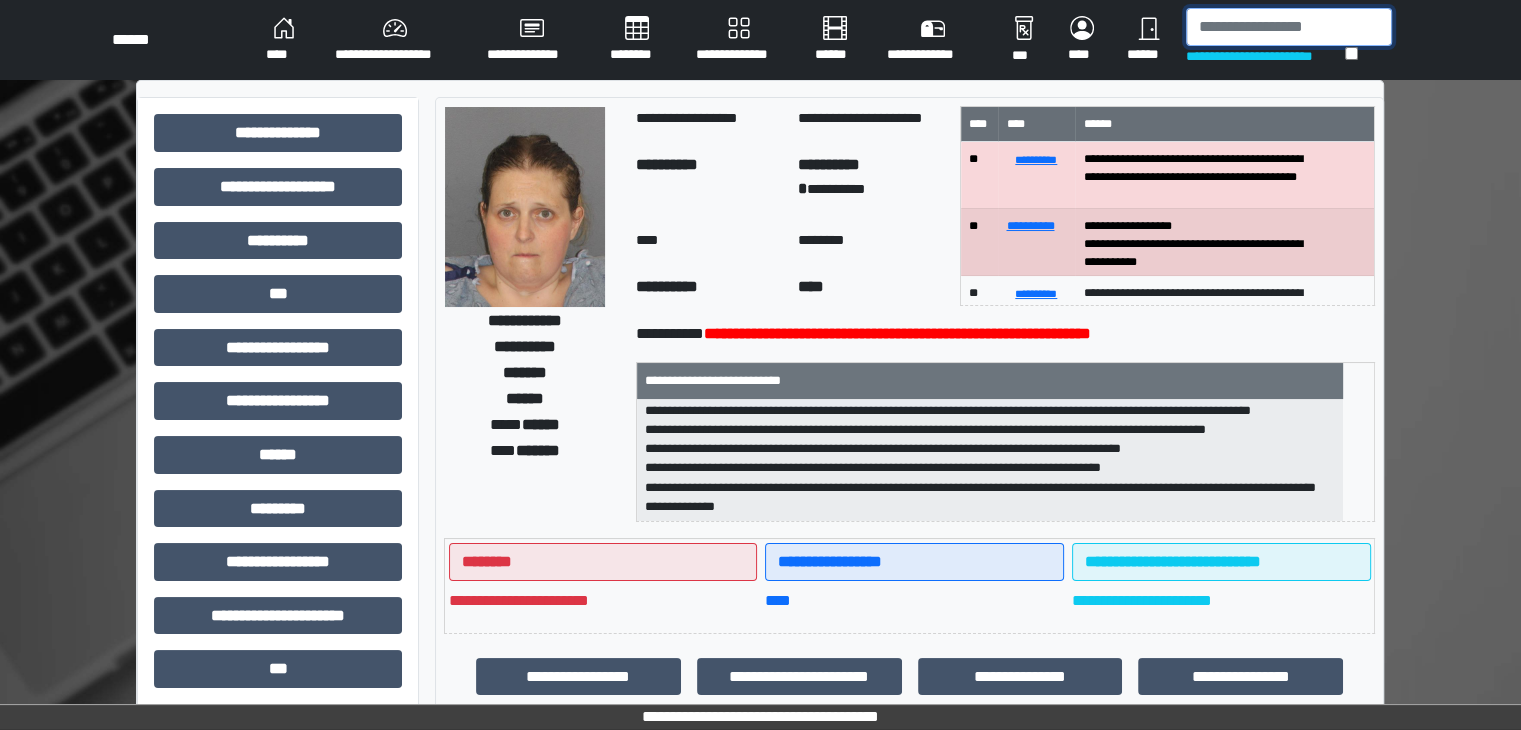 drag, startPoint x: 1209, startPoint y: 32, endPoint x: 1226, endPoint y: 40, distance: 18.788294 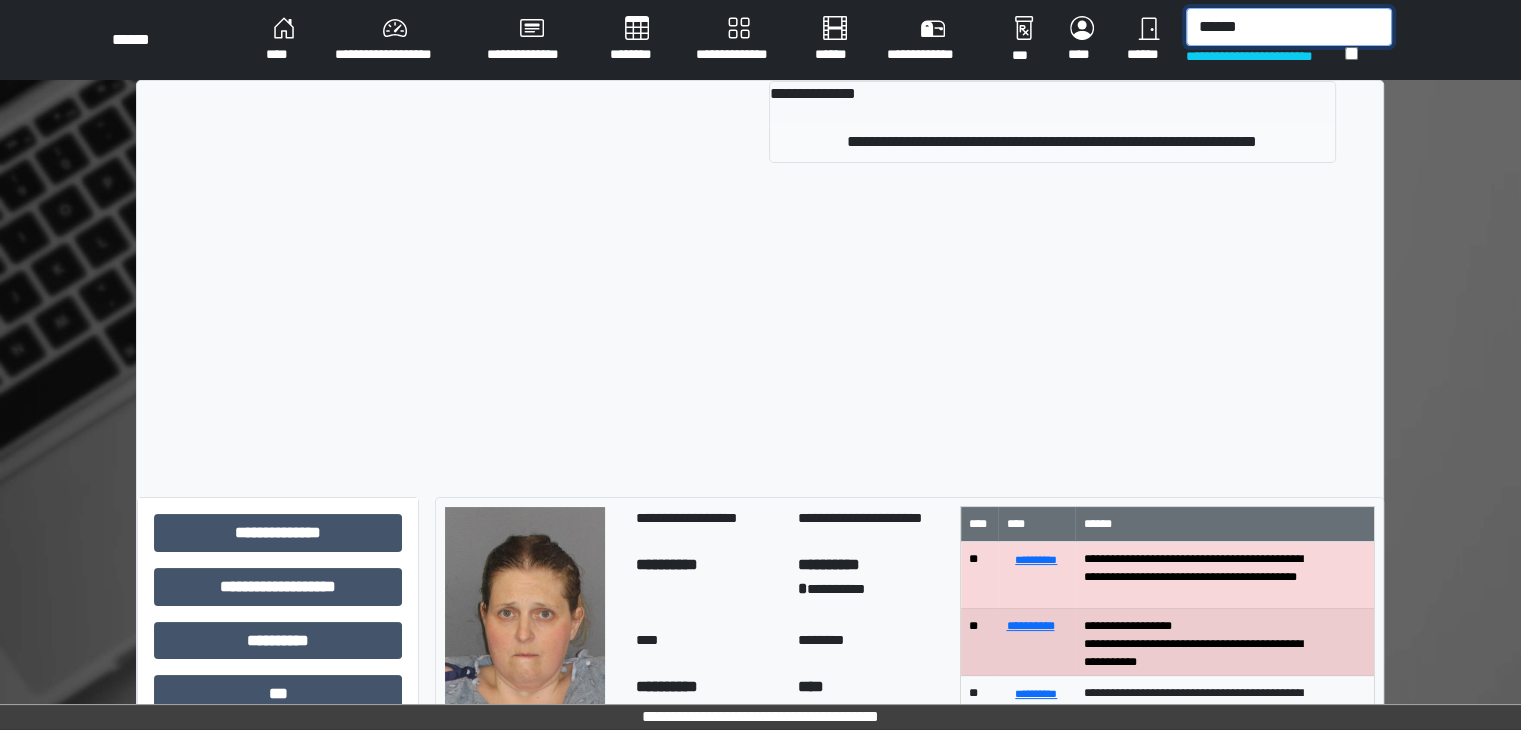type on "******" 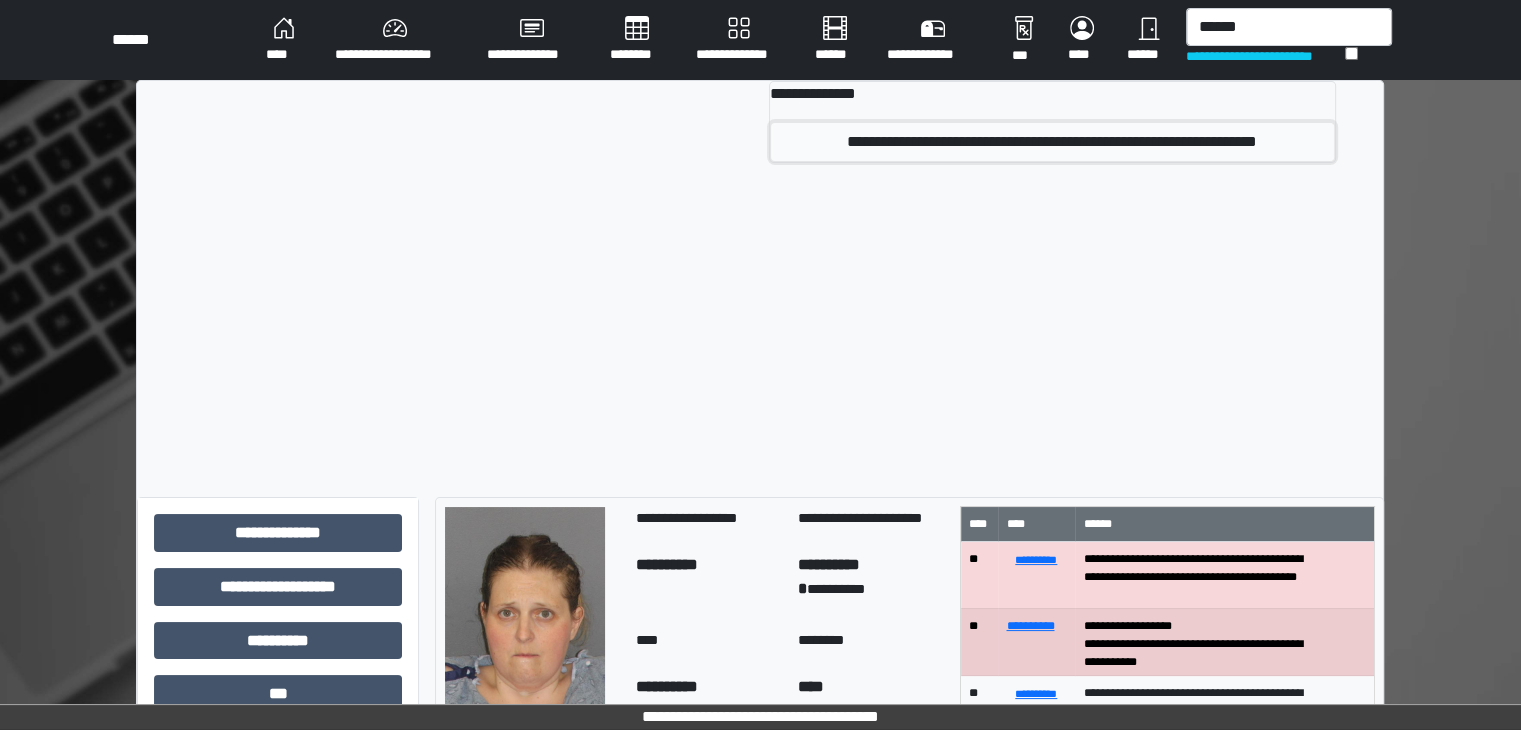 click on "**********" at bounding box center (1052, 142) 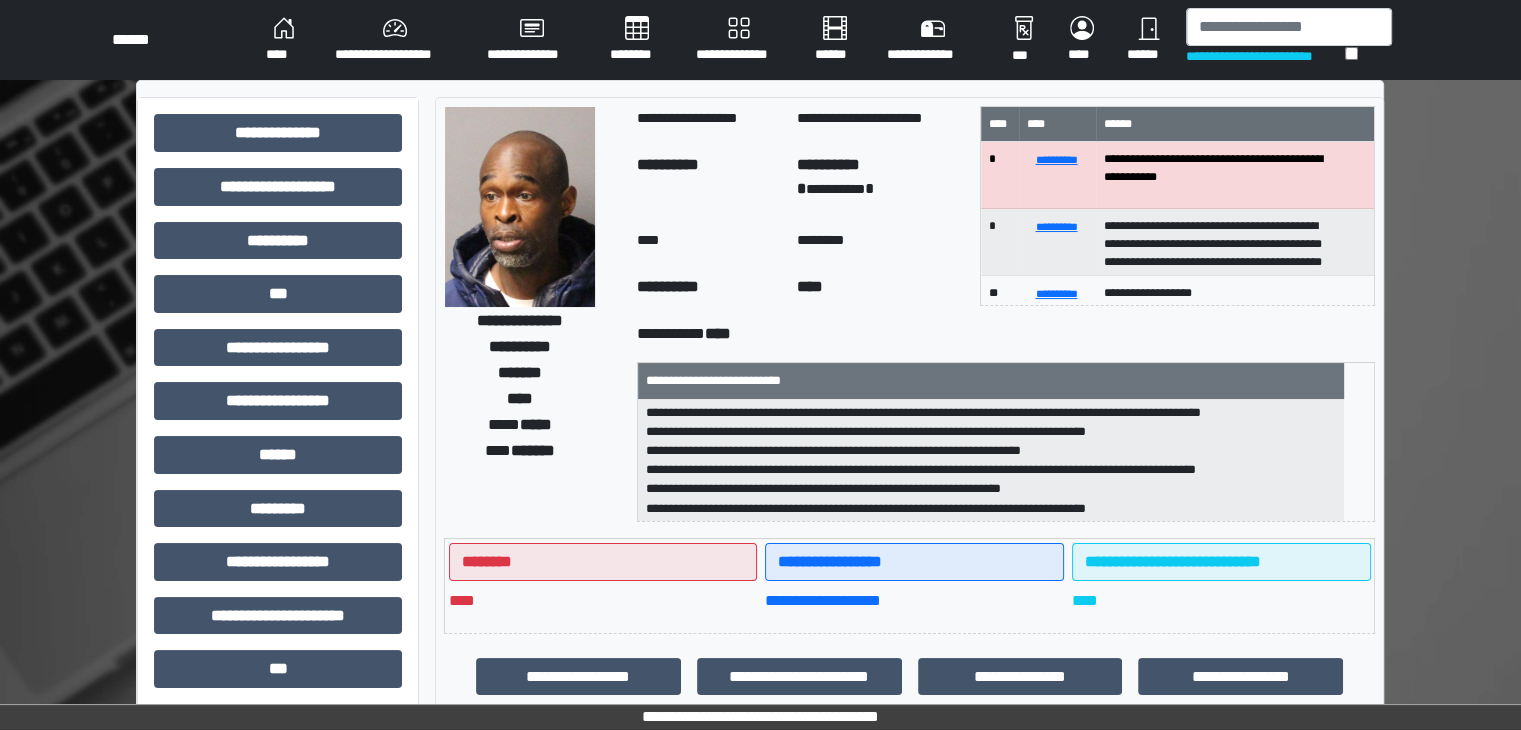 scroll, scrollTop: 6, scrollLeft: 0, axis: vertical 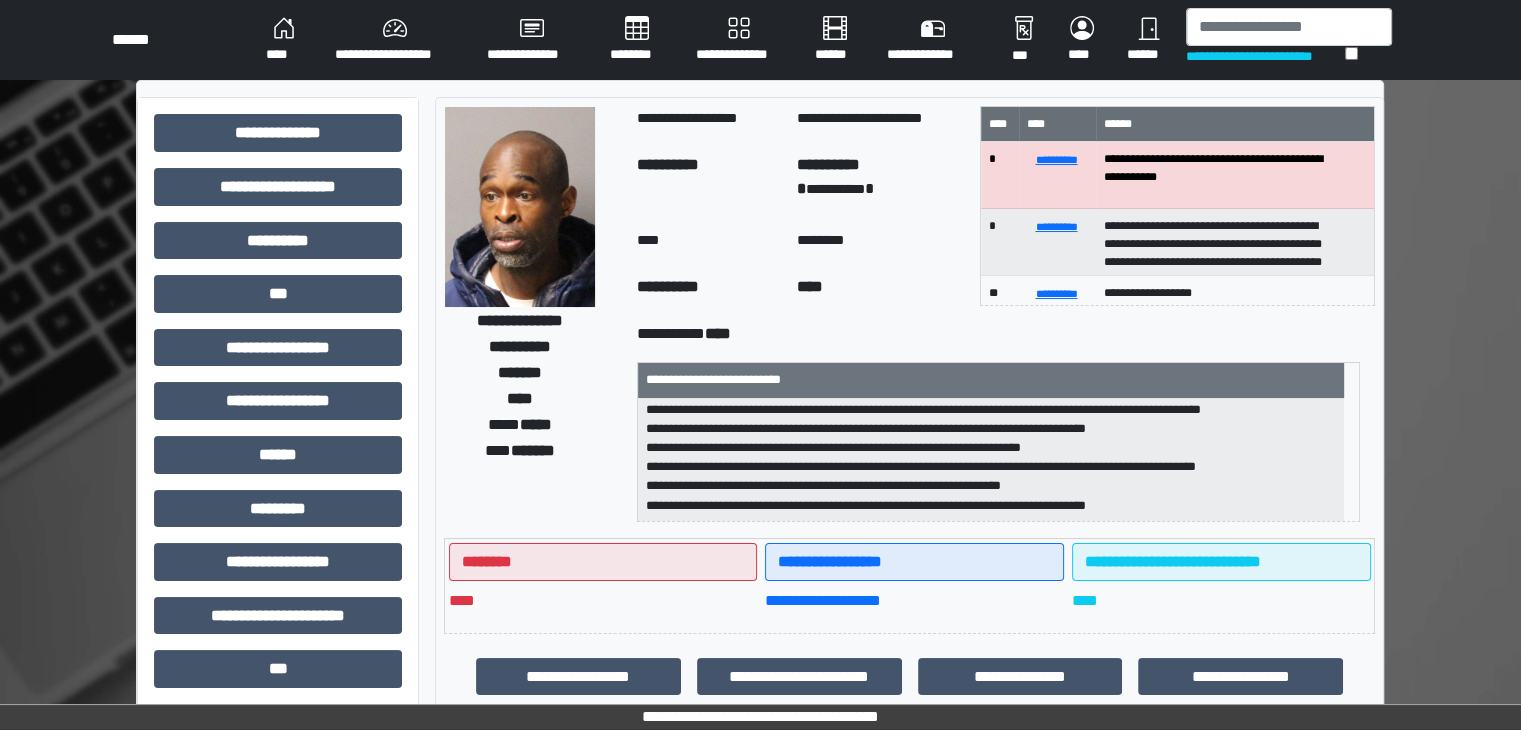 click on "**********" at bounding box center (991, 460) 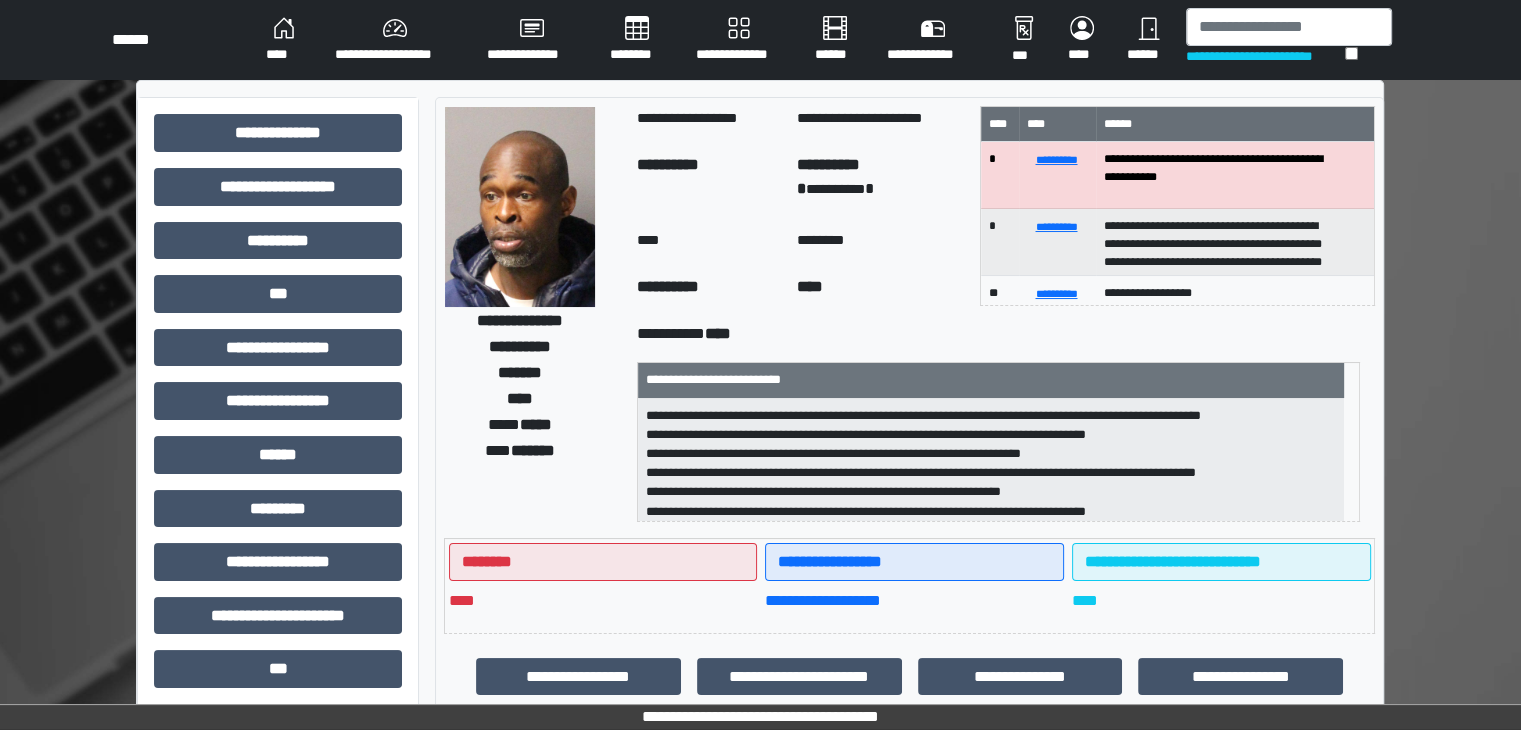 scroll, scrollTop: 6, scrollLeft: 0, axis: vertical 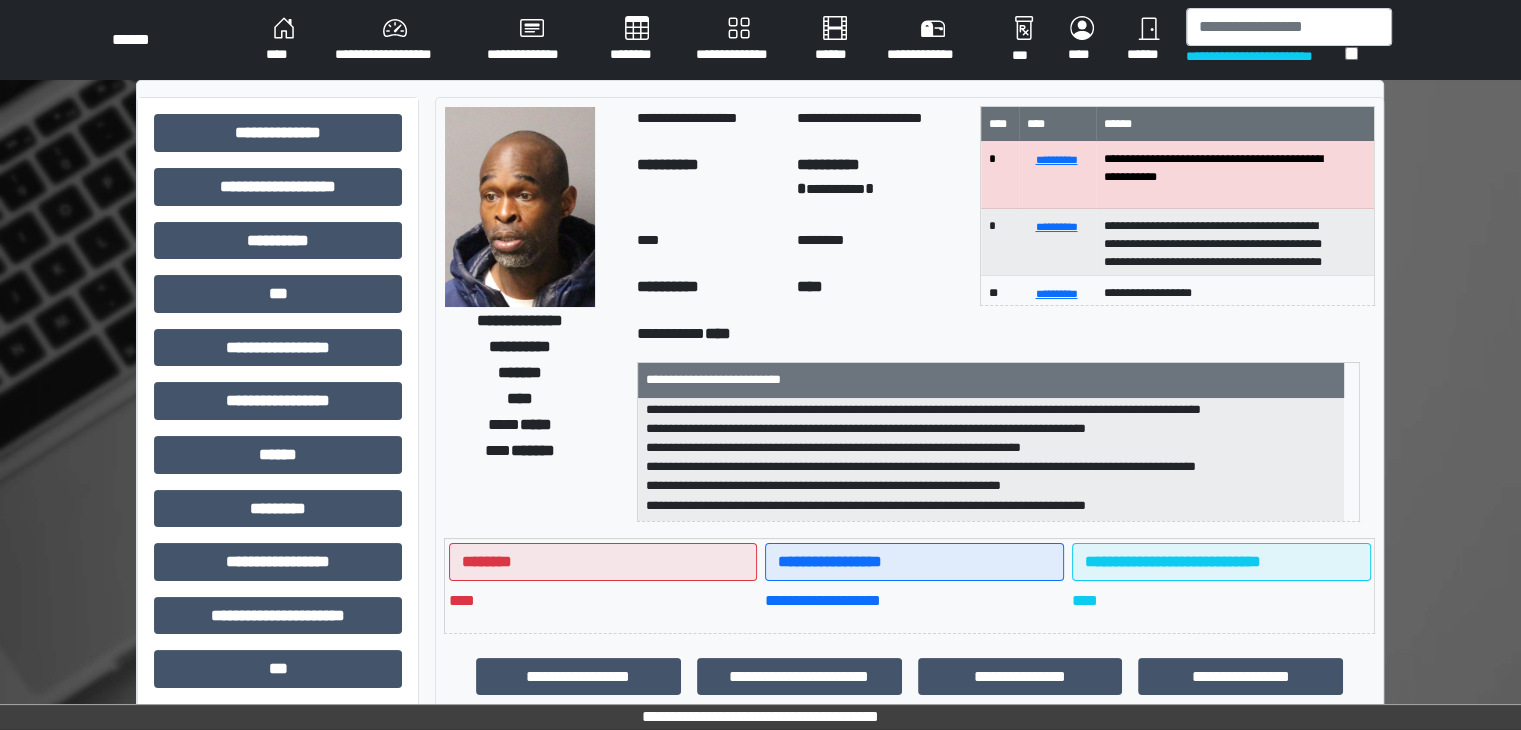 click on "**********" at bounding box center [991, 460] 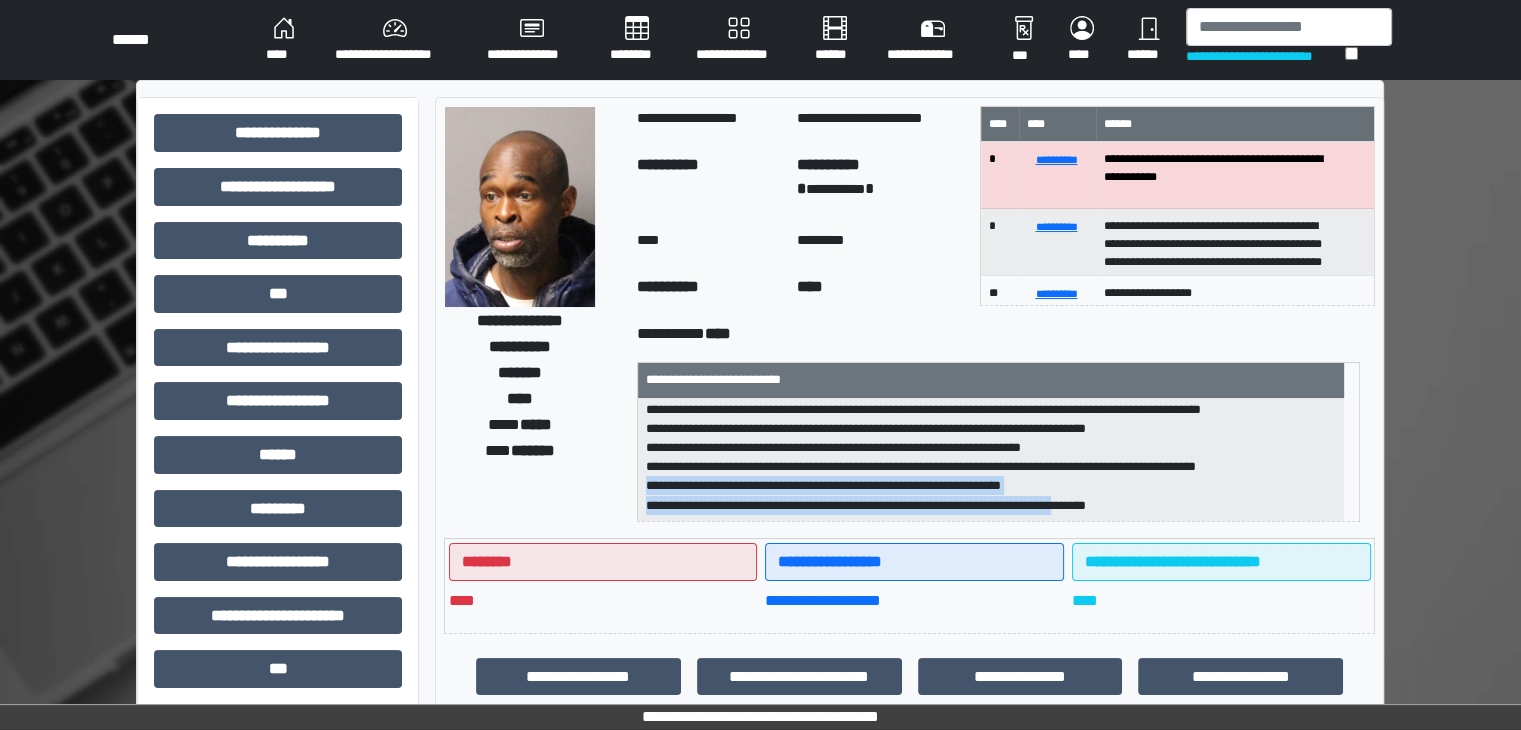 drag, startPoint x: 1129, startPoint y: 494, endPoint x: 1140, endPoint y: 484, distance: 14.866069 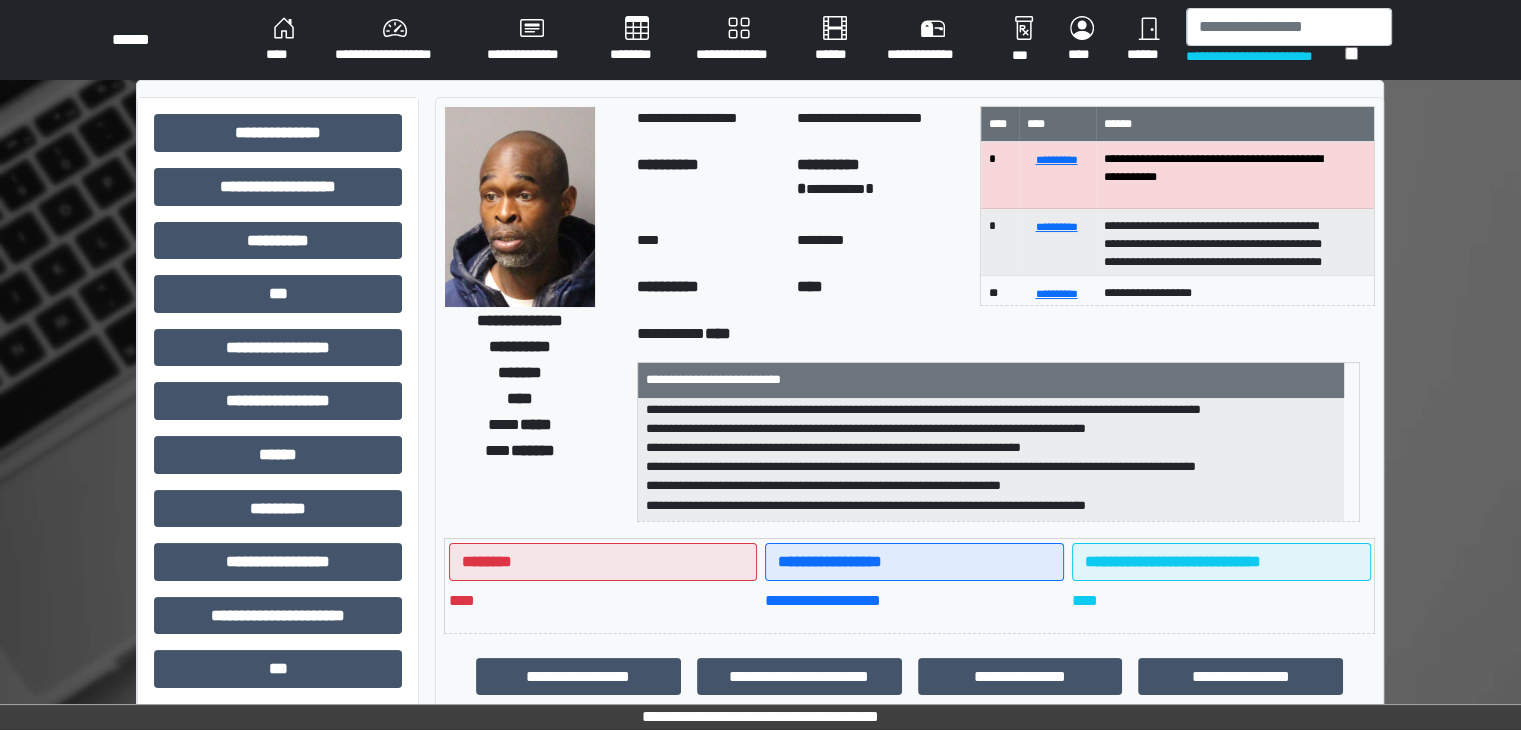 click on "**********" at bounding box center [991, 460] 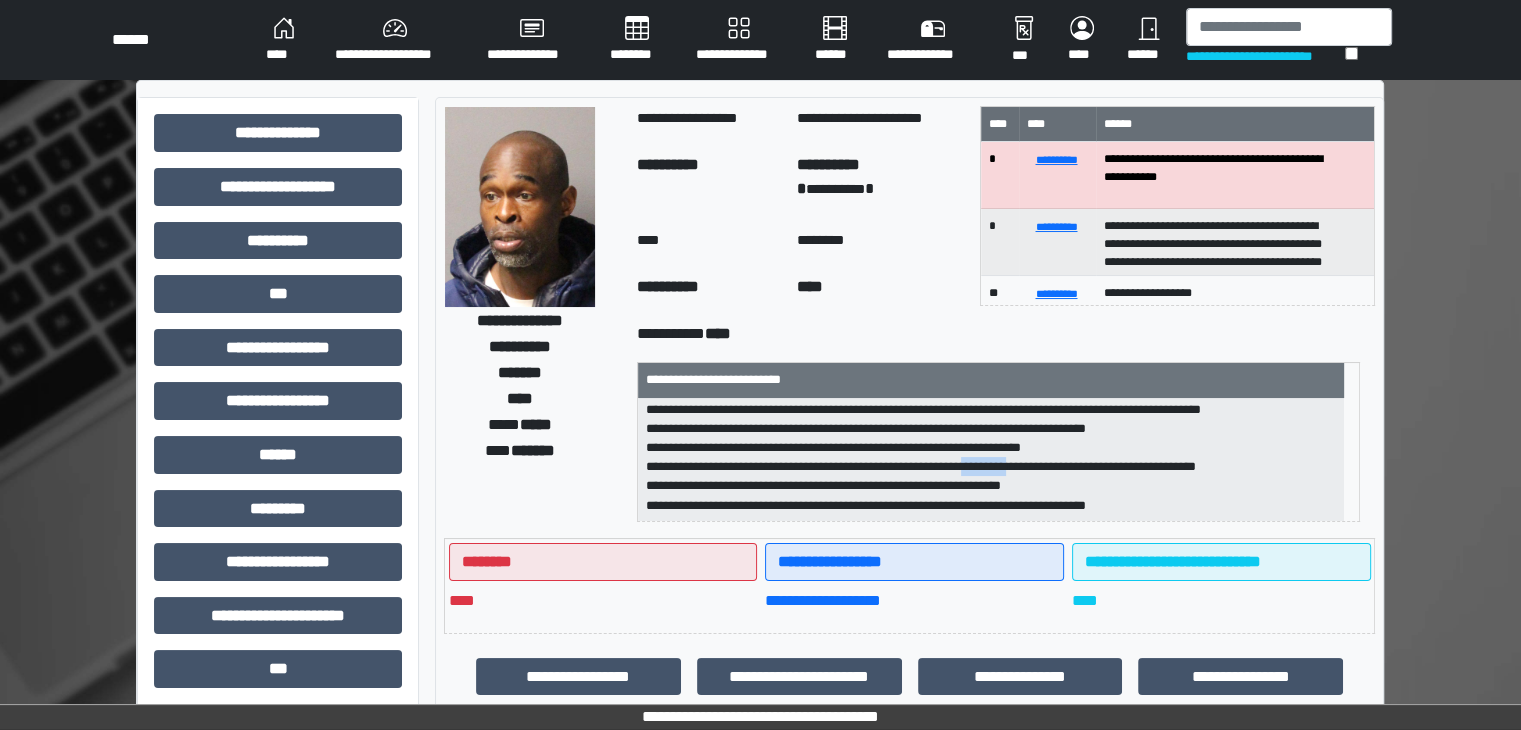 drag, startPoint x: 1048, startPoint y: 465, endPoint x: 1093, endPoint y: 472, distance: 45.54119 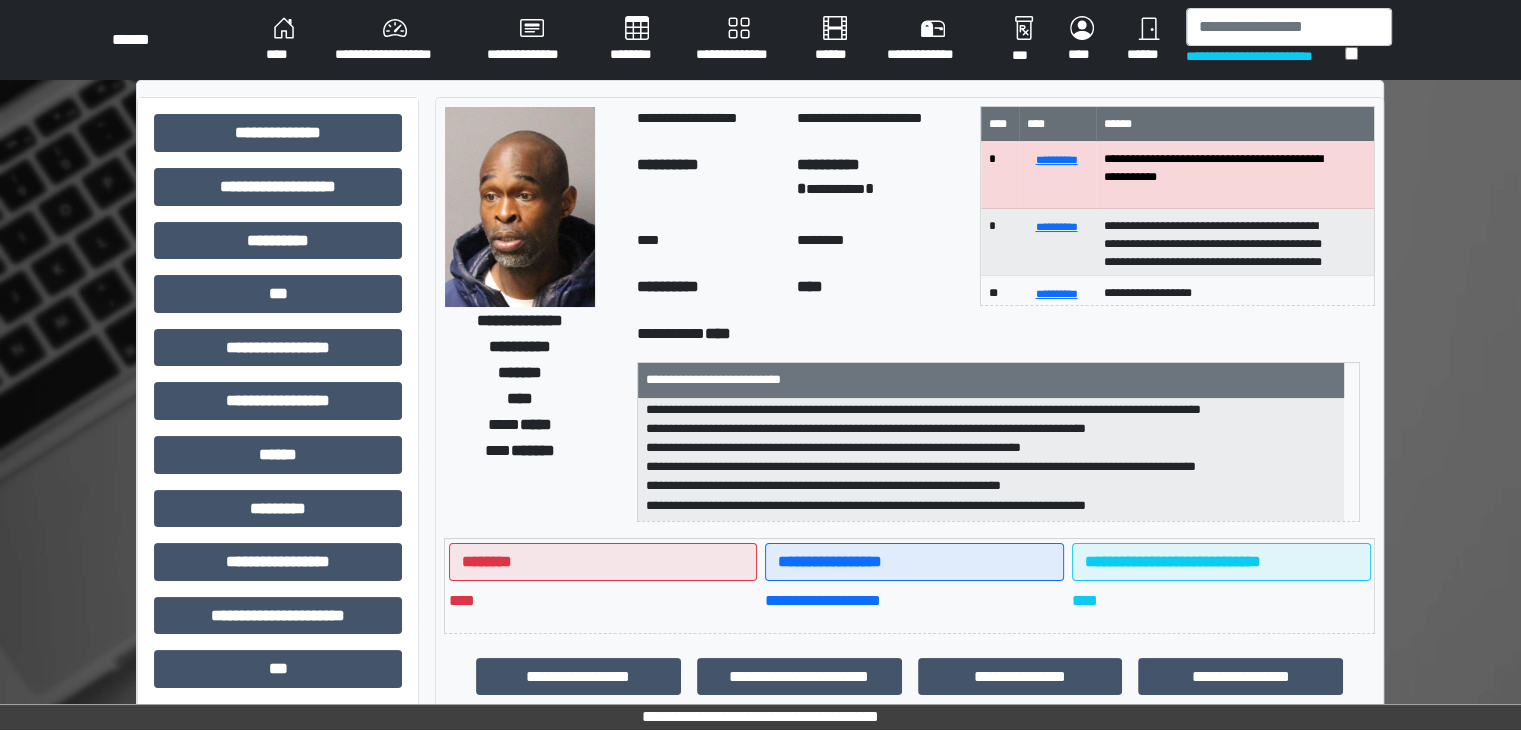 click on "**********" at bounding box center [991, 460] 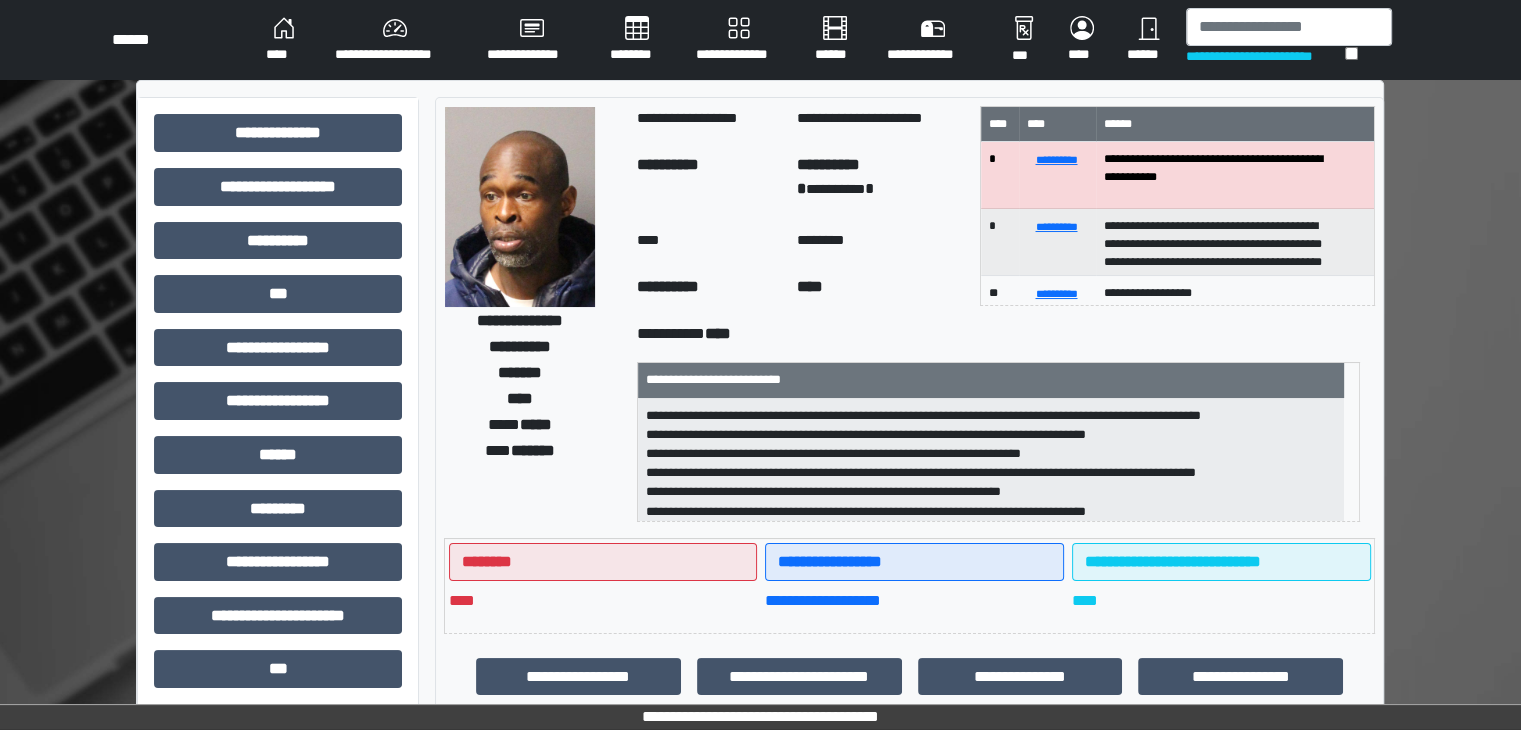 scroll, scrollTop: 6, scrollLeft: 0, axis: vertical 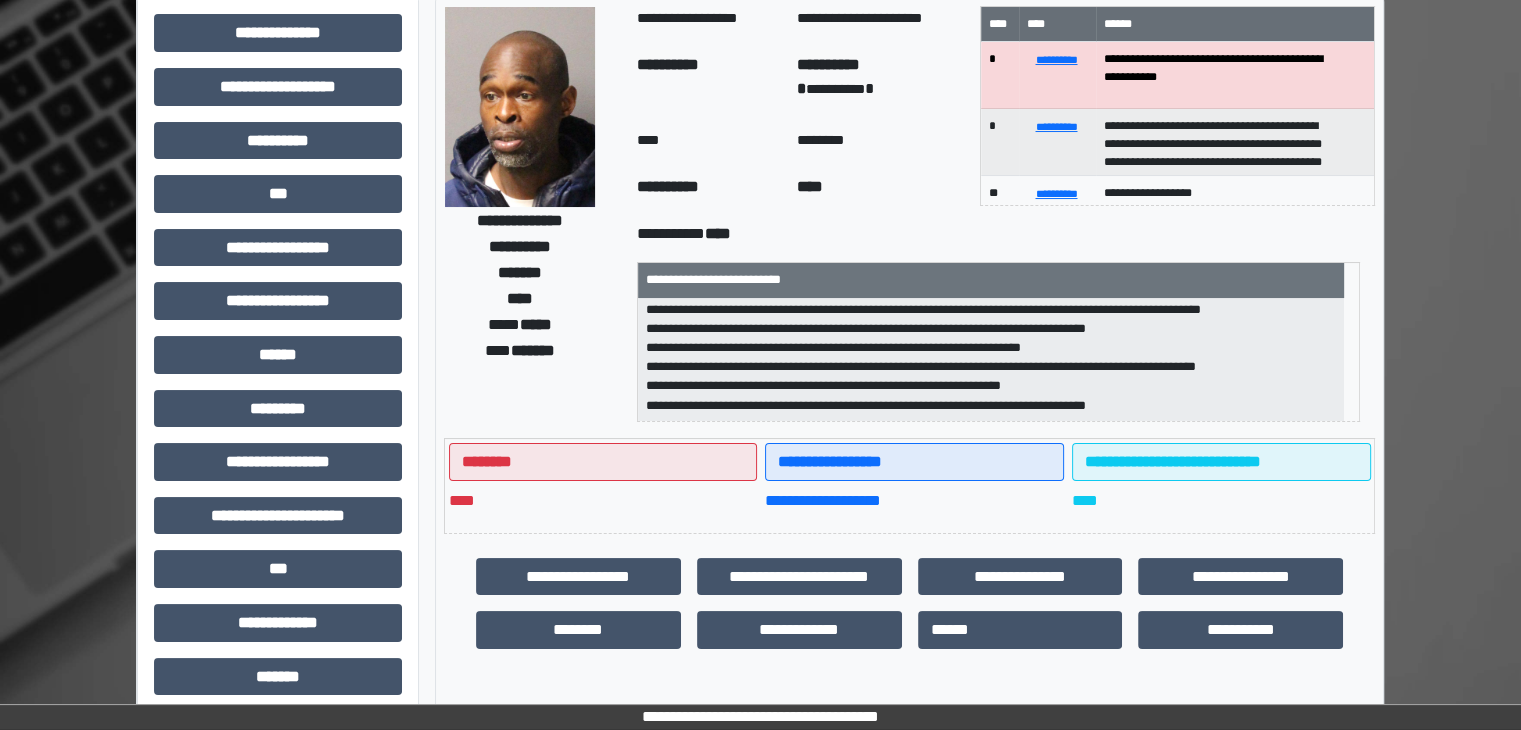 click on "**********" at bounding box center [991, 360] 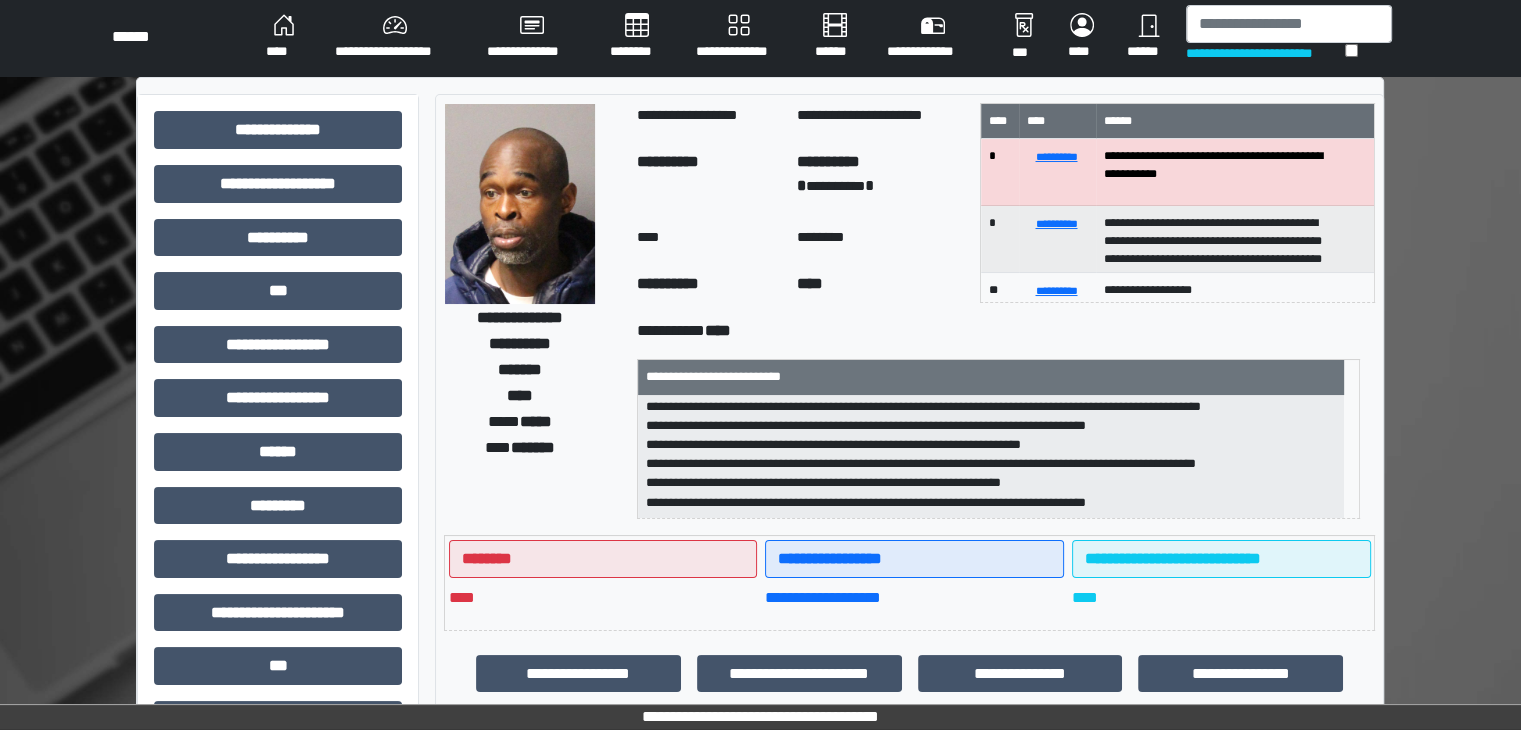 scroll, scrollTop: 0, scrollLeft: 0, axis: both 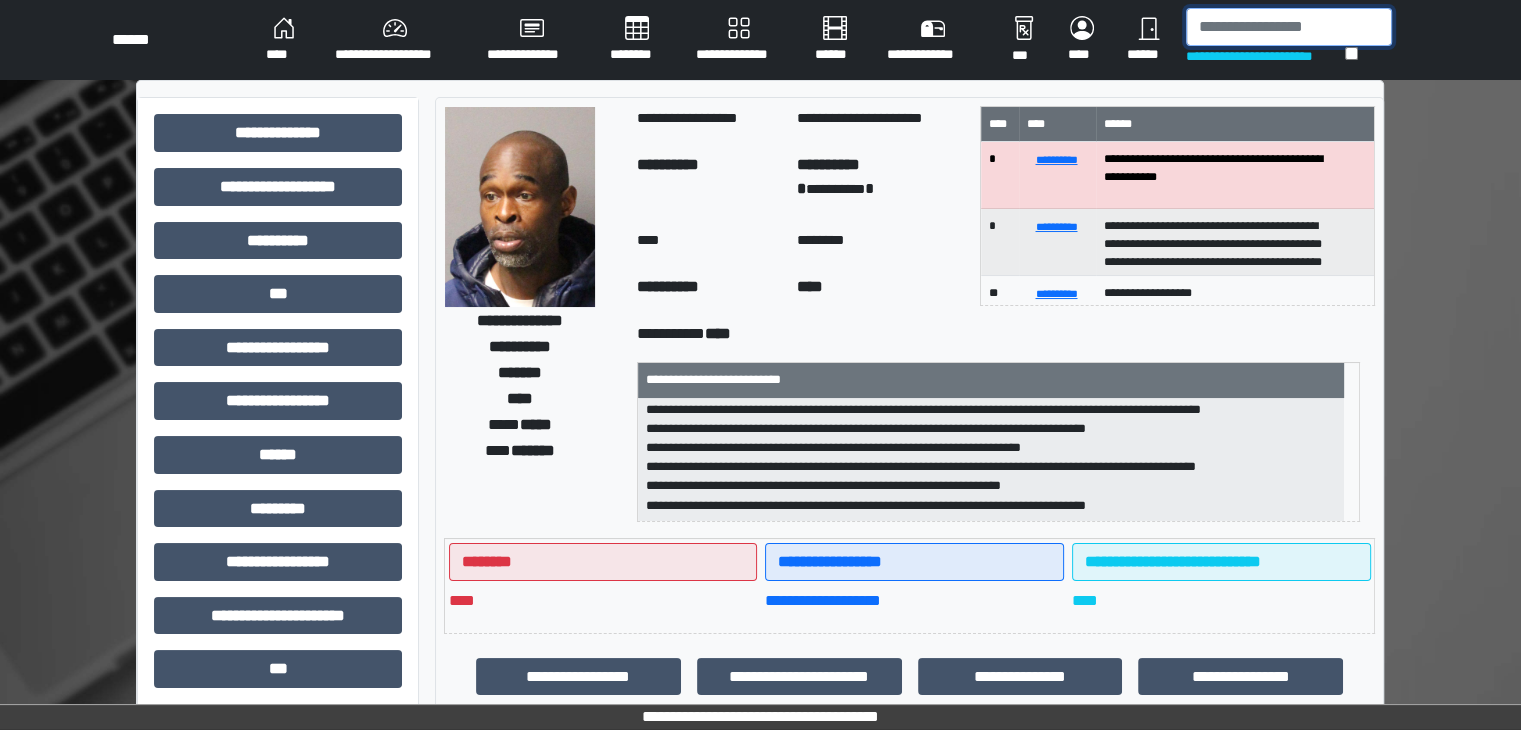 click at bounding box center [1289, 27] 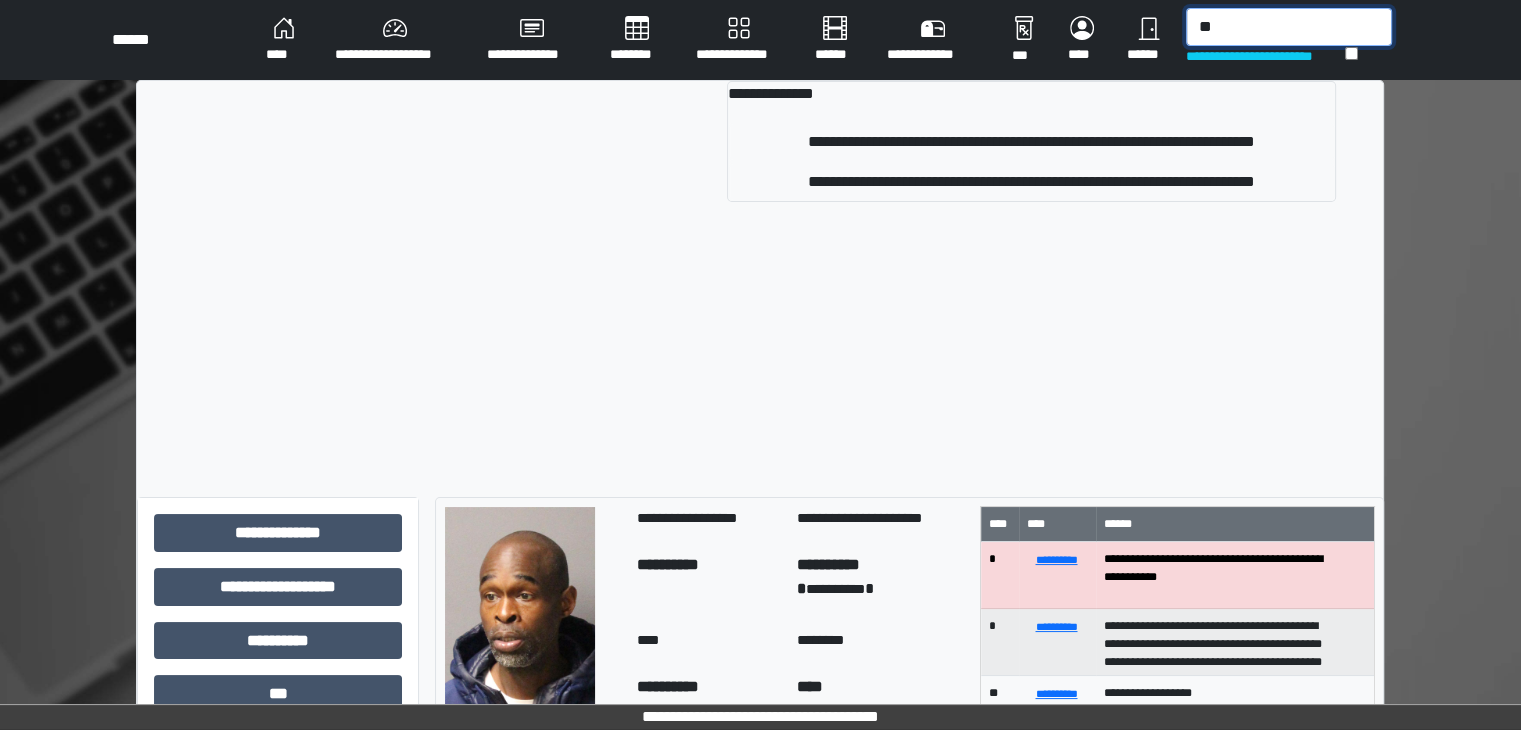 type on "*" 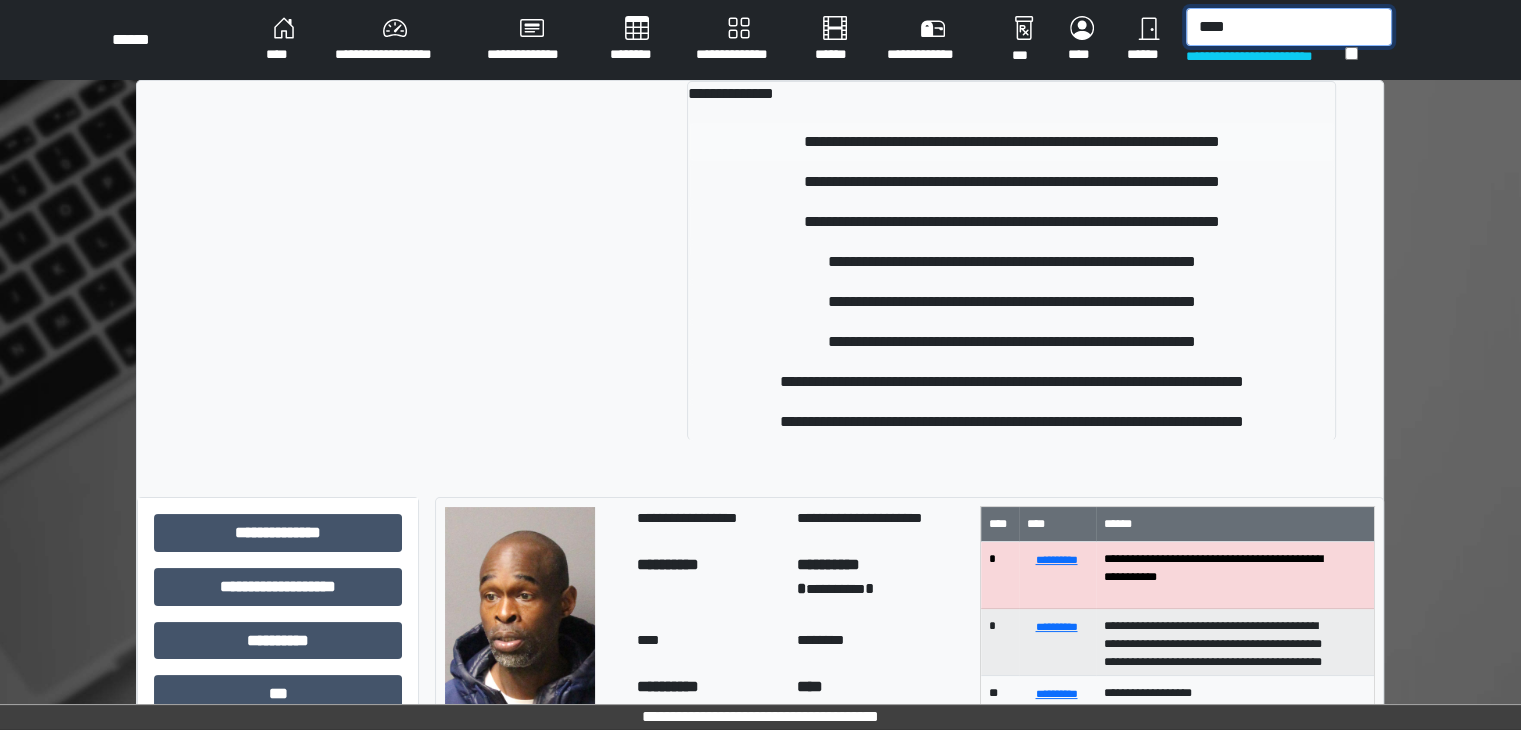 type on "****" 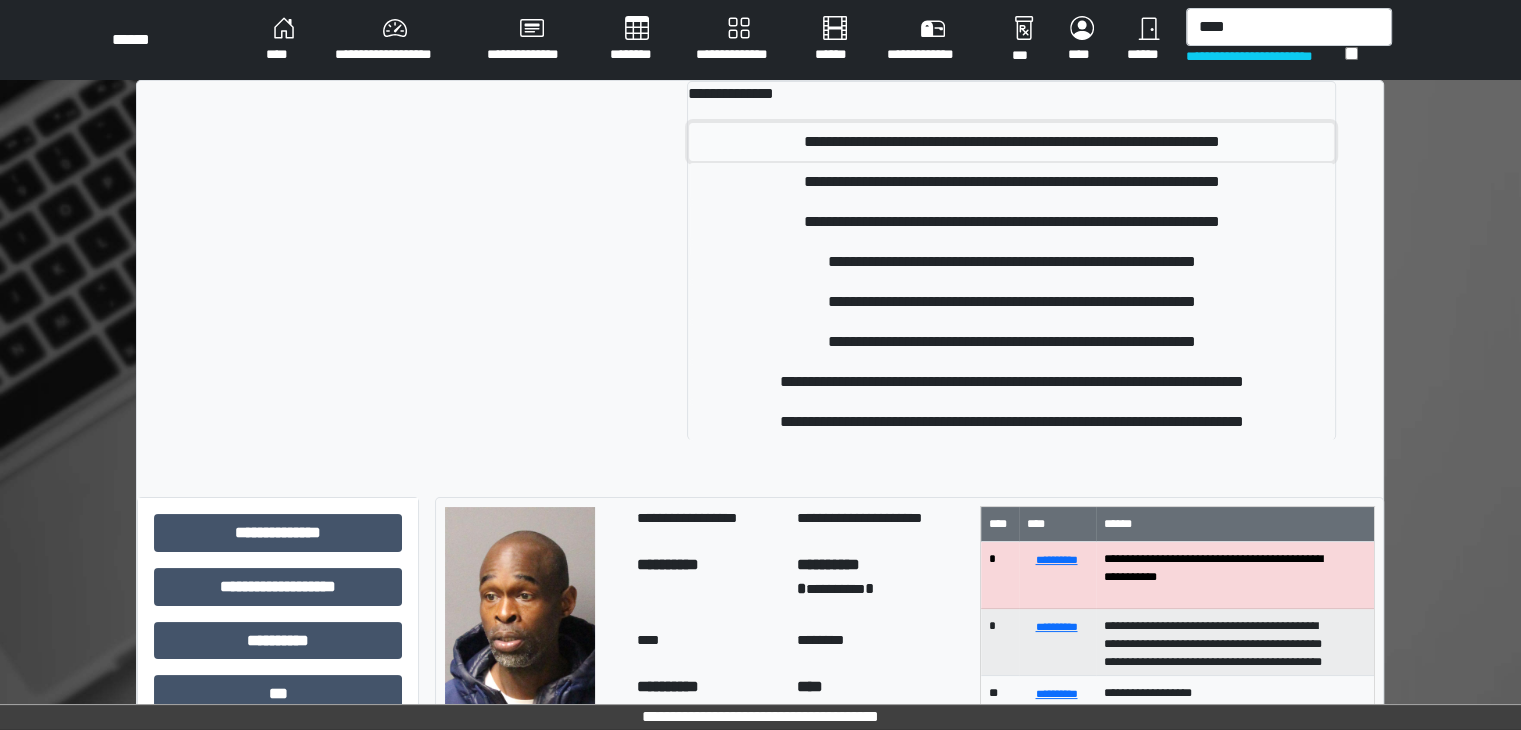 click on "**********" at bounding box center (1011, 142) 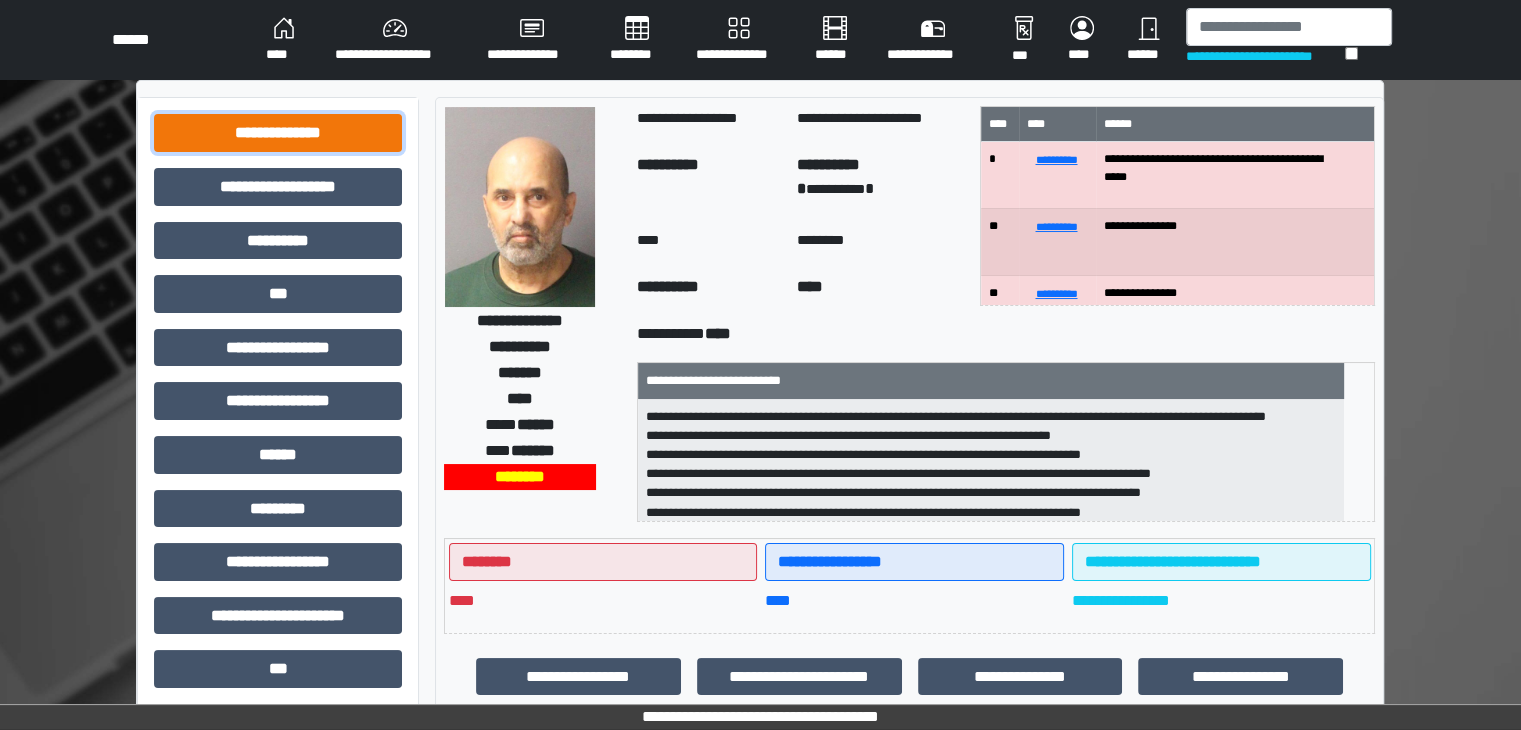 click on "**********" at bounding box center (278, 133) 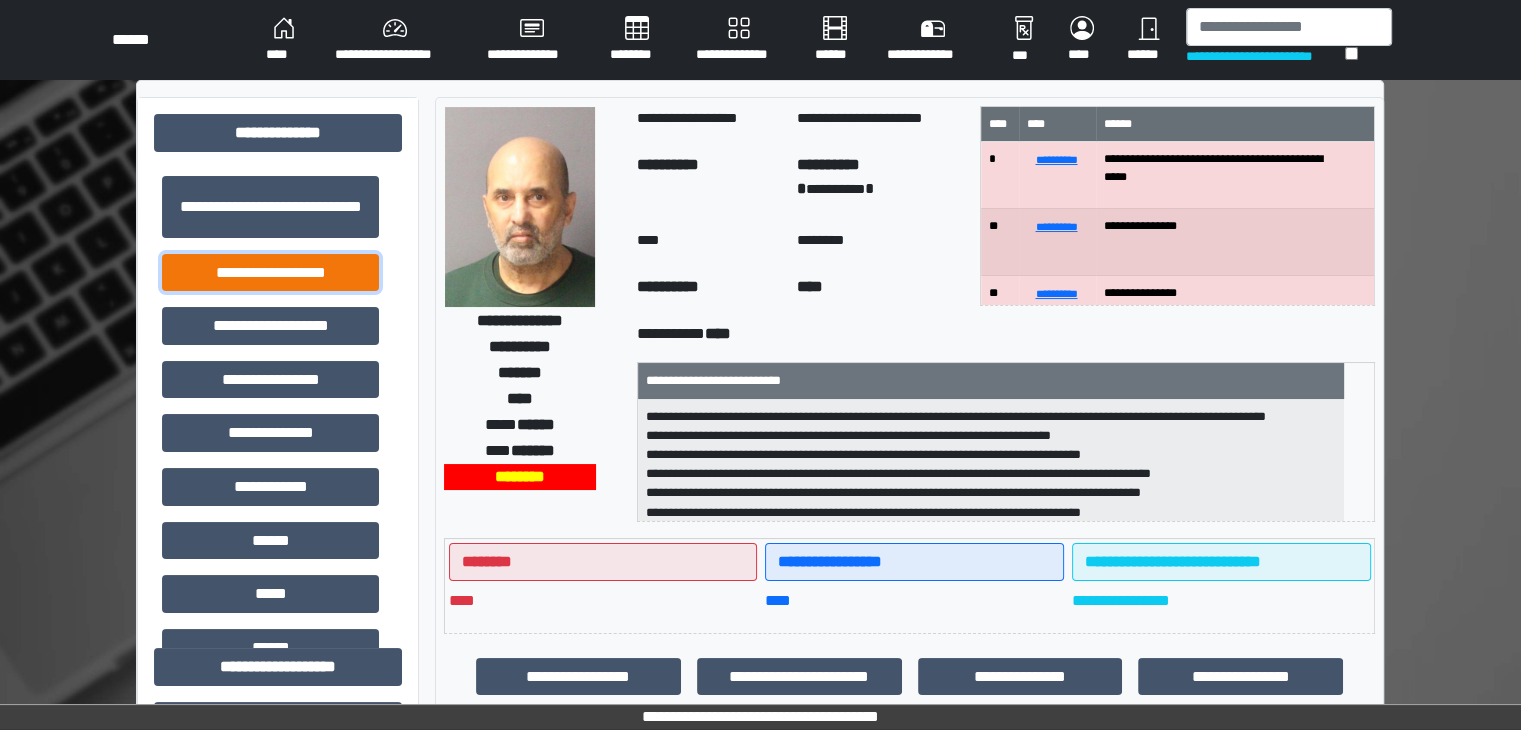 click on "**********" at bounding box center (270, 273) 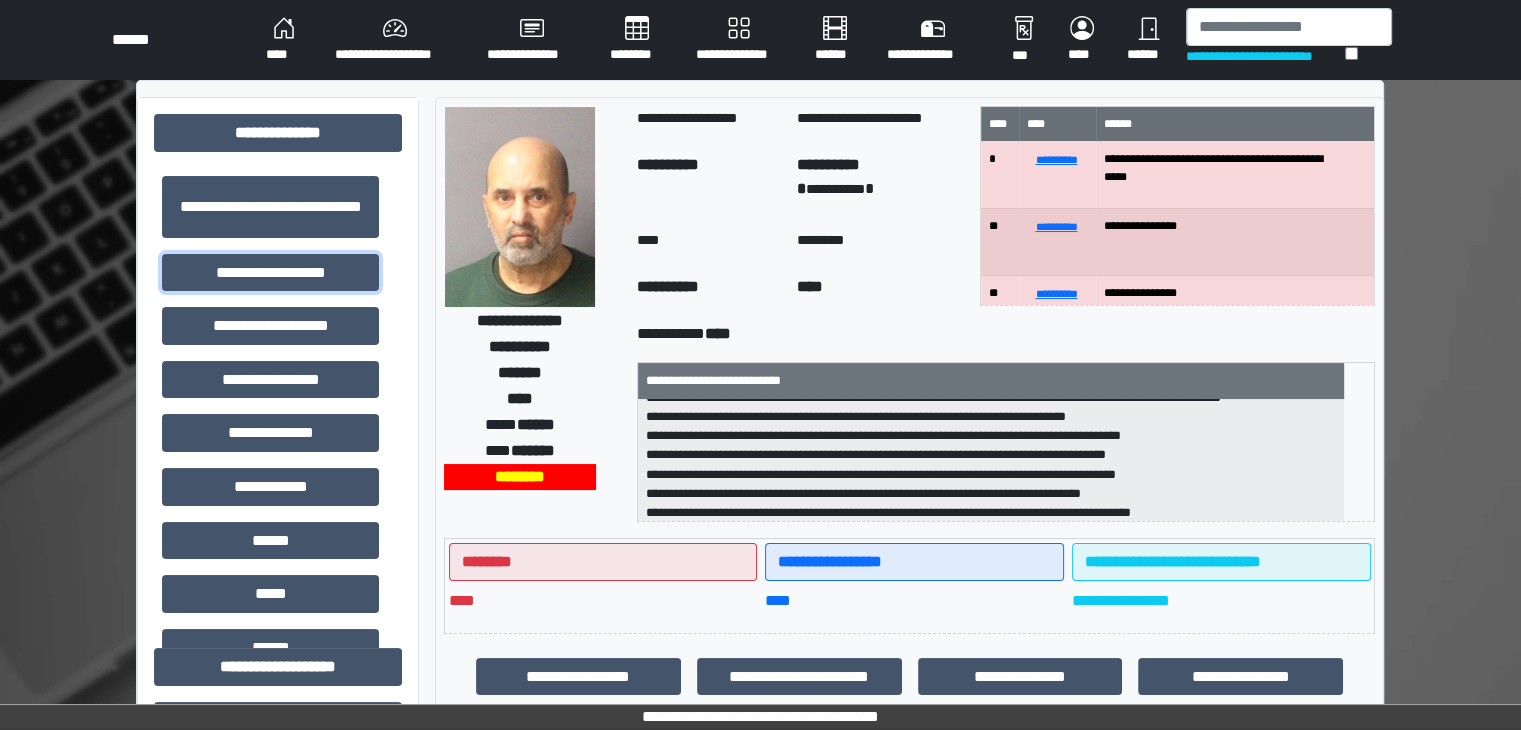 scroll, scrollTop: 179, scrollLeft: 0, axis: vertical 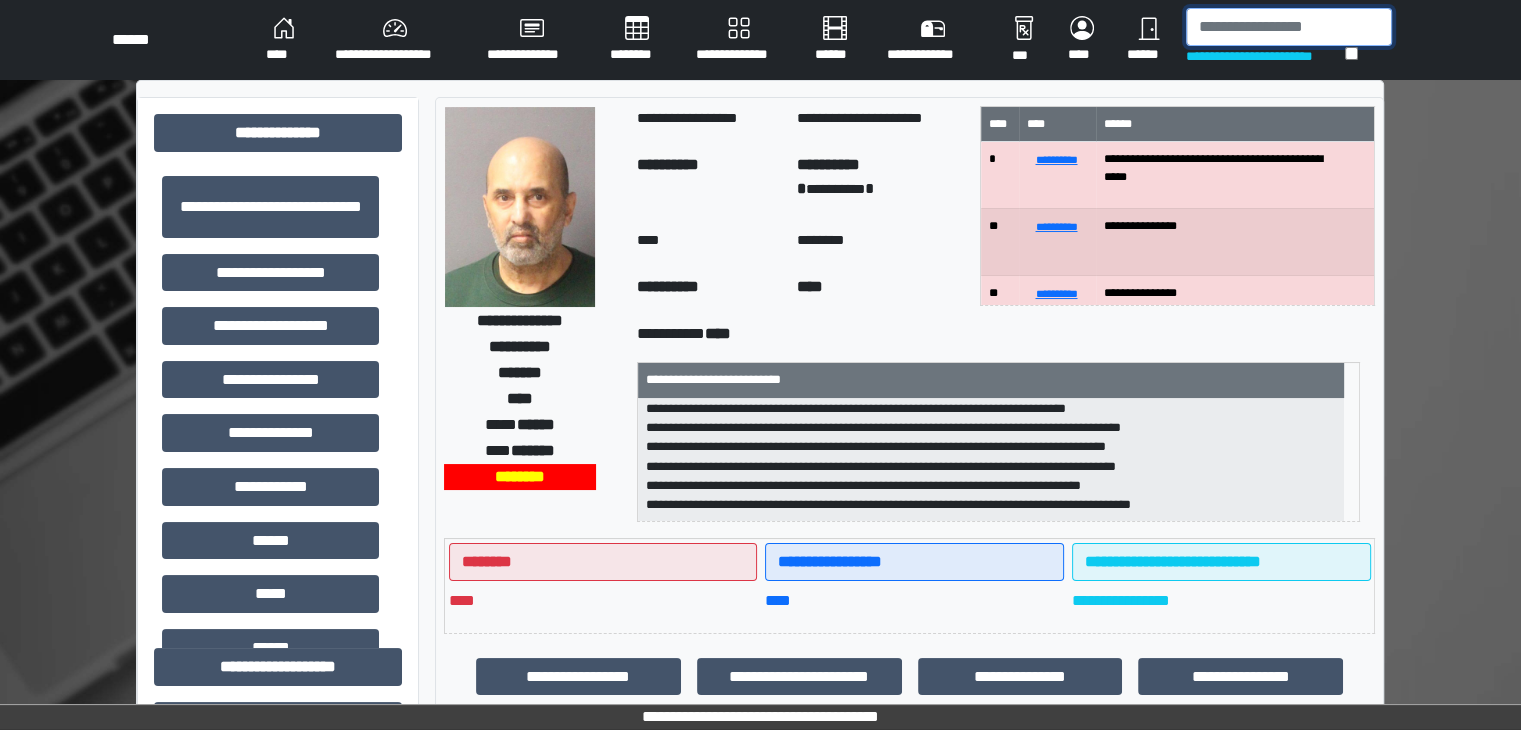 click at bounding box center (1289, 27) 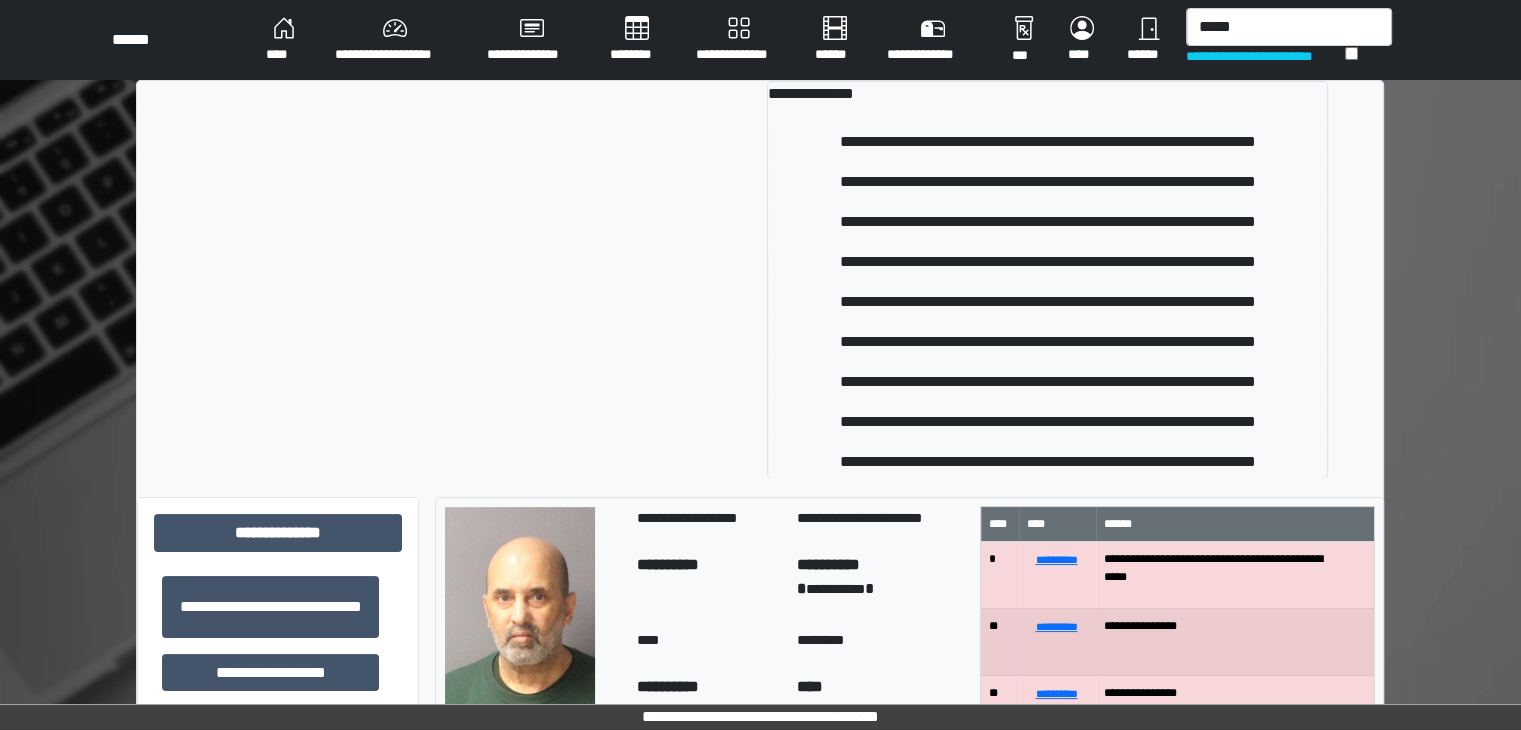 click at bounding box center (472, 280) 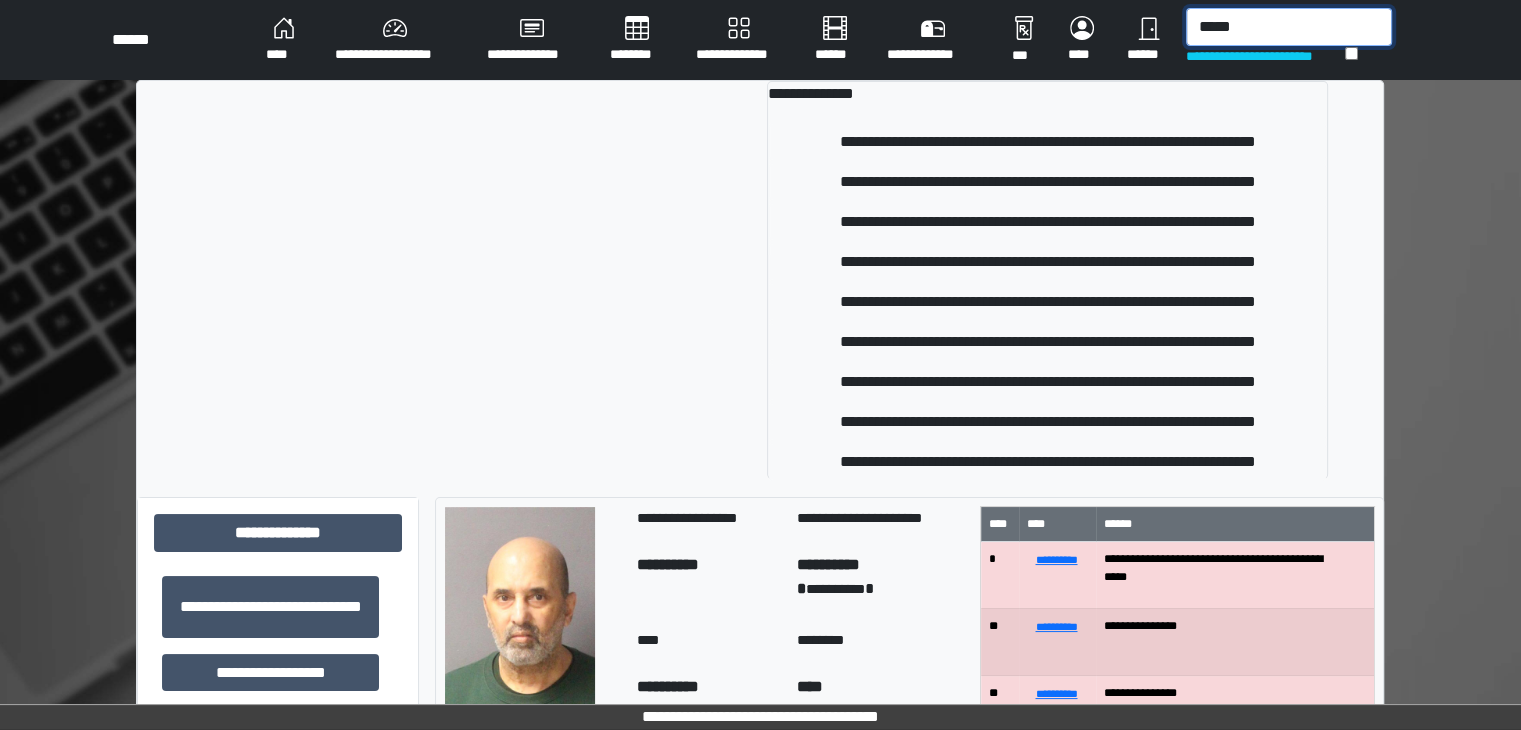 click on "*****" at bounding box center [1289, 27] 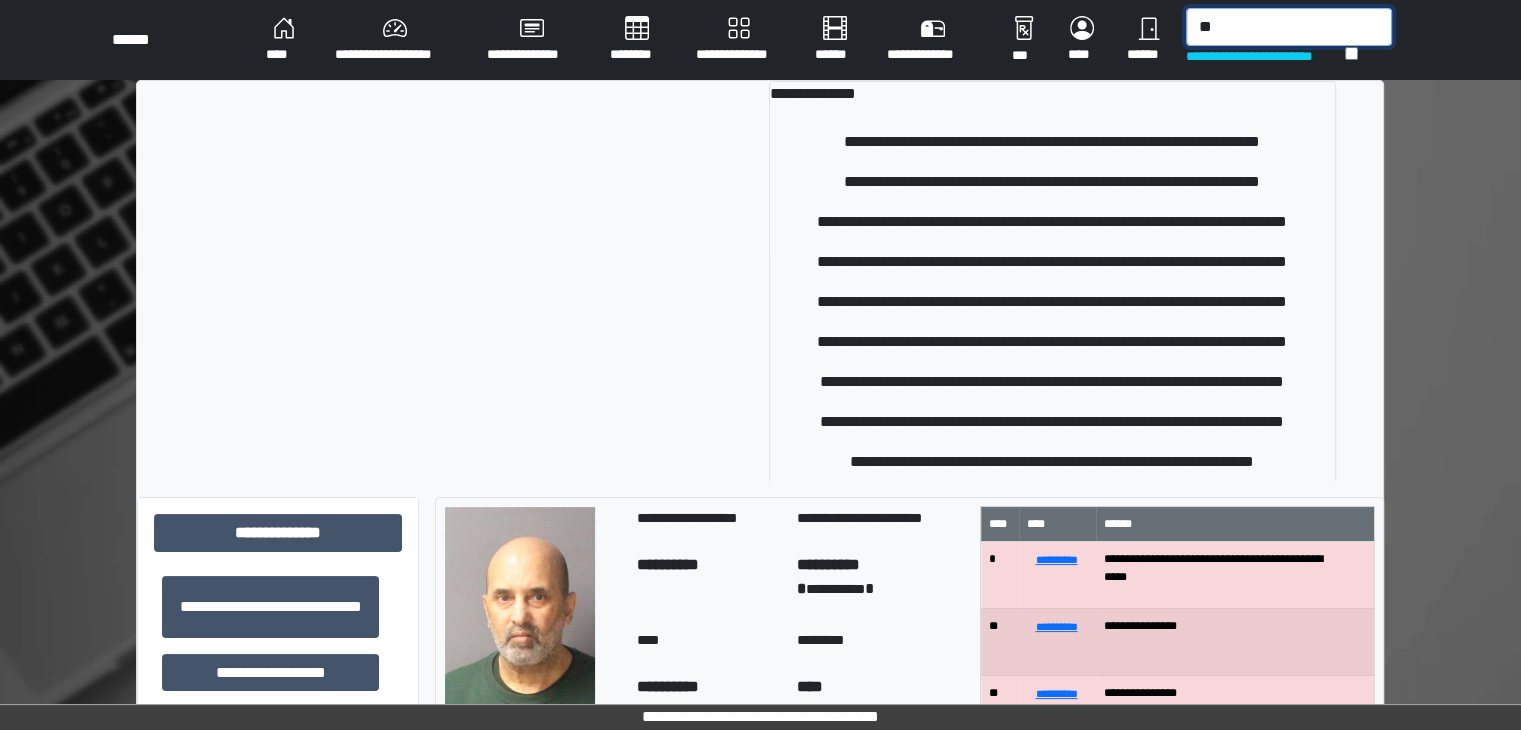 type on "*" 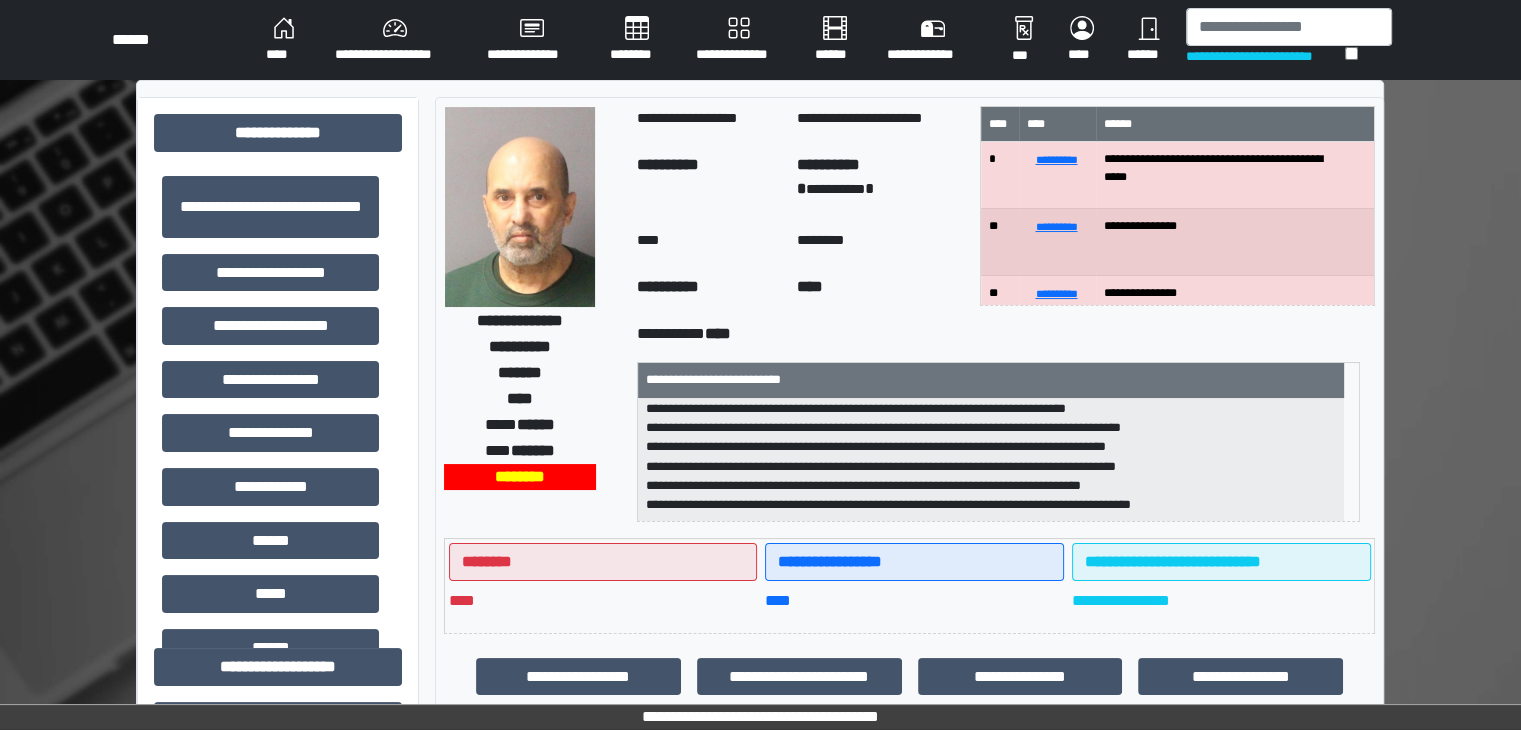 click on "**********" at bounding box center [880, 182] 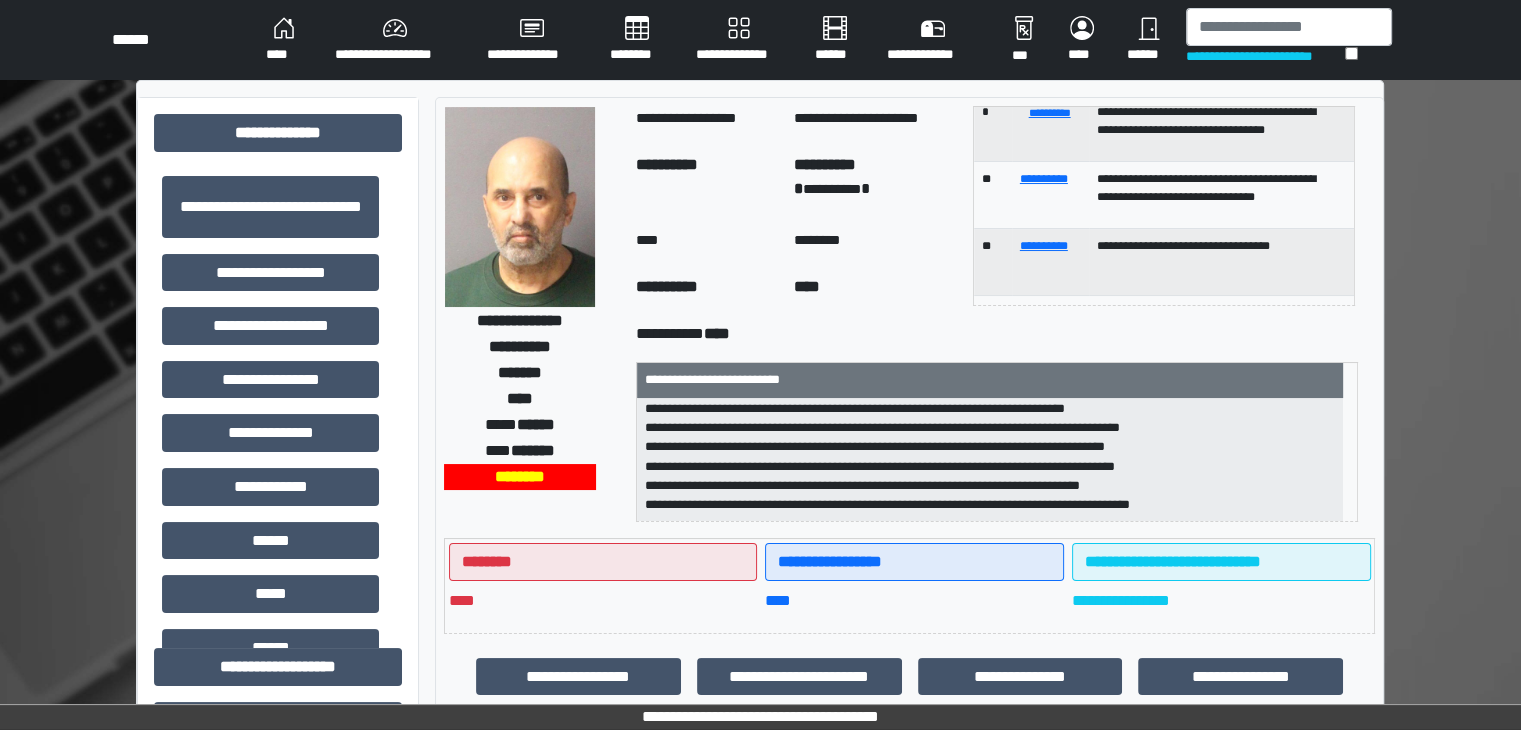 scroll, scrollTop: 520, scrollLeft: 0, axis: vertical 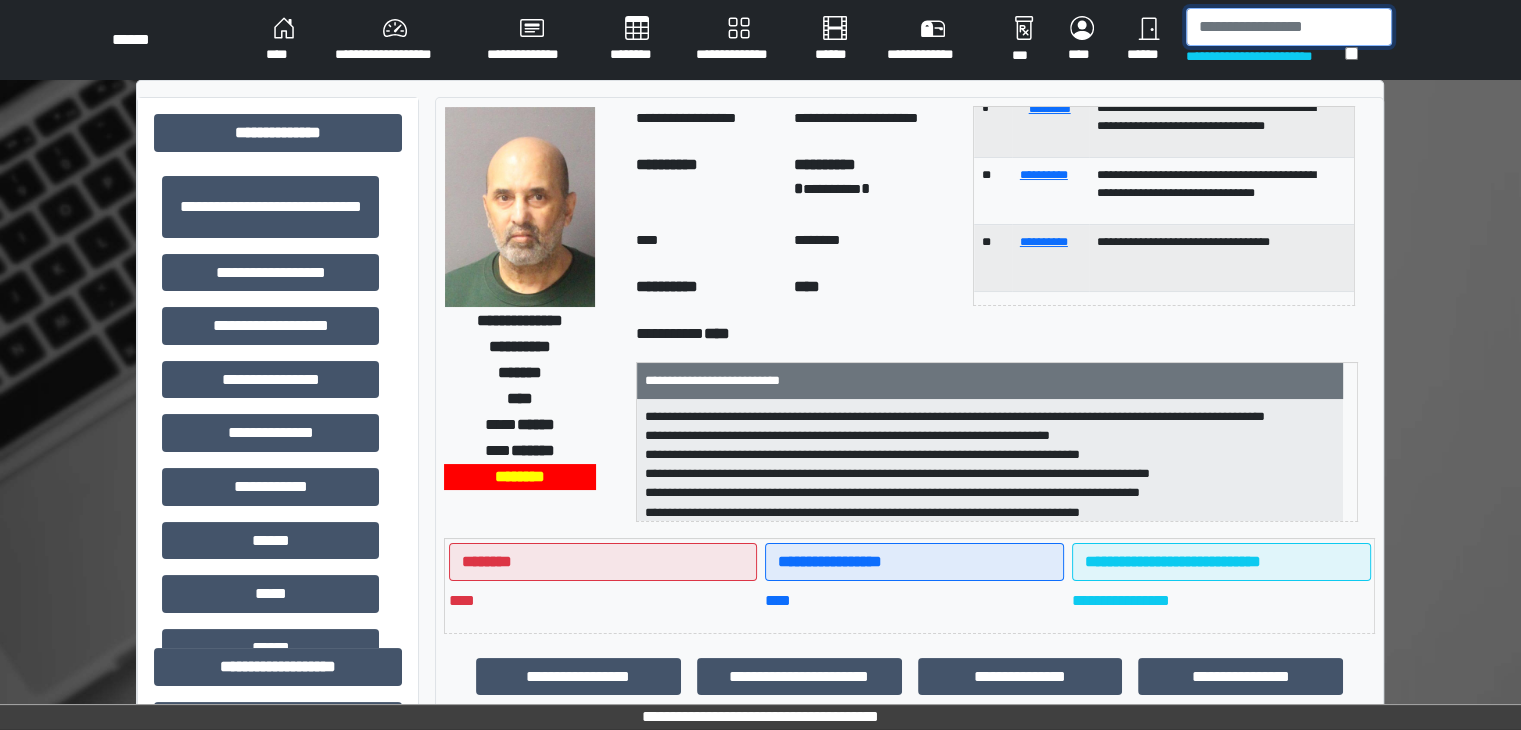 click at bounding box center (1289, 27) 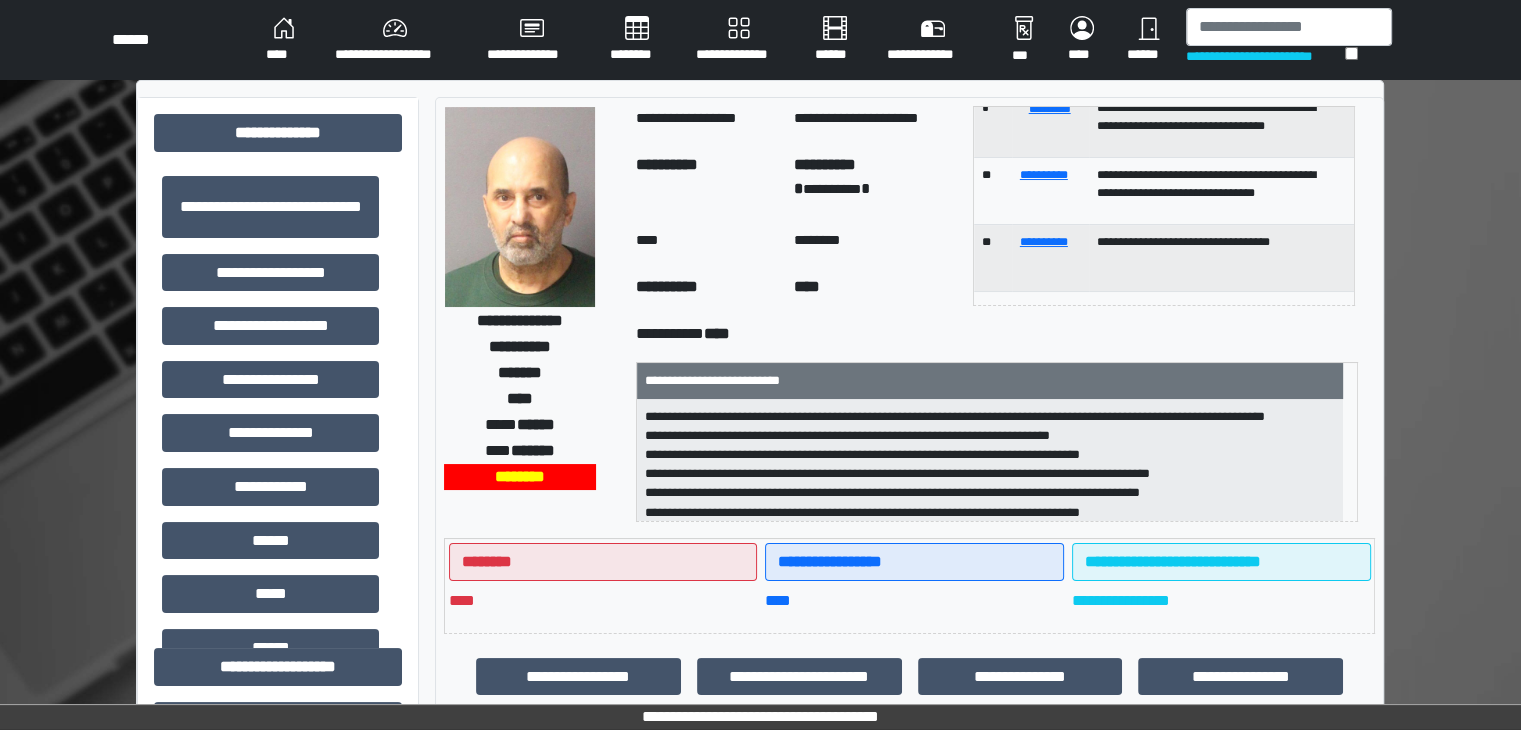 click on "****" at bounding box center (284, 40) 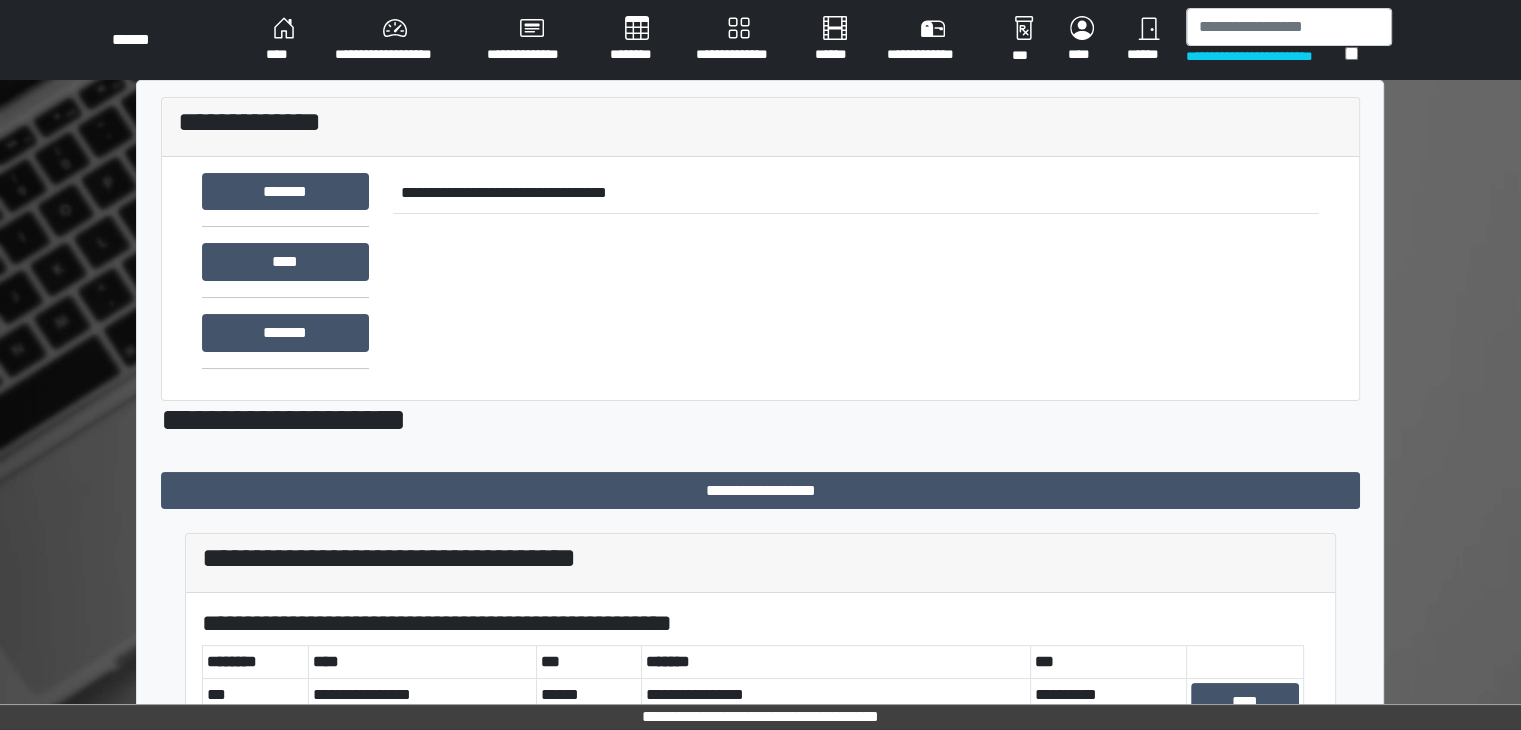 drag, startPoint x: 375, startPoint y: 29, endPoint x: 667, endPoint y: 118, distance: 305.26218 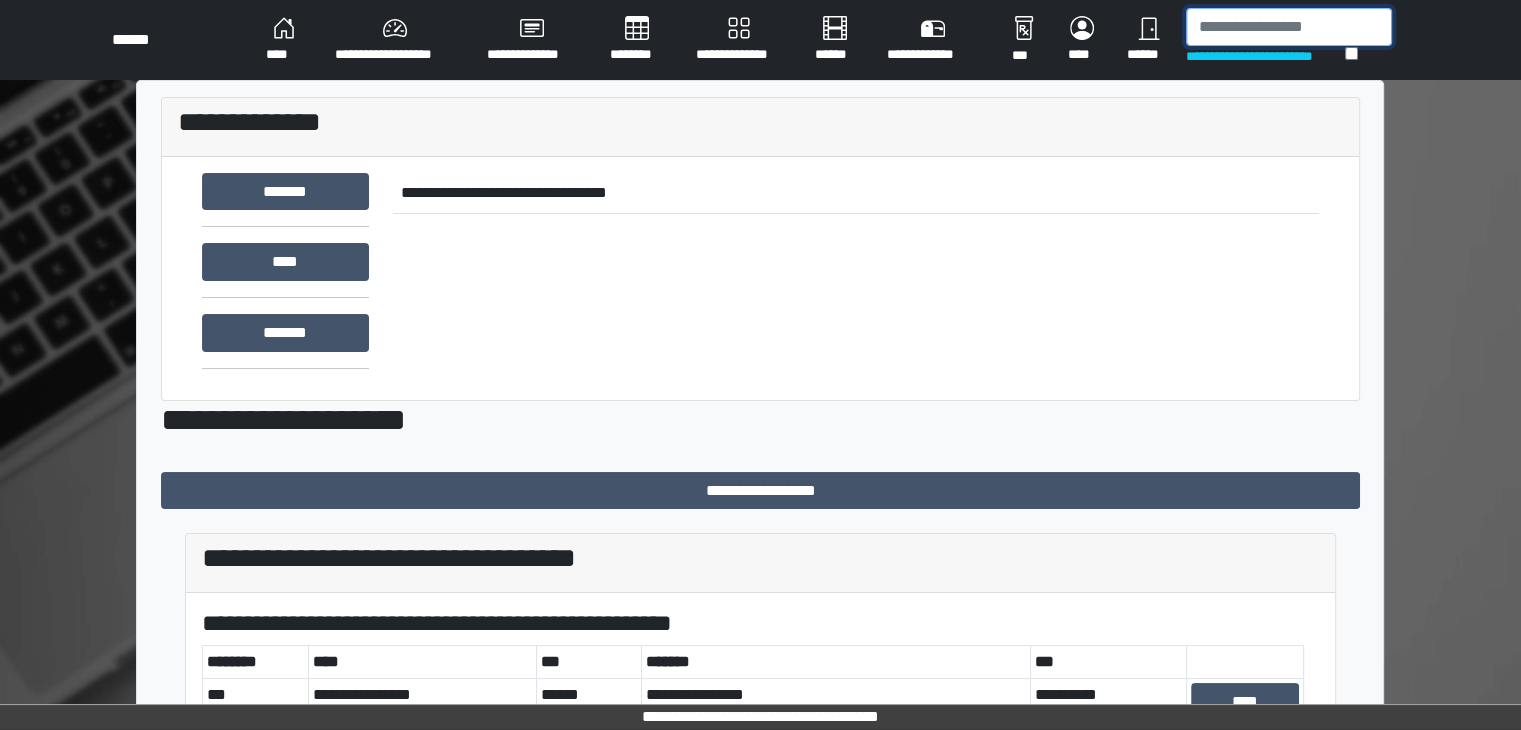 click at bounding box center (1289, 27) 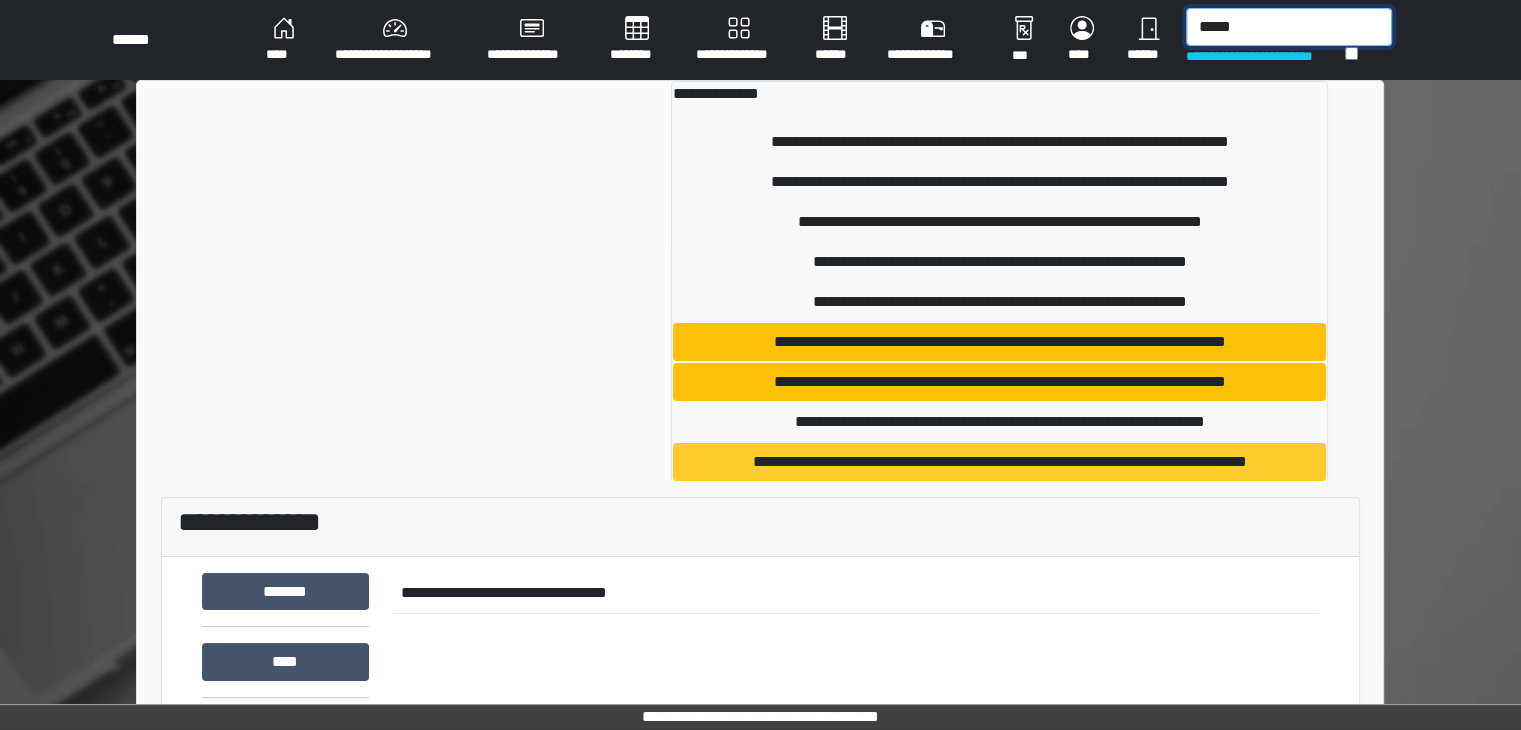 type on "*****" 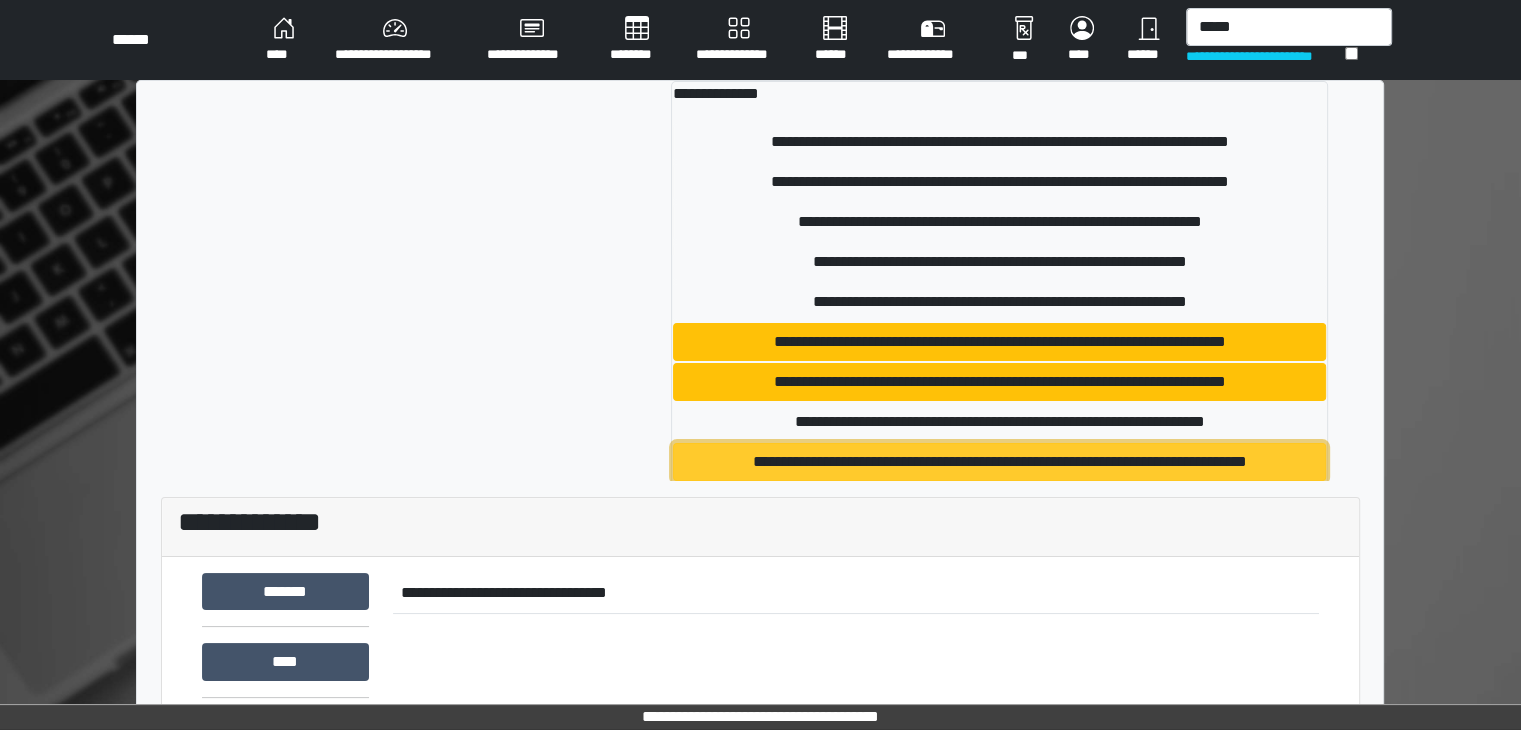 click on "**********" at bounding box center (999, 462) 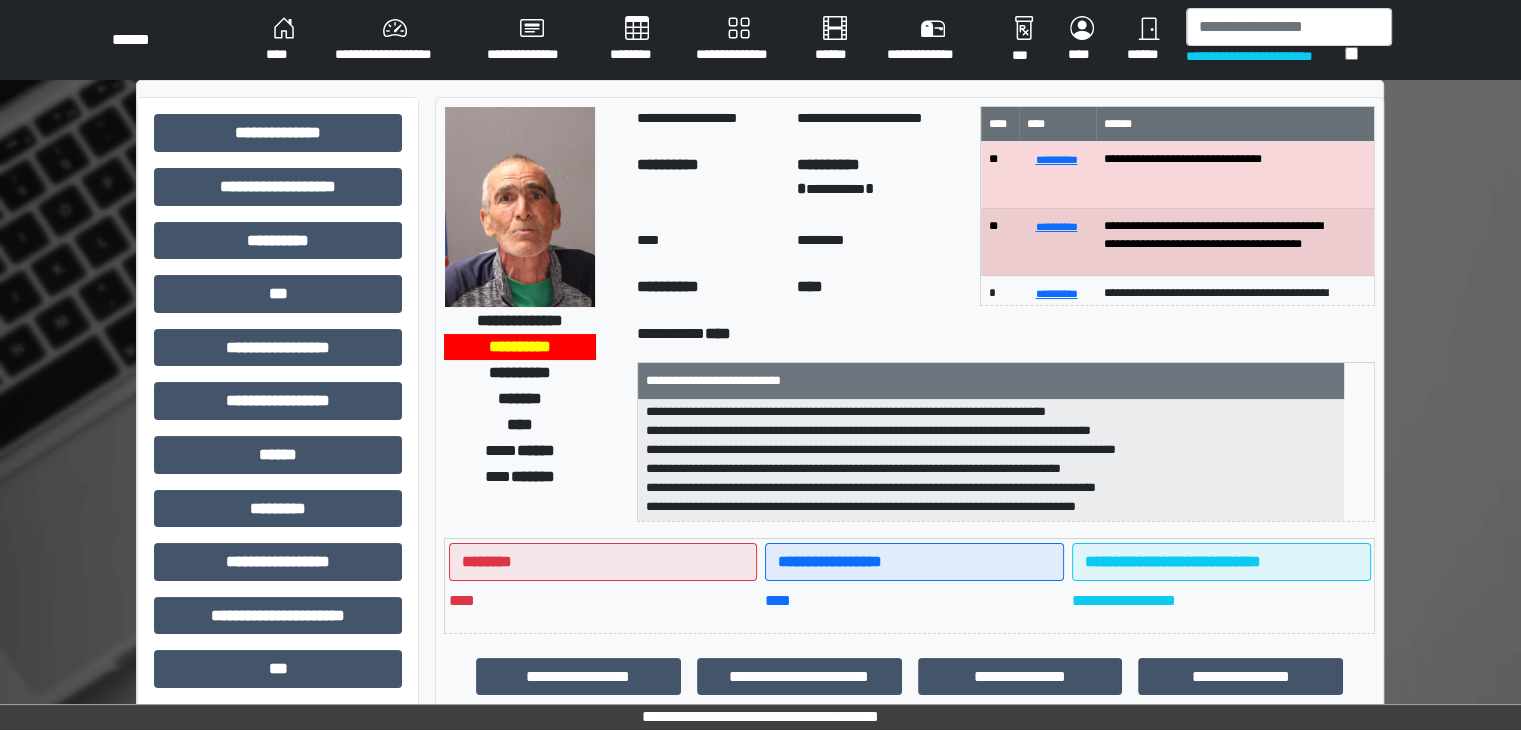 scroll, scrollTop: 102, scrollLeft: 0, axis: vertical 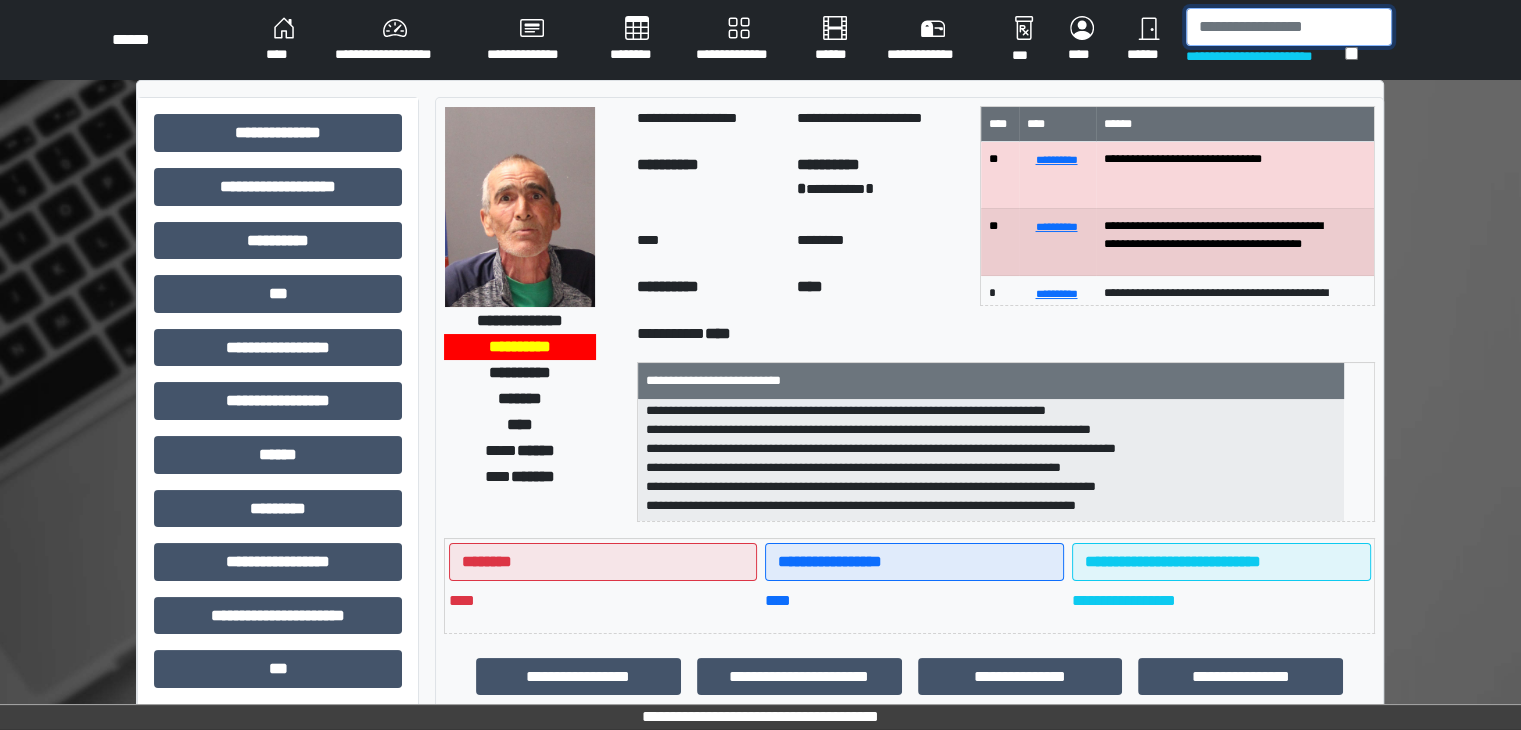 click at bounding box center [1289, 27] 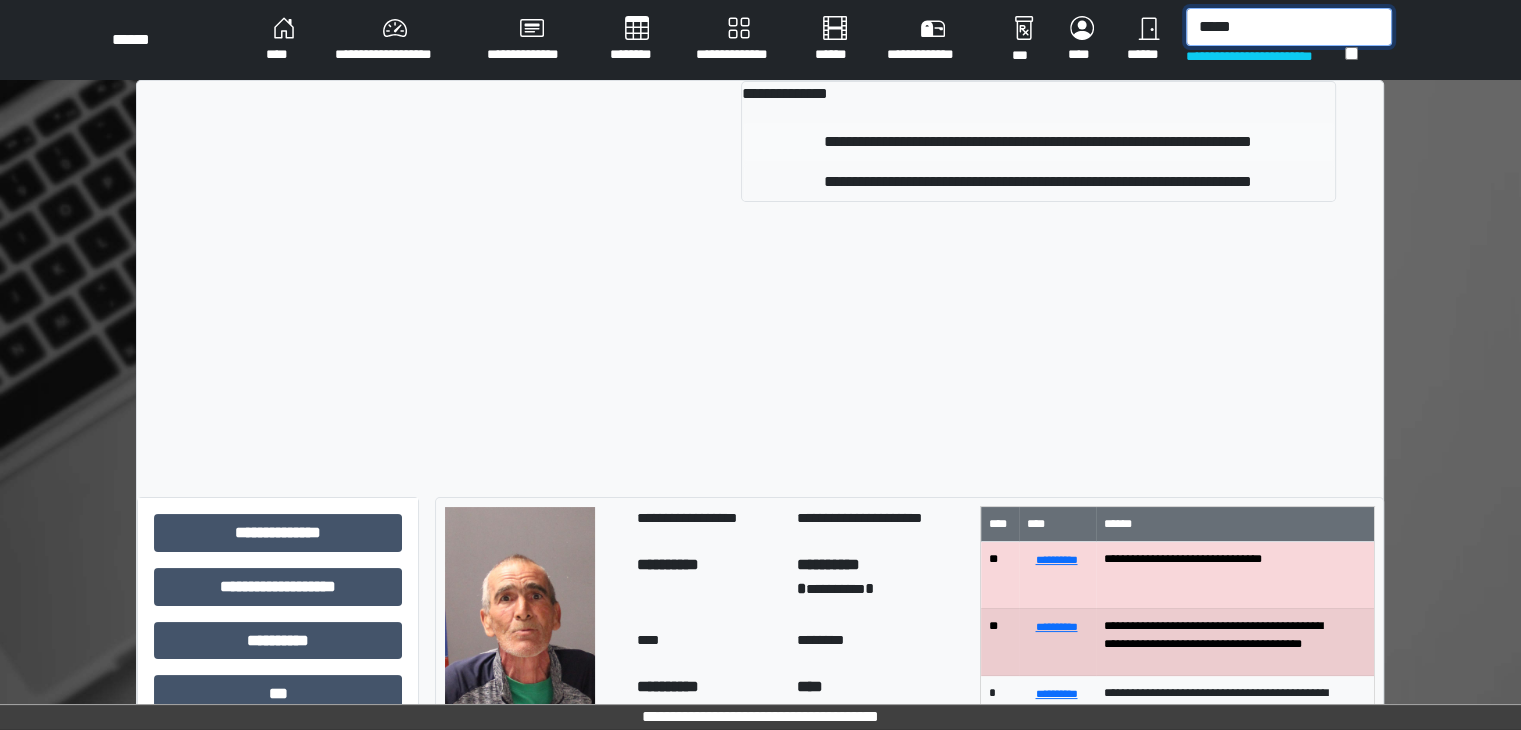 type on "*****" 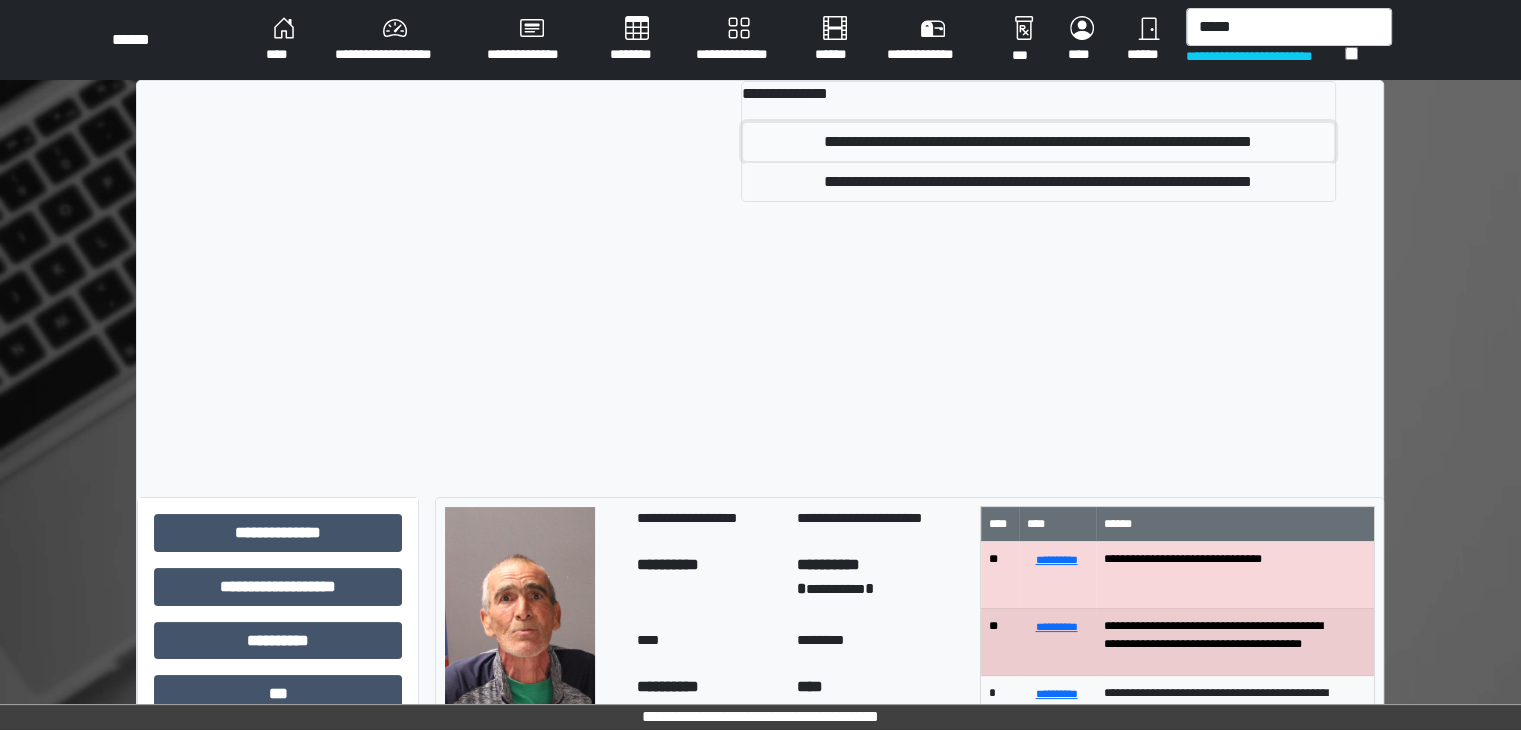 click on "**********" at bounding box center [1038, 142] 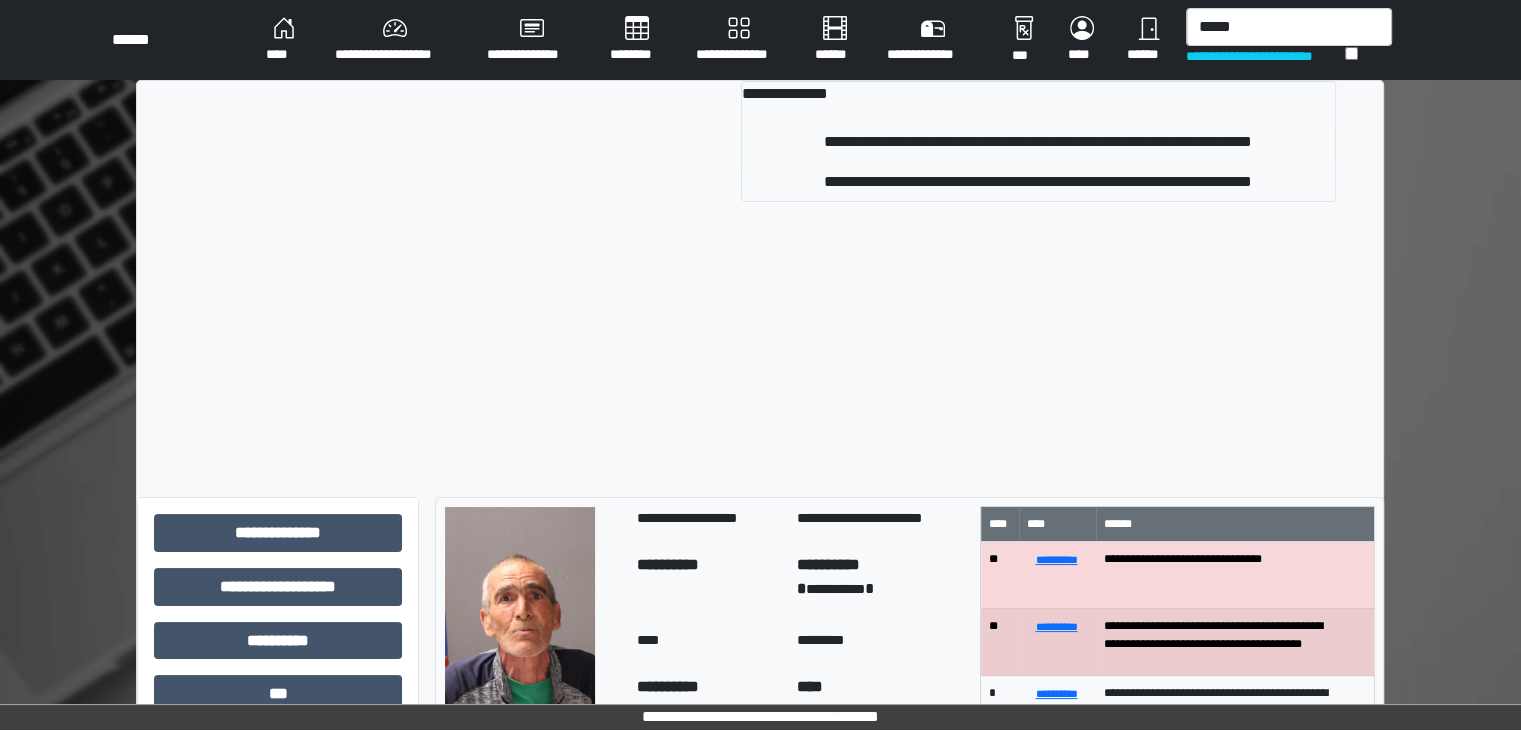 type 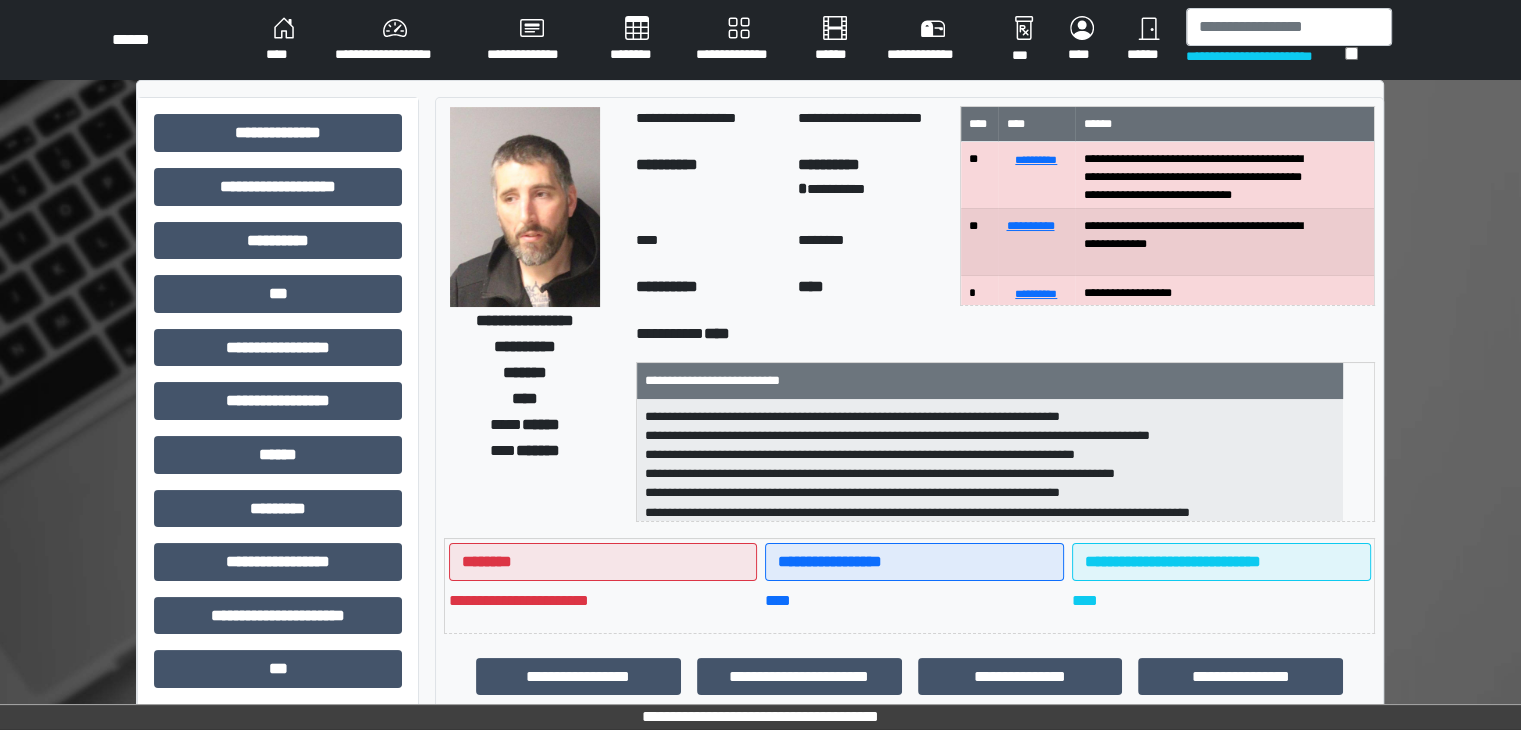 click on "******" at bounding box center [1148, 40] 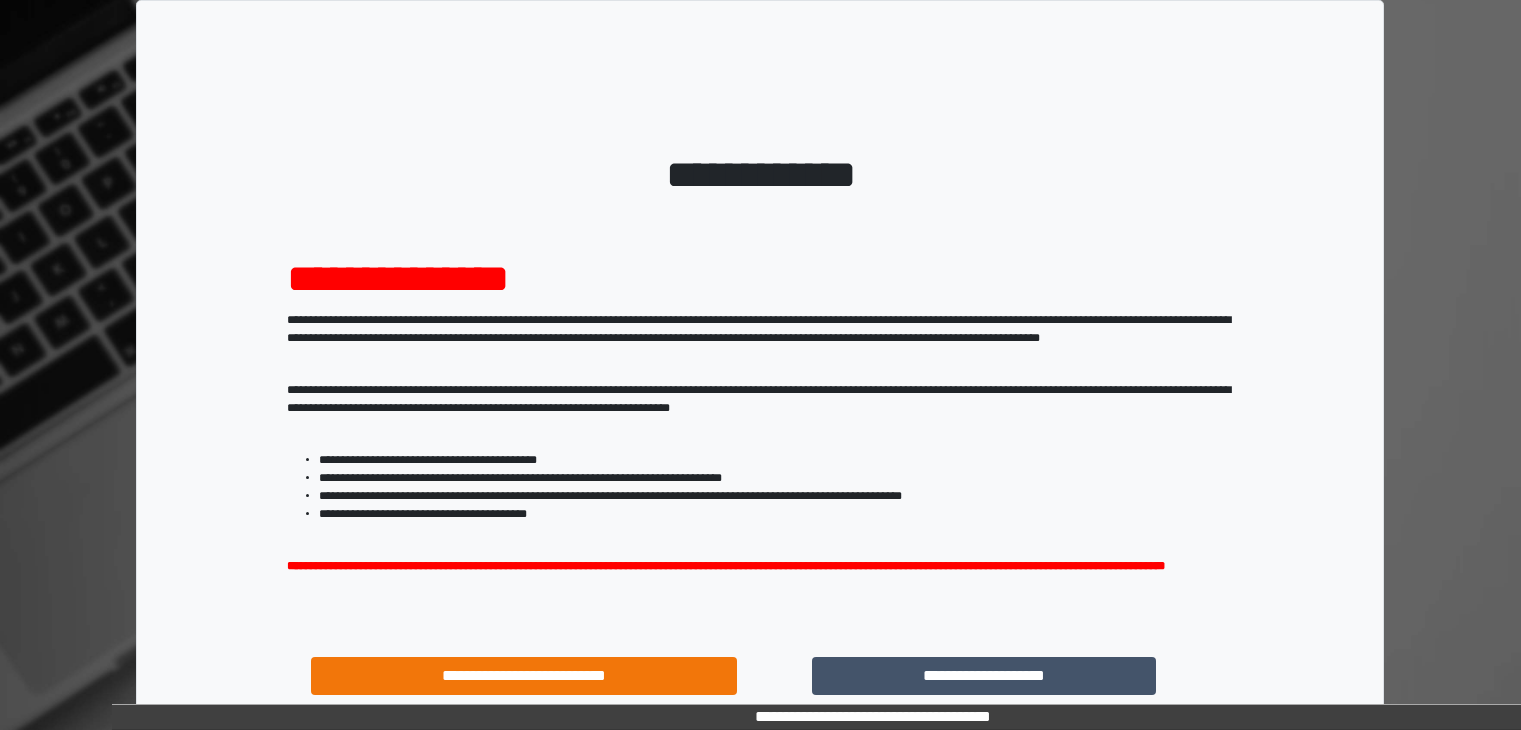 scroll, scrollTop: 0, scrollLeft: 0, axis: both 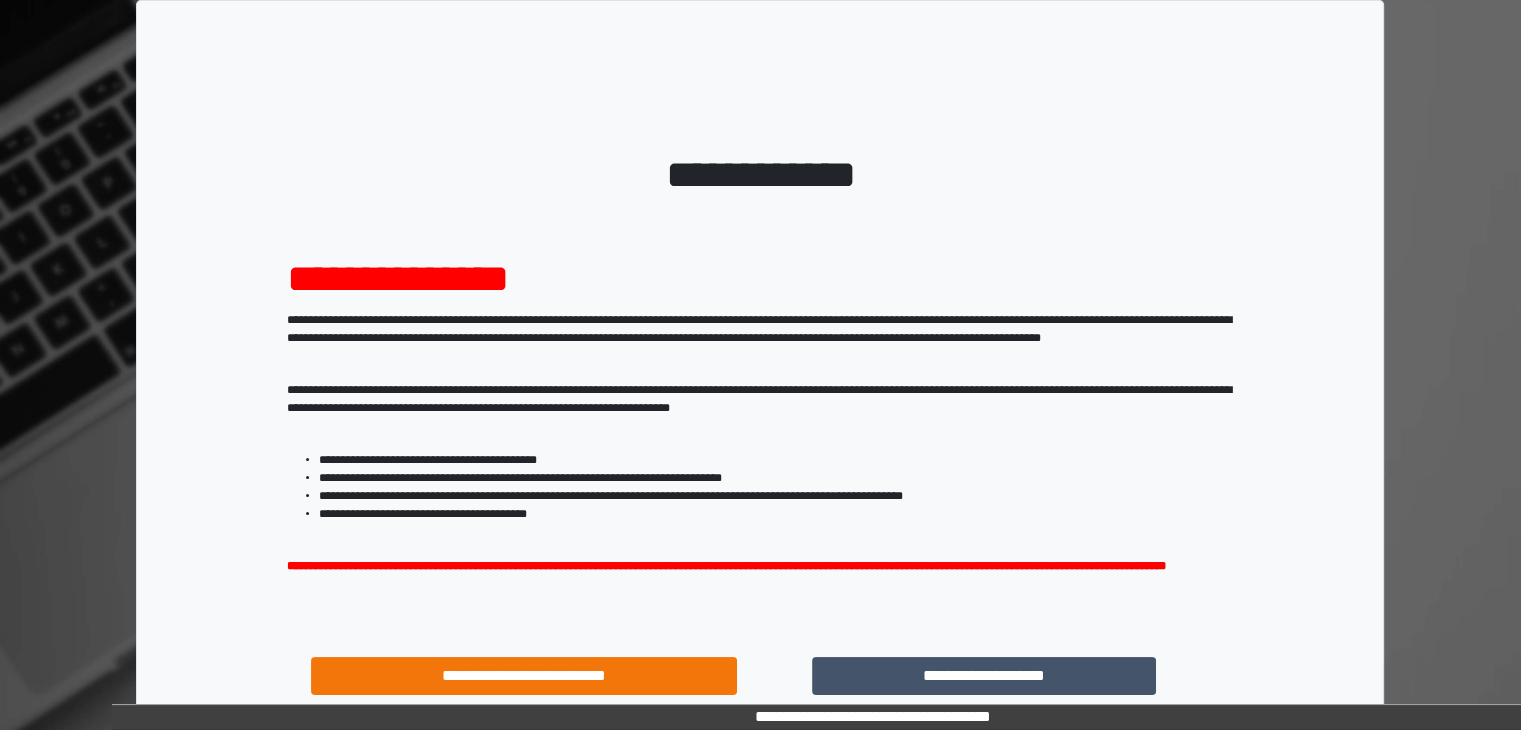 click on "**********" at bounding box center (872, 717) 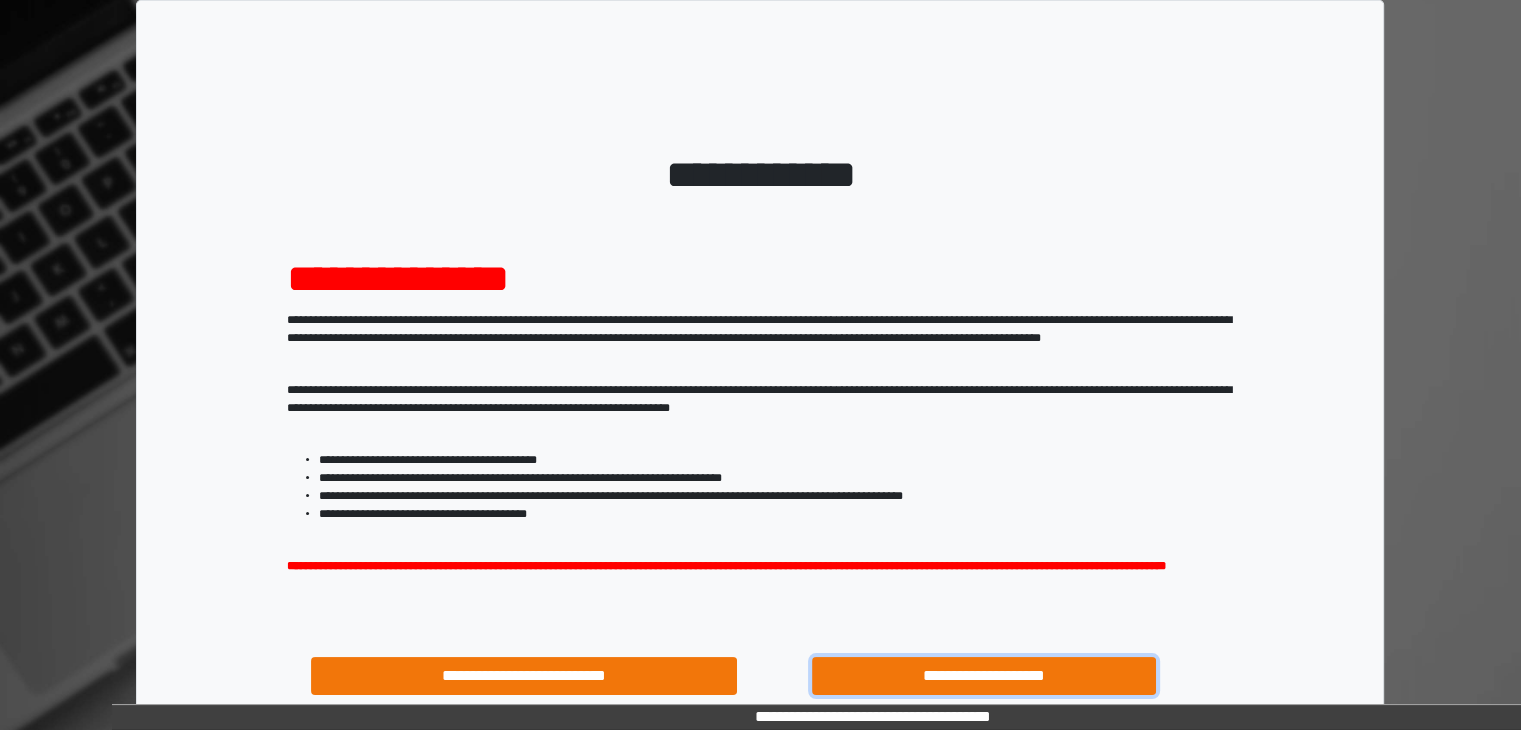 click on "**********" at bounding box center (984, 676) 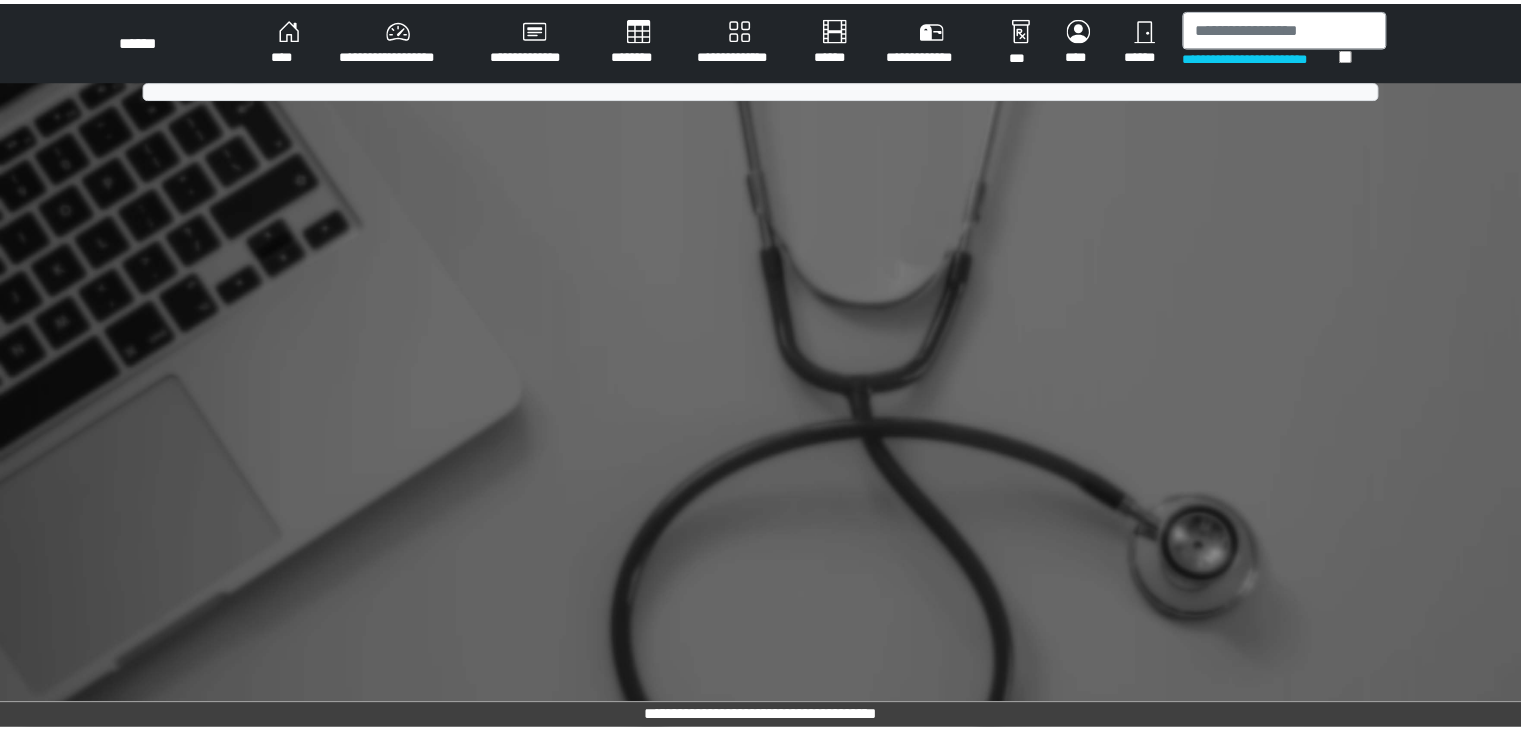 scroll, scrollTop: 0, scrollLeft: 0, axis: both 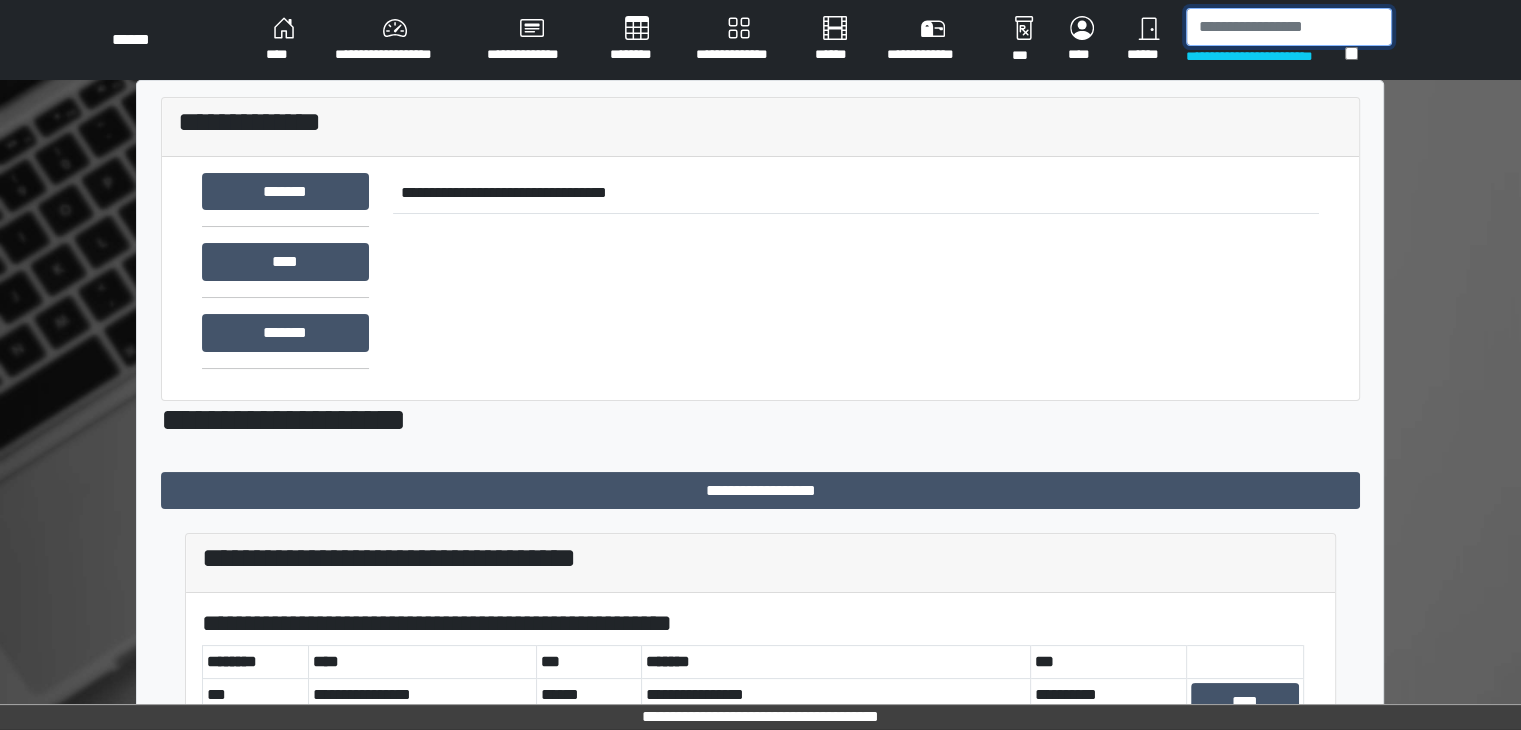 click at bounding box center (1289, 27) 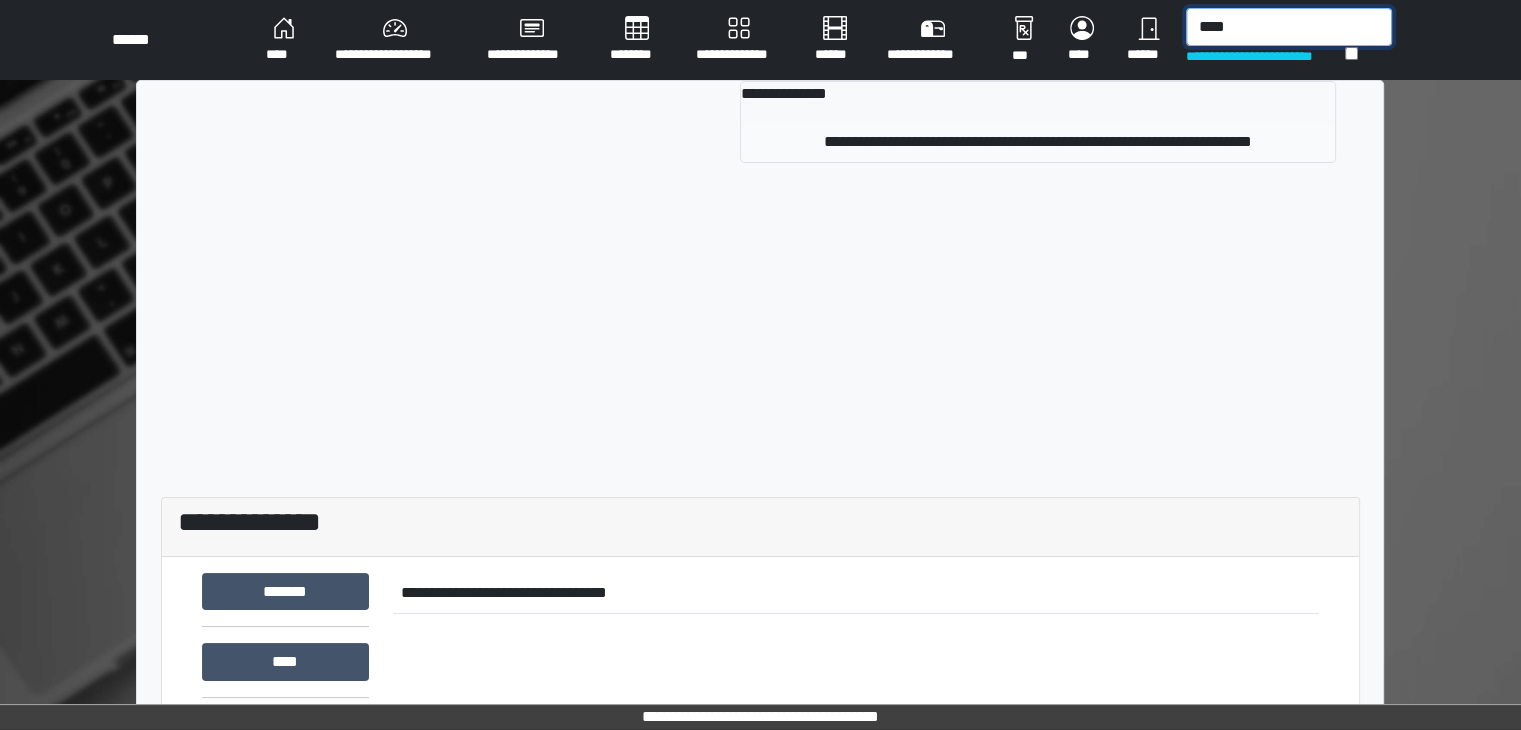 type on "****" 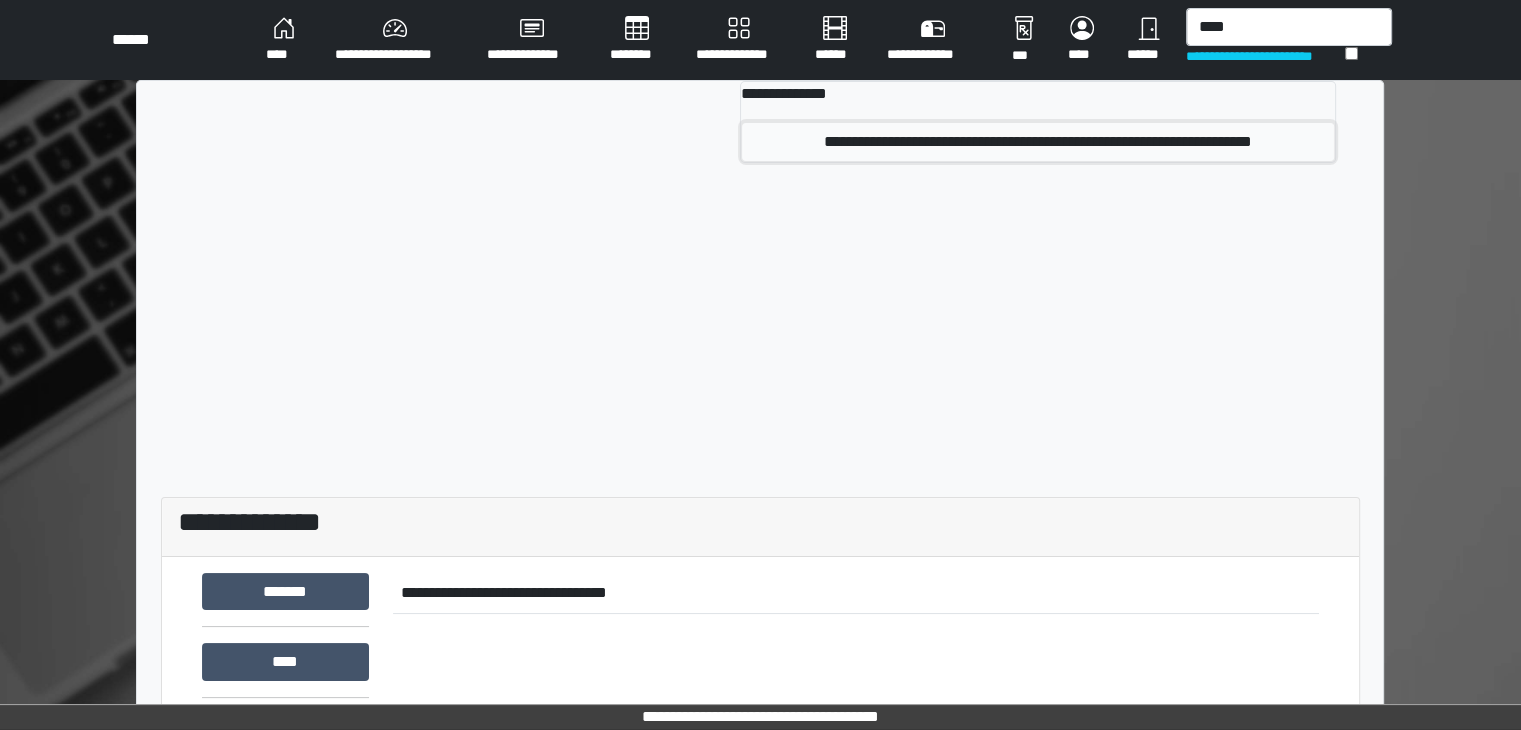 click on "**********" at bounding box center (1038, 142) 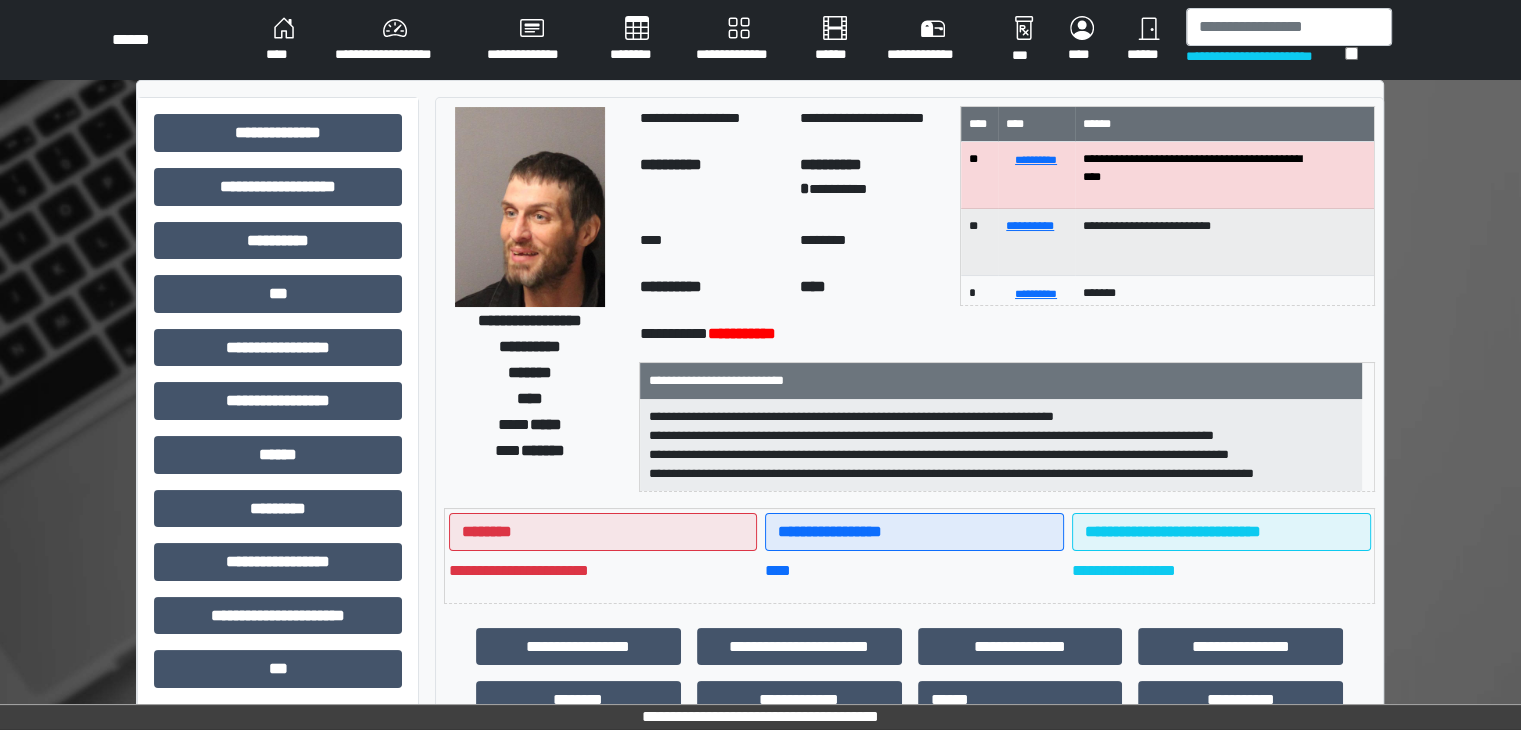 click on "****" at bounding box center [284, 40] 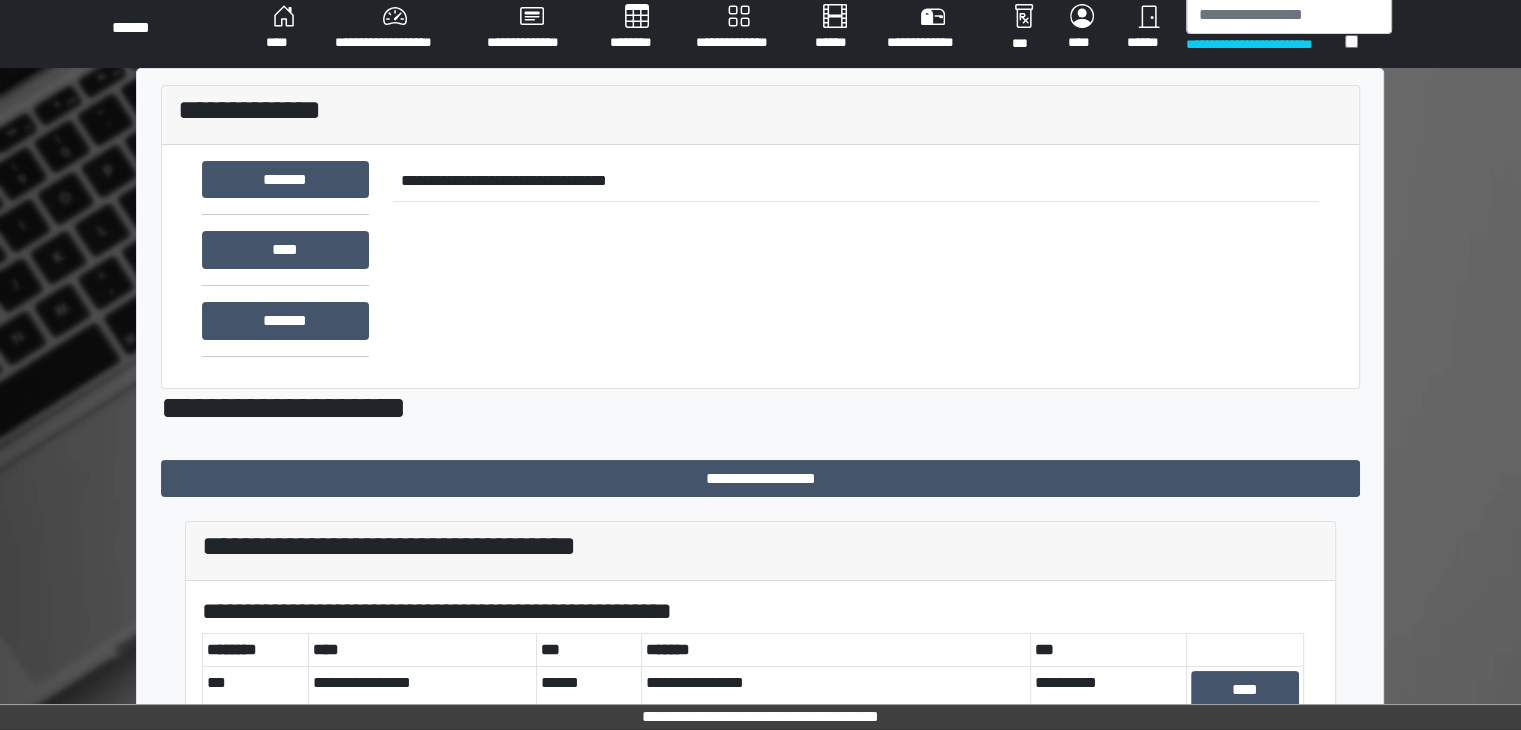 scroll, scrollTop: 0, scrollLeft: 0, axis: both 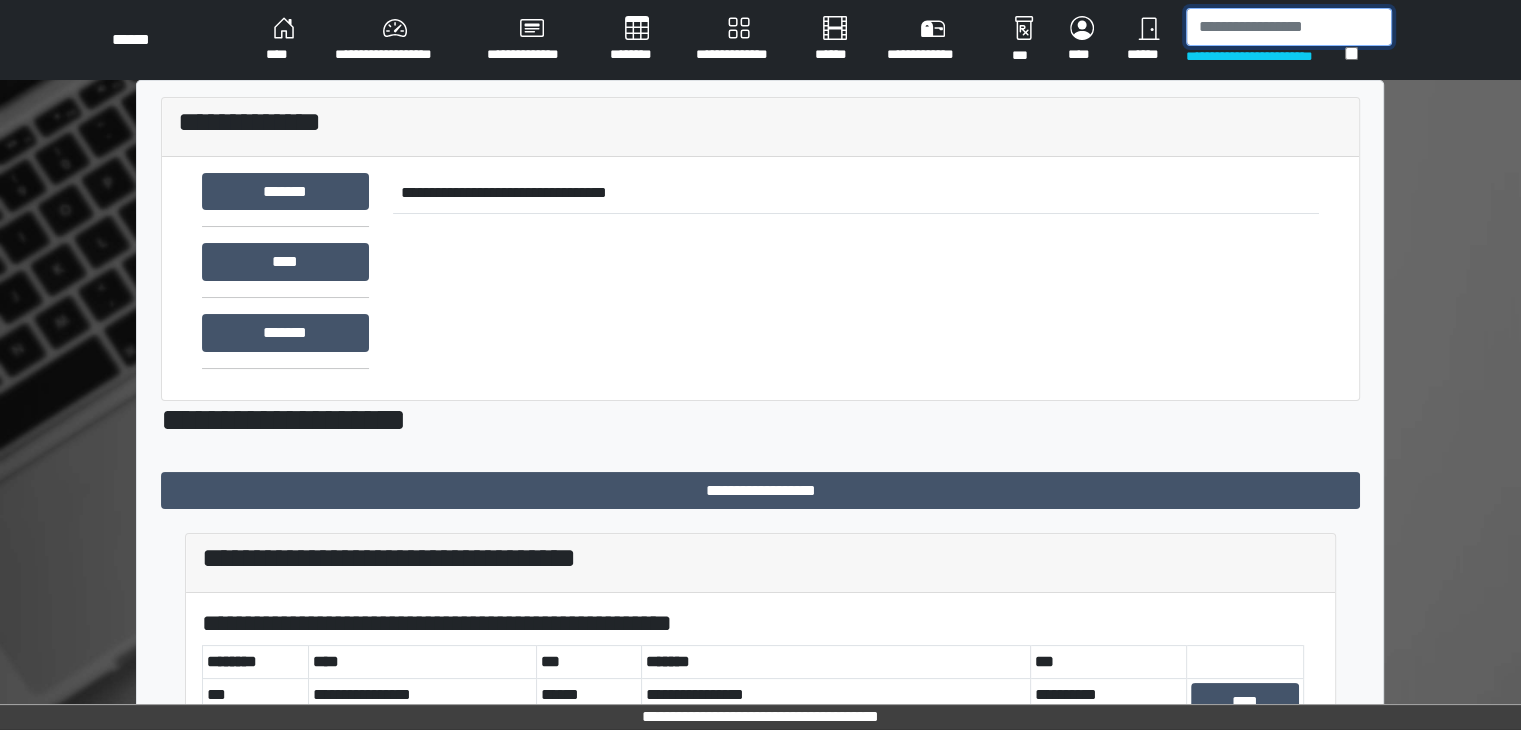click at bounding box center (1289, 27) 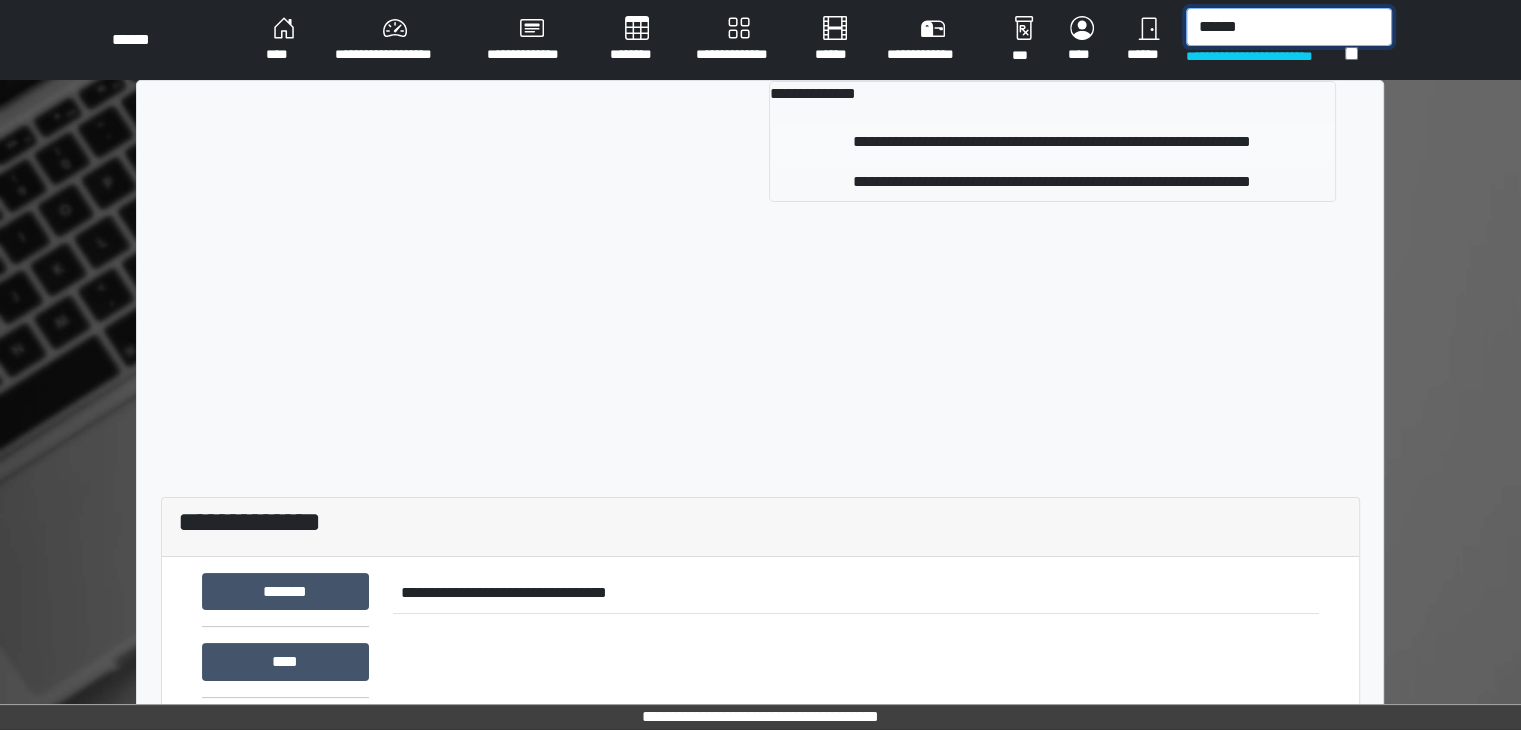 type on "******" 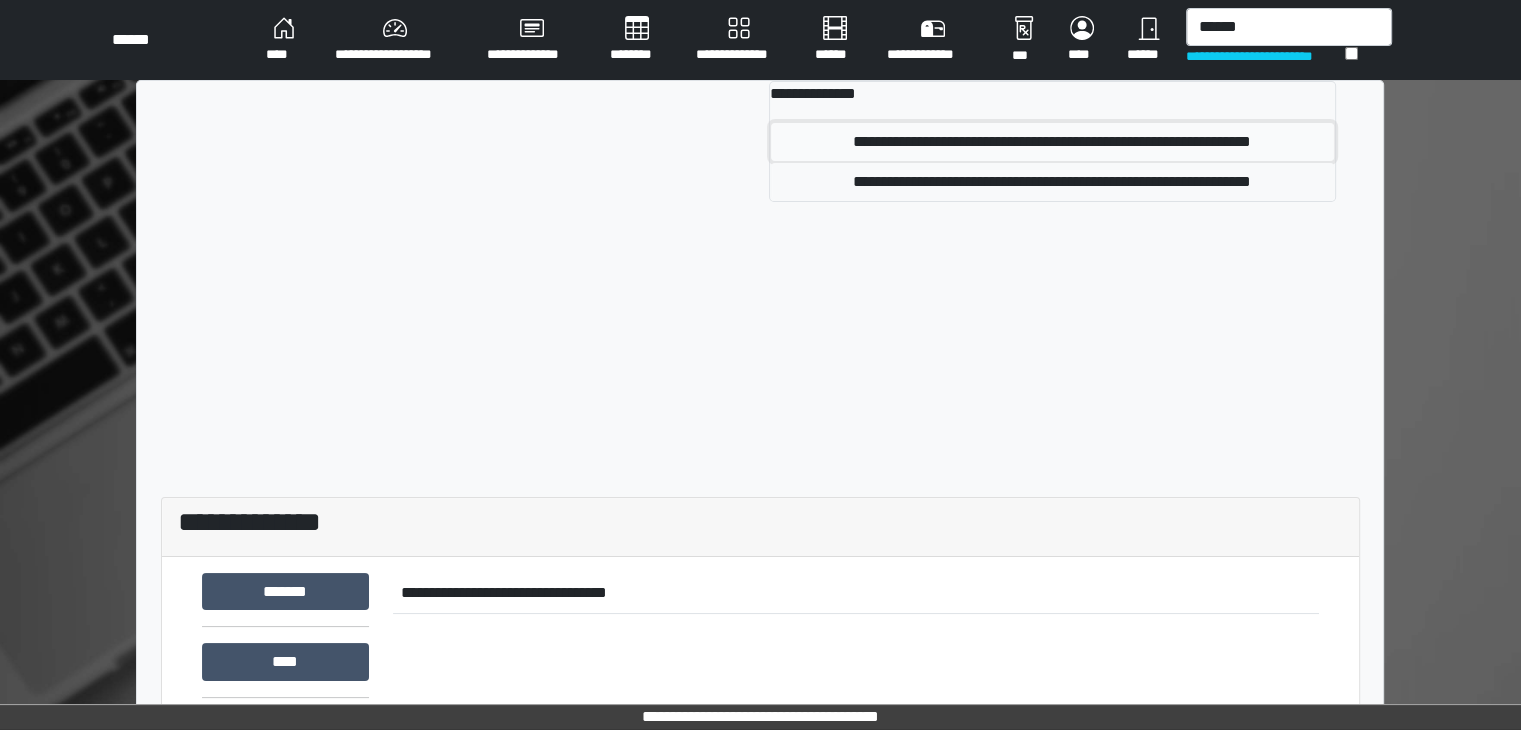 click on "**********" at bounding box center (1052, 142) 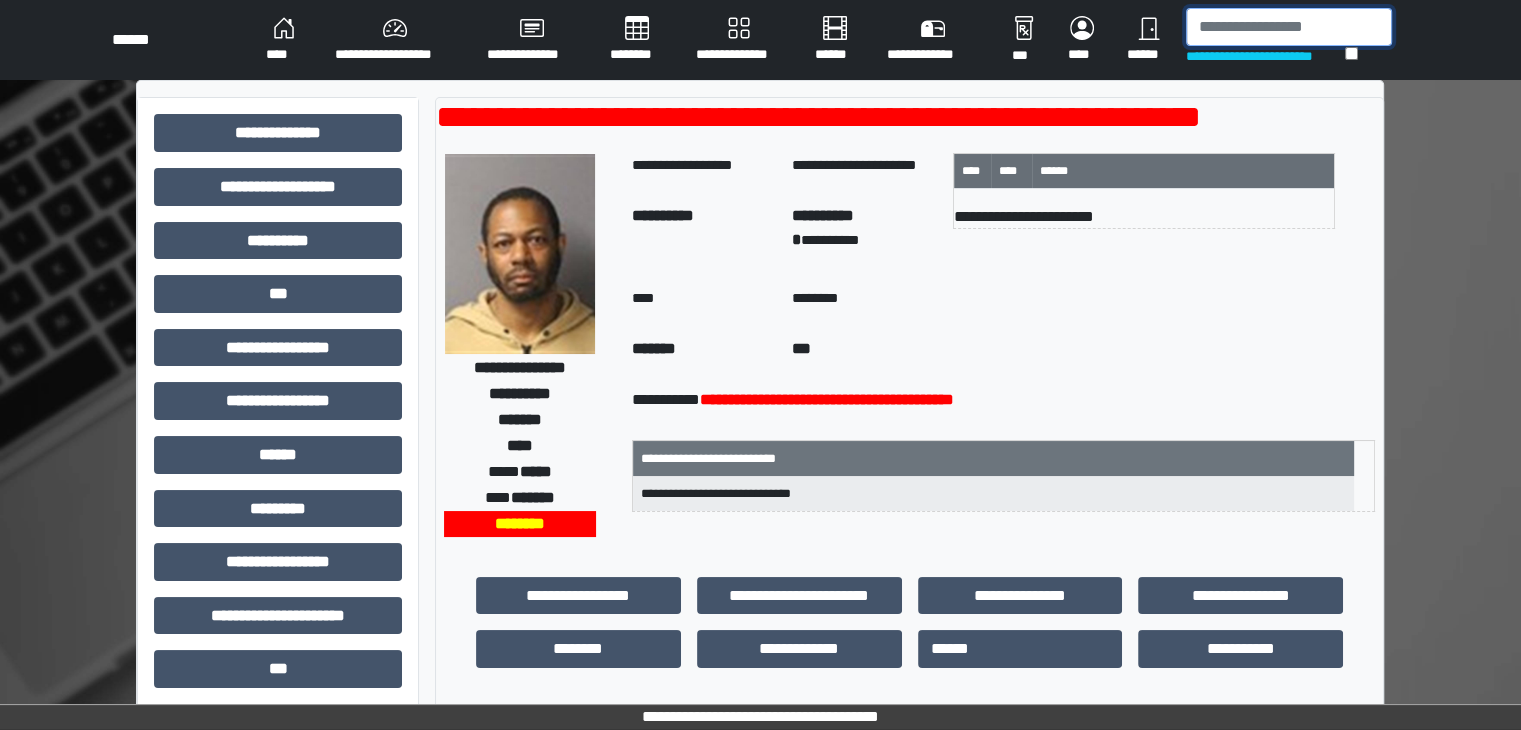 click at bounding box center [1289, 27] 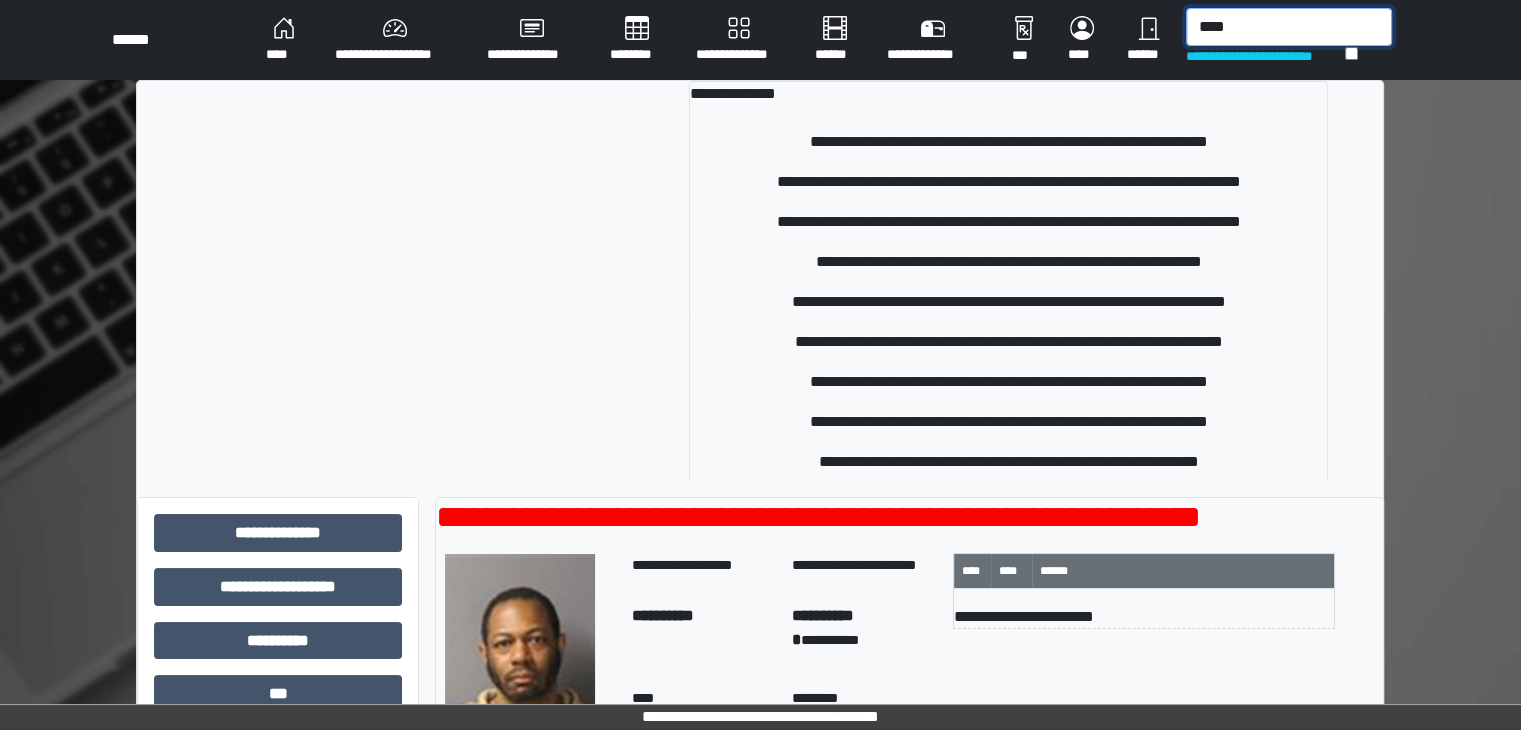 scroll, scrollTop: 0, scrollLeft: 0, axis: both 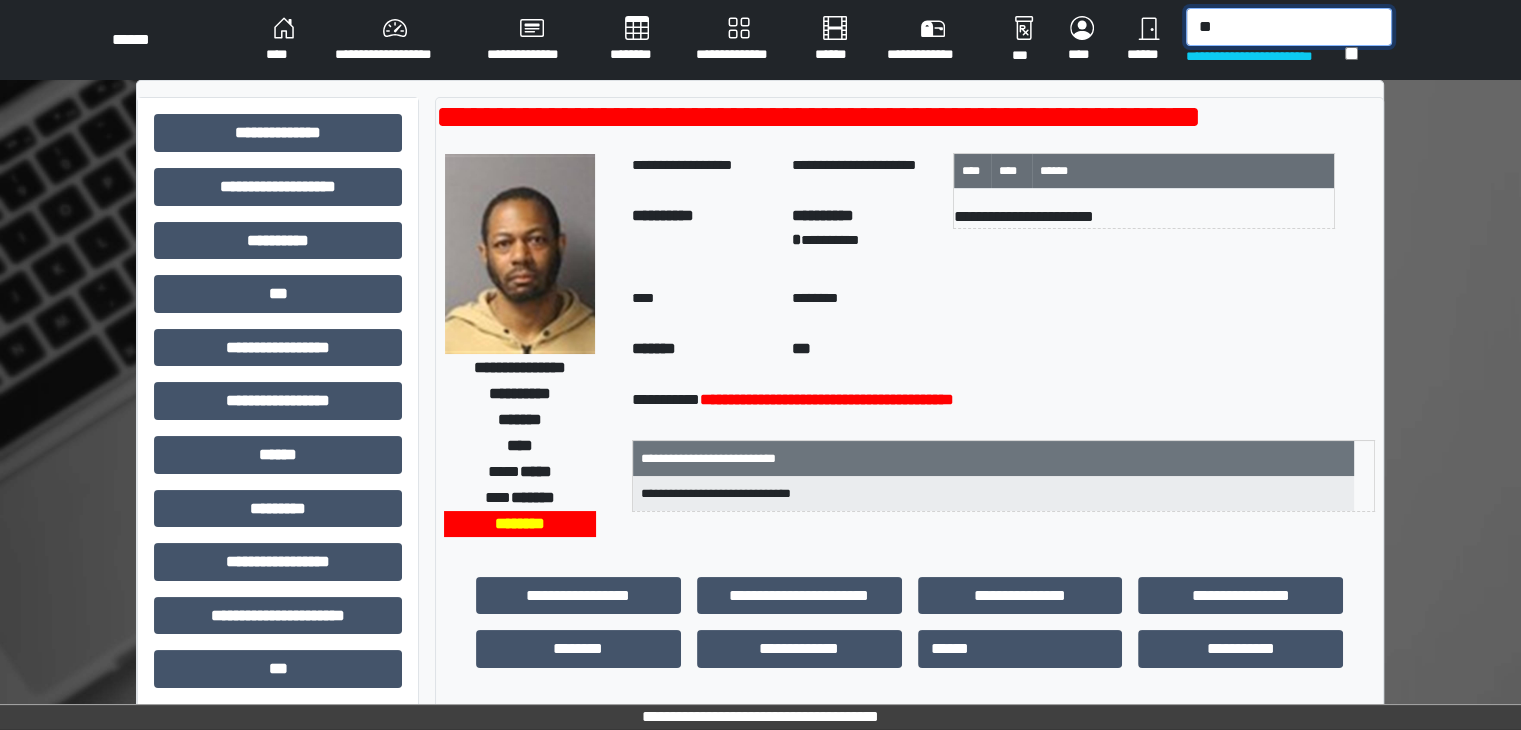 type on "*" 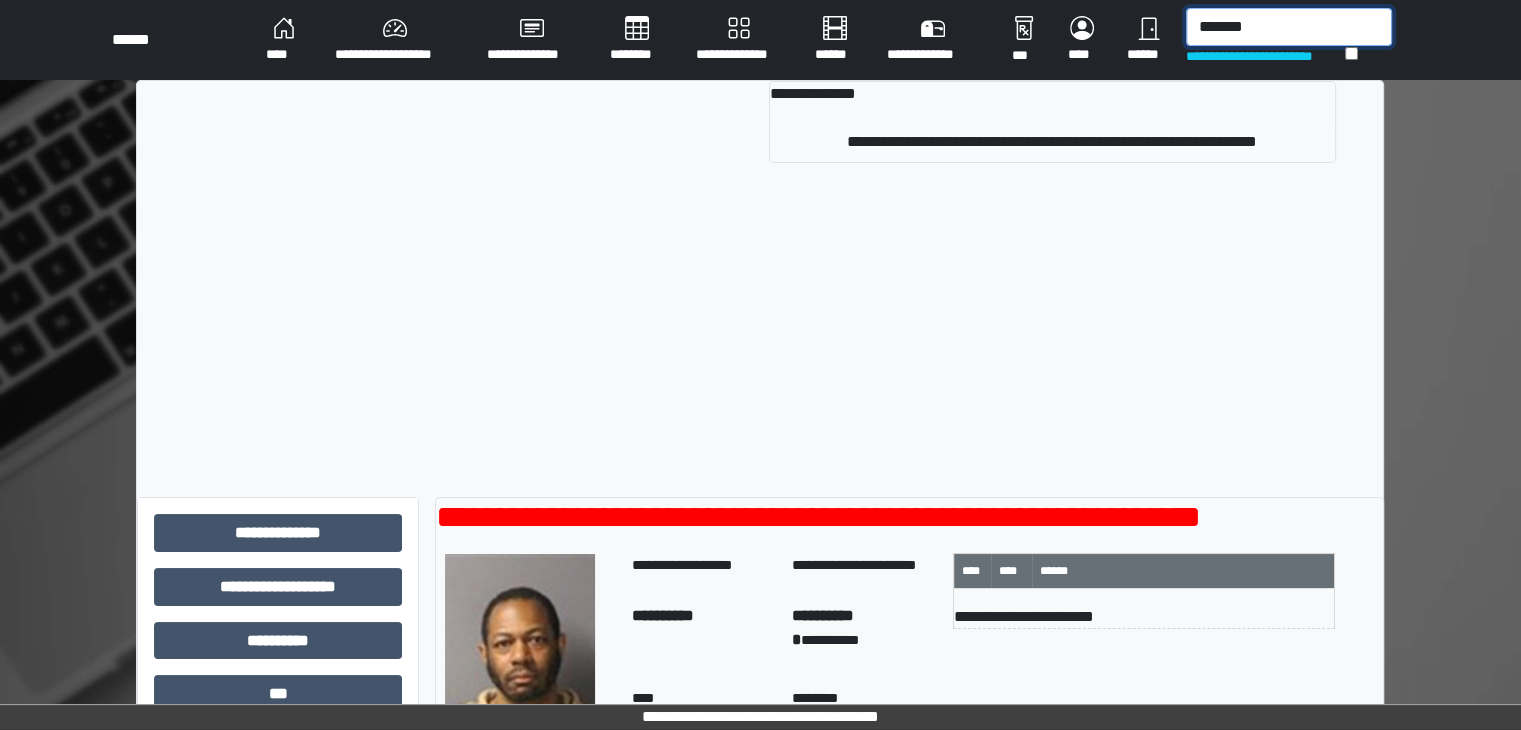 type on "*******" 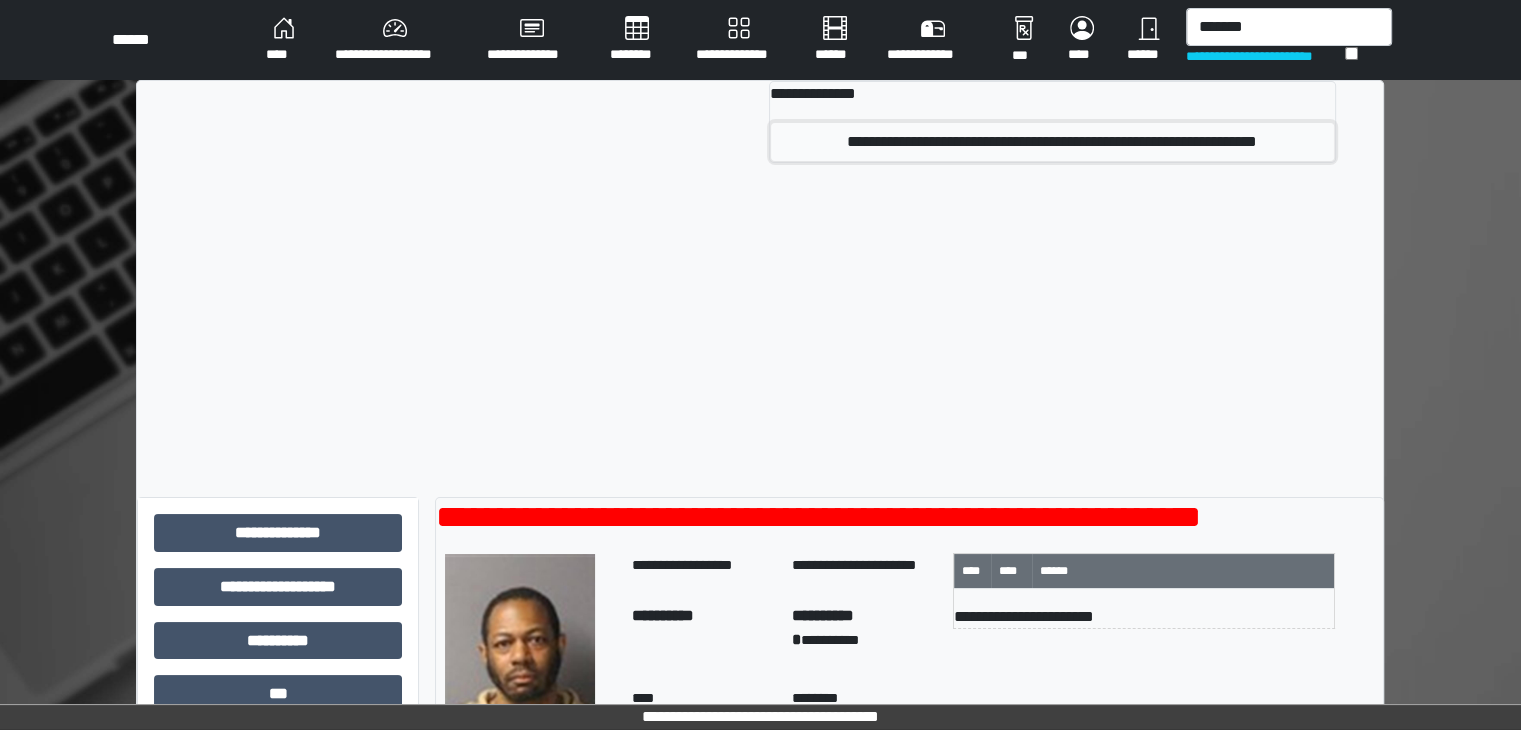 click on "**********" at bounding box center [1052, 142] 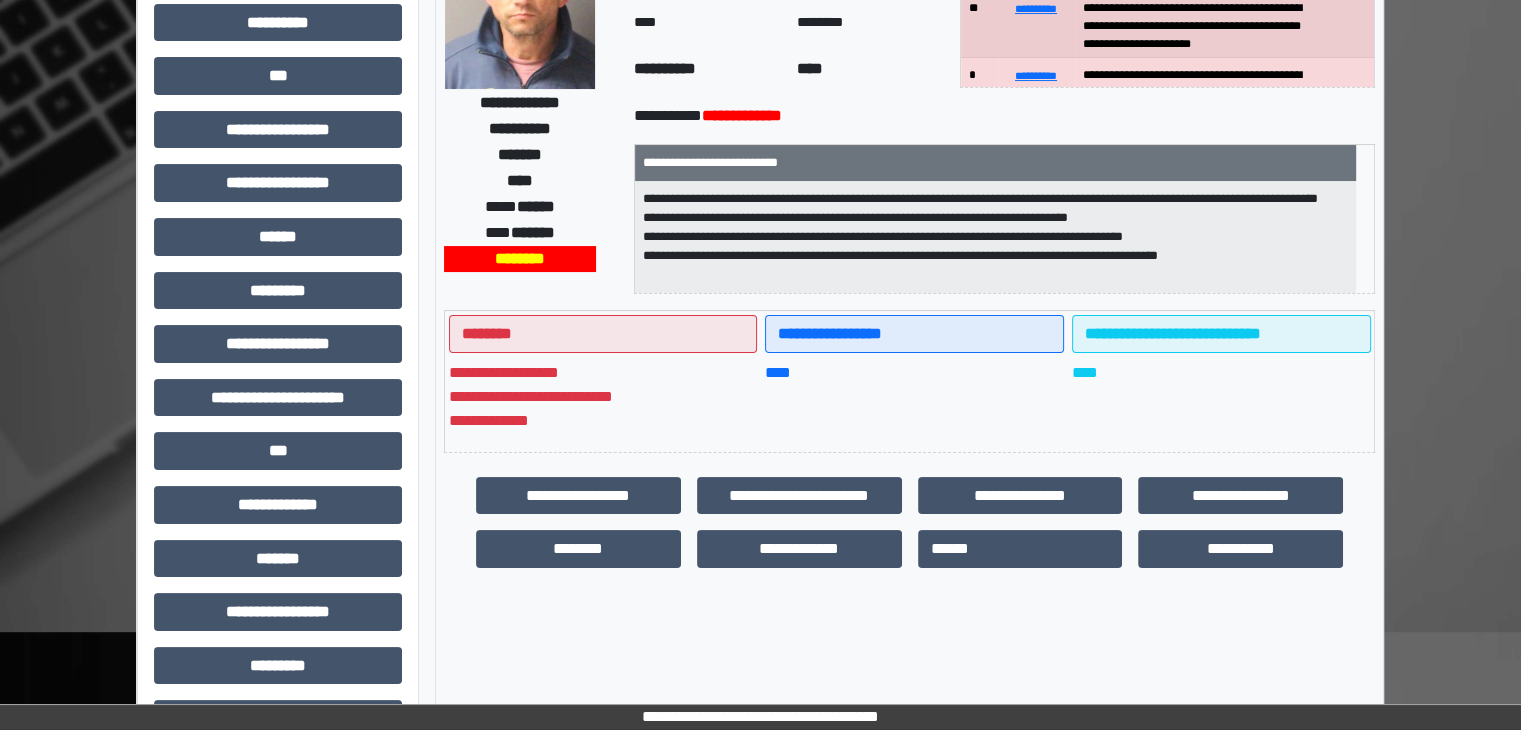 scroll, scrollTop: 436, scrollLeft: 0, axis: vertical 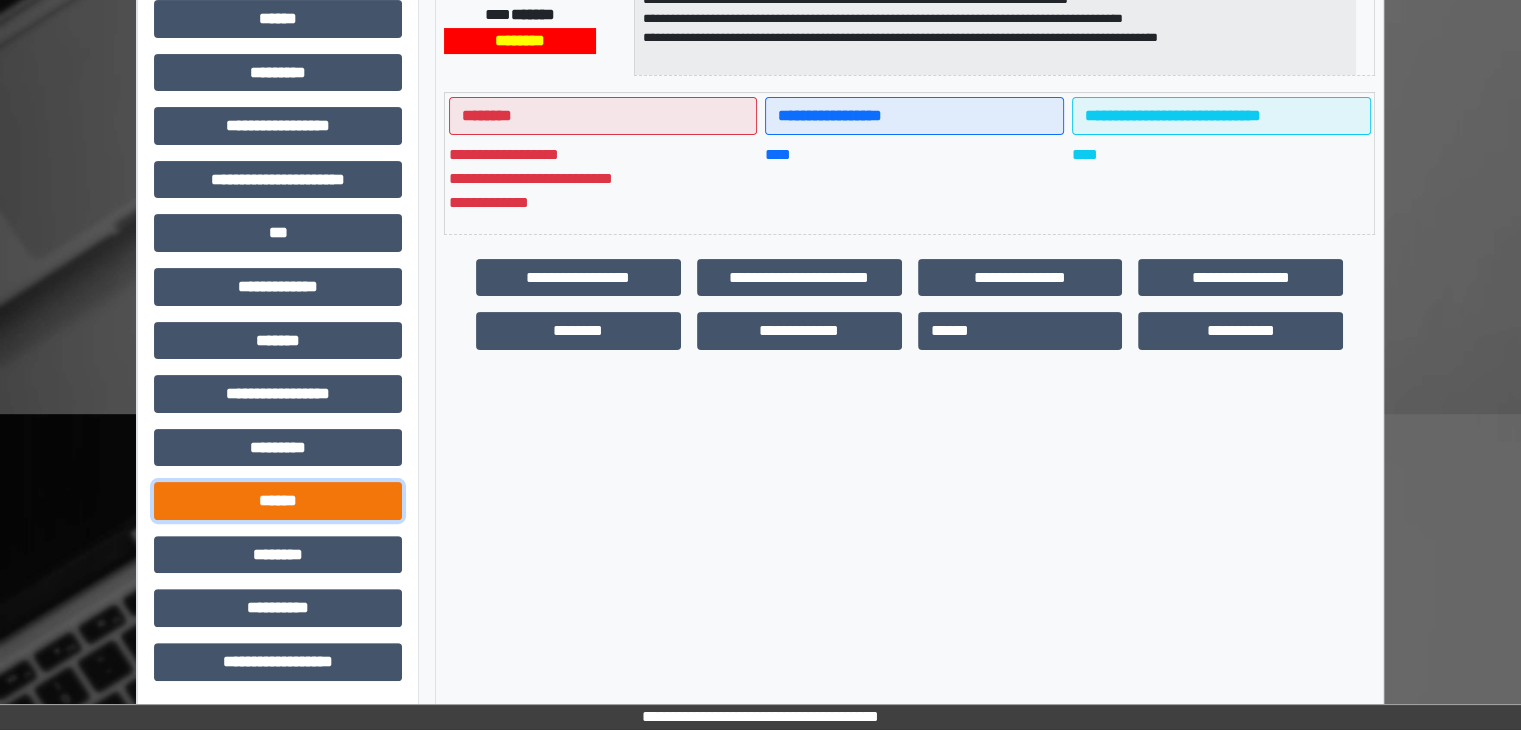 click on "******" at bounding box center (278, 501) 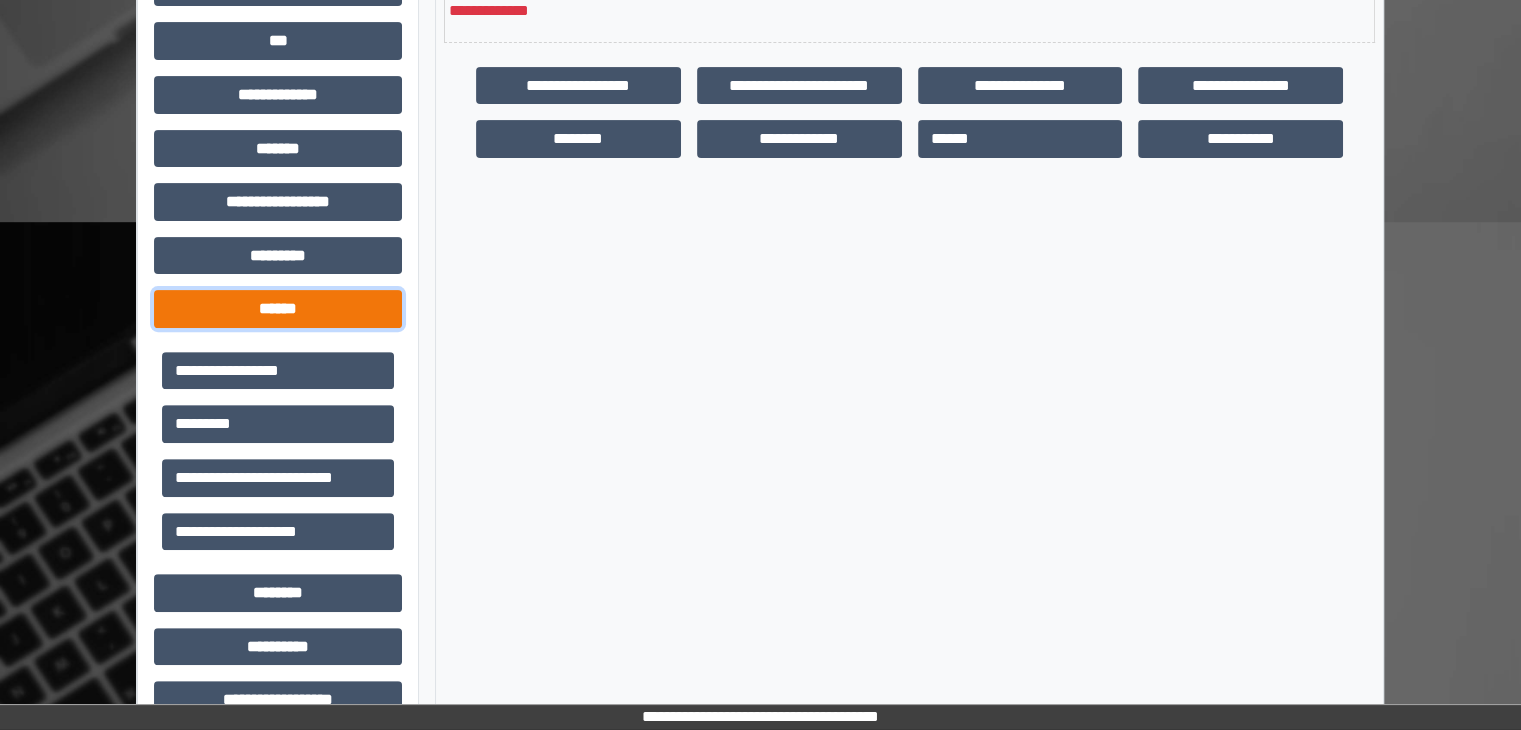 scroll, scrollTop: 636, scrollLeft: 0, axis: vertical 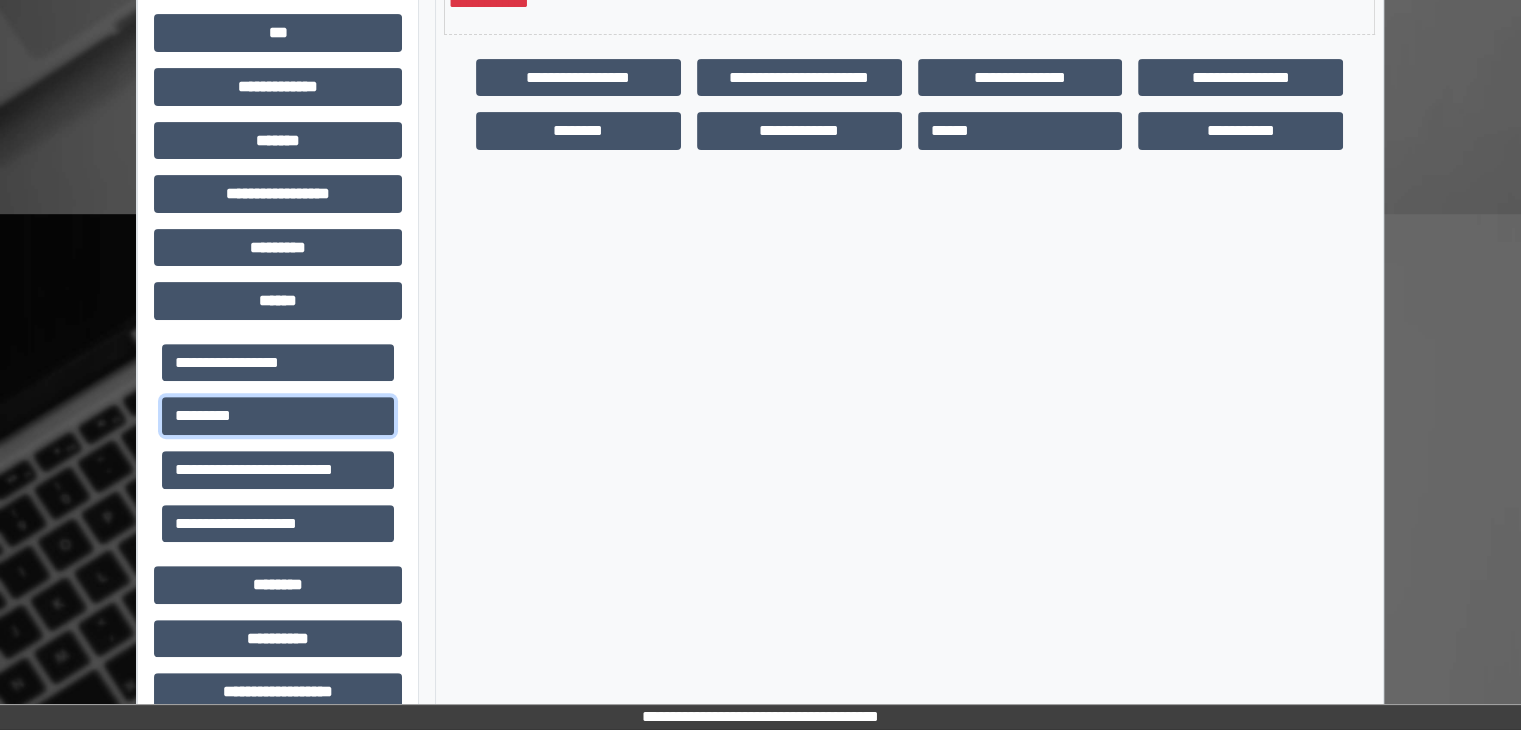 drag, startPoint x: 294, startPoint y: 420, endPoint x: 300, endPoint y: 488, distance: 68.26419 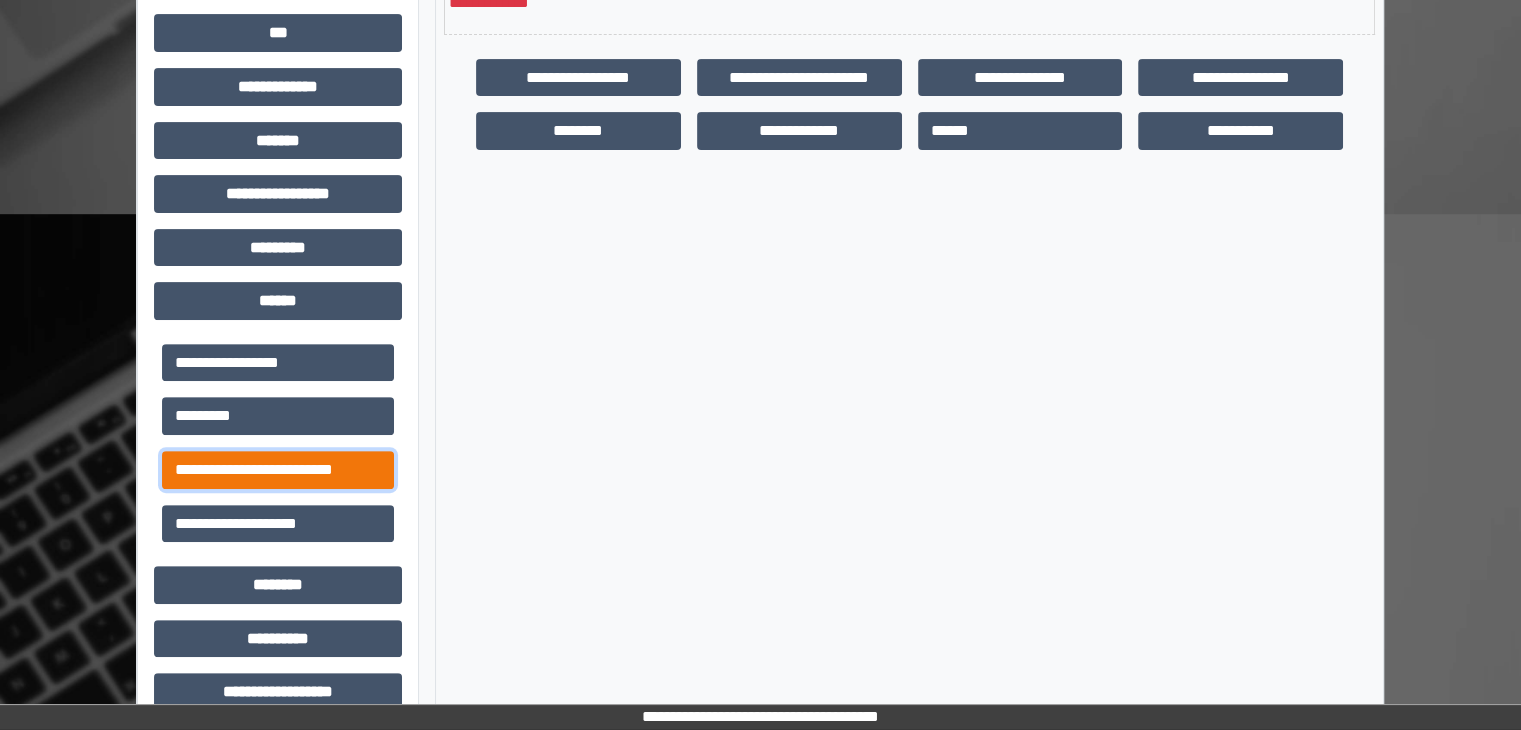 click on "**********" at bounding box center [278, 470] 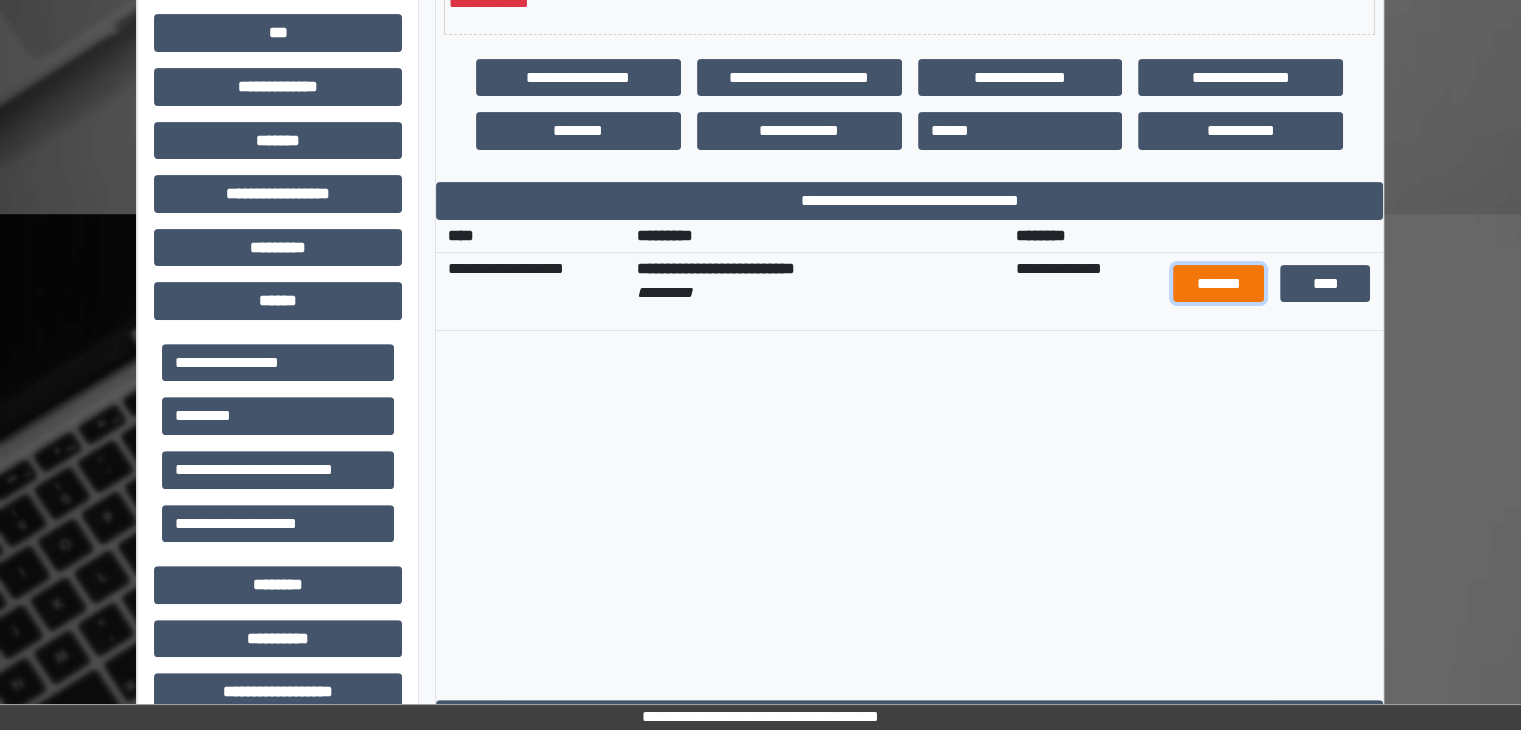 click on "*******" at bounding box center (1218, 284) 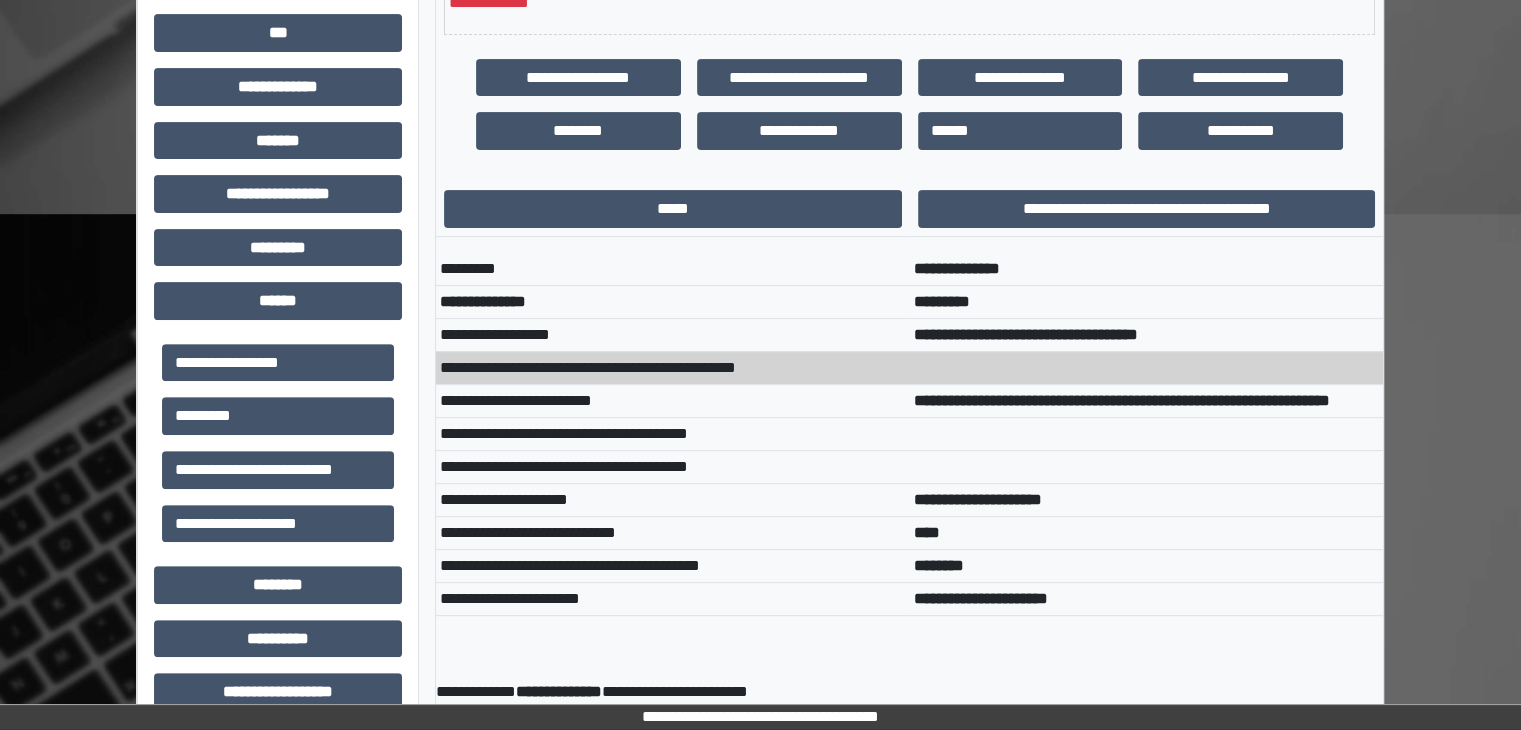 click on "**********" at bounding box center [1147, 400] 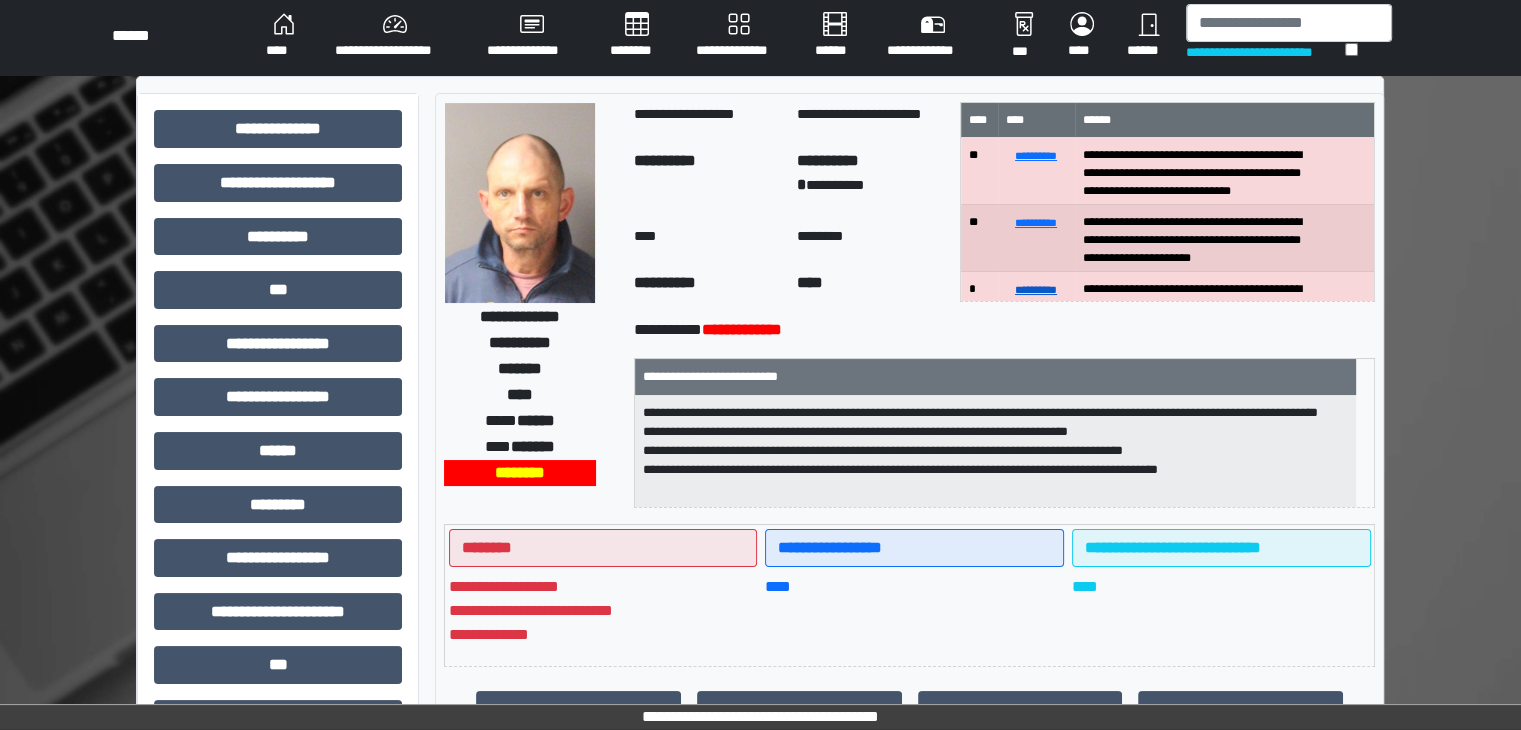 scroll, scrollTop: 0, scrollLeft: 0, axis: both 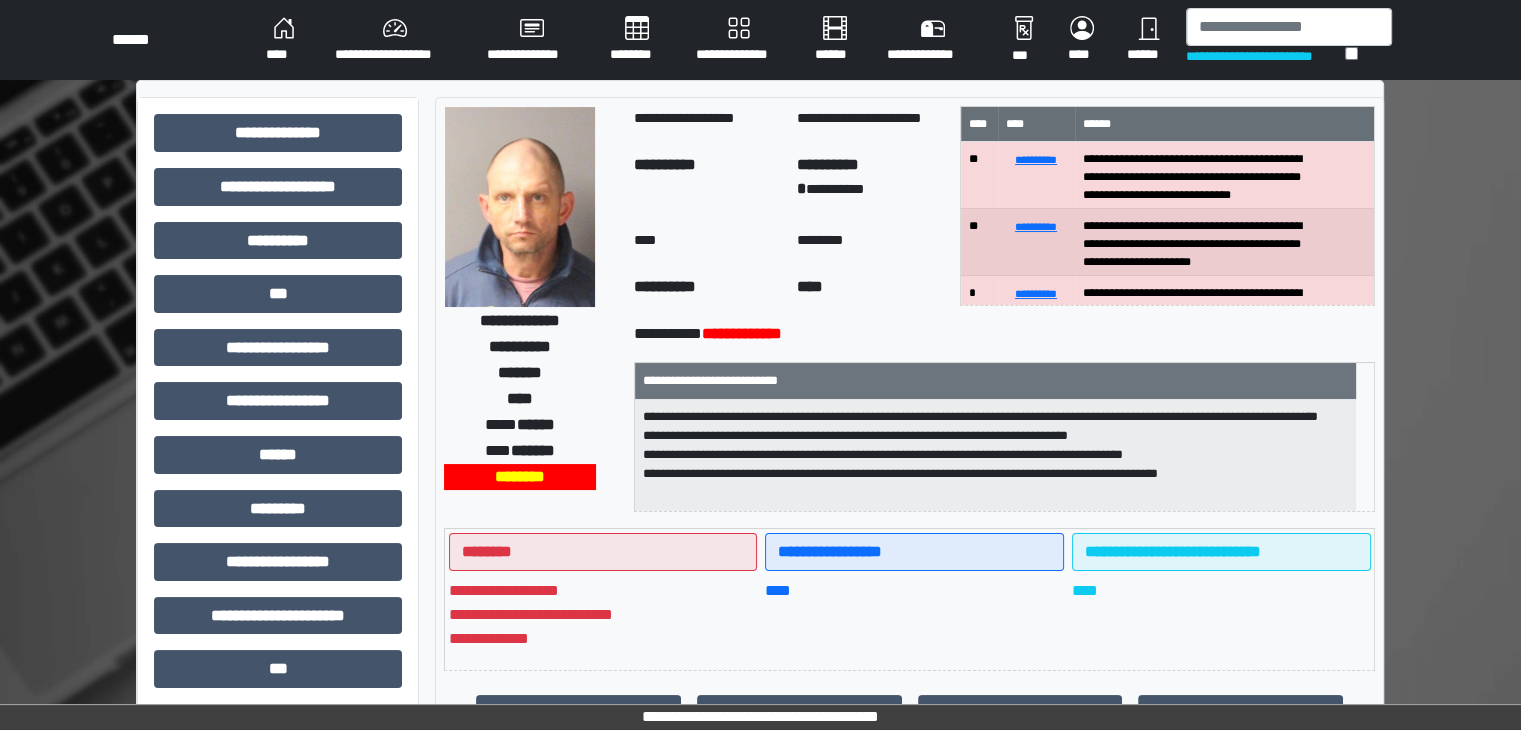 click on "****" at bounding box center (284, 40) 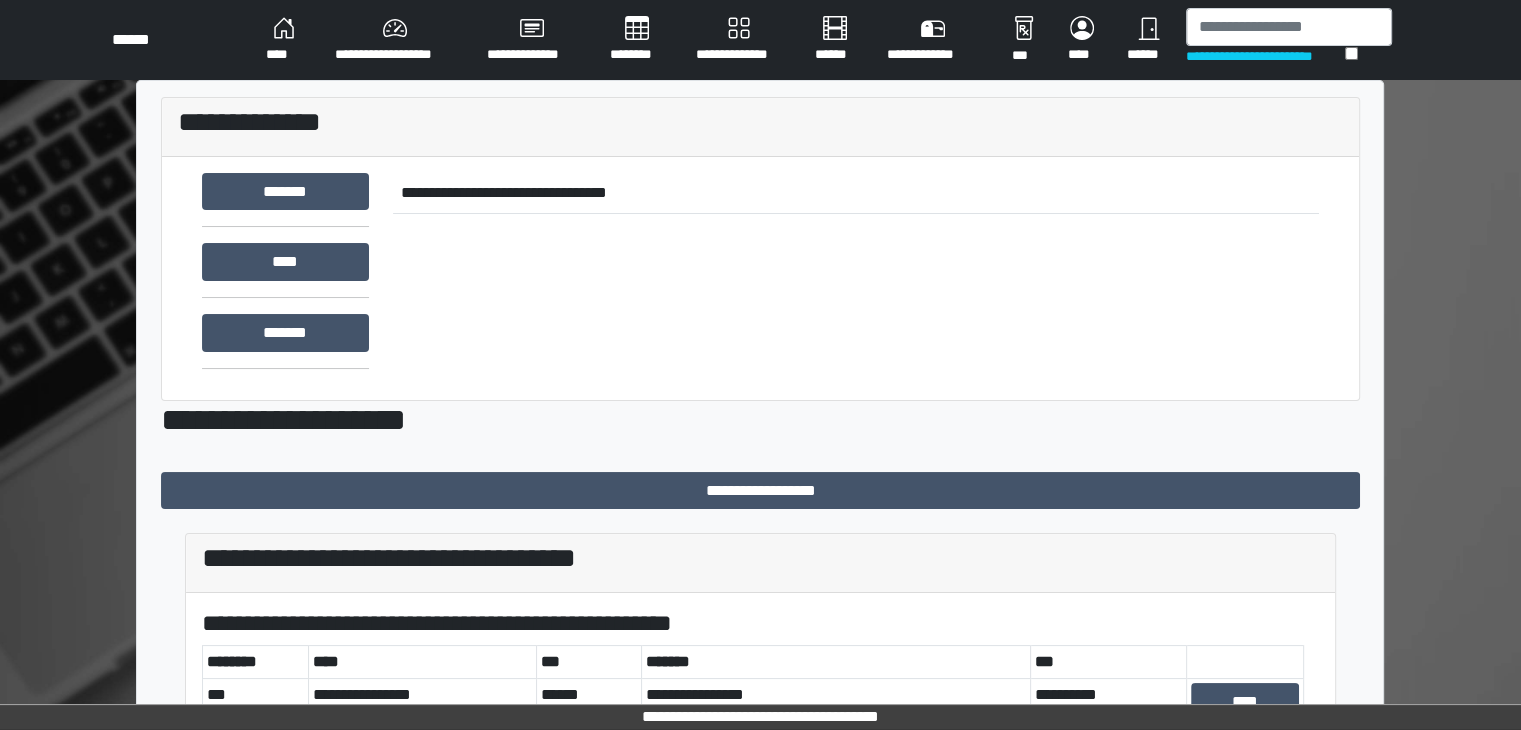 click on "**********" at bounding box center [760, 40] 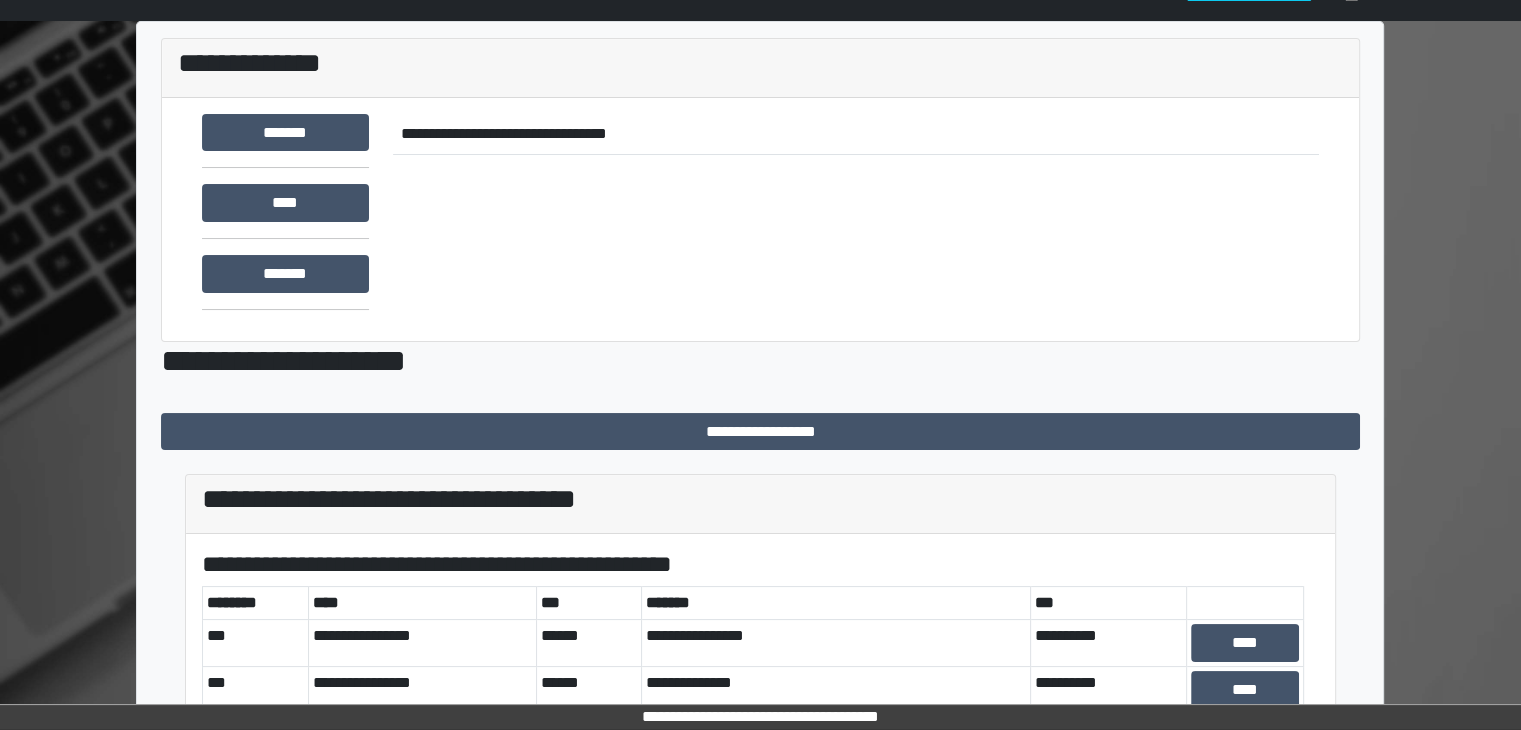 scroll, scrollTop: 0, scrollLeft: 0, axis: both 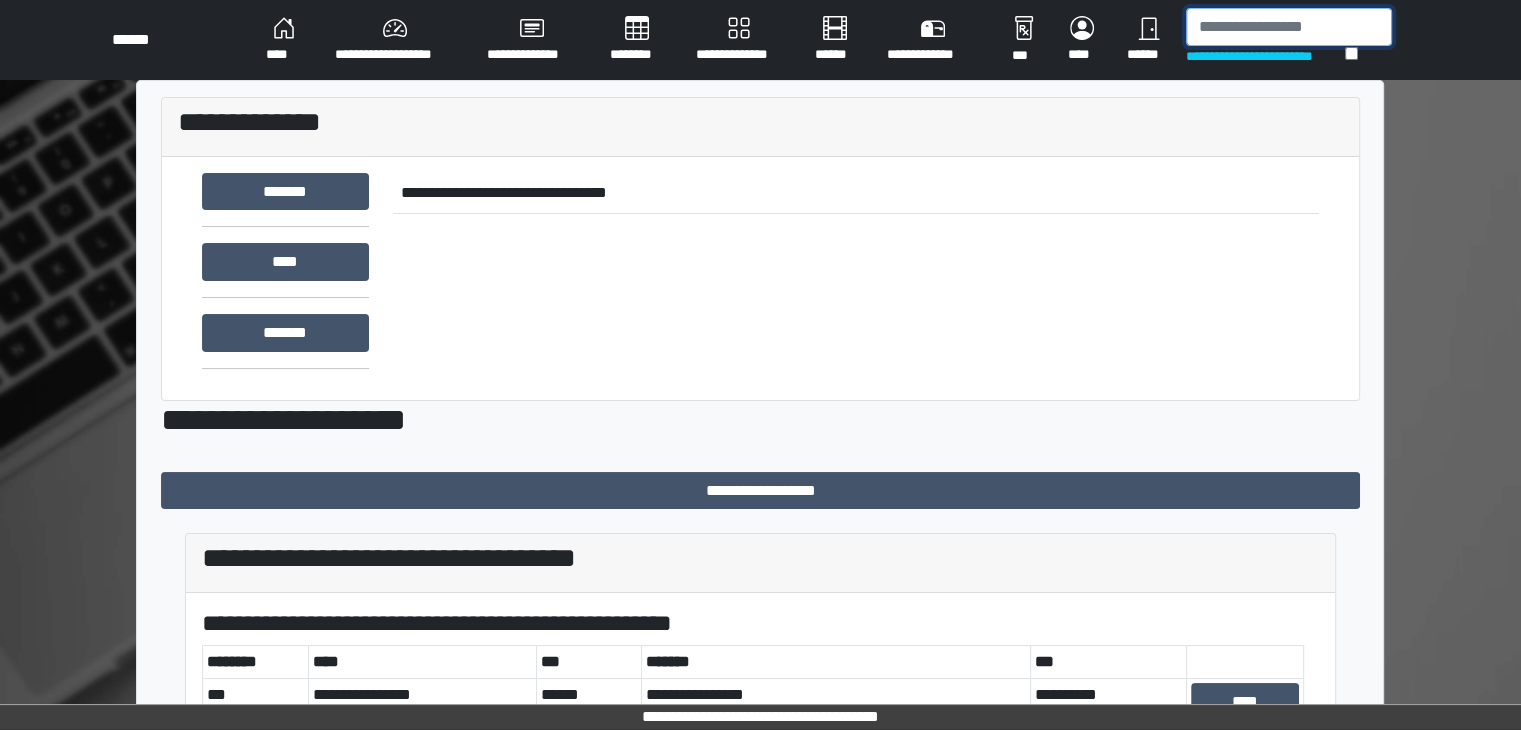 click at bounding box center (1289, 27) 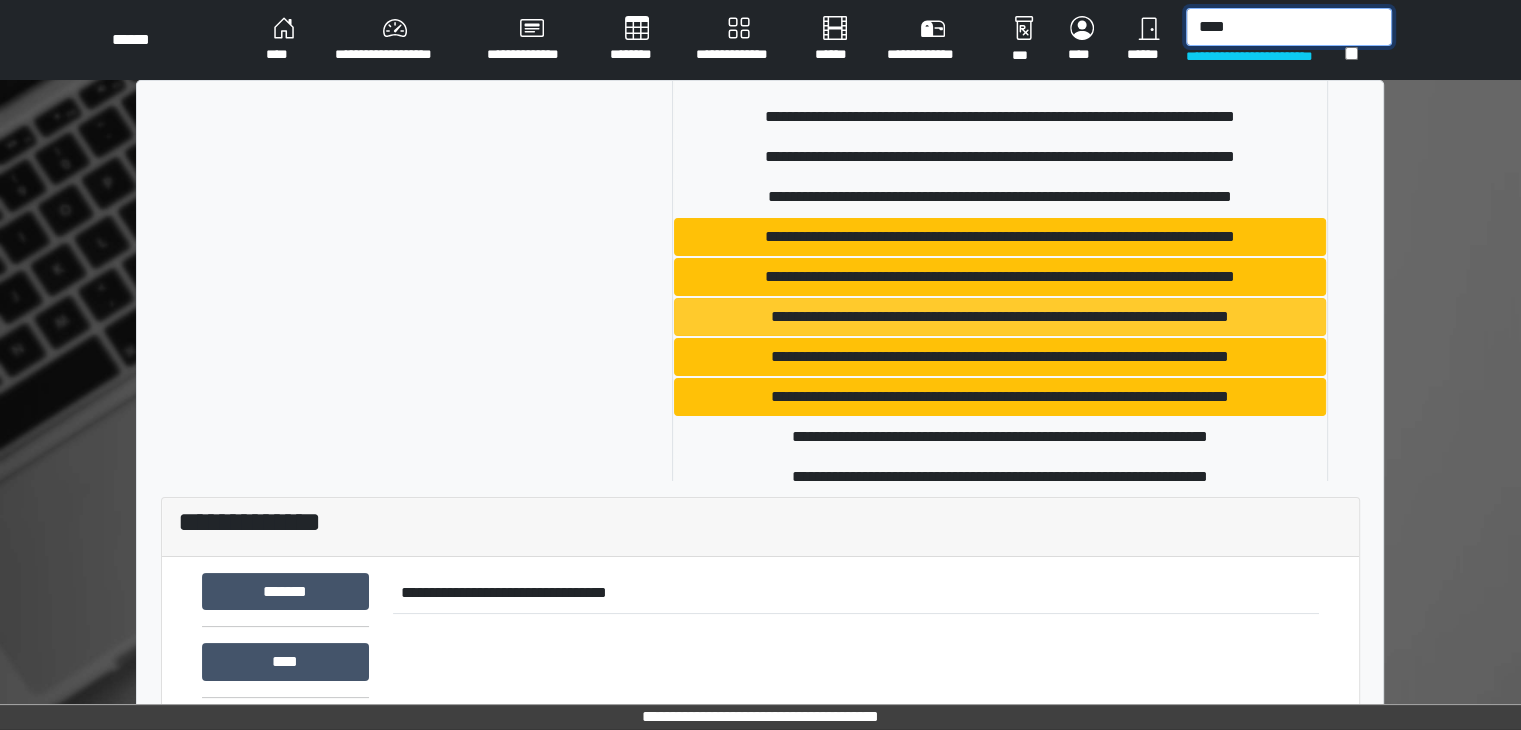 scroll, scrollTop: 251, scrollLeft: 0, axis: vertical 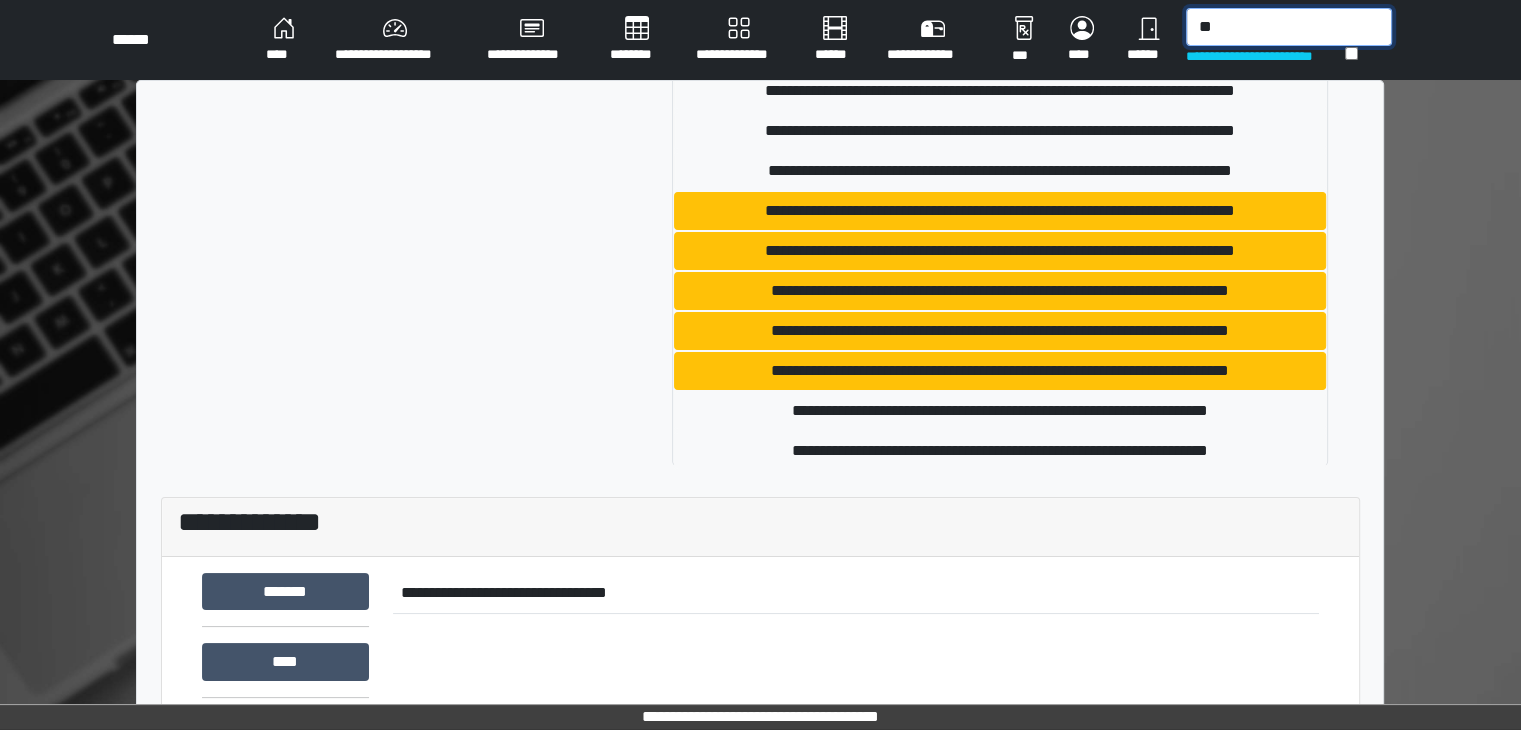 type on "*" 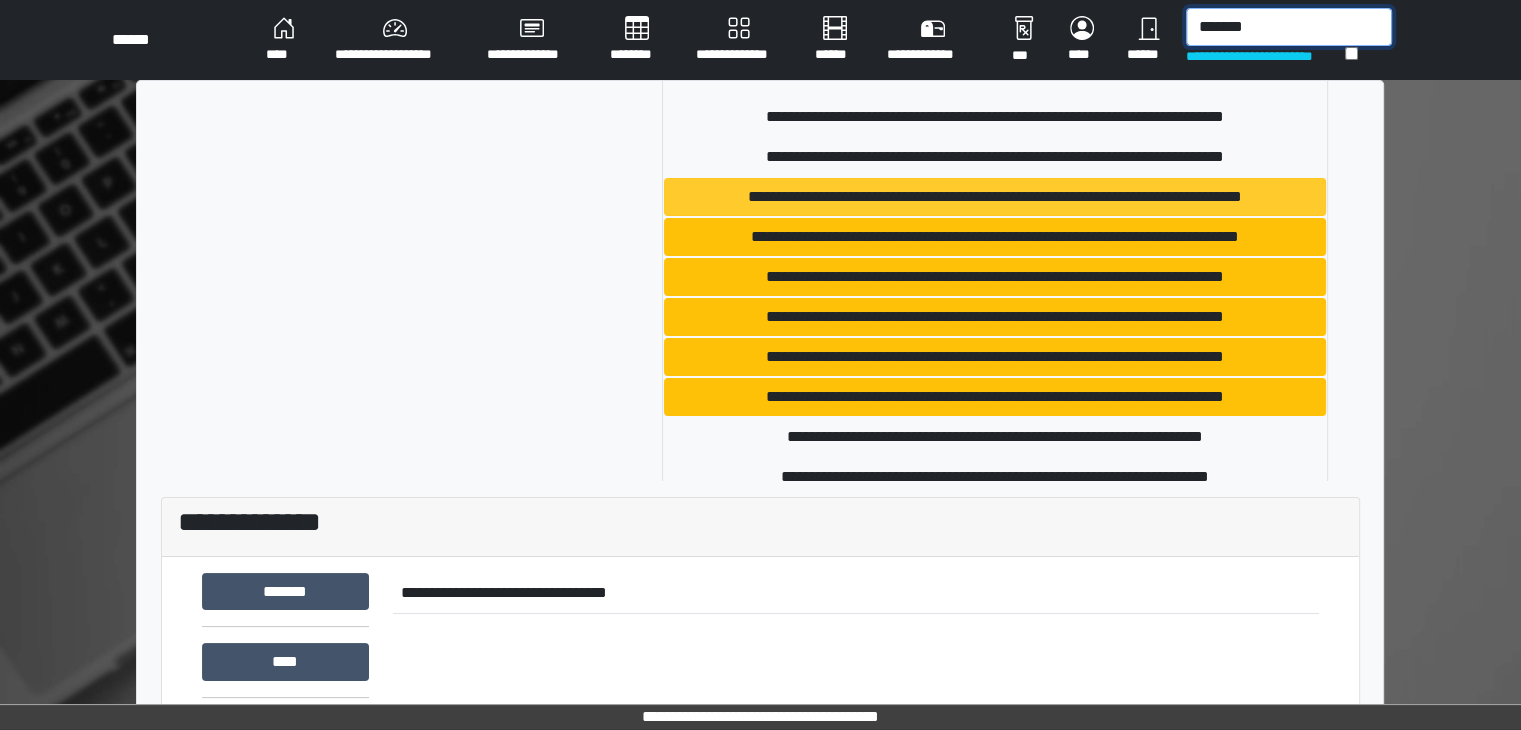 scroll, scrollTop: 251, scrollLeft: 0, axis: vertical 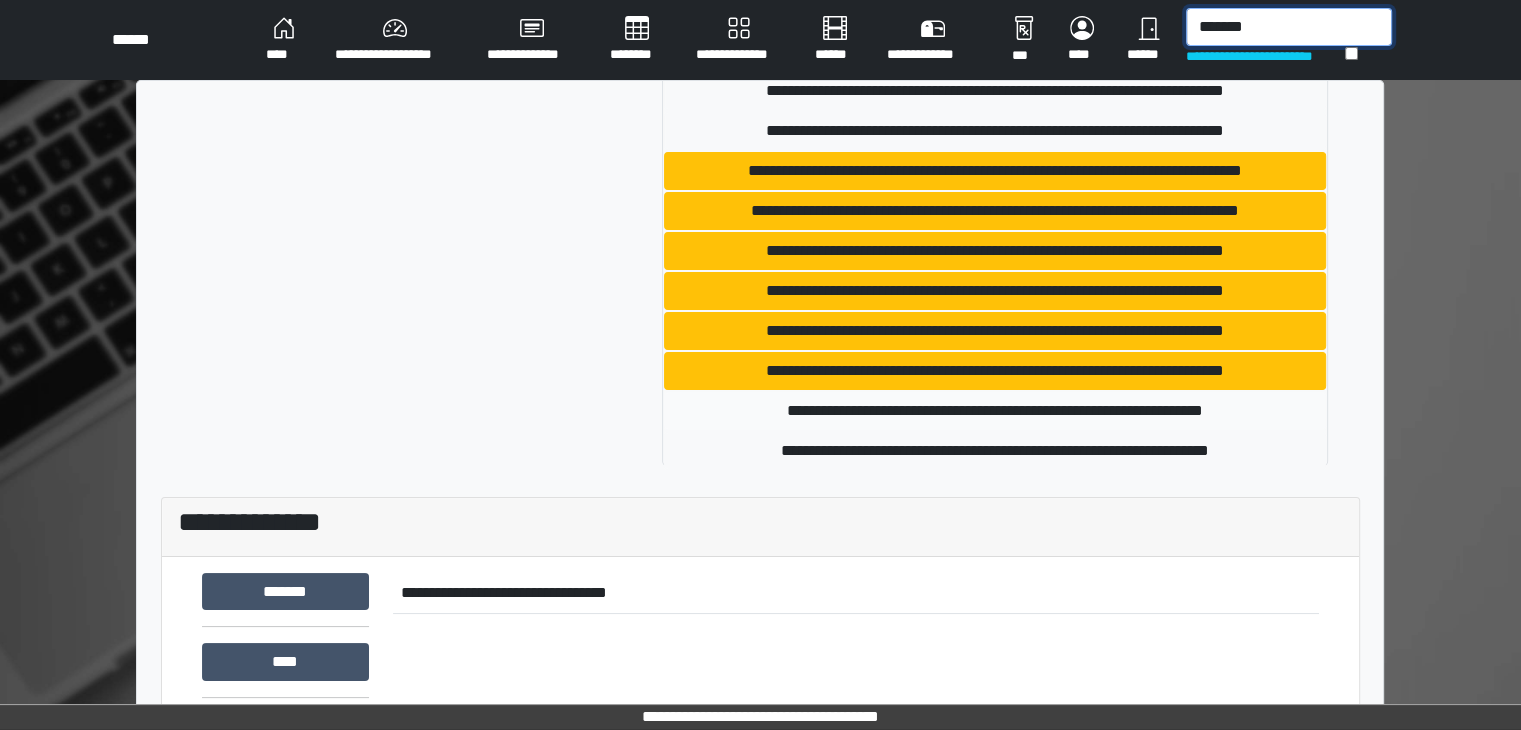 type on "*******" 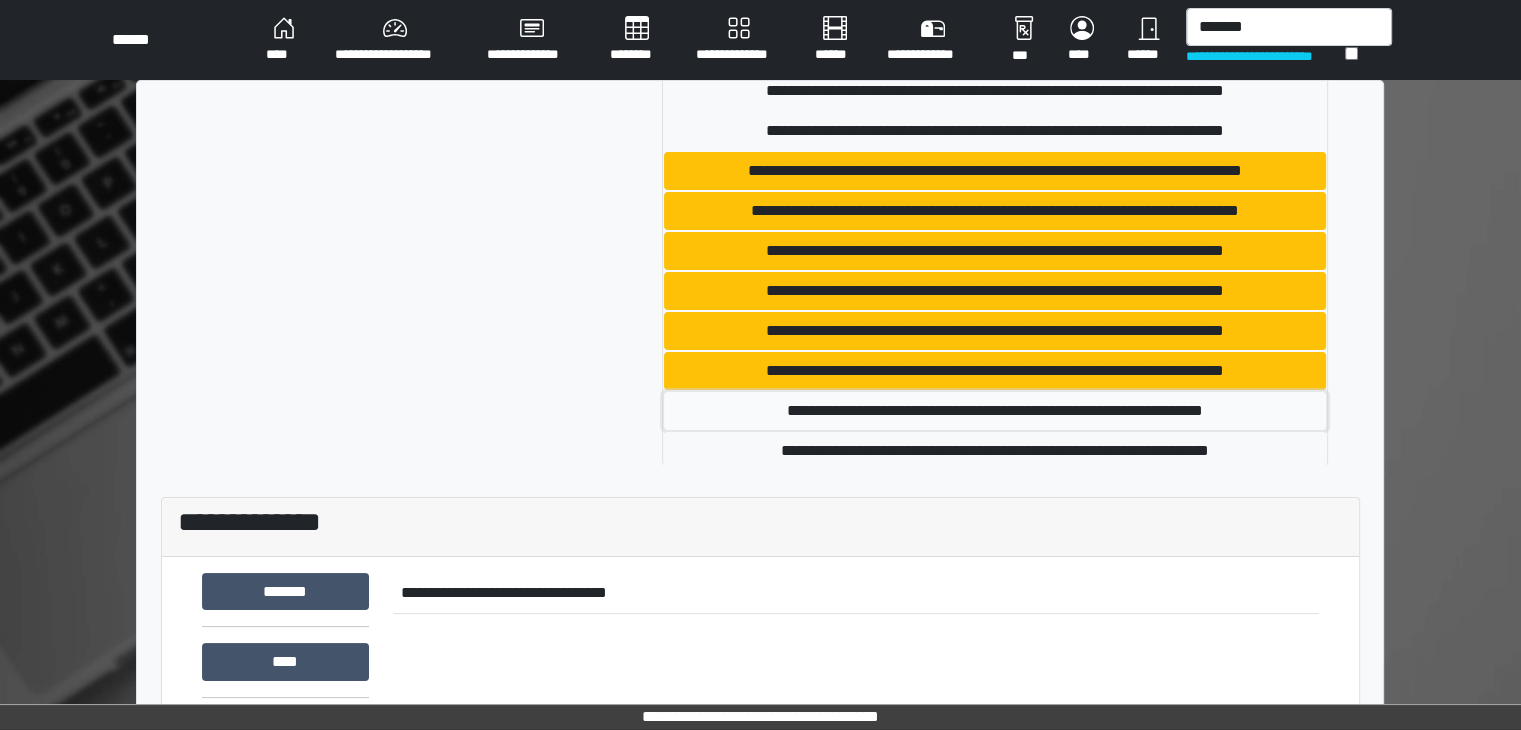 click on "**********" at bounding box center (995, 411) 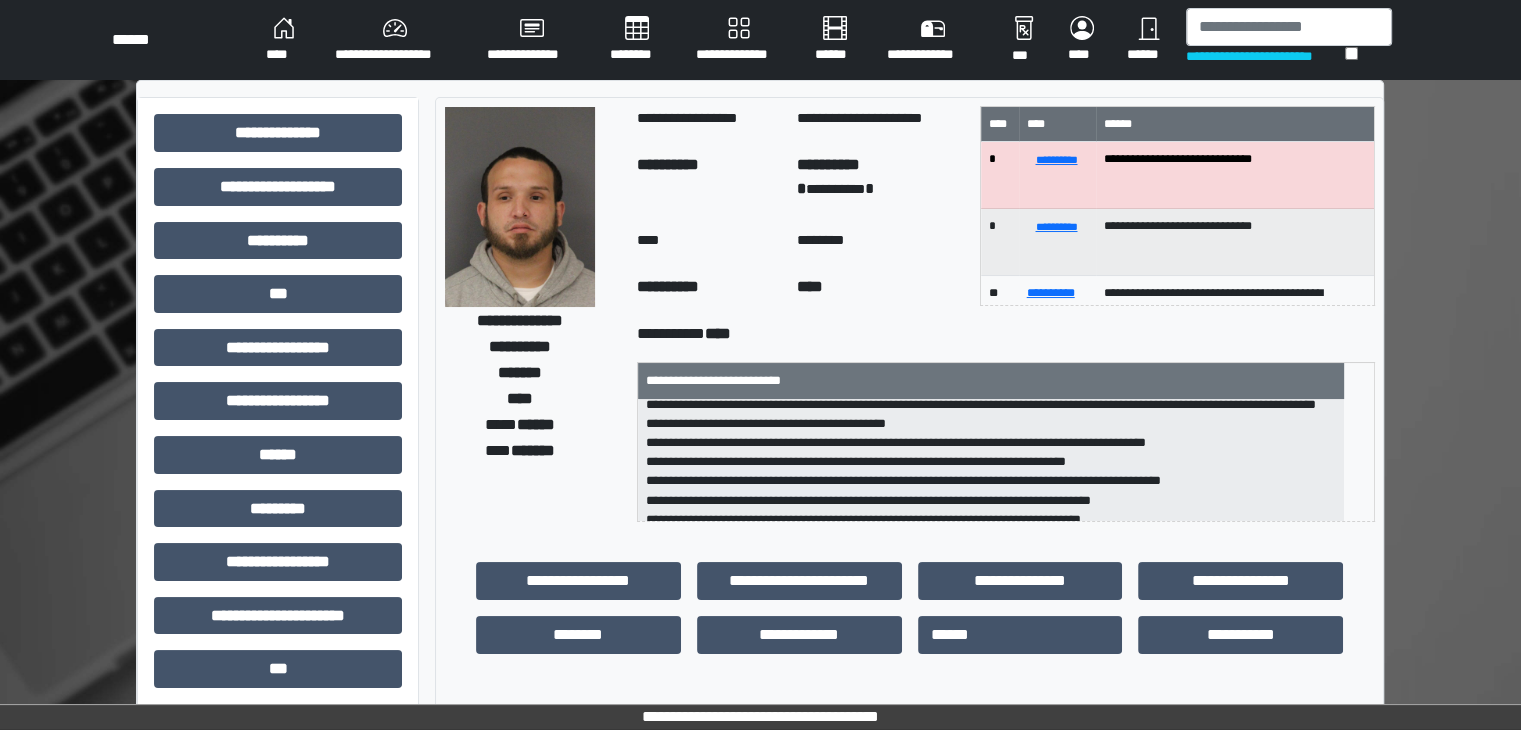 scroll, scrollTop: 25, scrollLeft: 0, axis: vertical 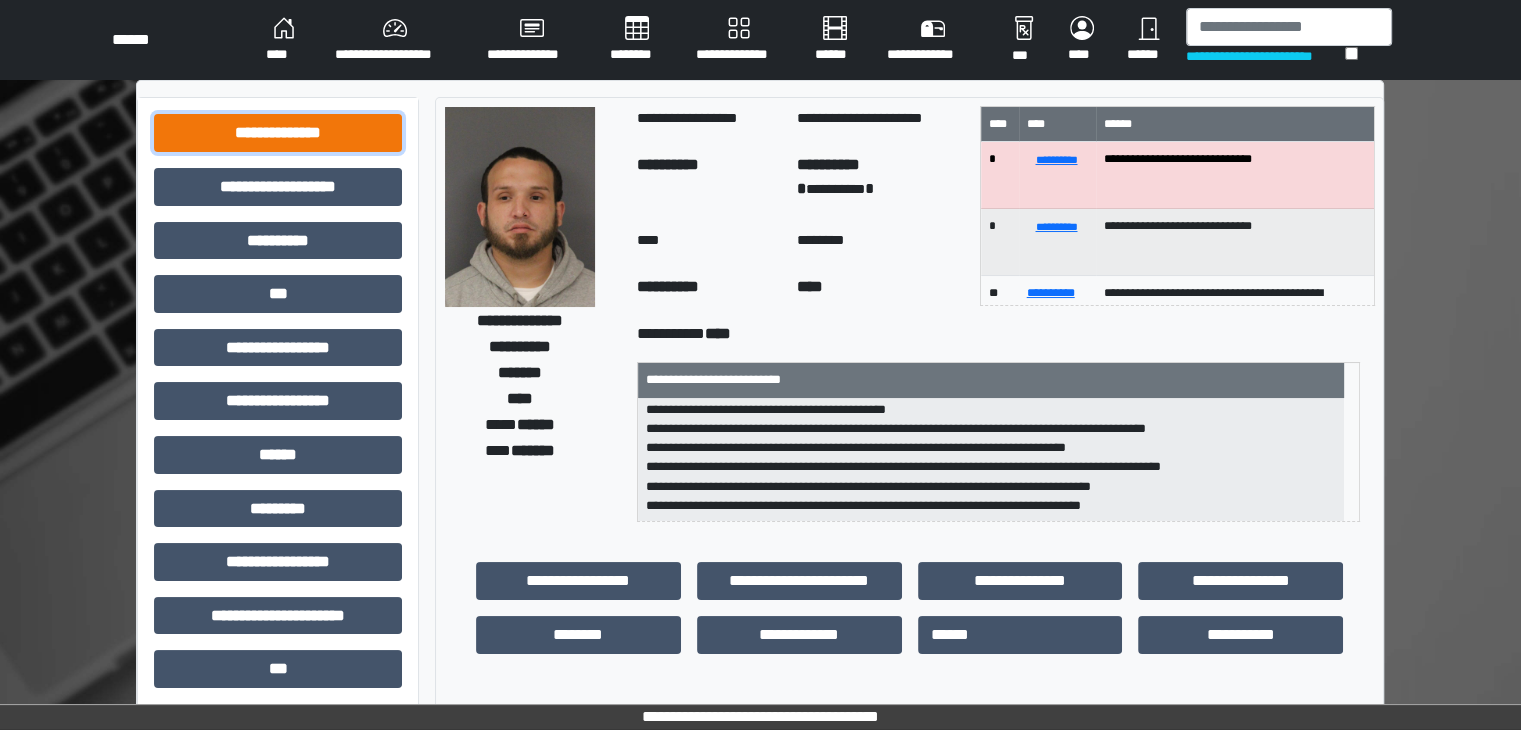 click on "**********" at bounding box center (278, 133) 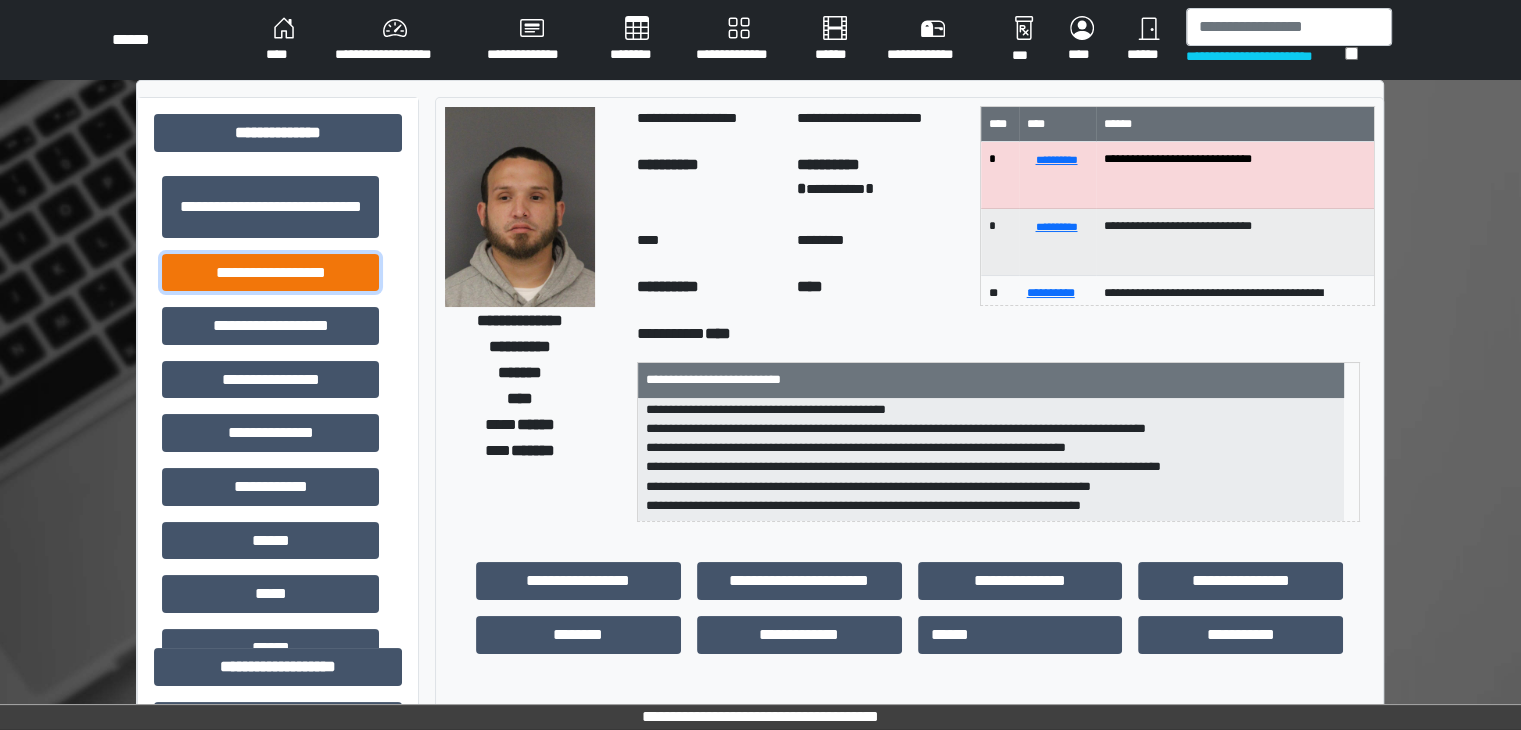 click on "**********" at bounding box center [270, 273] 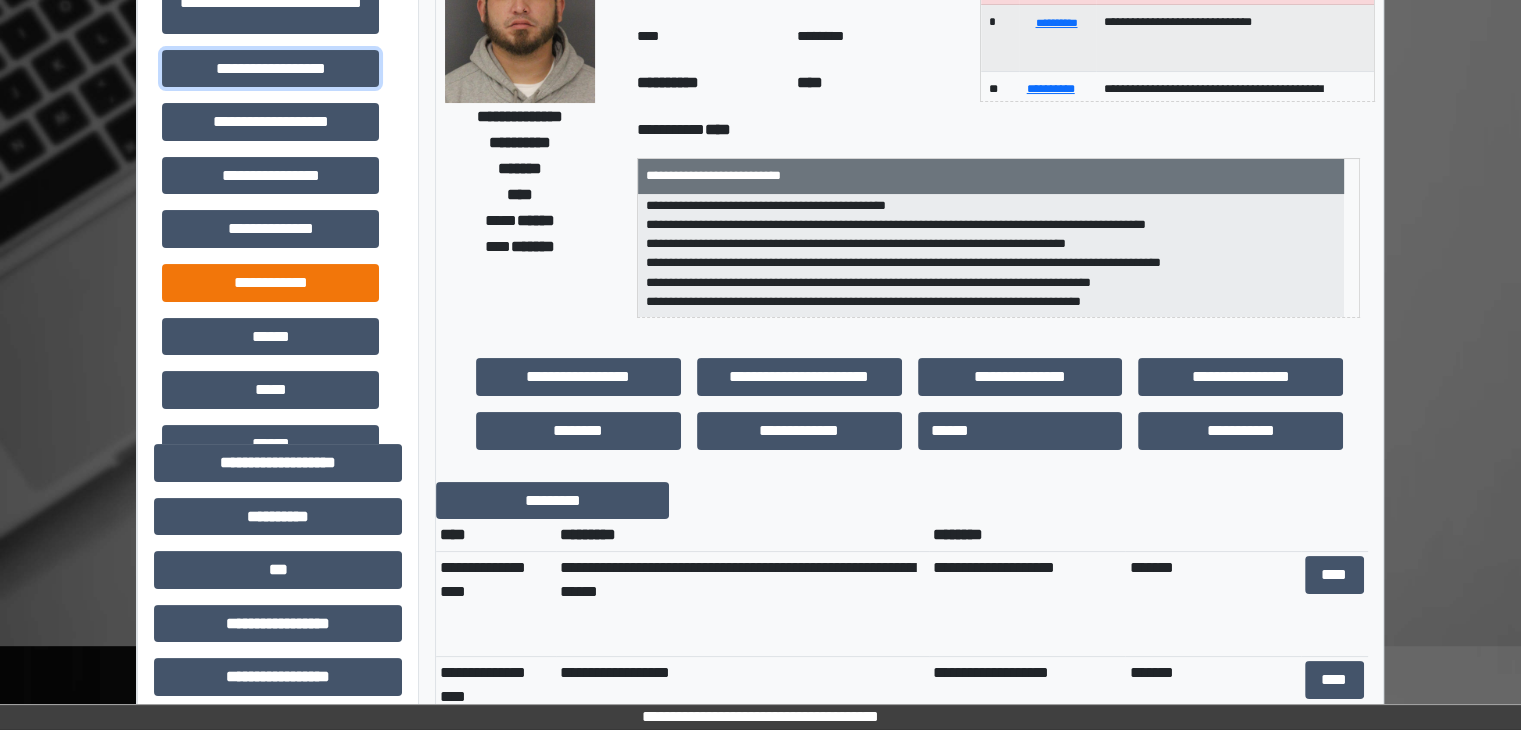 scroll, scrollTop: 200, scrollLeft: 0, axis: vertical 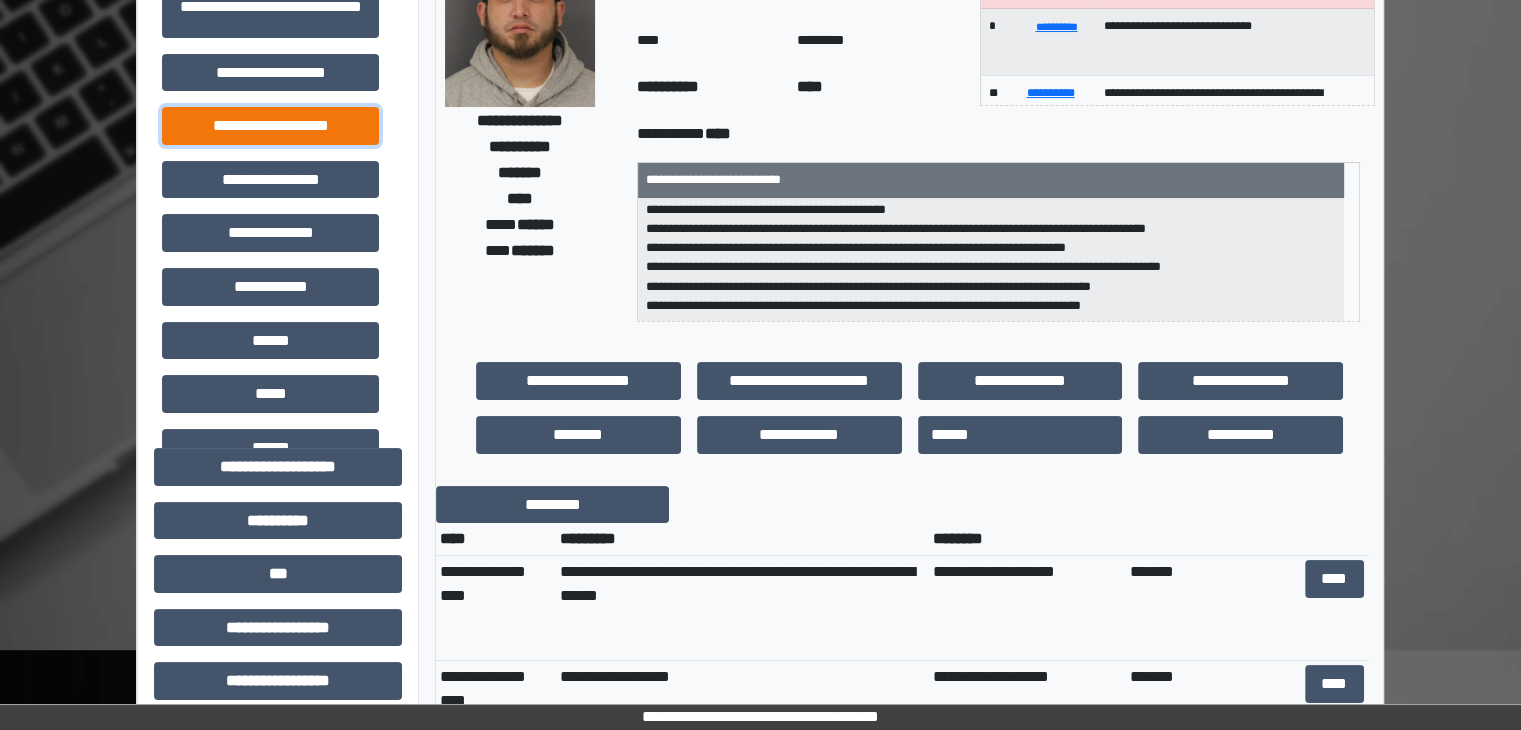 click on "**********" at bounding box center (270, 126) 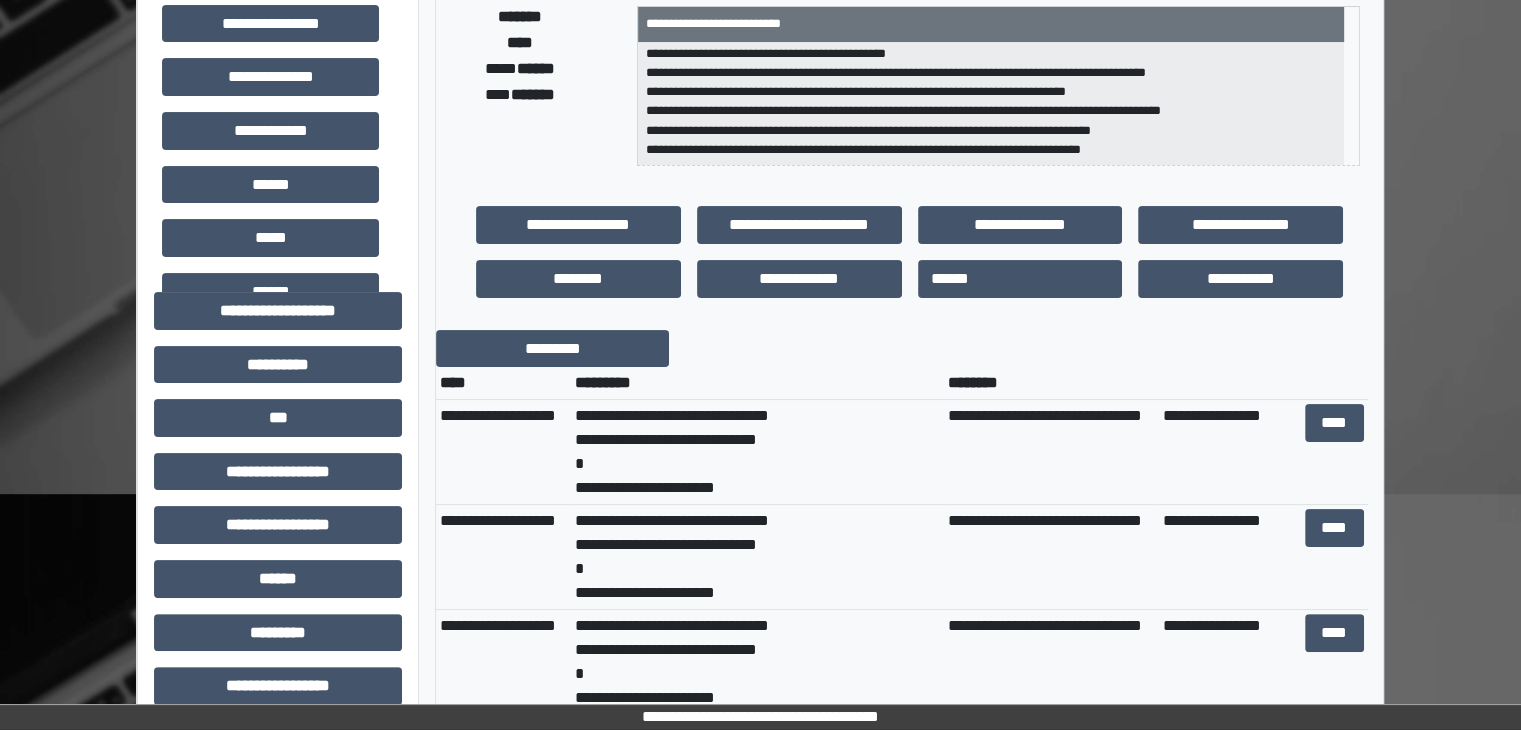 scroll, scrollTop: 400, scrollLeft: 0, axis: vertical 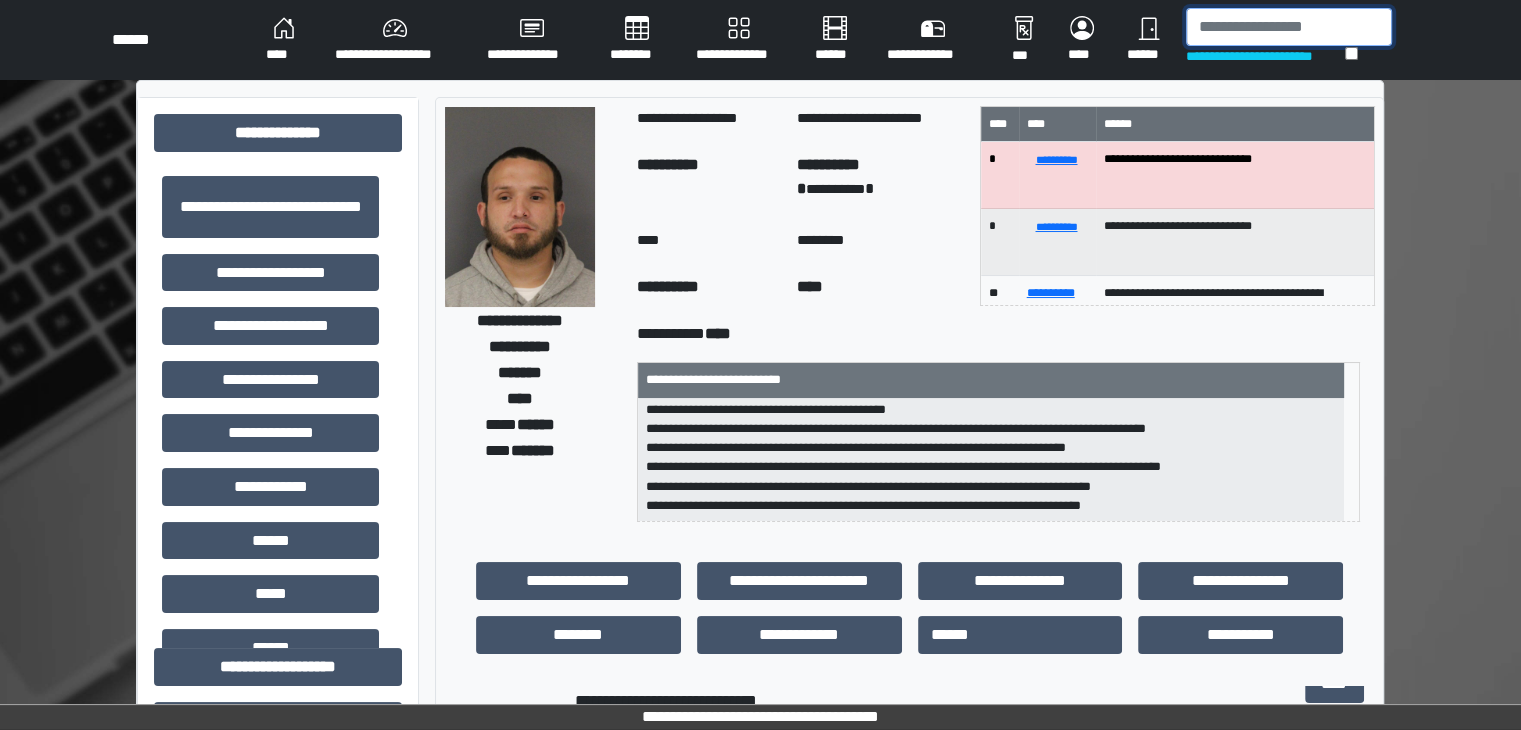 click at bounding box center (1289, 27) 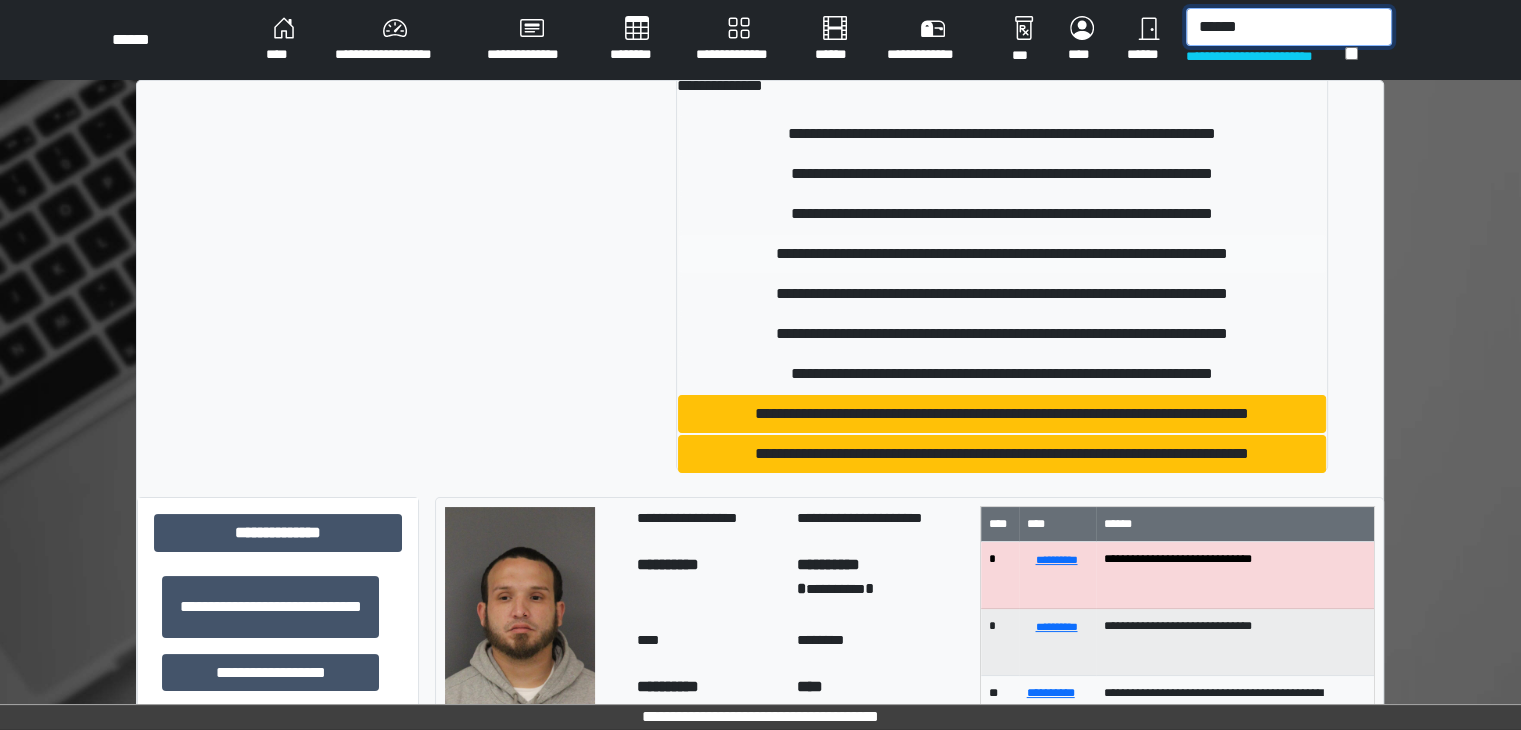 scroll, scrollTop: 13, scrollLeft: 0, axis: vertical 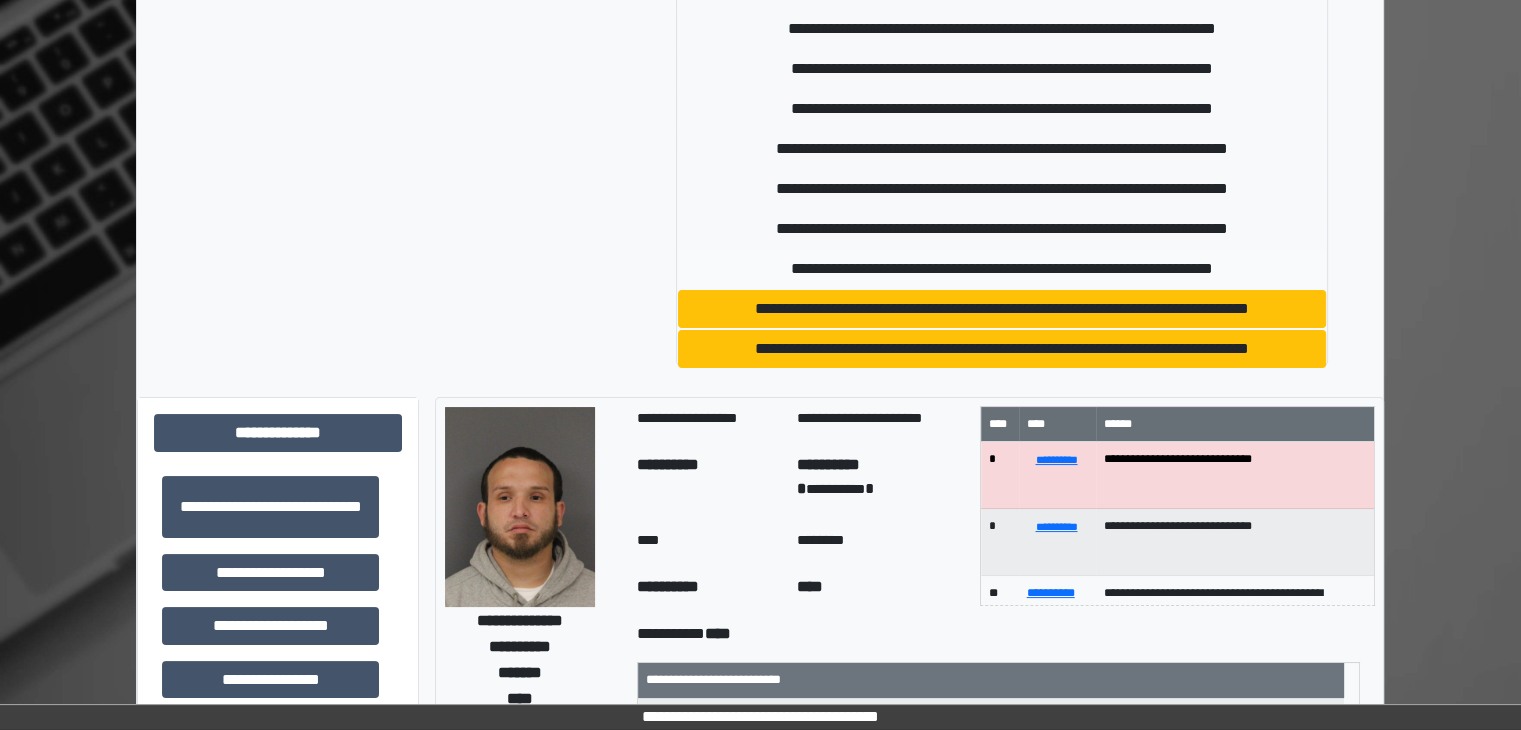 type on "******" 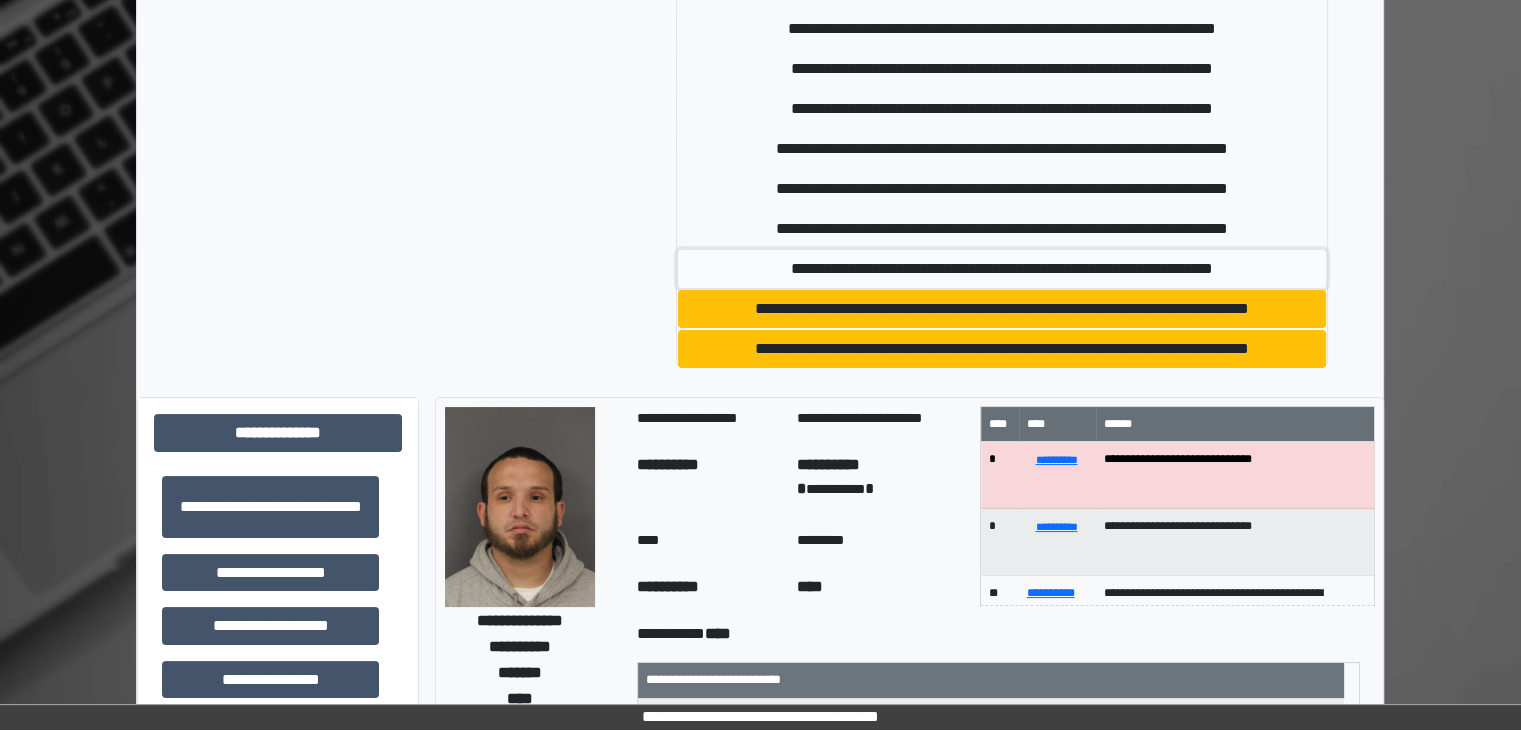 click on "**********" at bounding box center (1002, 269) 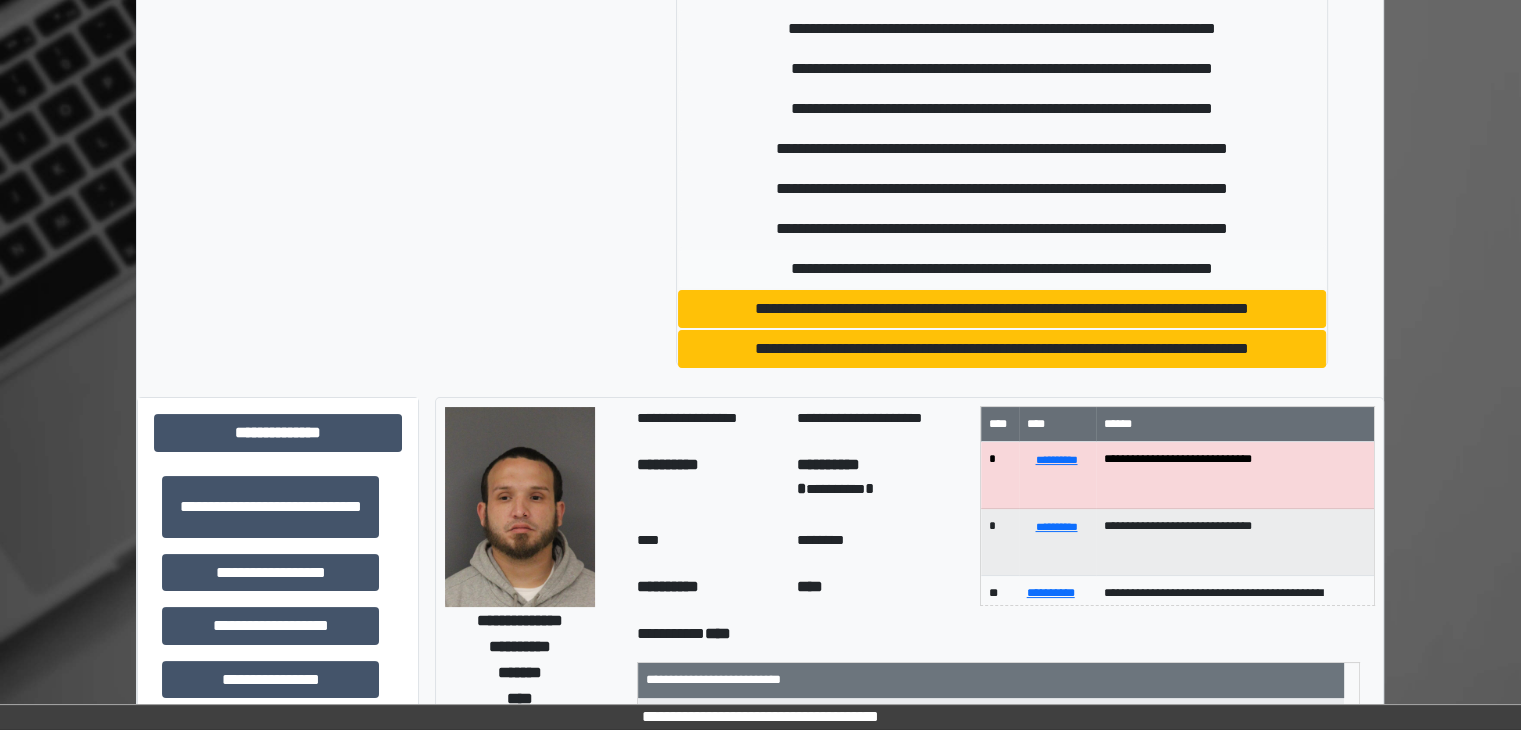 scroll, scrollTop: 116, scrollLeft: 0, axis: vertical 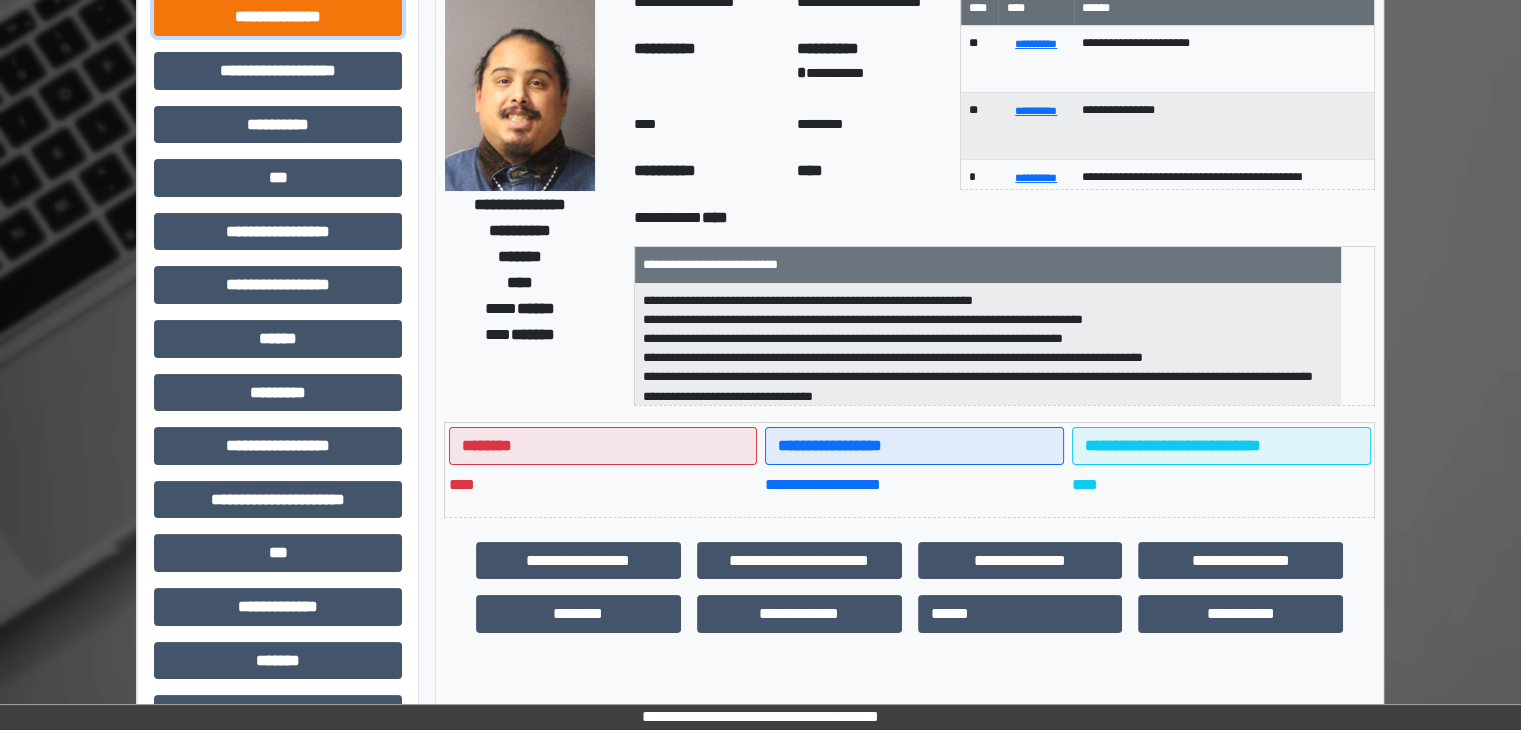 click on "**********" at bounding box center [278, 17] 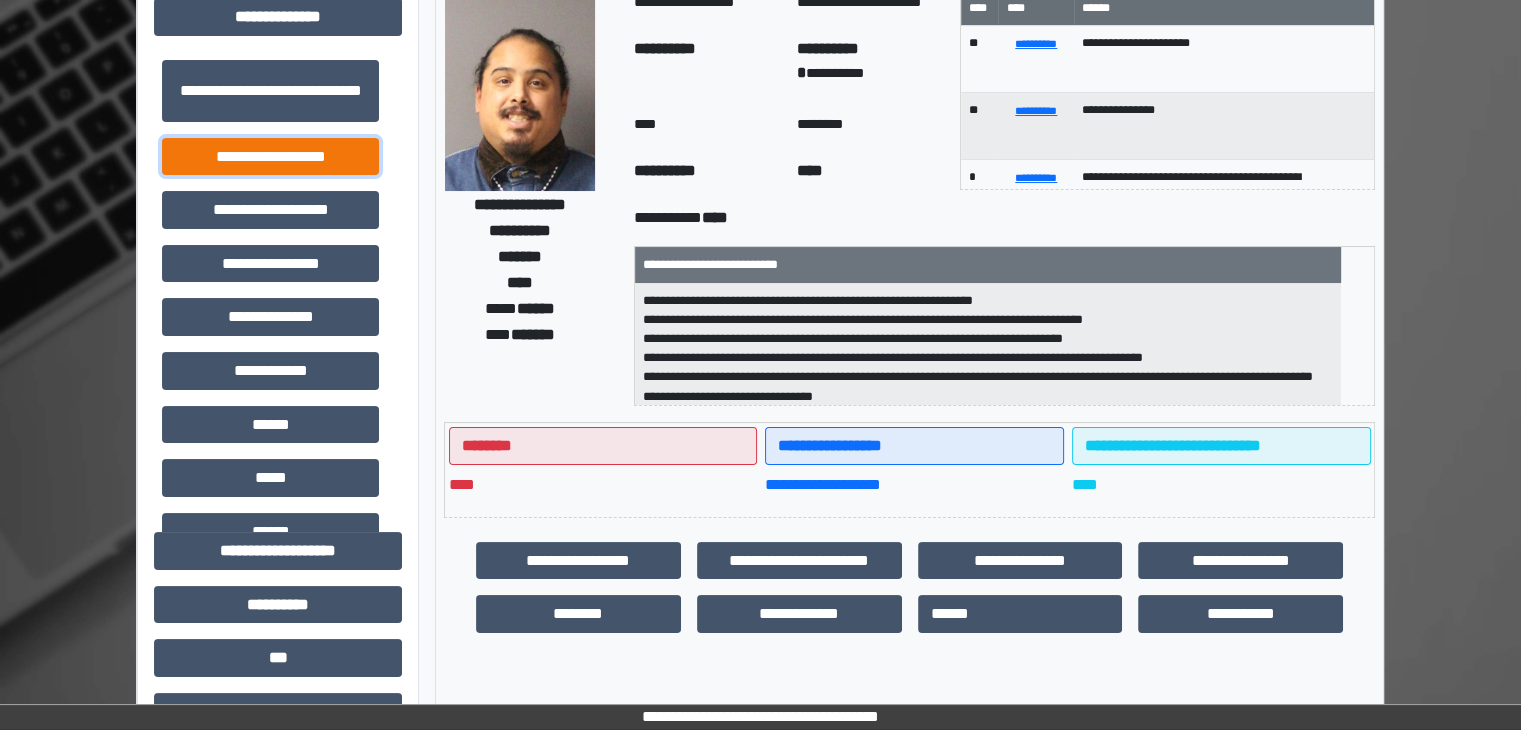 click on "**********" at bounding box center (270, 157) 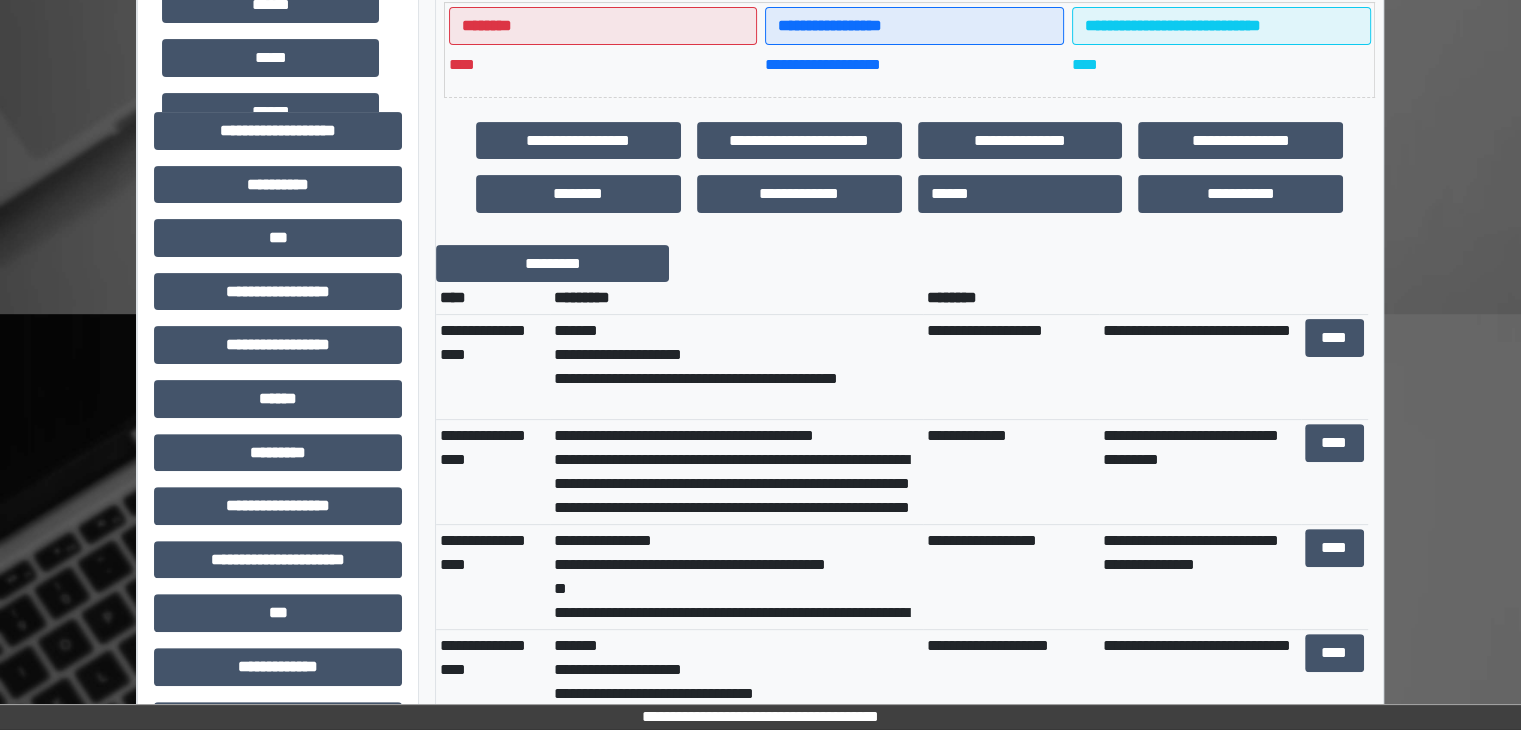 scroll, scrollTop: 316, scrollLeft: 0, axis: vertical 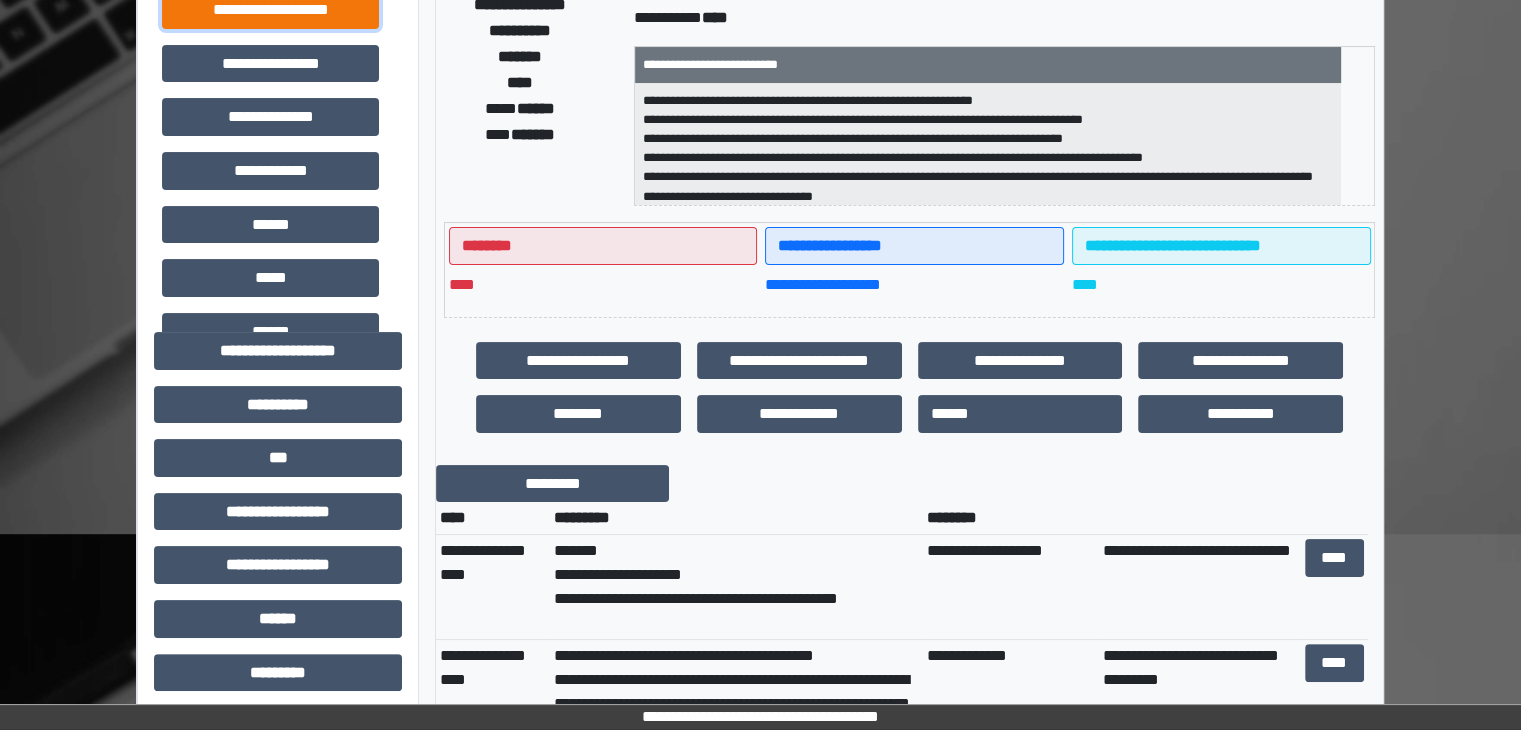 click on "**********" at bounding box center (270, 10) 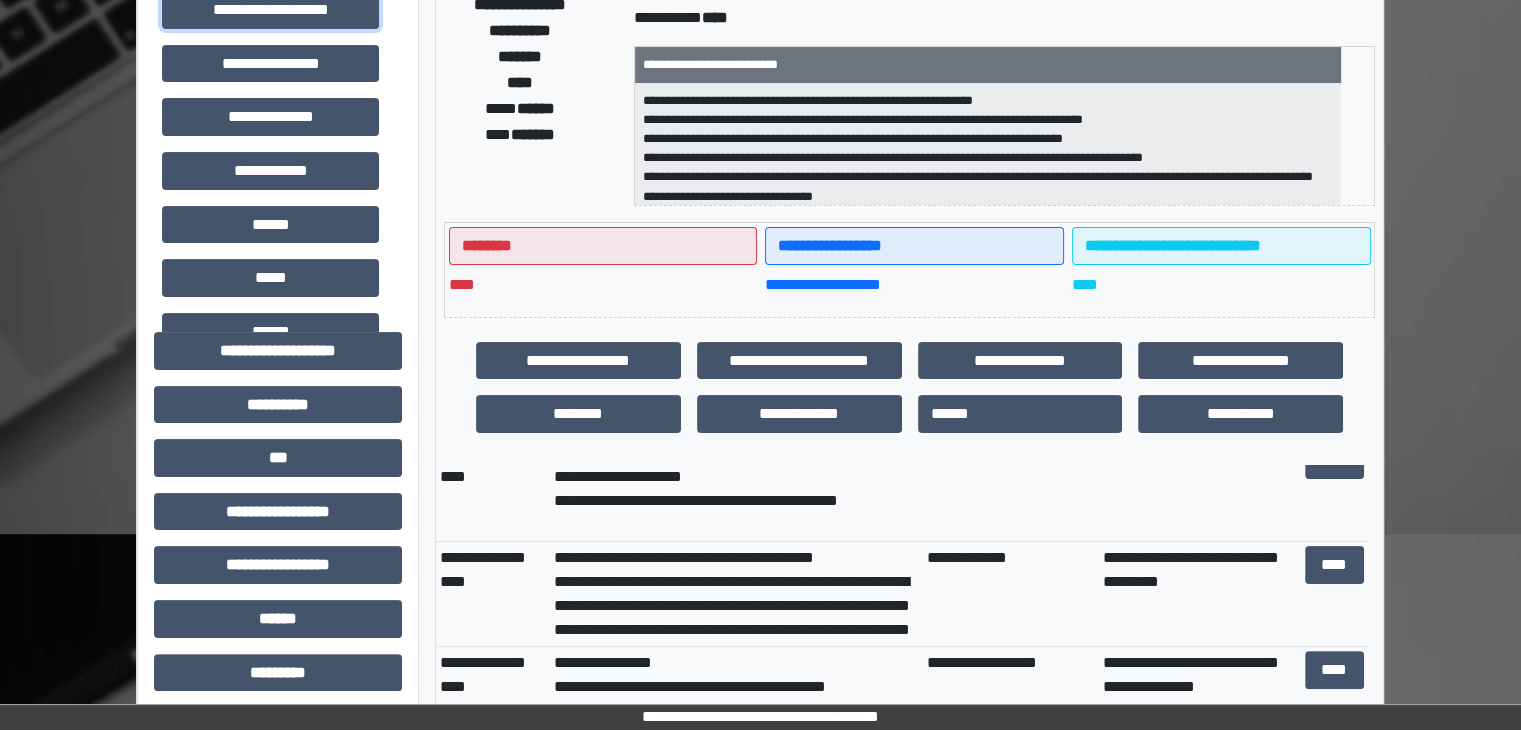 scroll, scrollTop: 100, scrollLeft: 0, axis: vertical 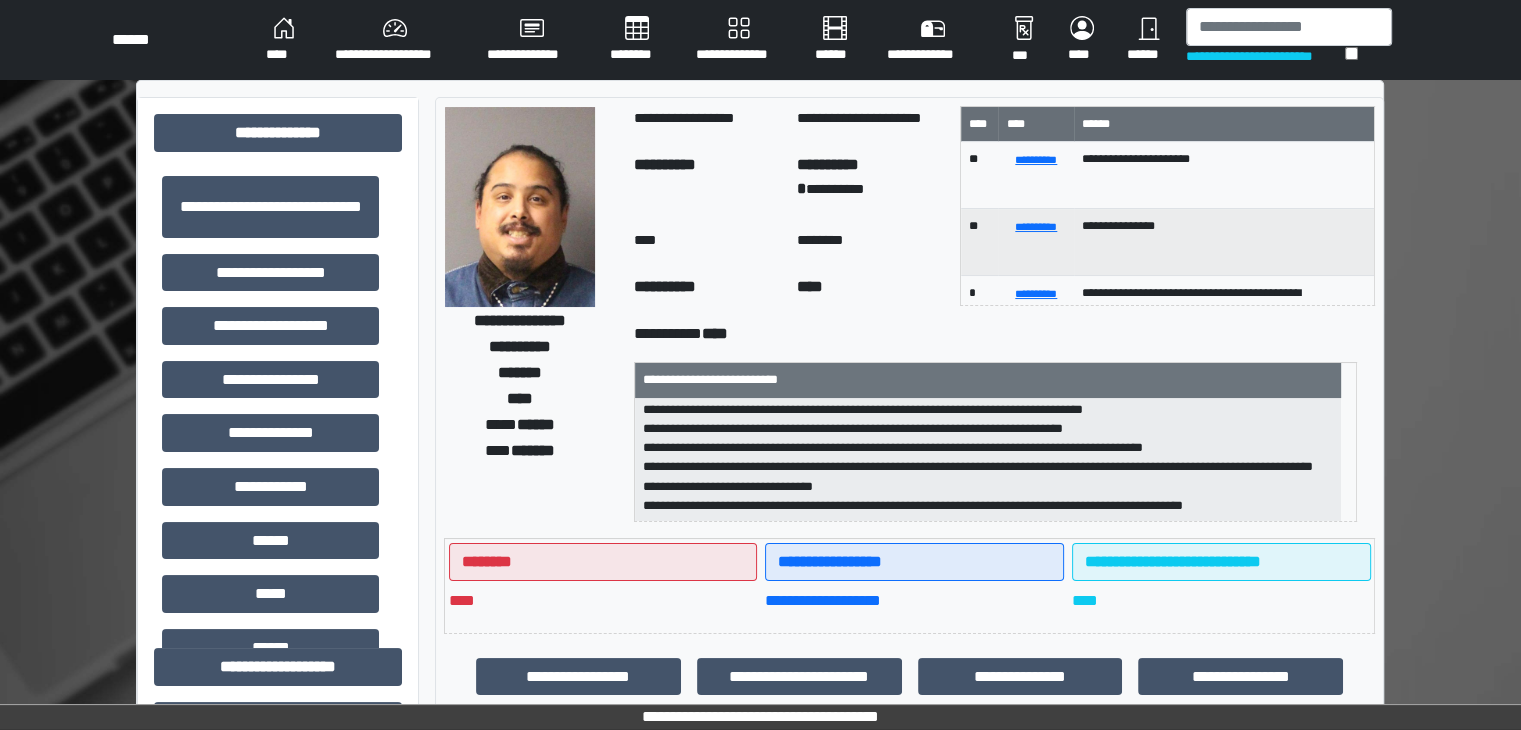 click on "****" at bounding box center (284, 40) 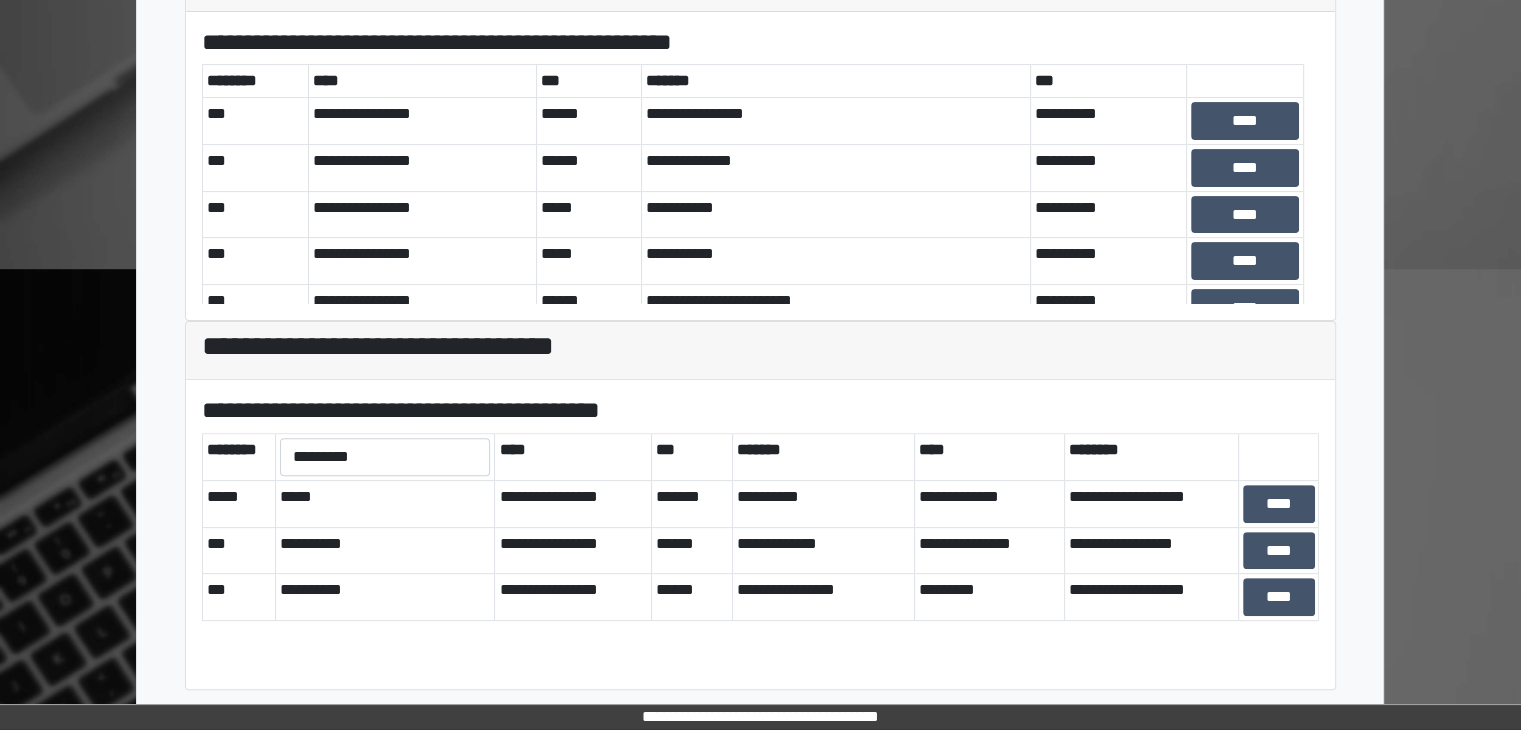 scroll, scrollTop: 0, scrollLeft: 0, axis: both 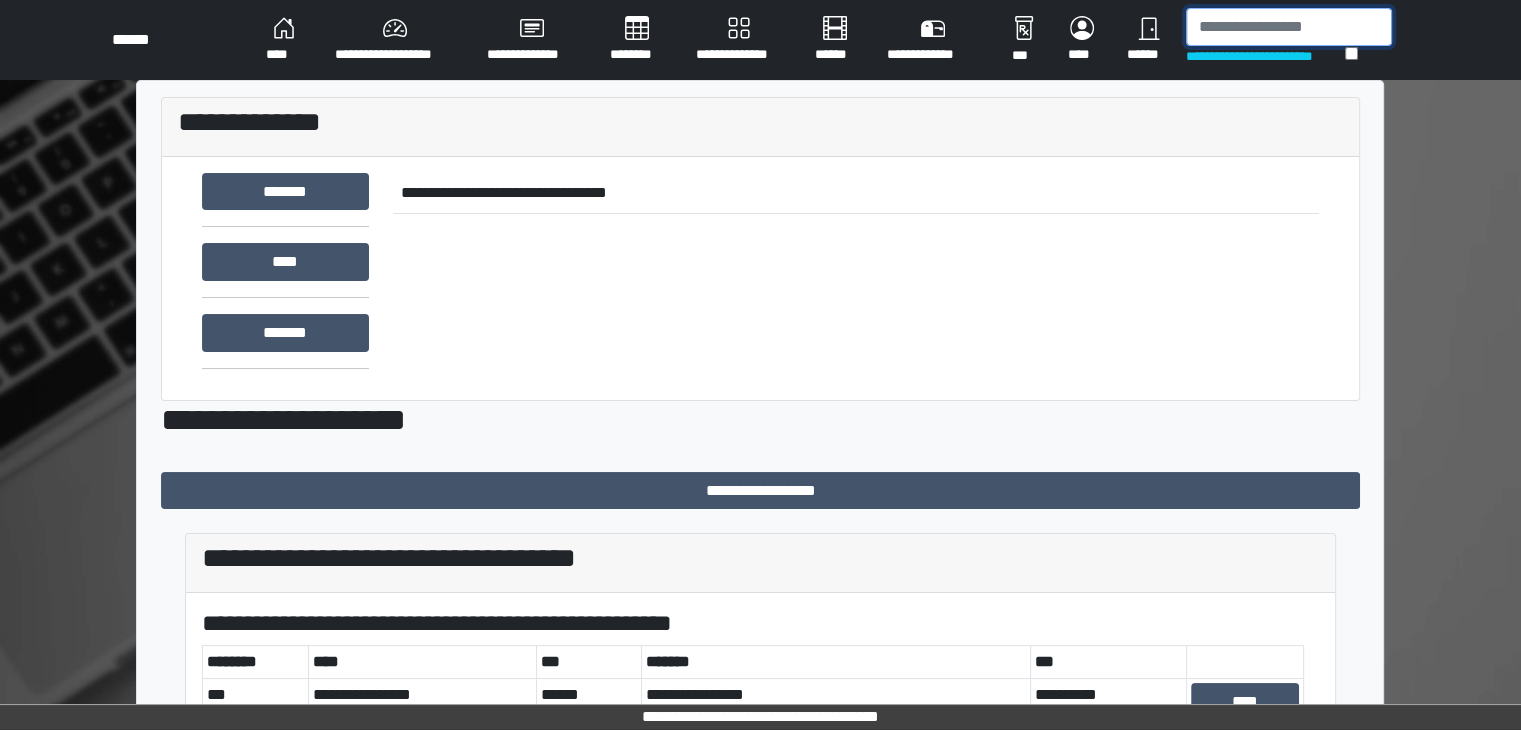 click at bounding box center [1289, 27] 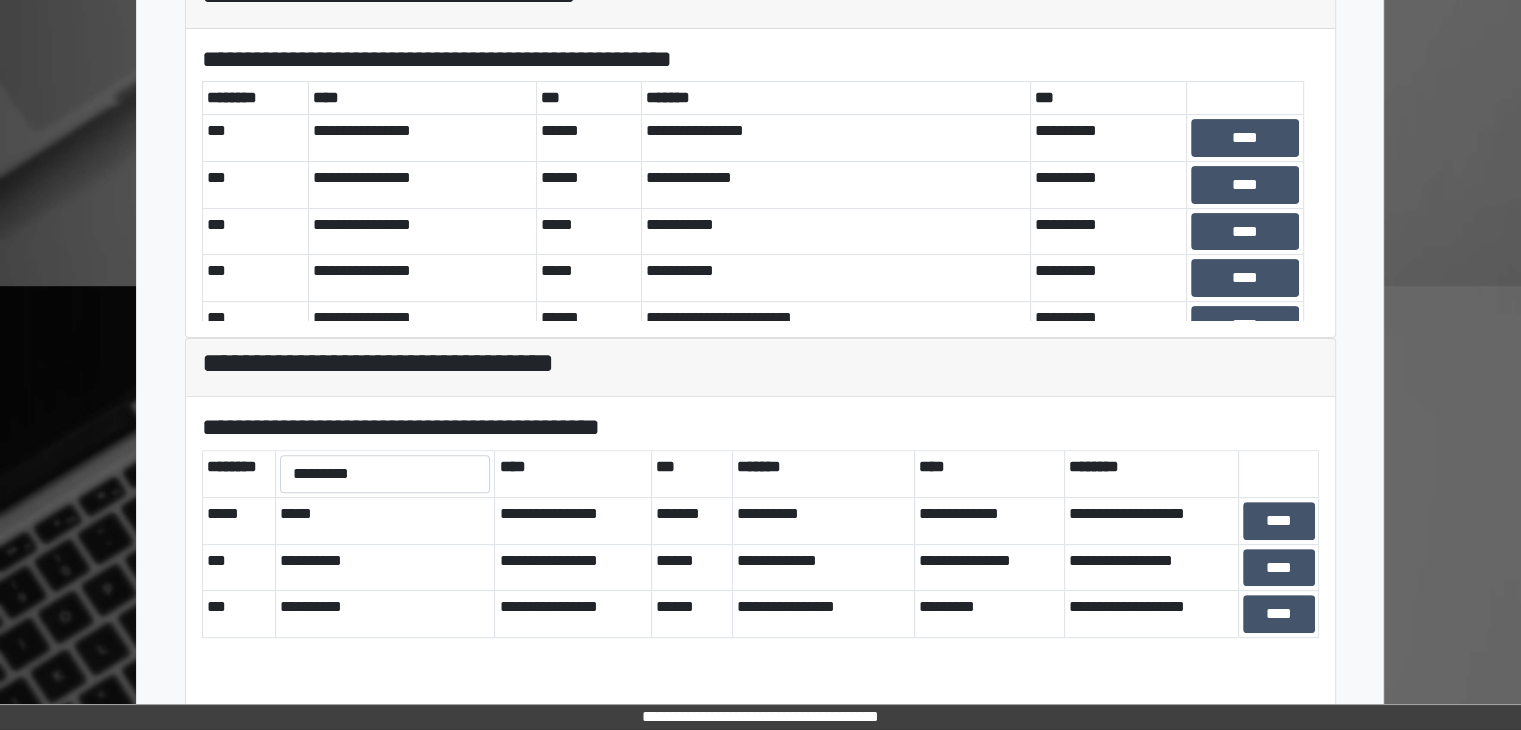 scroll, scrollTop: 581, scrollLeft: 0, axis: vertical 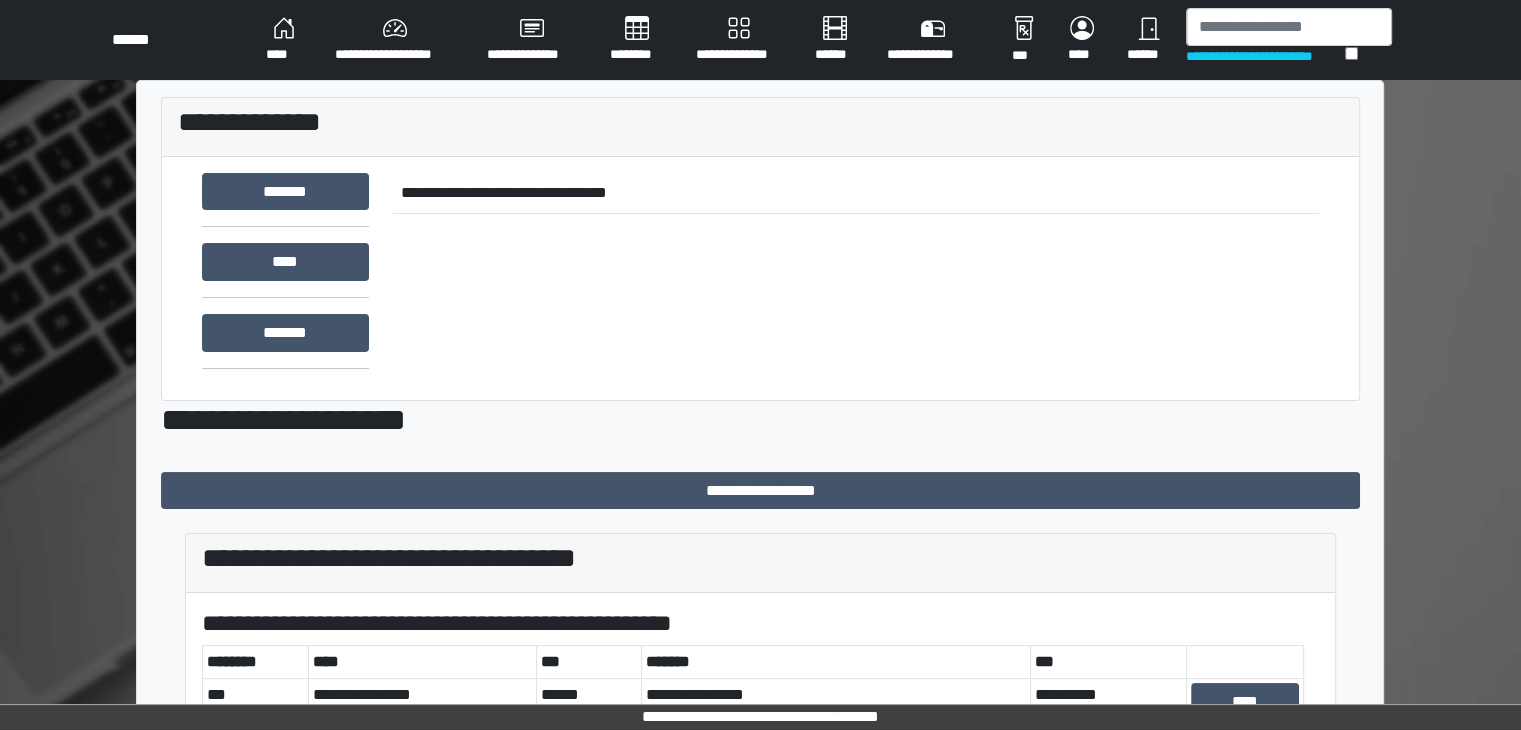 click on "**********" at bounding box center (395, 40) 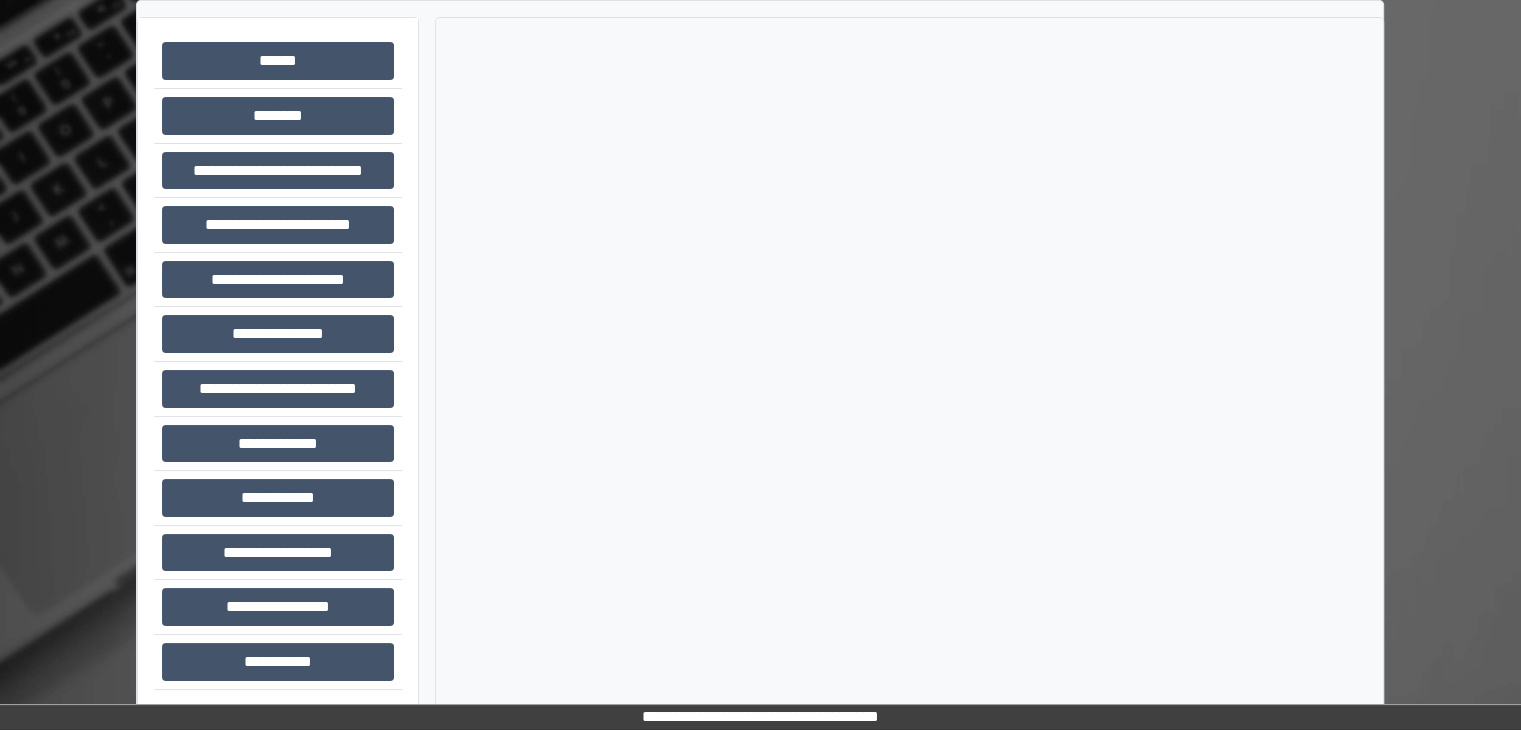 scroll, scrollTop: 87, scrollLeft: 0, axis: vertical 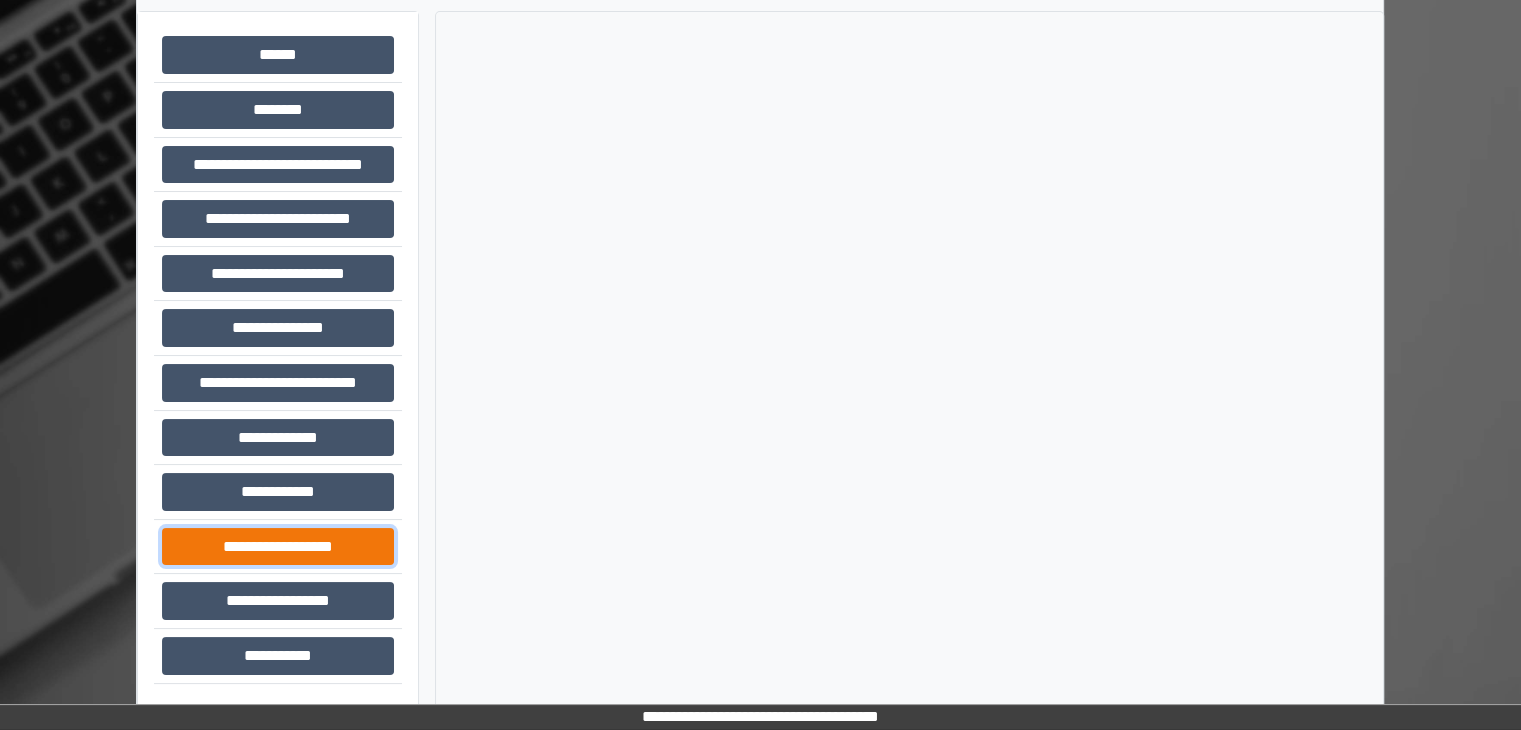 click on "**********" at bounding box center (278, 547) 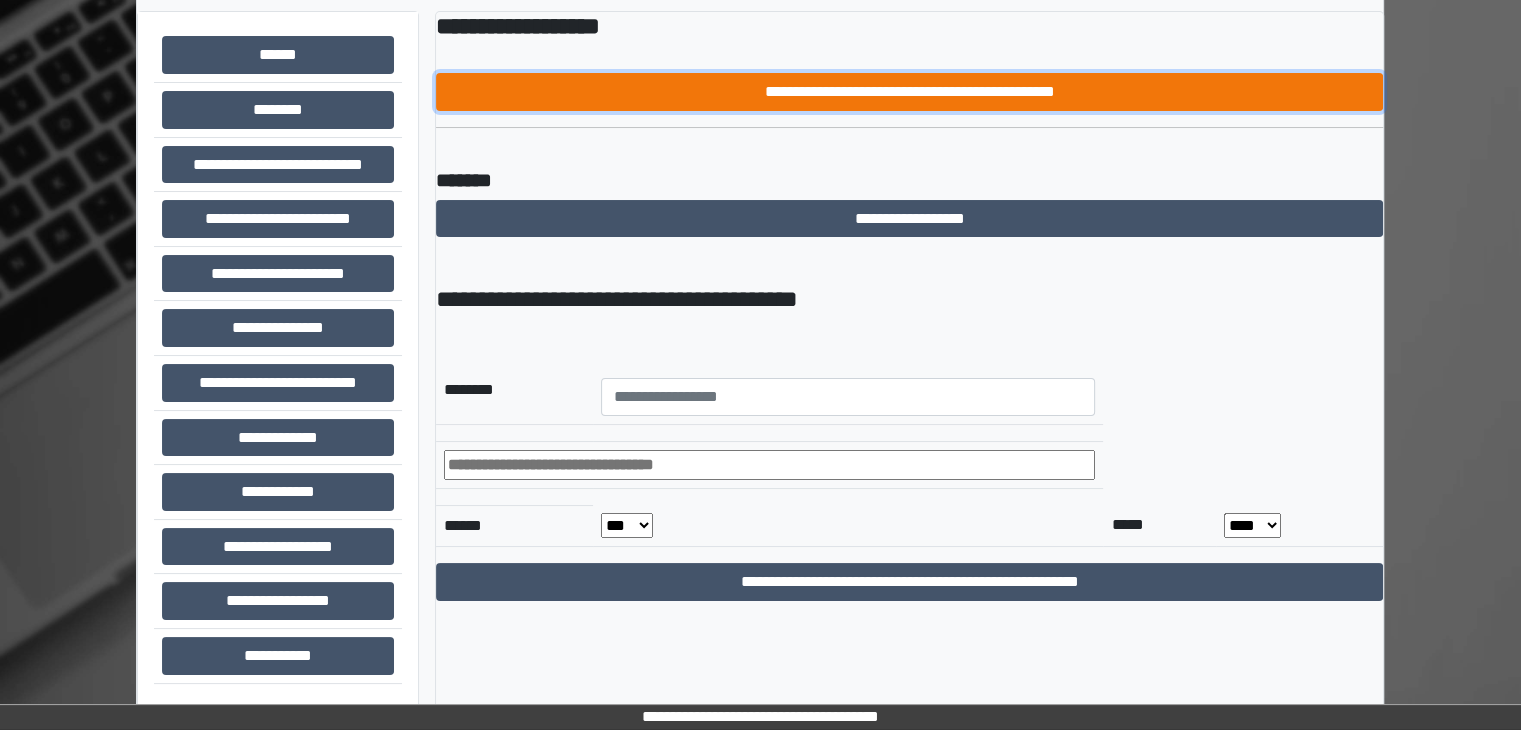 click on "**********" at bounding box center [909, 92] 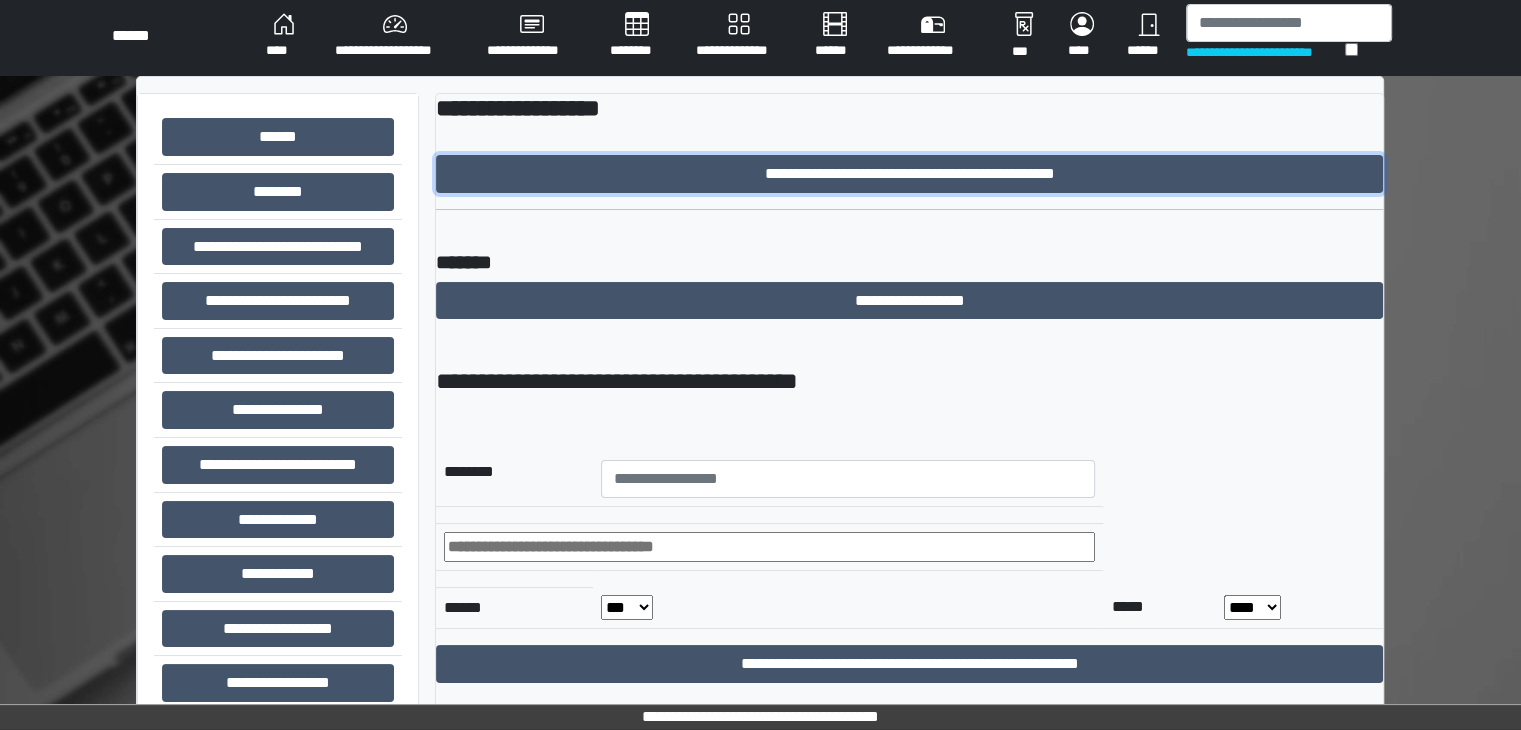 scroll, scrollTop: 0, scrollLeft: 0, axis: both 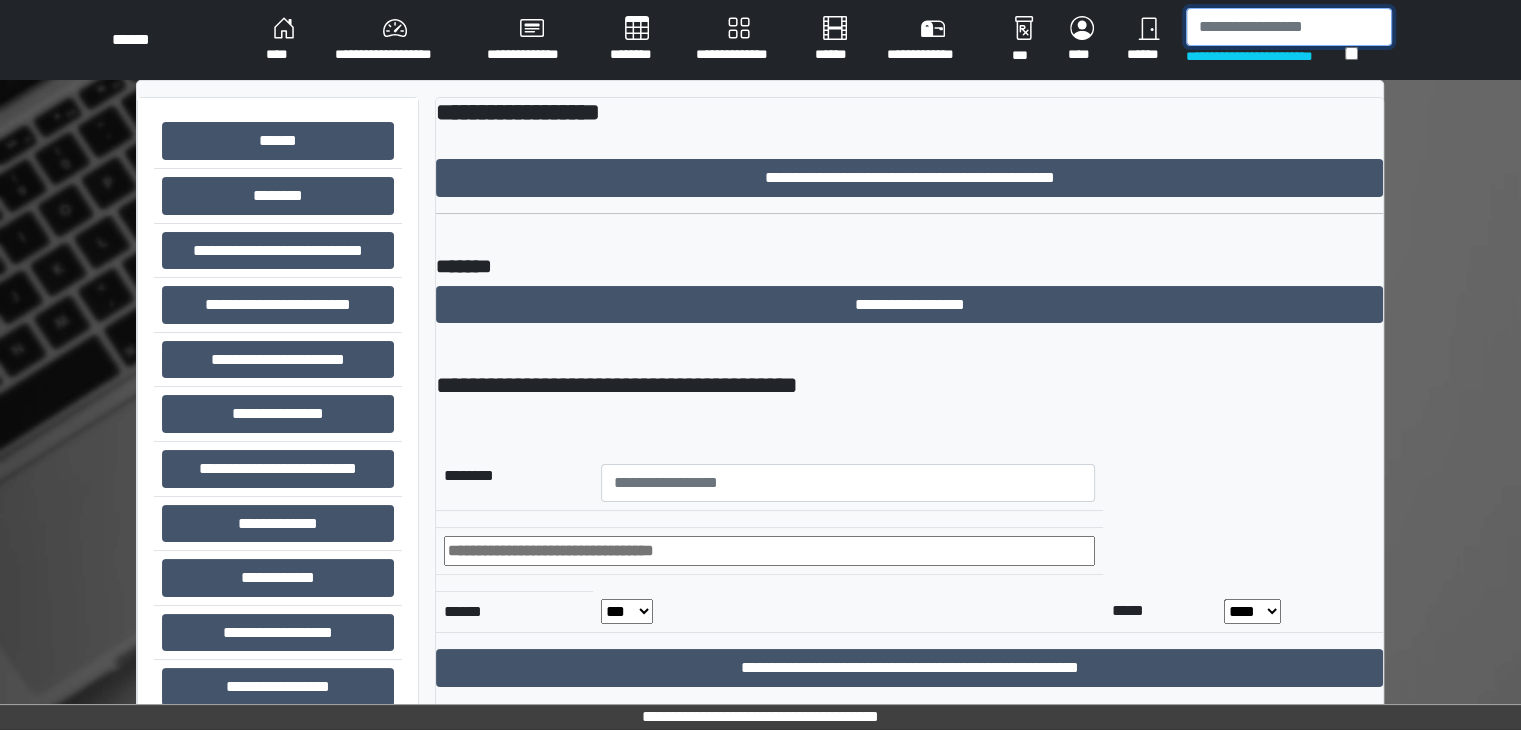 click at bounding box center [1289, 27] 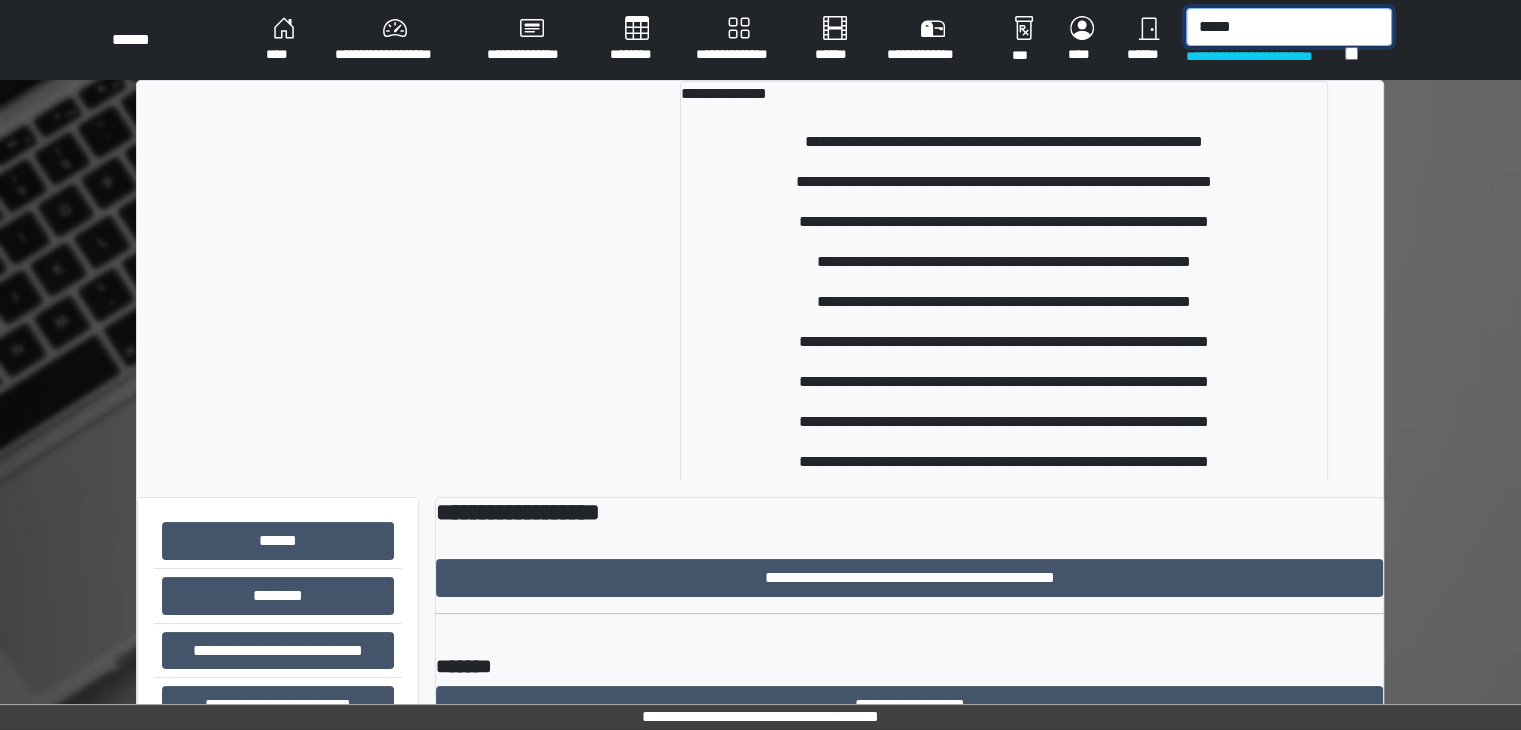 type on "*****" 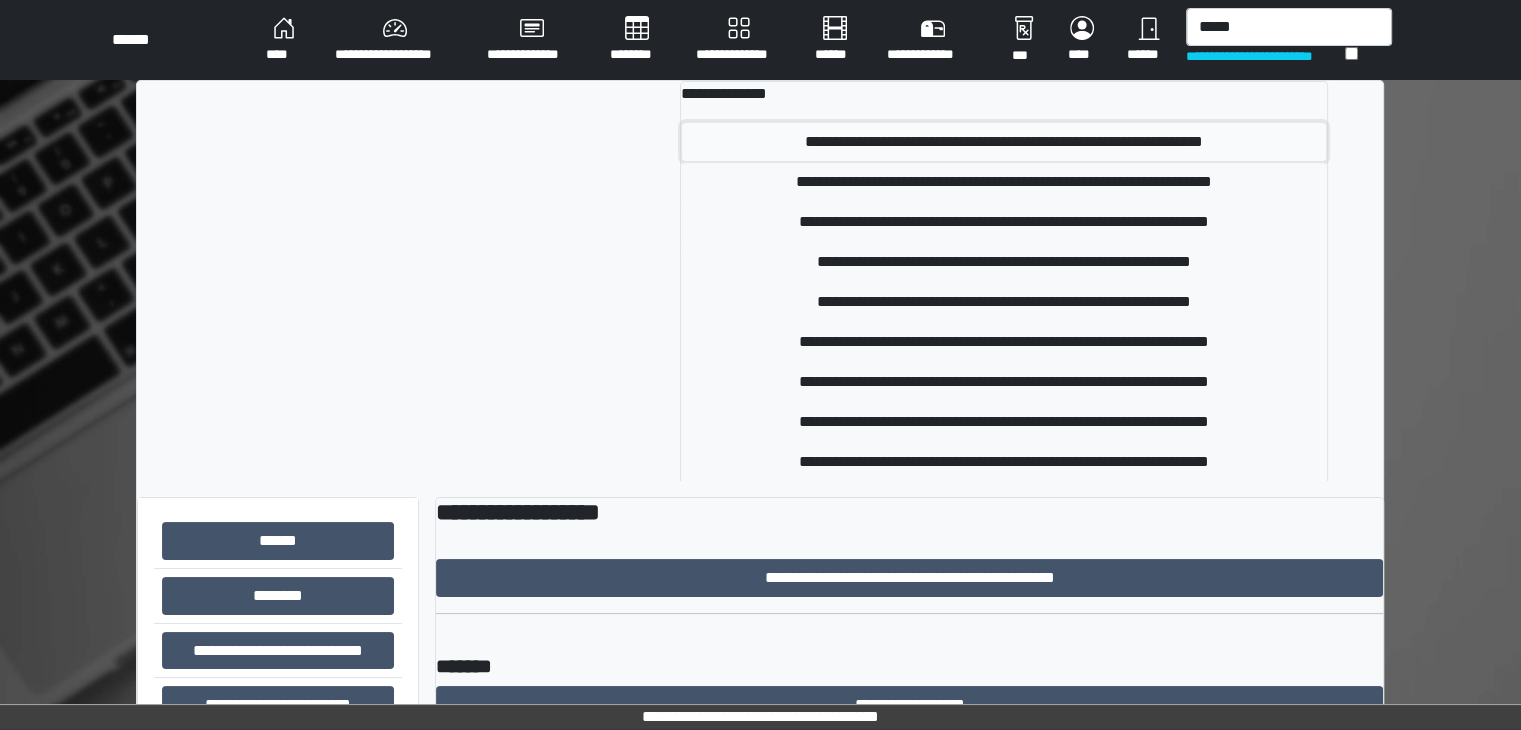 click on "**********" at bounding box center (1004, 142) 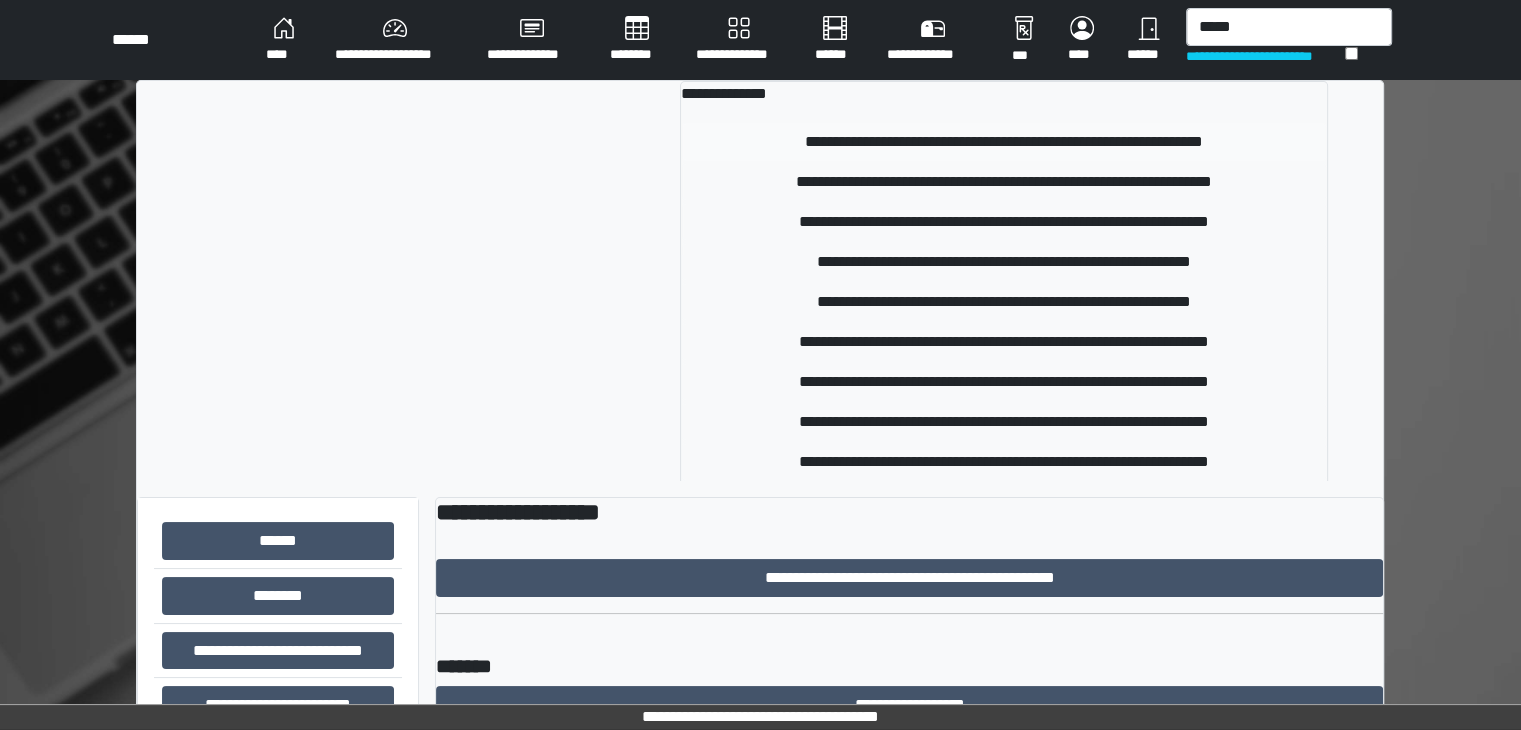 type 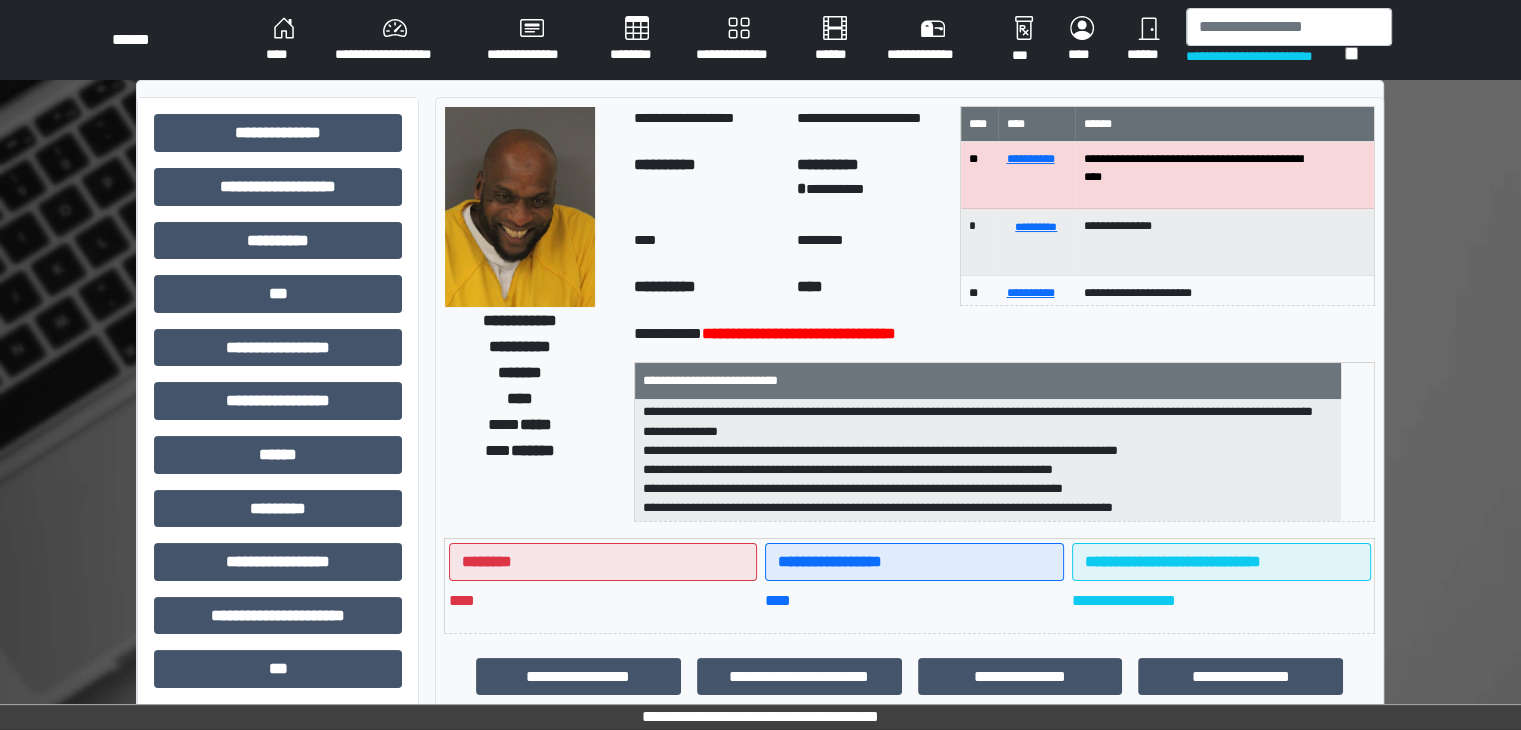 scroll, scrollTop: 83, scrollLeft: 0, axis: vertical 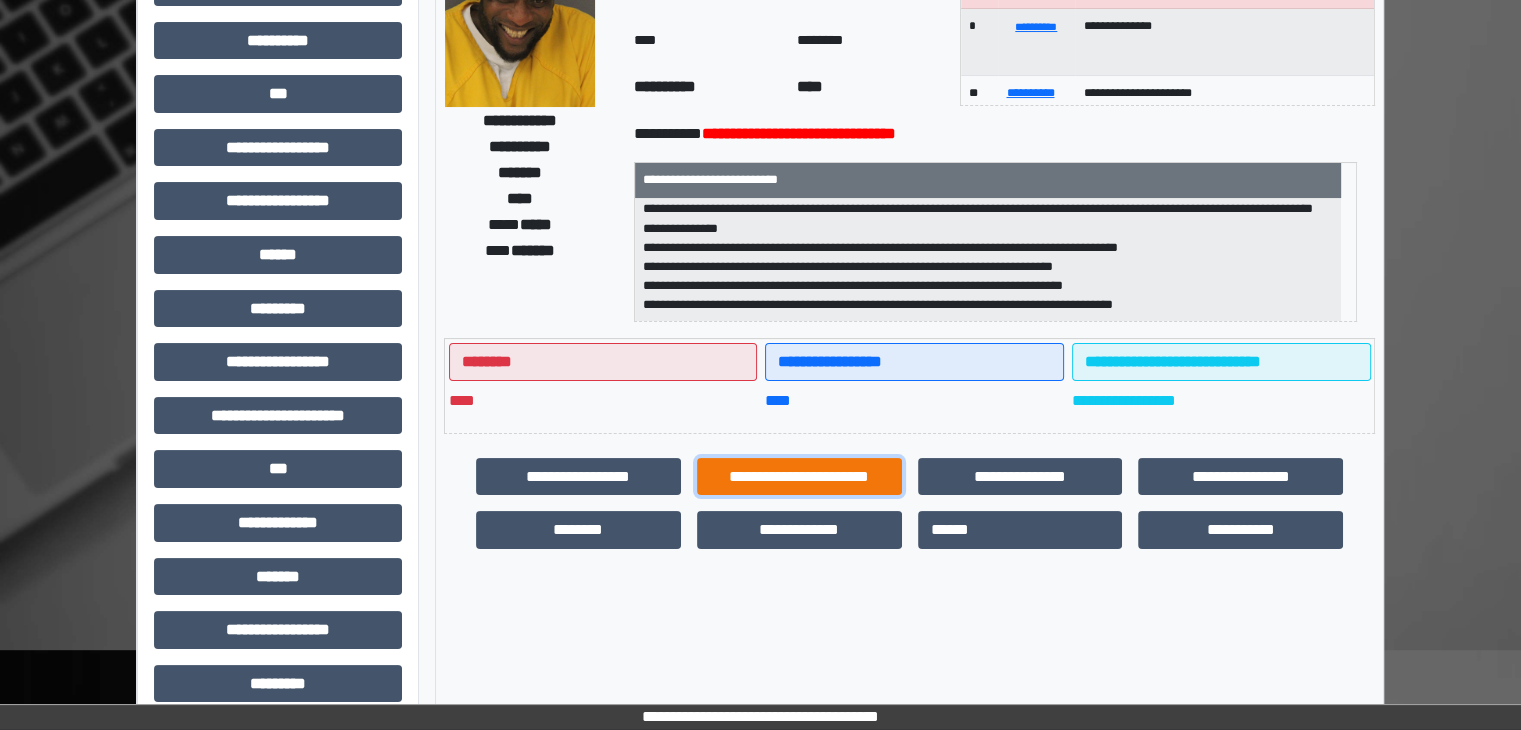 click on "**********" at bounding box center [799, 477] 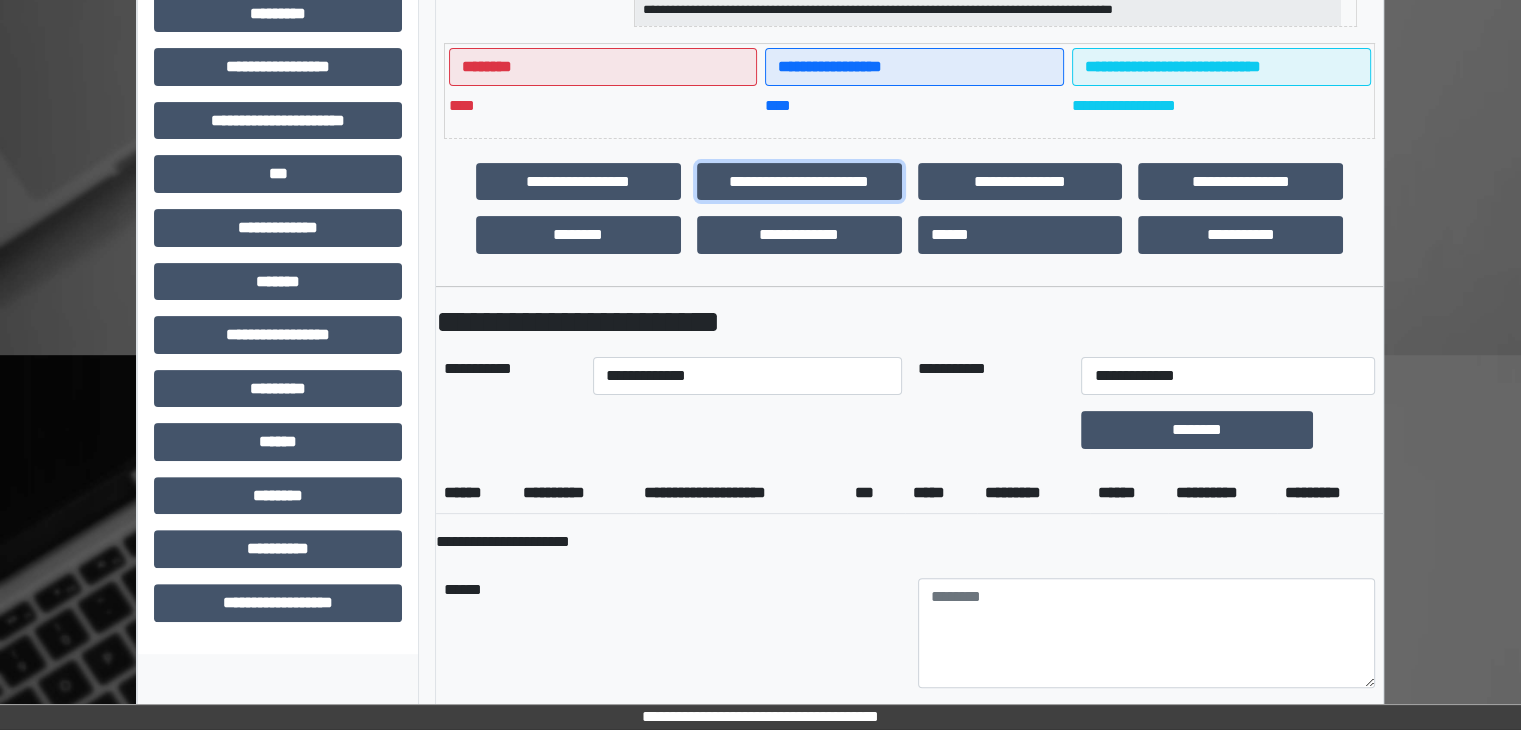scroll, scrollTop: 500, scrollLeft: 0, axis: vertical 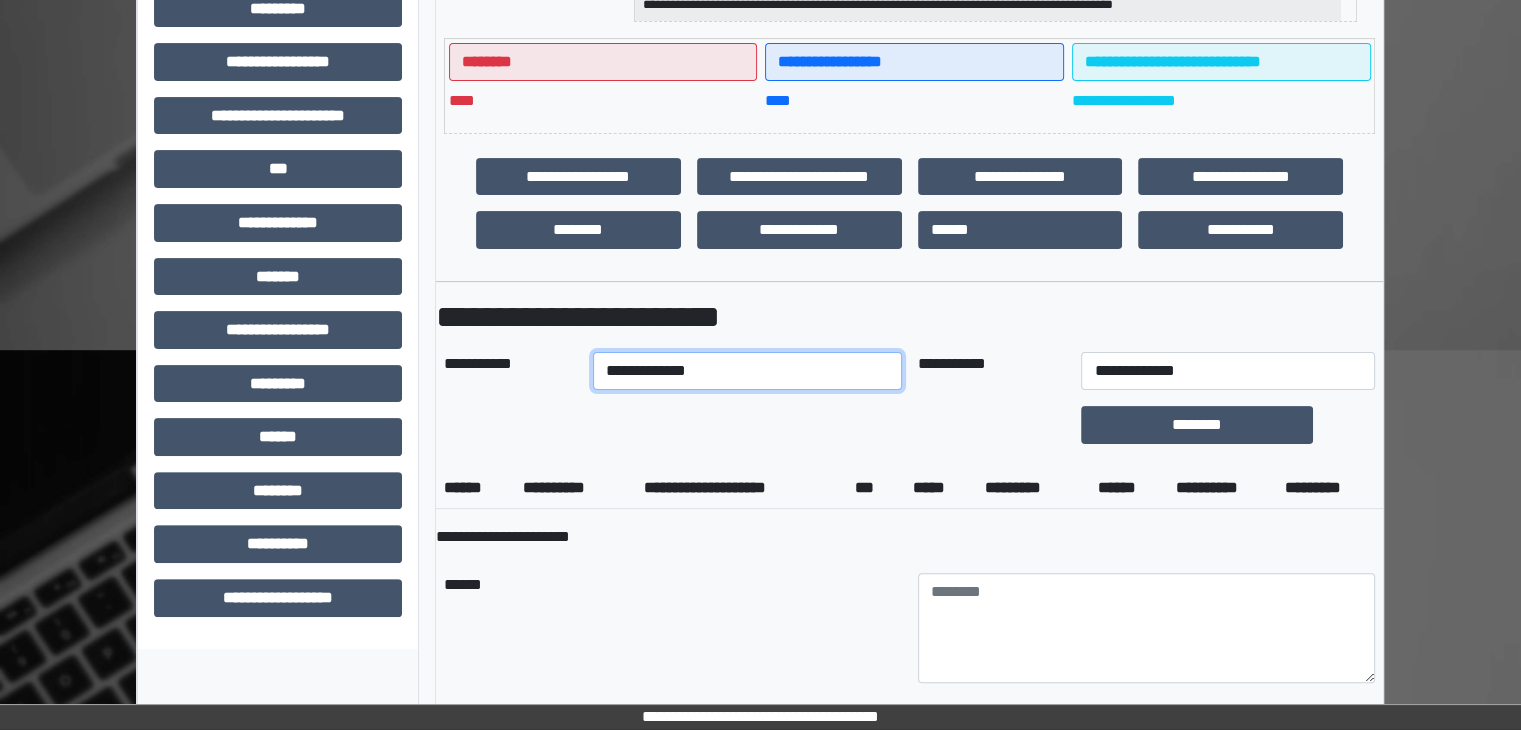 click on "**********" at bounding box center (747, 371) 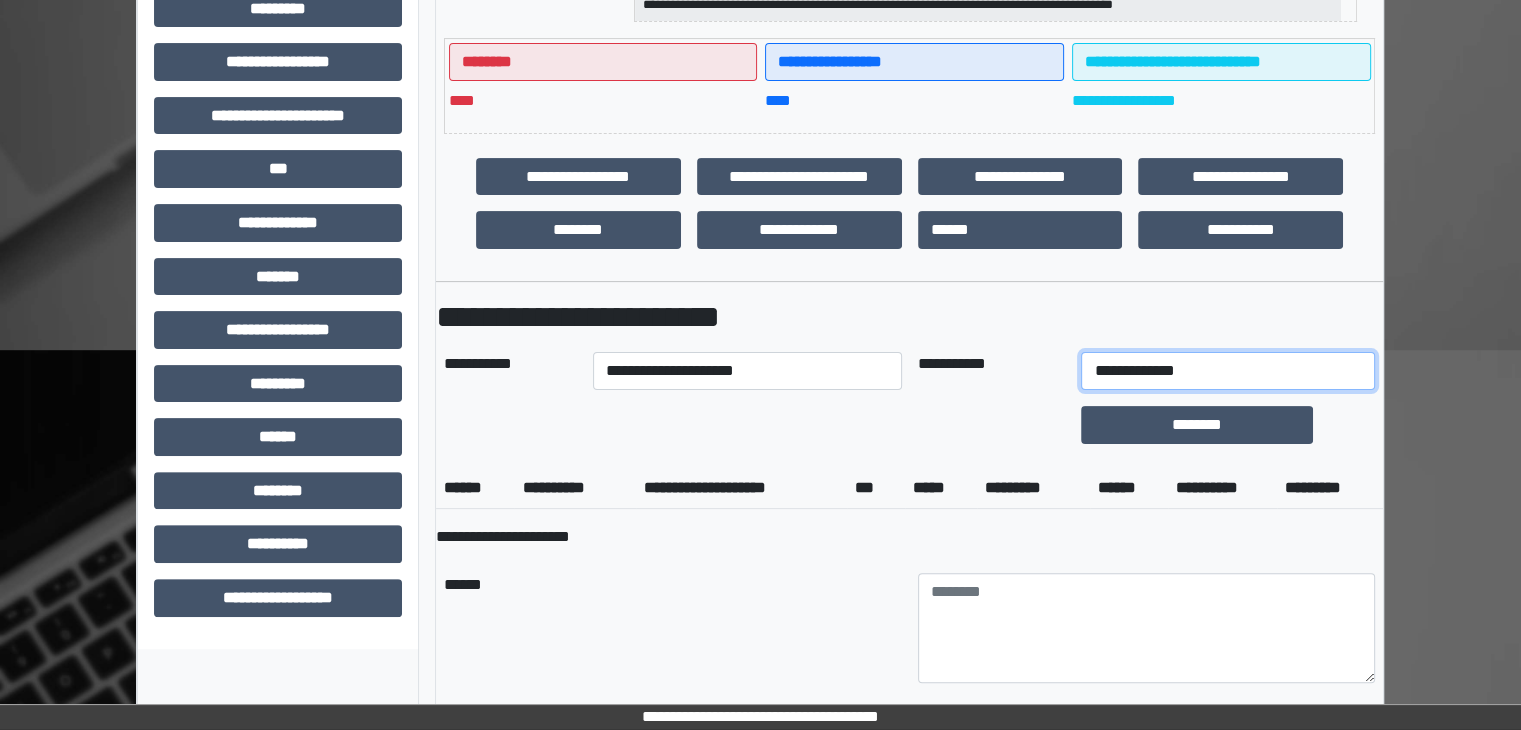 click on "**********" at bounding box center [1227, 371] 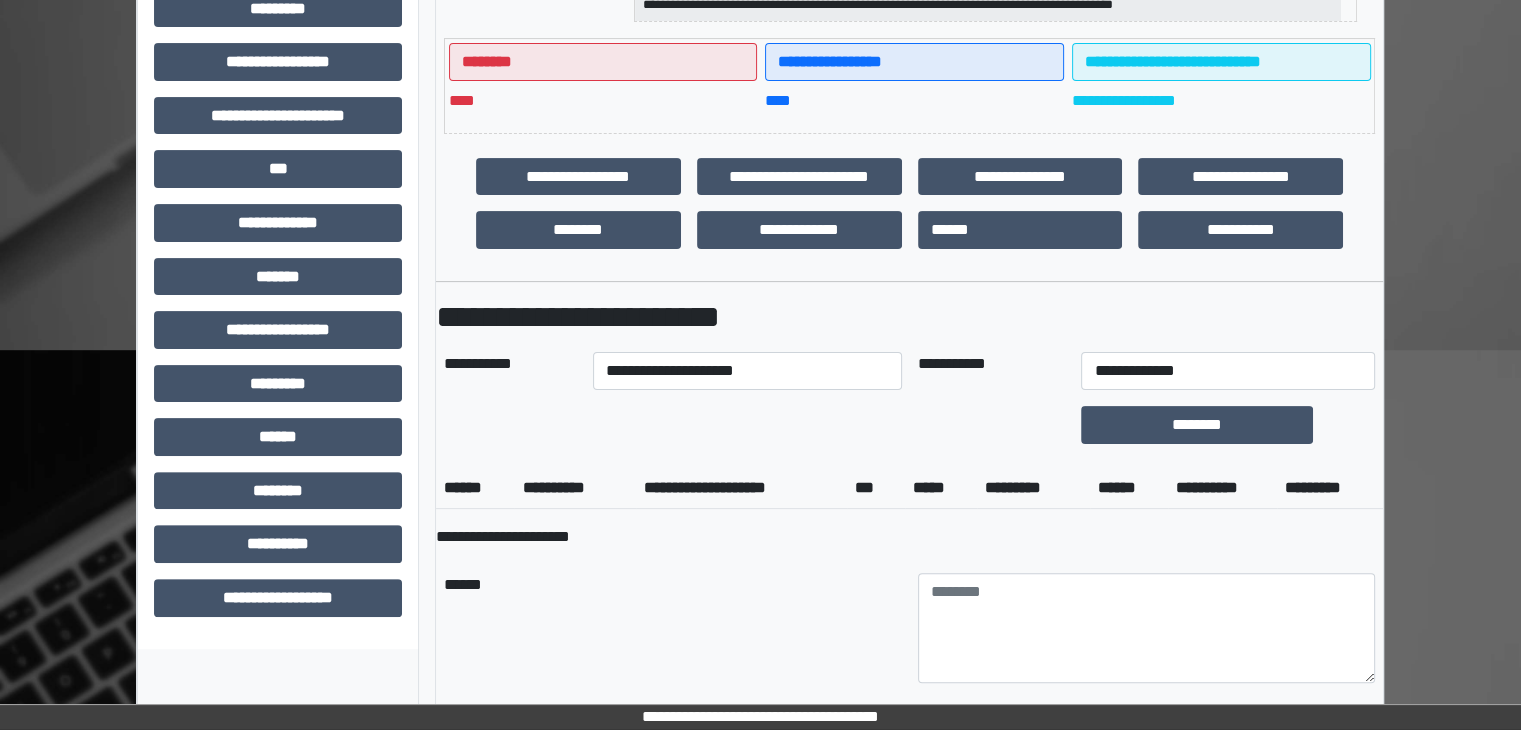 click on "**********" at bounding box center (909, 1375) 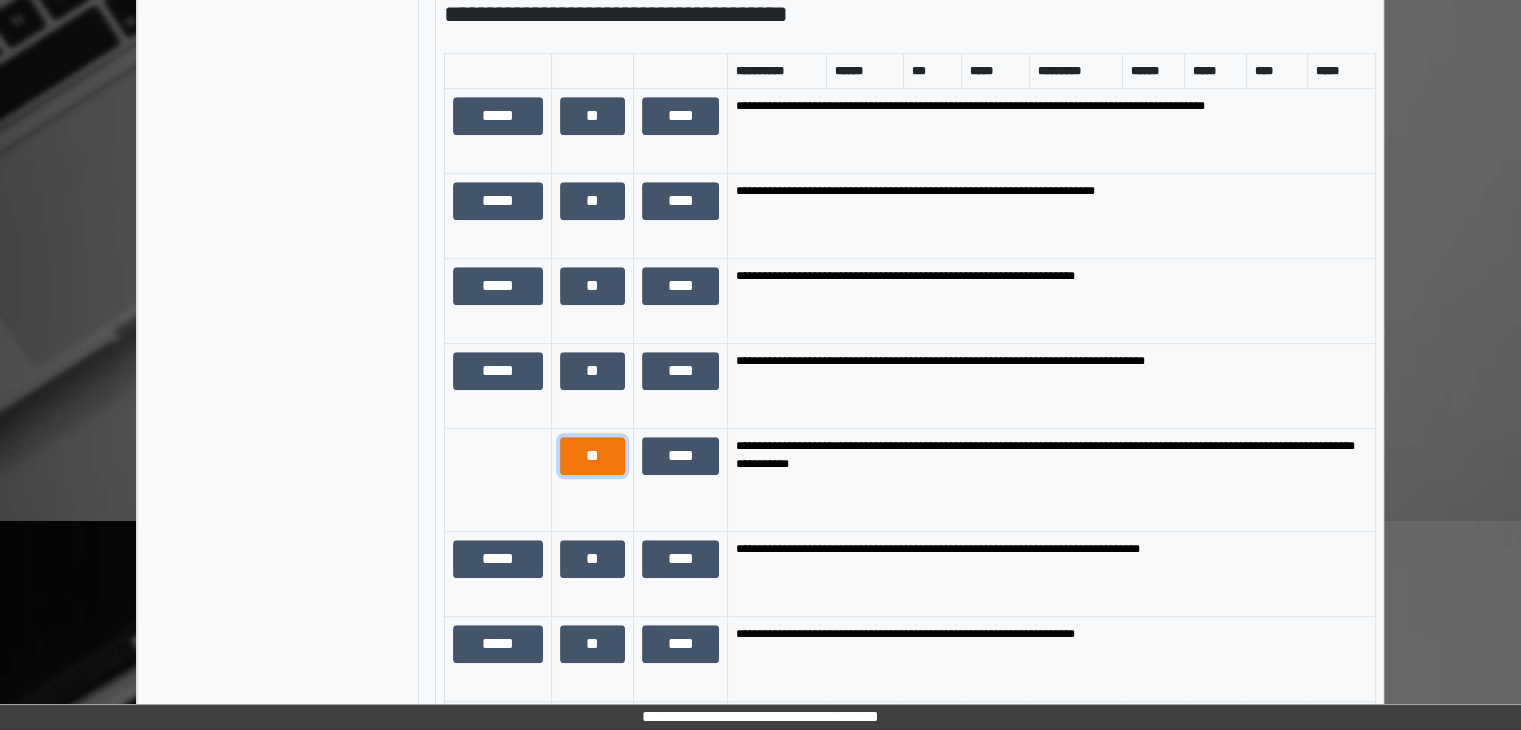 click on "**" at bounding box center [592, 456] 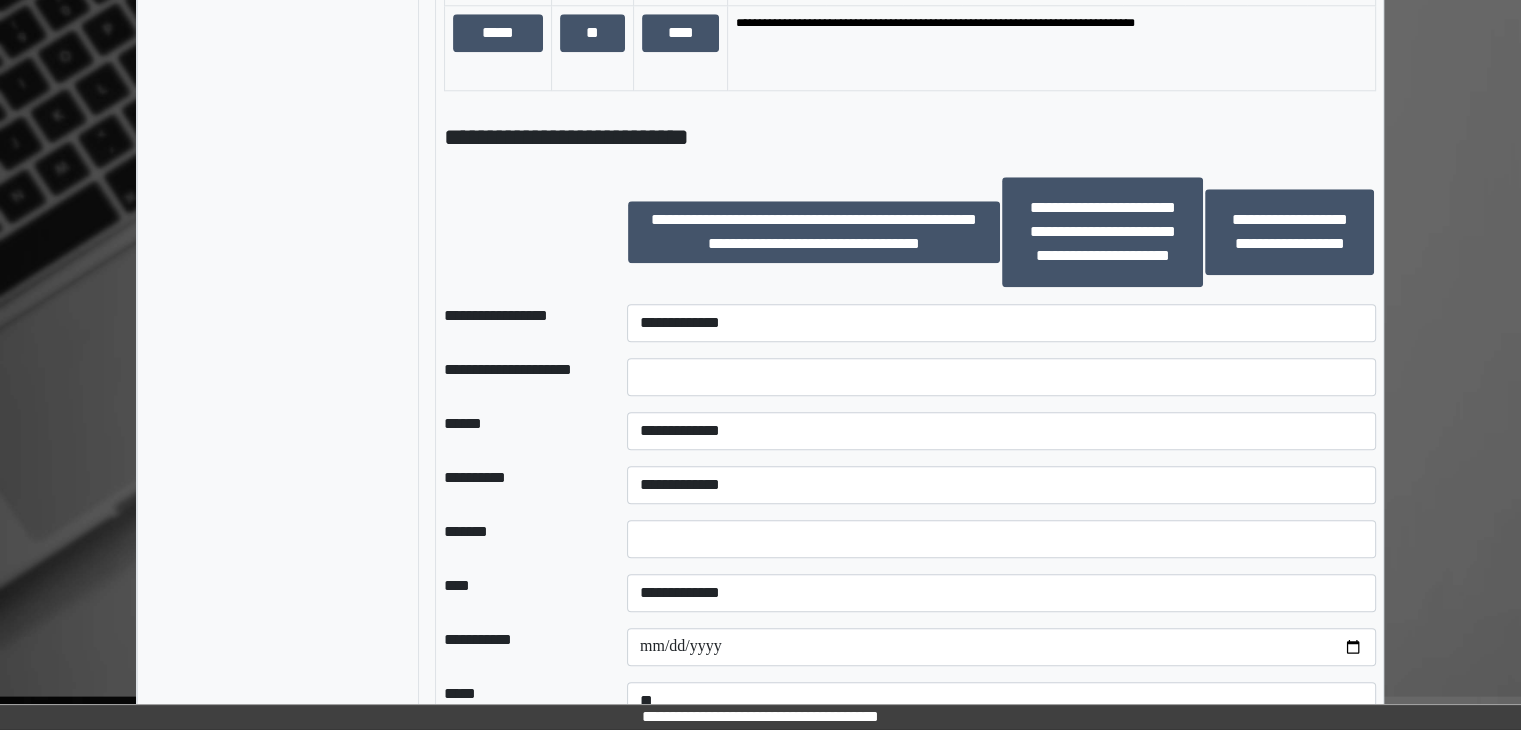 scroll, scrollTop: 2100, scrollLeft: 0, axis: vertical 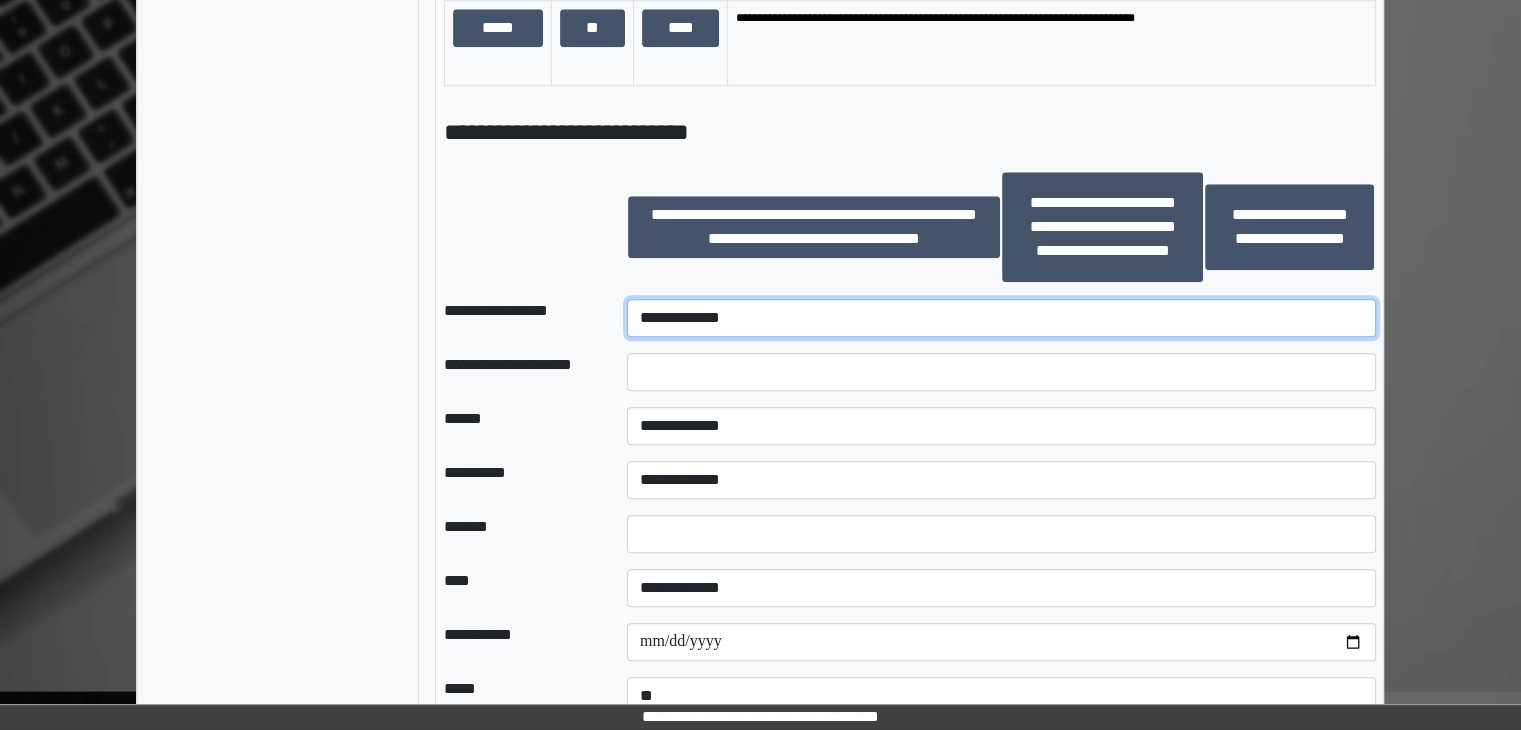 click on "**********" at bounding box center [1001, 318] 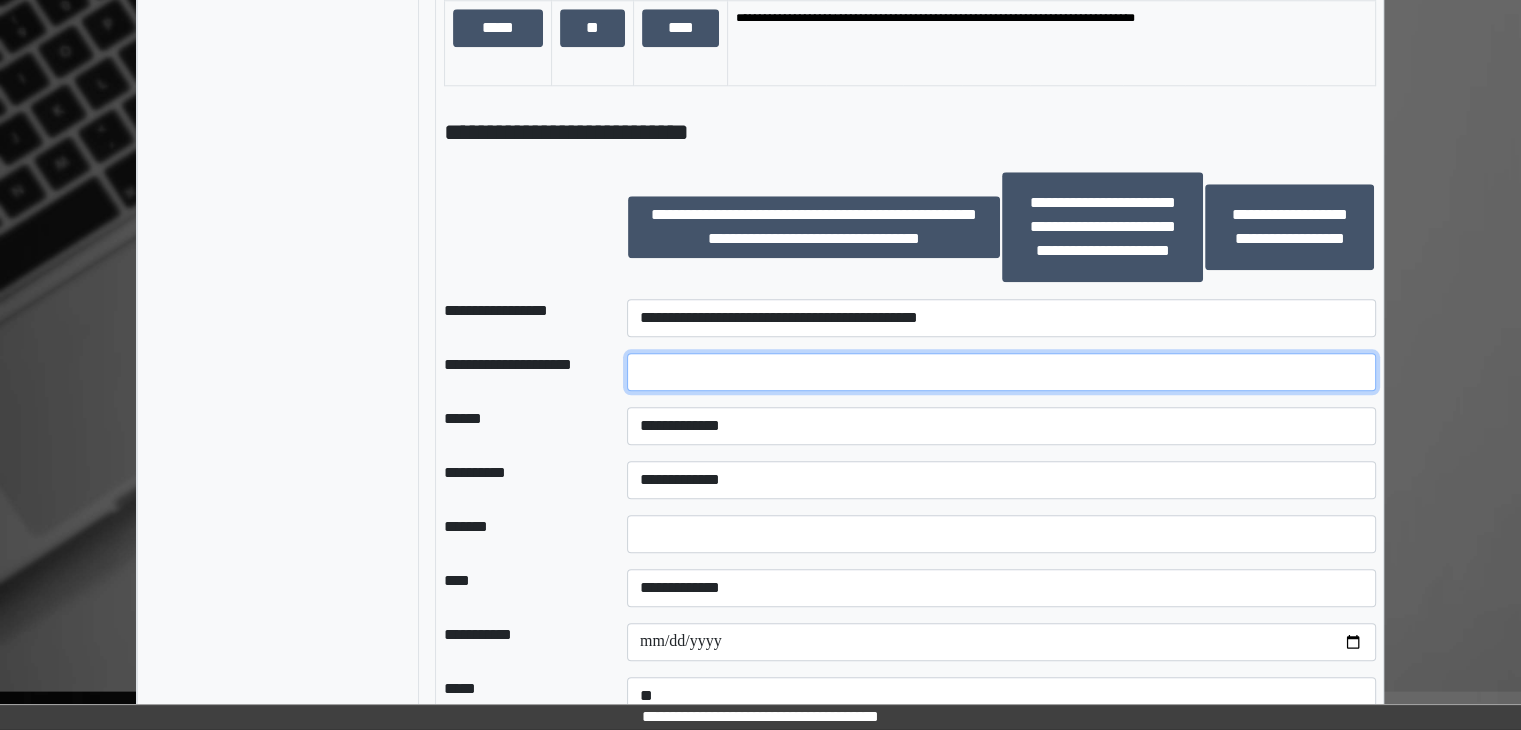 click at bounding box center (1001, 372) 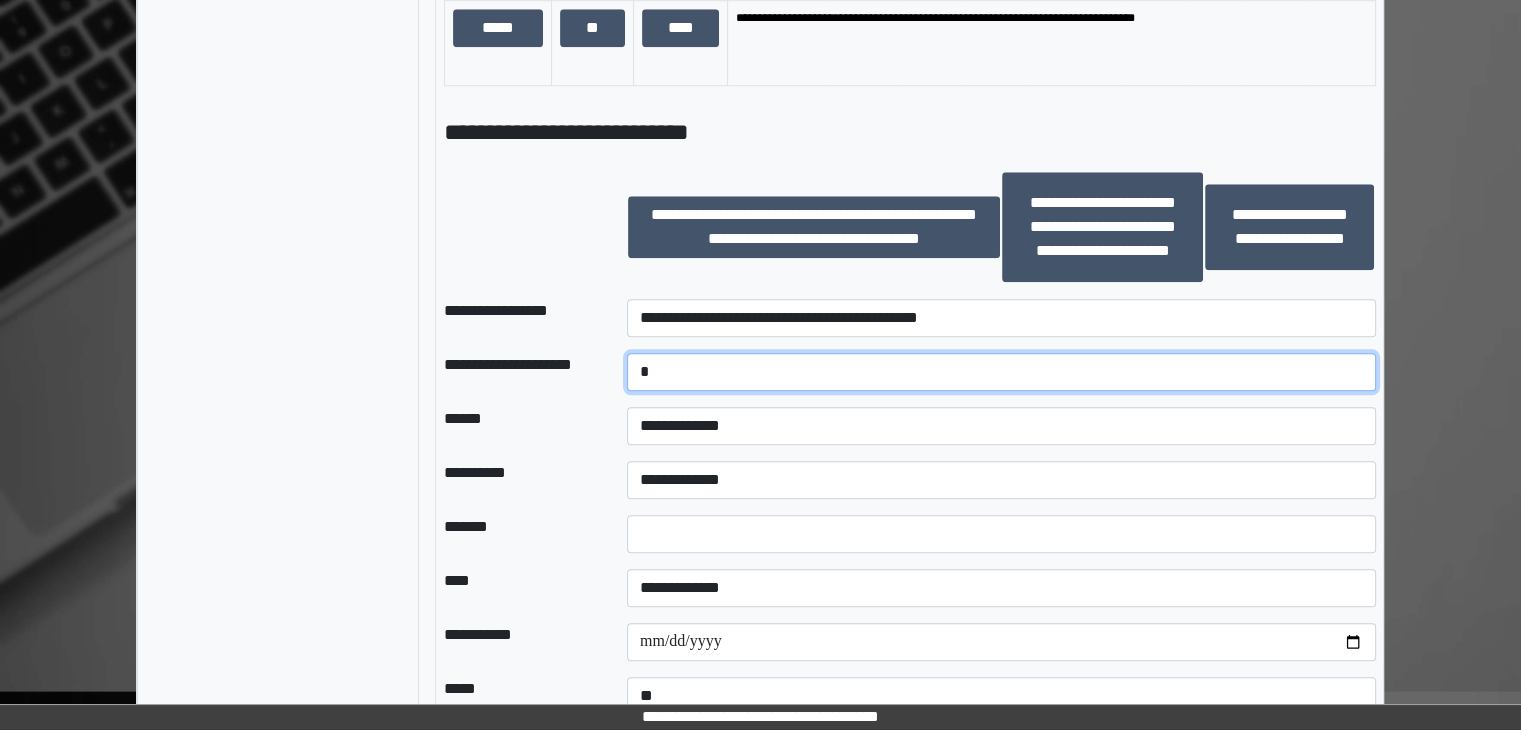 type on "*" 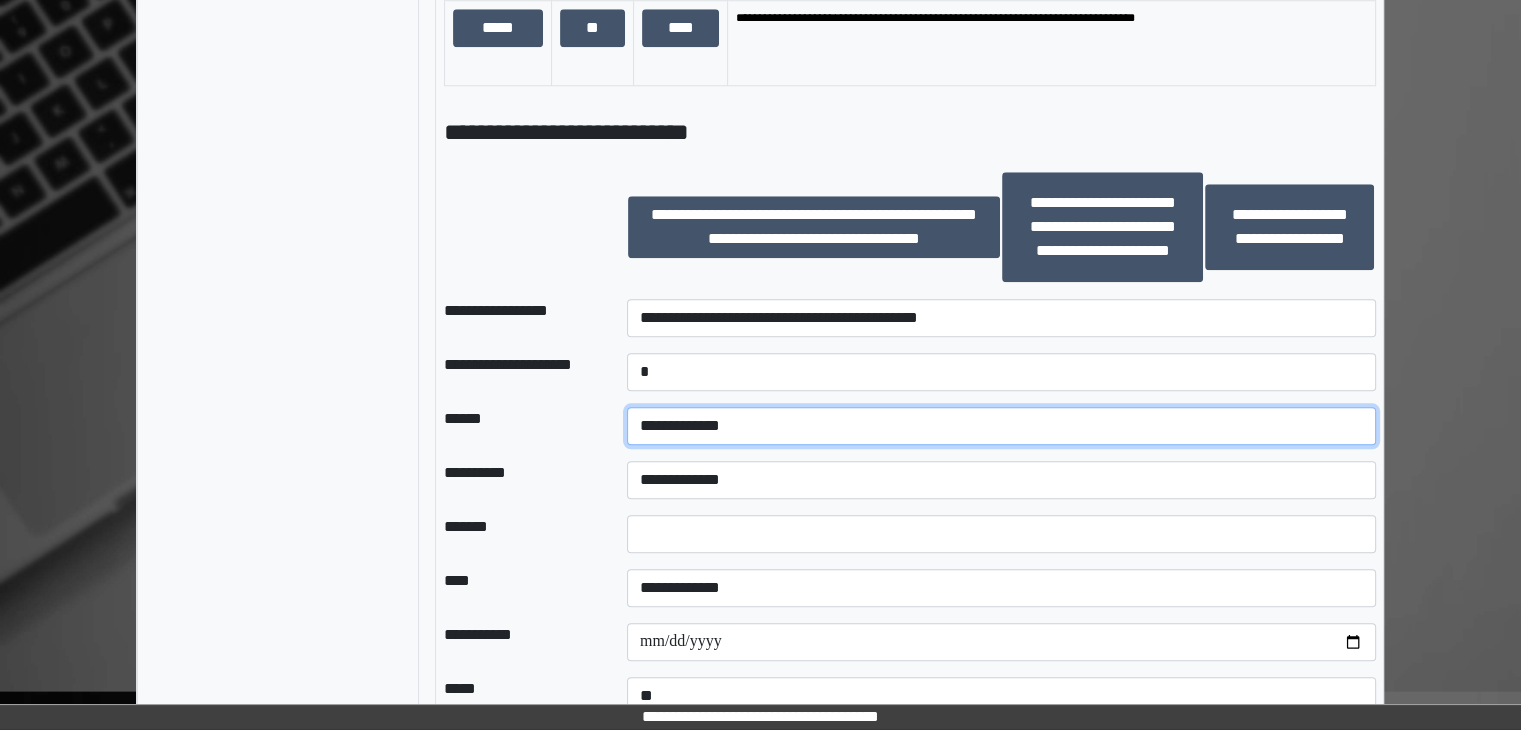 click on "**********" at bounding box center [1001, 426] 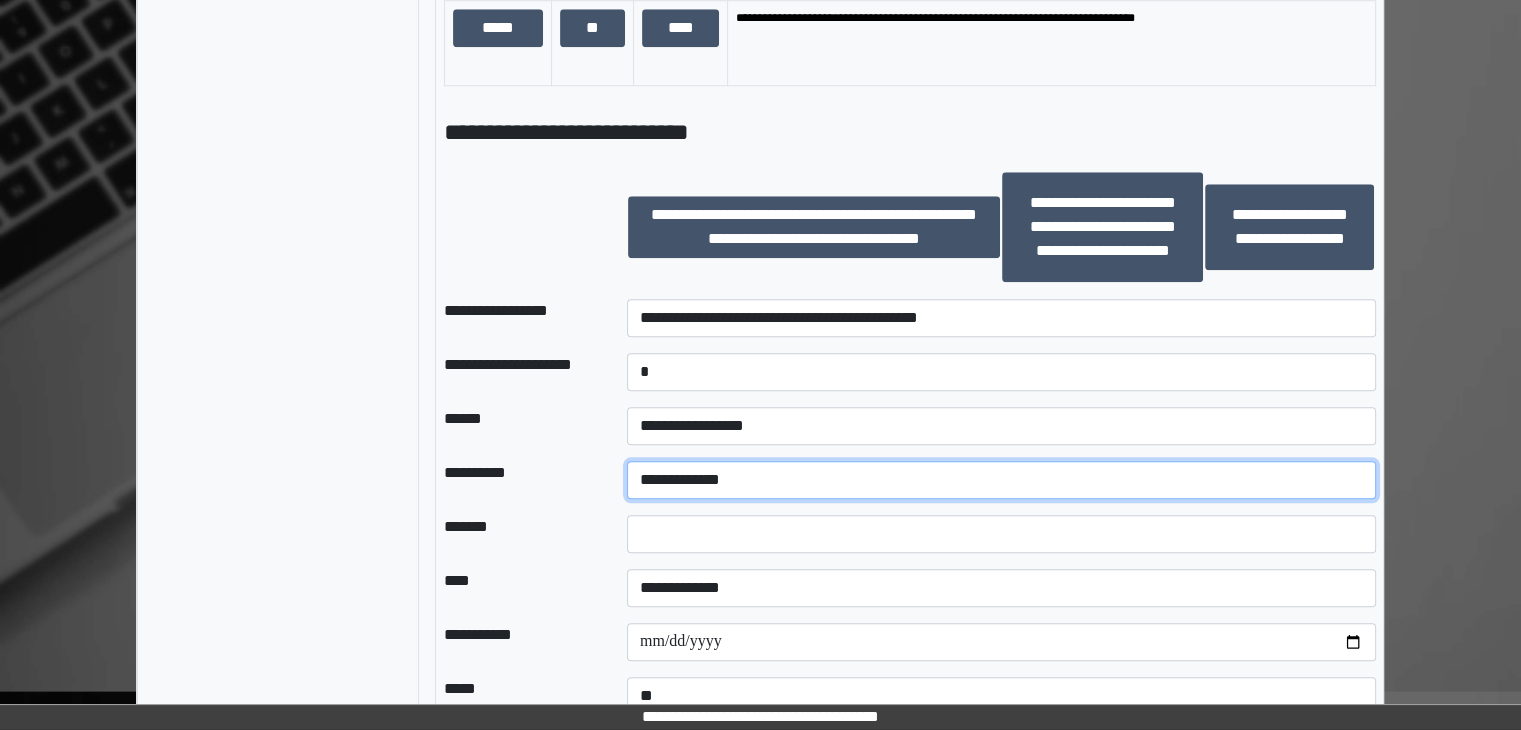 click on "**********" at bounding box center (1001, 480) 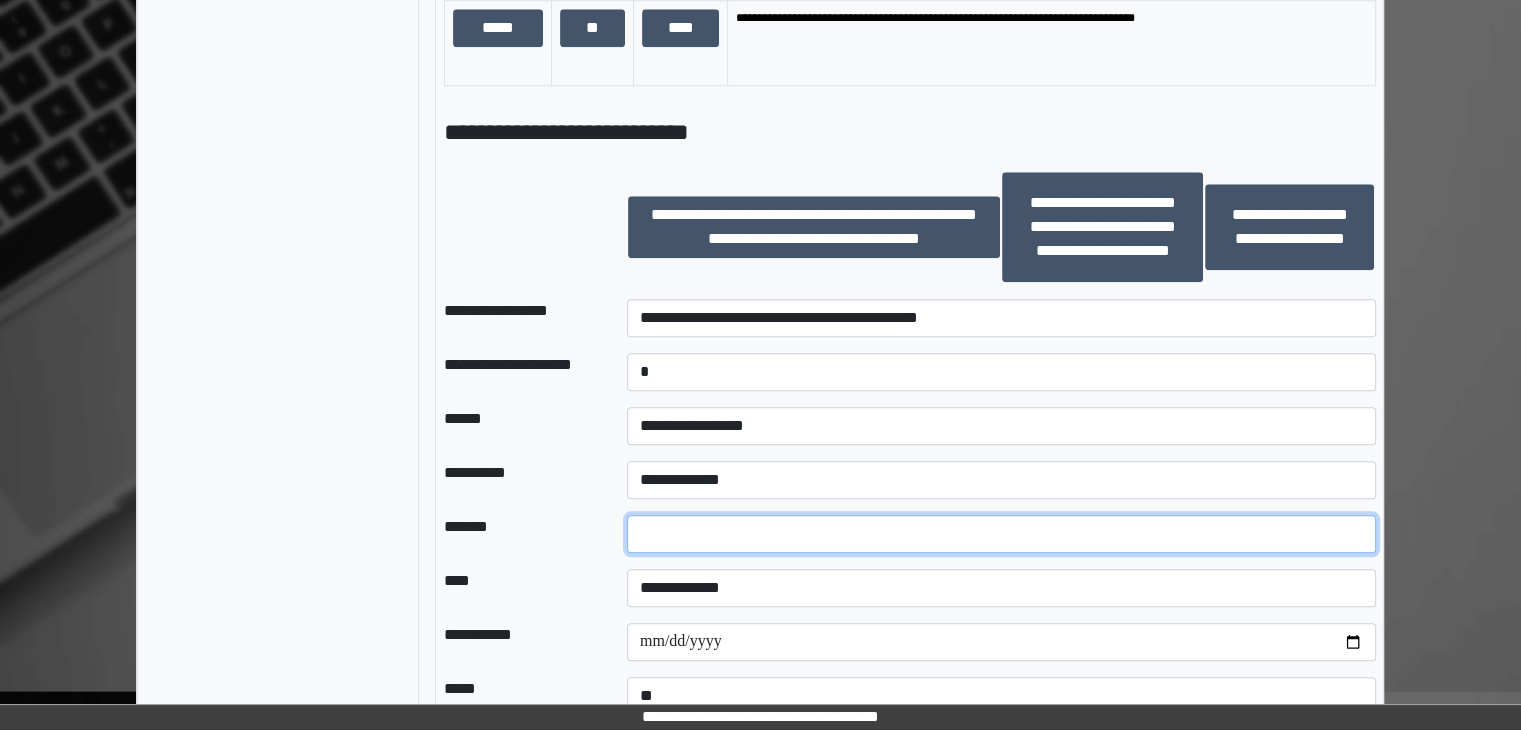 click at bounding box center (1001, 534) 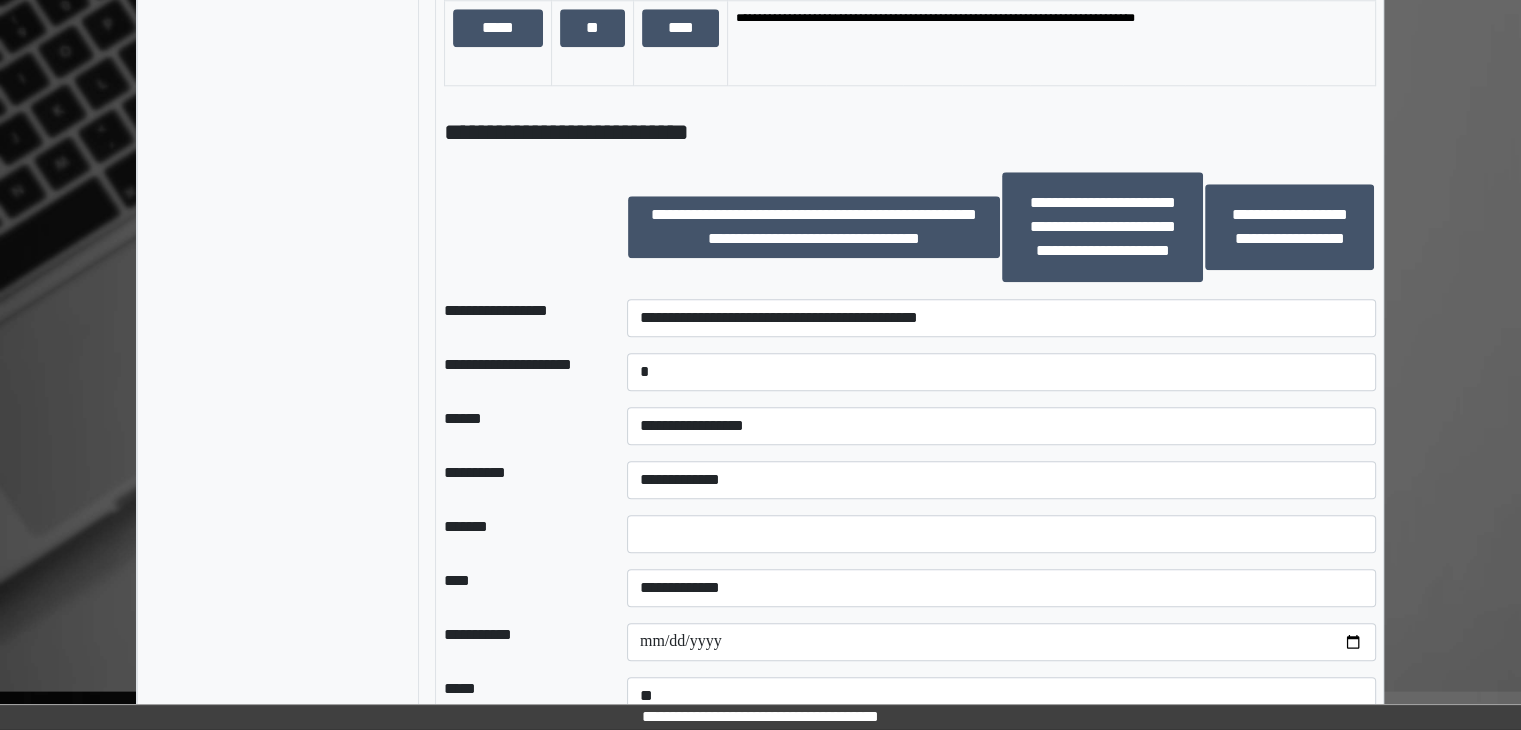 click on "*******" at bounding box center (519, 534) 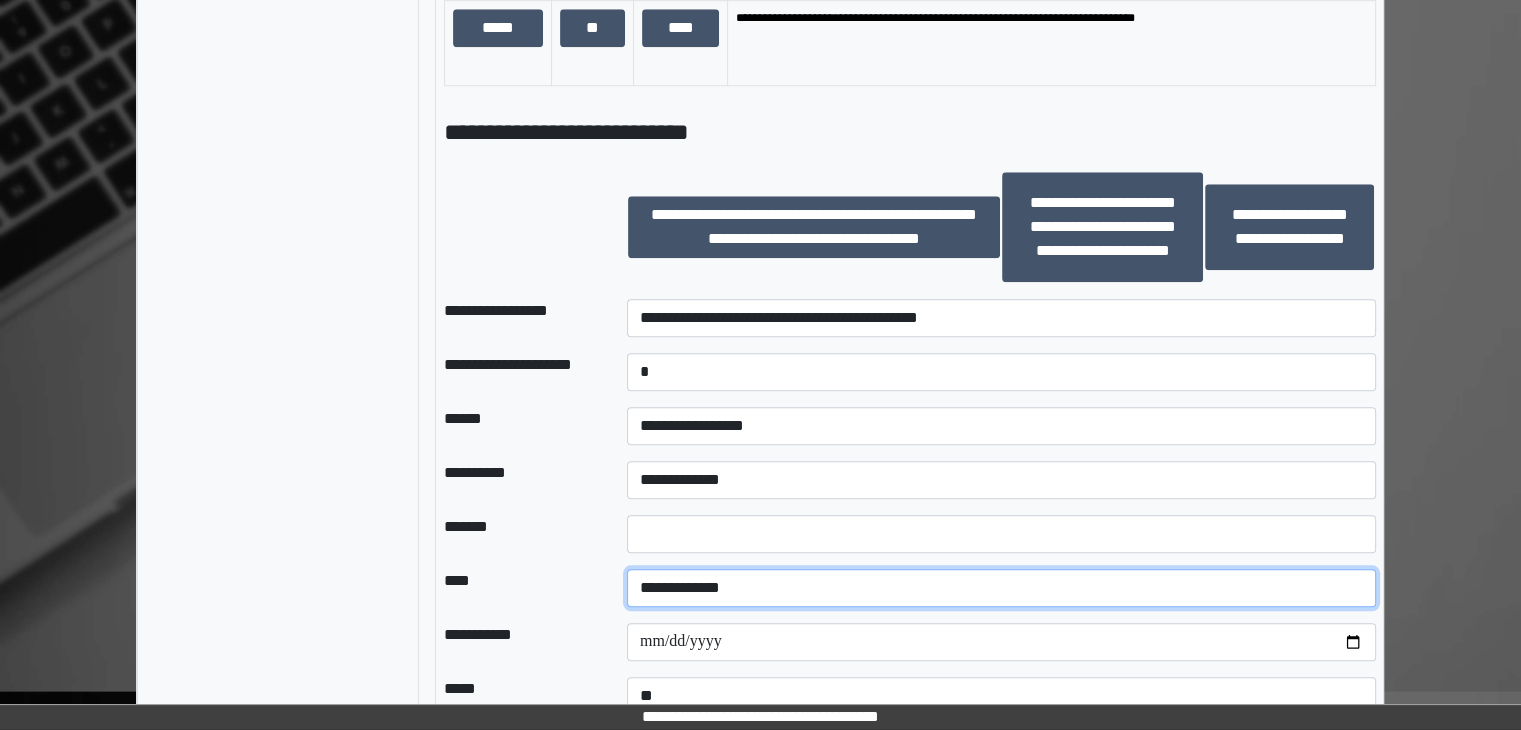 click on "**********" at bounding box center [1001, 588] 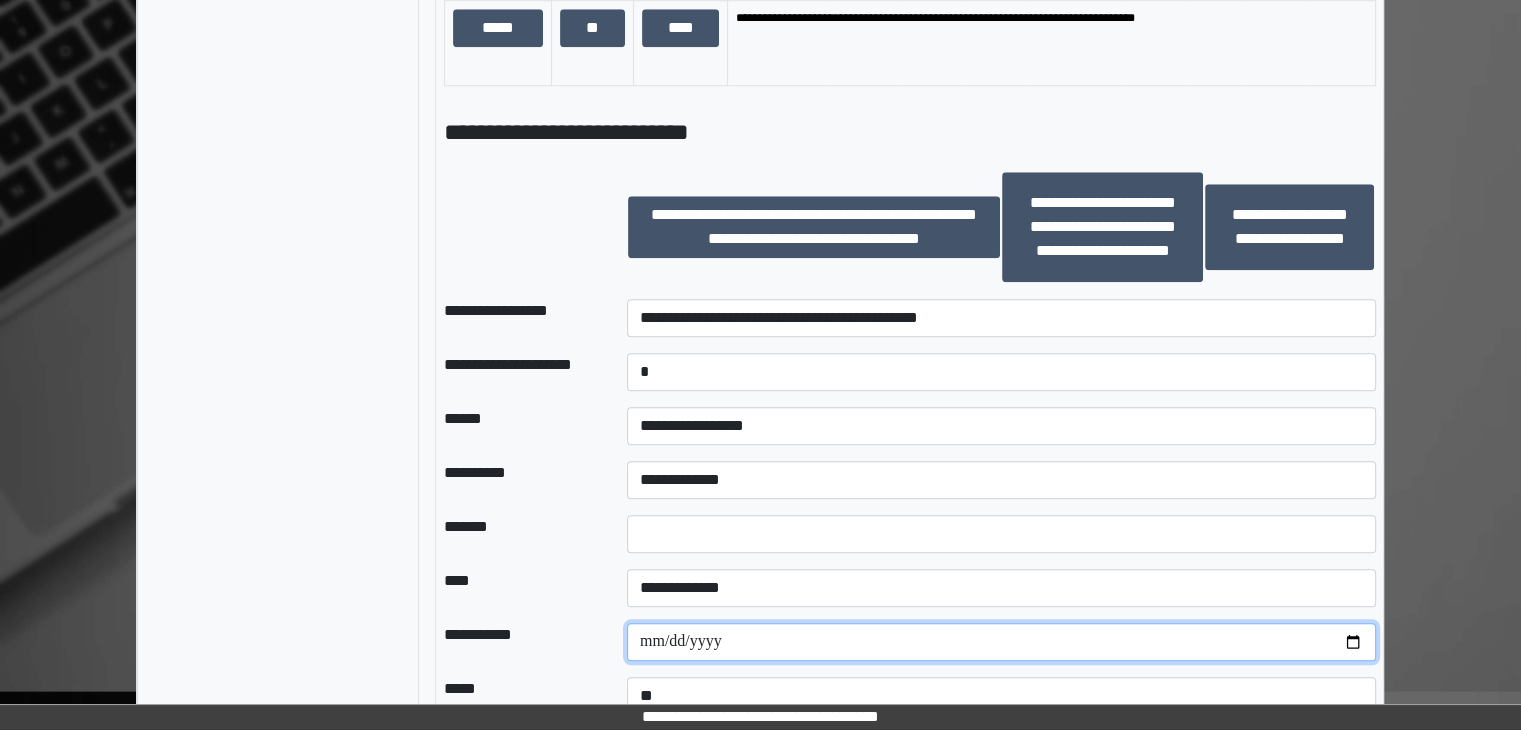 click at bounding box center (1001, 642) 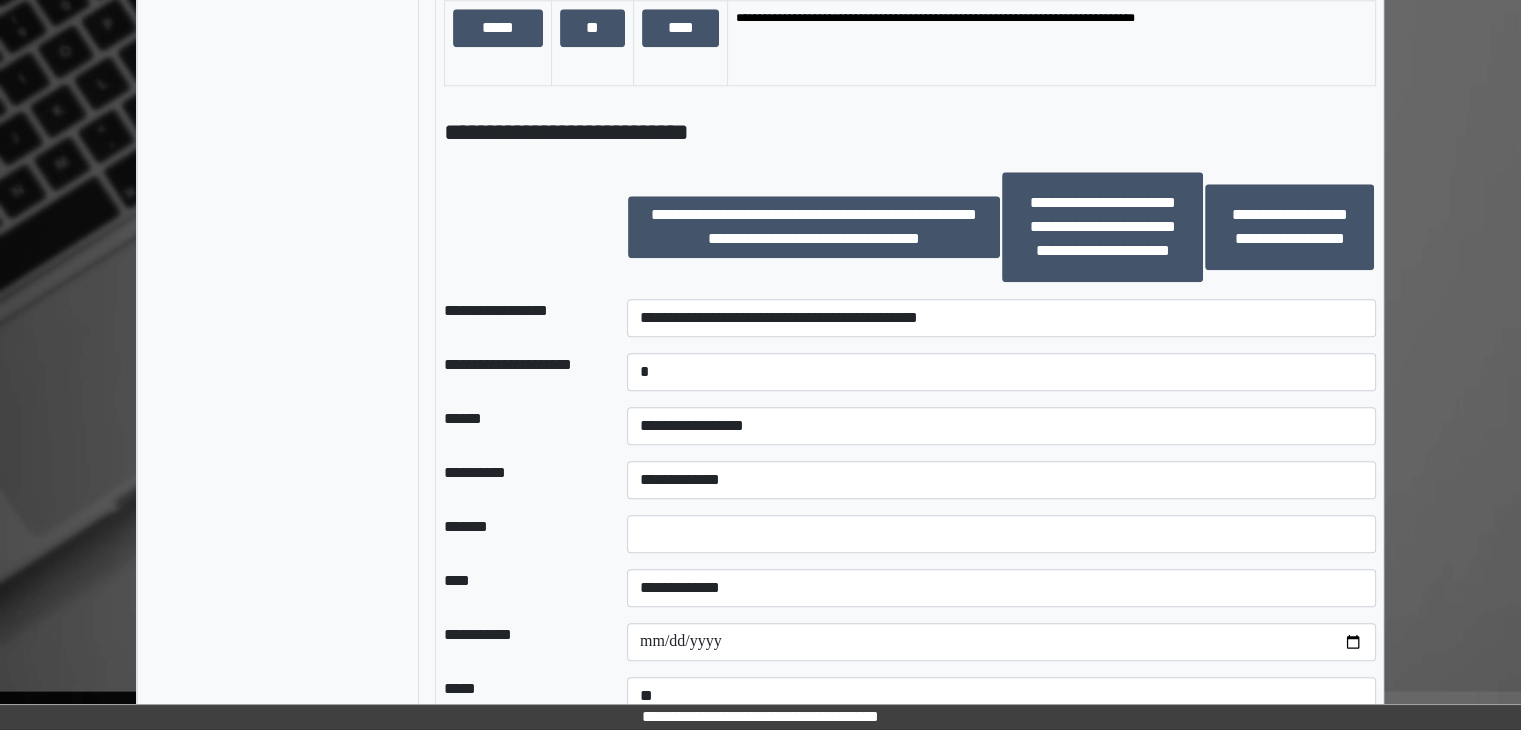click on "*******" at bounding box center (519, 534) 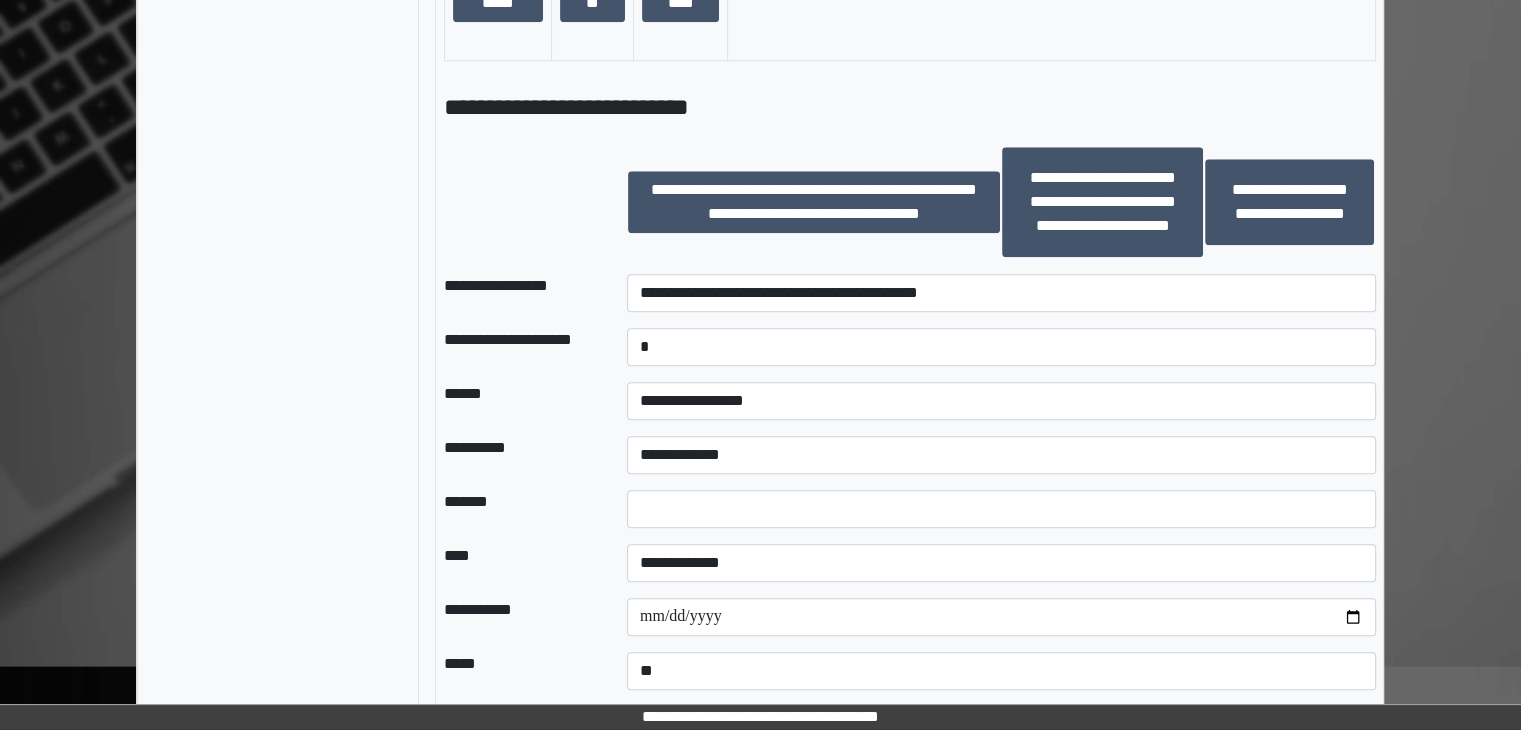 scroll, scrollTop: 2321, scrollLeft: 0, axis: vertical 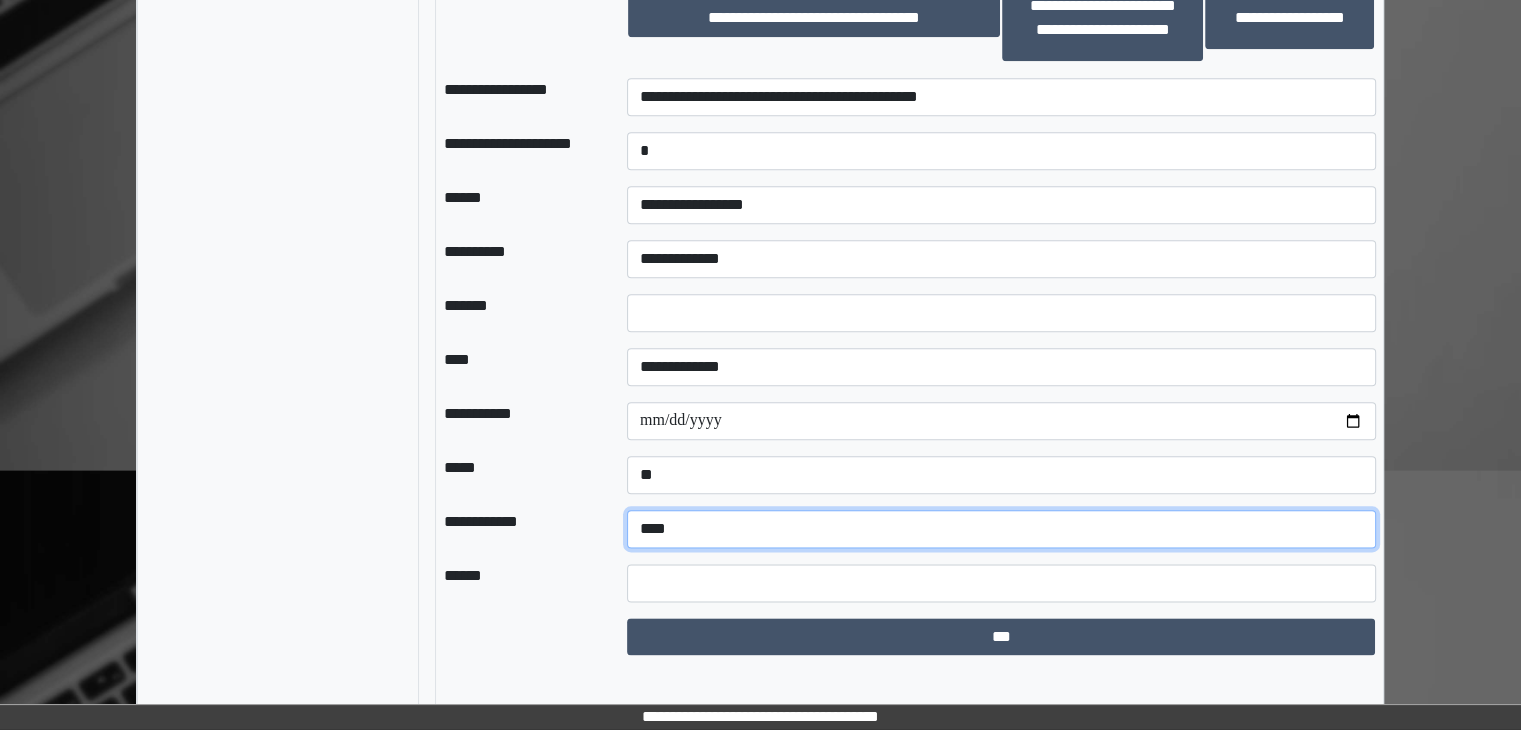 click on "**********" at bounding box center [1001, 529] 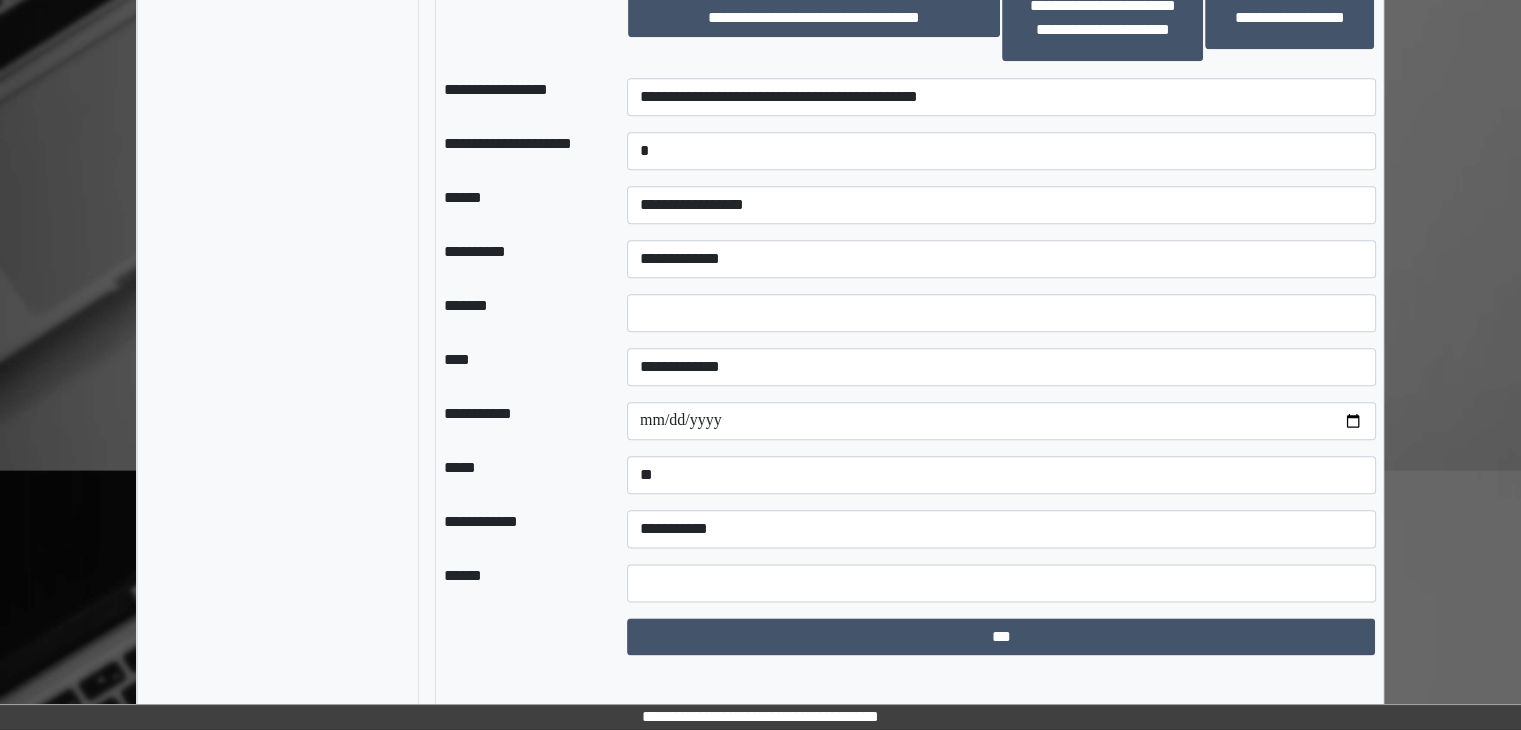 click on "******" at bounding box center [519, 583] 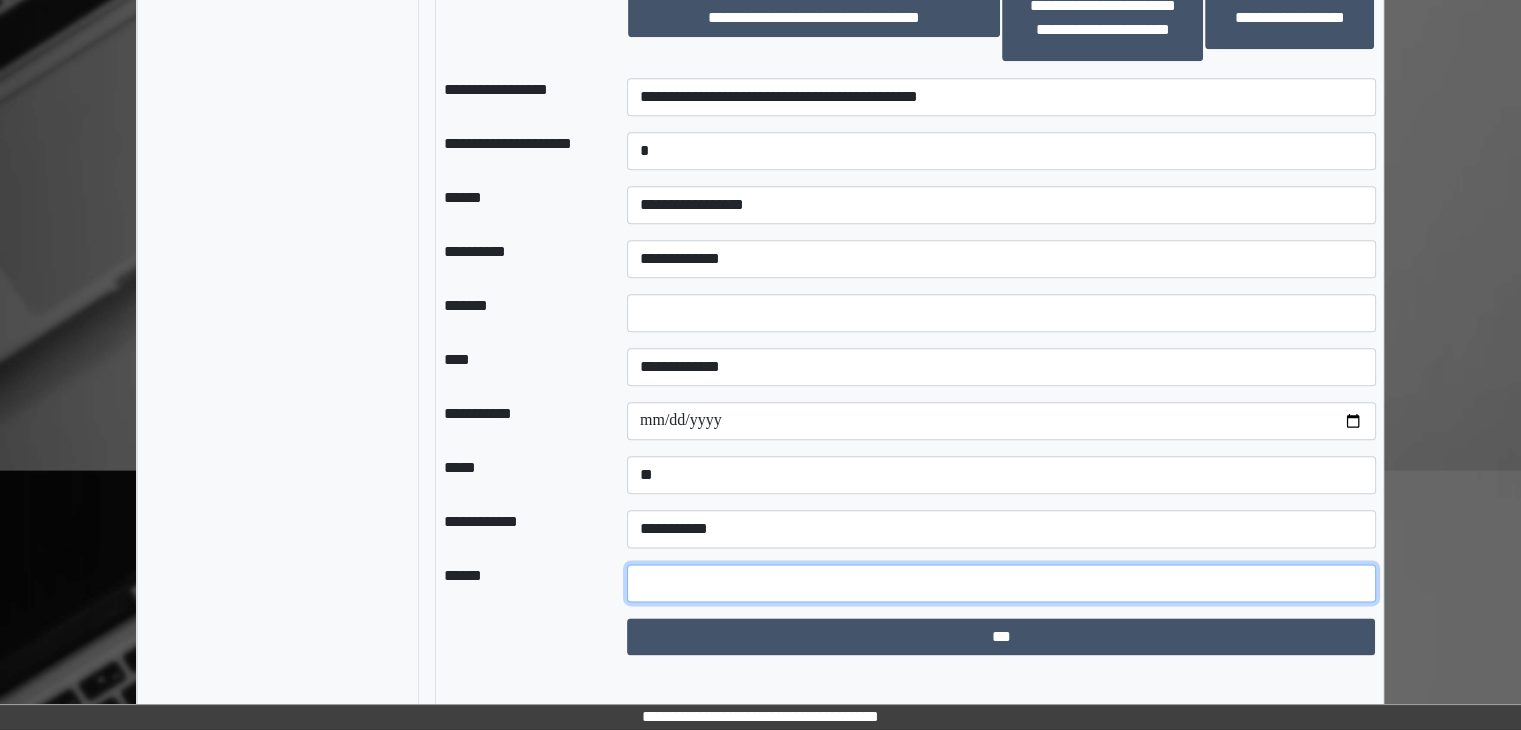 click at bounding box center [1001, 583] 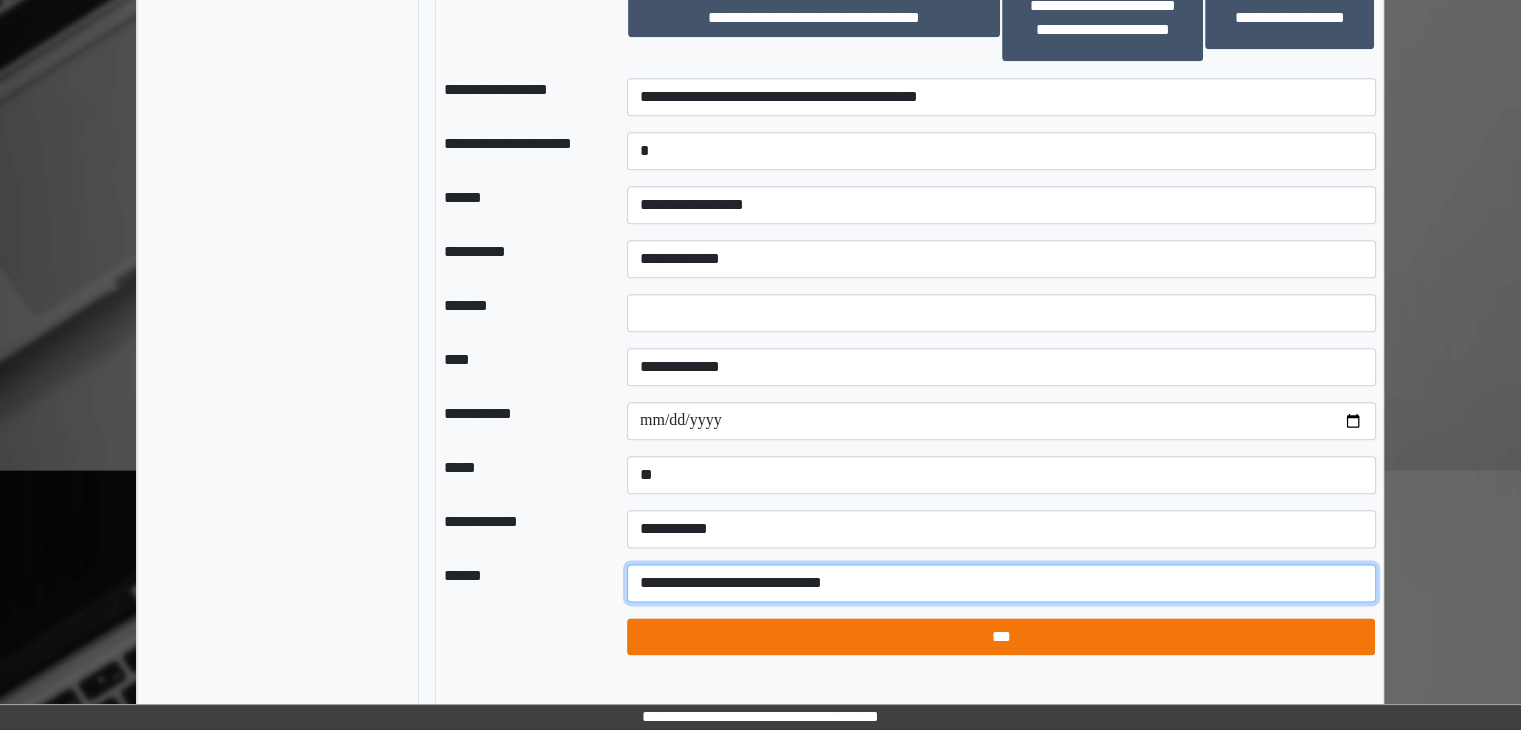 type on "**********" 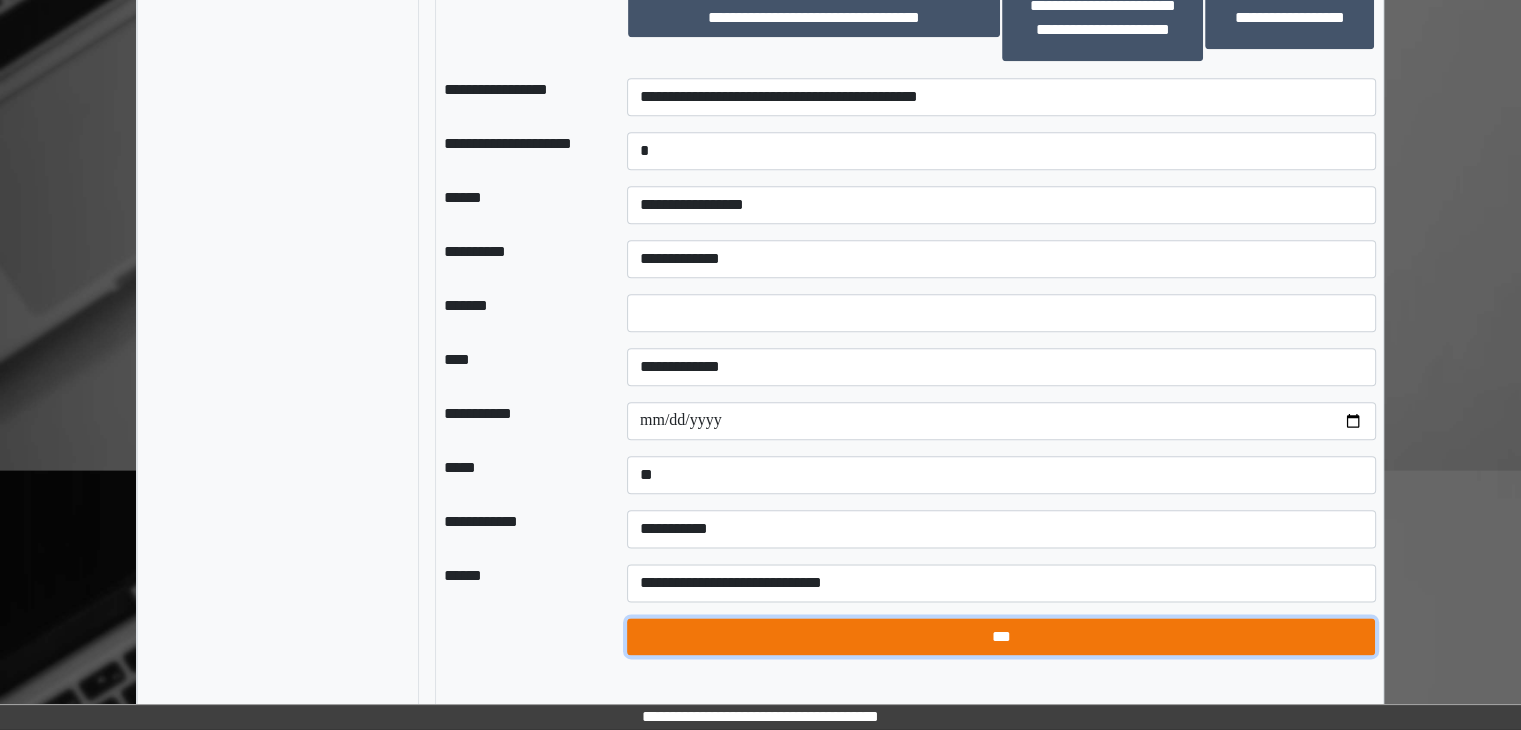 click on "***" at bounding box center [1001, 637] 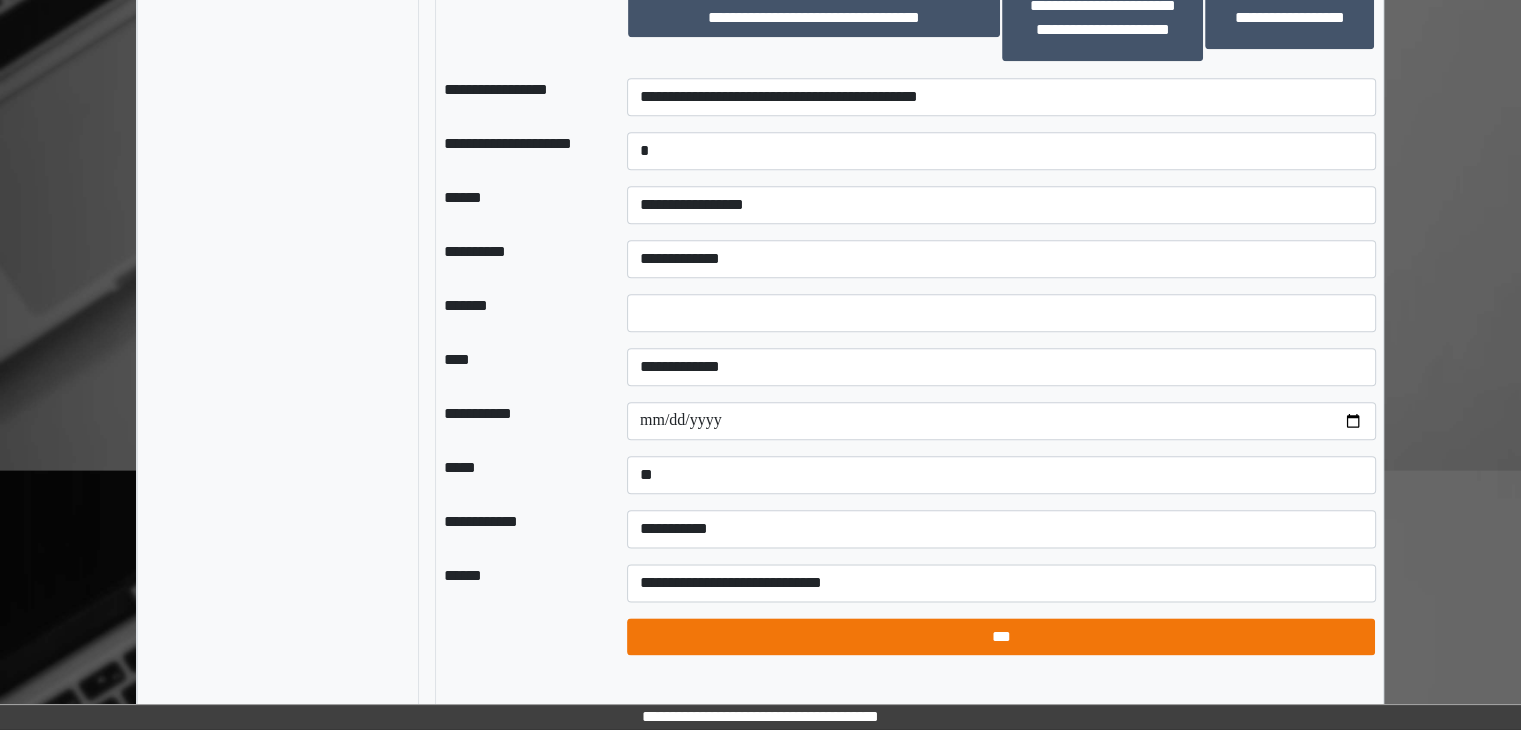 select on "*" 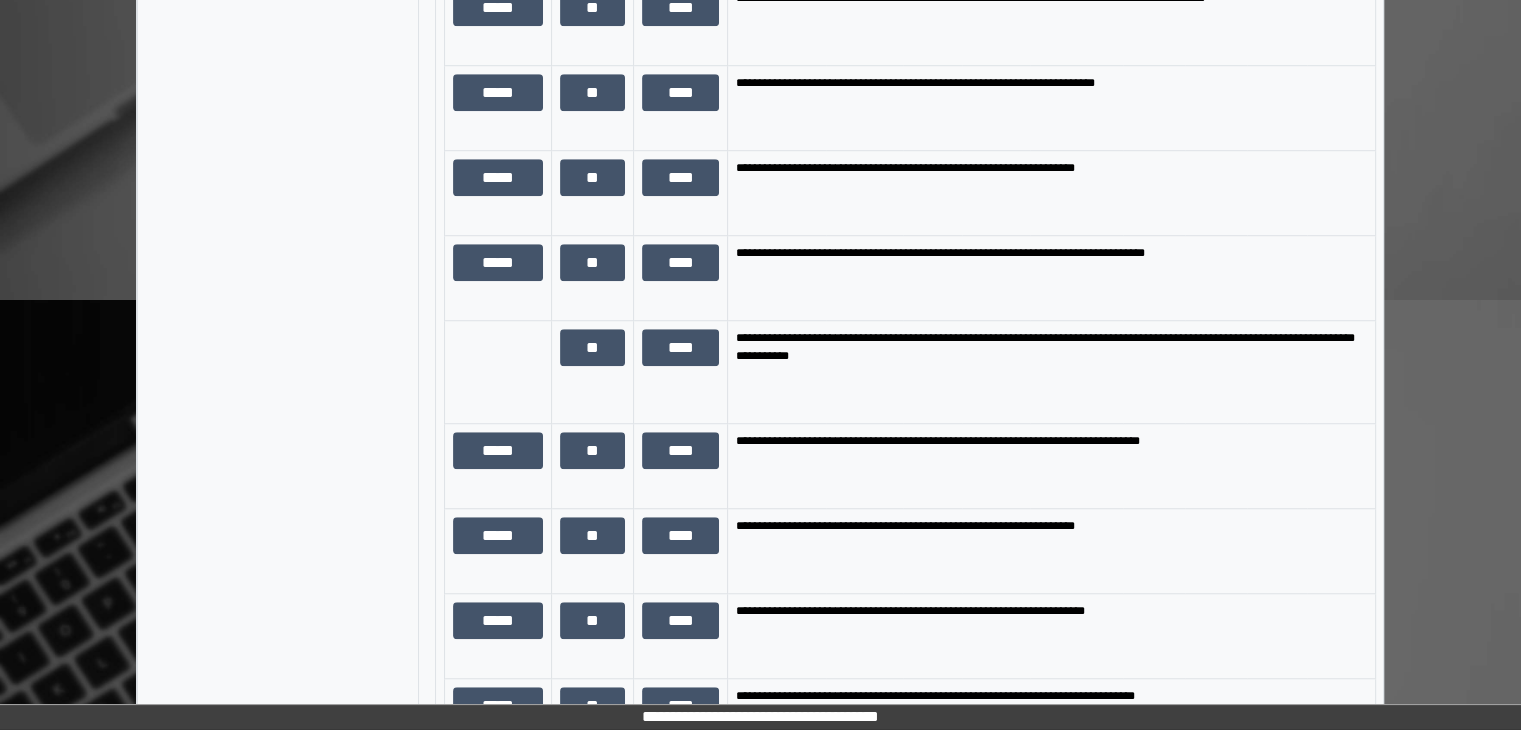 scroll, scrollTop: 1221, scrollLeft: 0, axis: vertical 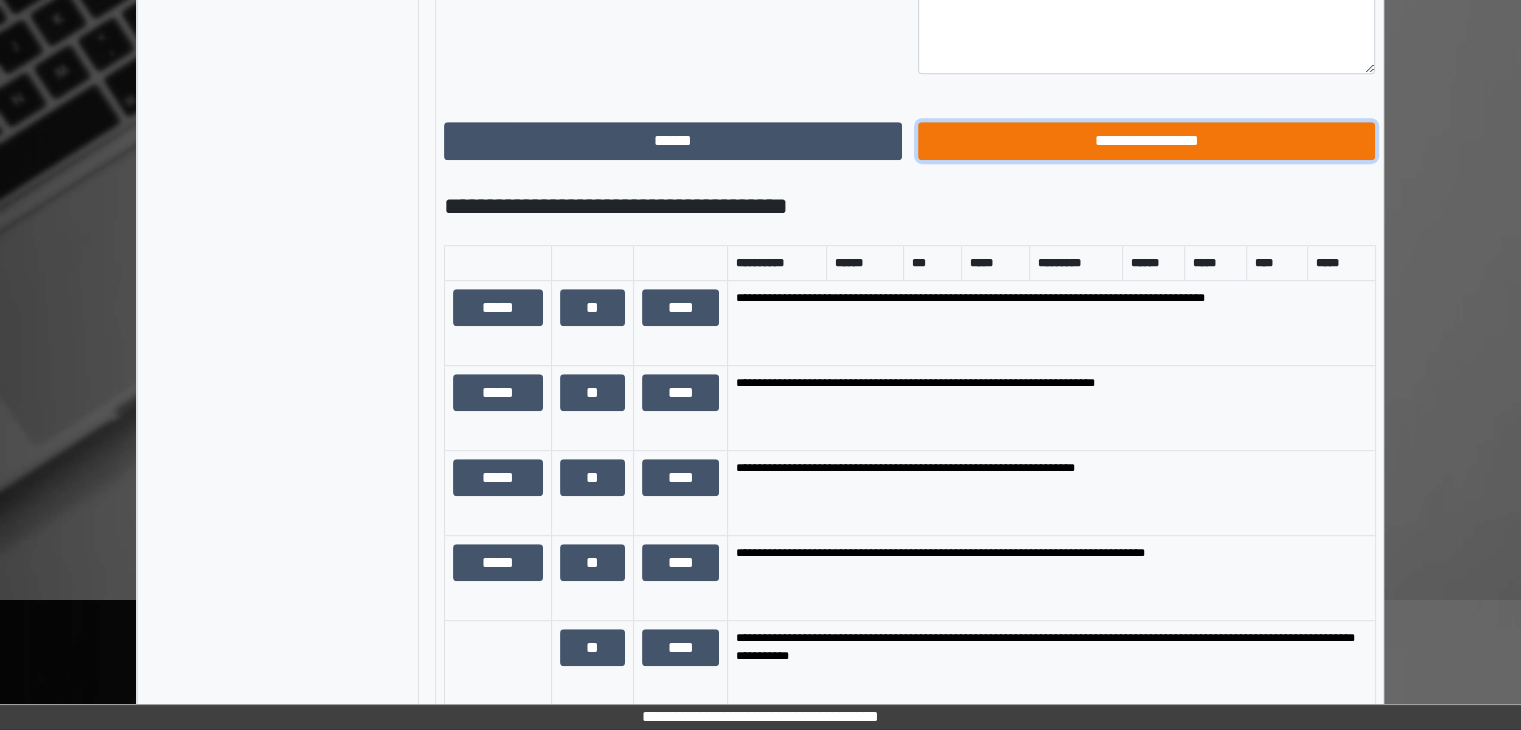click on "**********" at bounding box center (1147, 141) 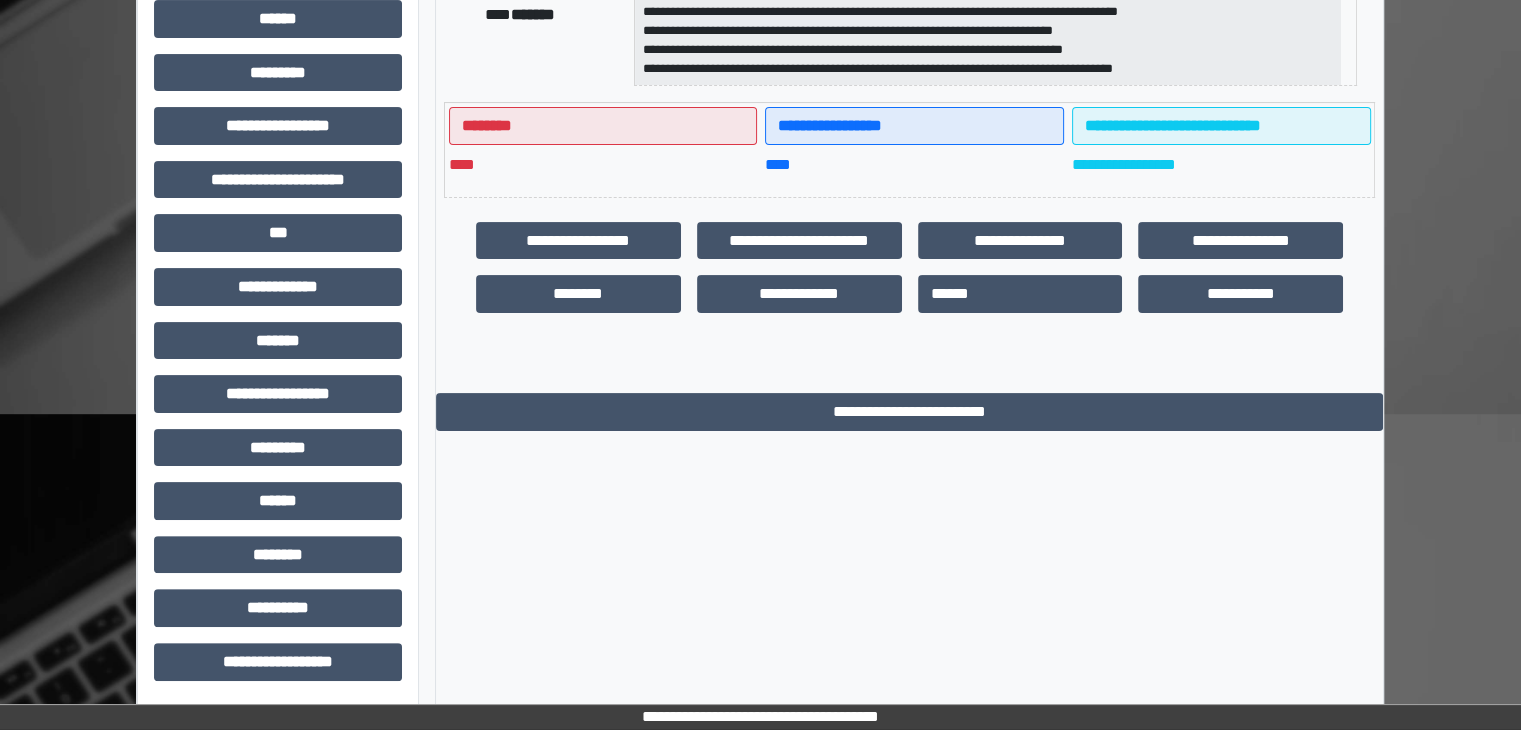 scroll, scrollTop: 436, scrollLeft: 0, axis: vertical 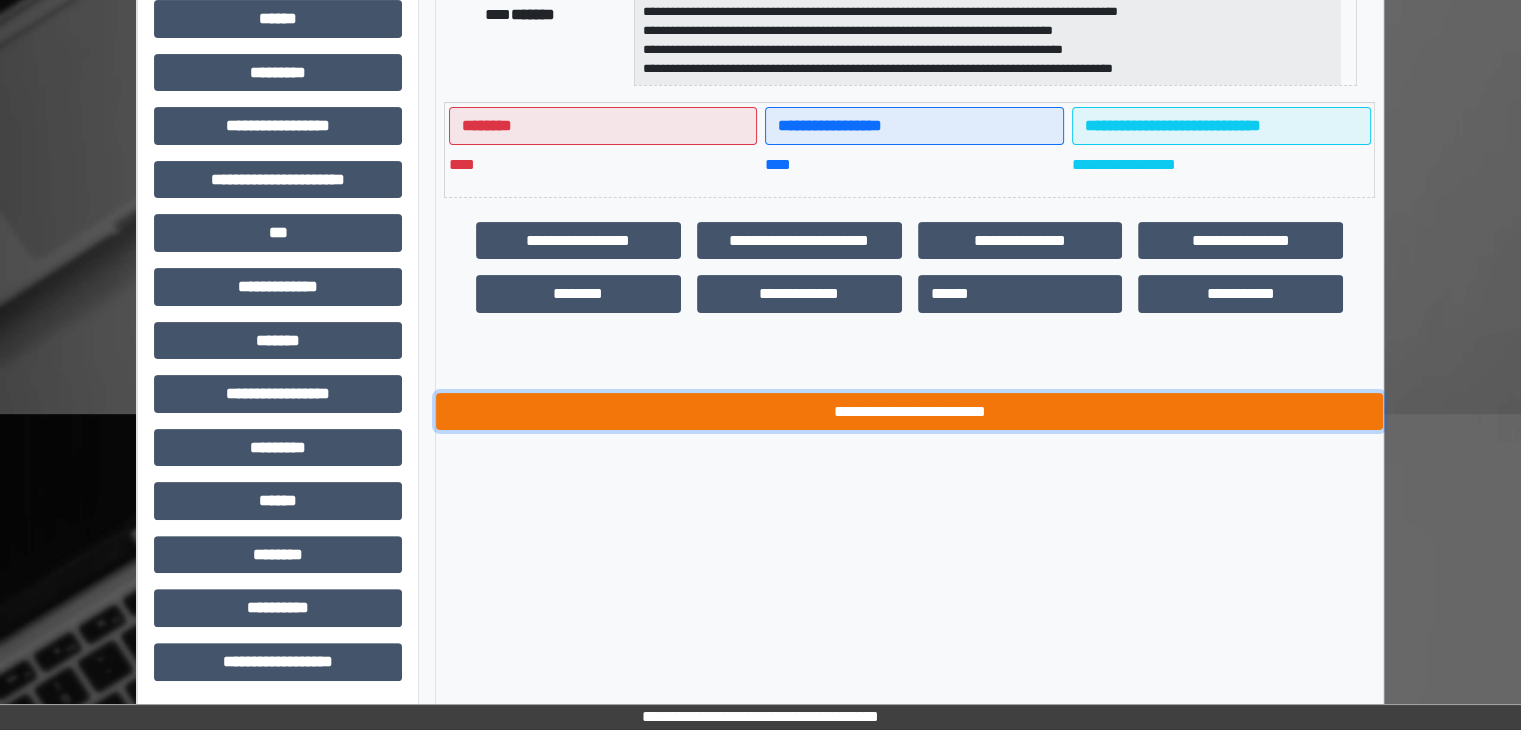 click on "**********" at bounding box center (909, 412) 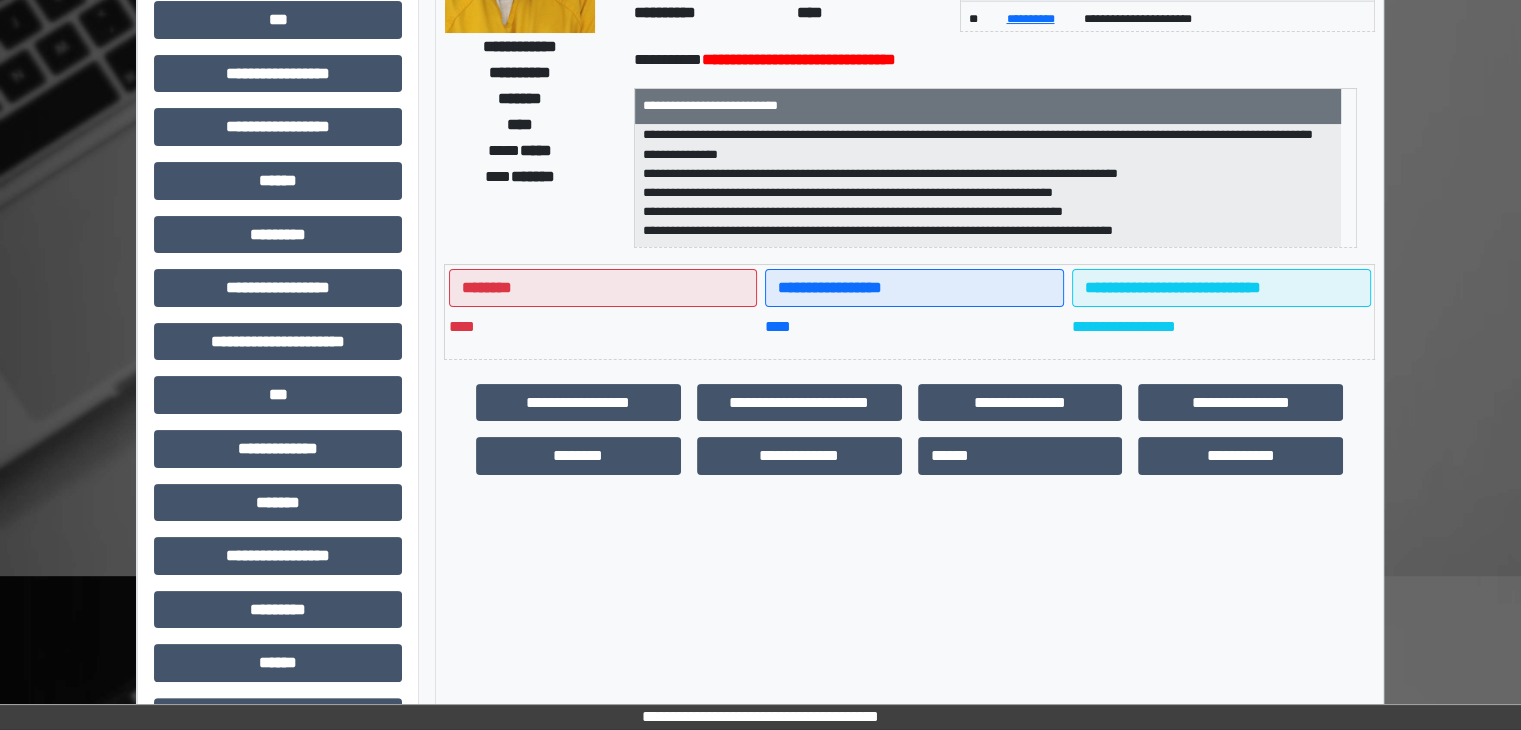 scroll, scrollTop: 0, scrollLeft: 0, axis: both 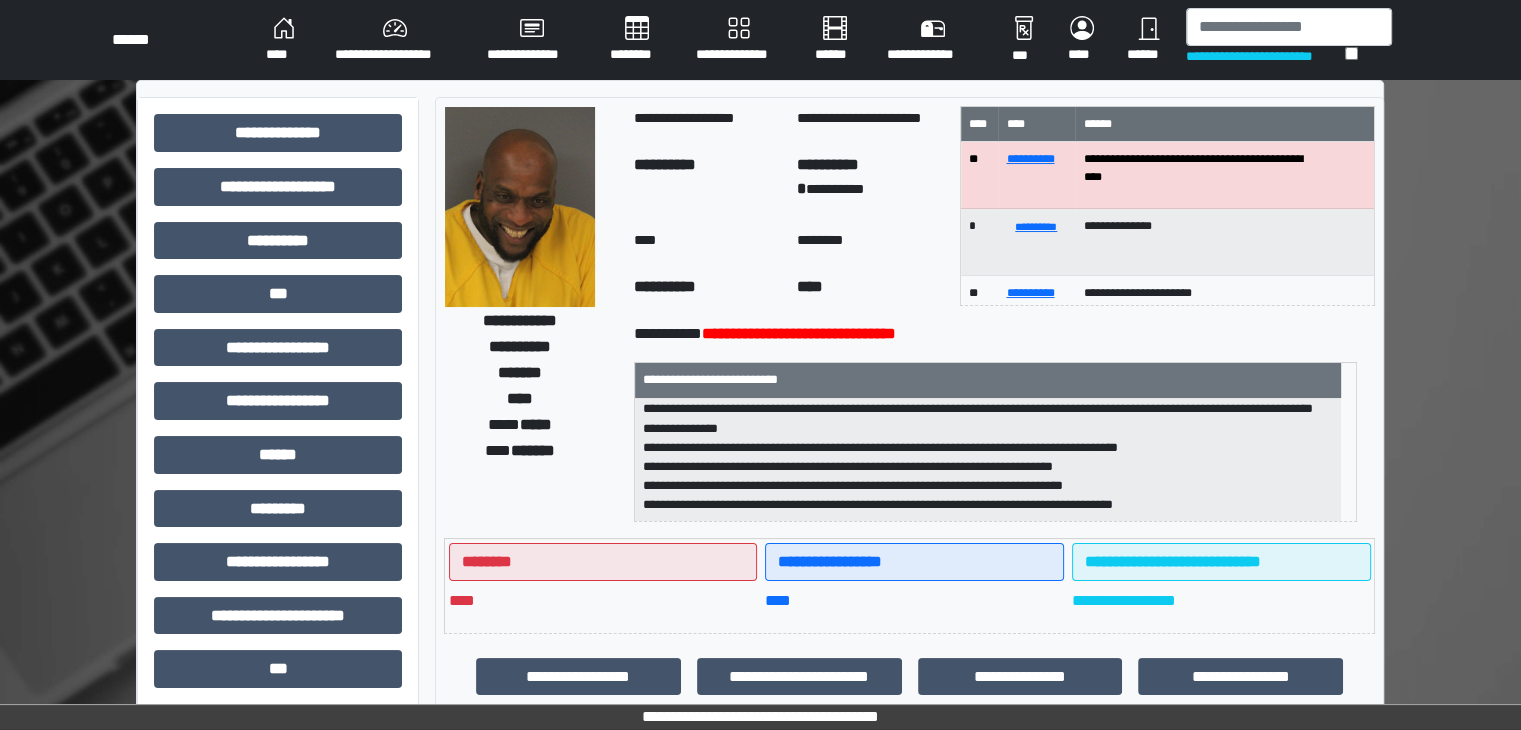 click on "****" at bounding box center [284, 40] 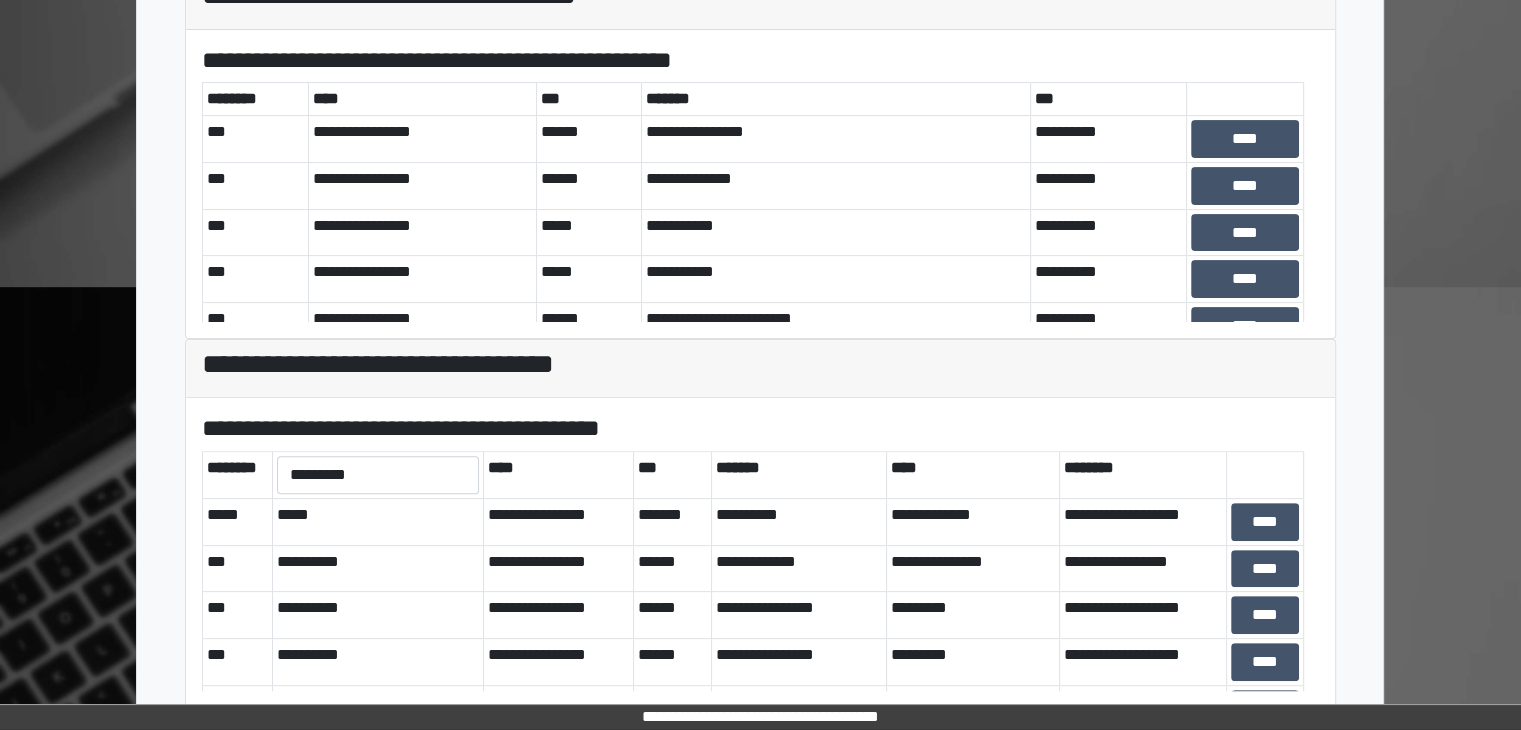 scroll, scrollTop: 581, scrollLeft: 0, axis: vertical 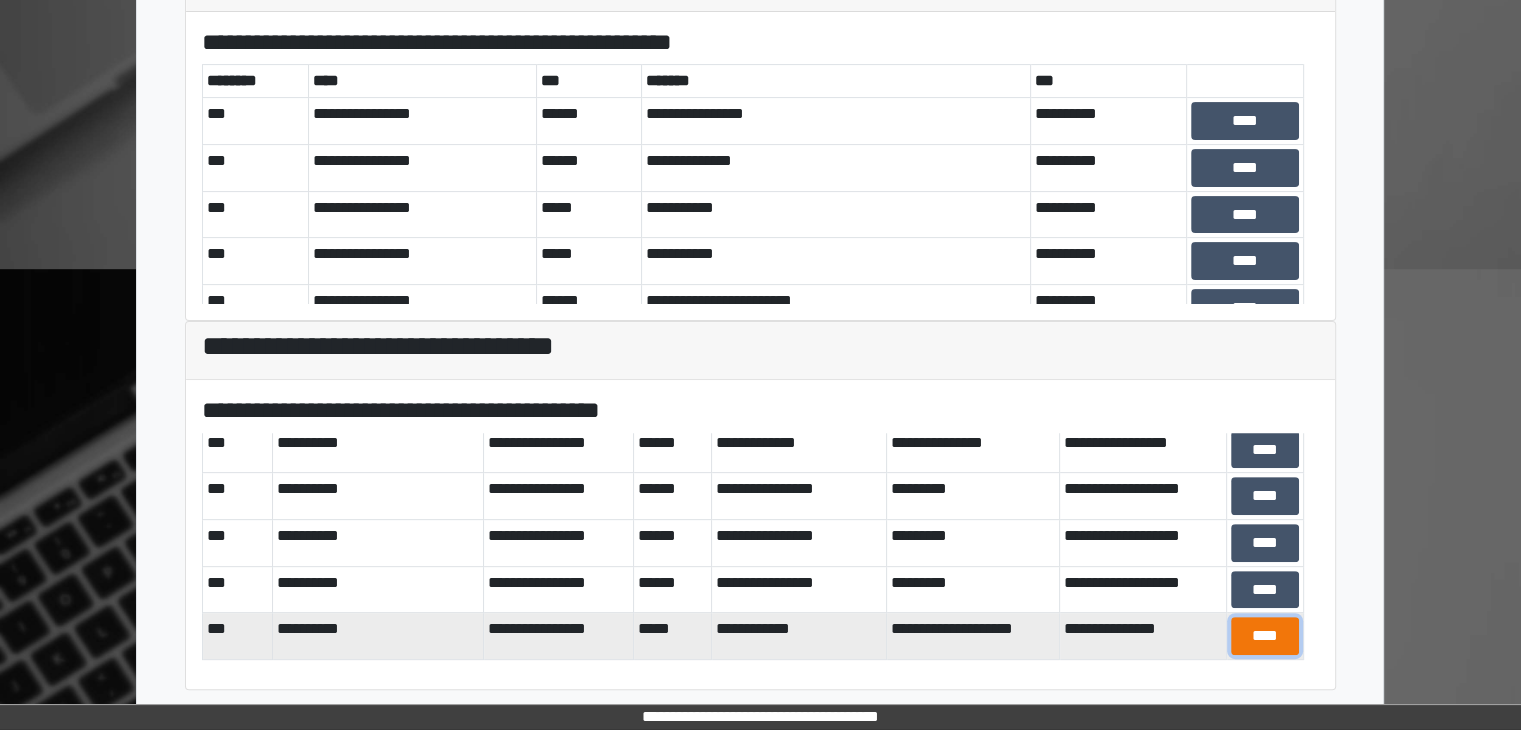 click on "****" at bounding box center (1265, 636) 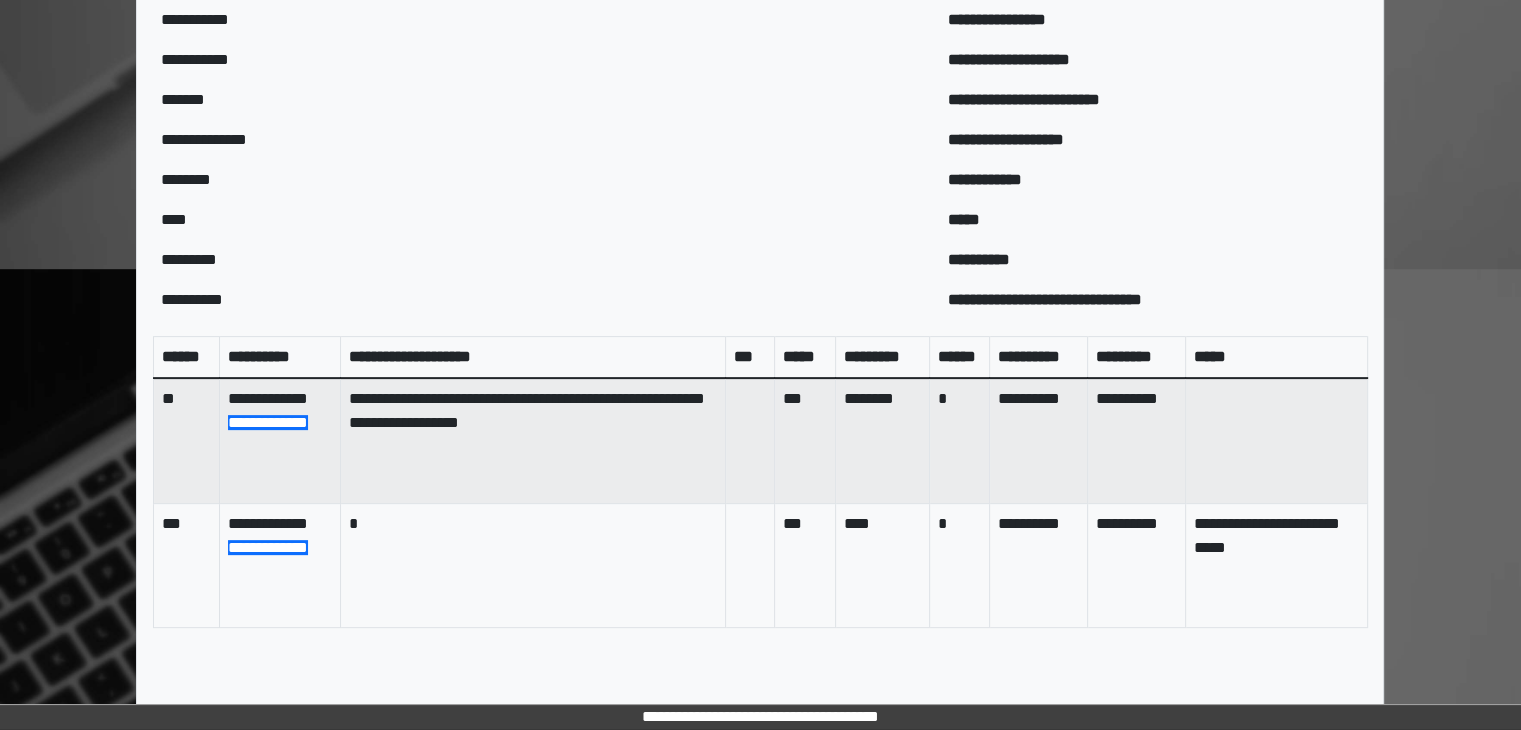 scroll, scrollTop: 879, scrollLeft: 0, axis: vertical 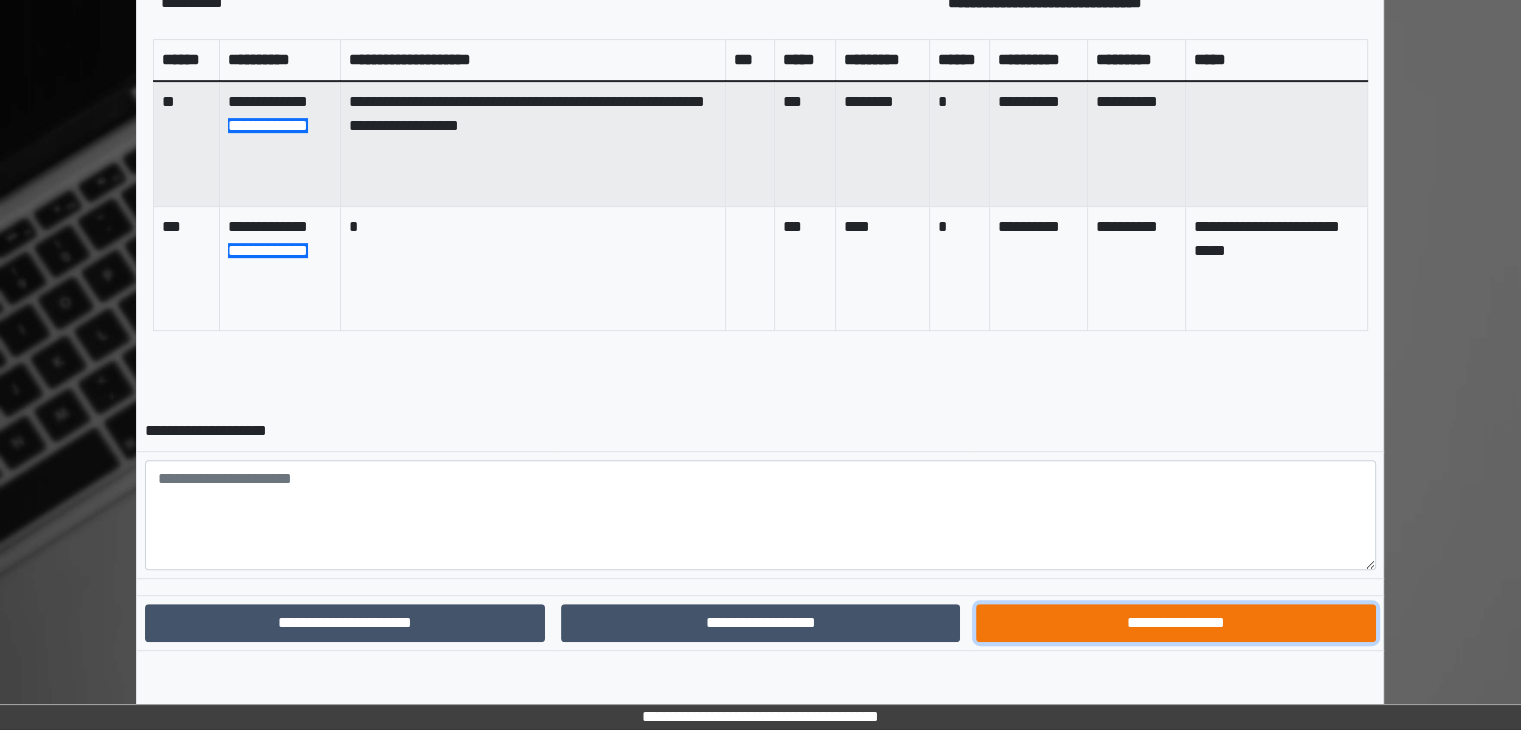 click on "**********" at bounding box center [1175, 623] 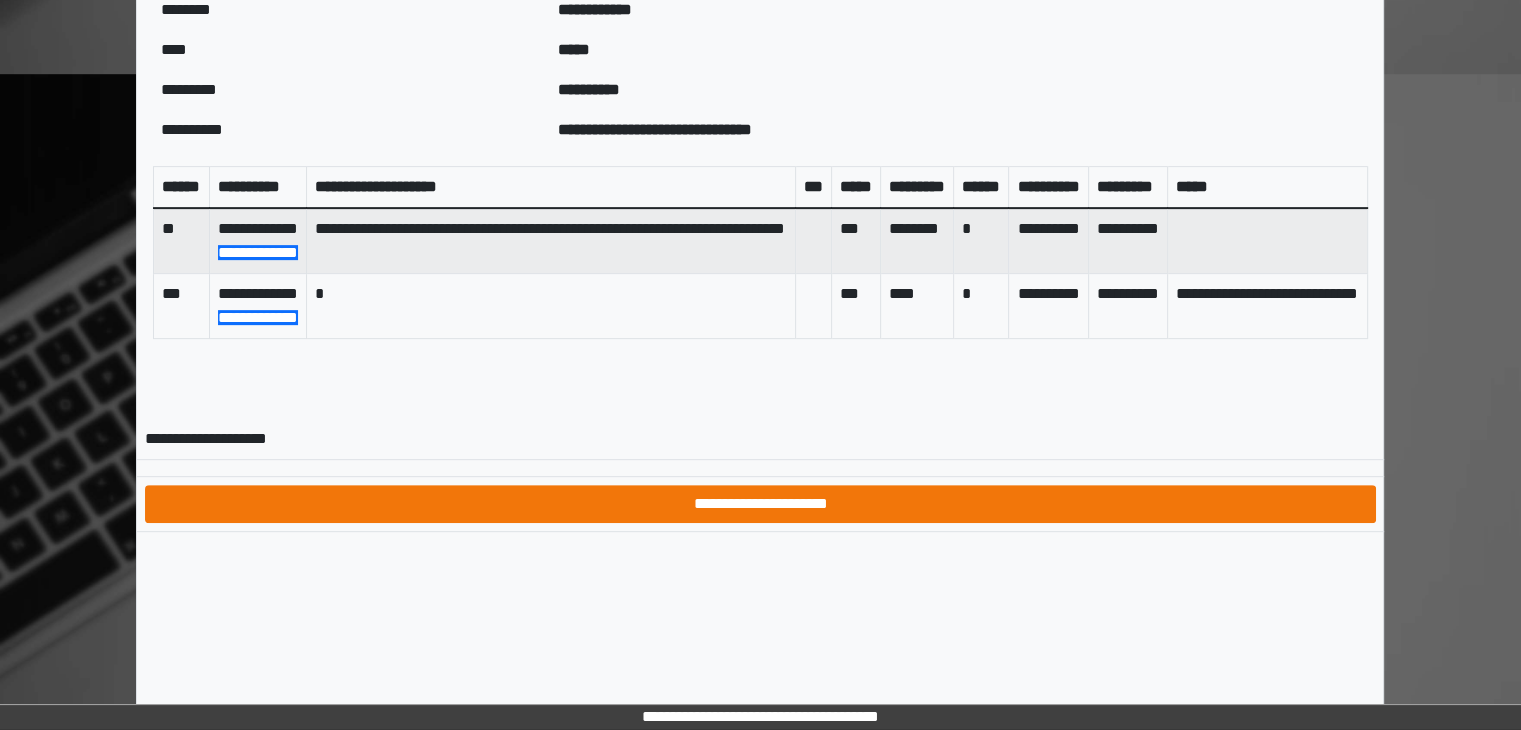 scroll, scrollTop: 776, scrollLeft: 0, axis: vertical 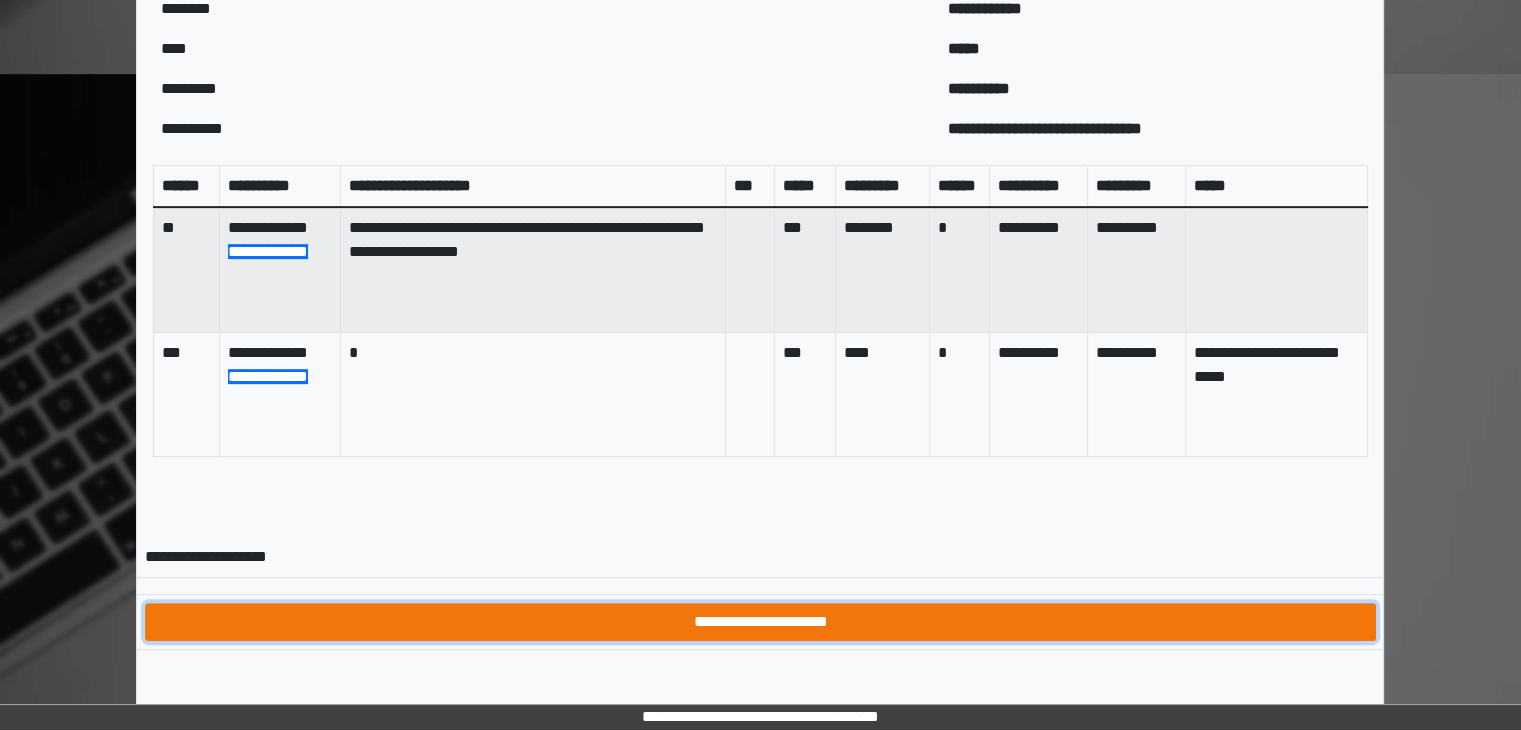 click on "**********" at bounding box center [760, 622] 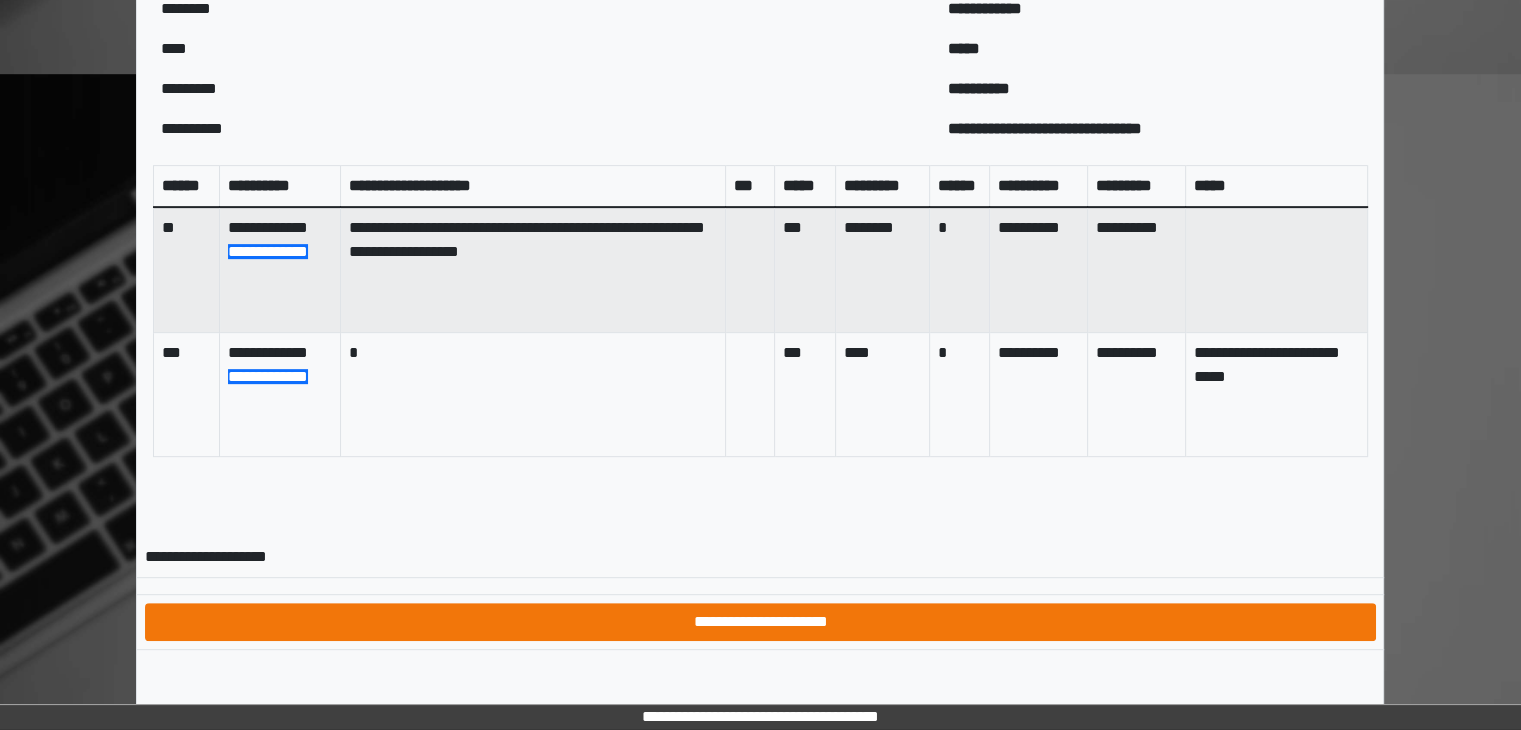 scroll, scrollTop: 0, scrollLeft: 0, axis: both 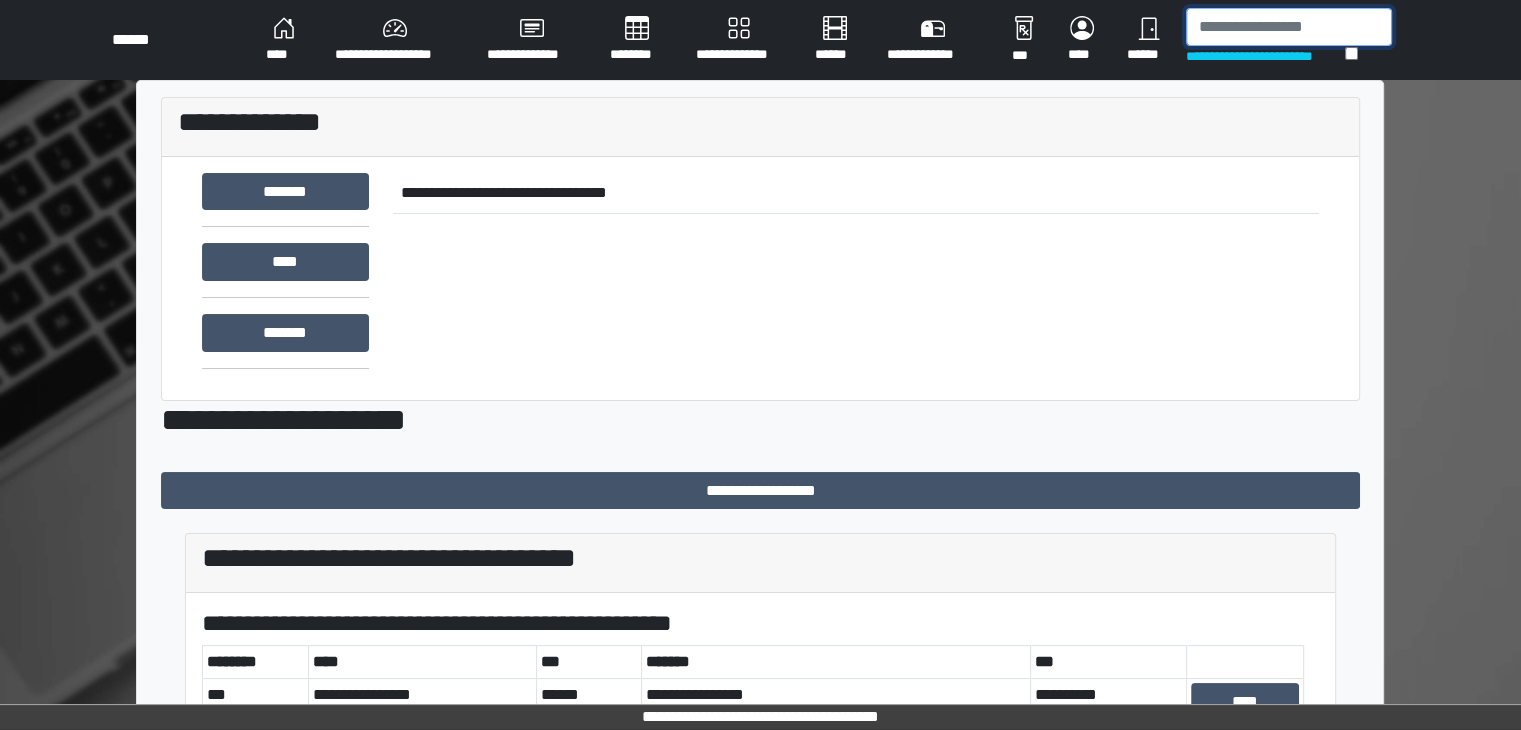 click at bounding box center (1289, 27) 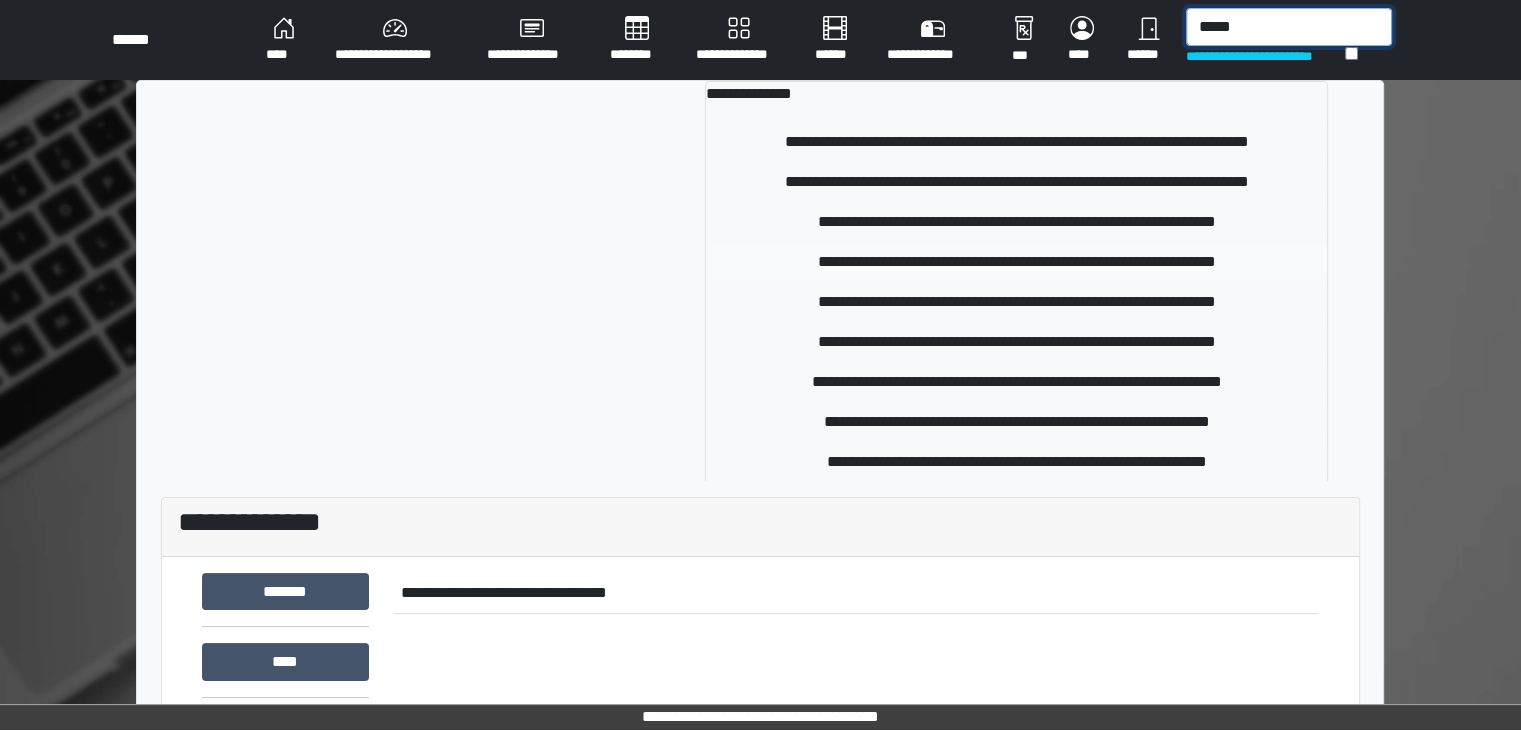 type on "*****" 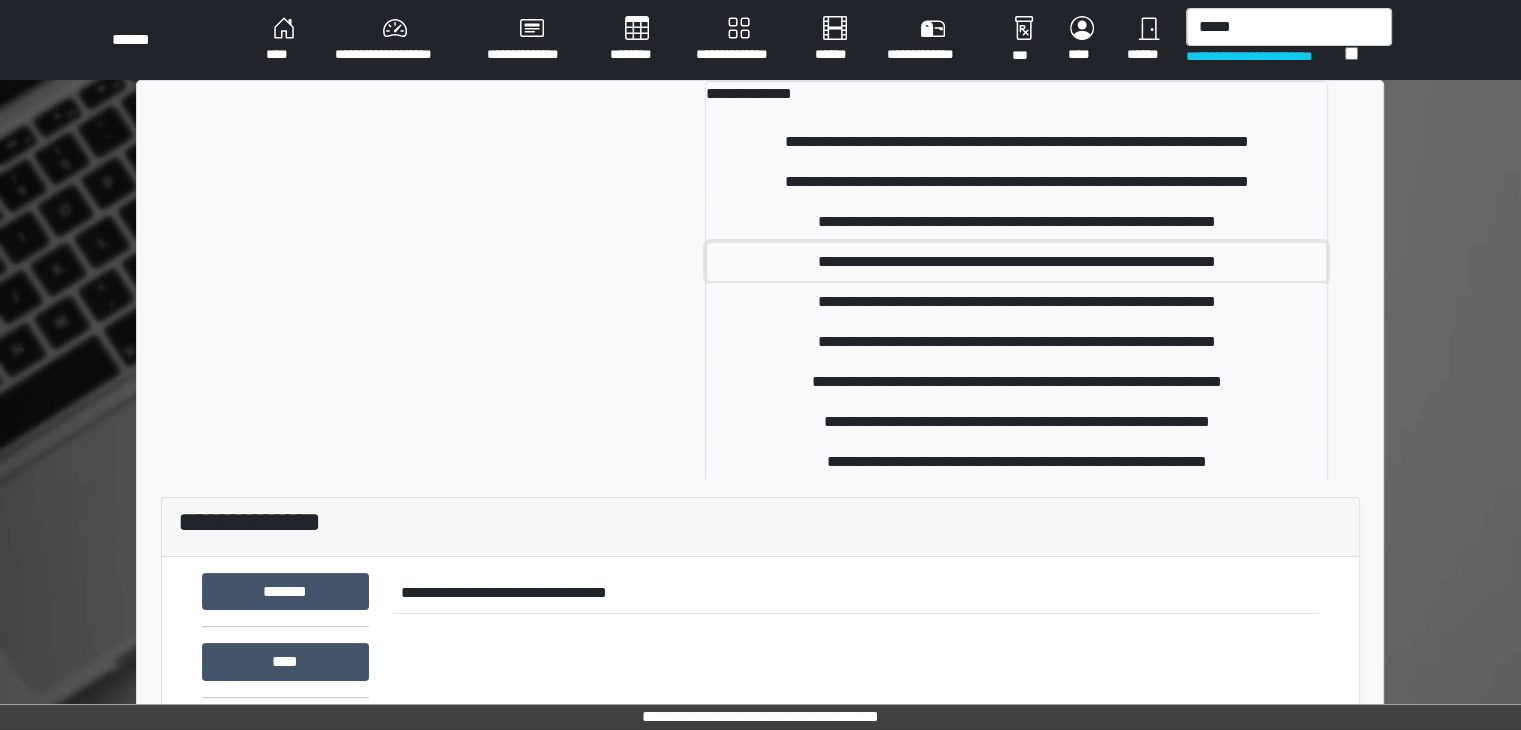 click on "**********" at bounding box center [1016, 262] 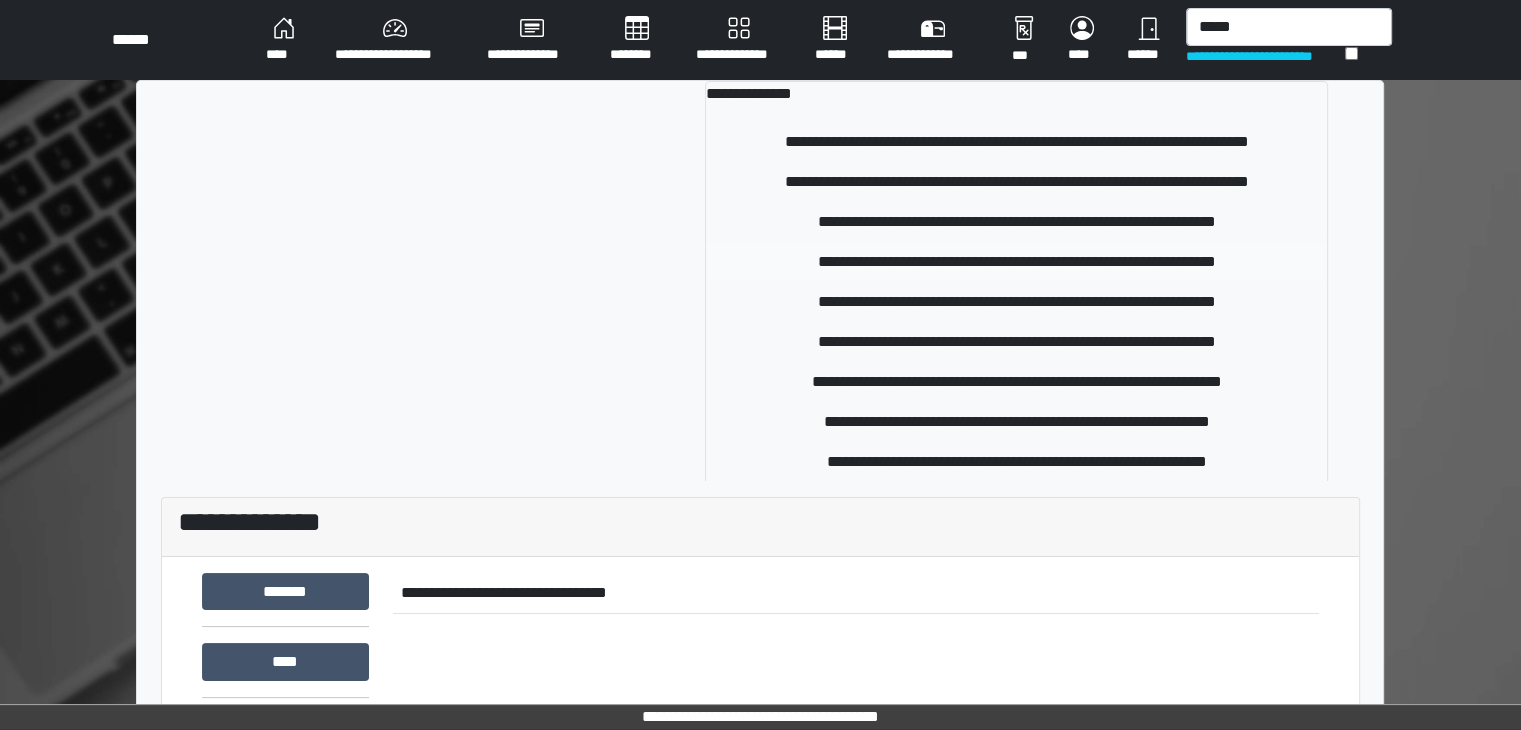 type 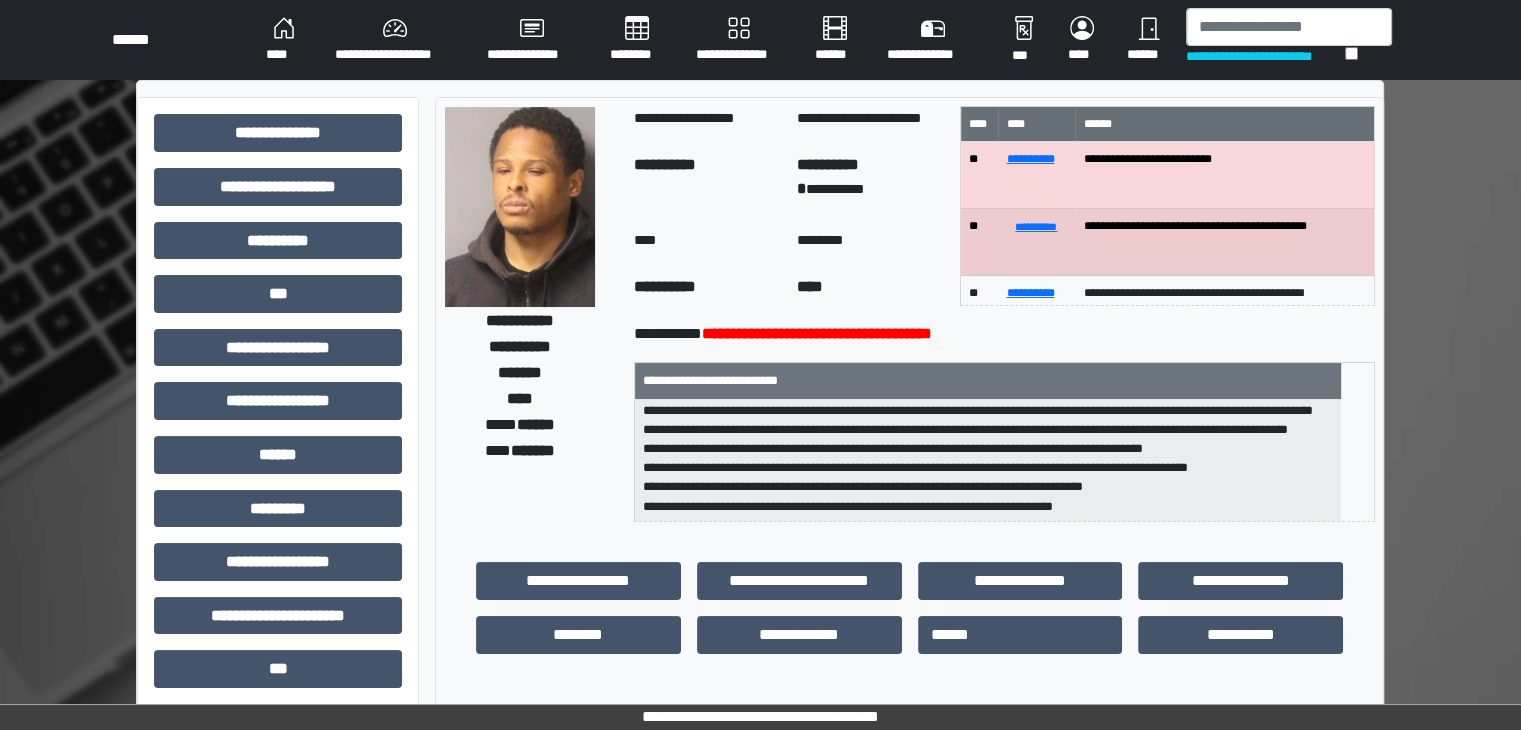 scroll, scrollTop: 0, scrollLeft: 0, axis: both 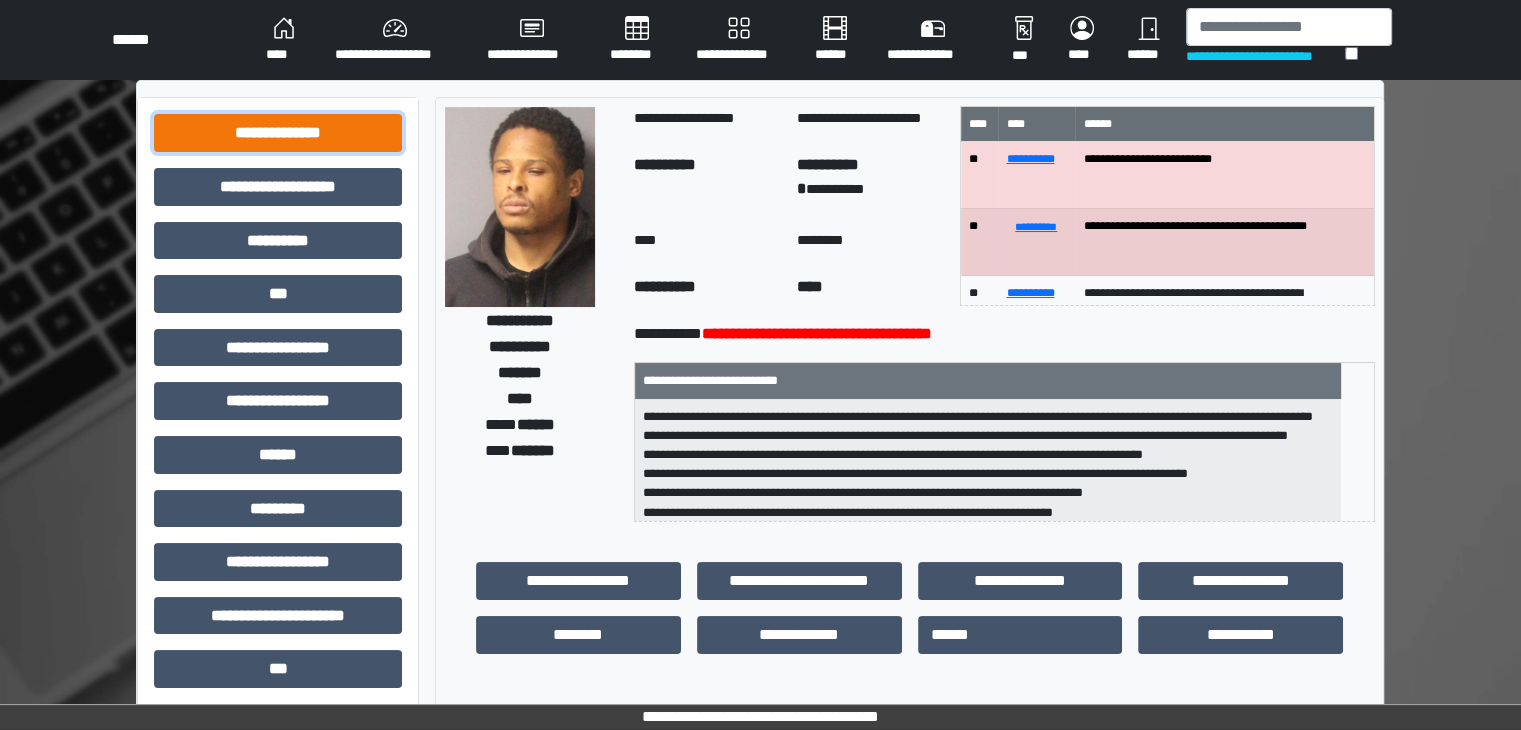 click on "**********" at bounding box center [278, 133] 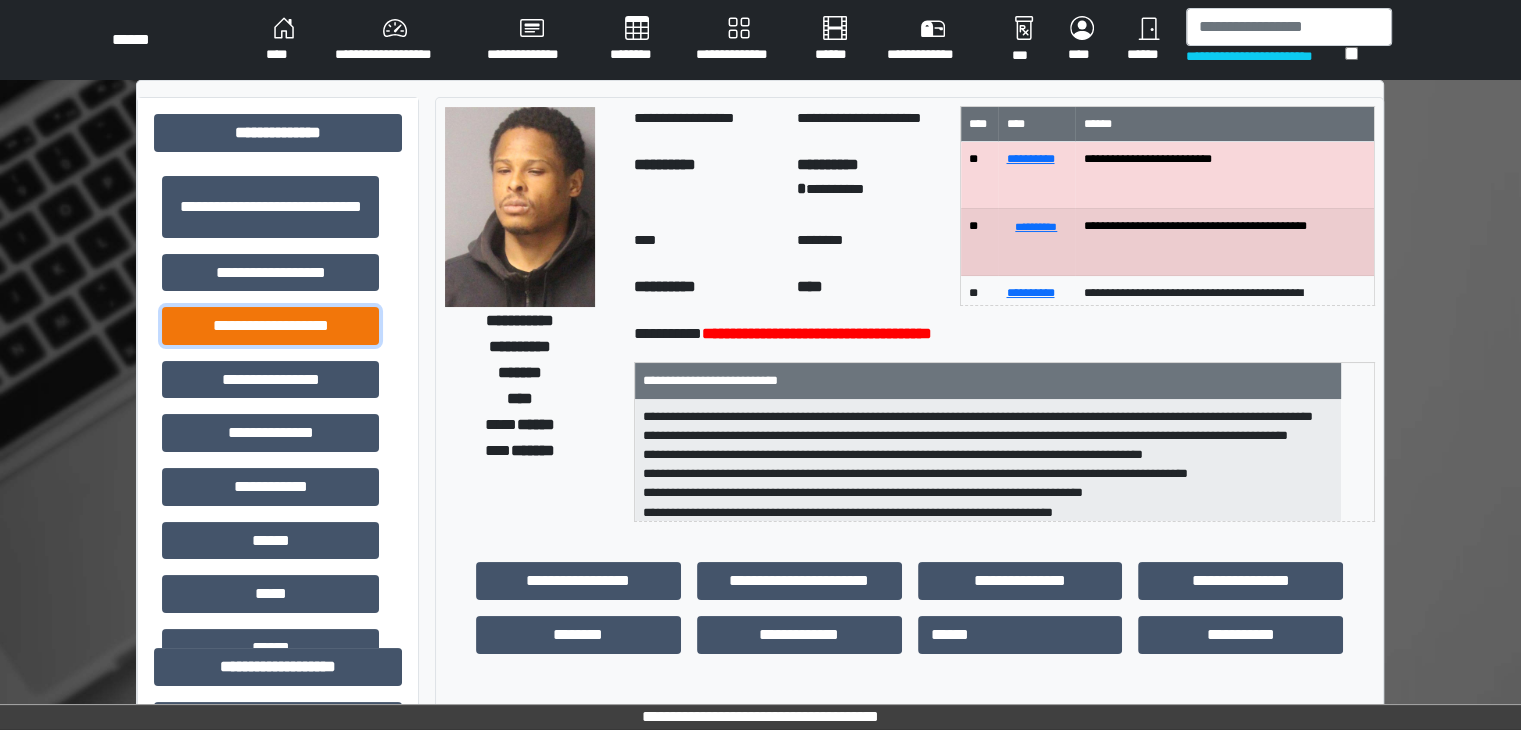 click on "**********" at bounding box center [270, 326] 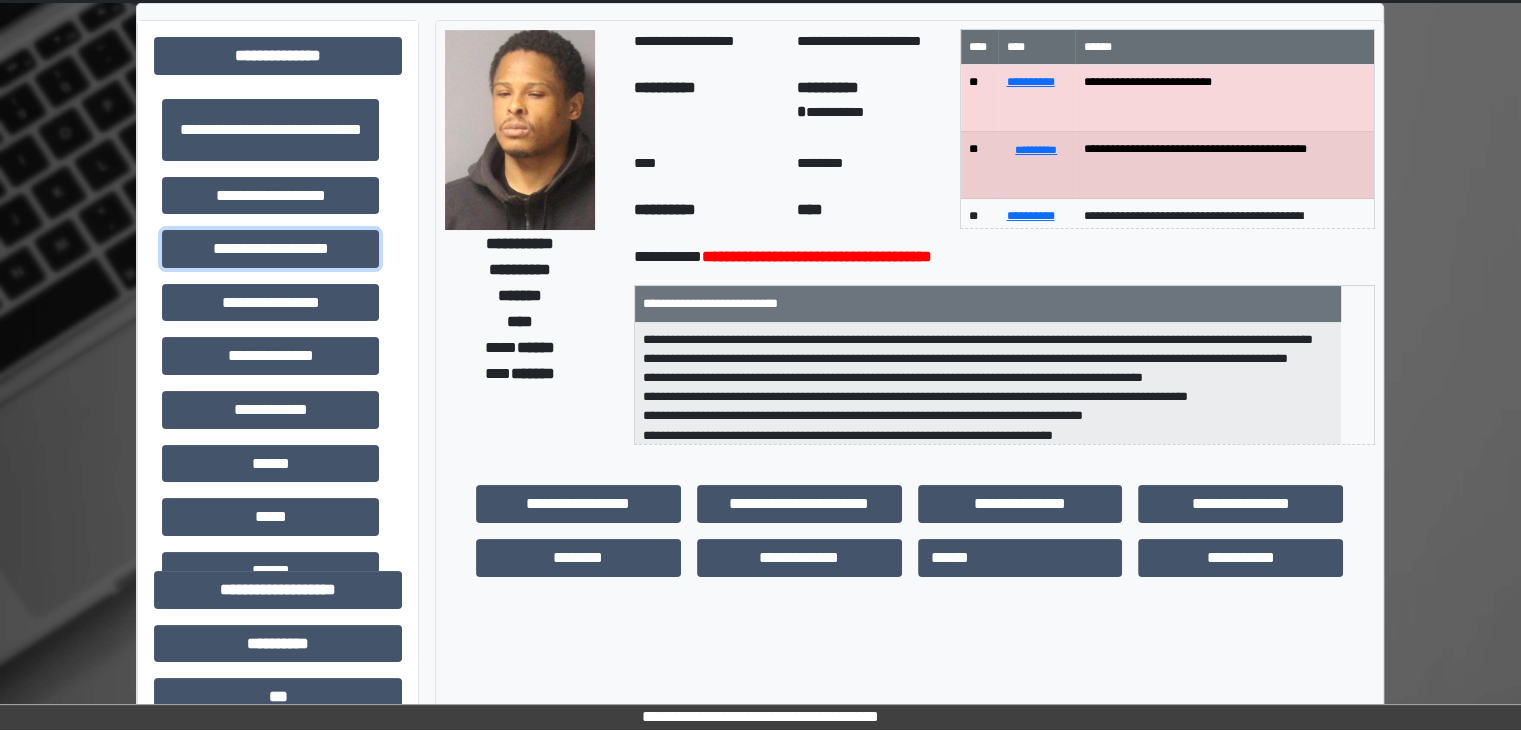 scroll, scrollTop: 400, scrollLeft: 0, axis: vertical 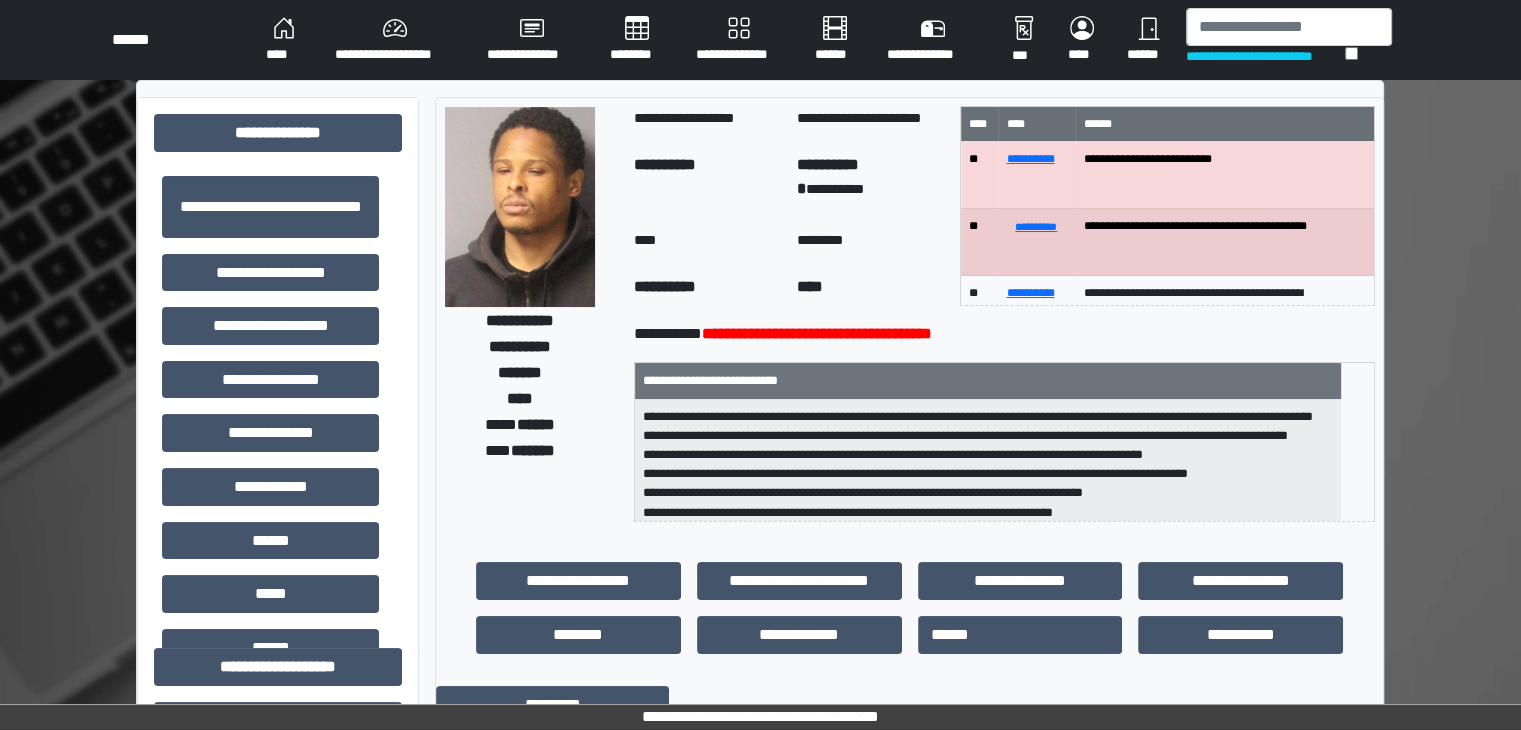 click on "********" at bounding box center (637, 40) 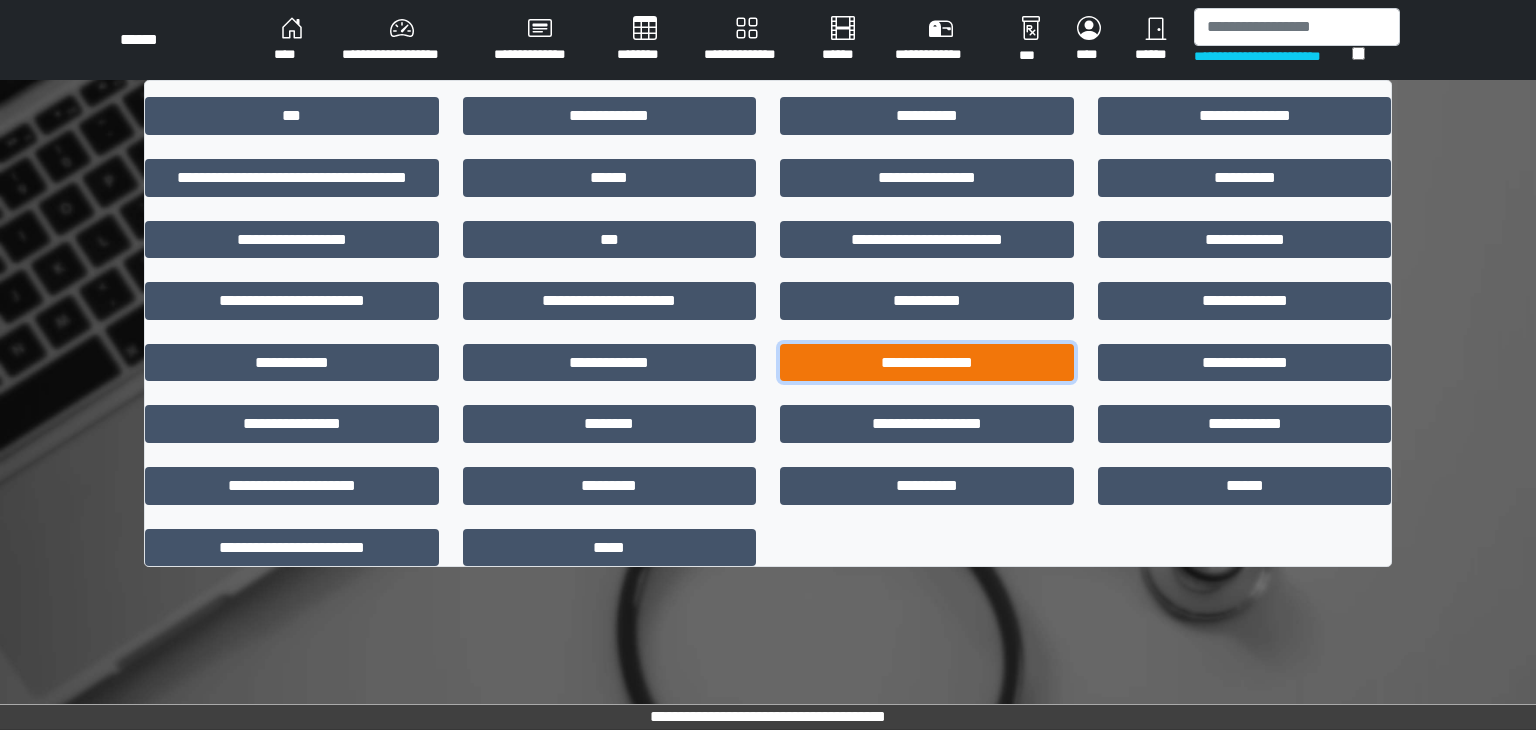 click on "**********" at bounding box center [927, 363] 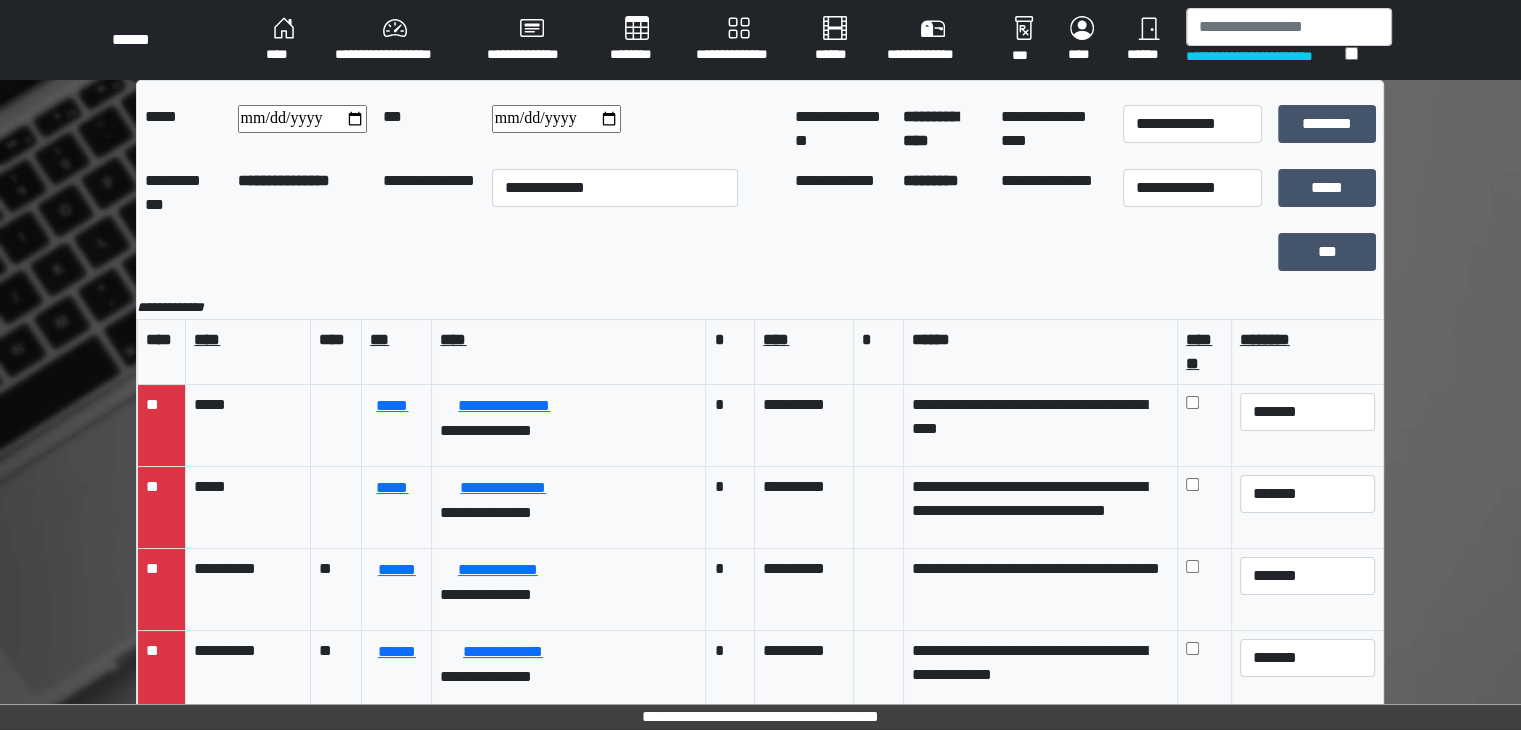 click at bounding box center [302, 119] 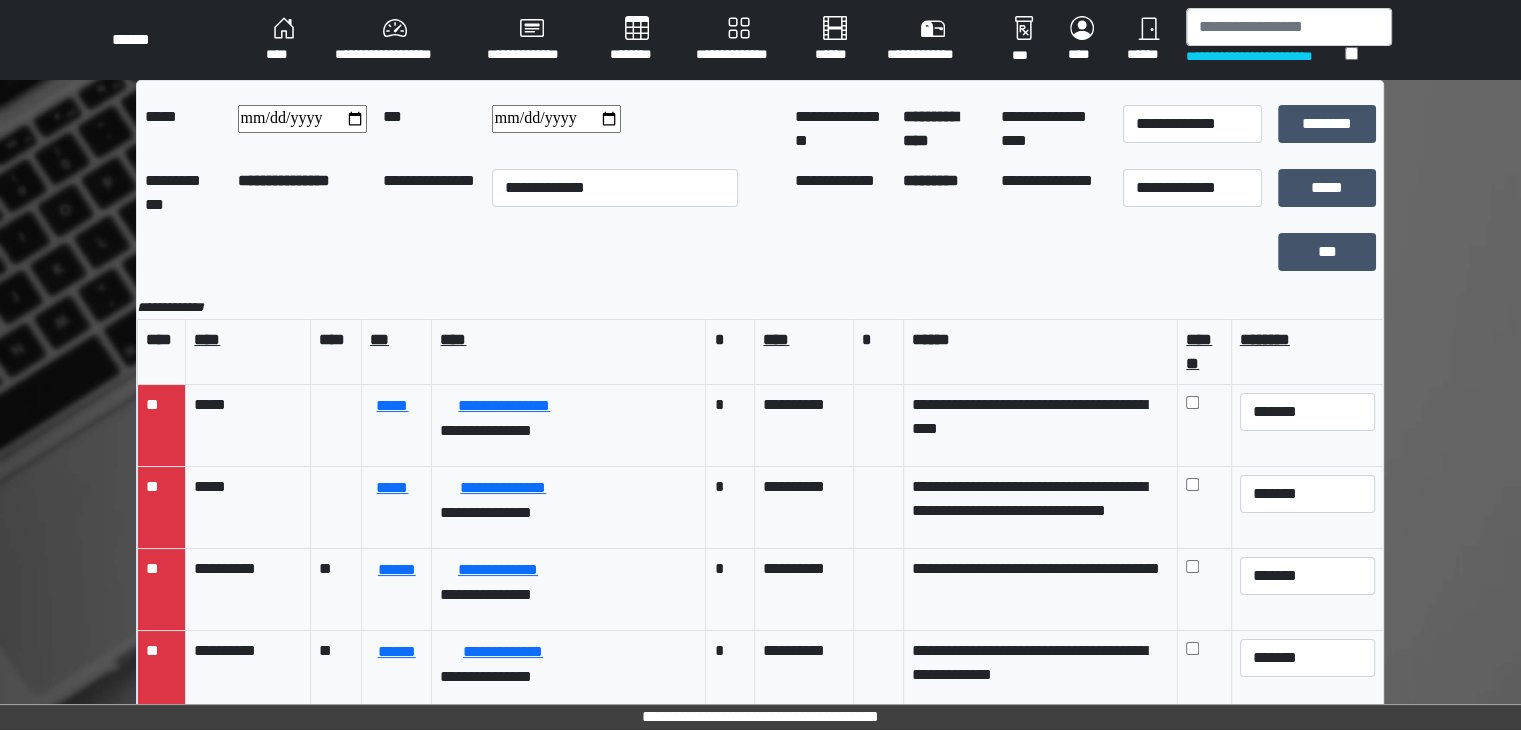 click at bounding box center [556, 119] 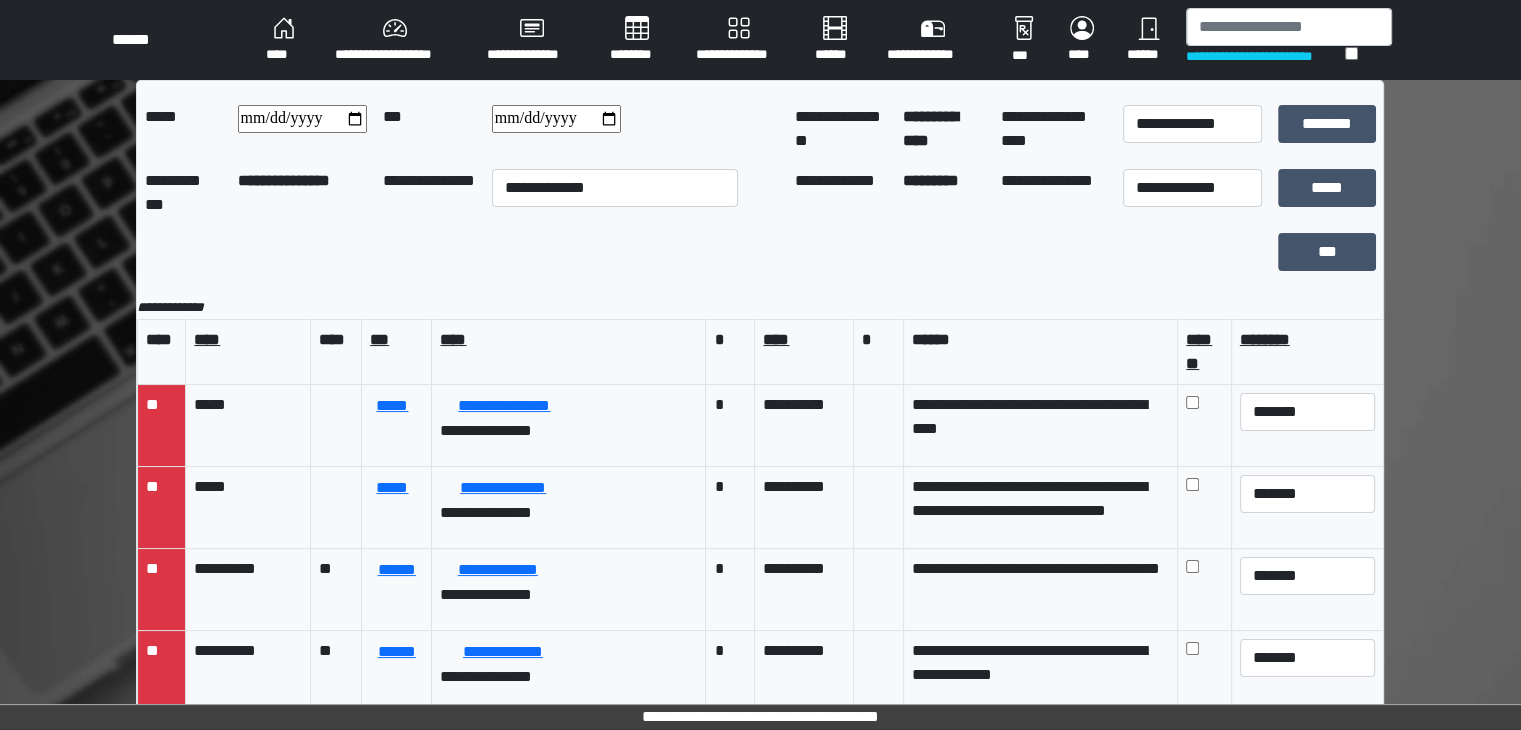 type on "**********" 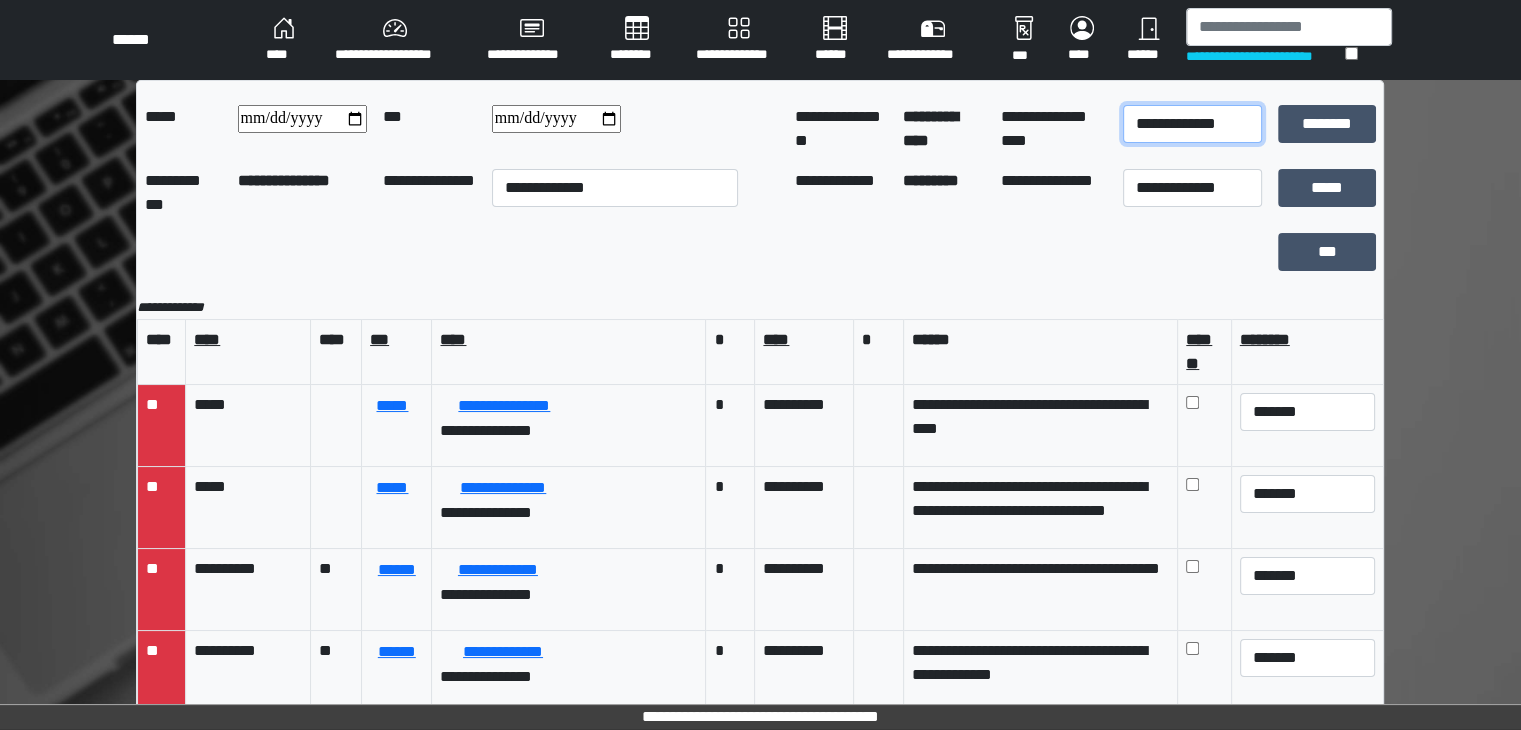 click on "**********" at bounding box center [1192, 124] 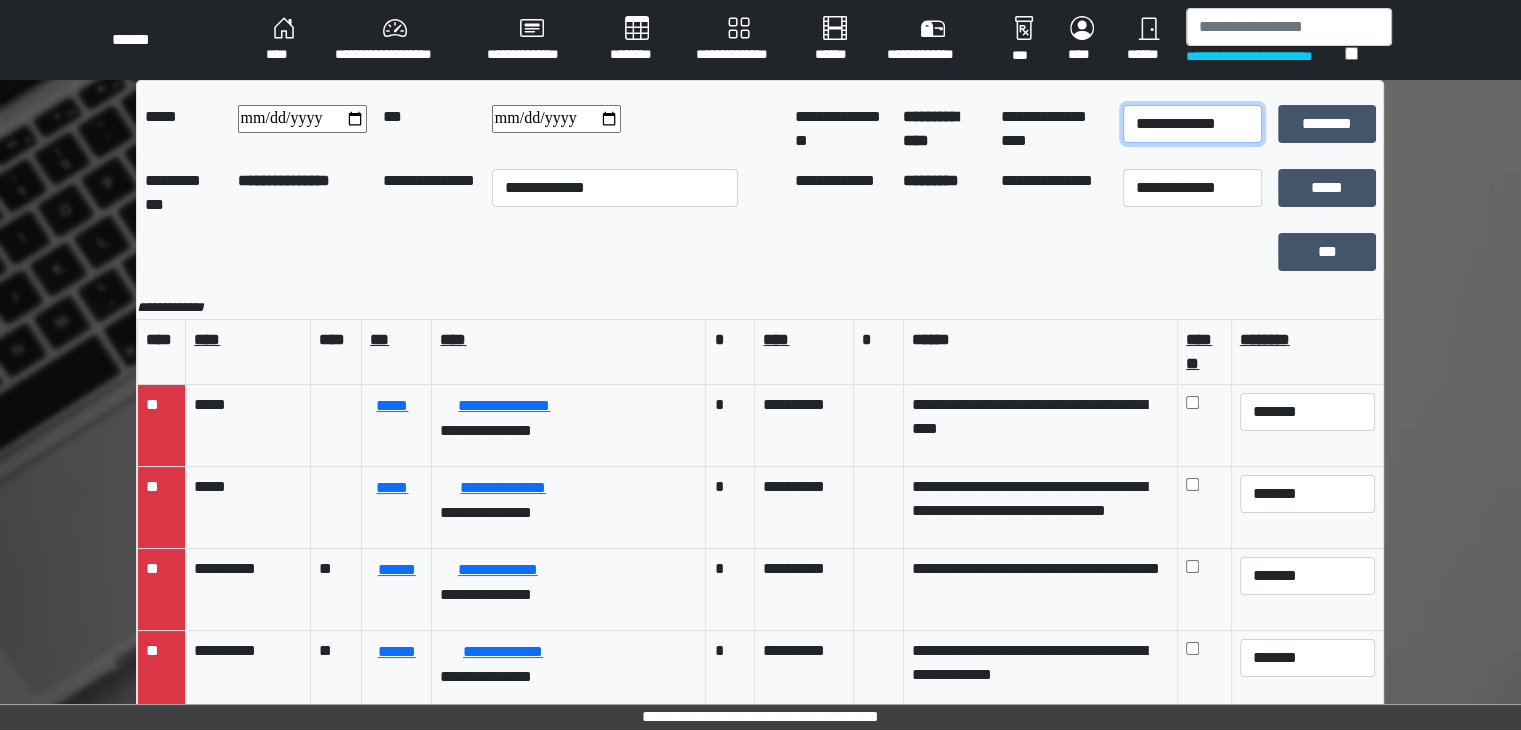 select on "*" 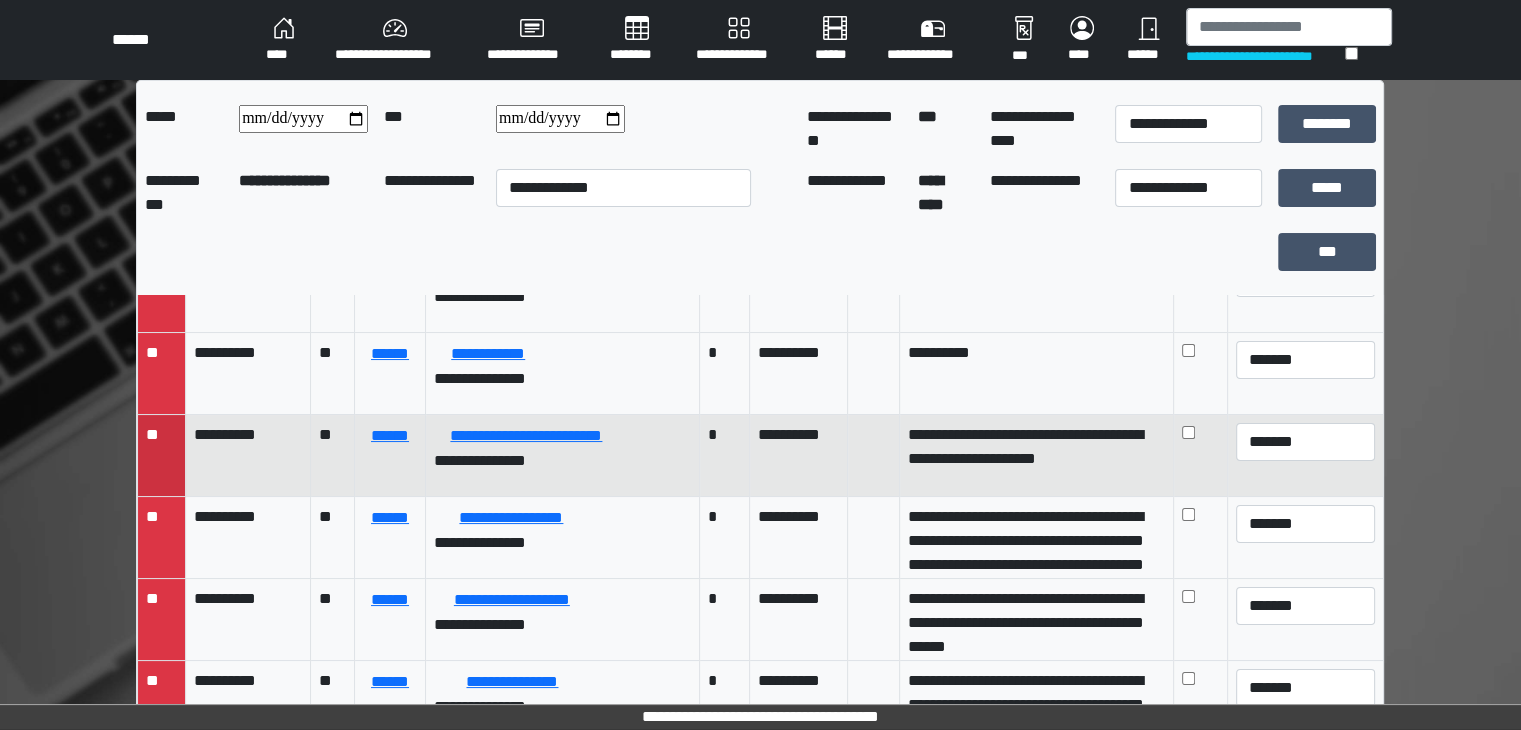scroll, scrollTop: 300, scrollLeft: 0, axis: vertical 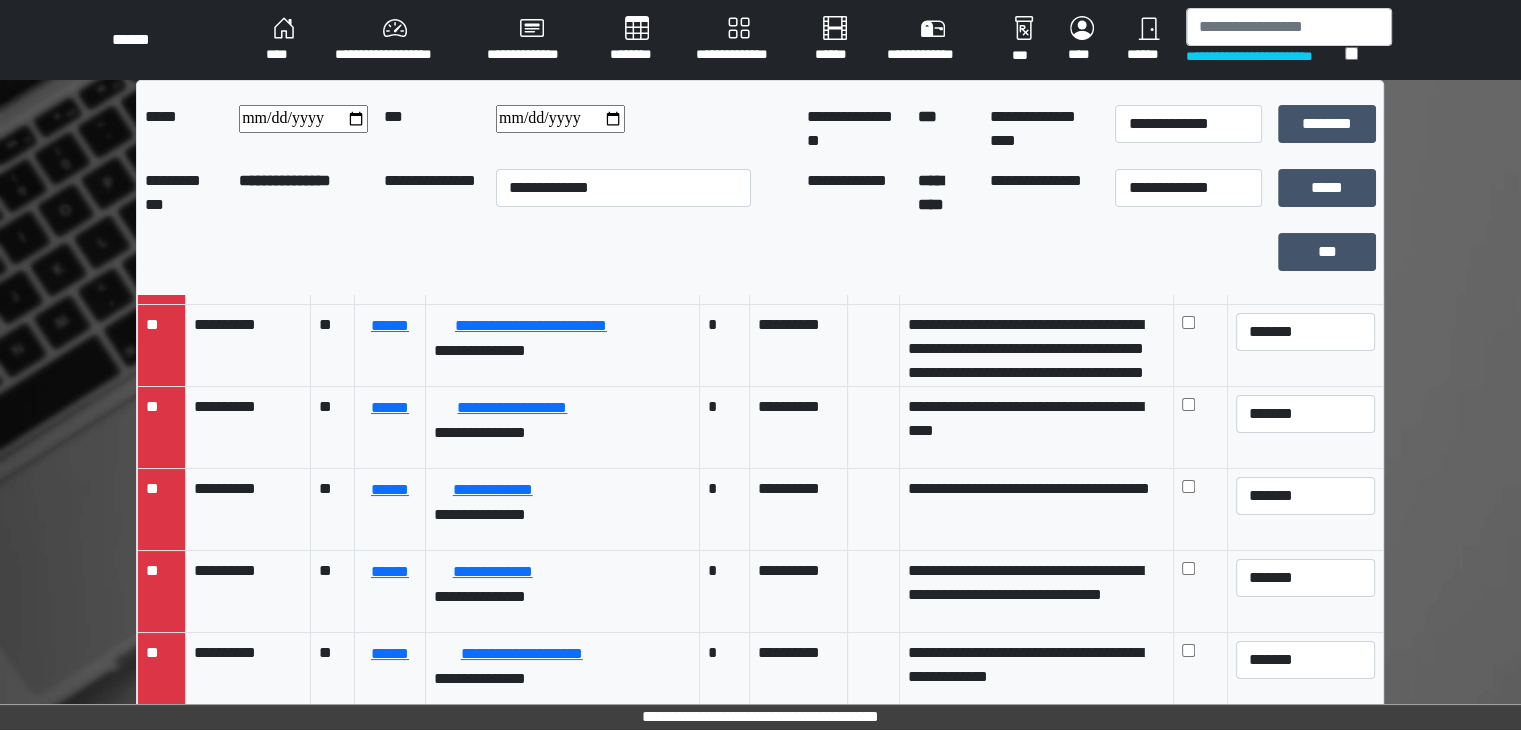 click on "****" at bounding box center (284, 40) 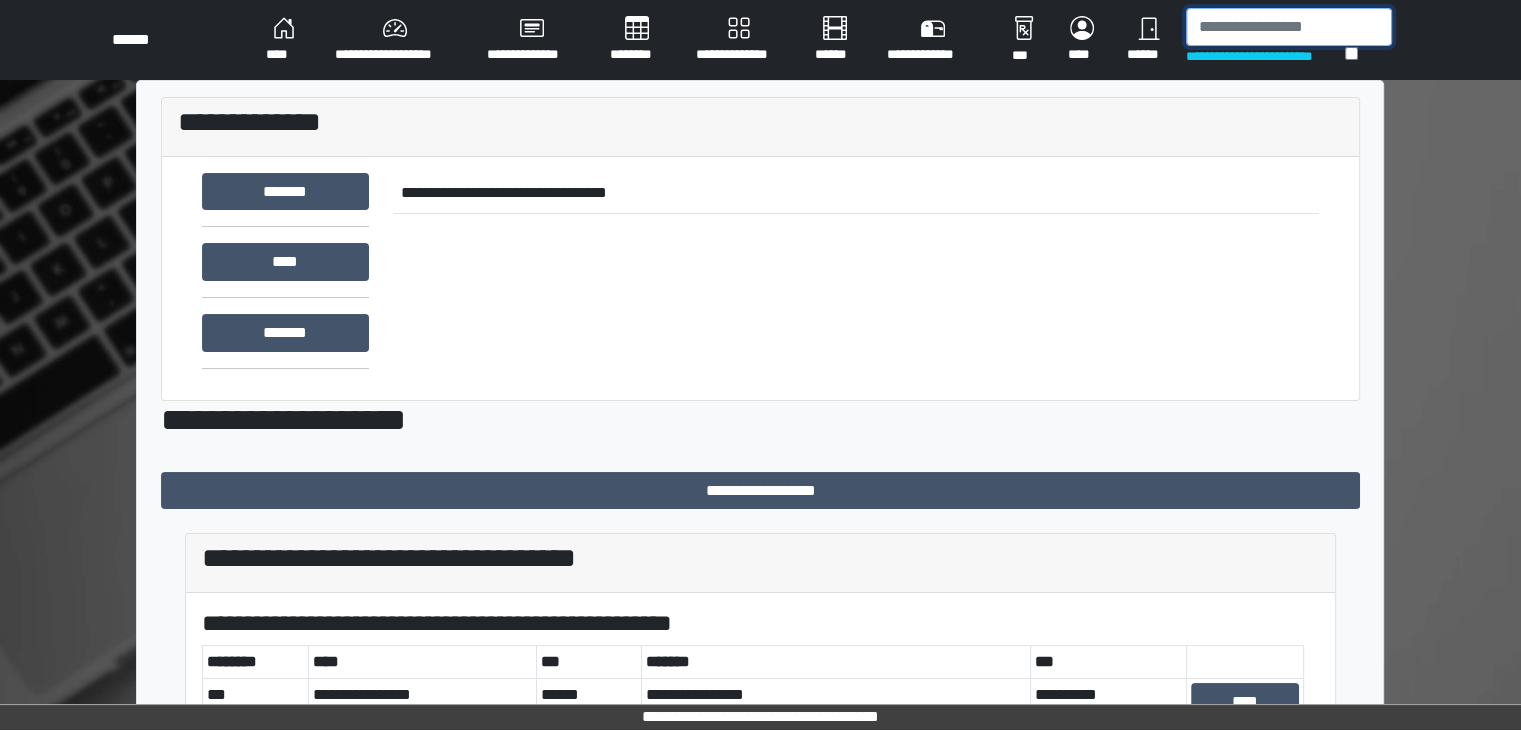 click at bounding box center [1289, 27] 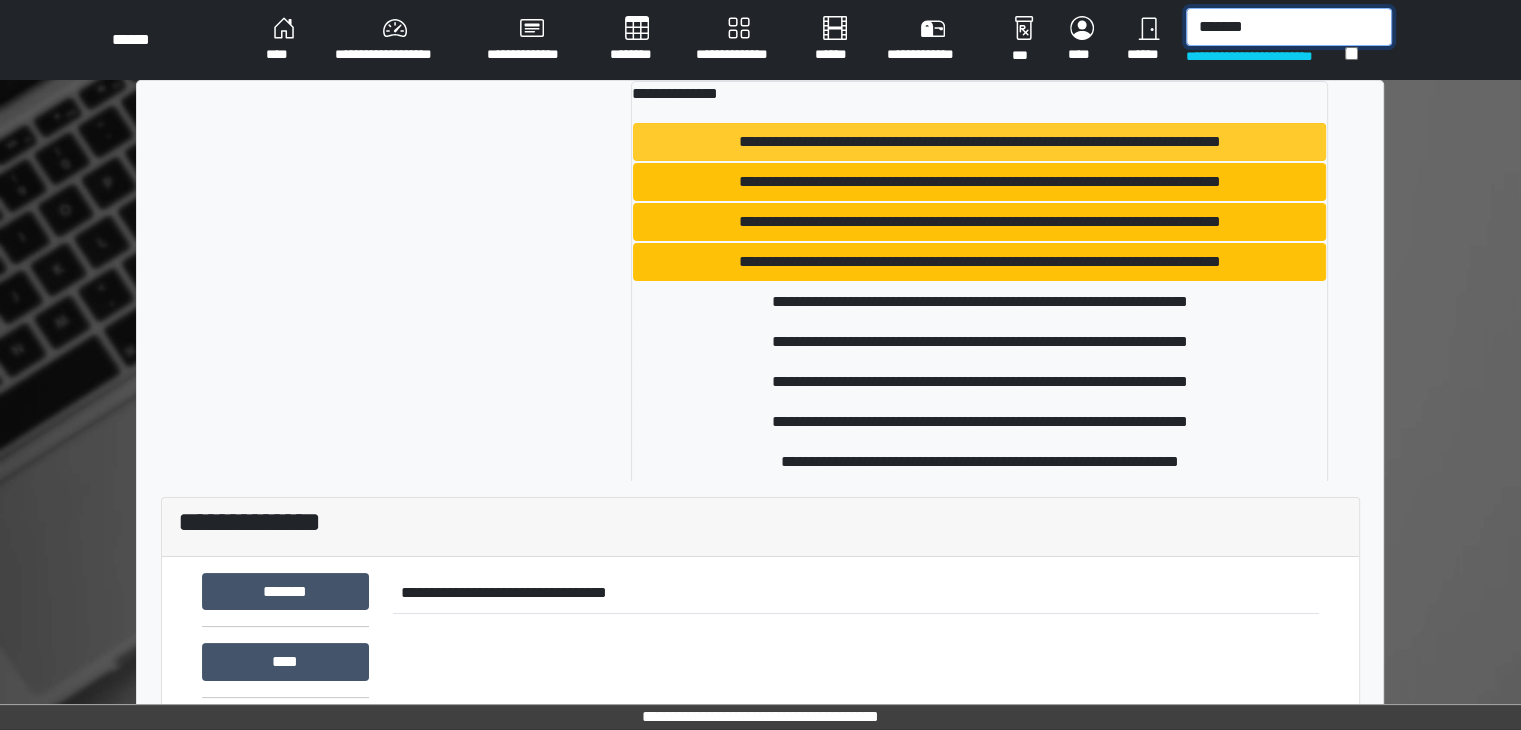 type on "*******" 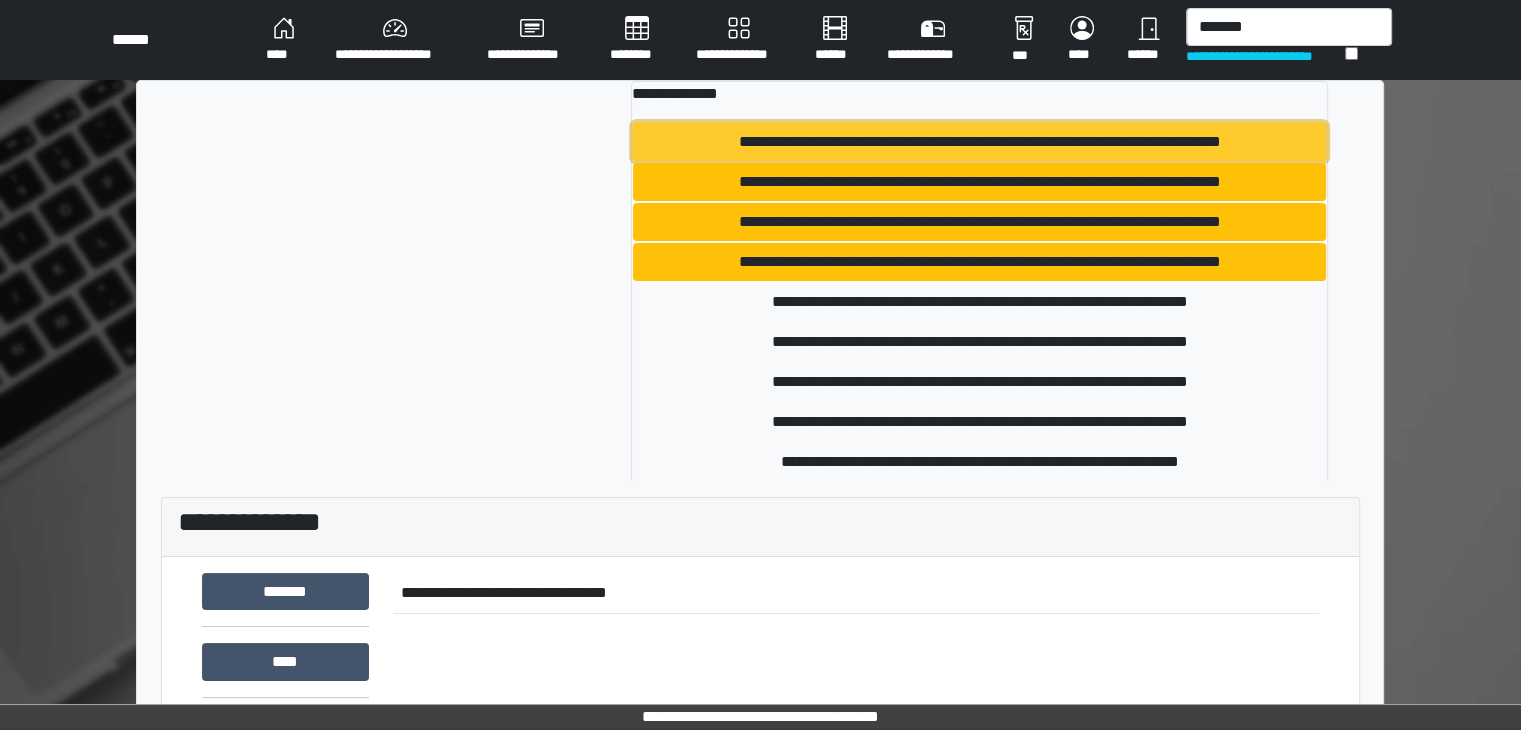 click on "**********" at bounding box center (979, 142) 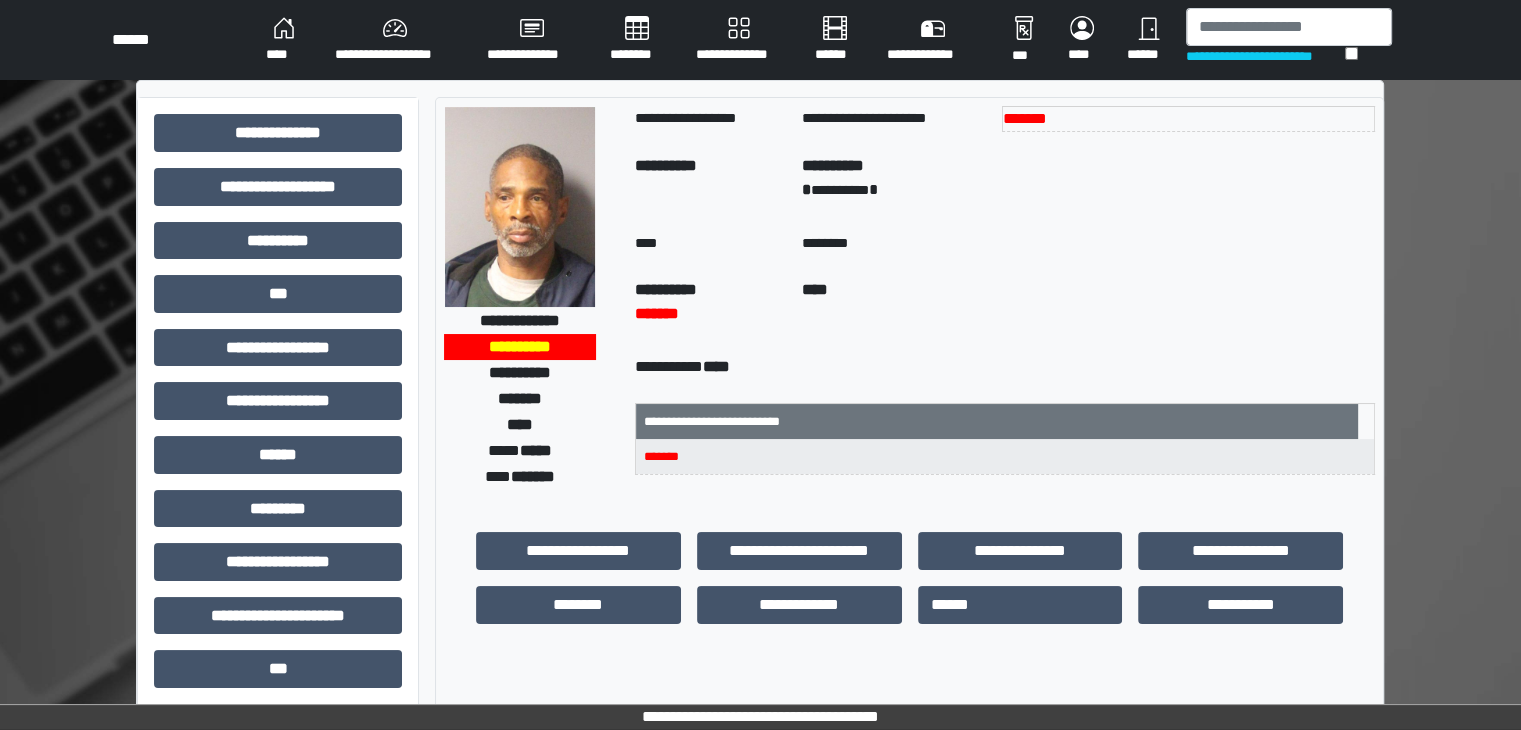 click on "**********" at bounding box center (710, 308) 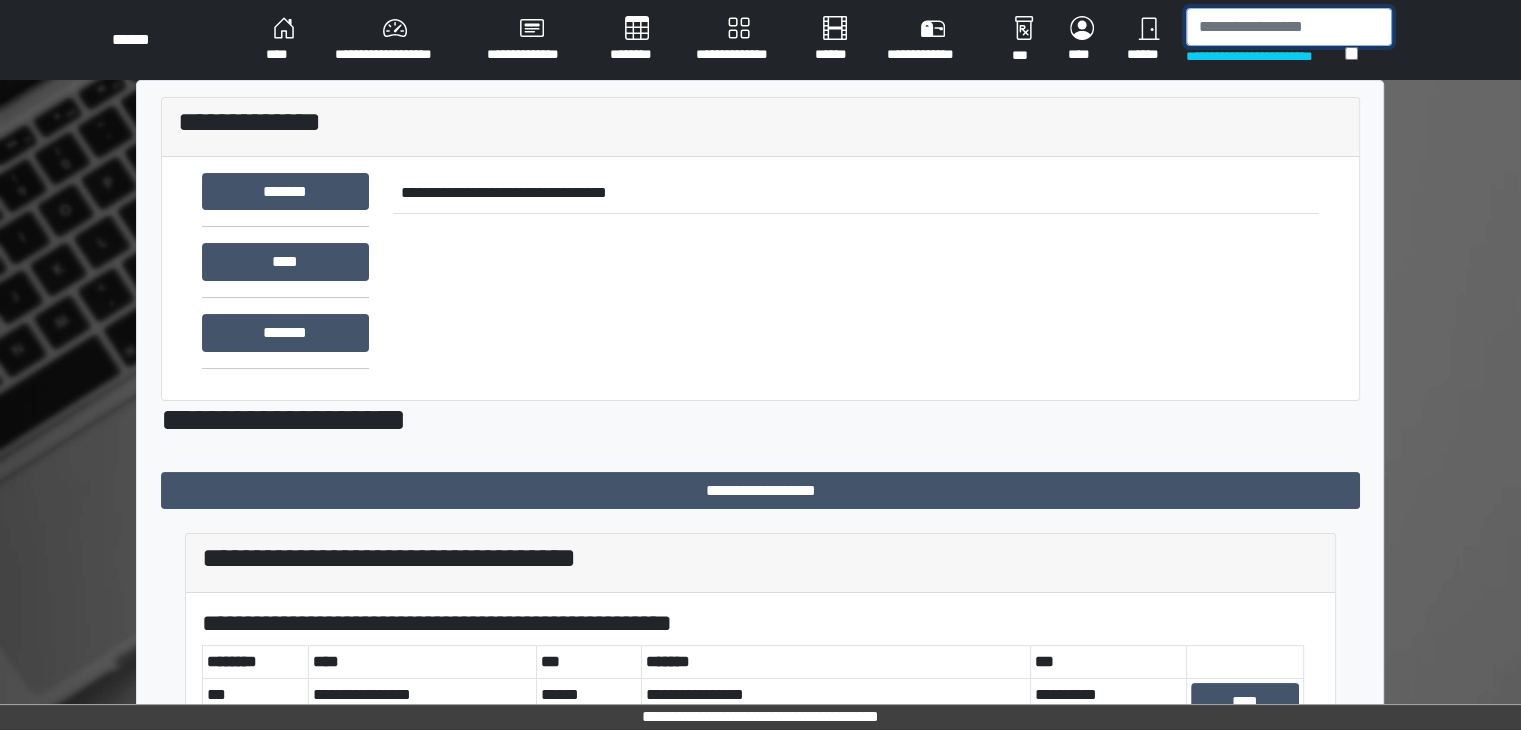 click at bounding box center [1289, 27] 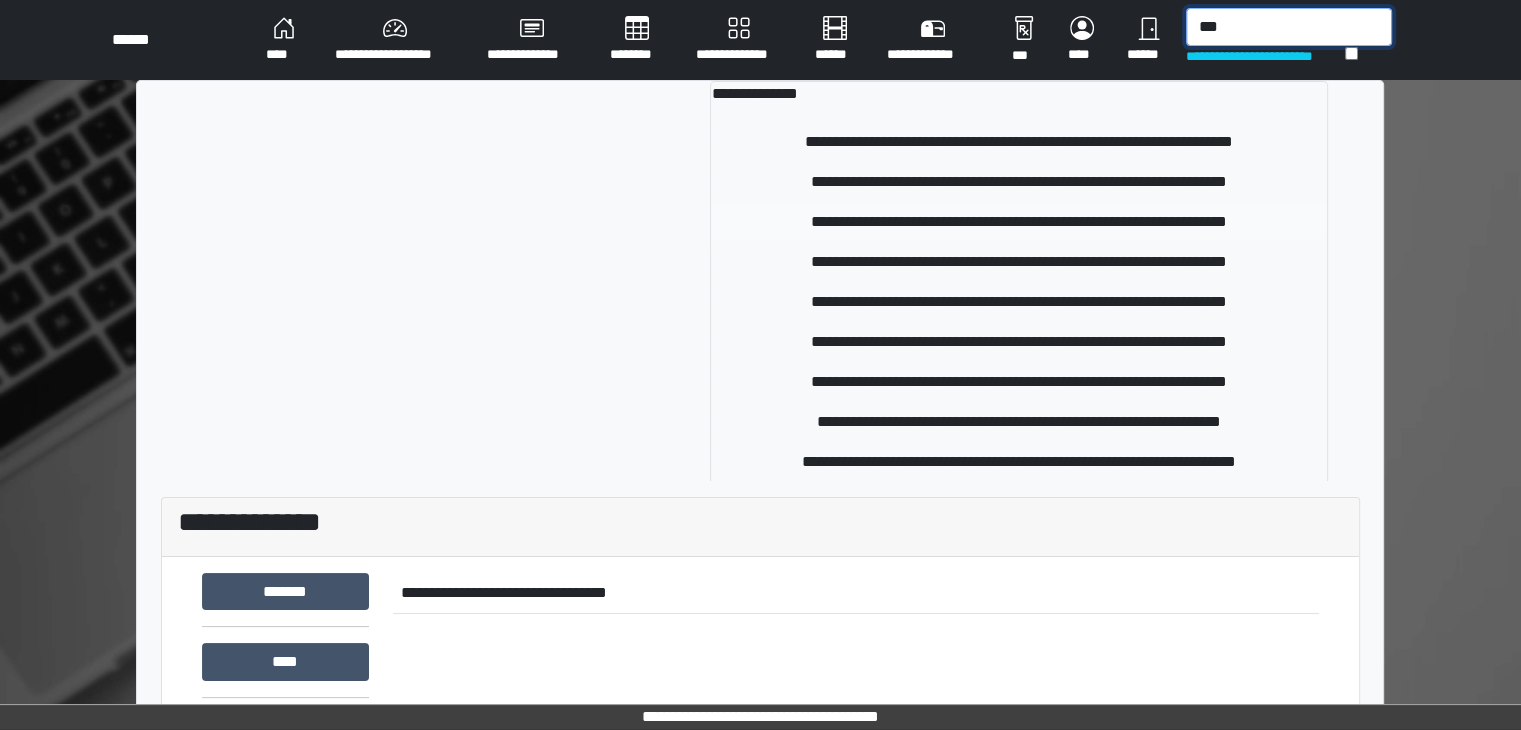 type on "***" 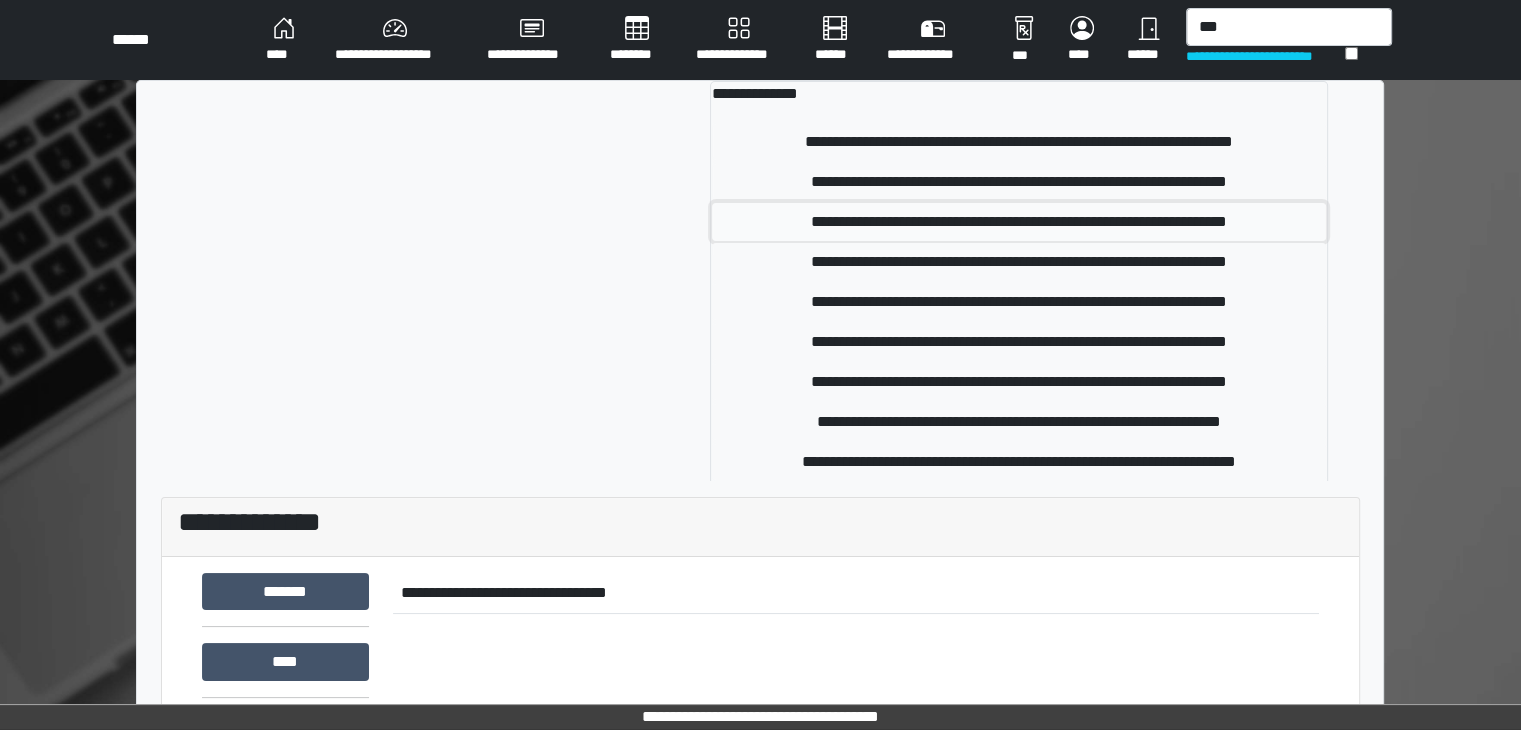 click on "**********" at bounding box center (1019, 222) 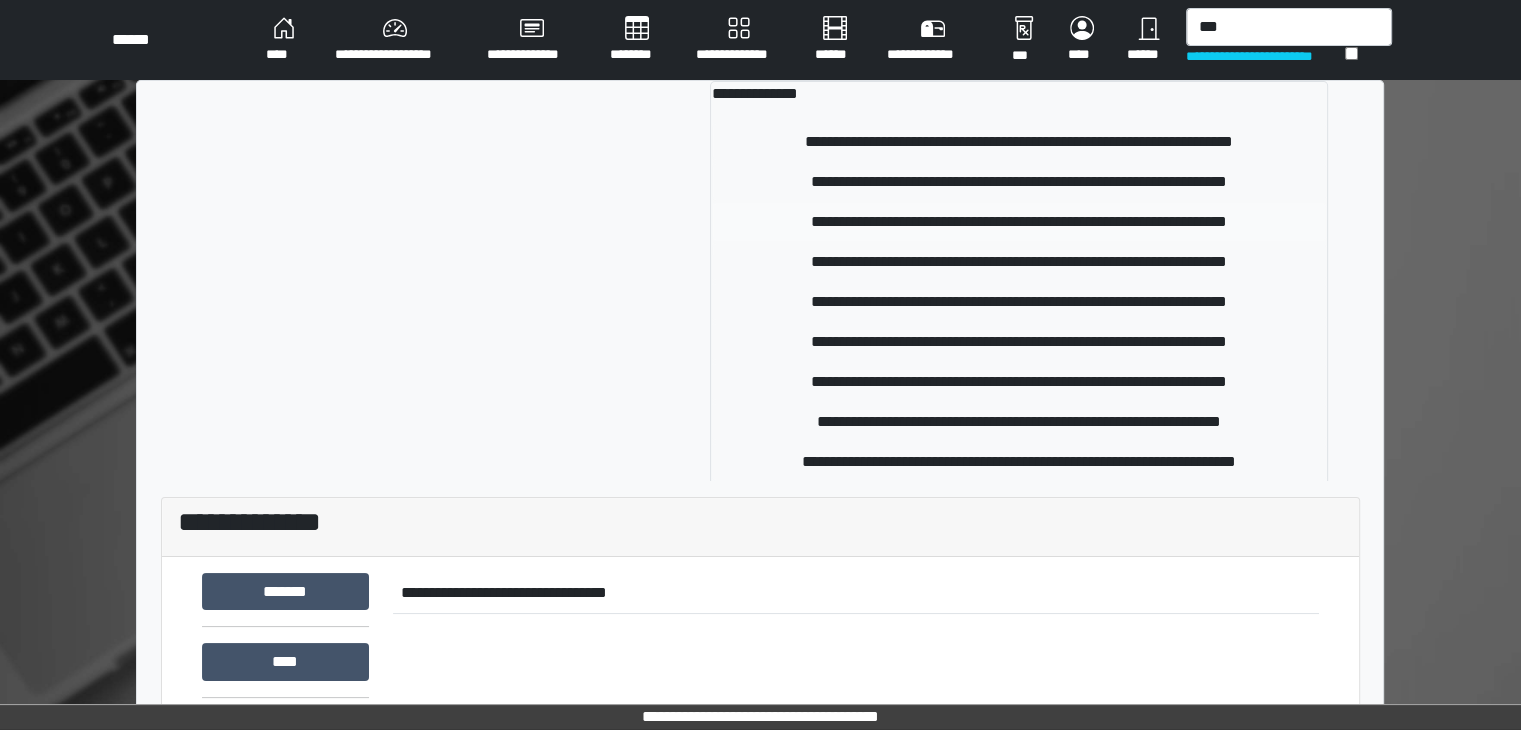 type 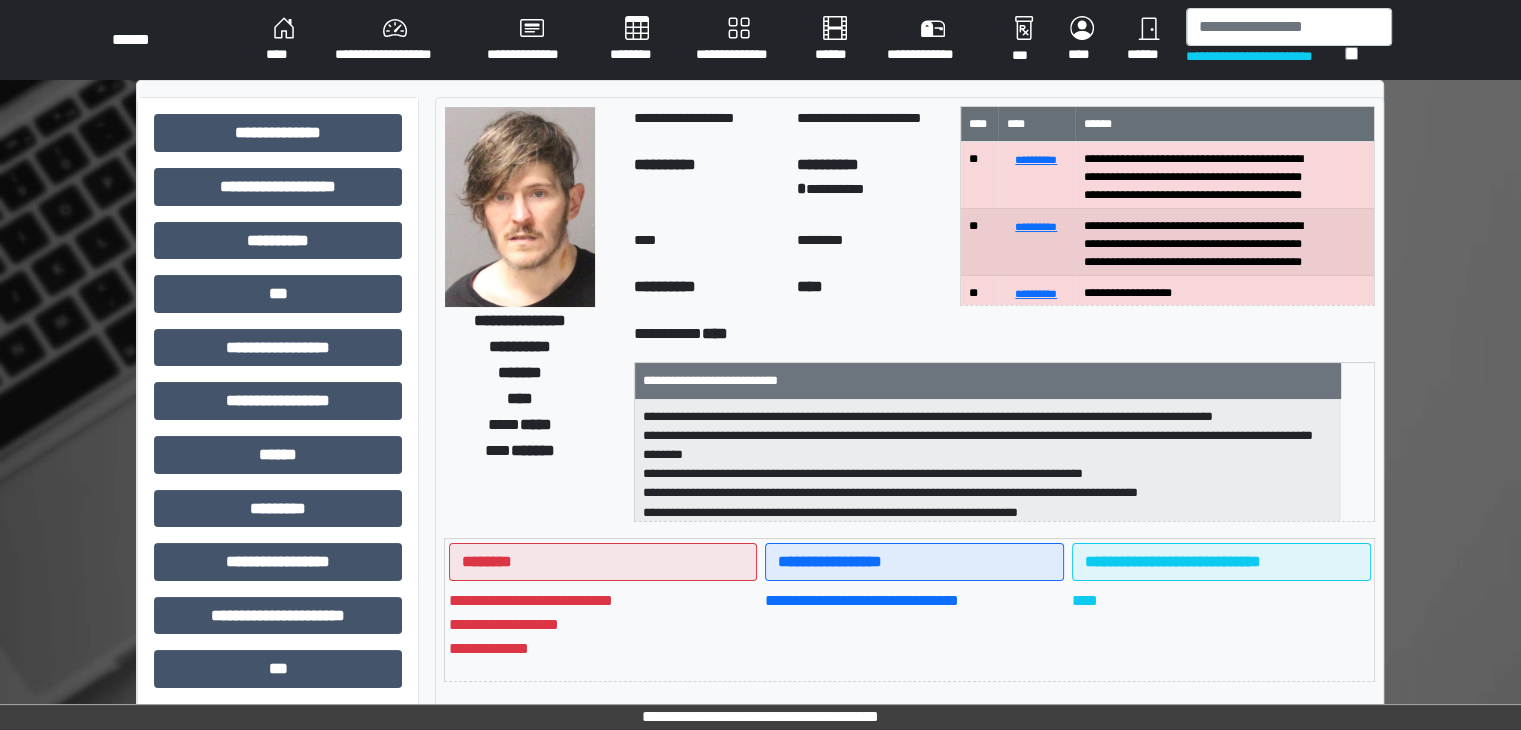 scroll, scrollTop: 44, scrollLeft: 0, axis: vertical 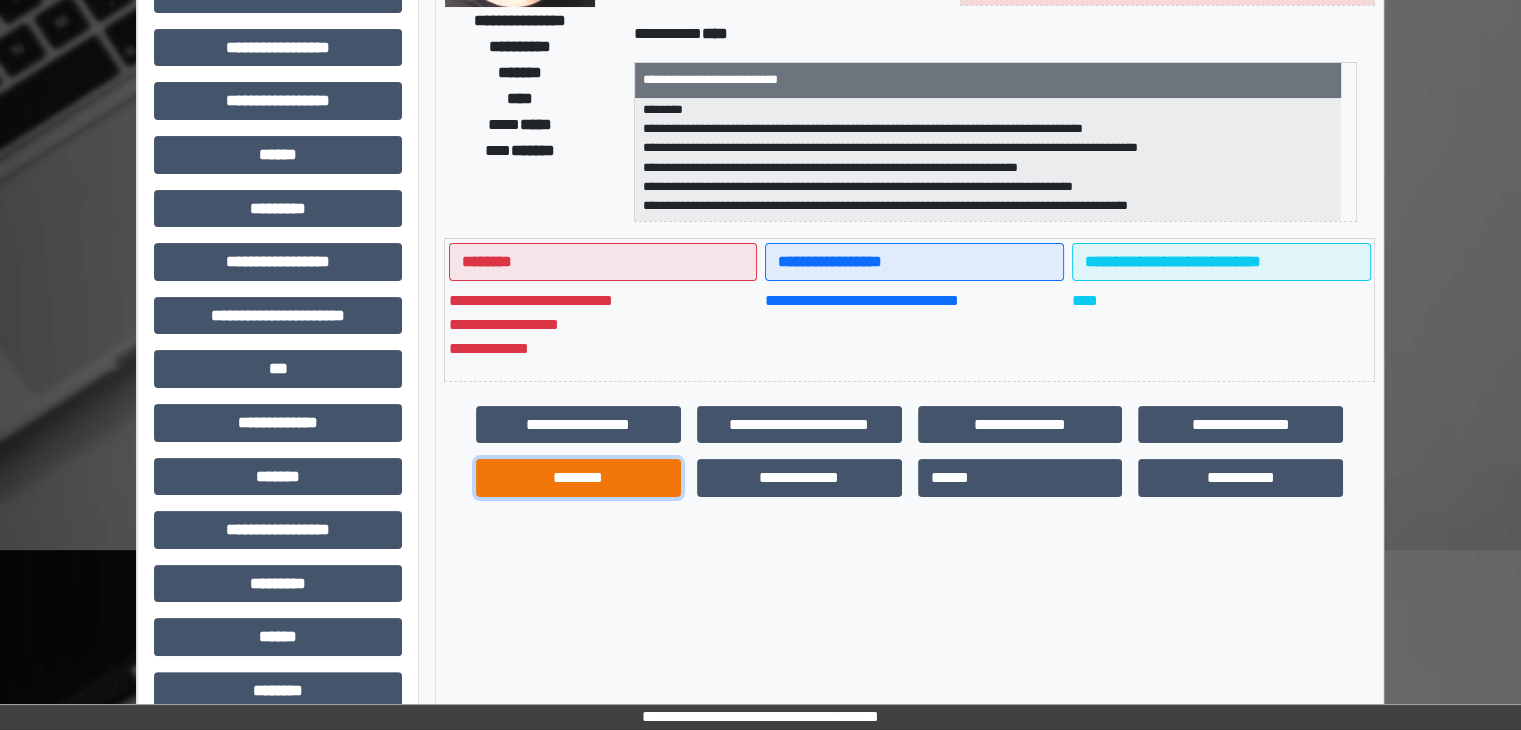 click on "********" at bounding box center [578, 478] 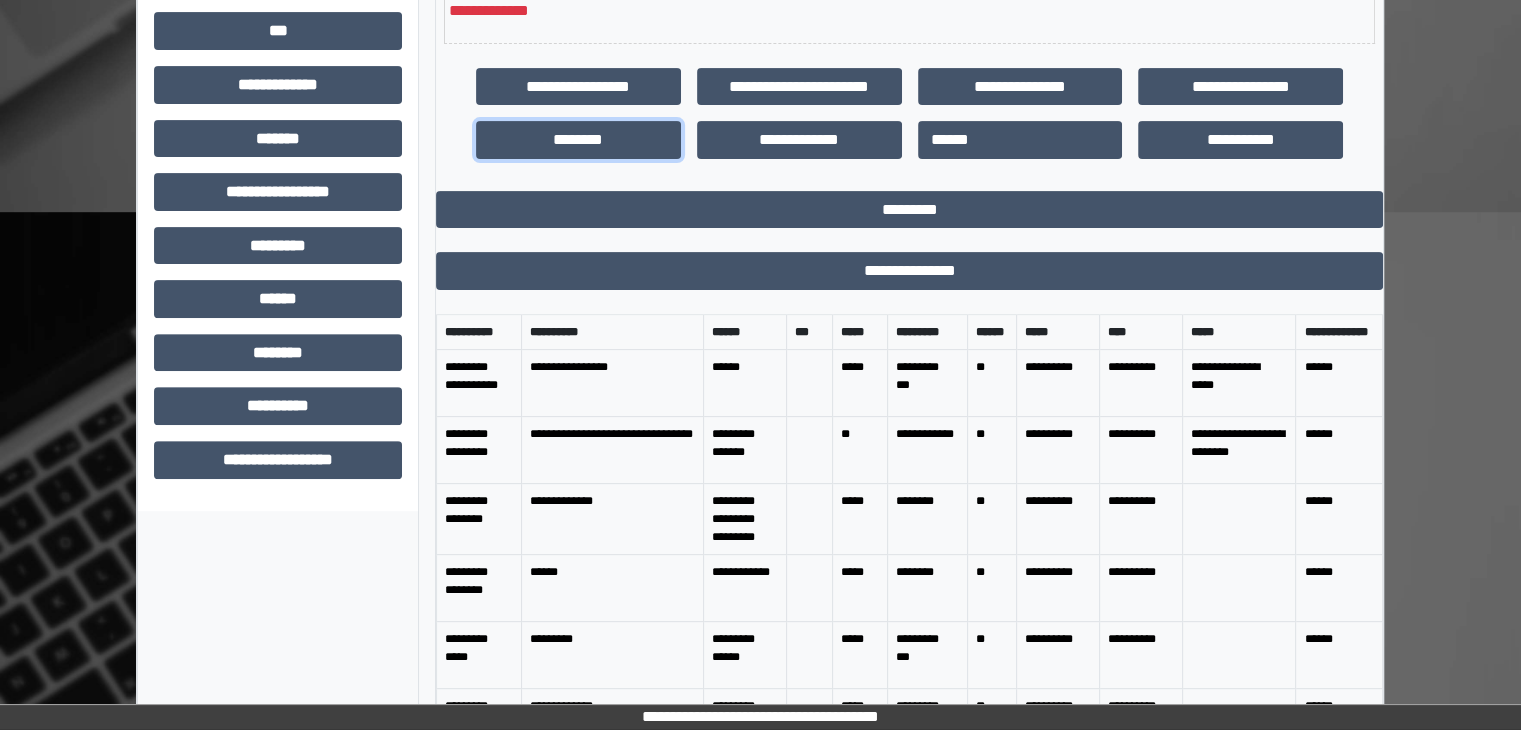 scroll, scrollTop: 720, scrollLeft: 0, axis: vertical 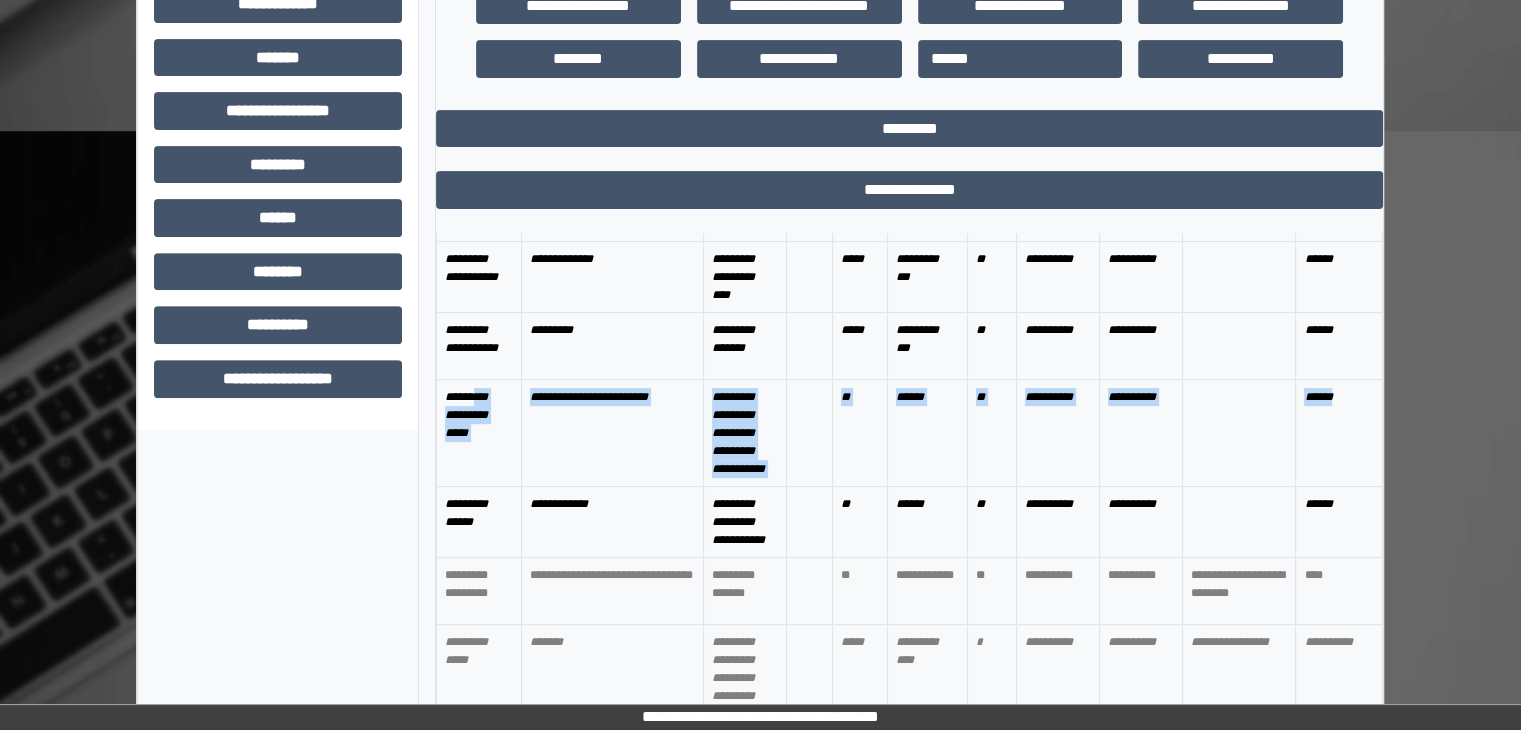 drag, startPoint x: 518, startPoint y: 449, endPoint x: 1330, endPoint y: 464, distance: 812.13855 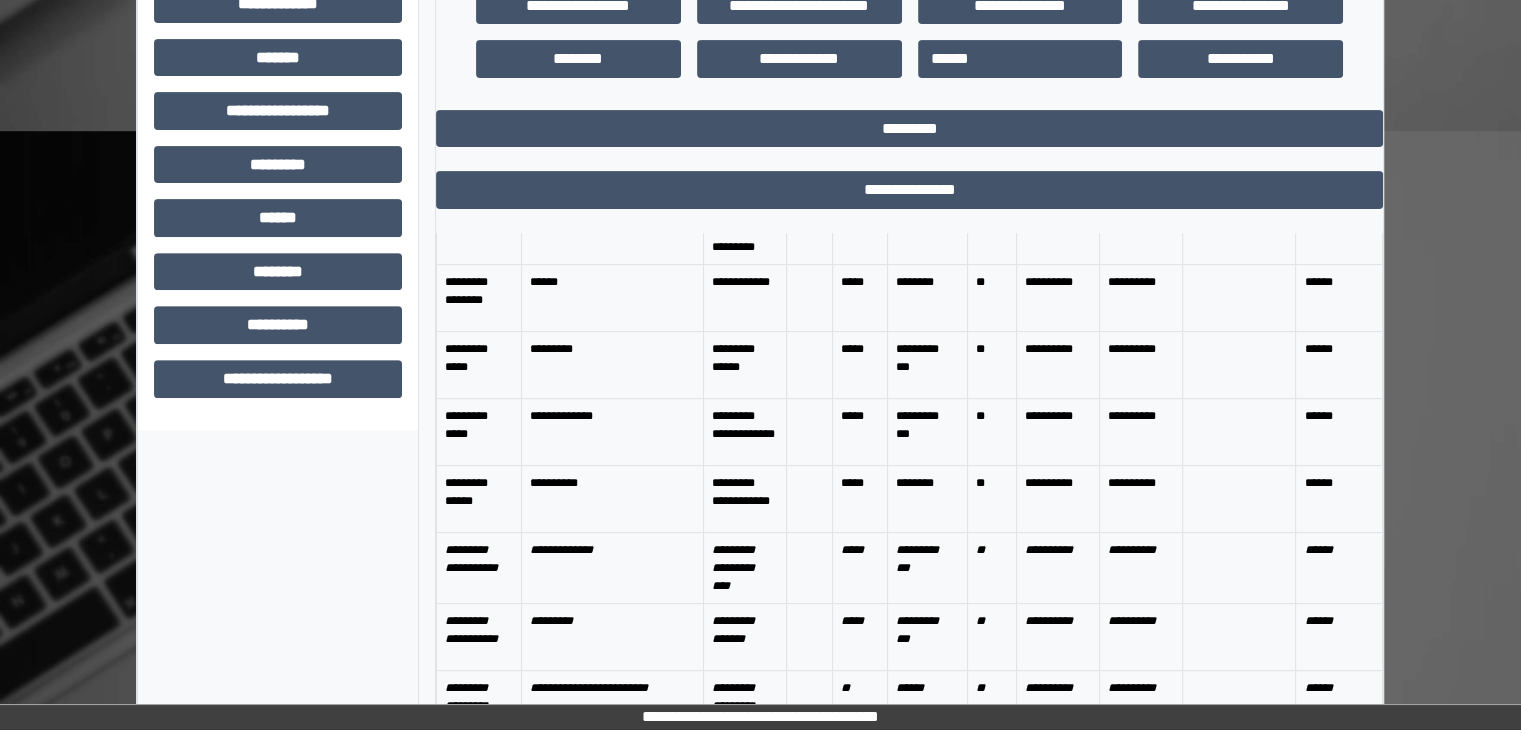 scroll, scrollTop: 0, scrollLeft: 0, axis: both 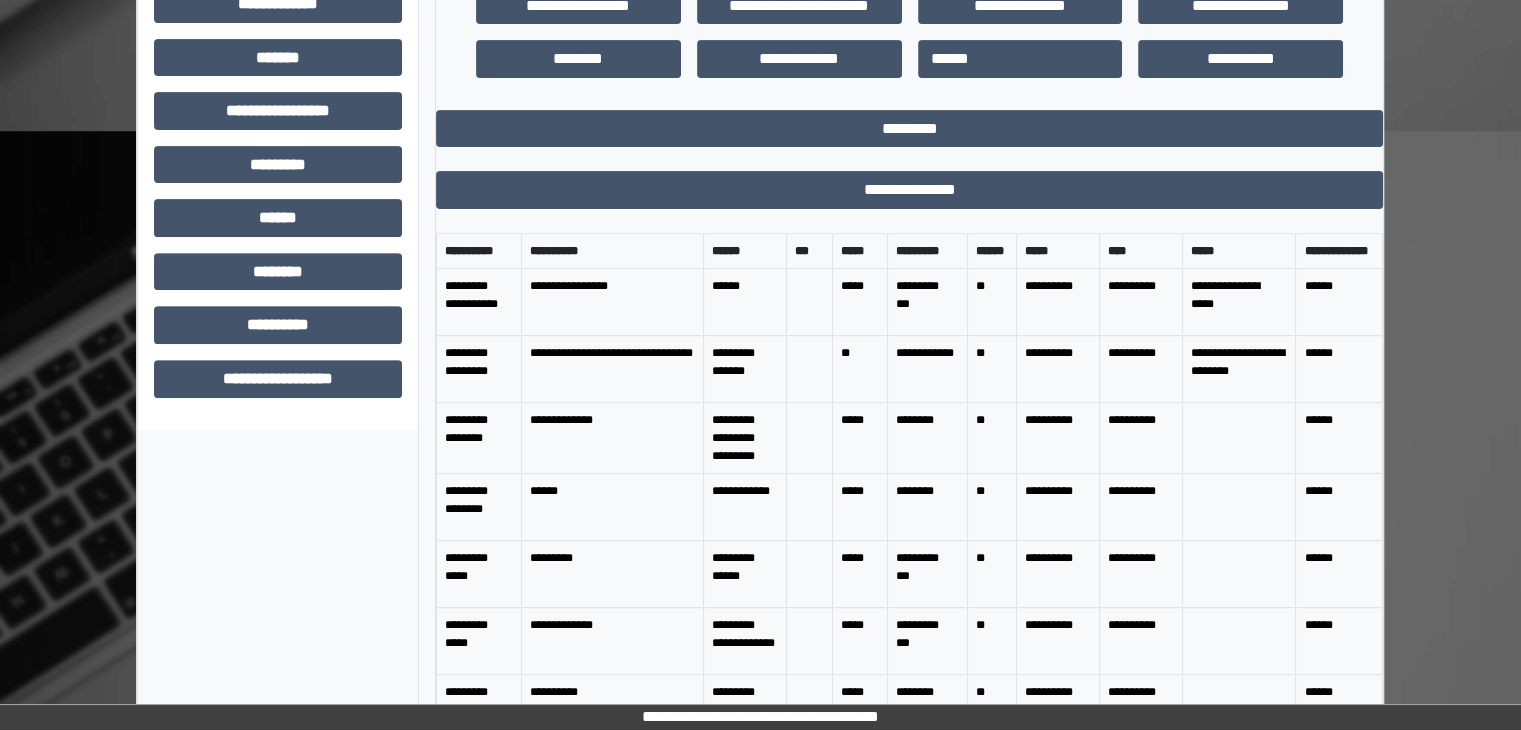 click on "**********" at bounding box center (909, 32) 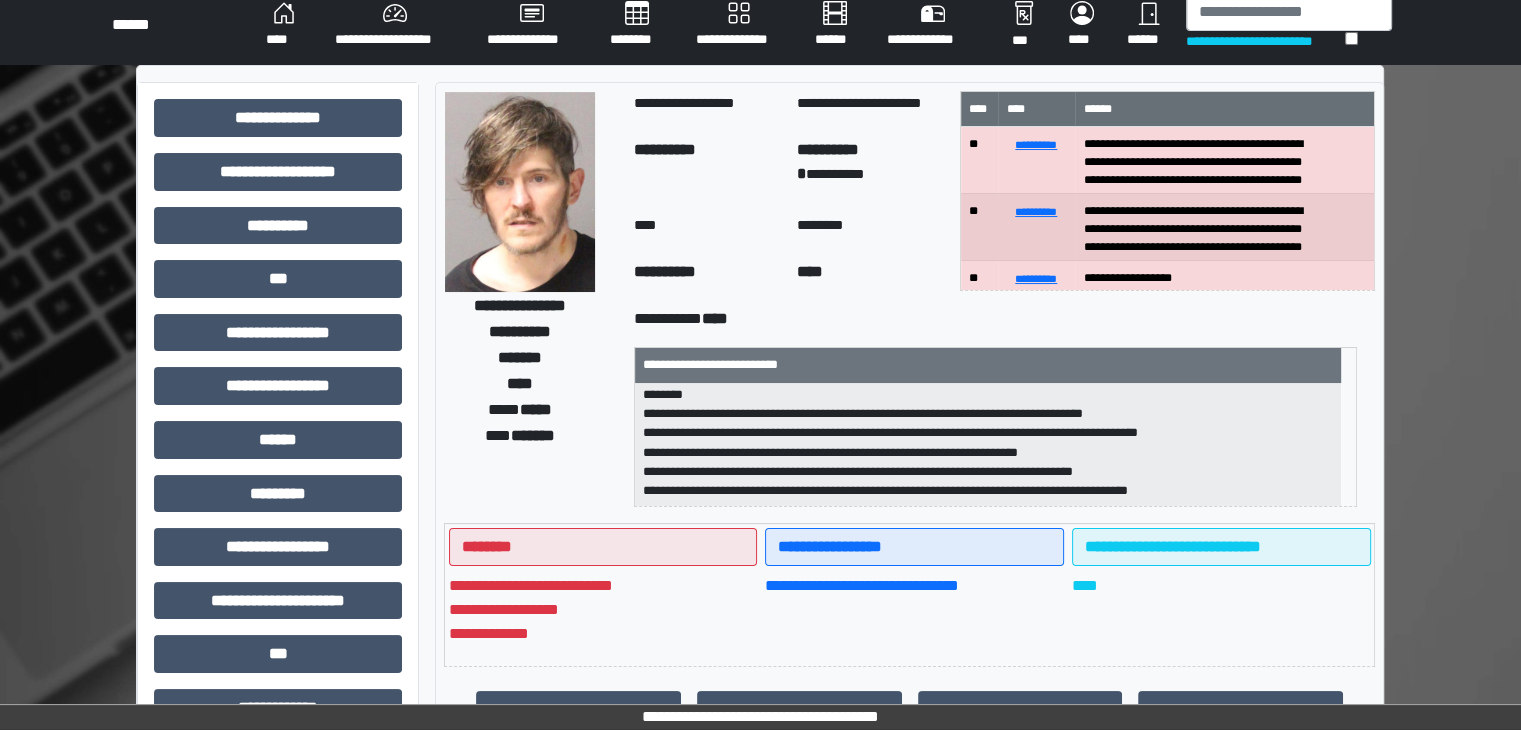 scroll, scrollTop: 0, scrollLeft: 0, axis: both 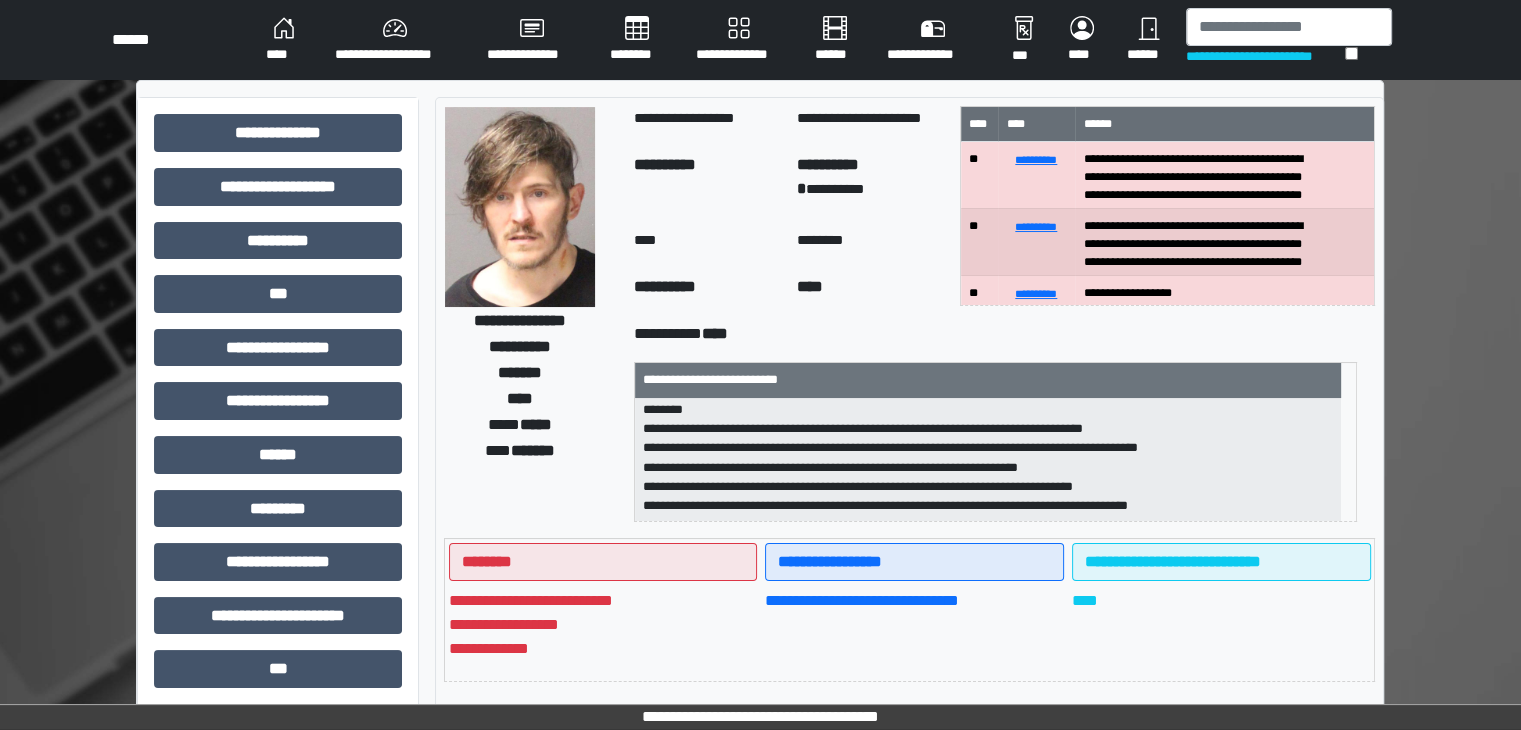 click on "****" at bounding box center (284, 40) 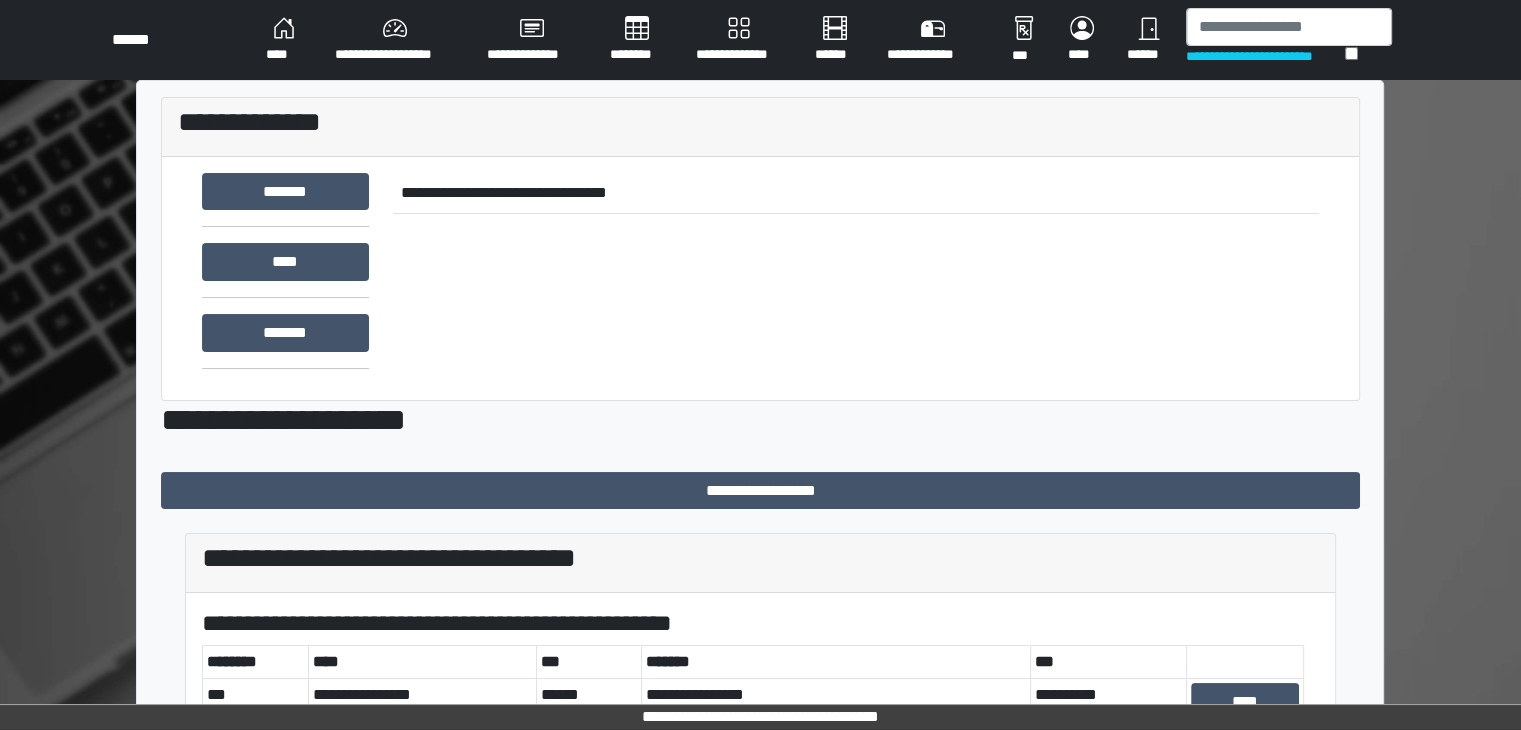 click on "**********" at bounding box center [856, 193] 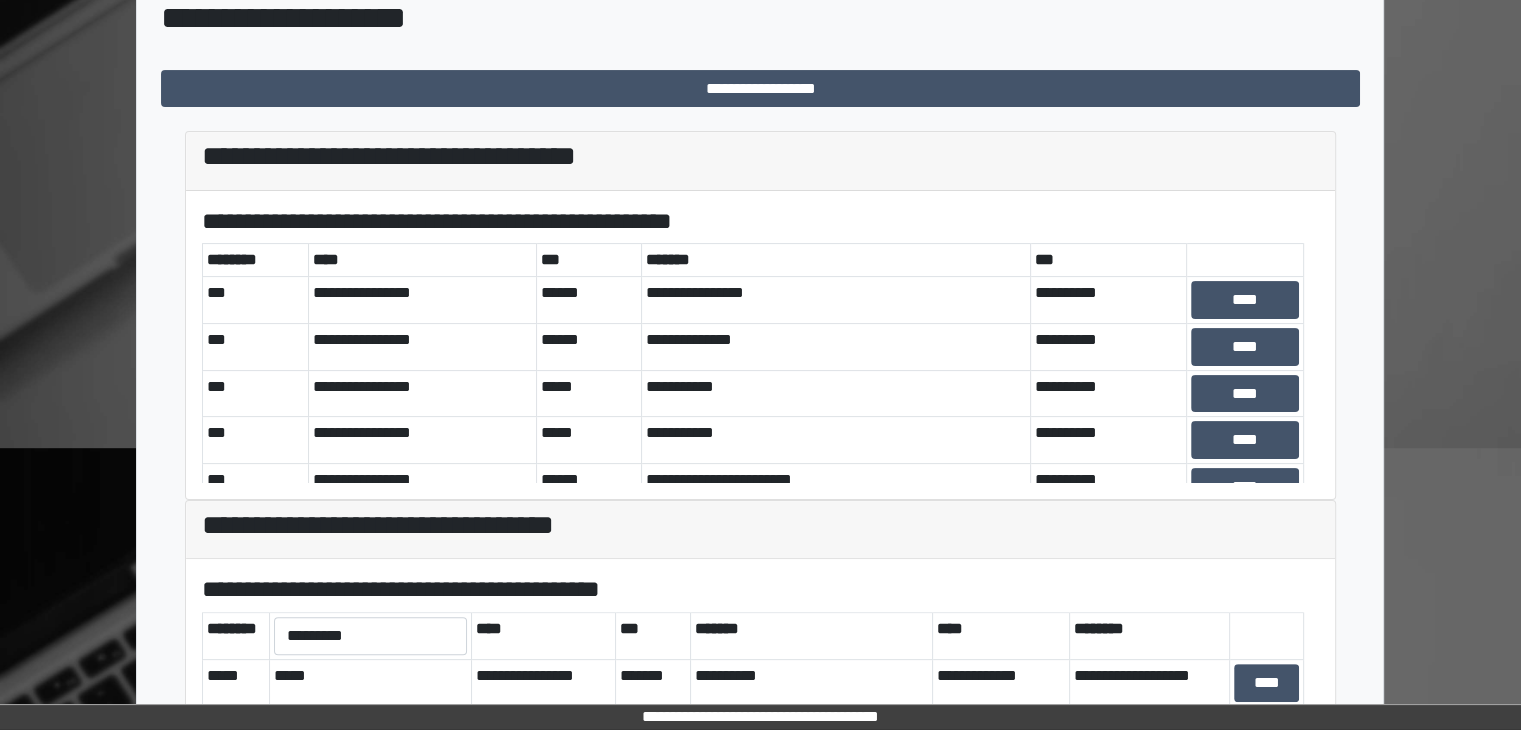 scroll, scrollTop: 581, scrollLeft: 0, axis: vertical 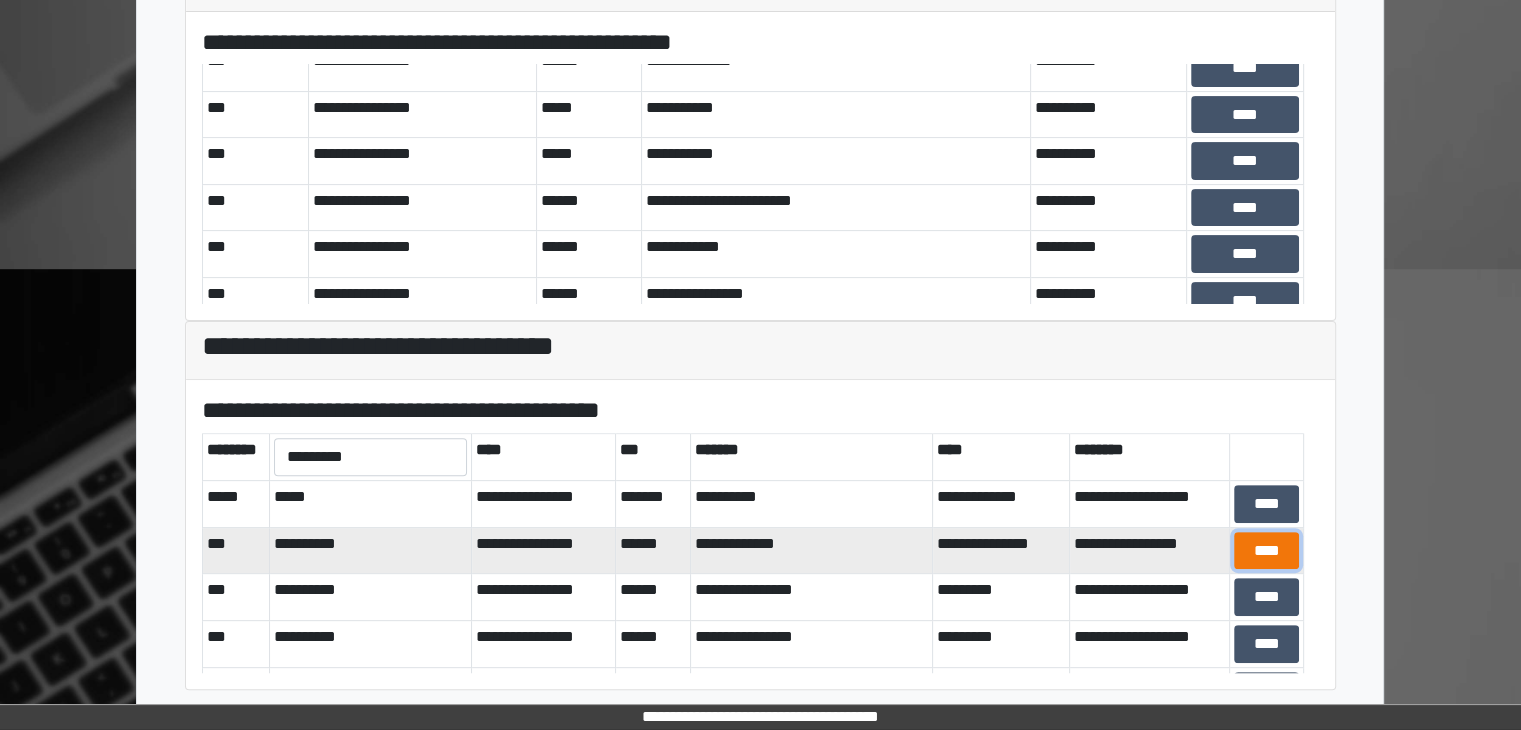 click on "****" at bounding box center [1266, 551] 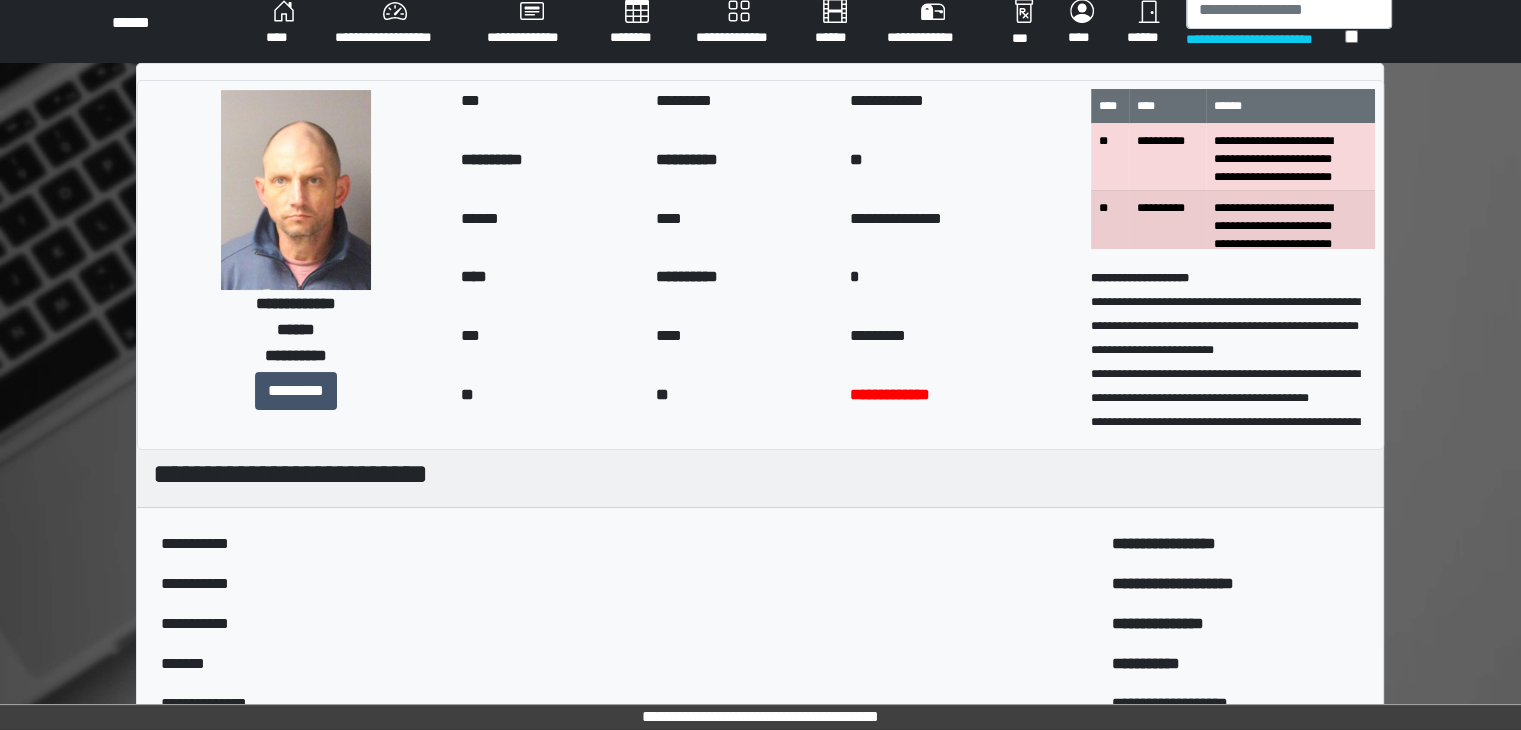 scroll, scrollTop: 0, scrollLeft: 0, axis: both 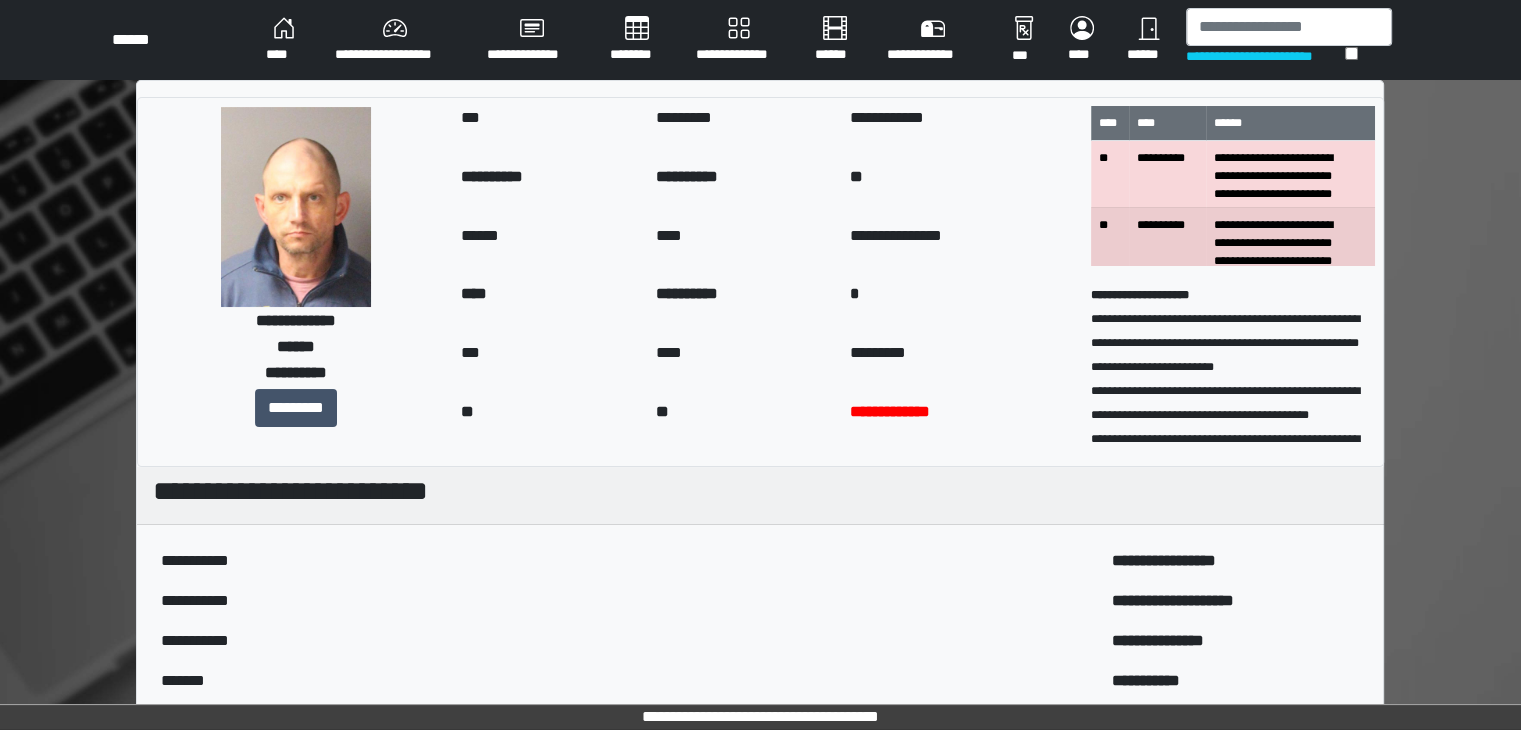 click on "****" at bounding box center [284, 40] 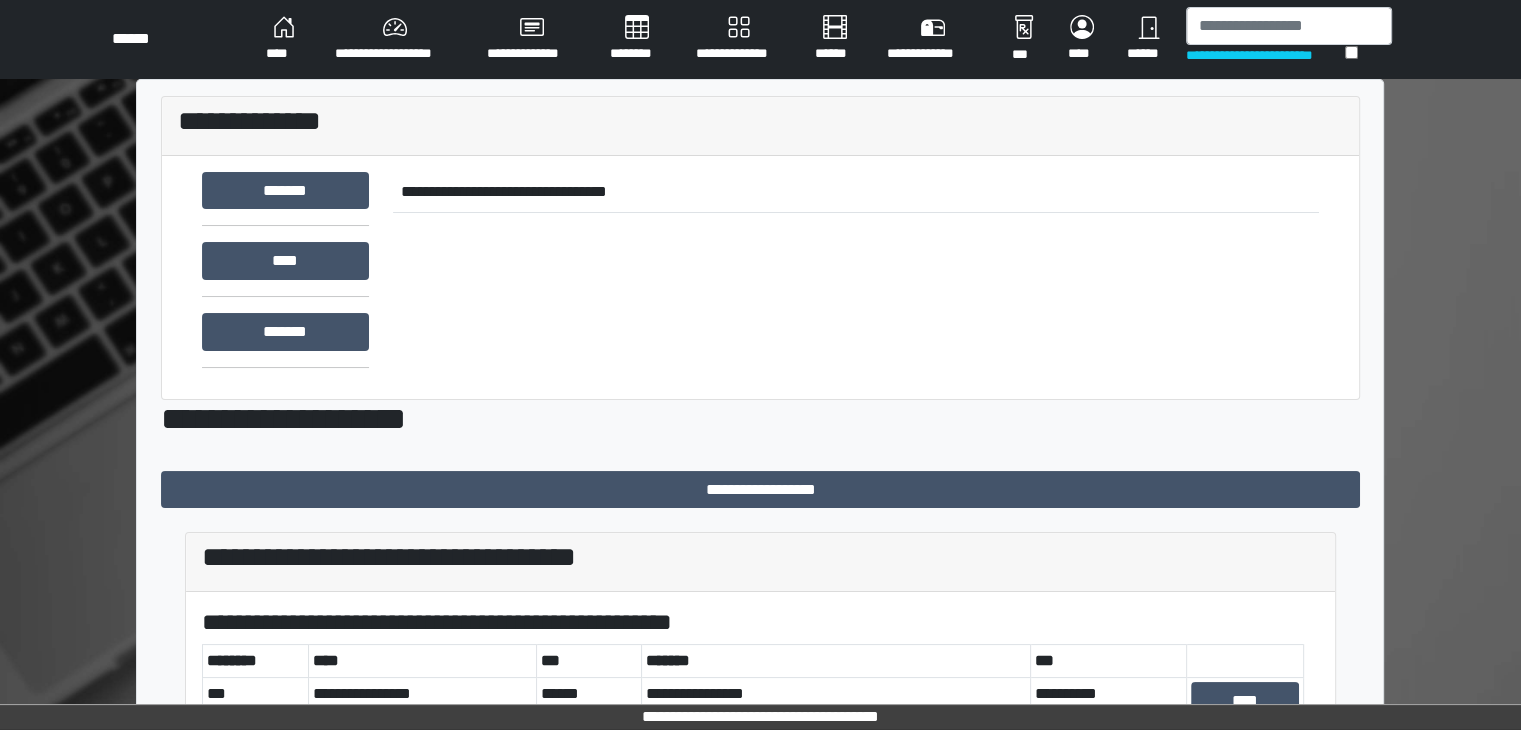 scroll, scrollTop: 0, scrollLeft: 0, axis: both 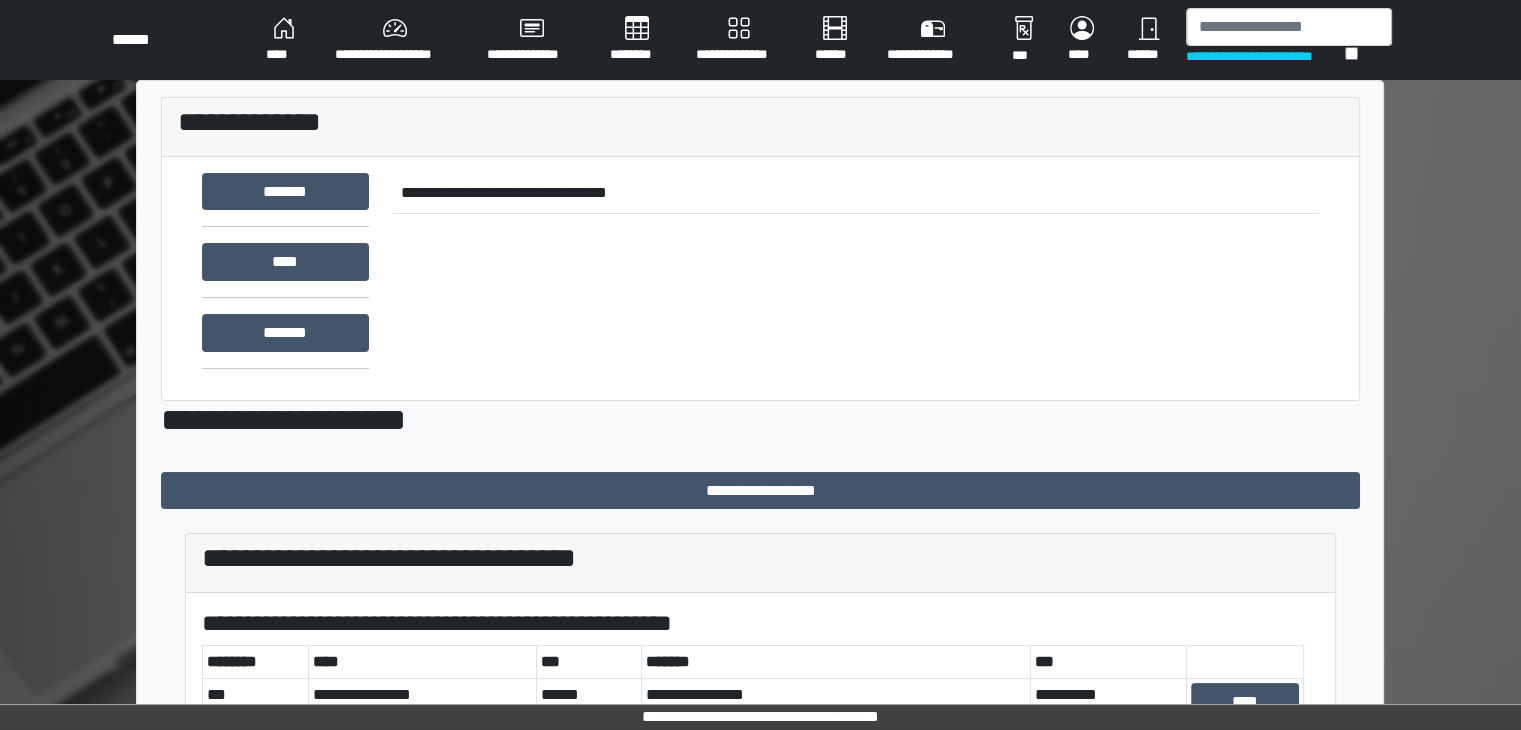 click on "**********" at bounding box center [760, 123] 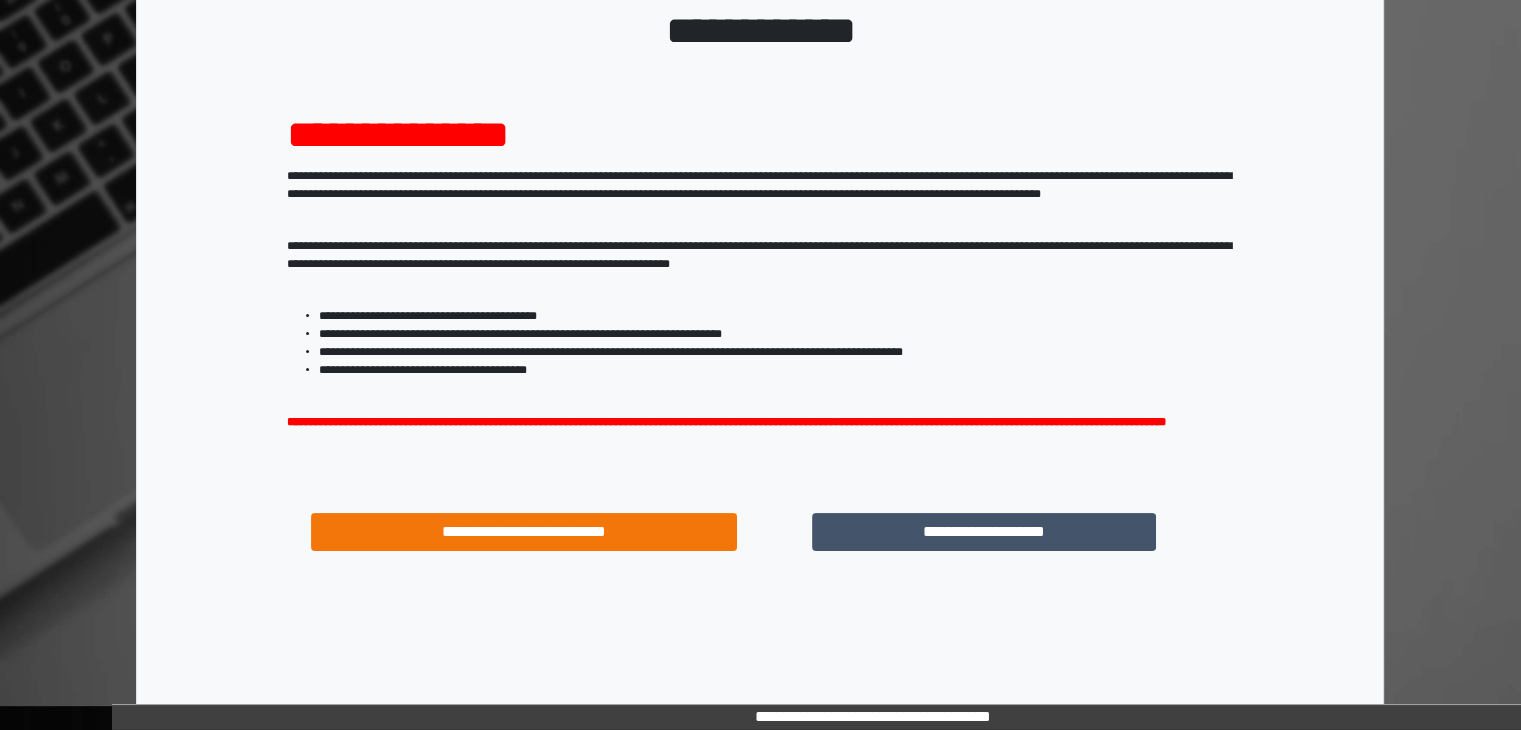 scroll, scrollTop: 180, scrollLeft: 0, axis: vertical 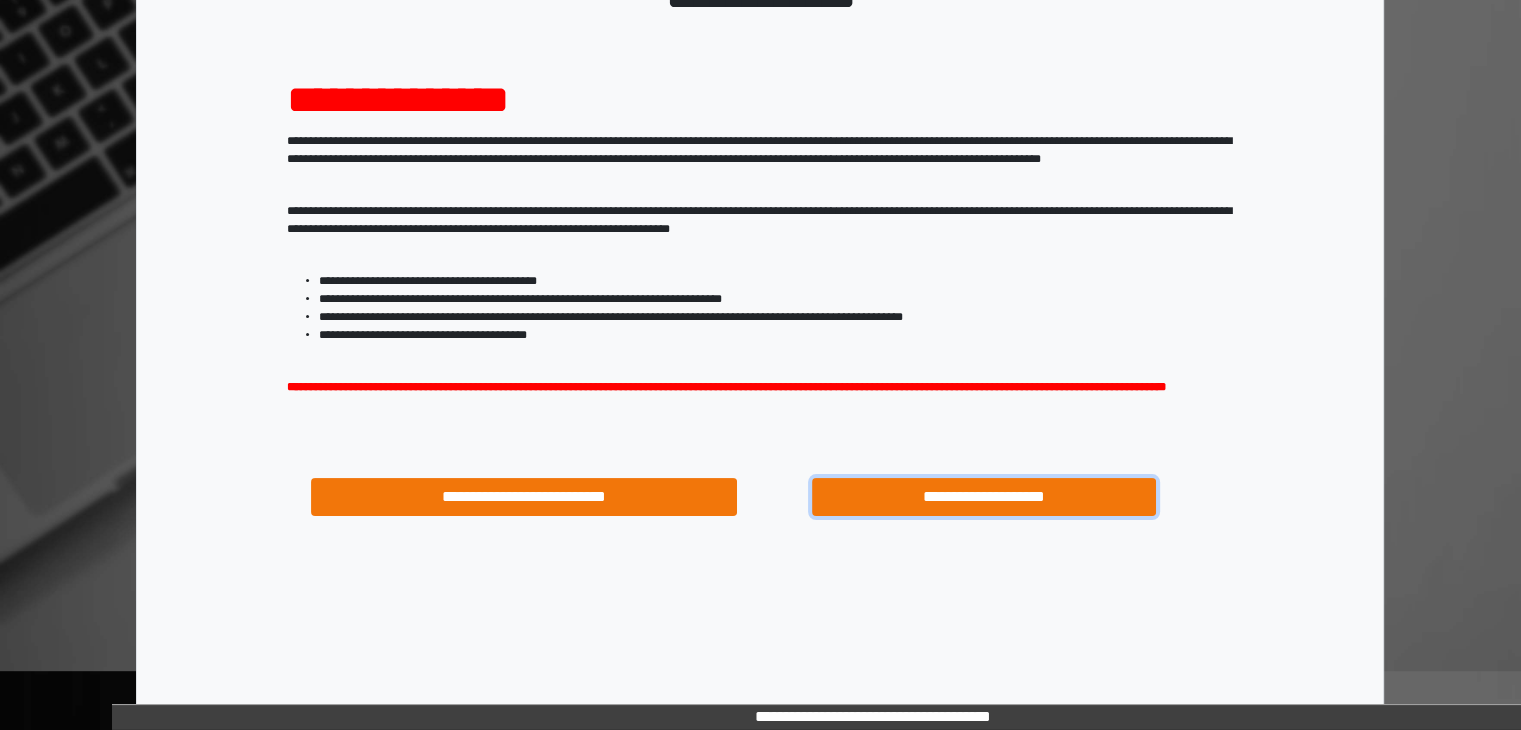 click on "**********" at bounding box center [984, 497] 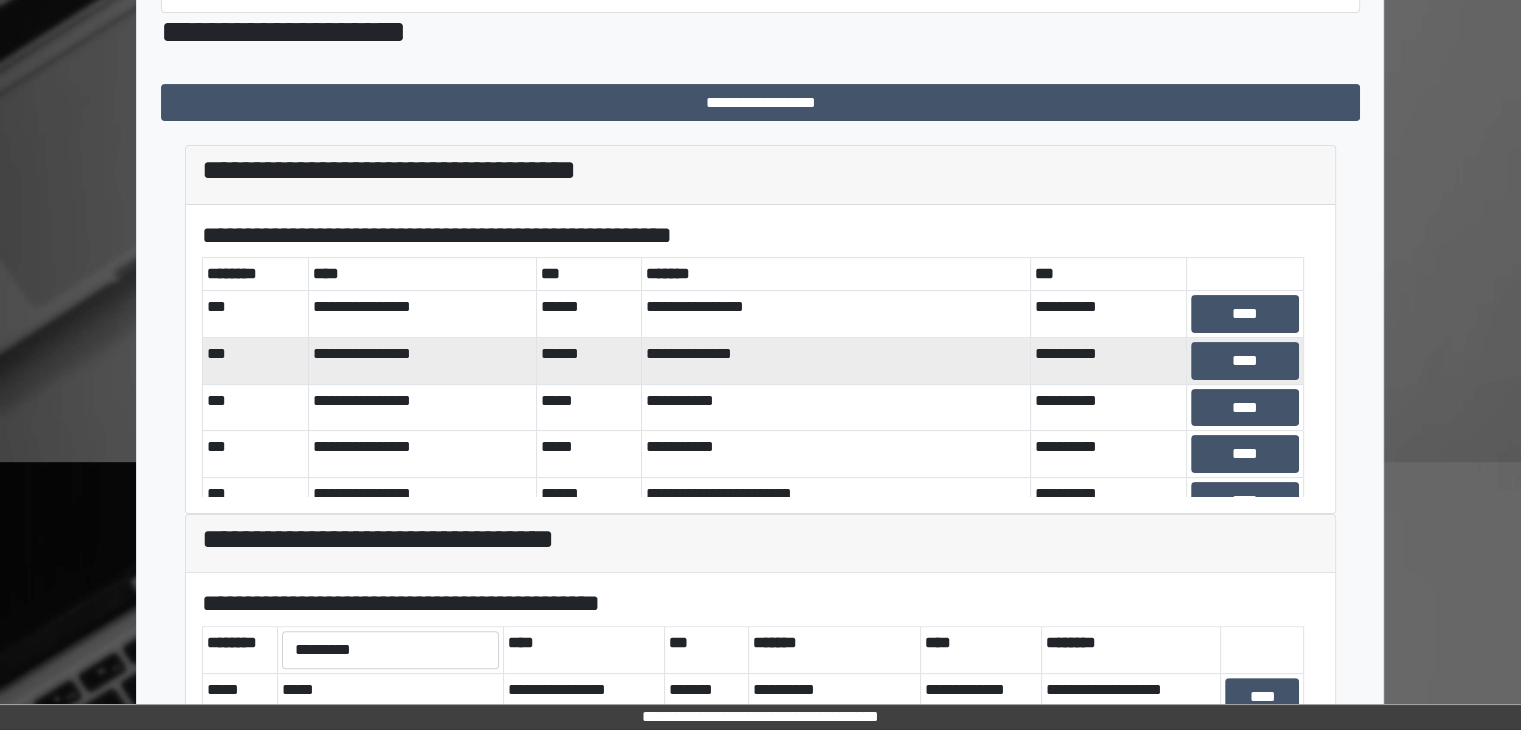 scroll, scrollTop: 400, scrollLeft: 0, axis: vertical 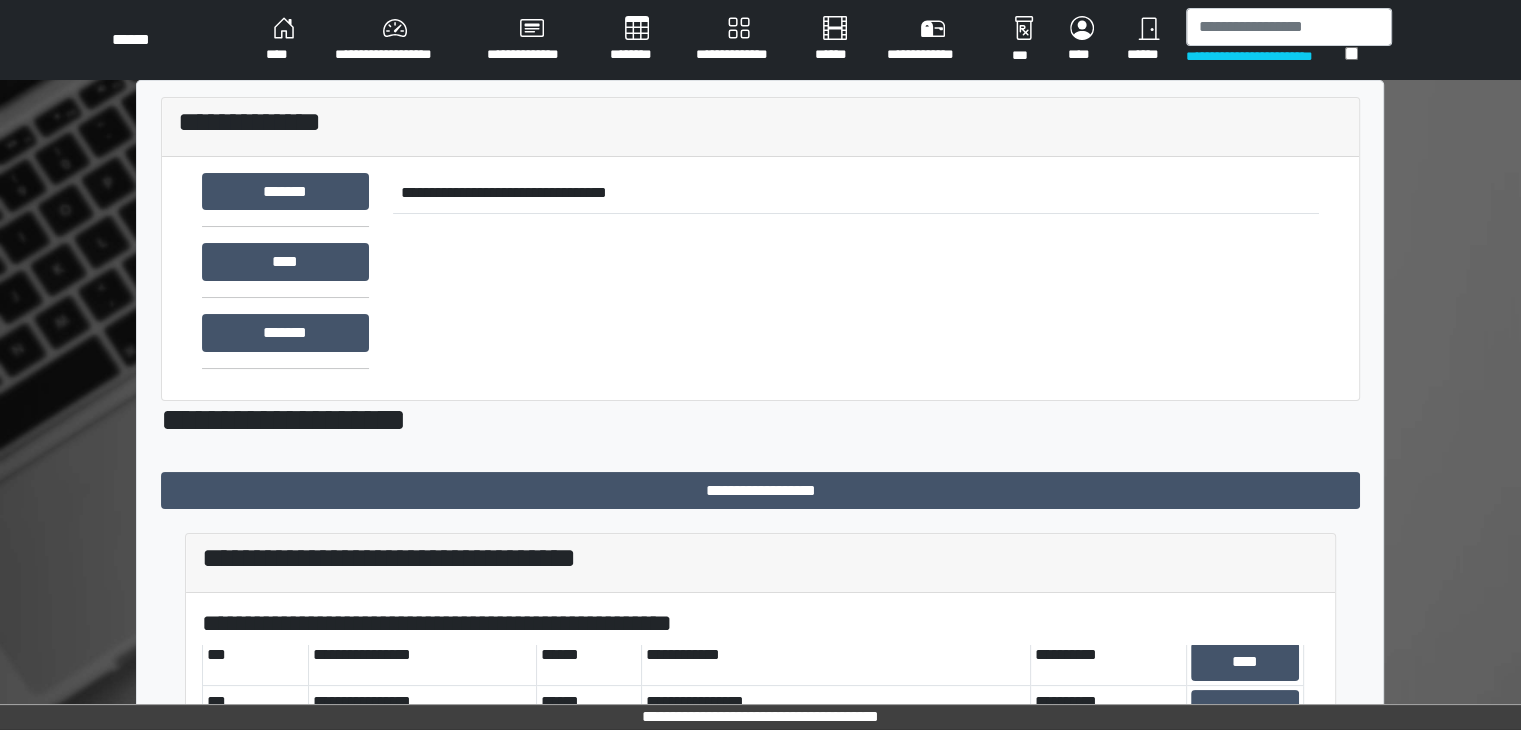 click on "**********" at bounding box center (395, 40) 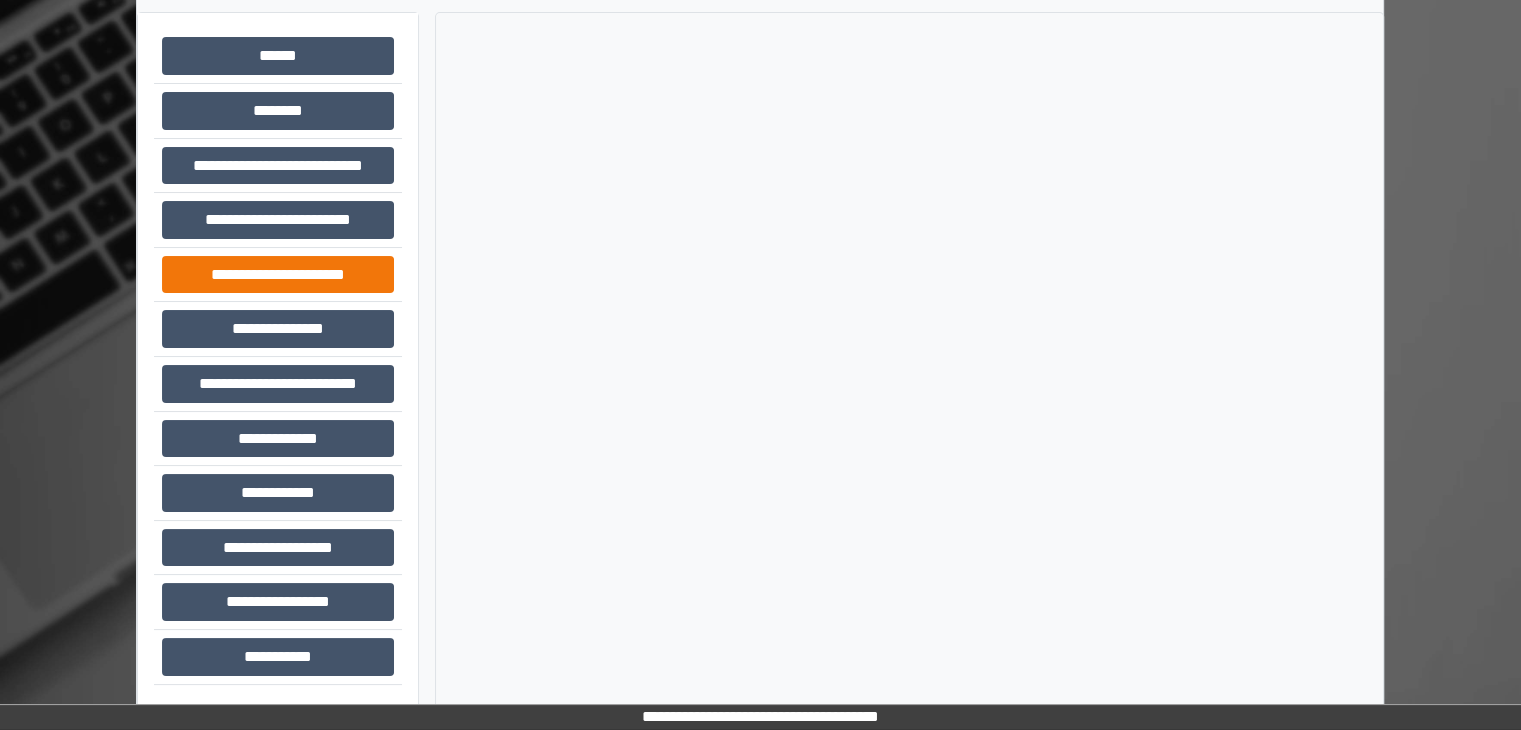 scroll, scrollTop: 87, scrollLeft: 0, axis: vertical 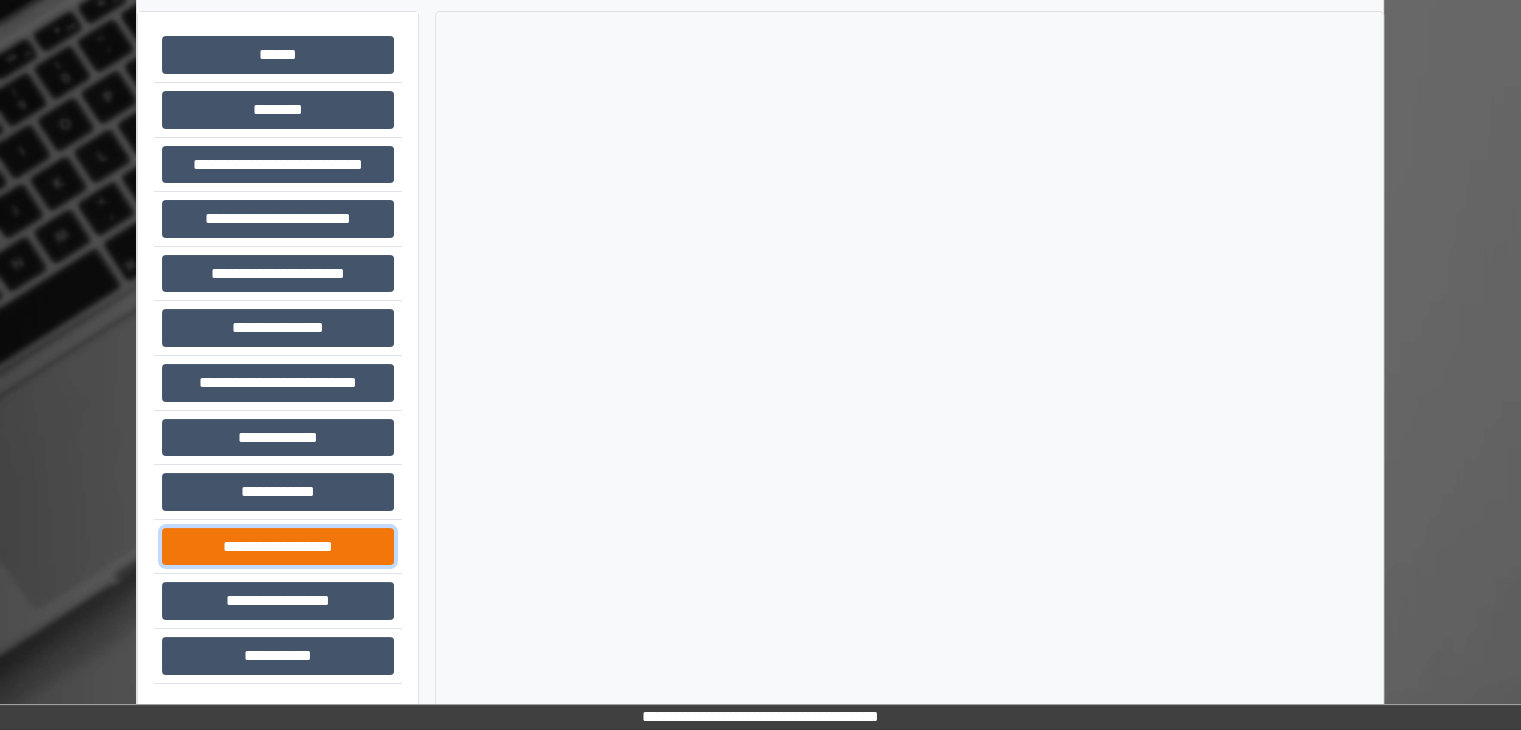 click on "**********" at bounding box center [278, 547] 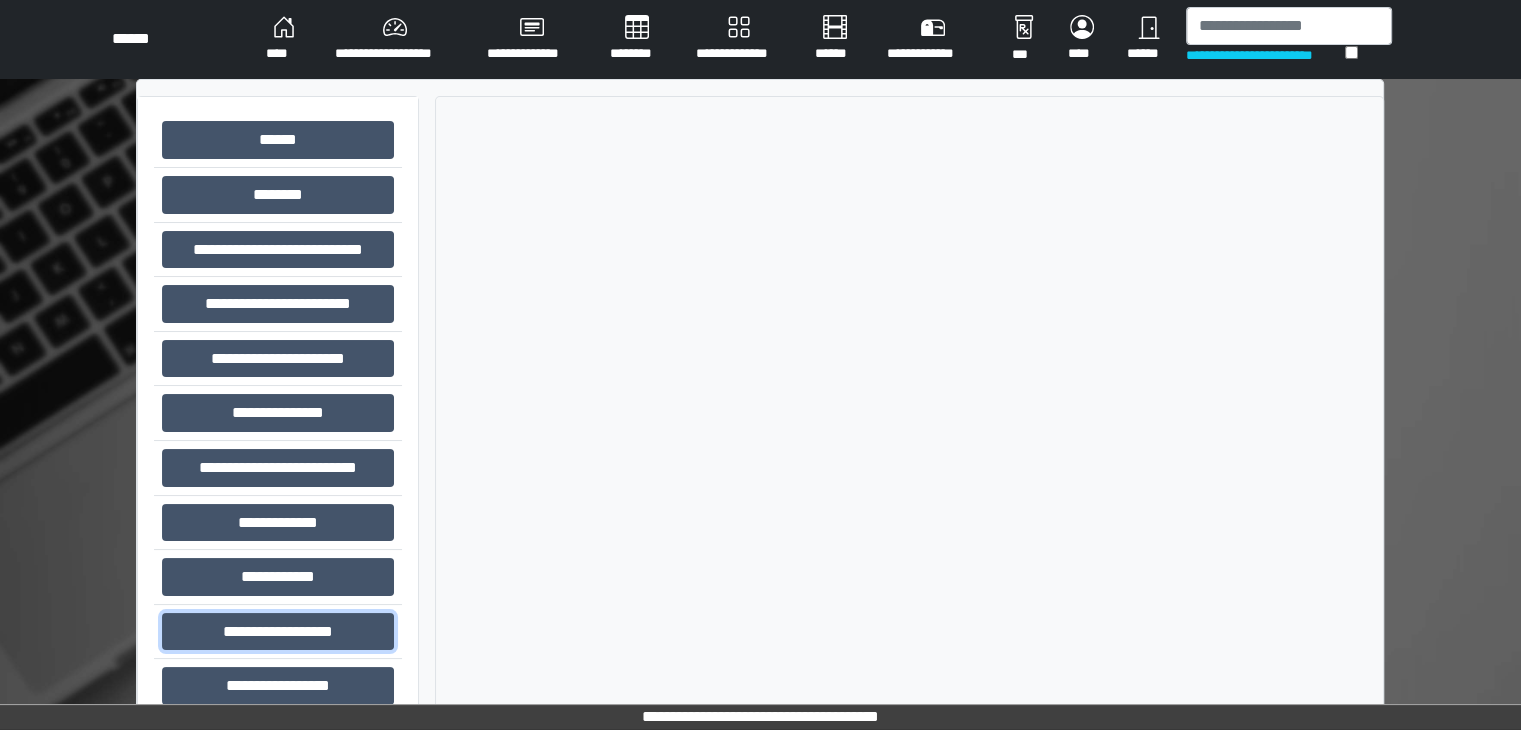 scroll, scrollTop: 0, scrollLeft: 0, axis: both 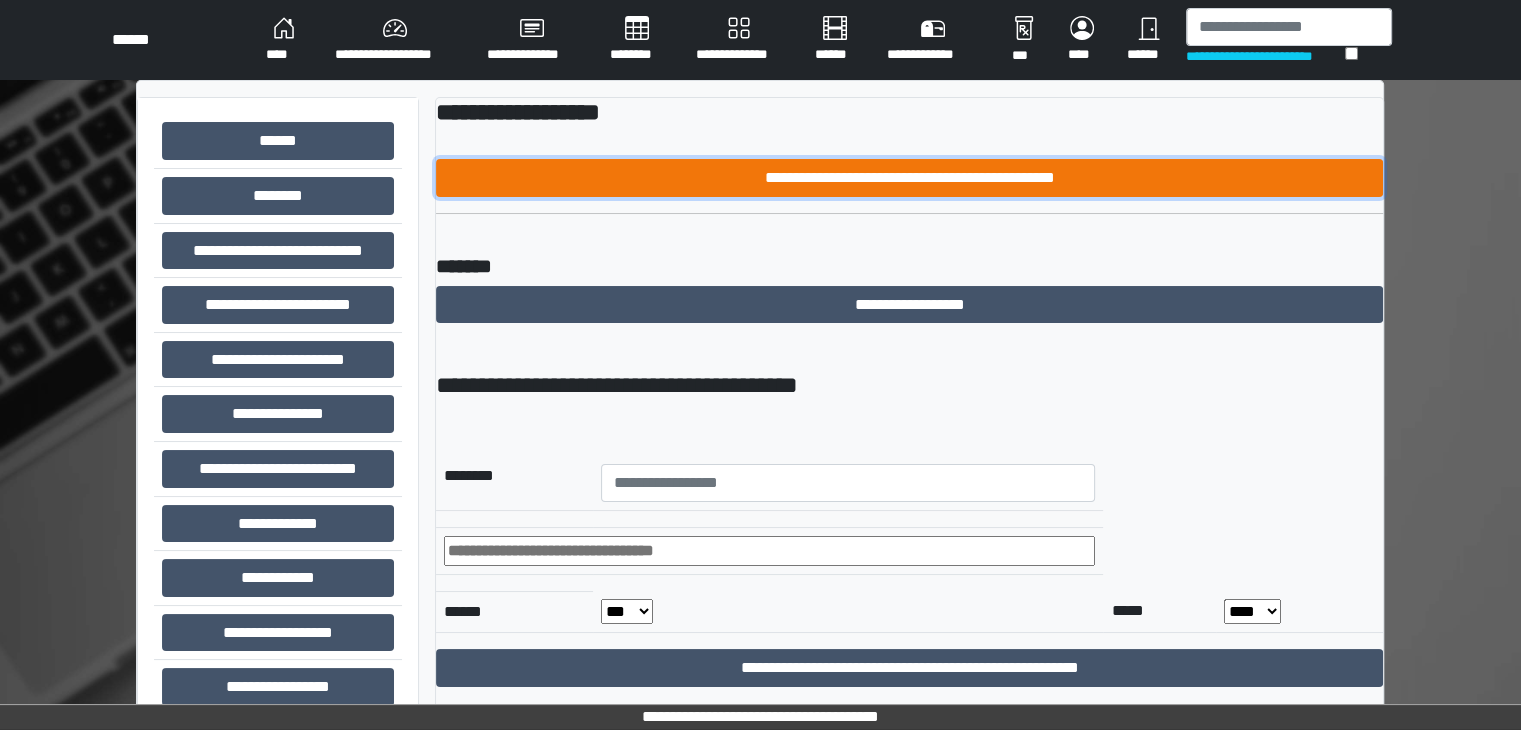 click on "**********" at bounding box center (909, 178) 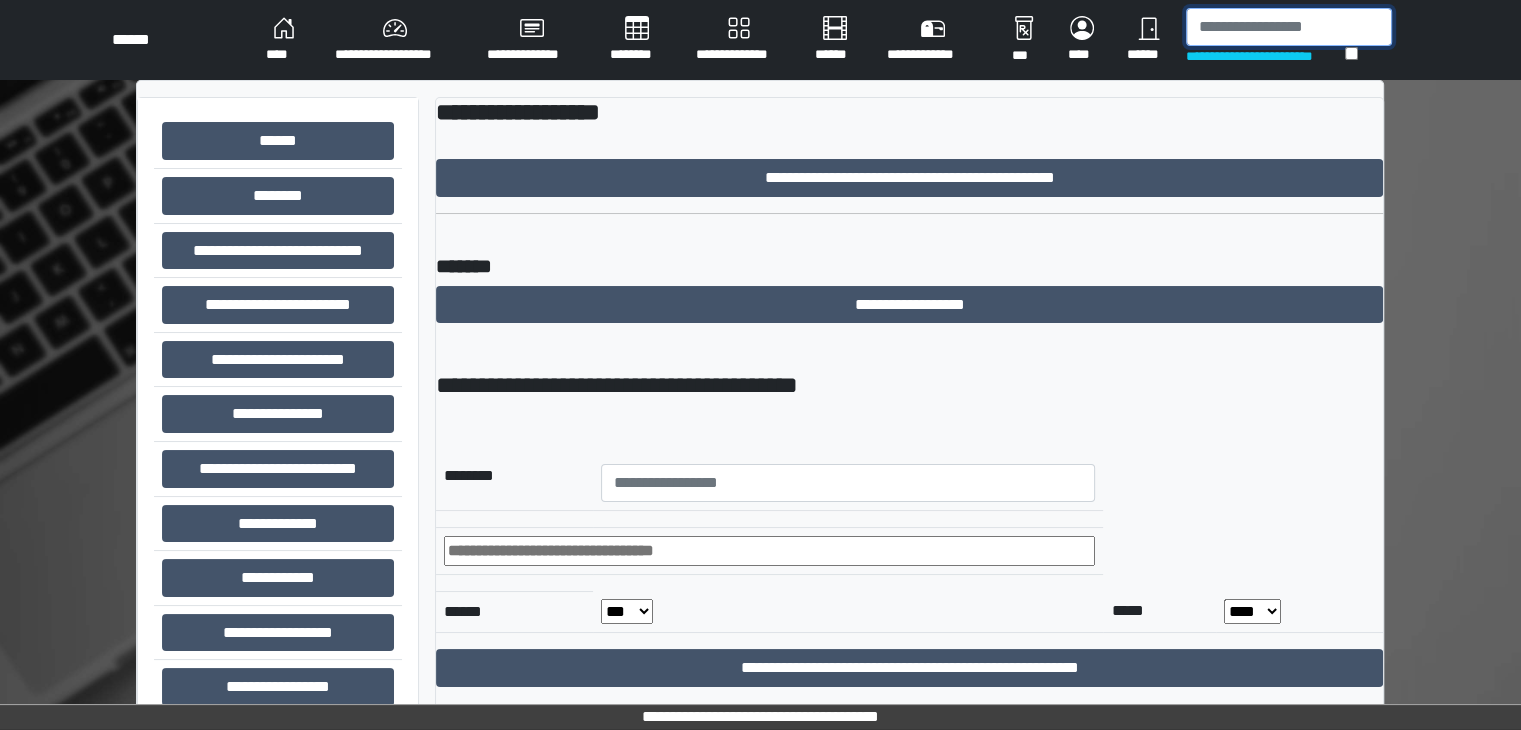 click at bounding box center (1289, 27) 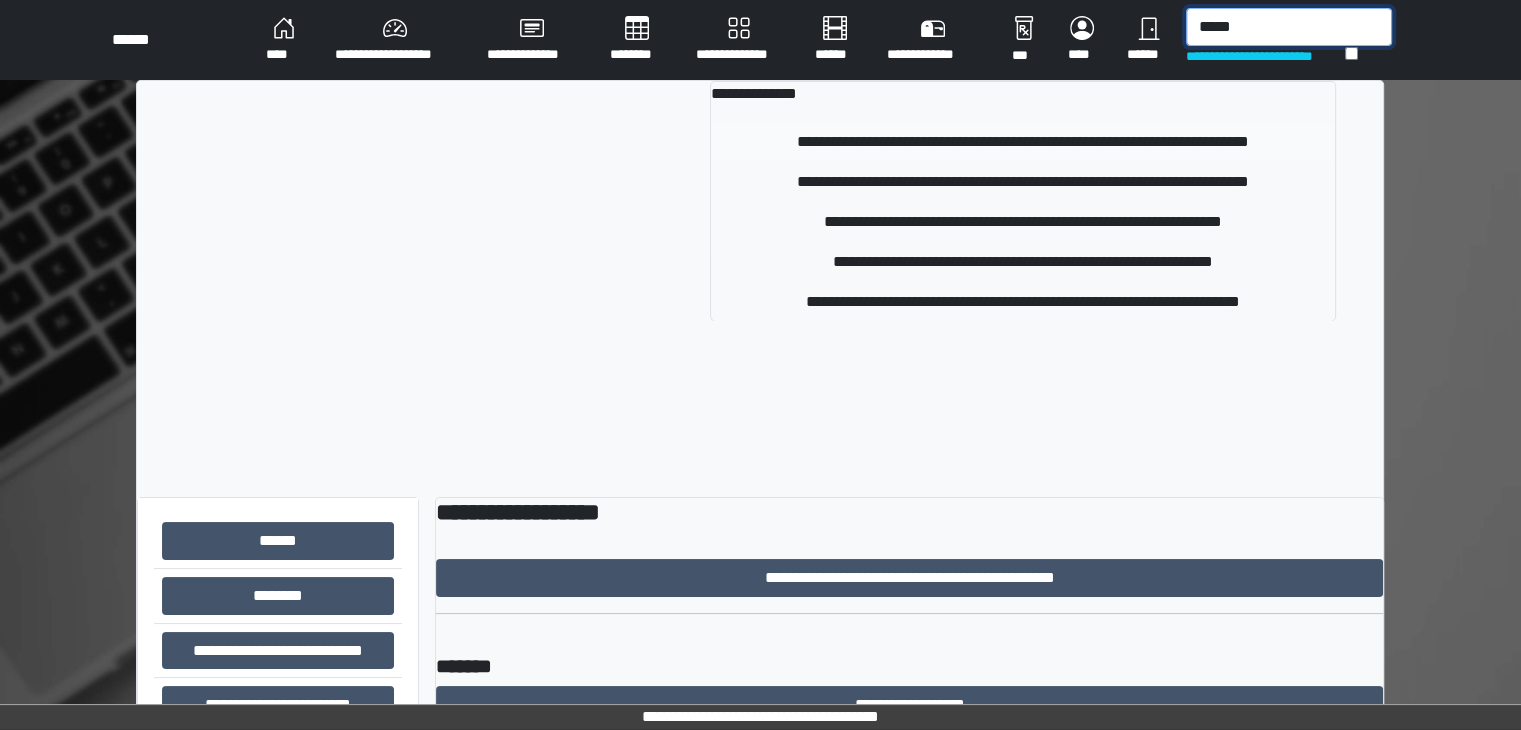 type on "*****" 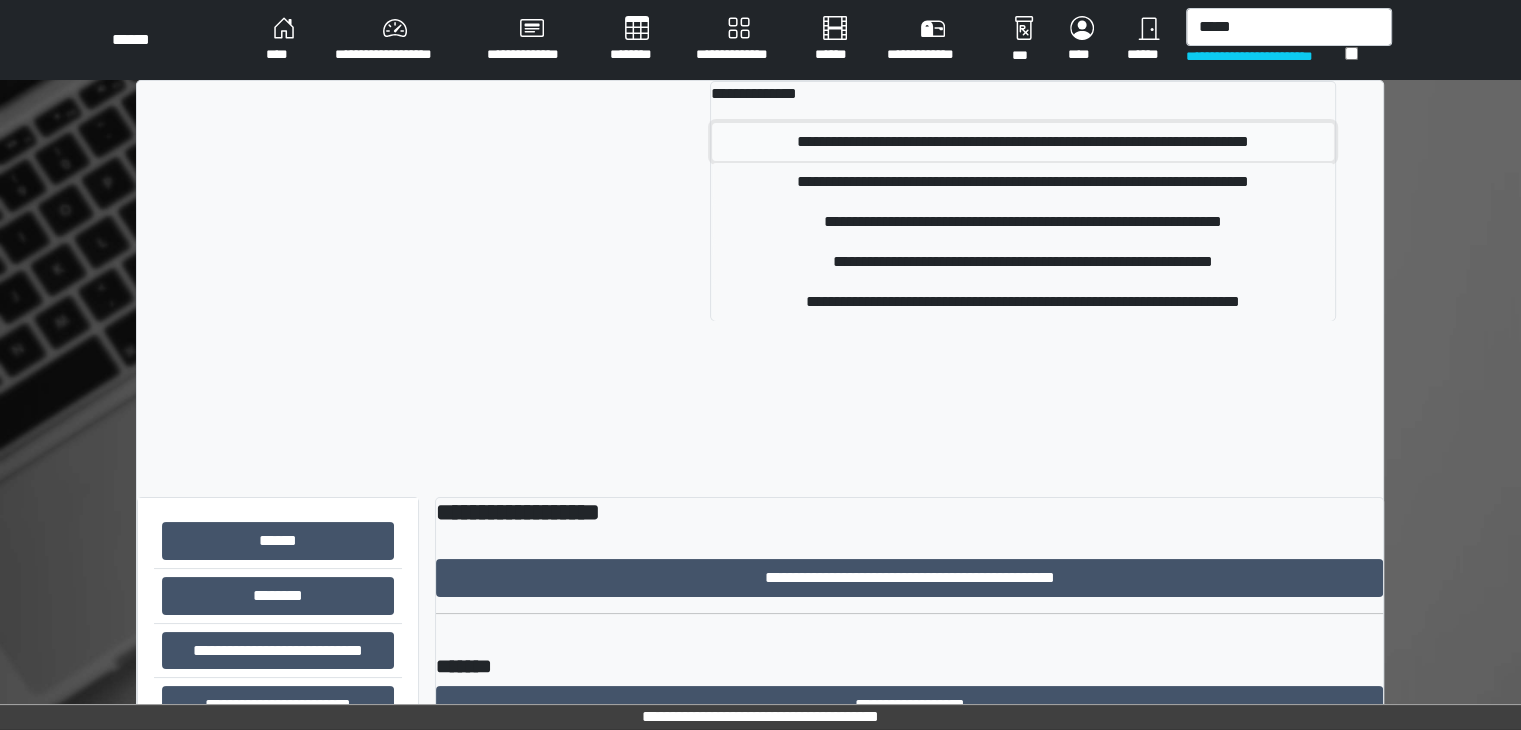 click on "**********" at bounding box center [1023, 142] 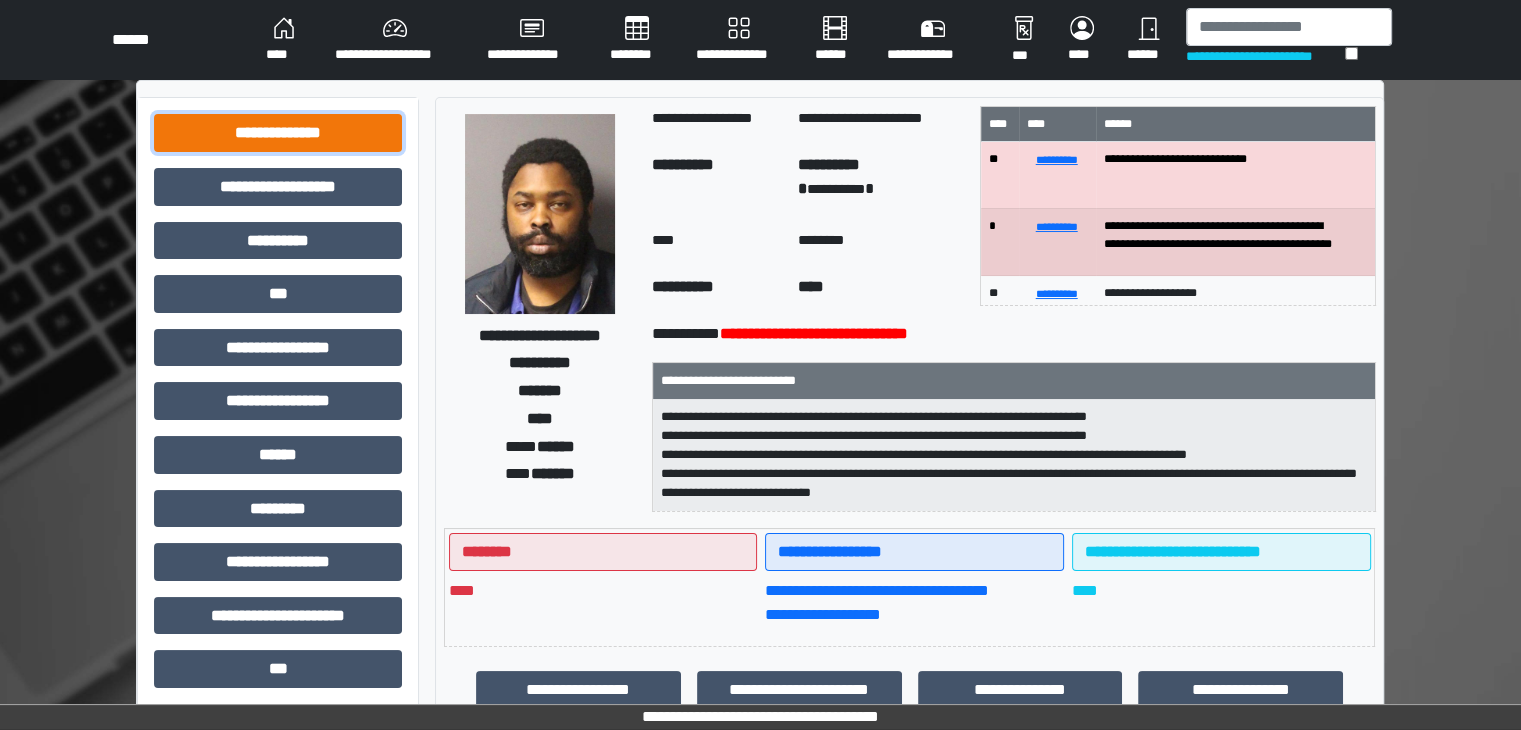 click on "**********" at bounding box center (278, 133) 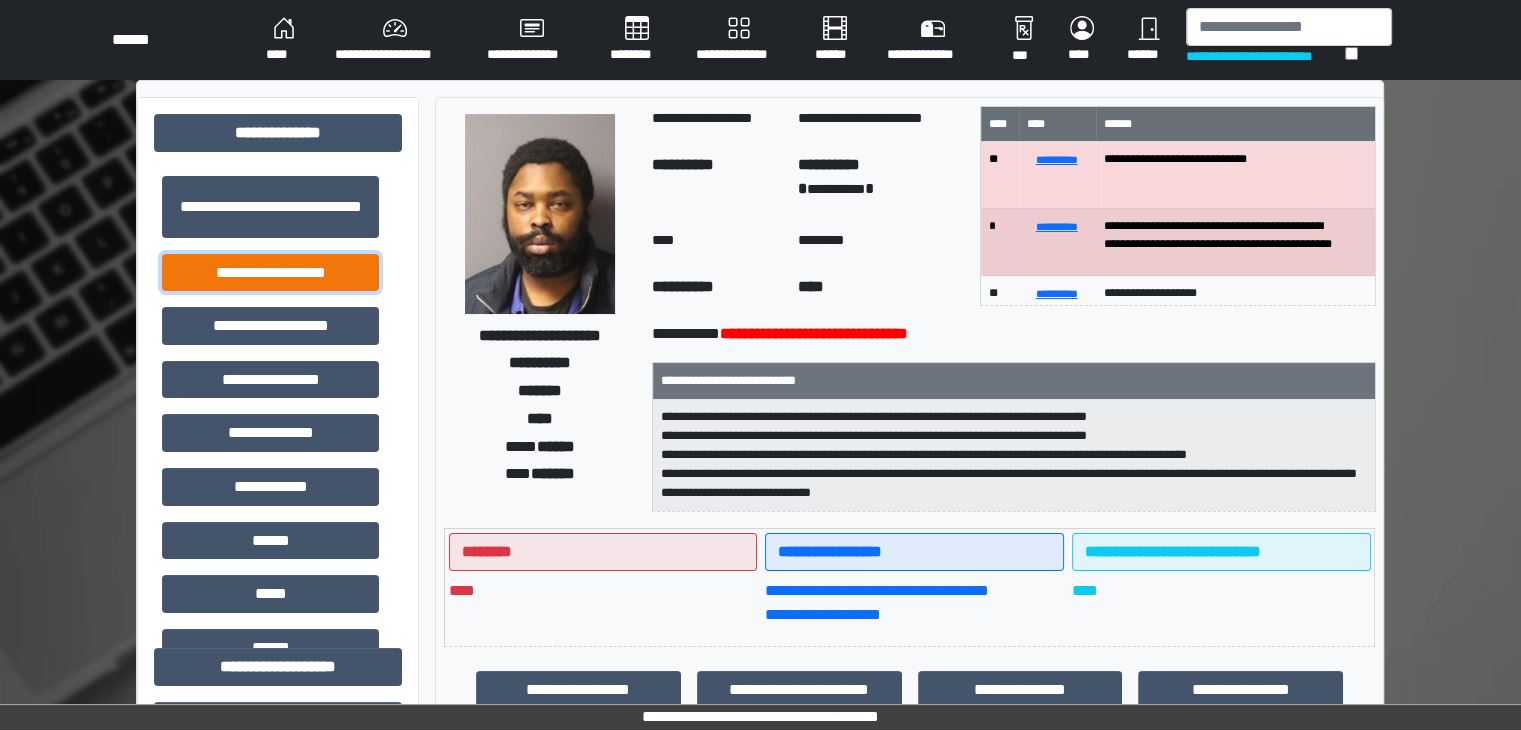 click on "**********" at bounding box center [270, 273] 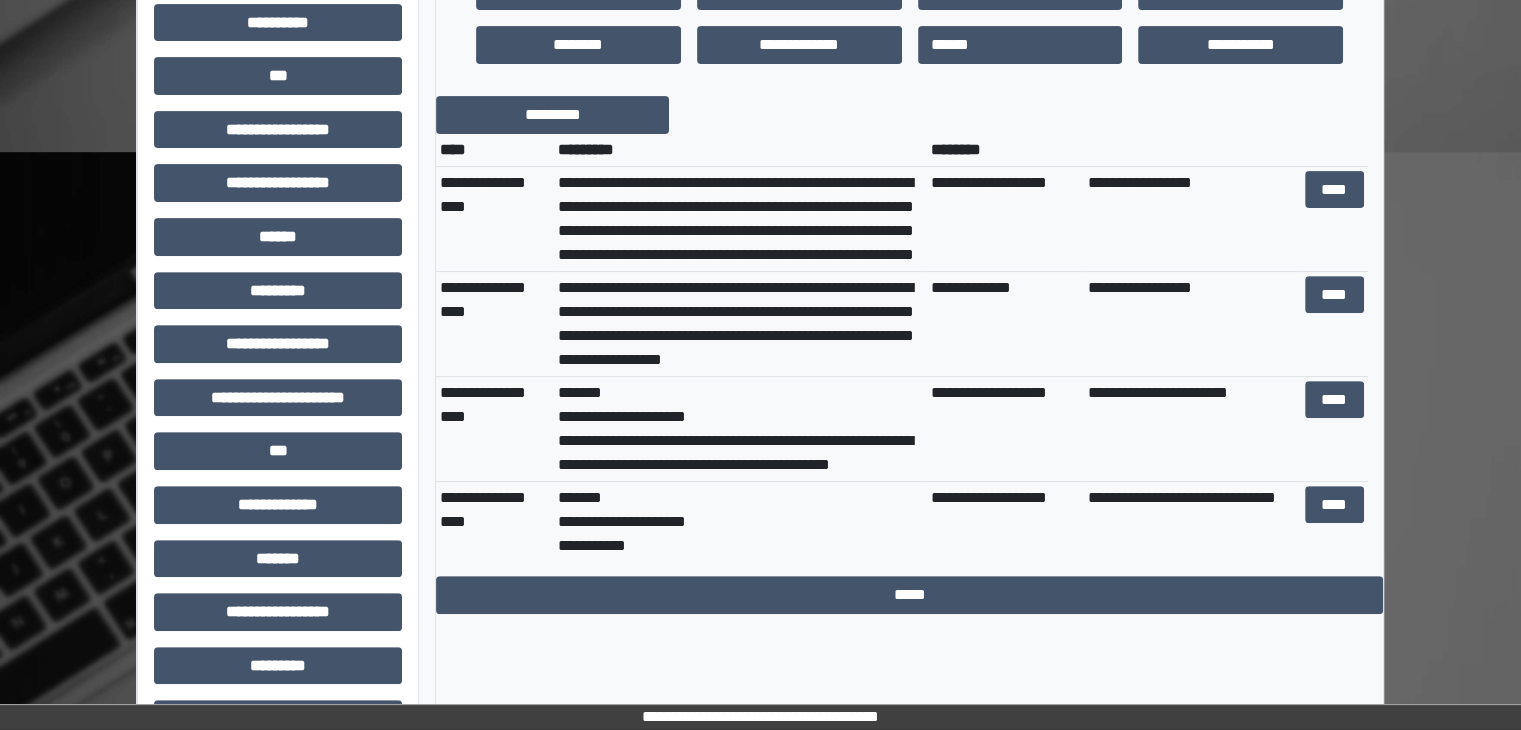 scroll, scrollTop: 700, scrollLeft: 0, axis: vertical 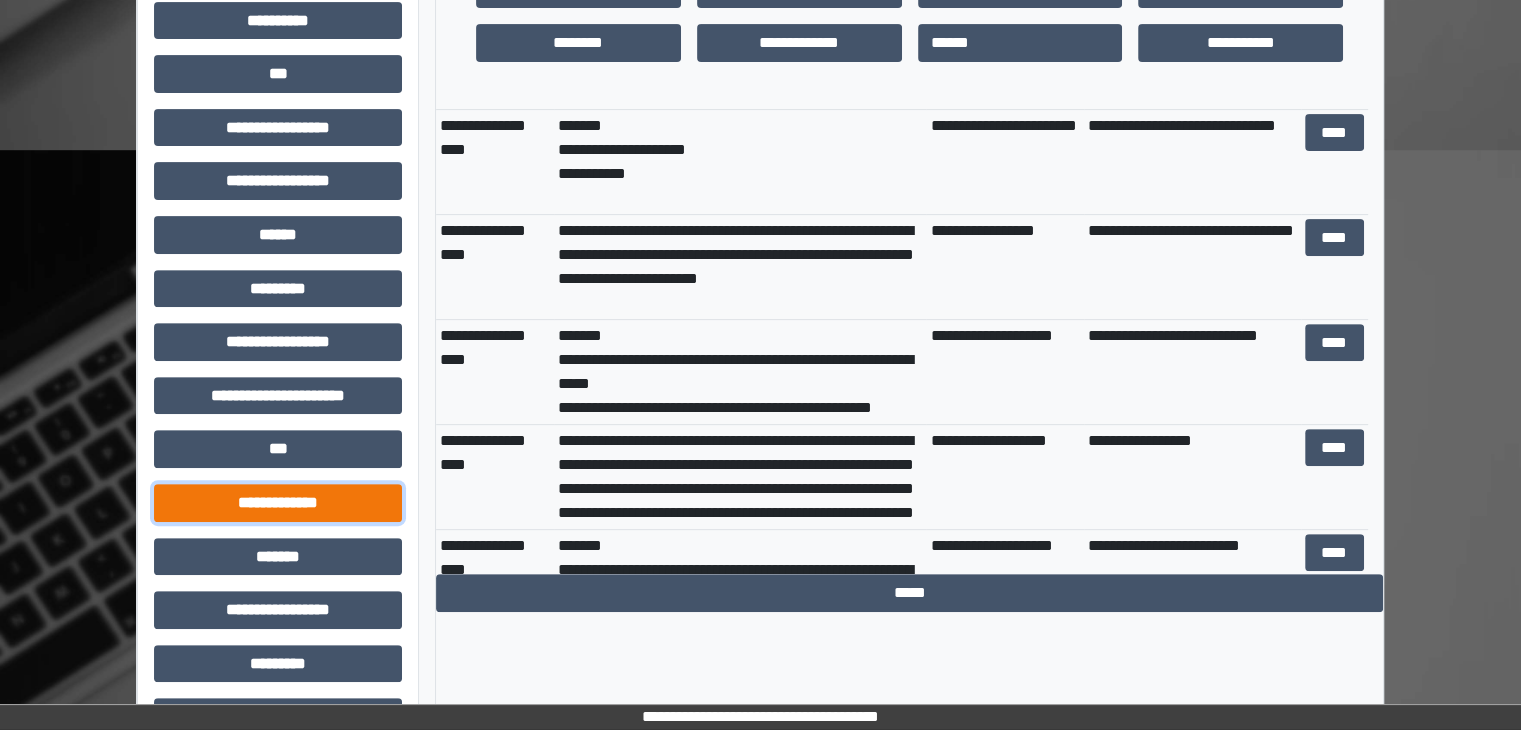 click on "**********" at bounding box center [278, 503] 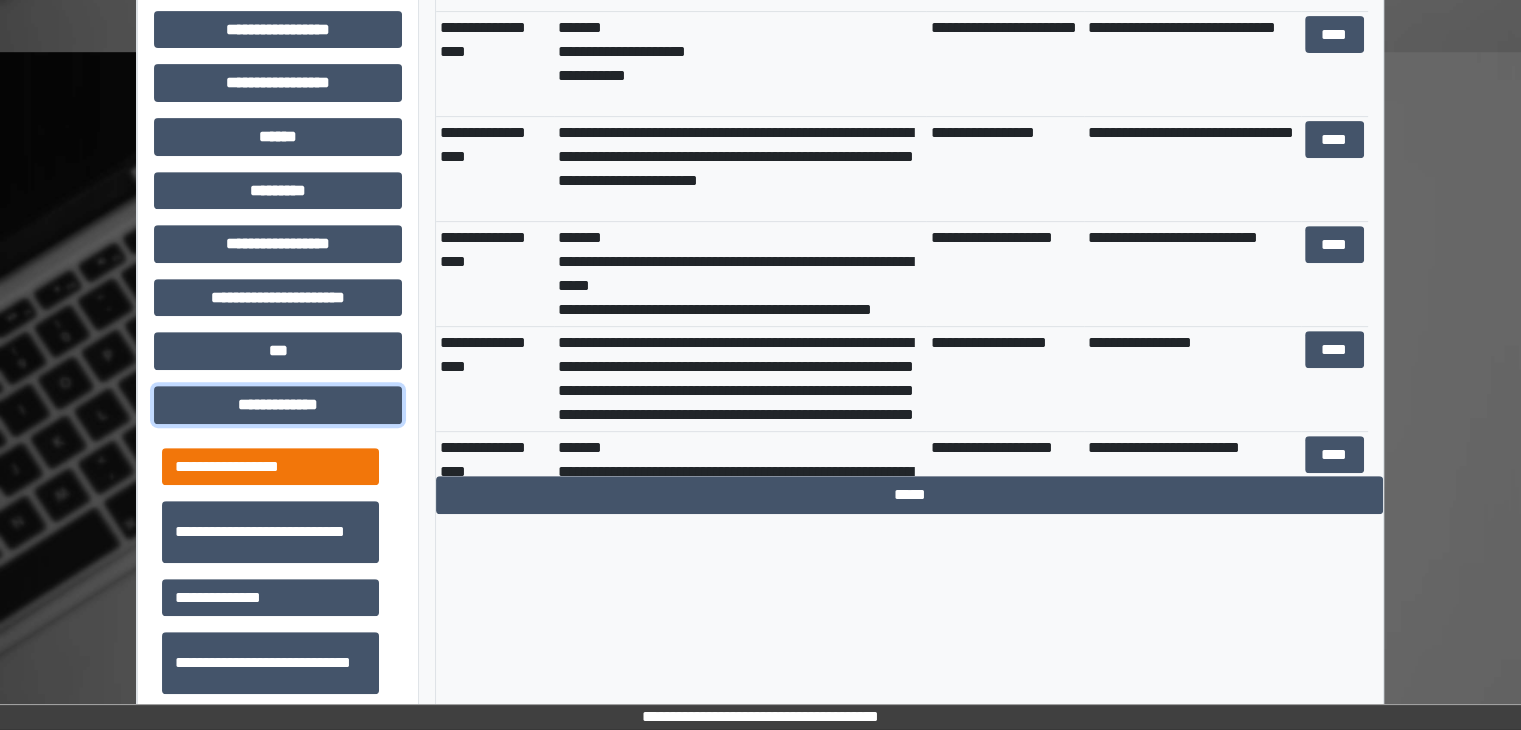 scroll, scrollTop: 800, scrollLeft: 0, axis: vertical 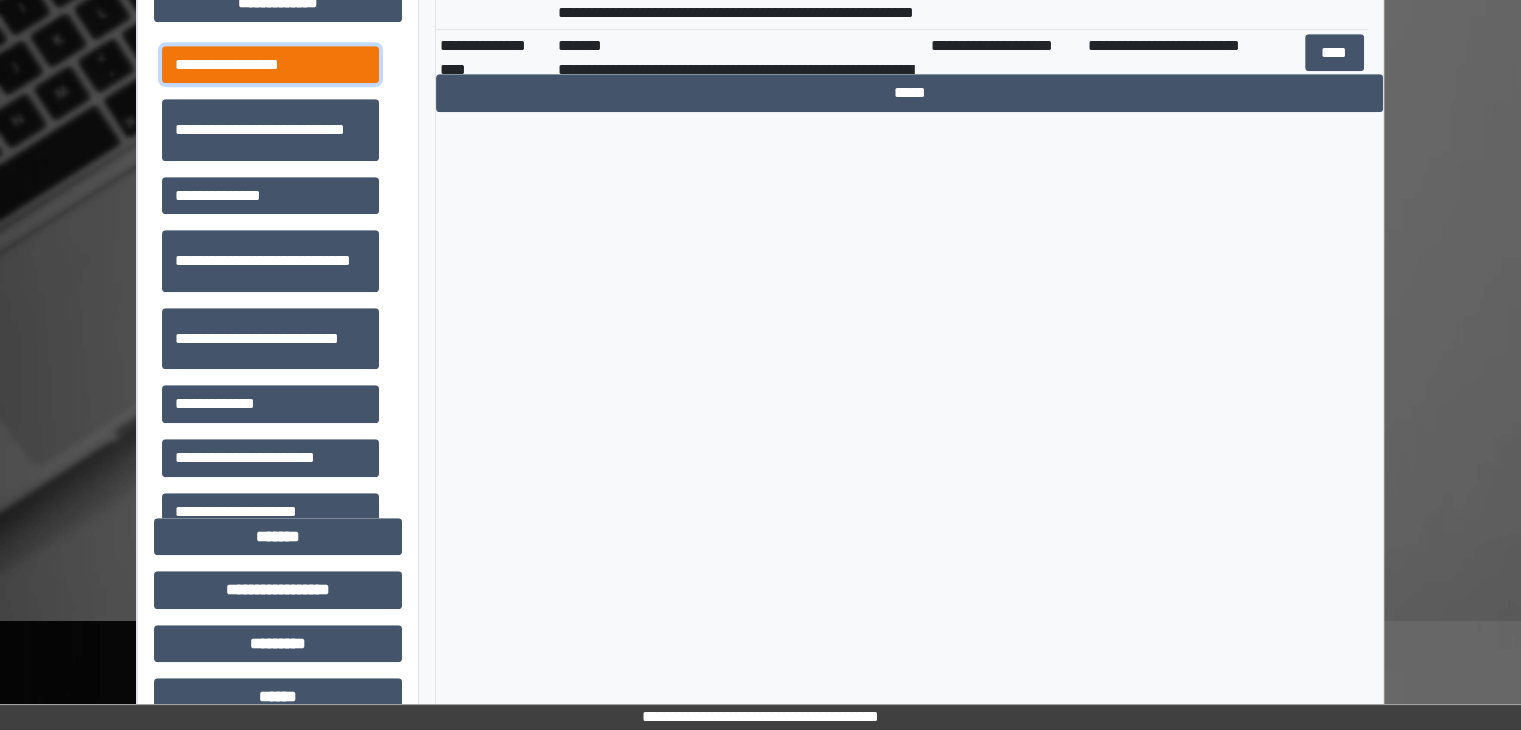 click on "**********" at bounding box center [270, 65] 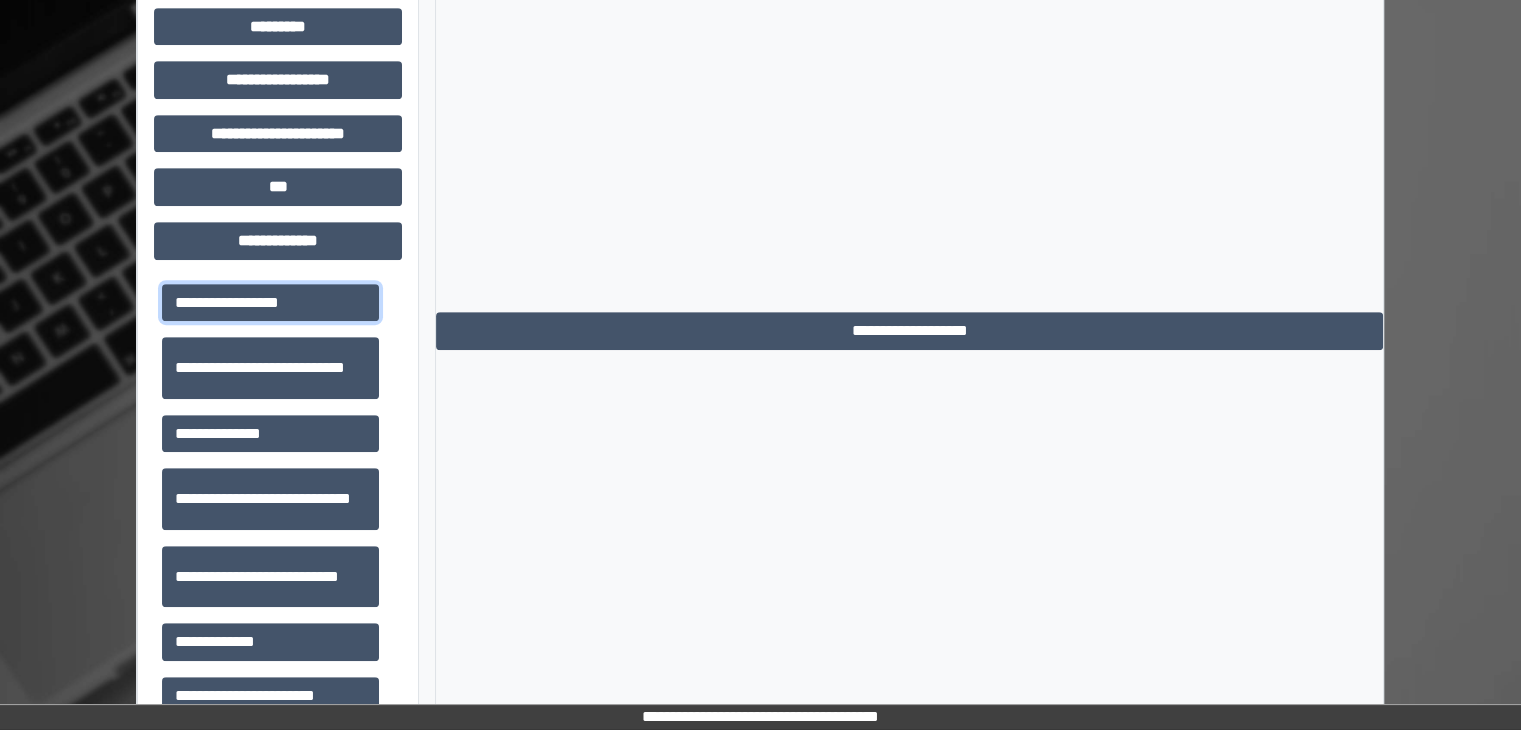scroll, scrollTop: 1000, scrollLeft: 0, axis: vertical 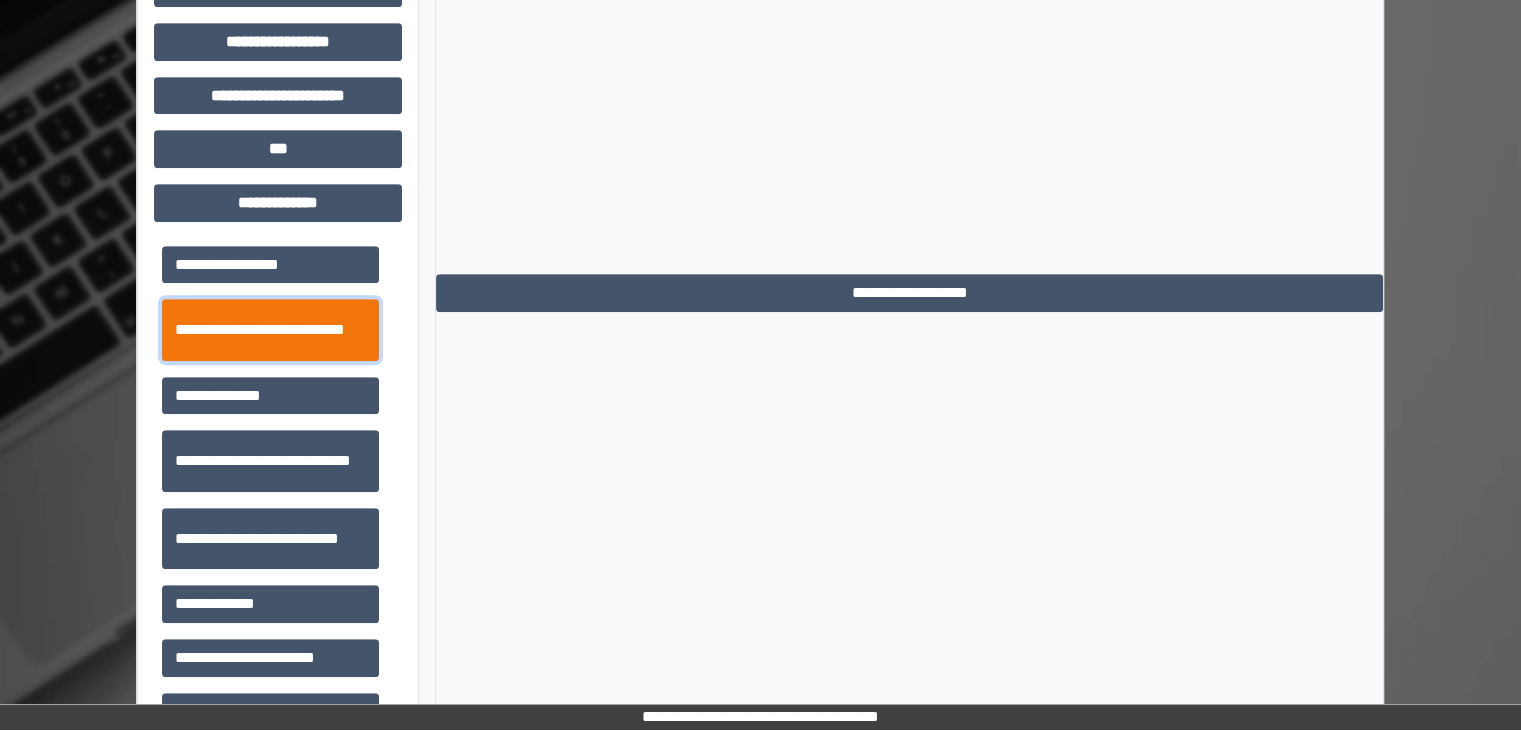 click on "**********" at bounding box center (270, 330) 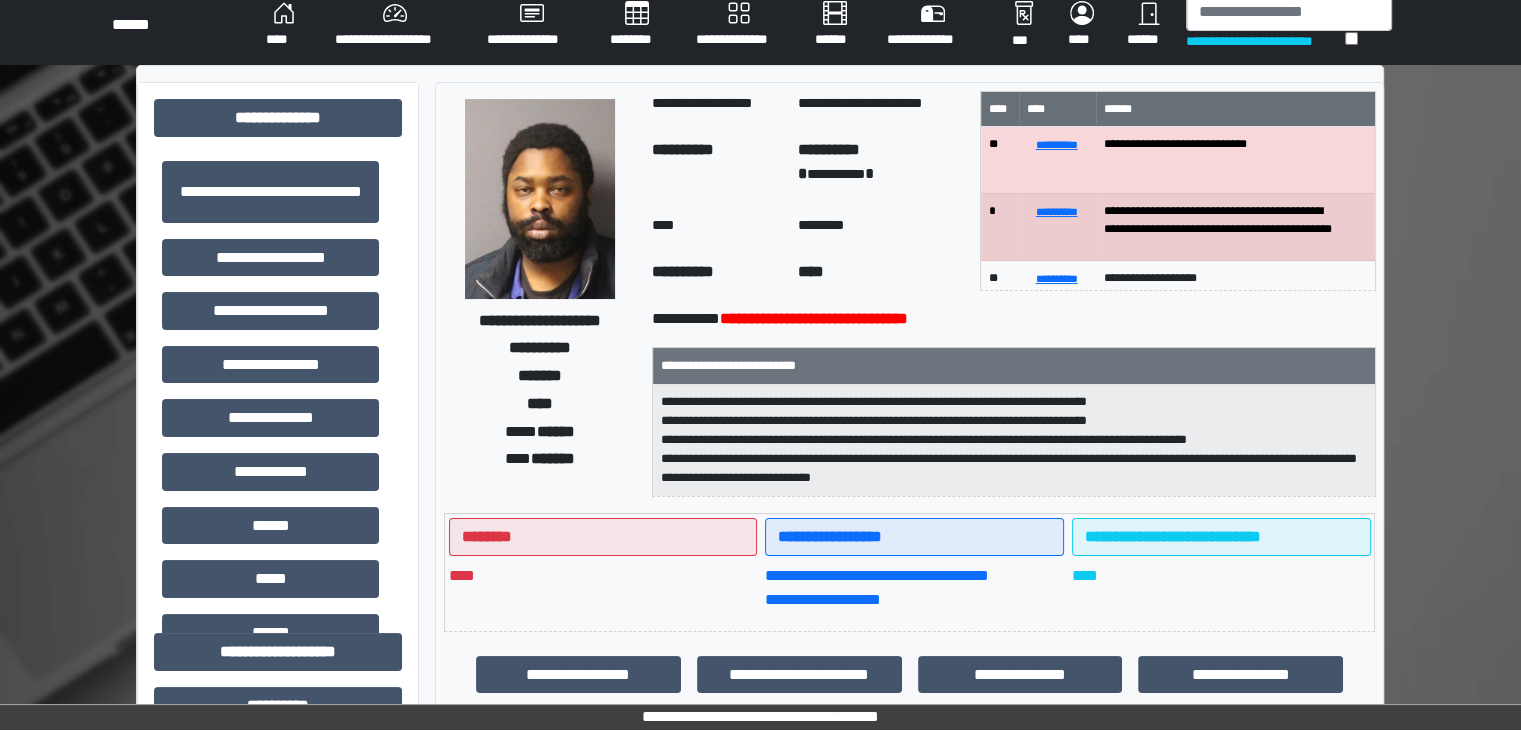 scroll, scrollTop: 0, scrollLeft: 0, axis: both 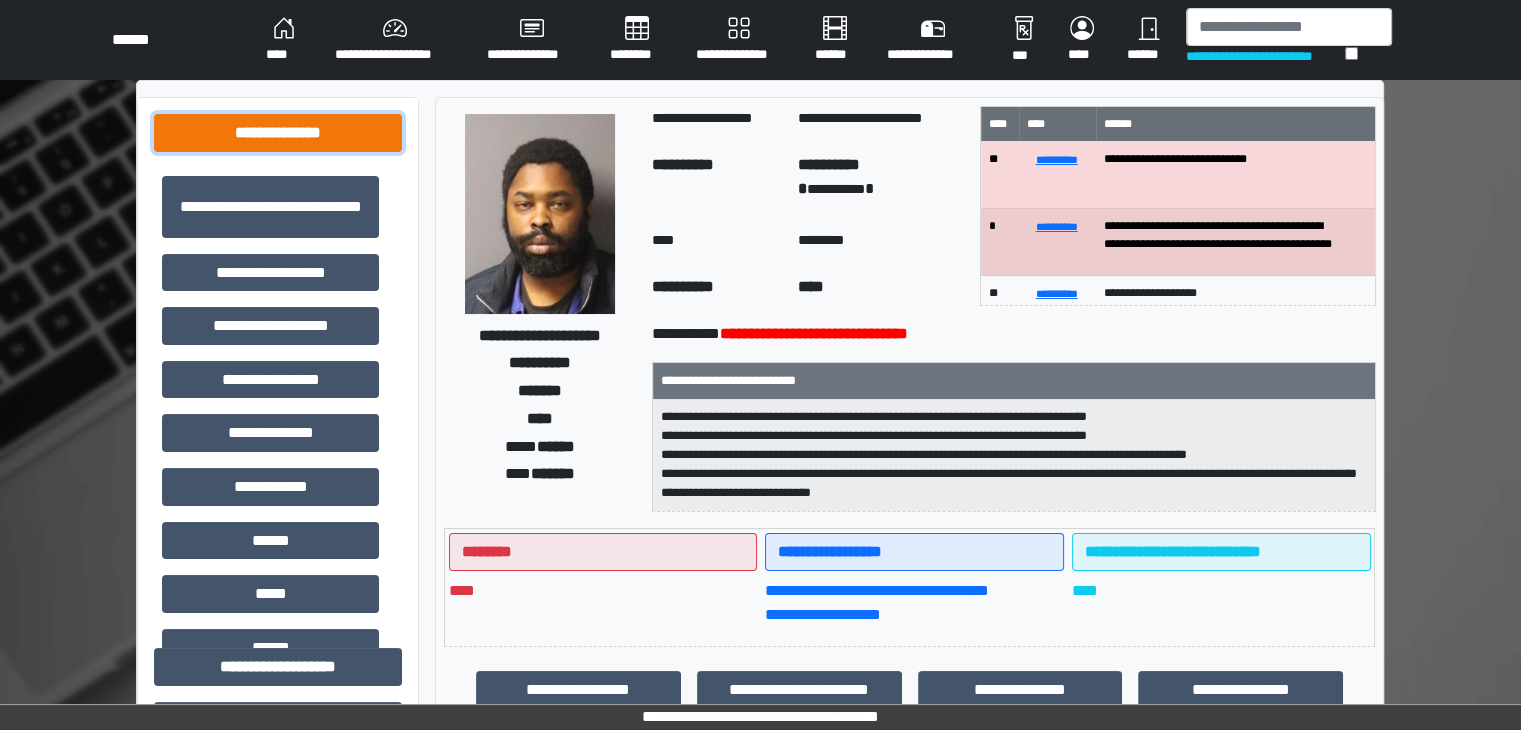 click on "**********" at bounding box center (278, 133) 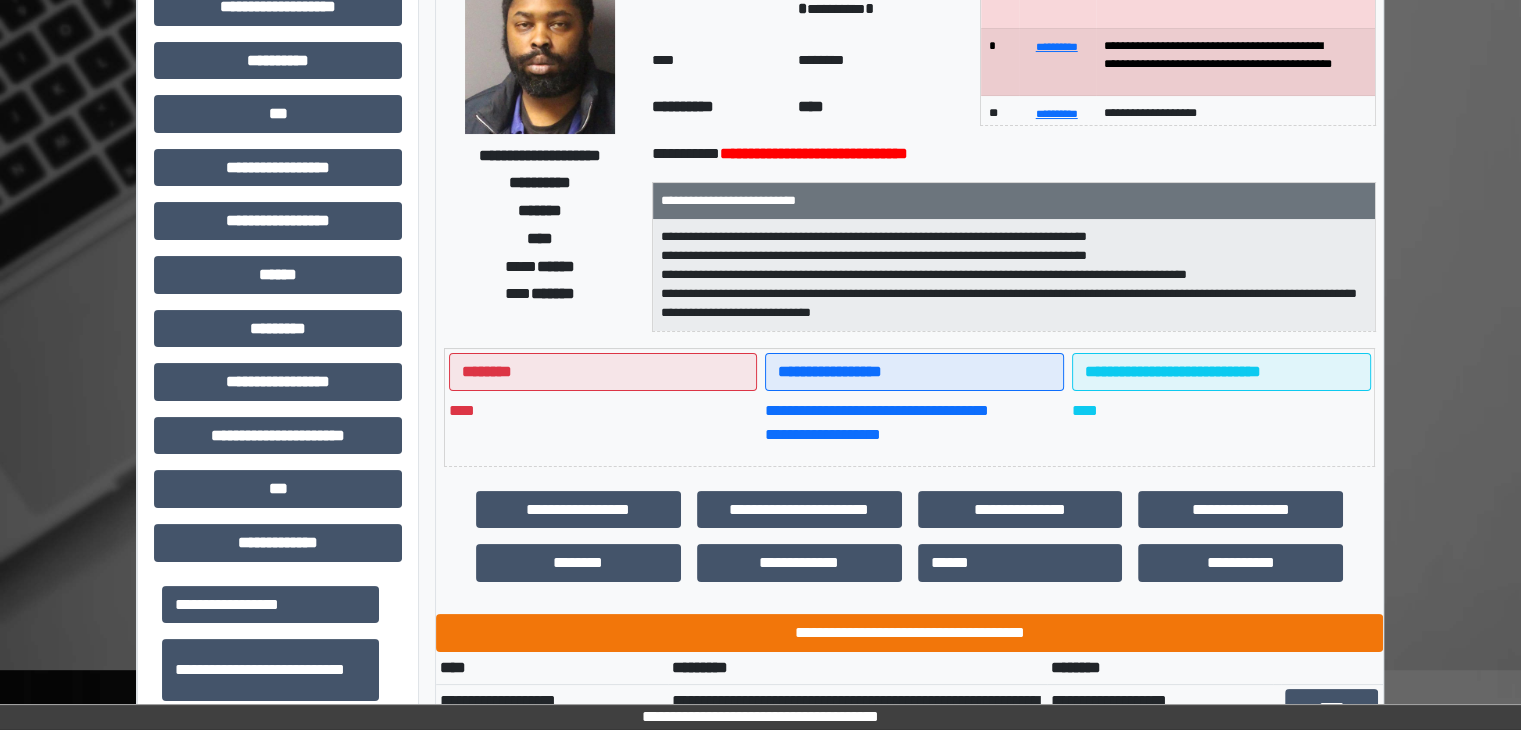 scroll, scrollTop: 400, scrollLeft: 0, axis: vertical 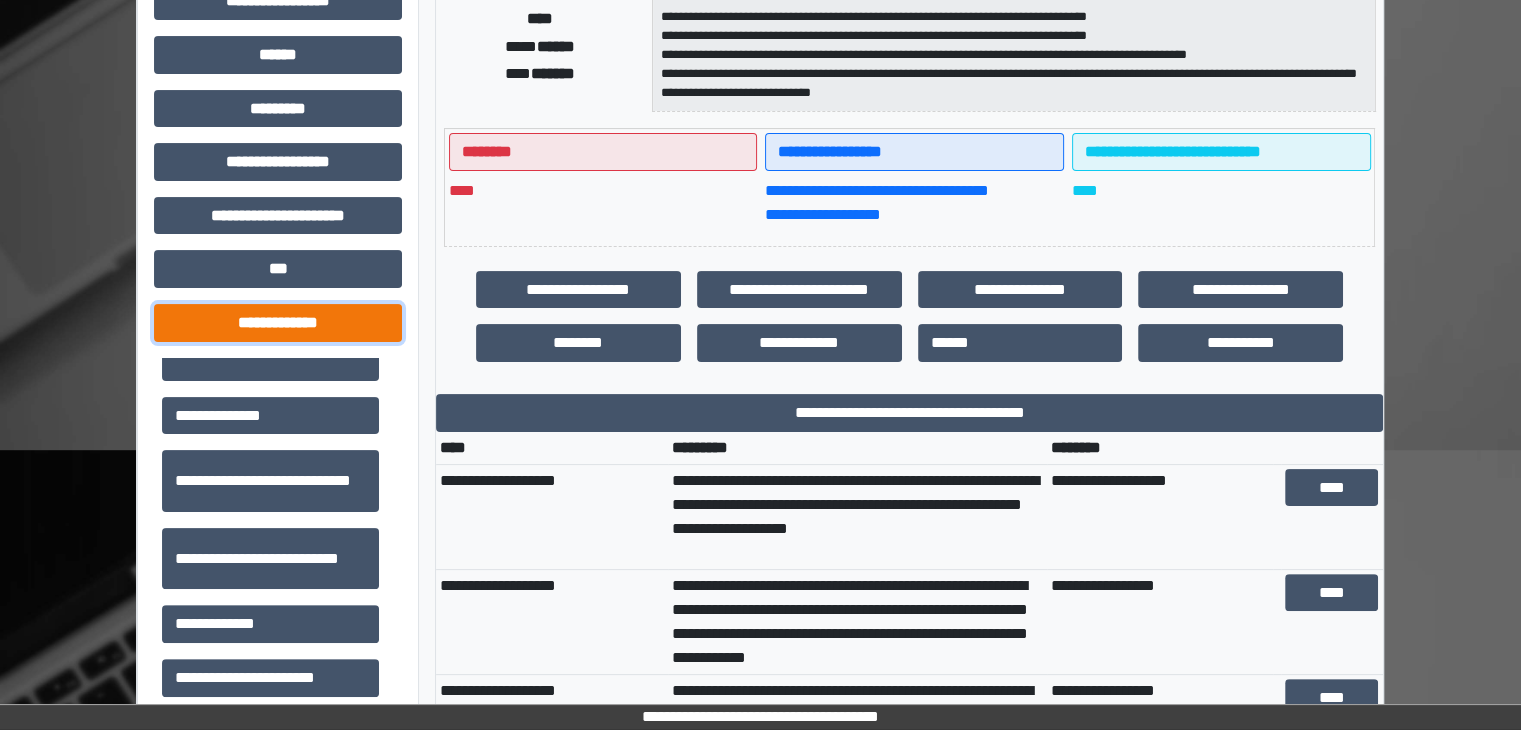 click on "**********" at bounding box center (278, 323) 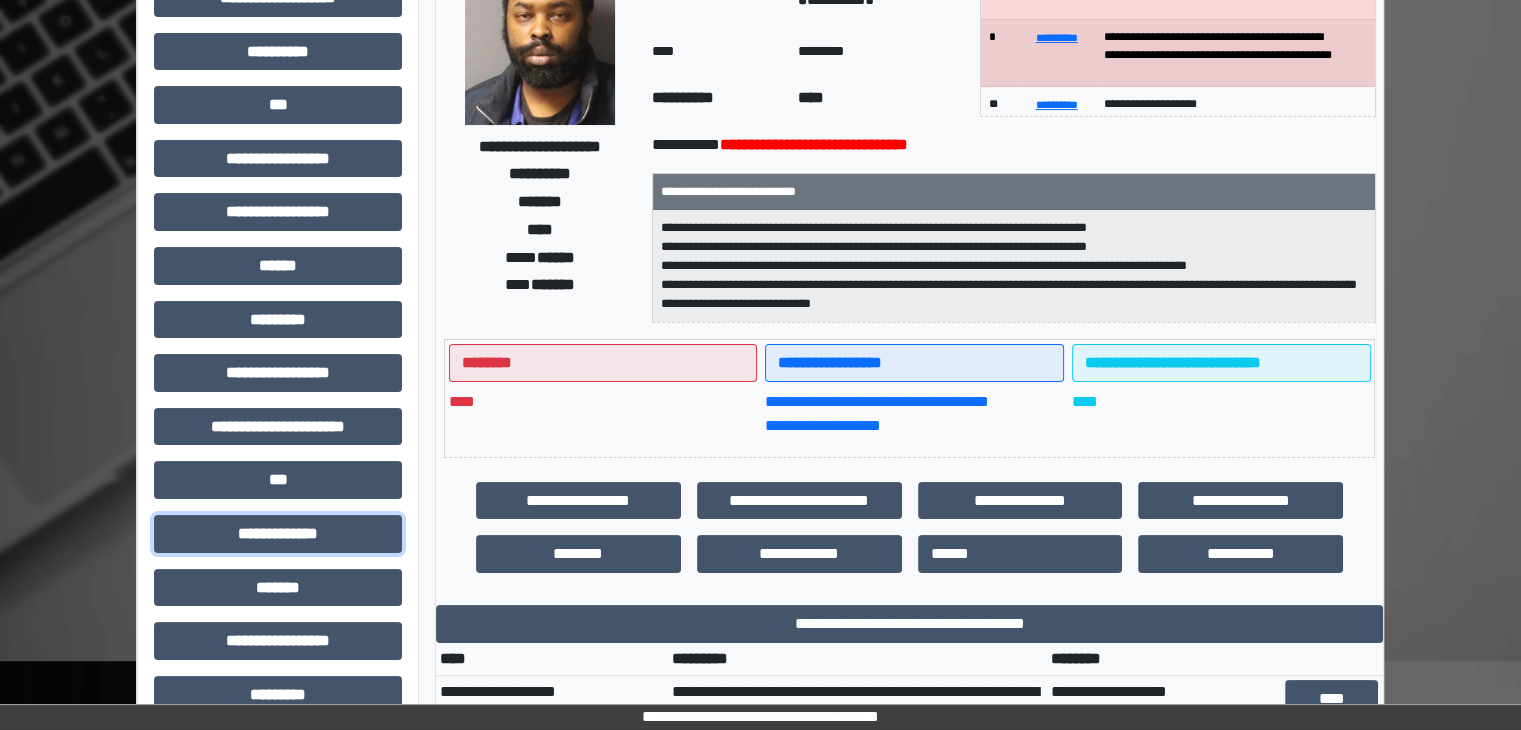 scroll, scrollTop: 0, scrollLeft: 0, axis: both 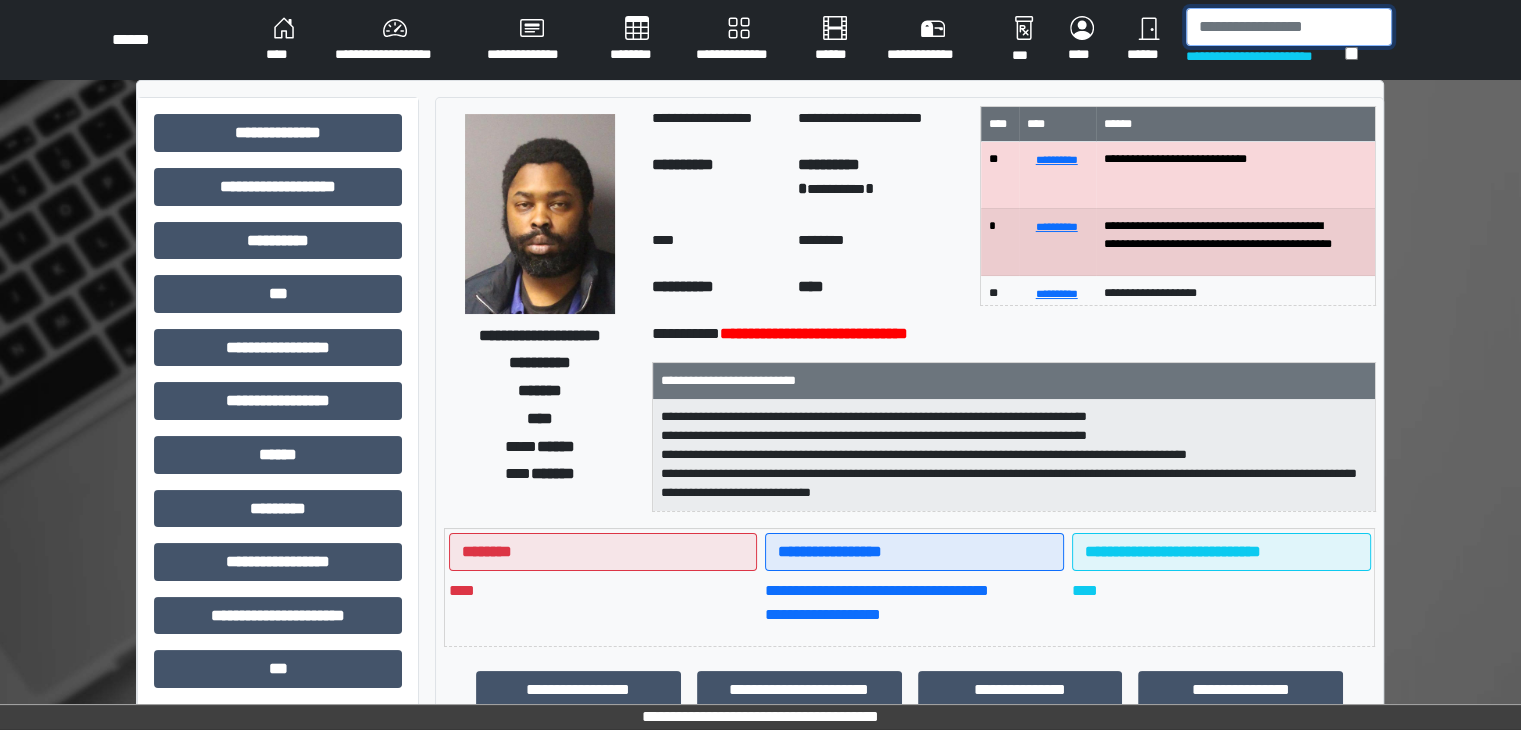 click at bounding box center [1289, 27] 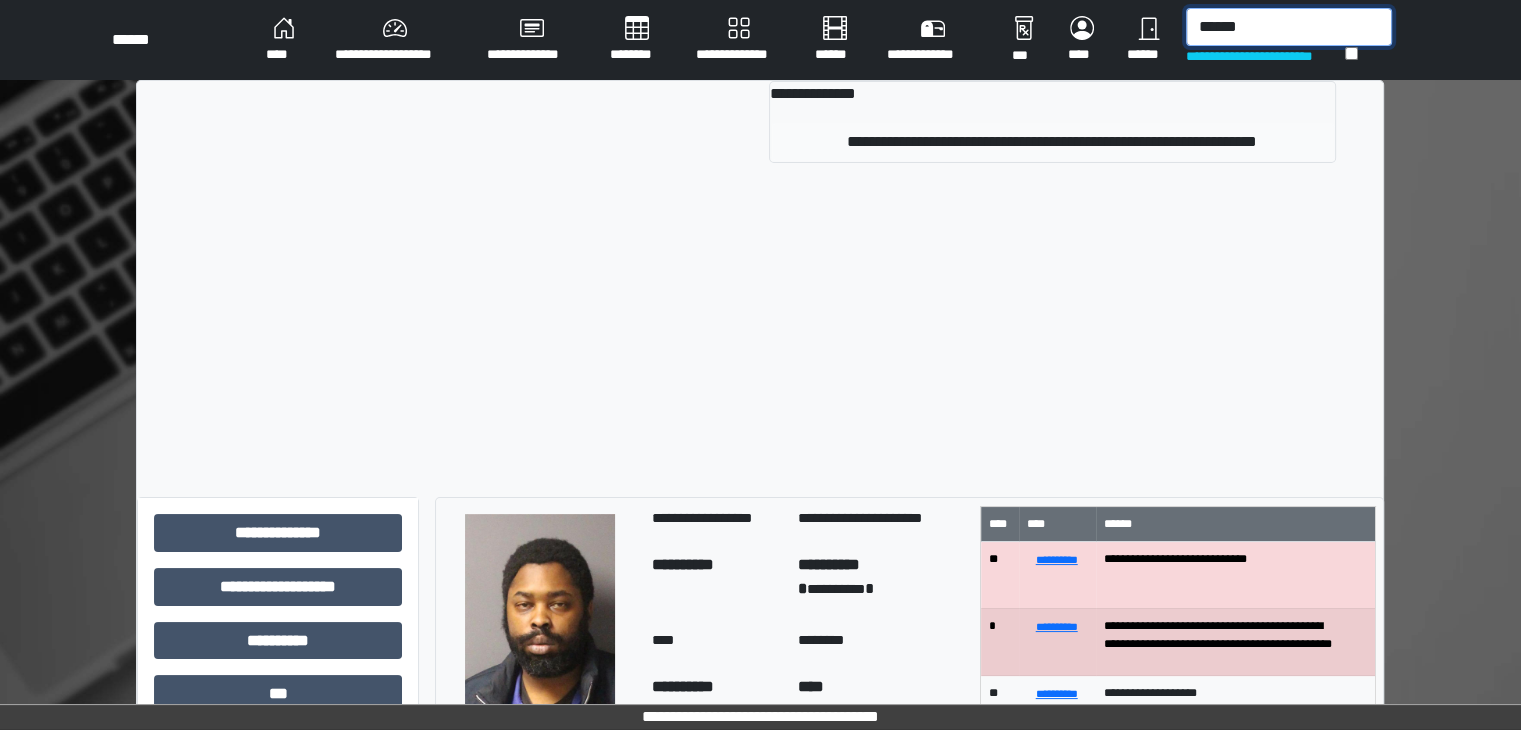 type on "******" 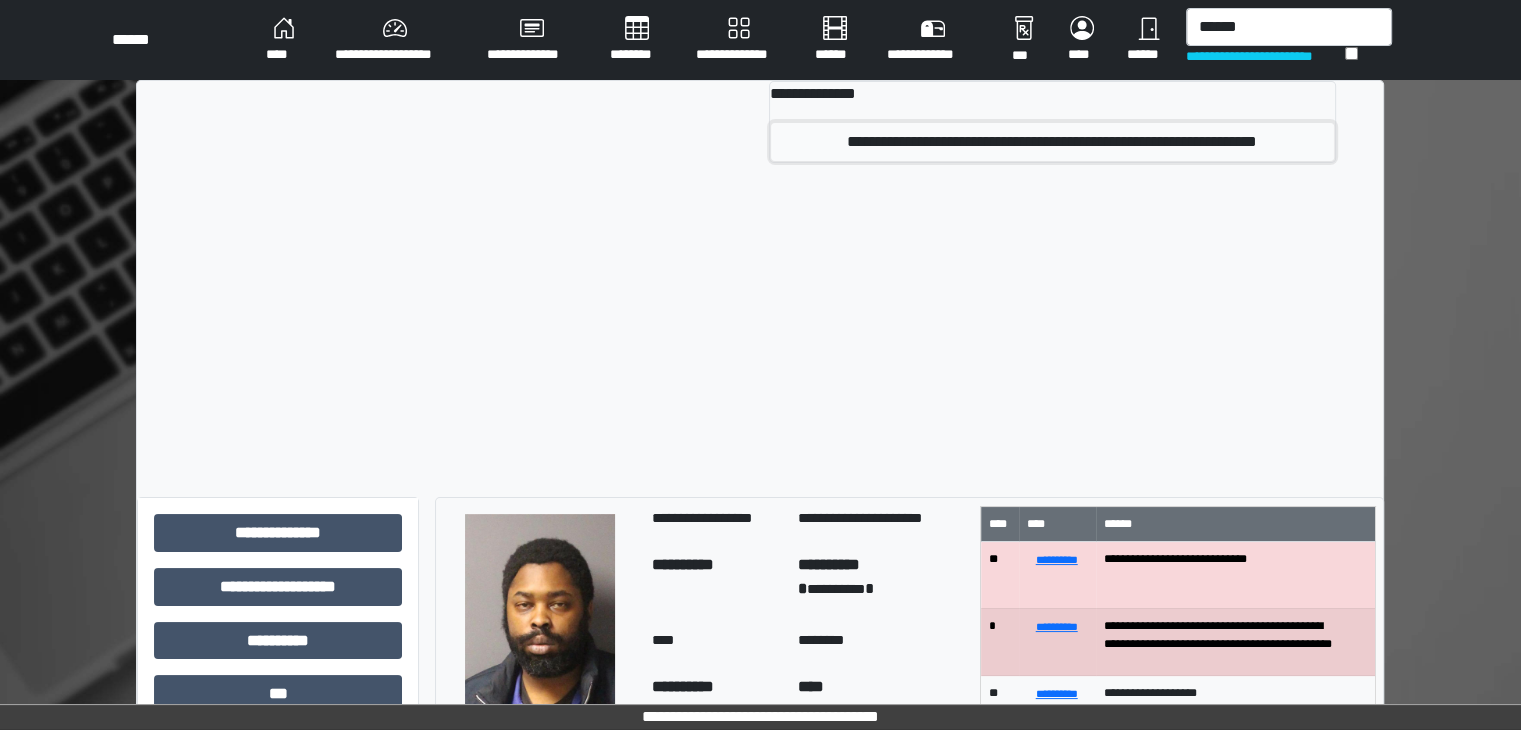 click on "**********" at bounding box center (1052, 142) 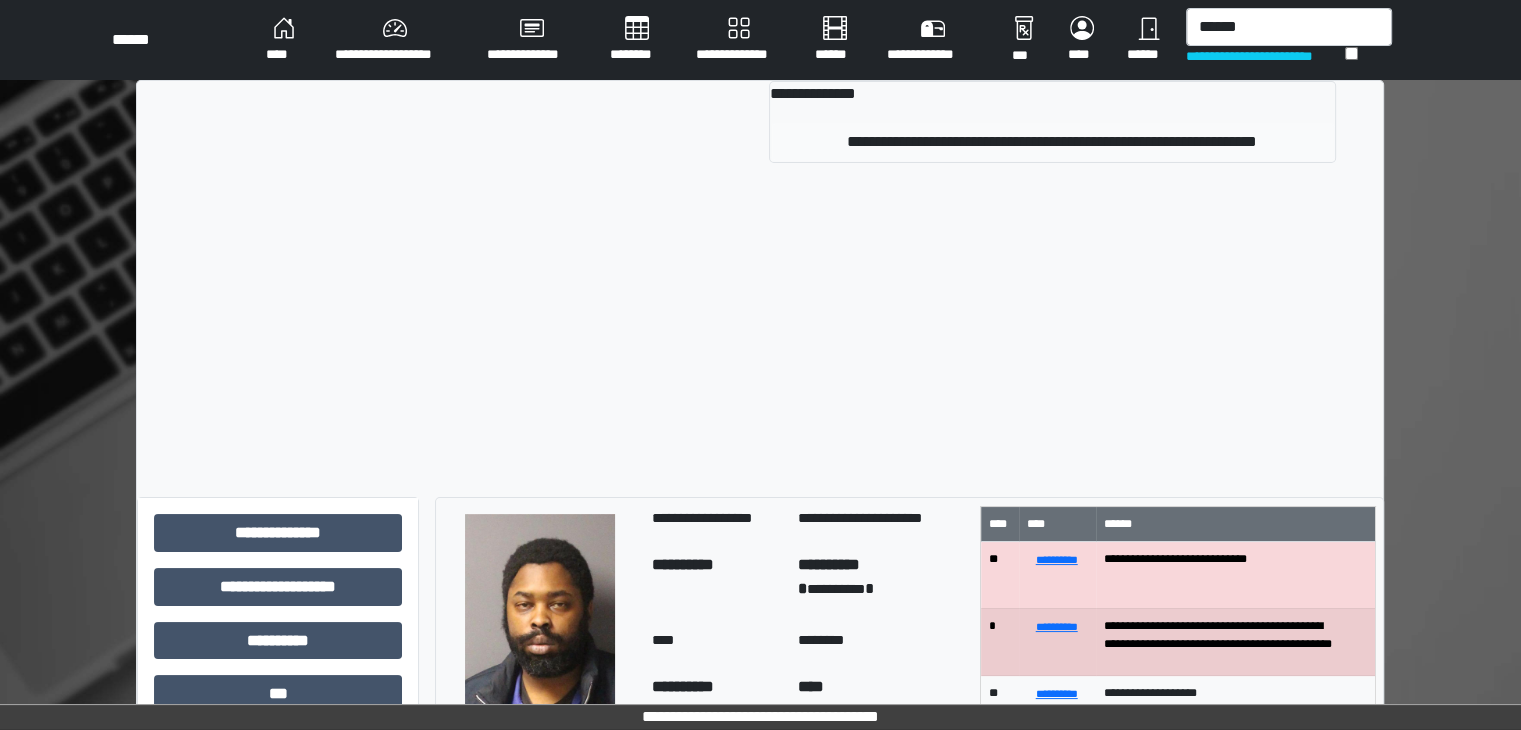 type 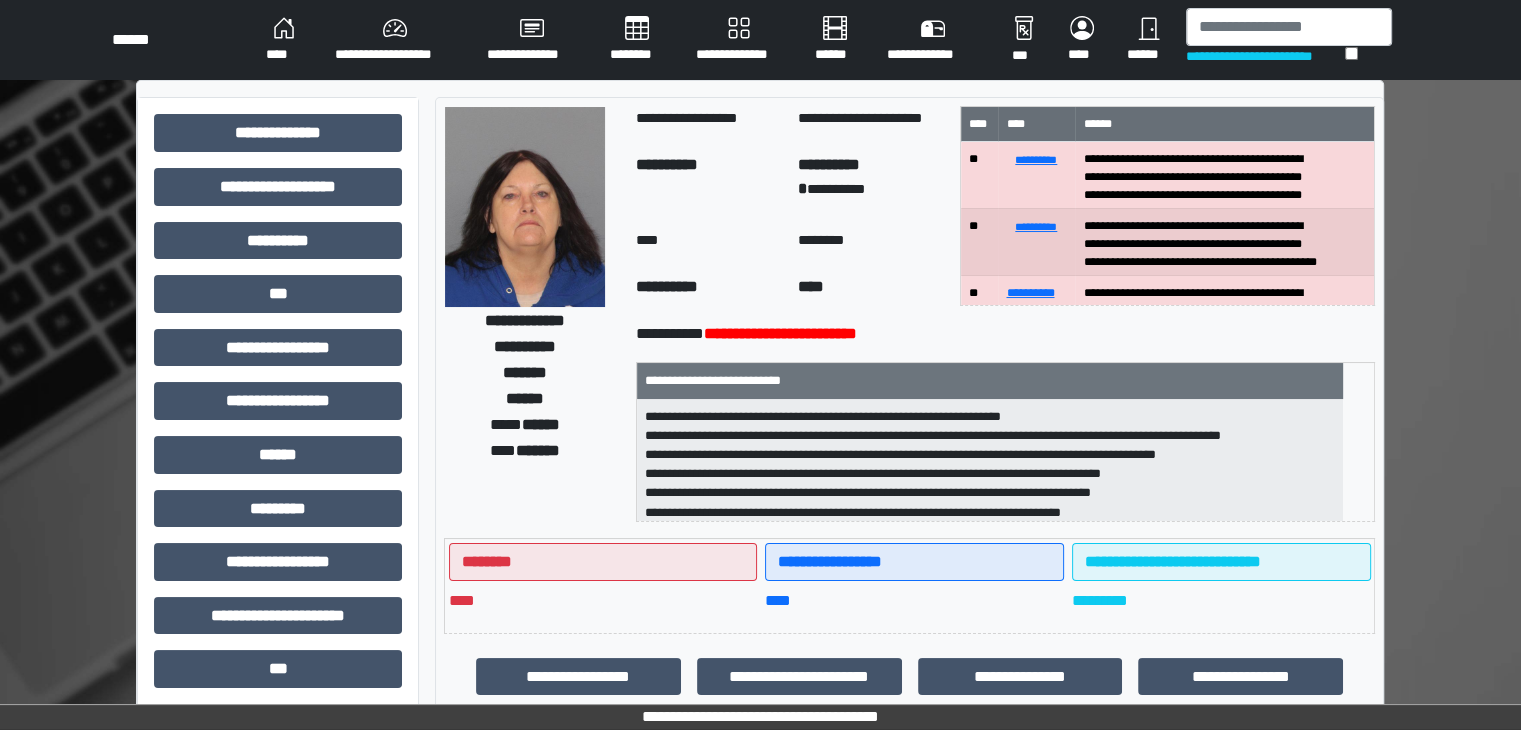 click on "******" at bounding box center (1148, 40) 